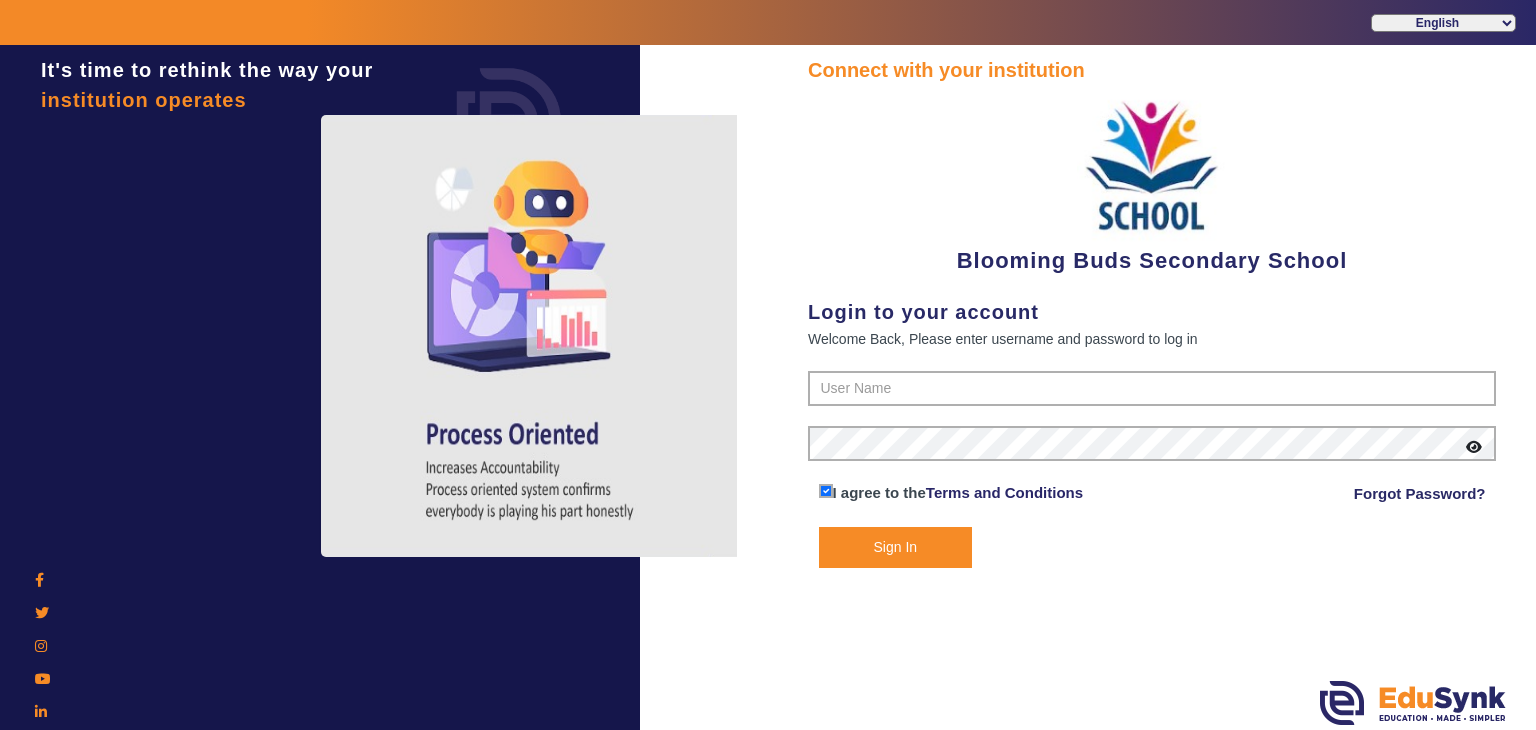 scroll, scrollTop: 0, scrollLeft: 0, axis: both 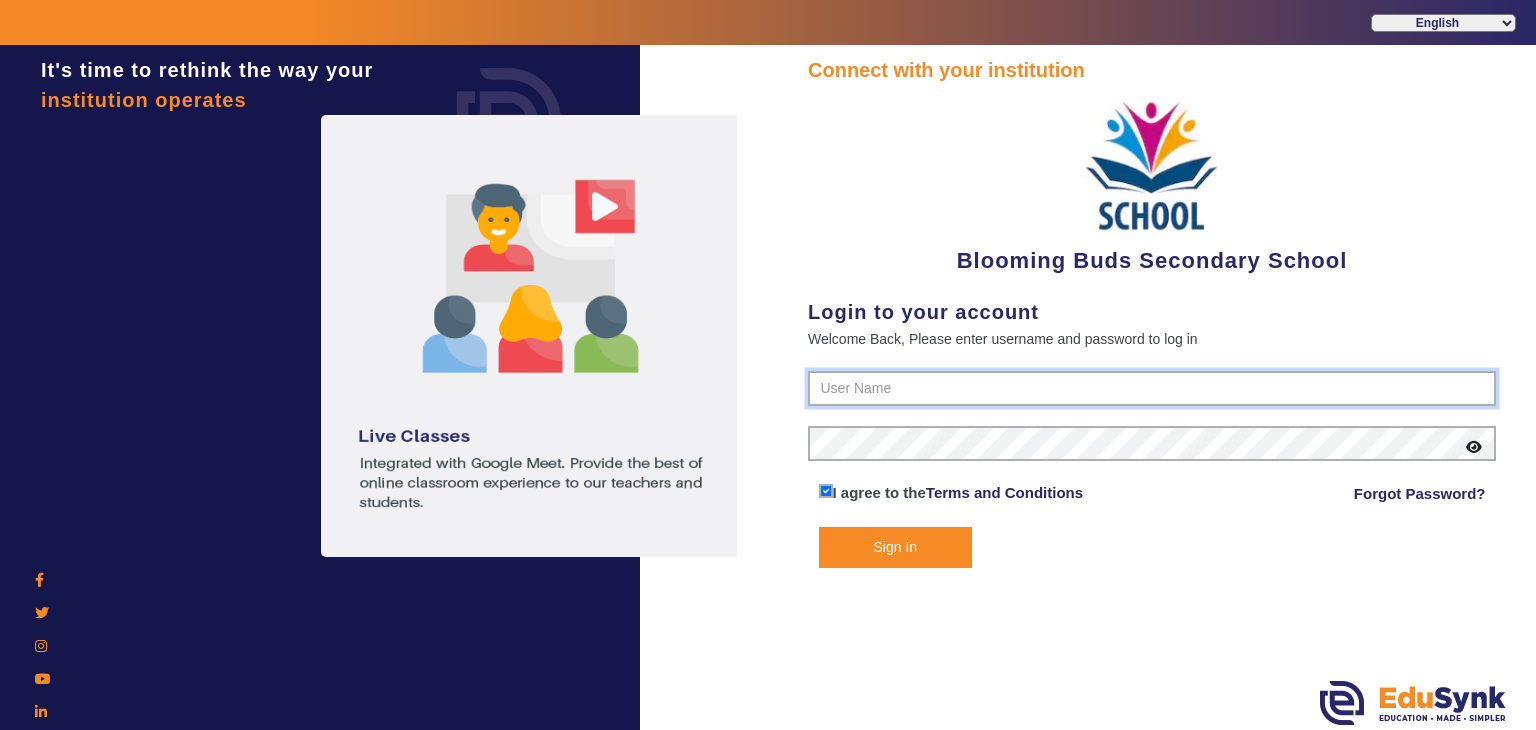 type on "4141419999" 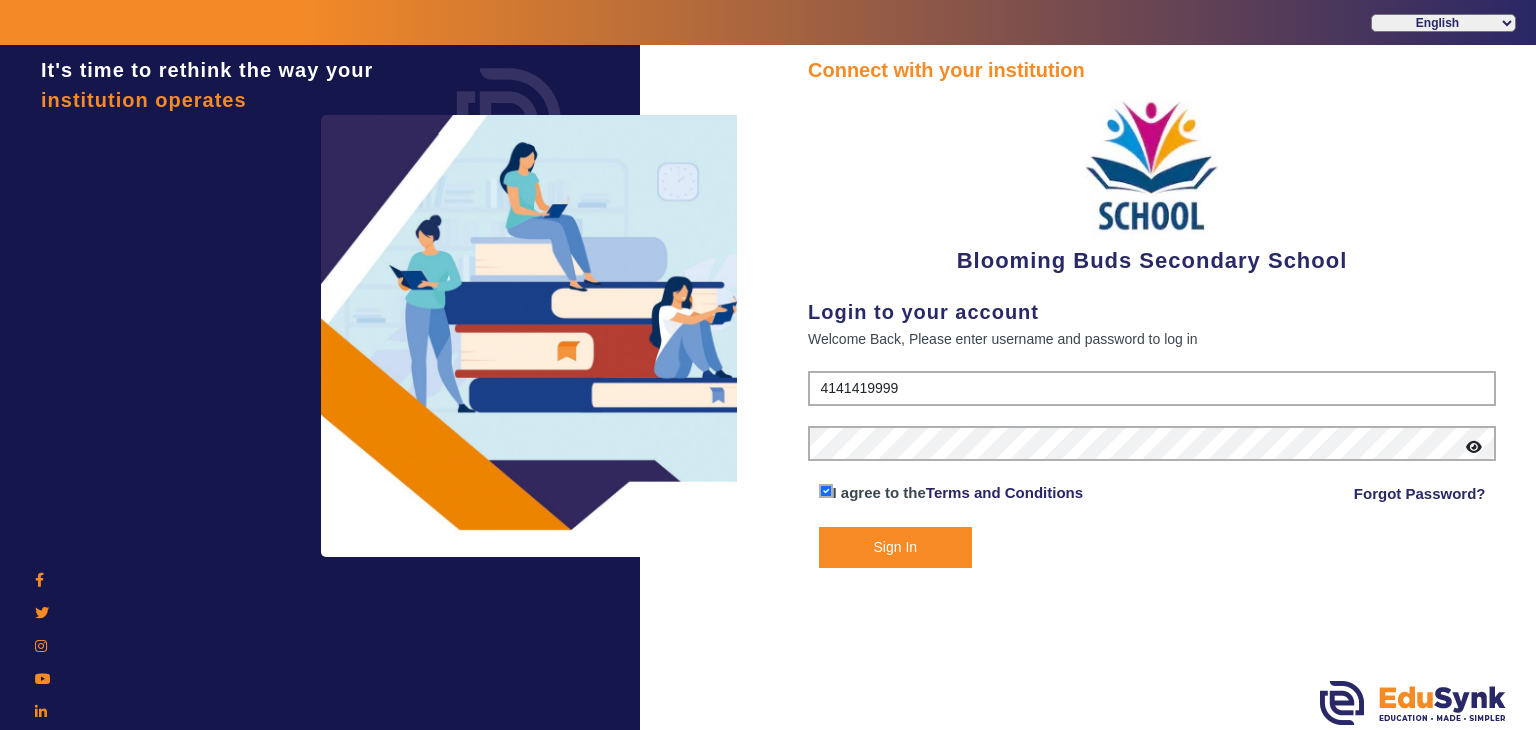 click on "Blooming Buds Secondary School" 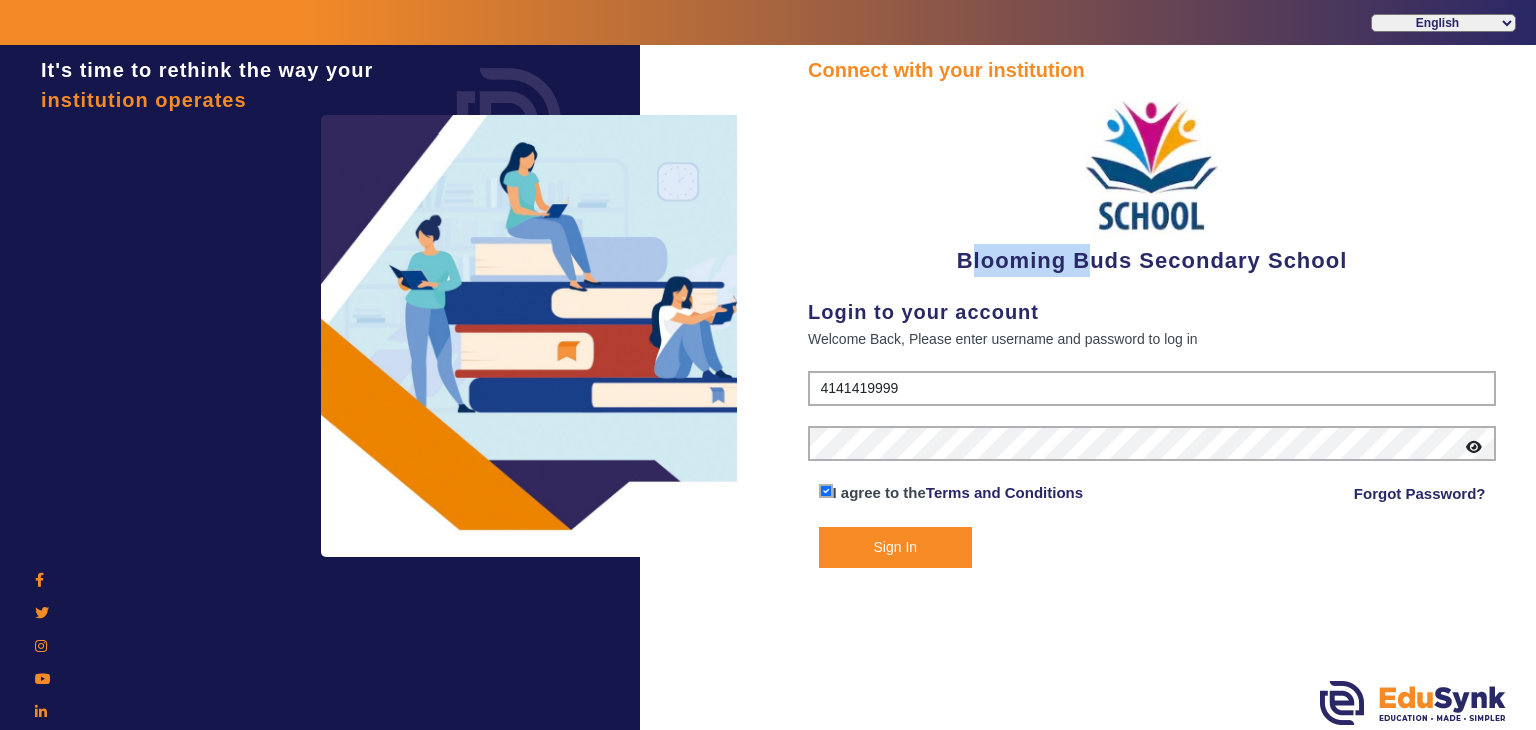 click on "Blooming Buds Secondary School" 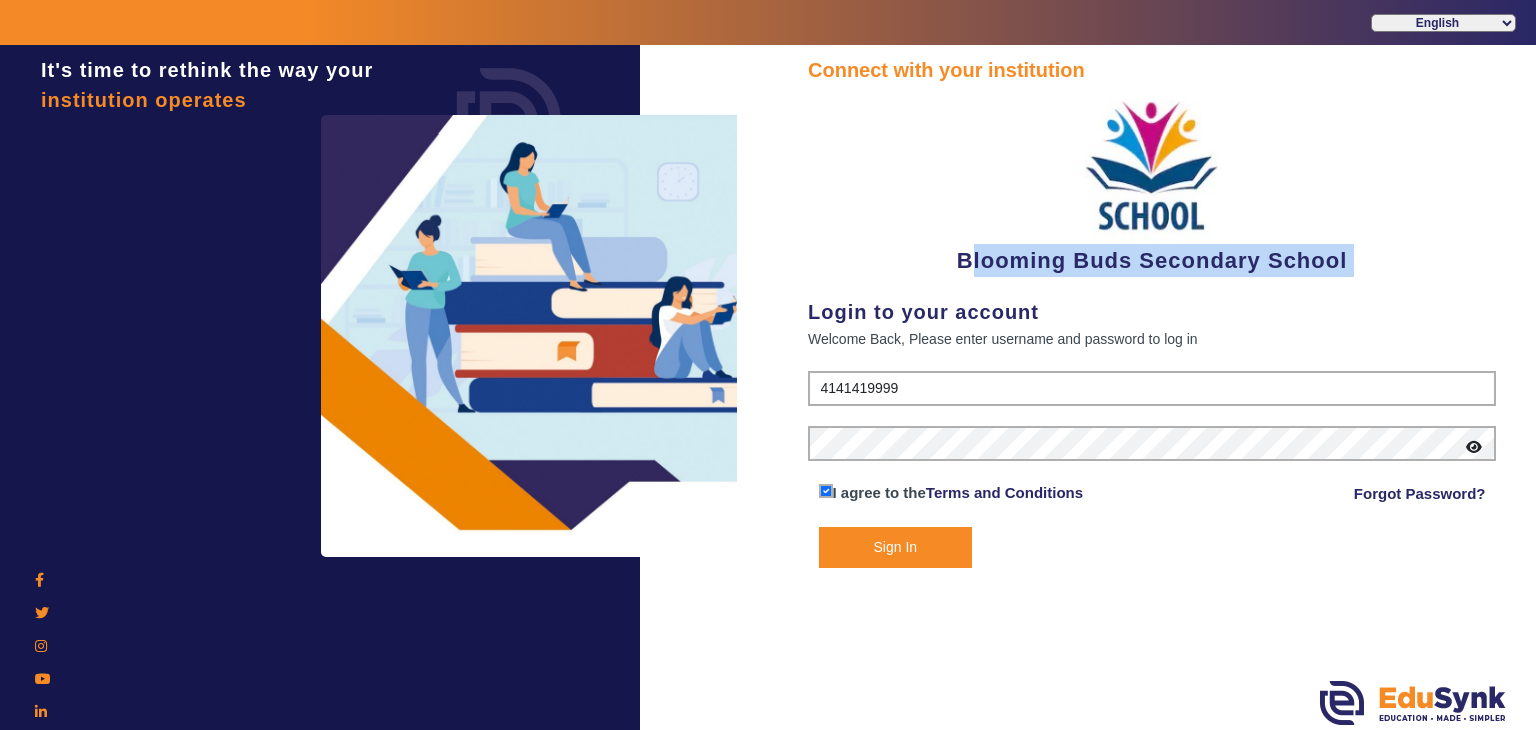 click on "Blooming Buds Secondary School" 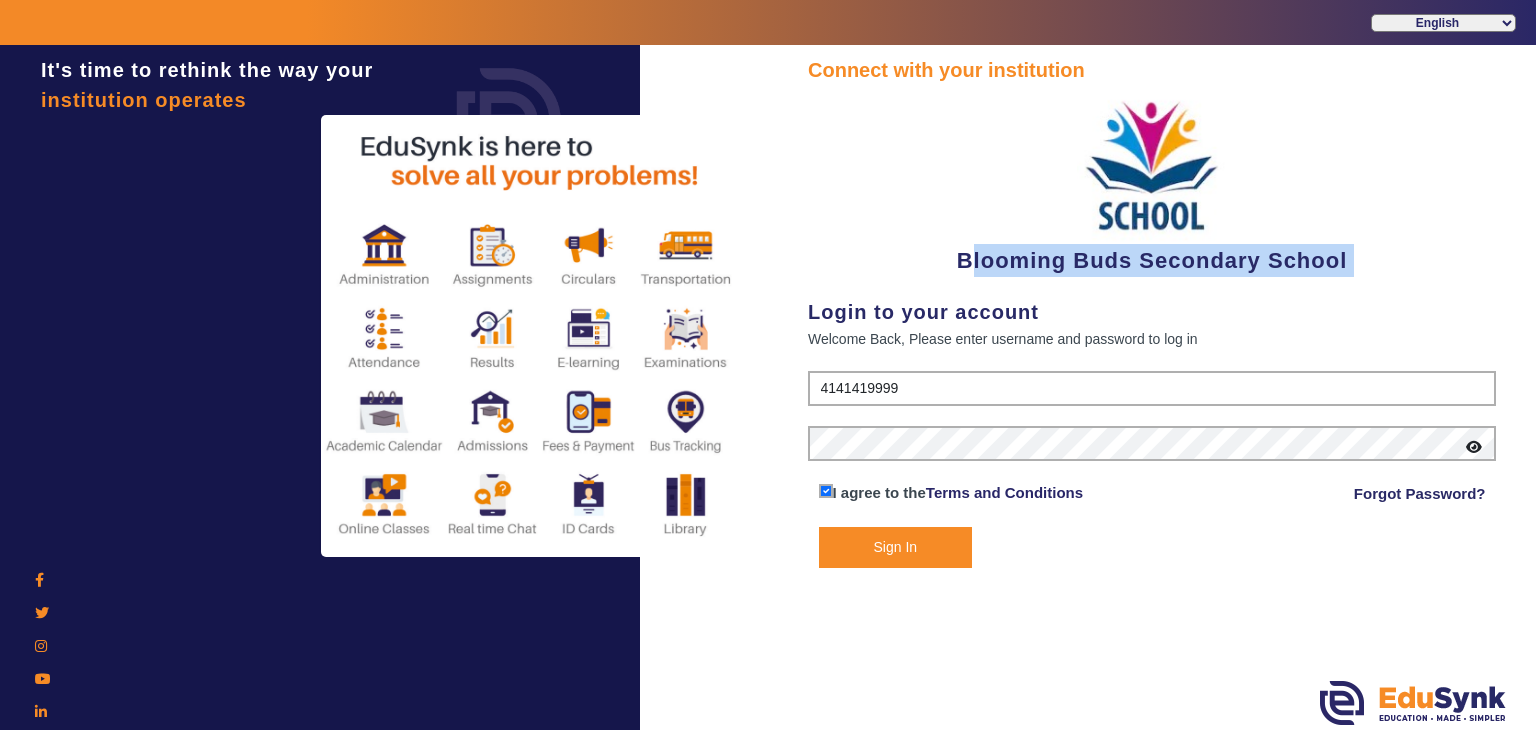 click on "Blooming Buds Secondary School" 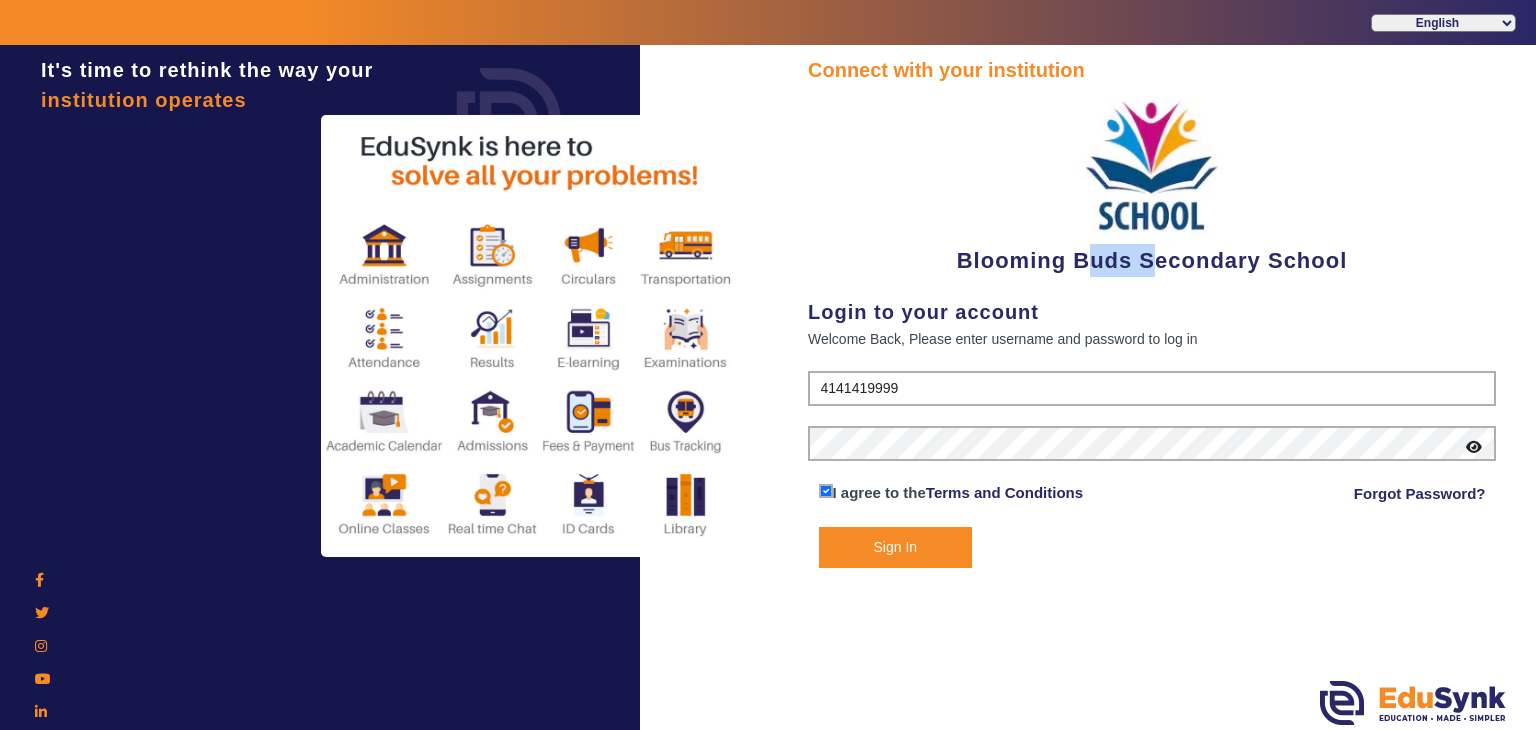 click on "Blooming Buds Secondary School" 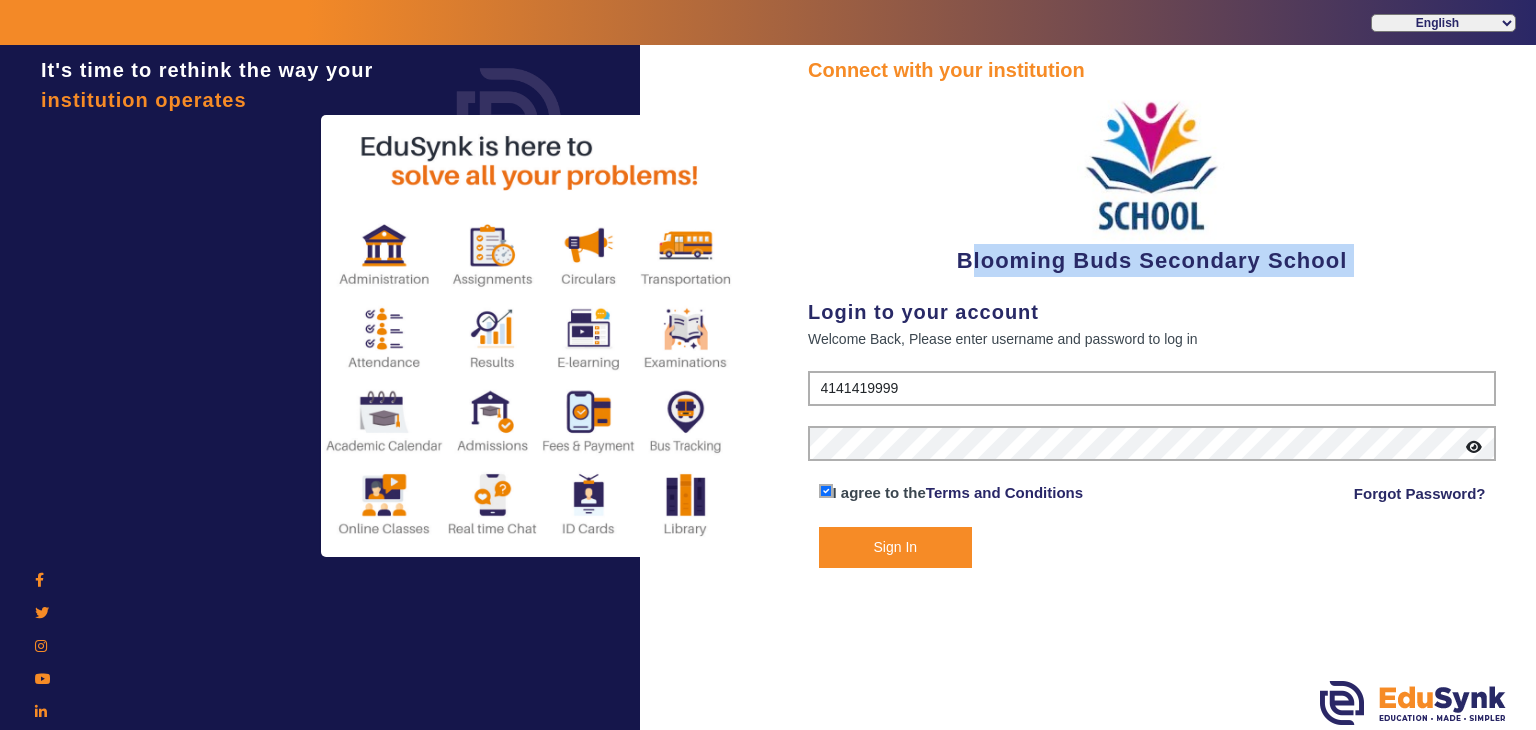 click on "Blooming Buds Secondary School" 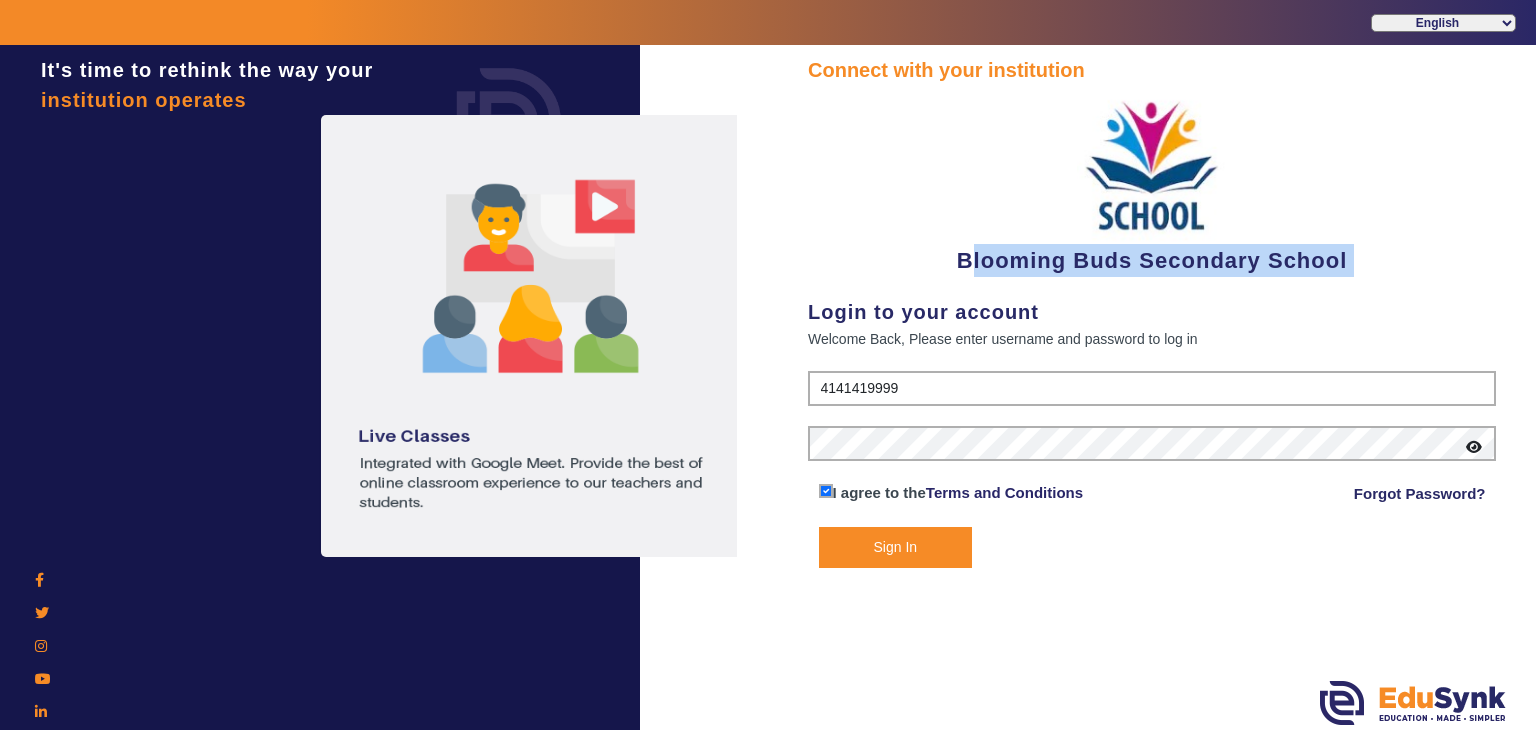 click on "Blooming Buds Secondary School" 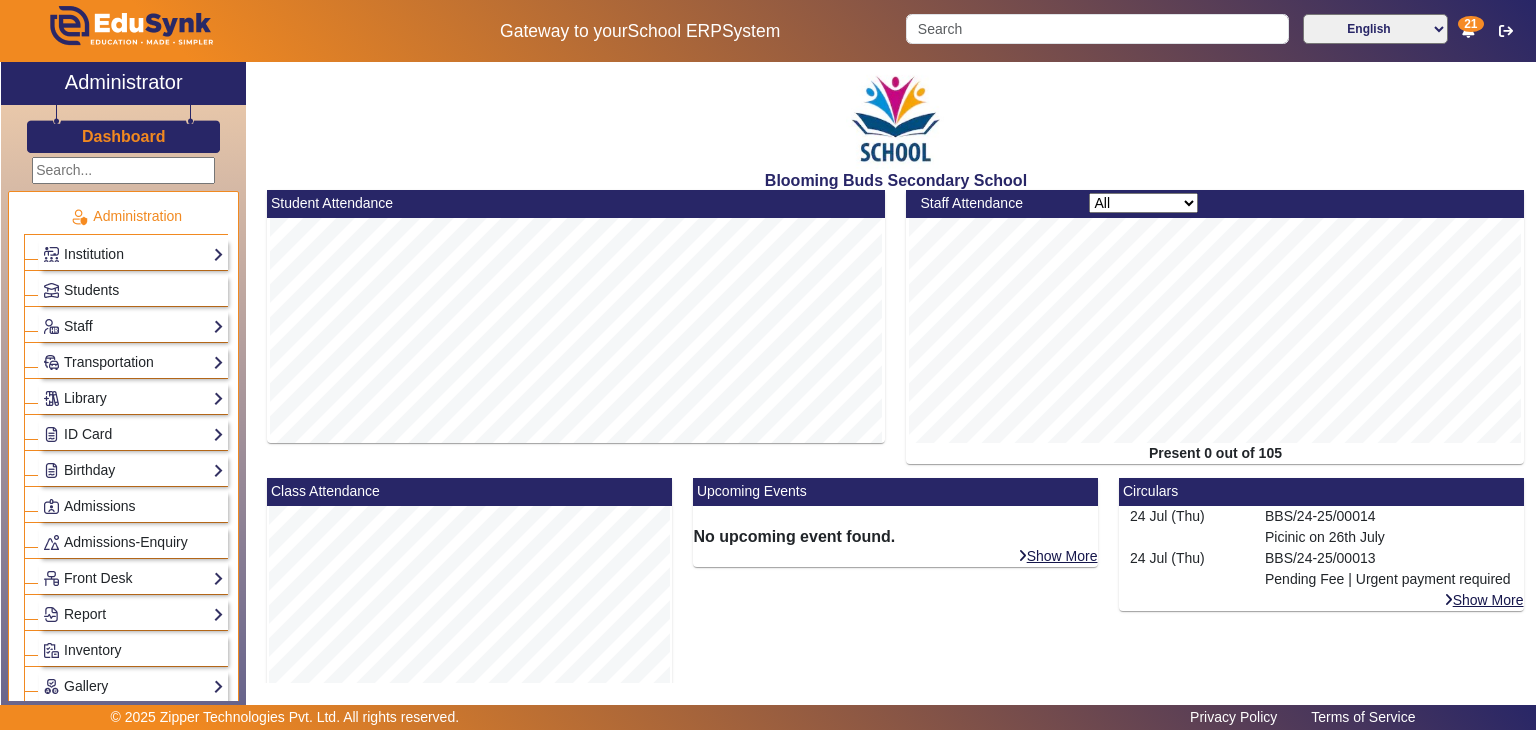 scroll, scrollTop: 0, scrollLeft: 0, axis: both 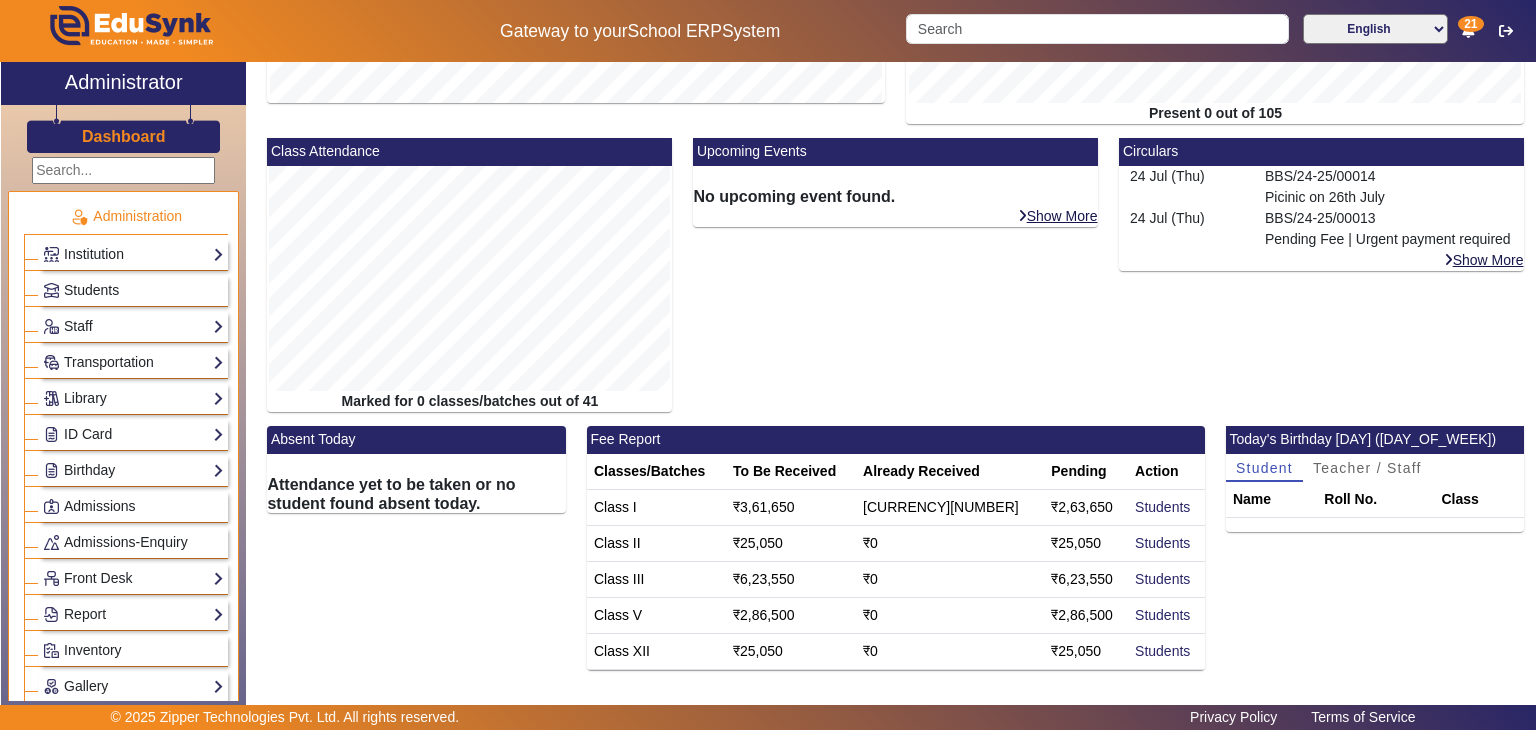 click on "Fee Report" 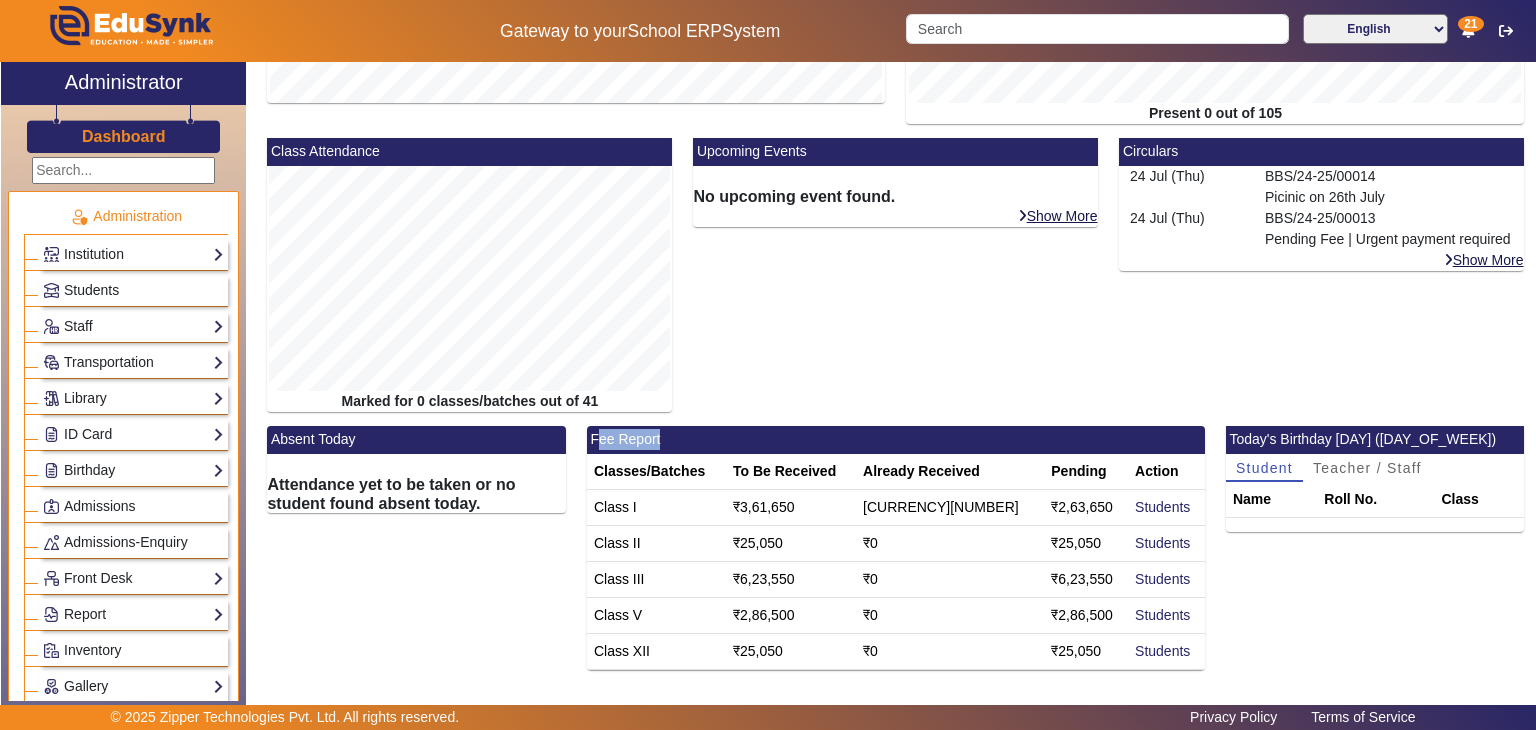 click on "Fee Report" 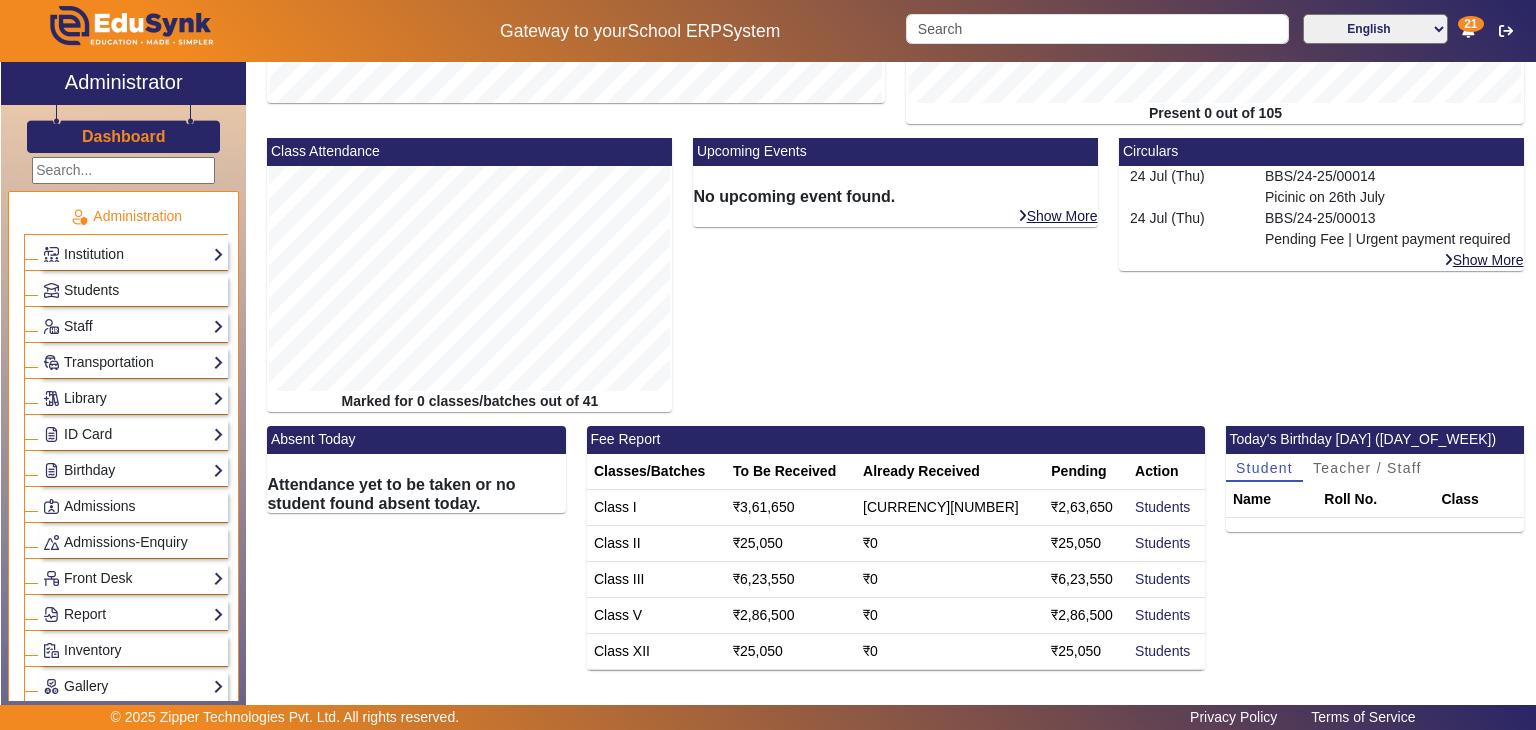 click on "Fee Report" 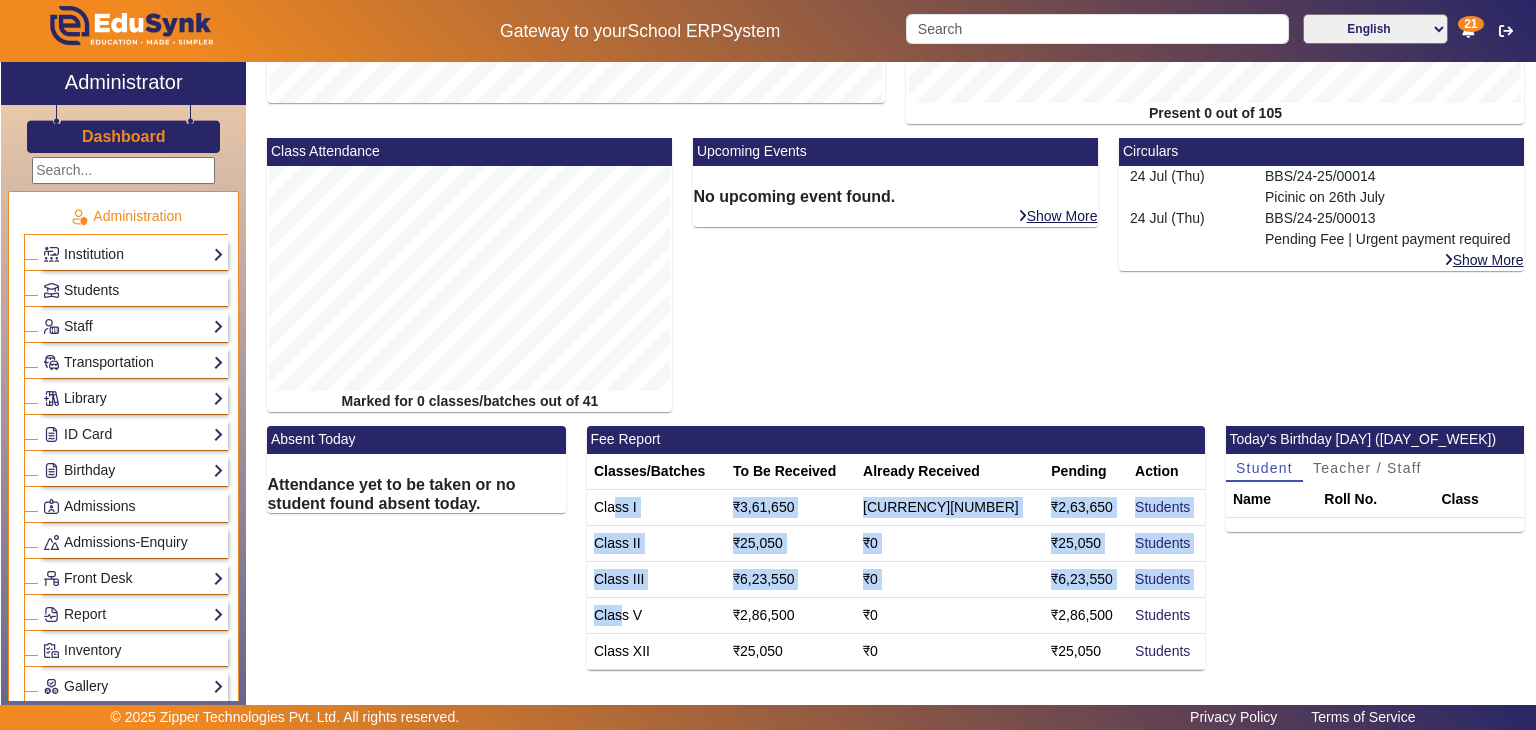 drag, startPoint x: 611, startPoint y: 504, endPoint x: 616, endPoint y: 628, distance: 124.10077 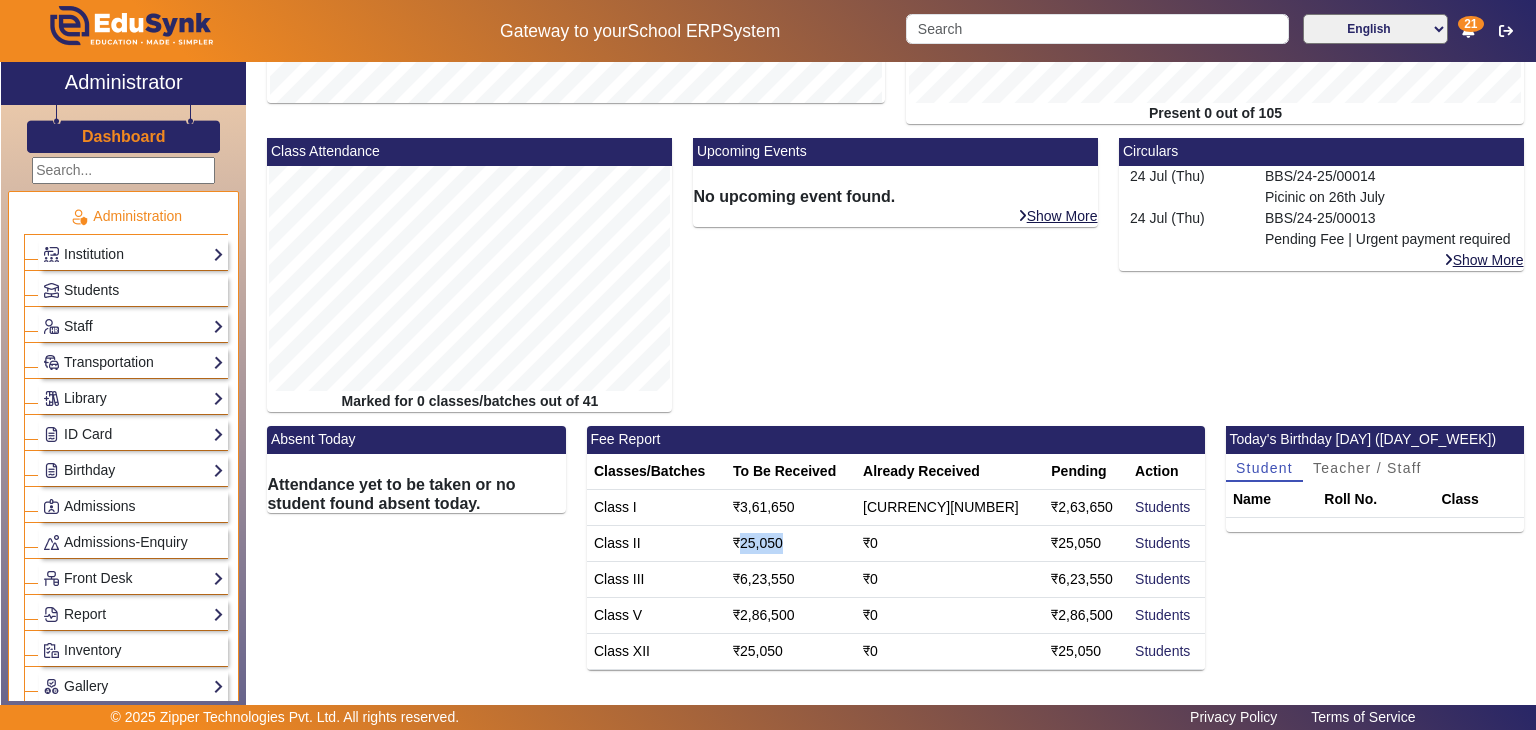 click on "₹25,050" 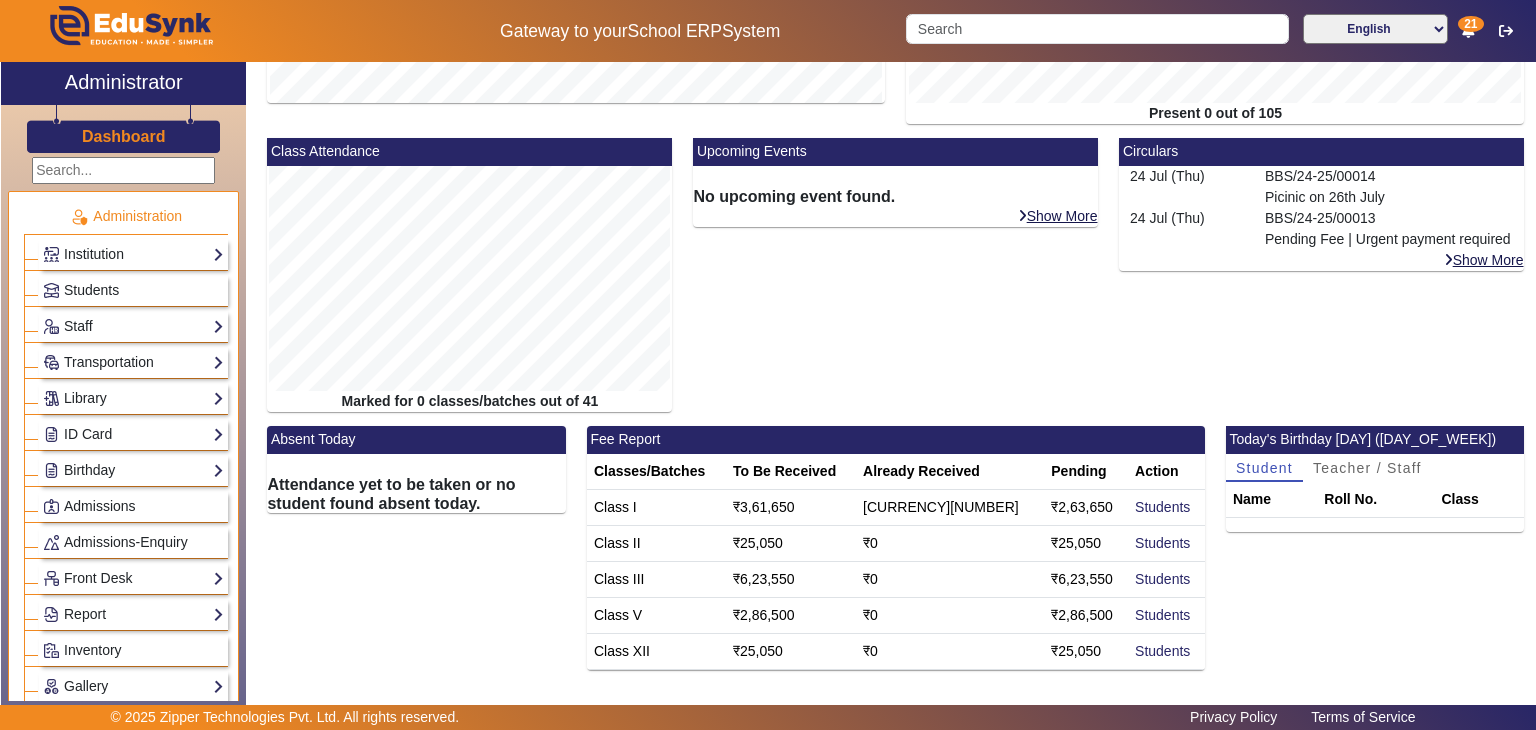 click on "₹3,61,650" 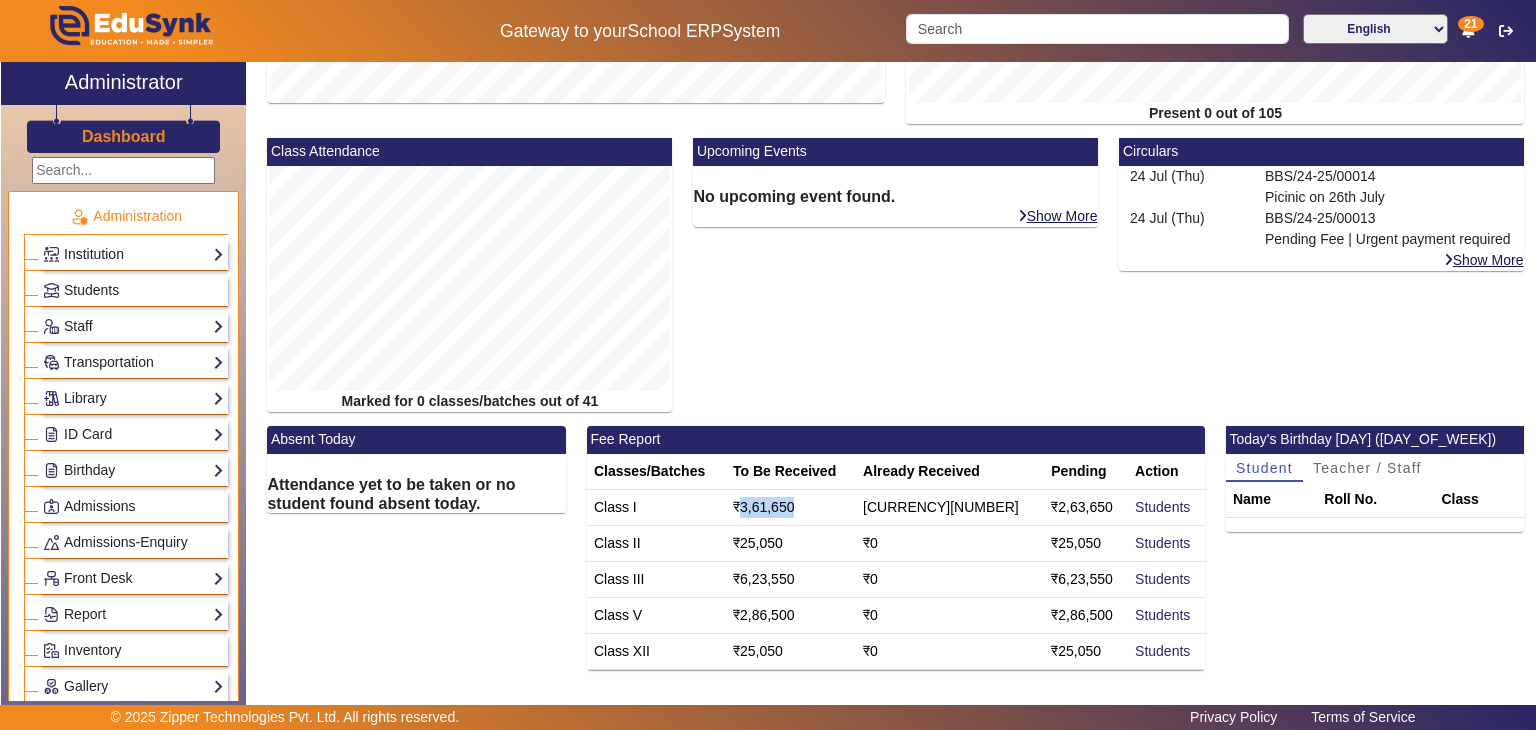 click on "₹3,61,650" 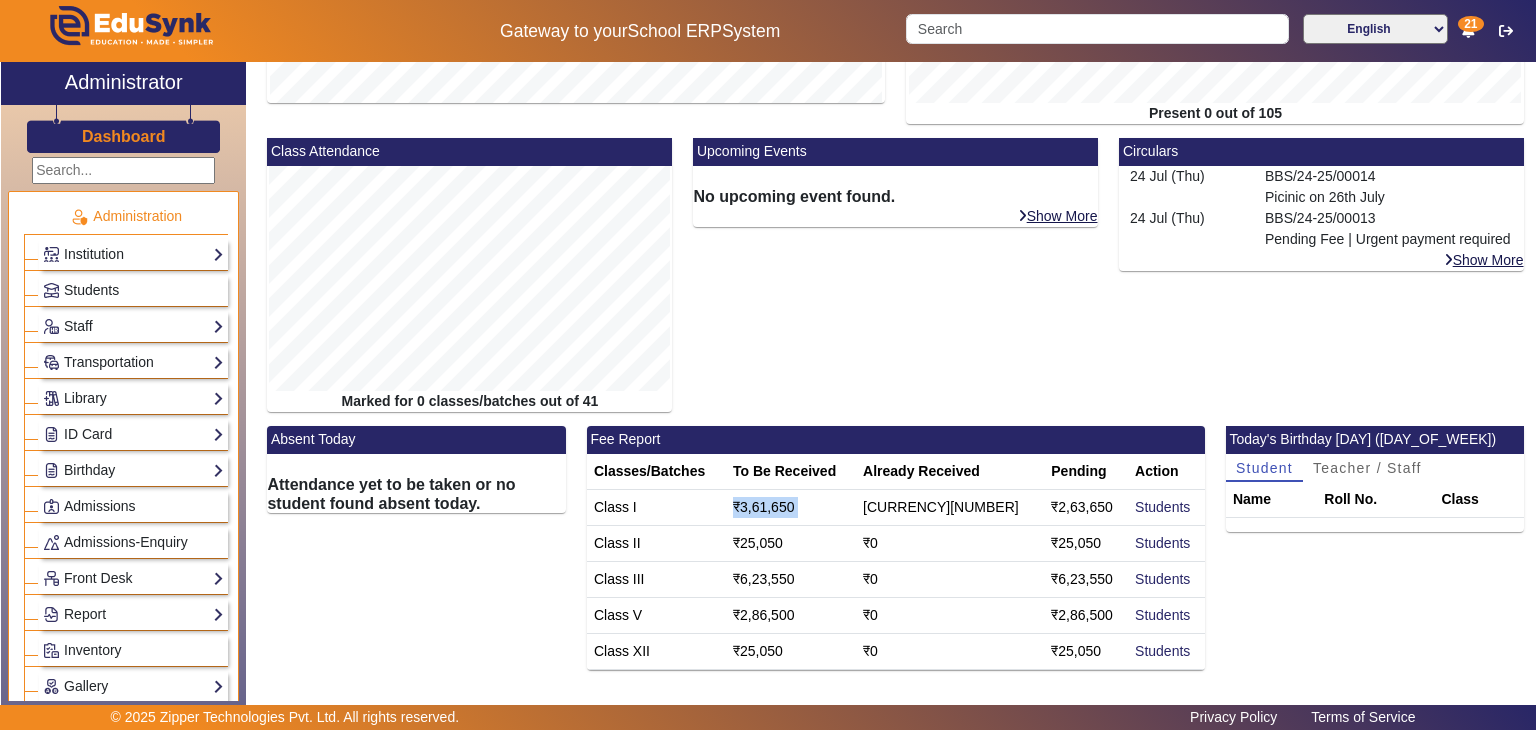 click on "₹3,61,650" 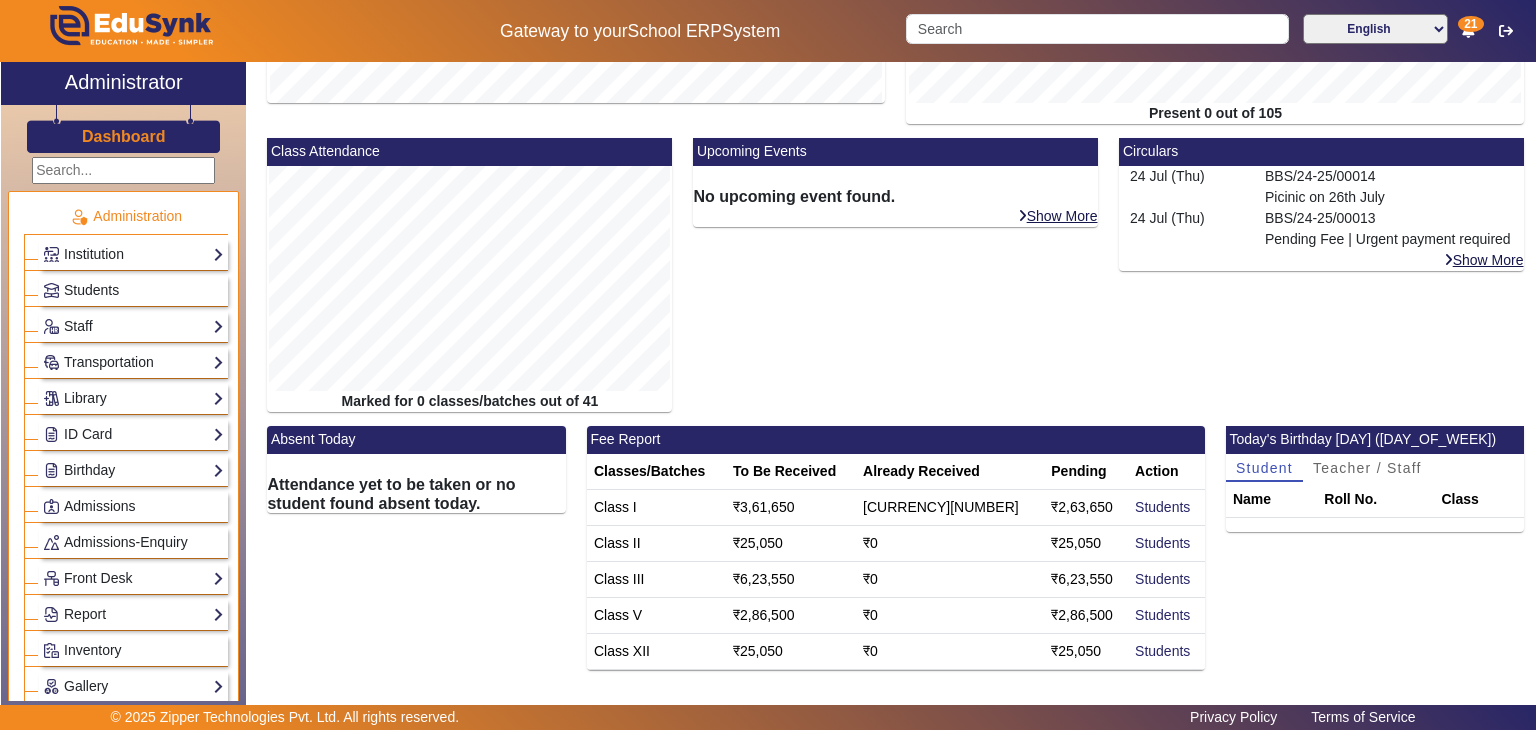 click on "₹98,000" 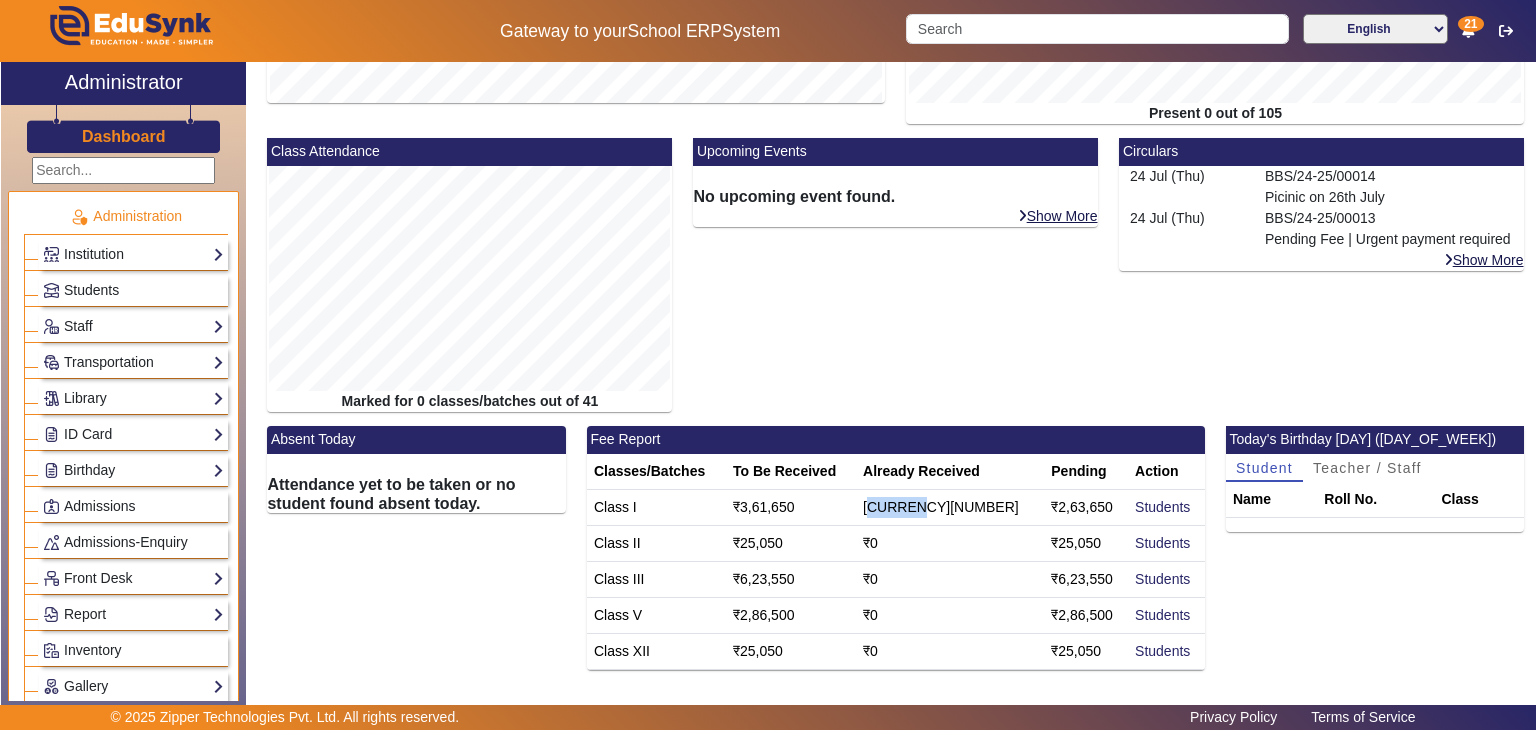 click on "₹98,000" 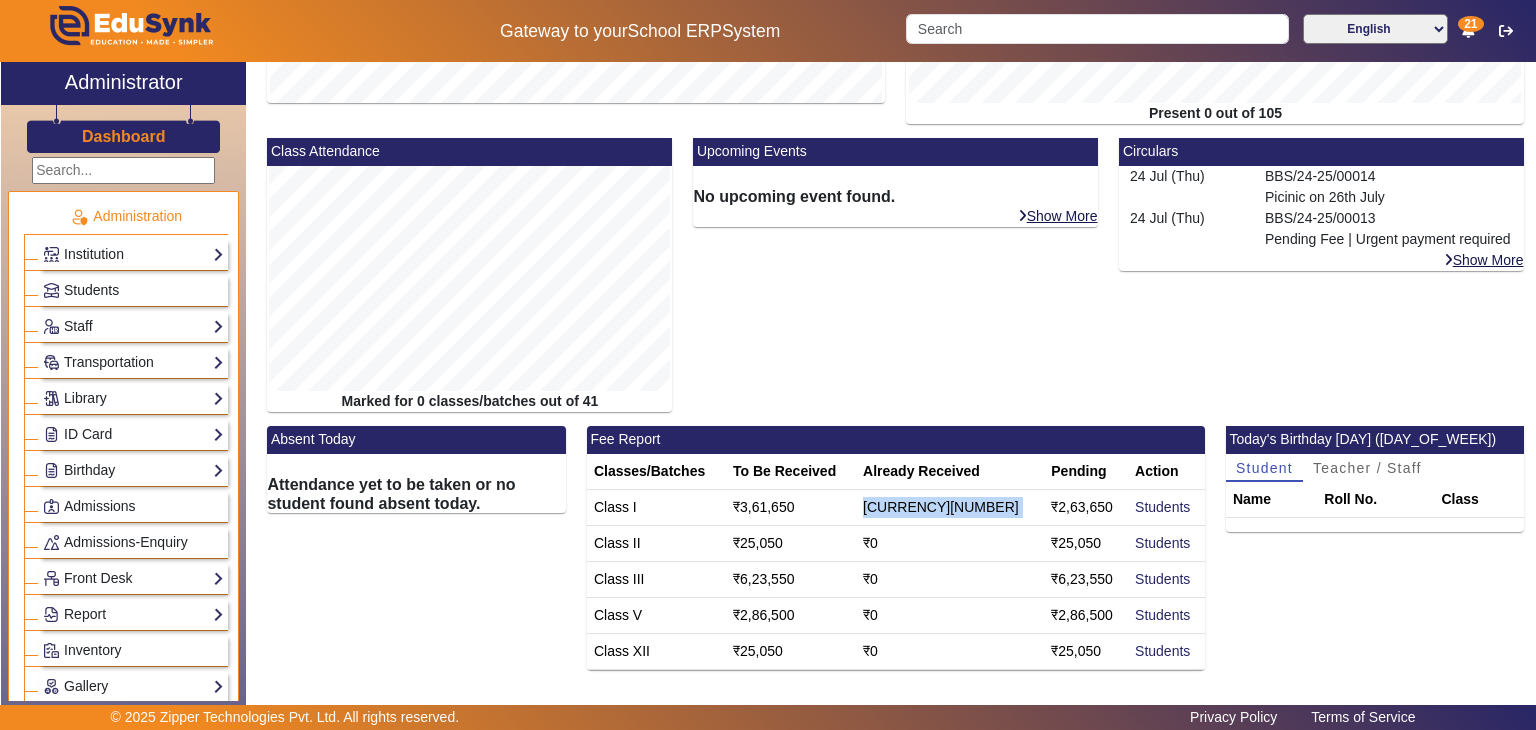 click on "₹98,000" 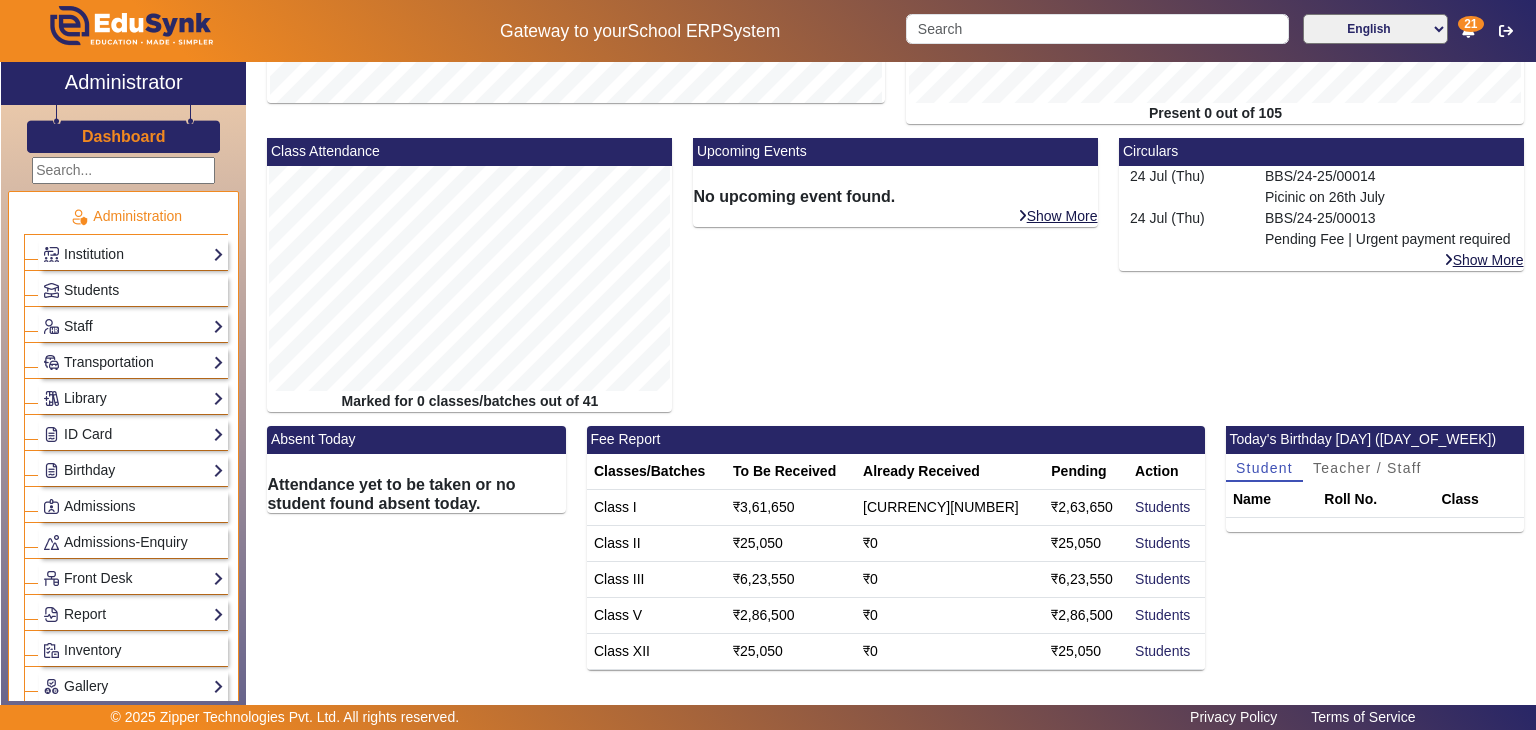 click on "₹0" 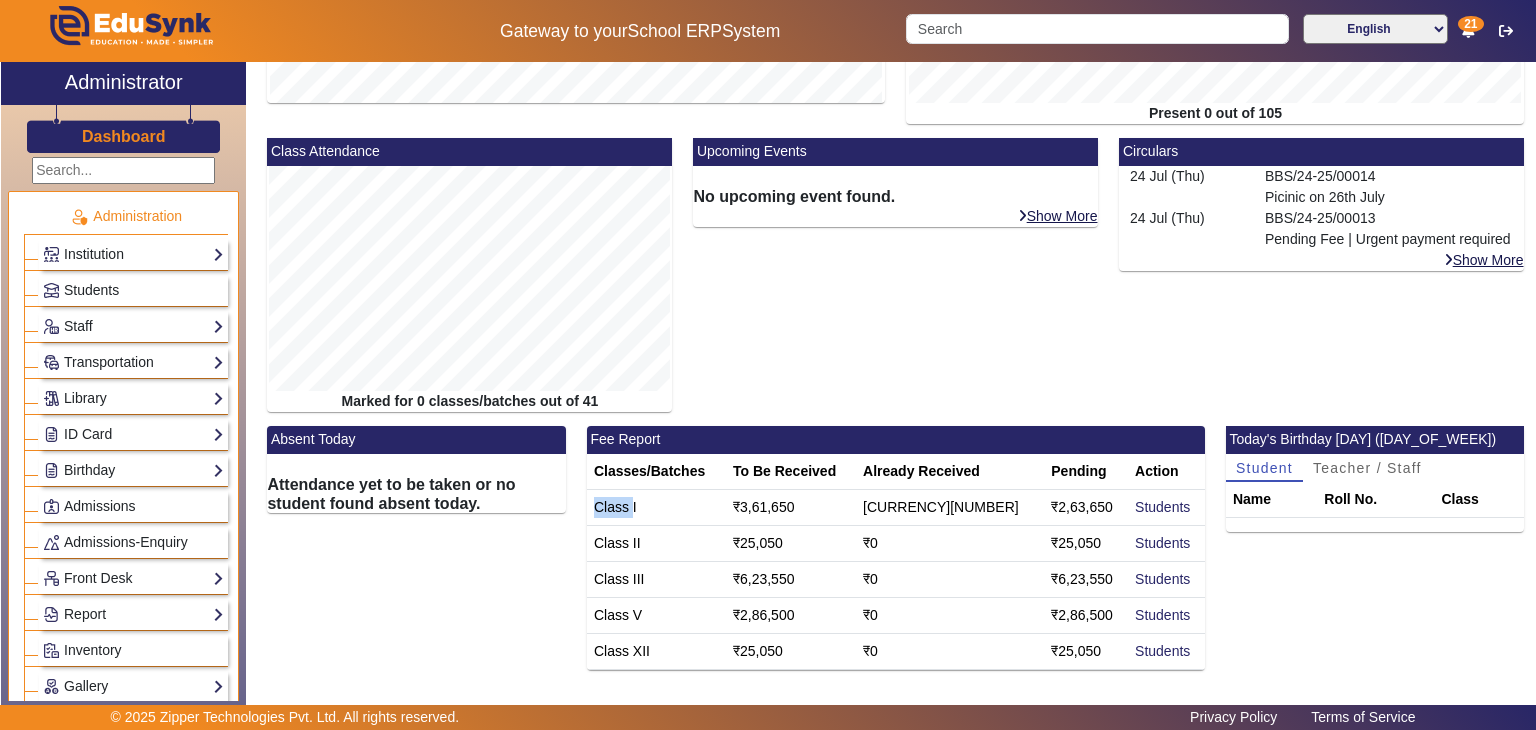click on "Class I" 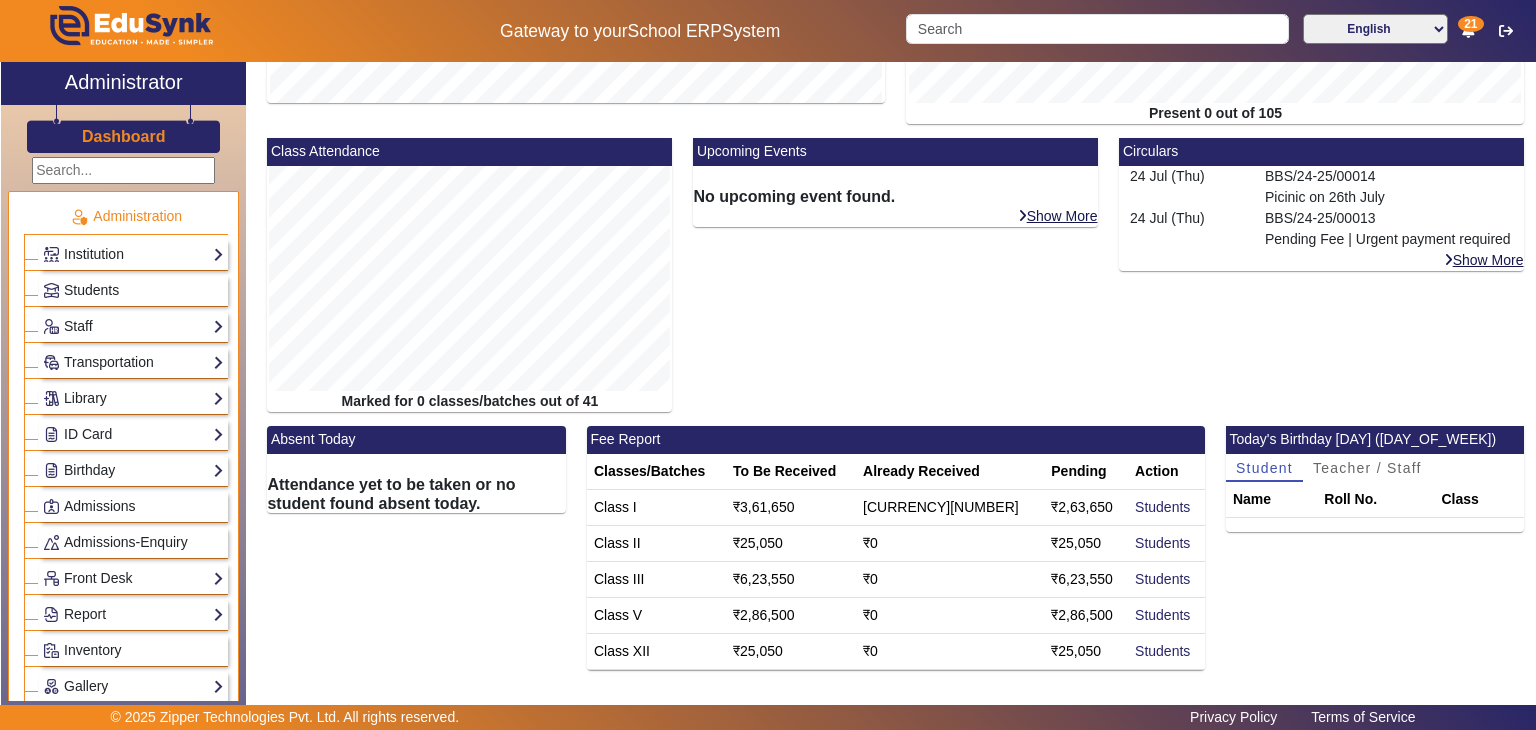 click on "₹3,61,650" 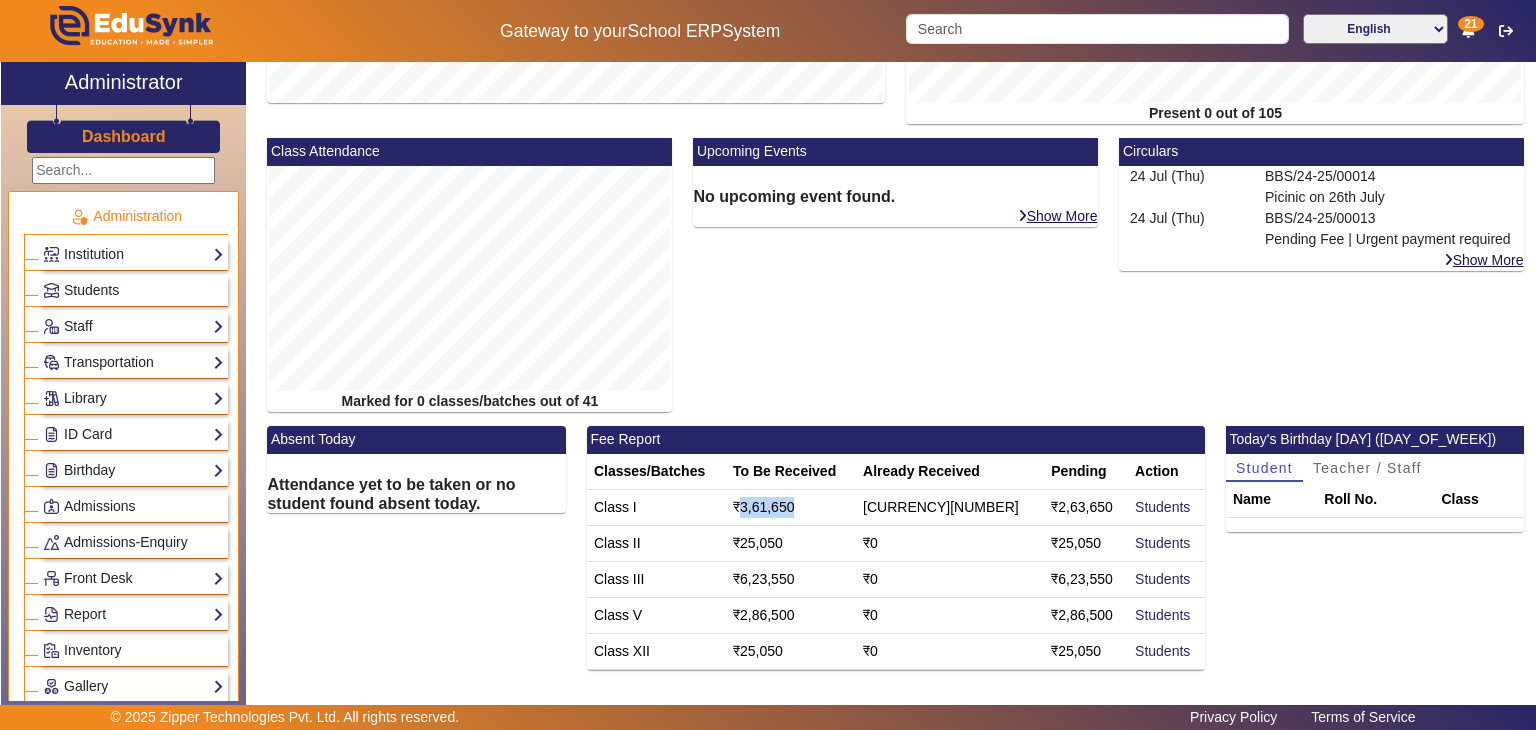 click on "₹3,61,650" 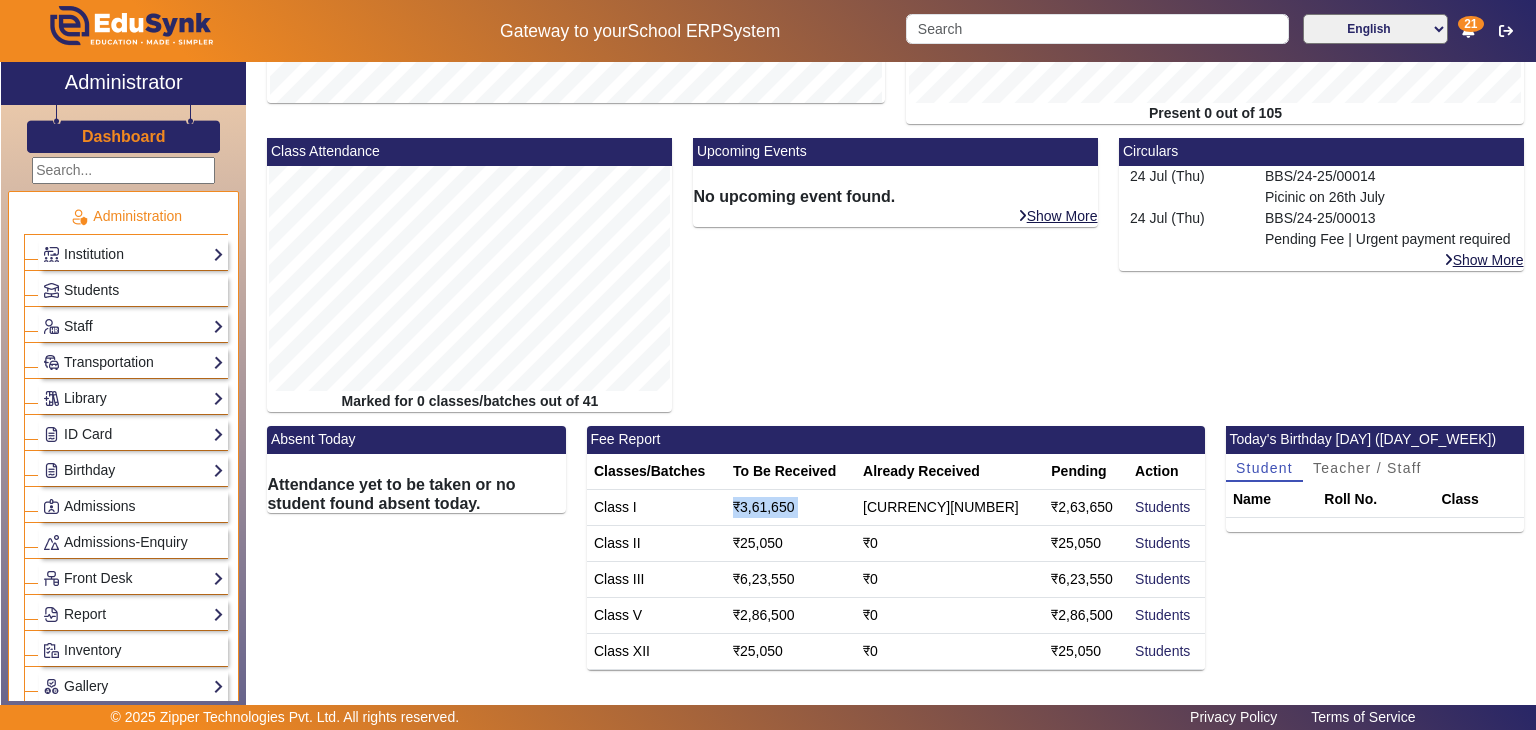 click on "₹3,61,650" 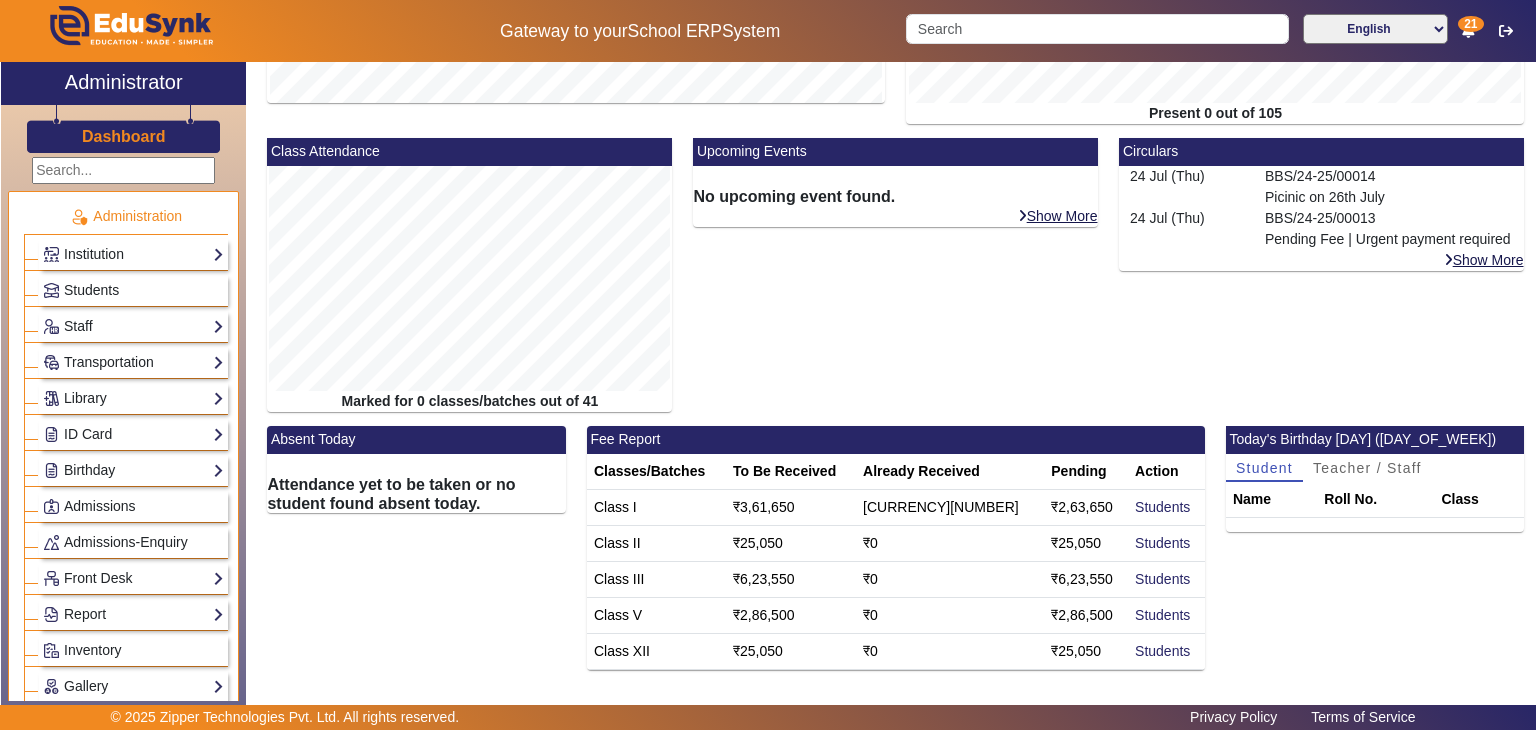 click on "₹98,000" 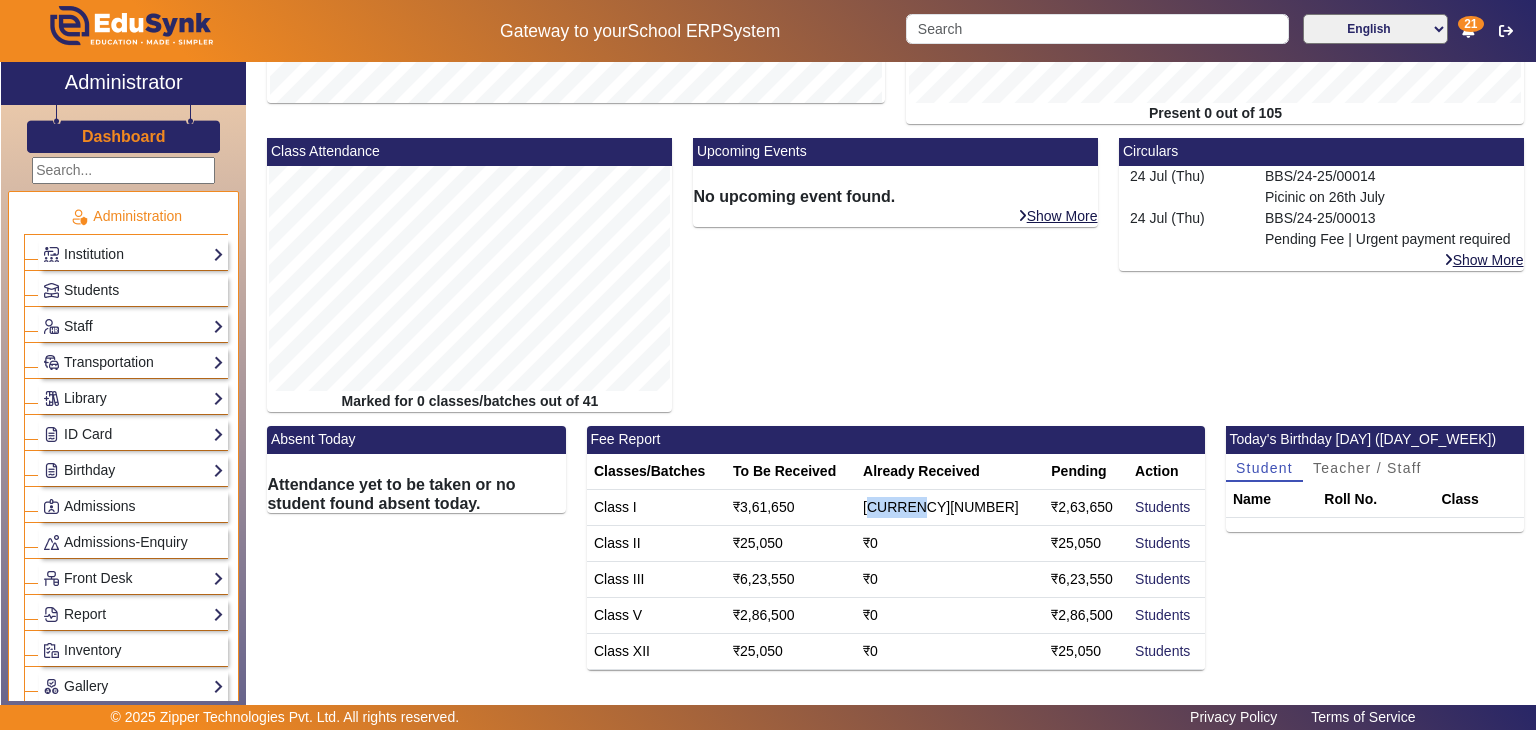 click on "₹98,000" 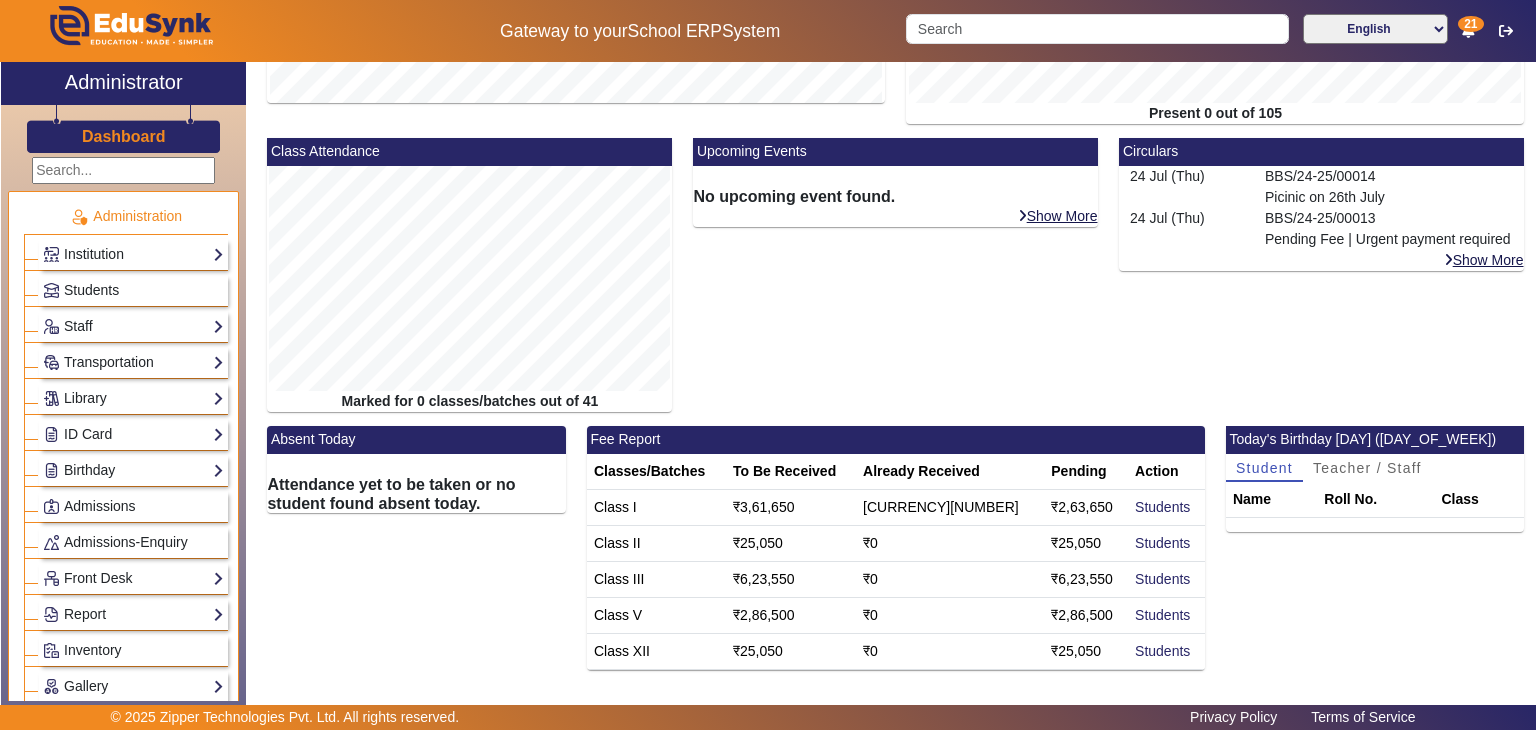 click on "₹2,63,650" 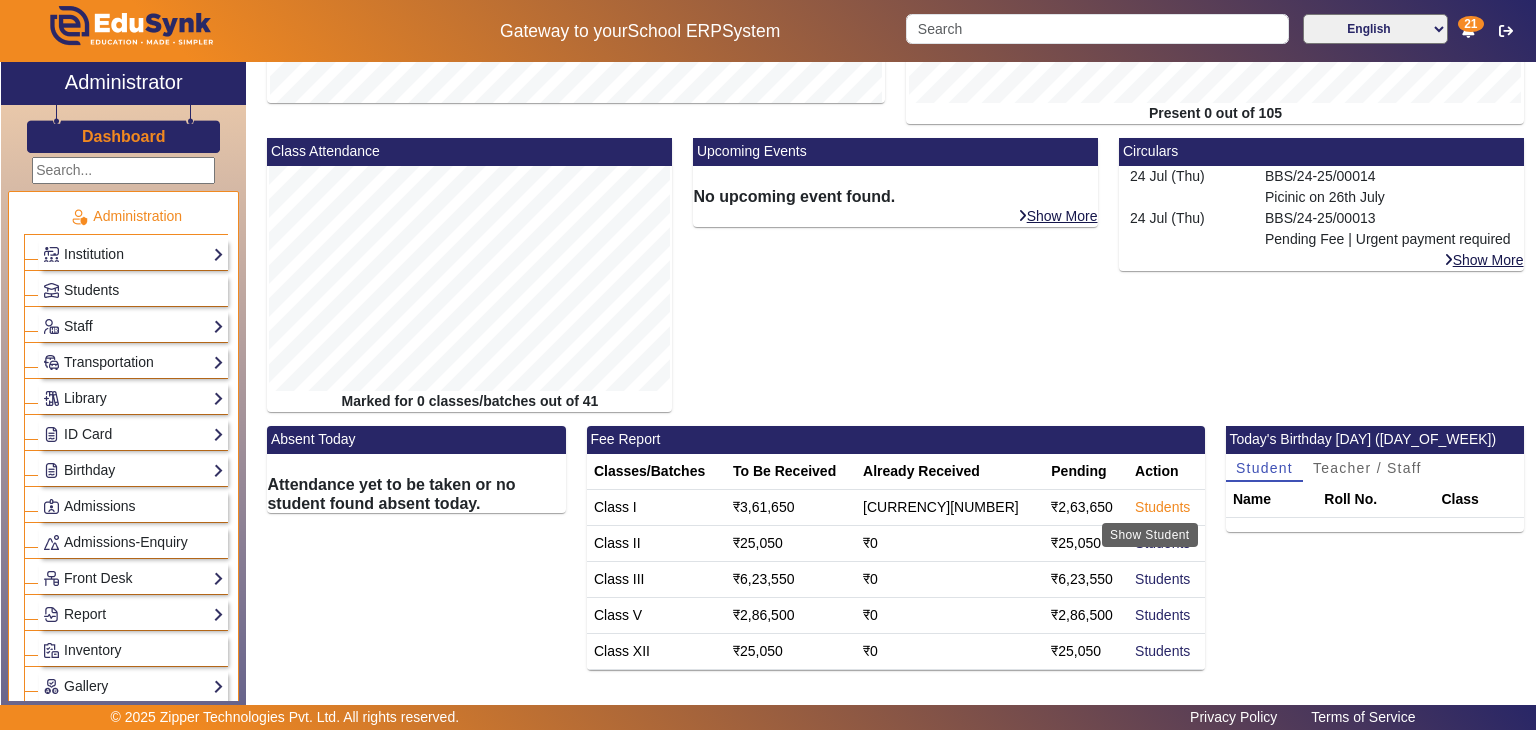 click on "Students" 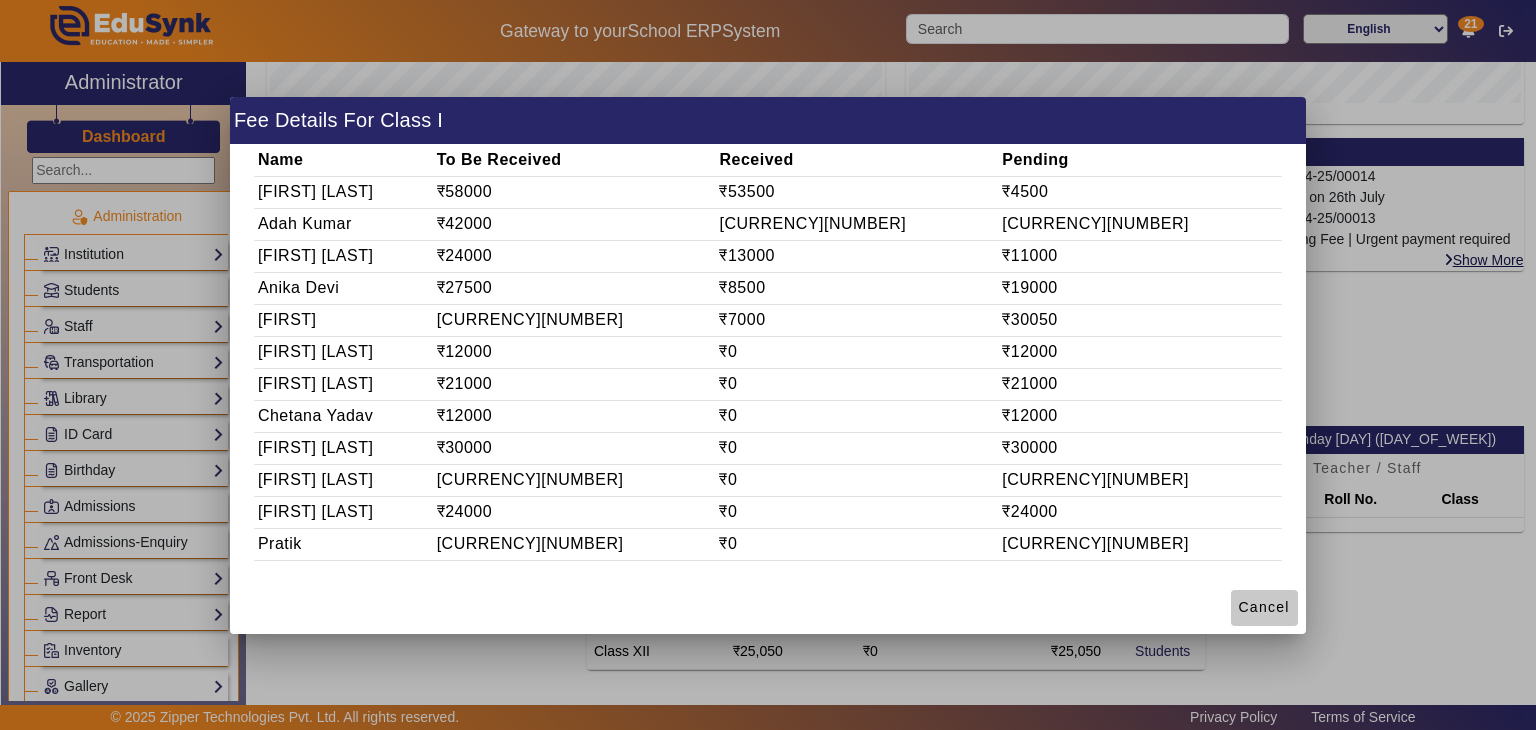 click on "Cancel" at bounding box center [1264, 607] 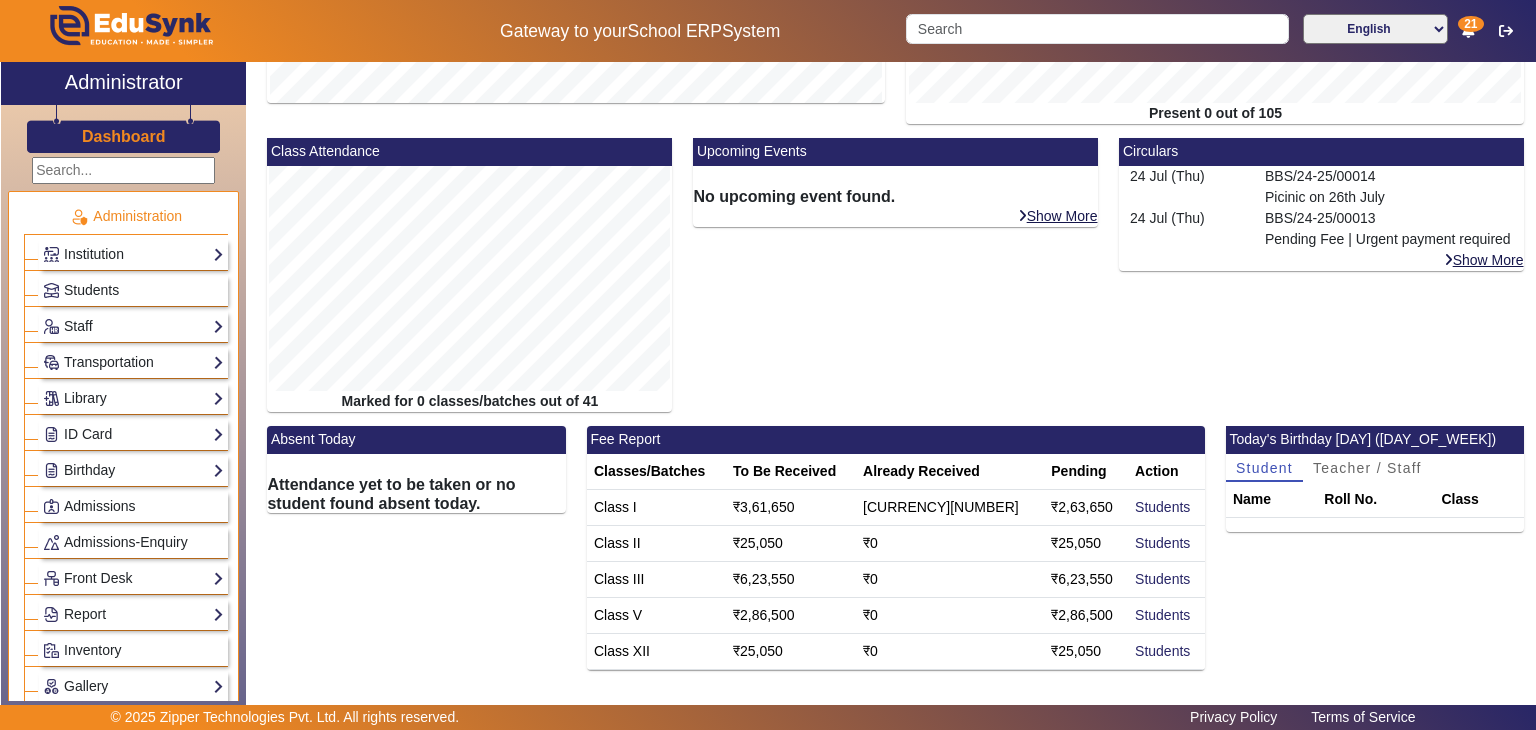 click on "Upcoming Events" 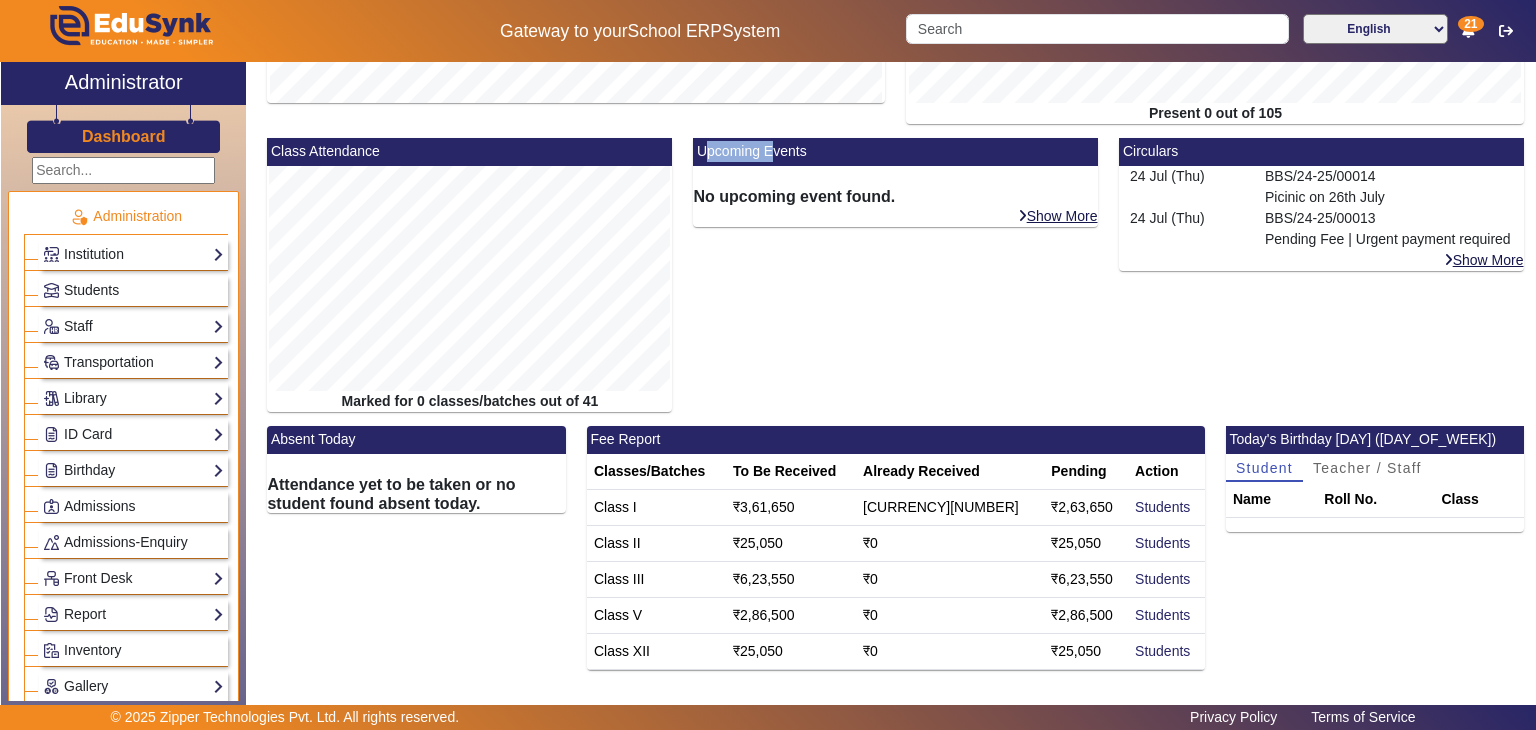 click on "Upcoming Events" 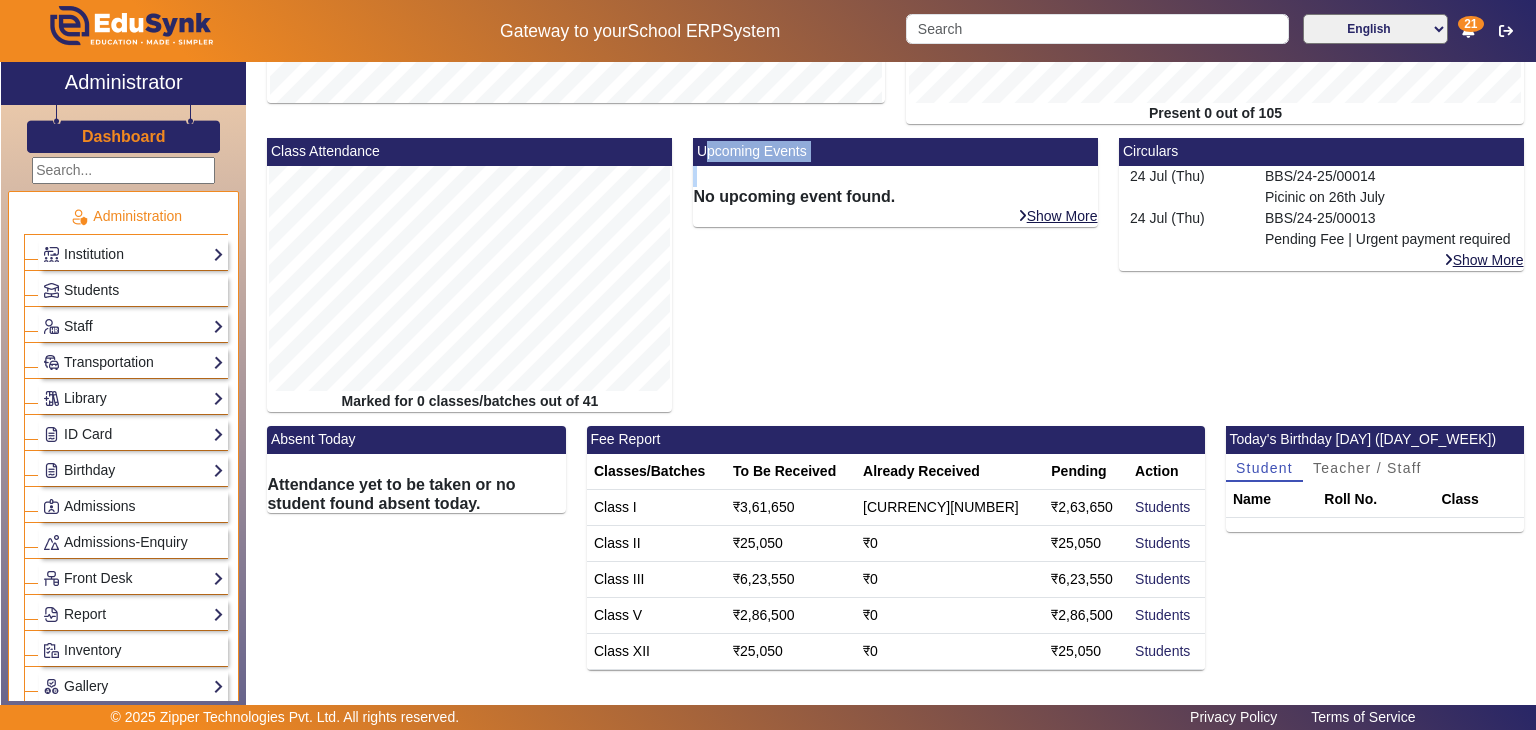 click on "Upcoming Events" 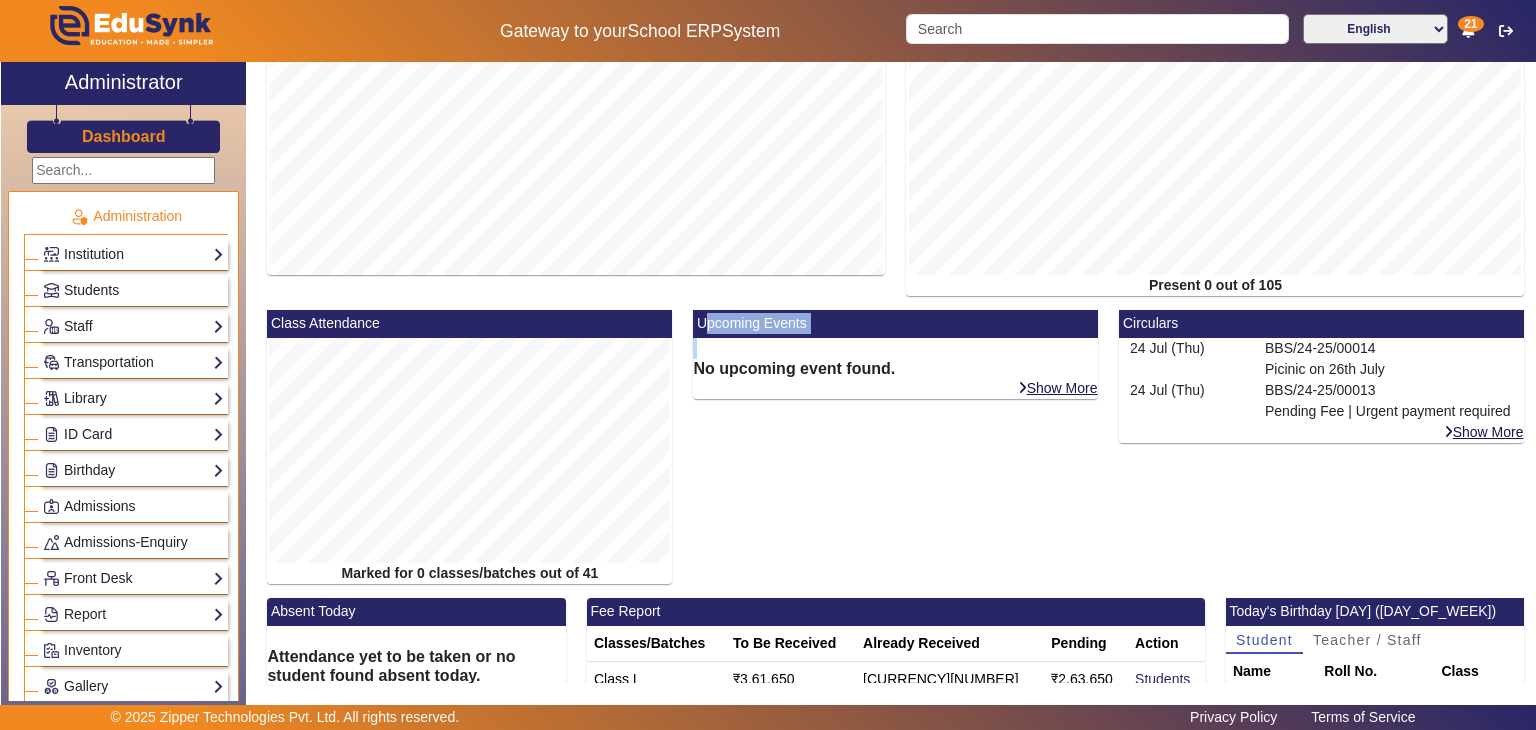 scroll, scrollTop: 208, scrollLeft: 0, axis: vertical 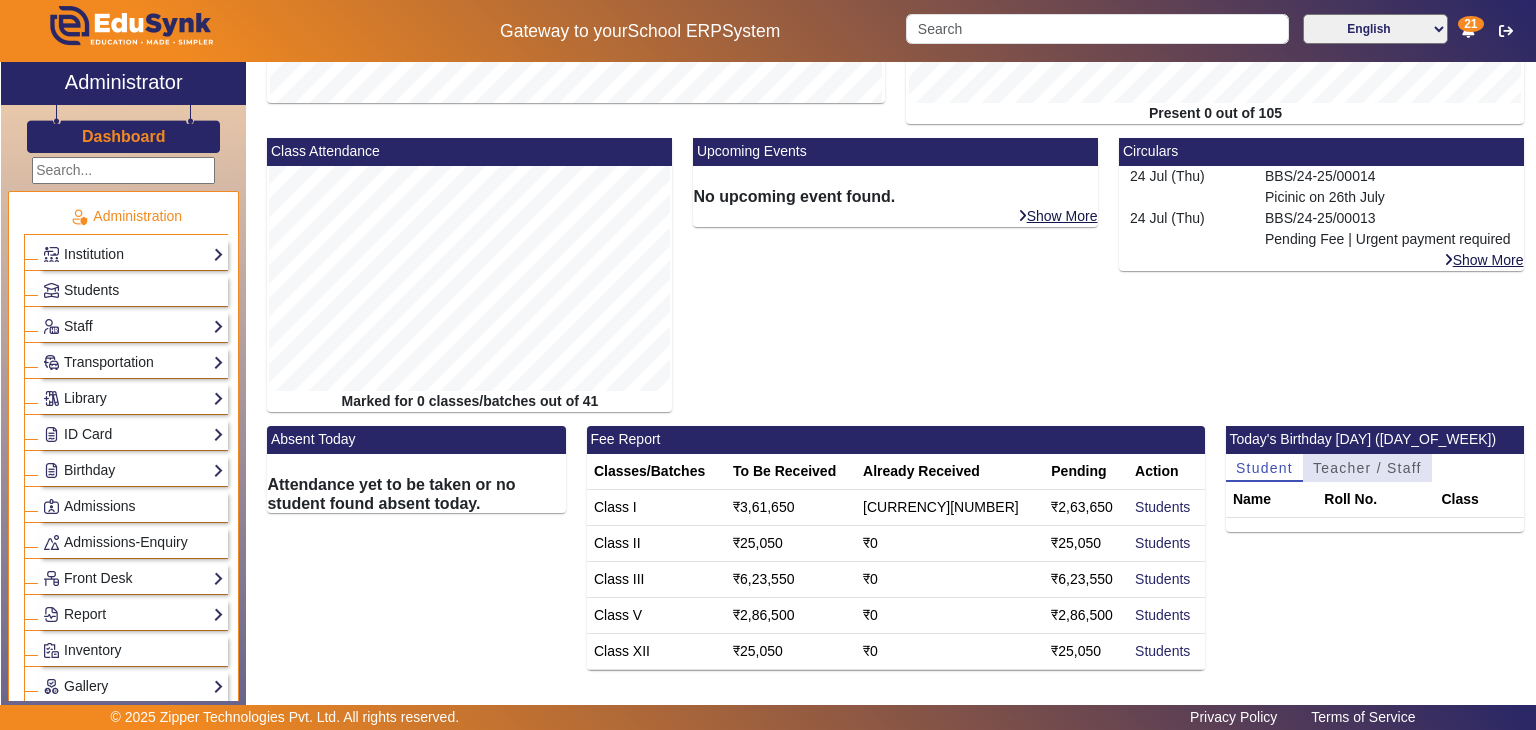 click on "Teacher / Staff" at bounding box center [1367, 468] 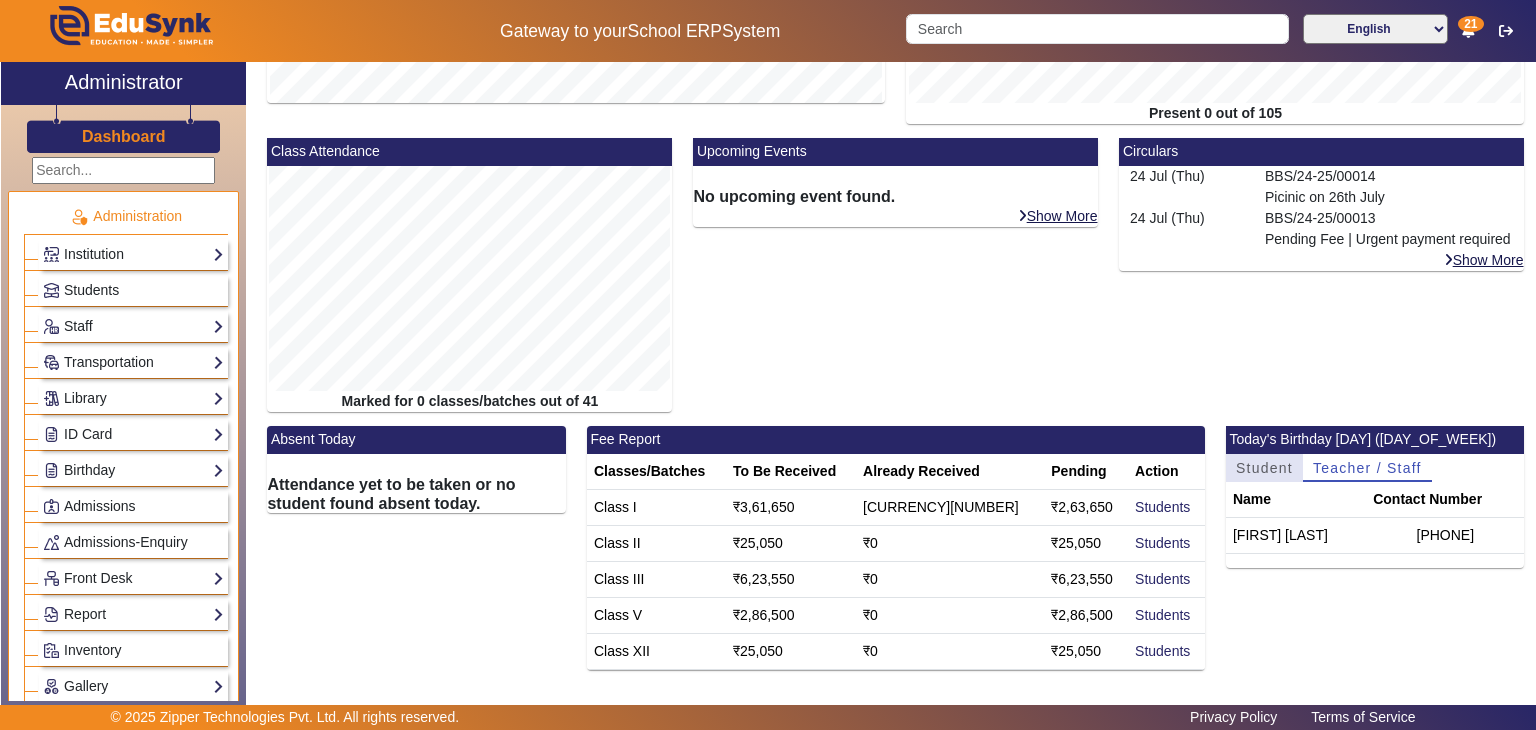 click on "Student" at bounding box center (1264, 468) 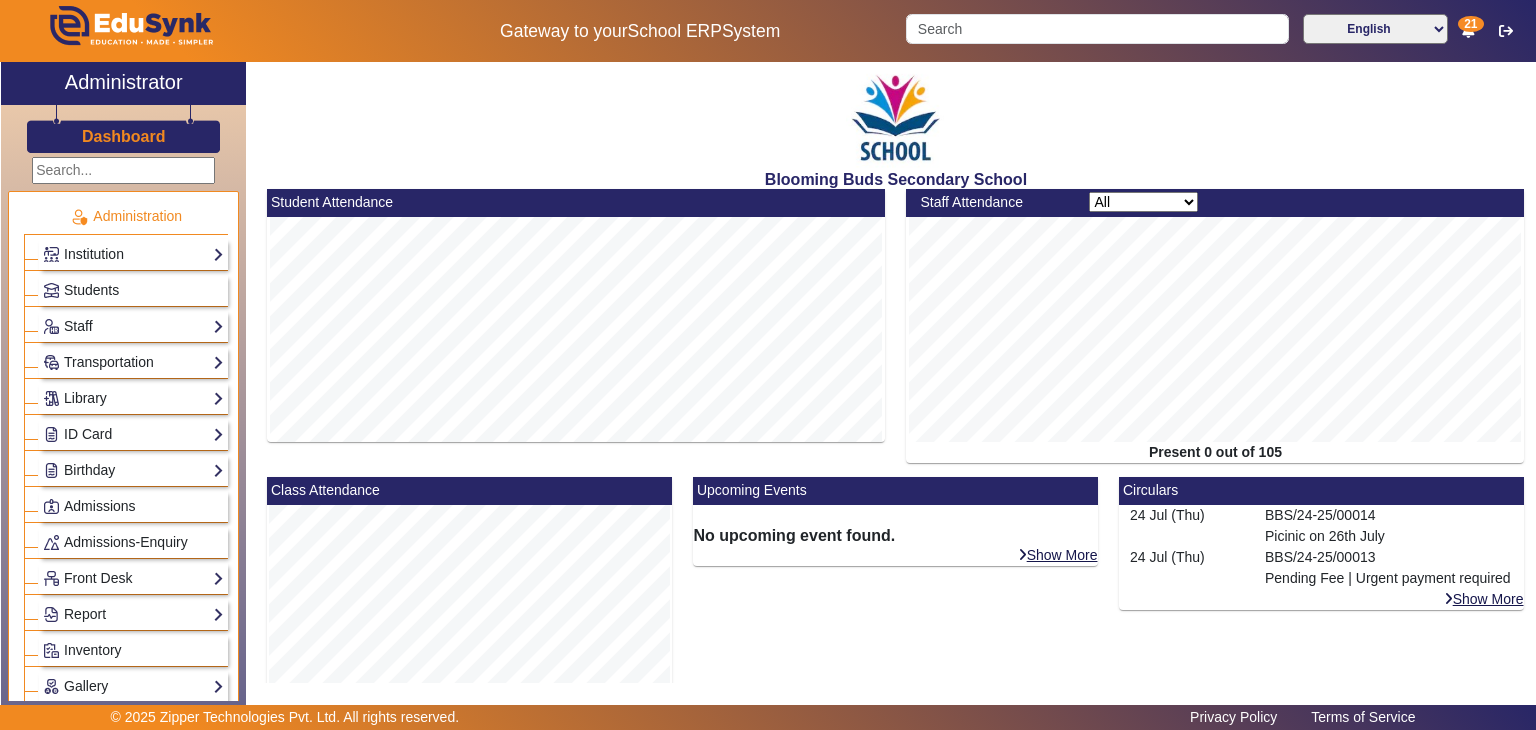 scroll, scrollTop: 0, scrollLeft: 0, axis: both 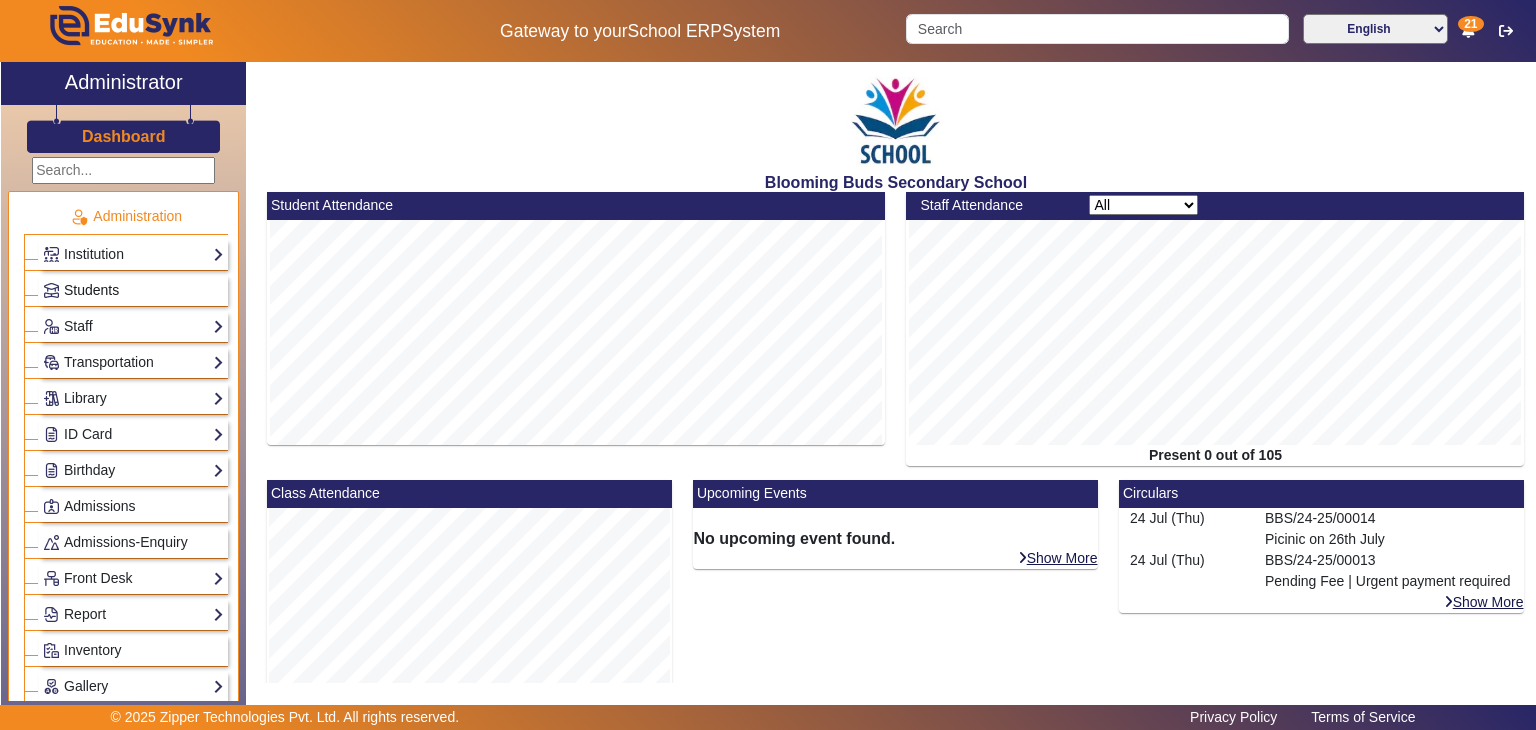 click on "Students" 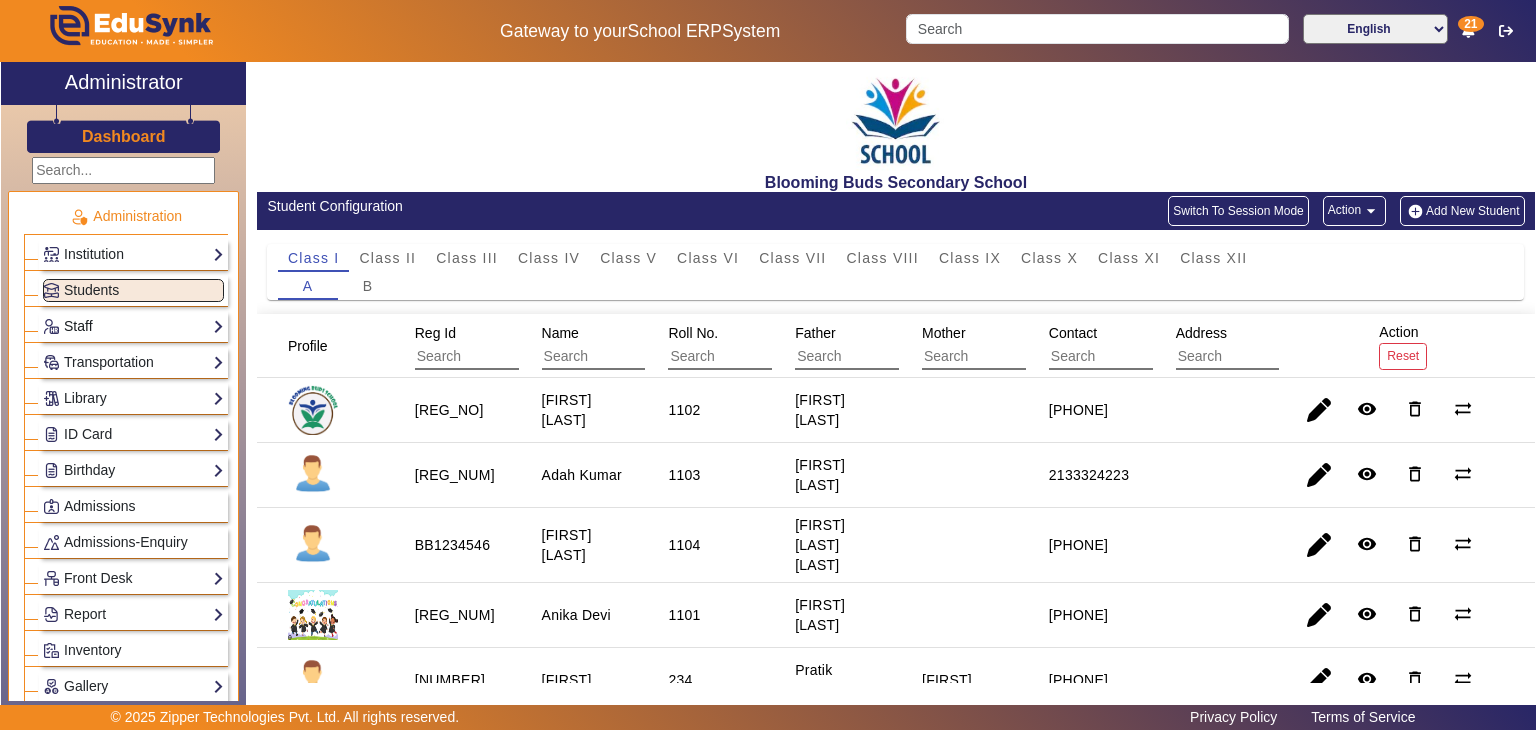 click on "Staff" 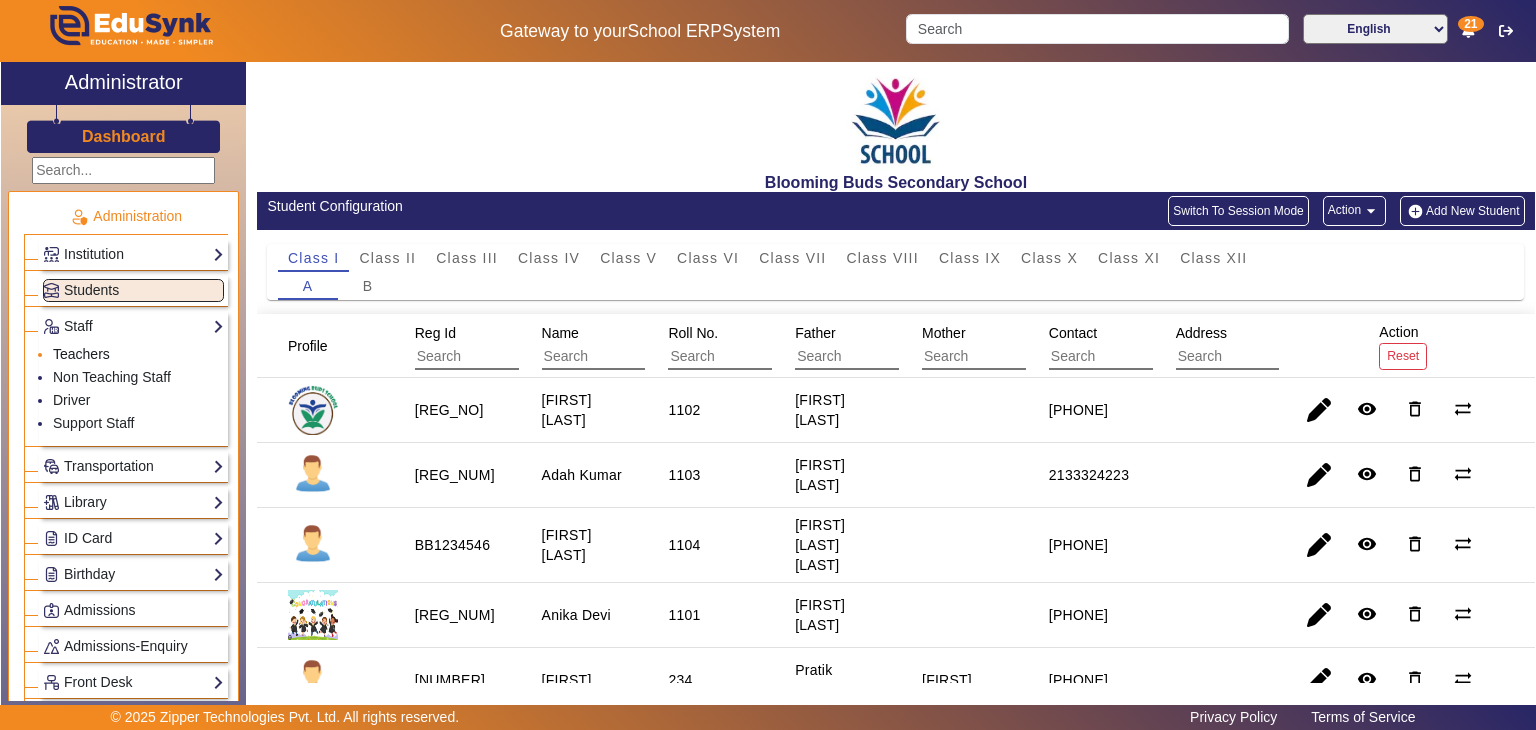 click on "Teachers" 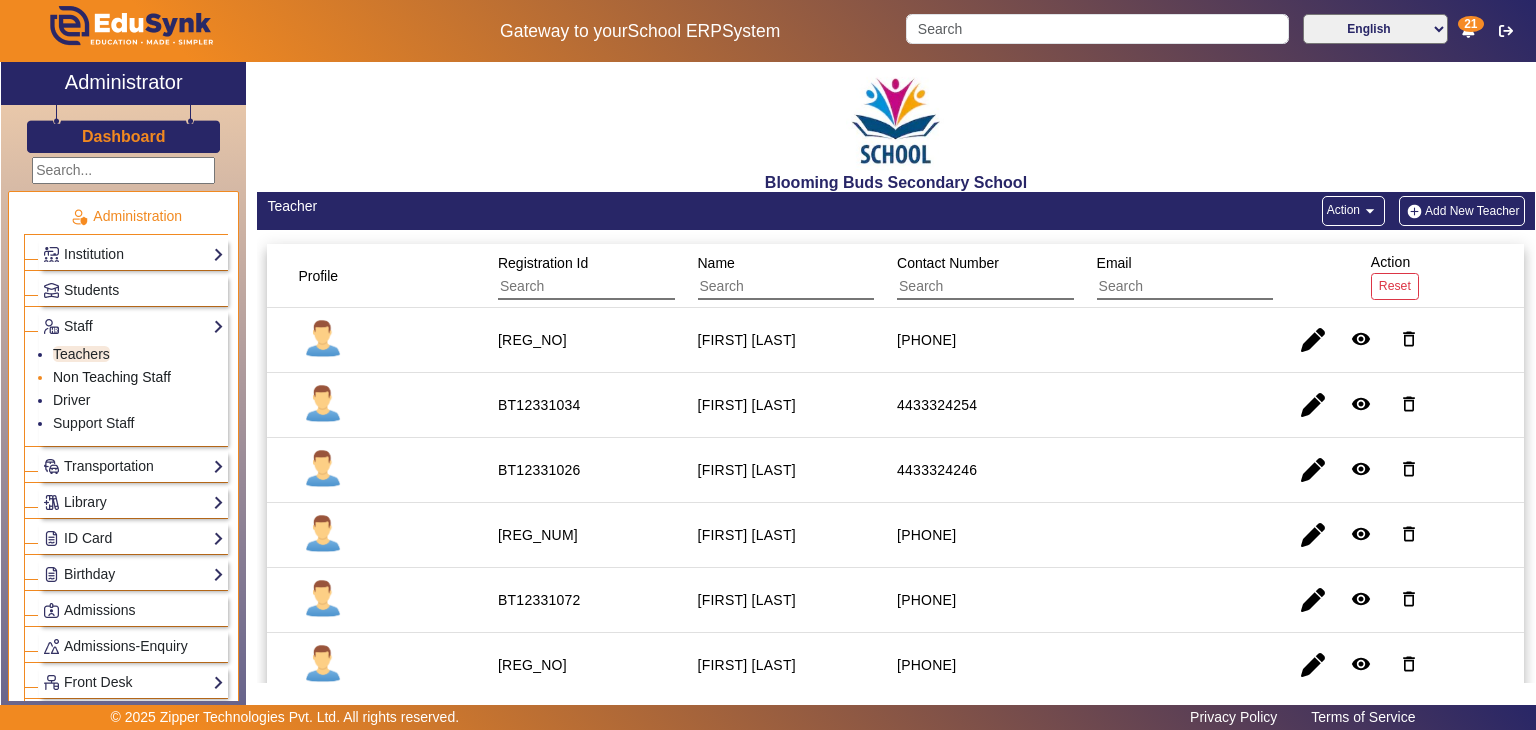 click on "Non Teaching Staff" 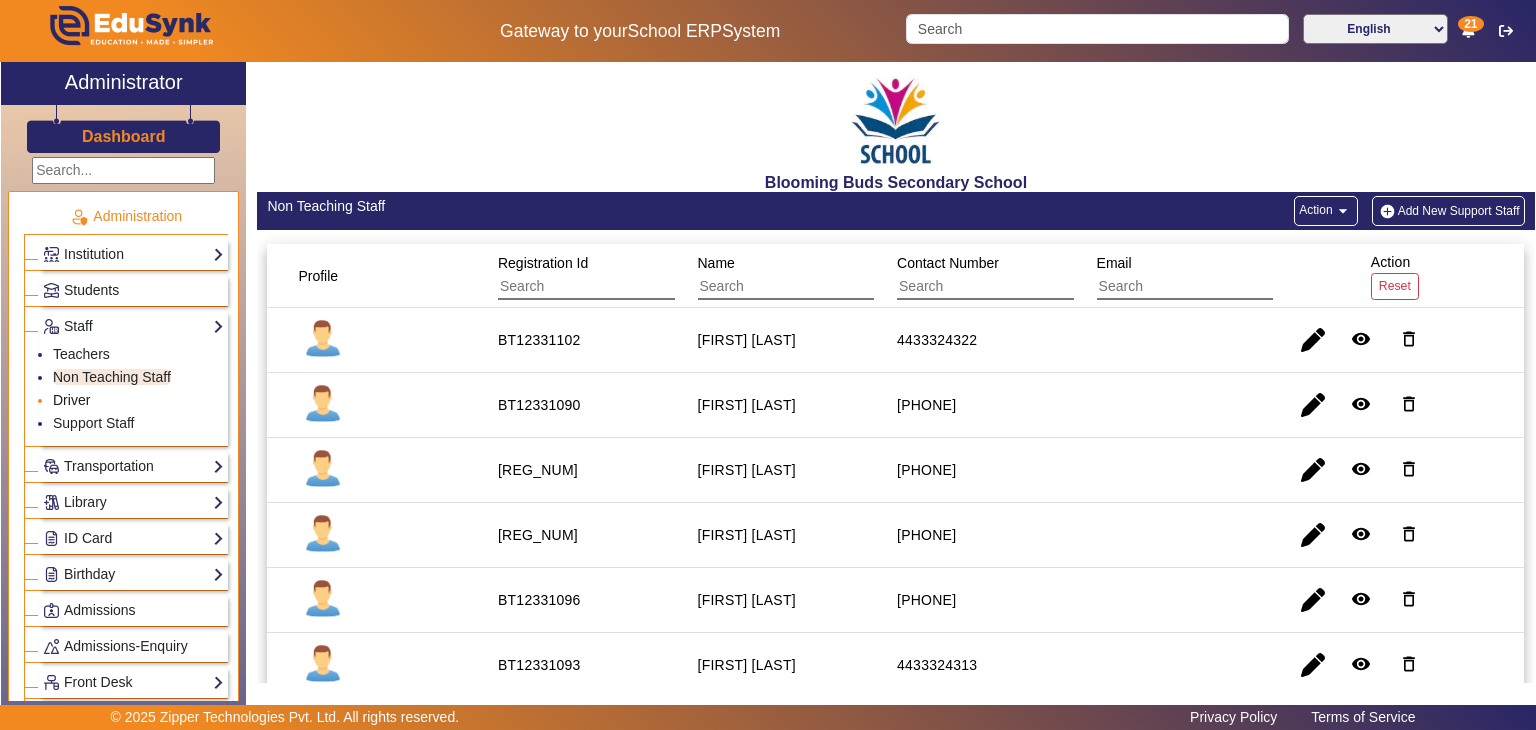 click on "Driver" 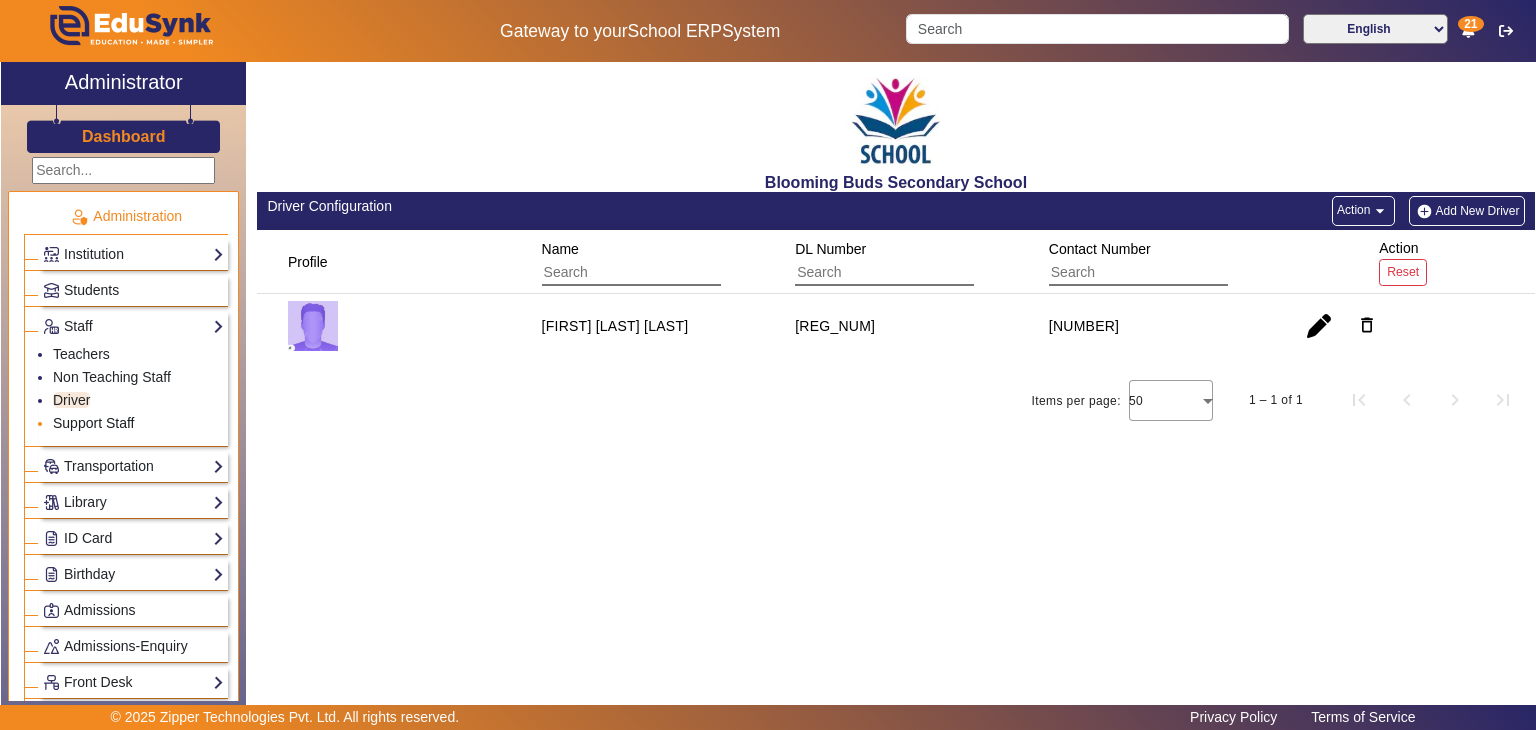 click on "Support Staff" 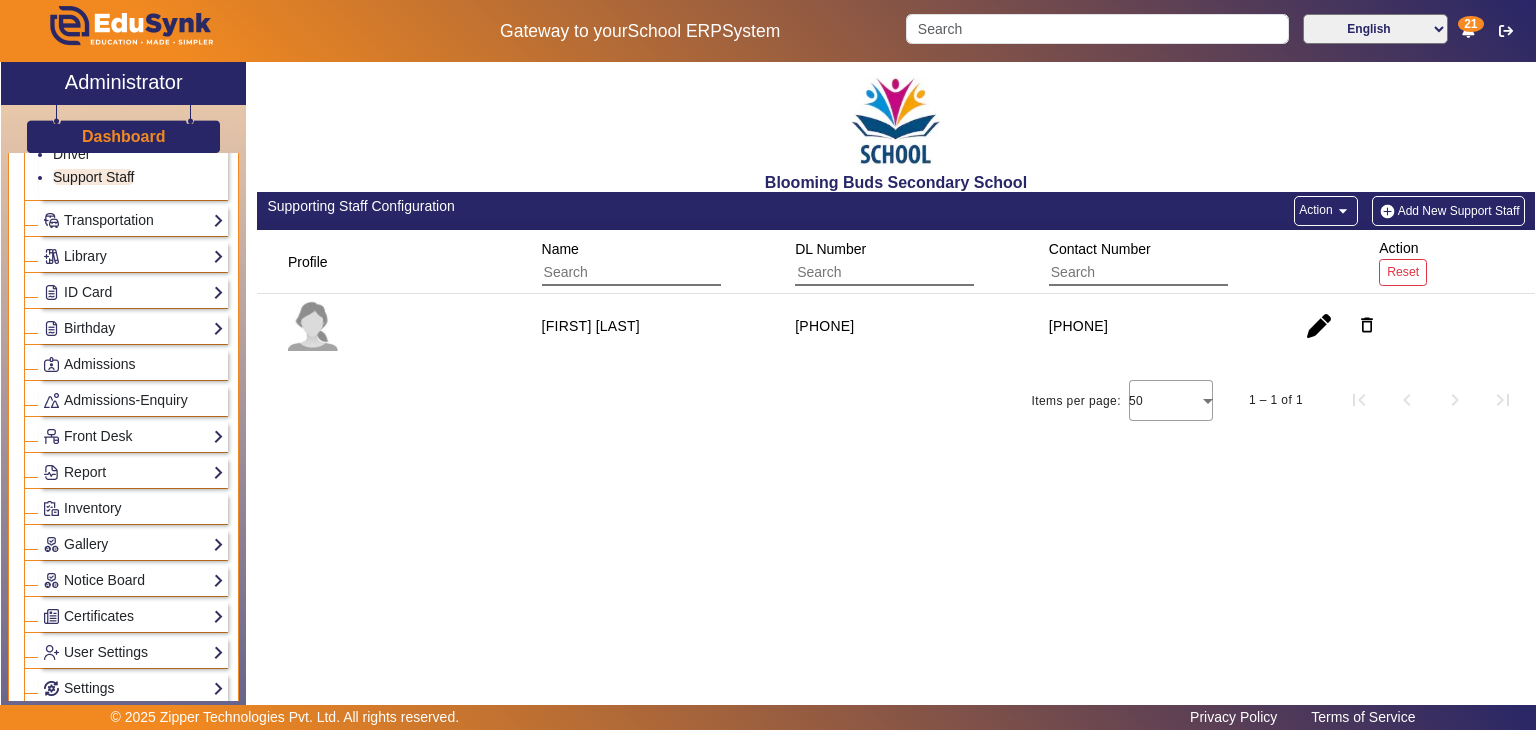 scroll, scrollTop: 248, scrollLeft: 0, axis: vertical 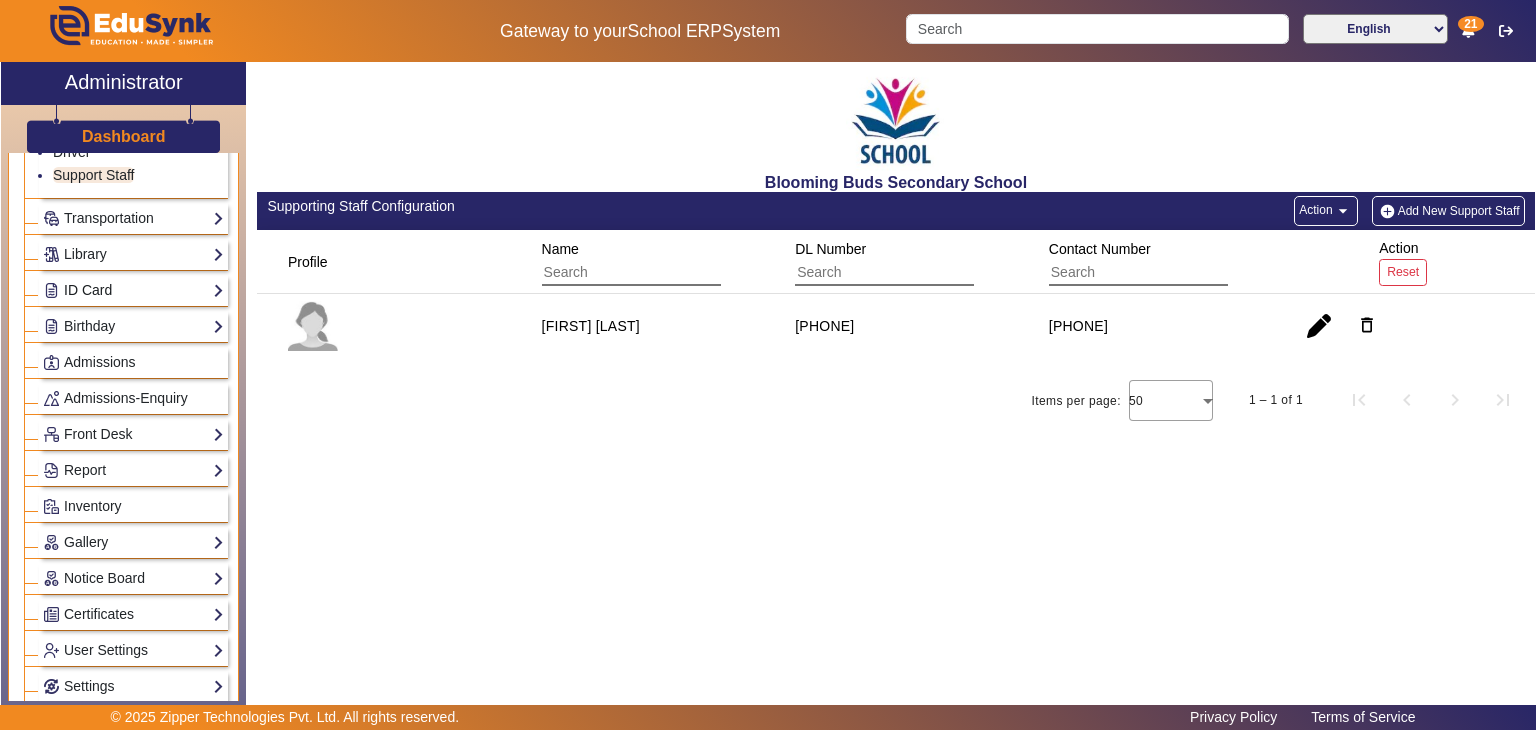 click on "ID Card" 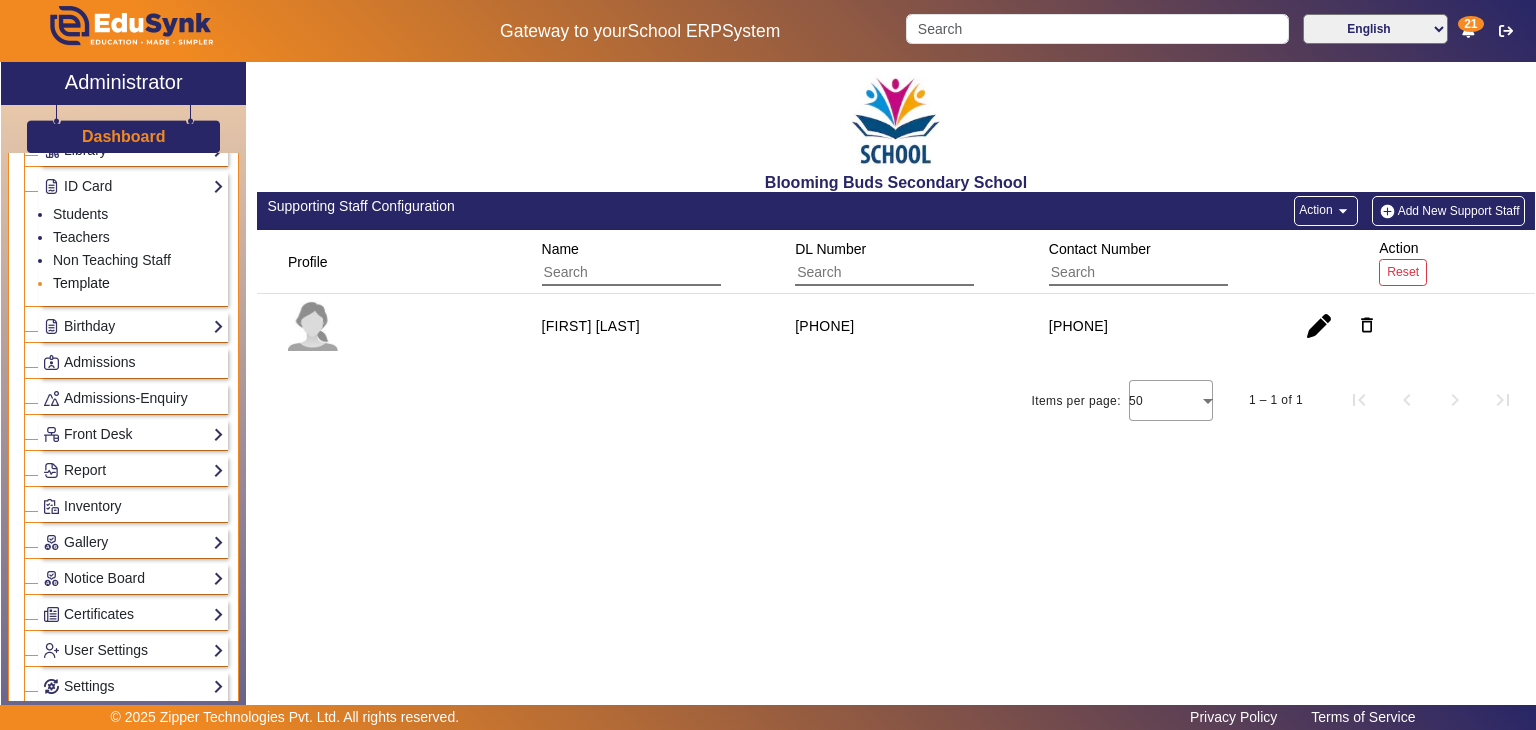 click on "Template" 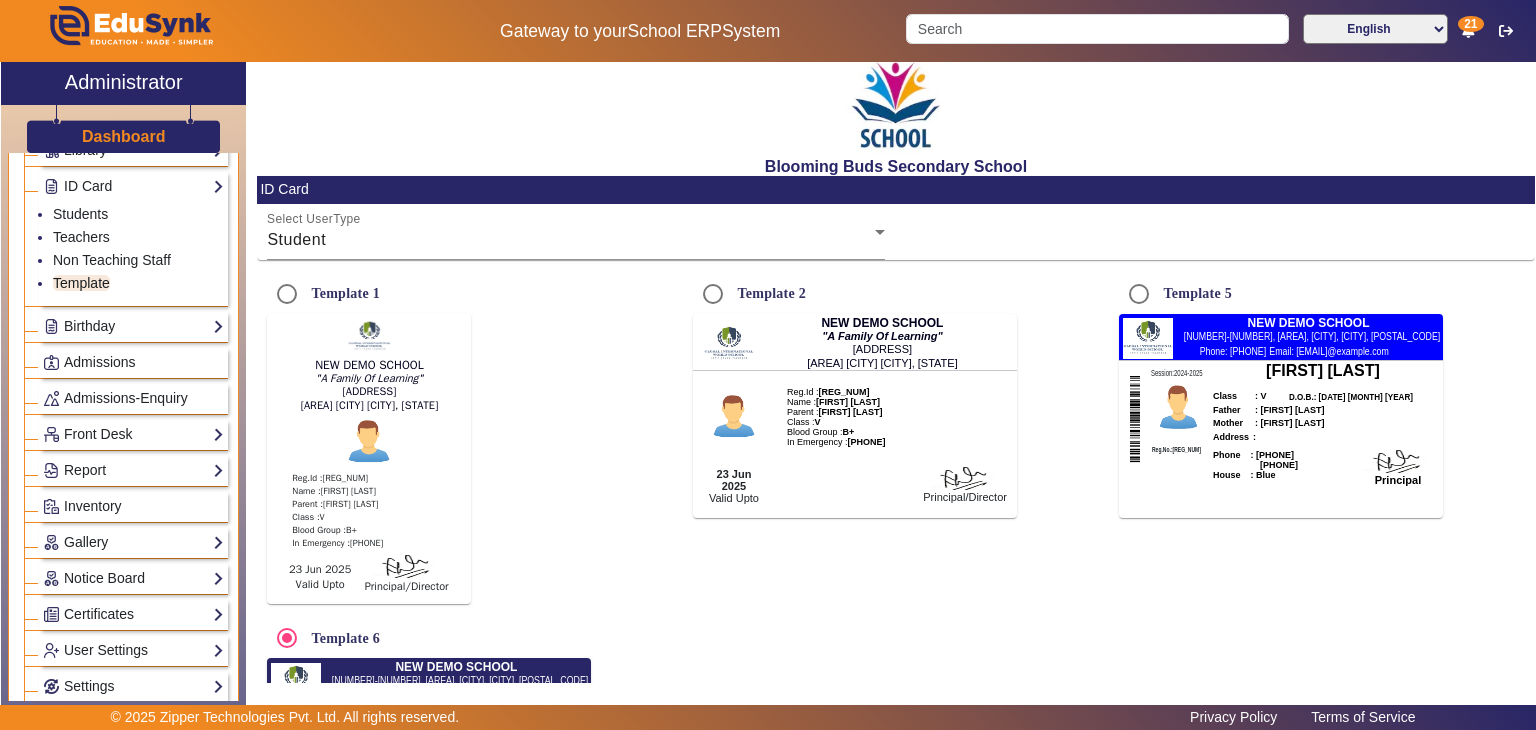 scroll, scrollTop: 15, scrollLeft: 0, axis: vertical 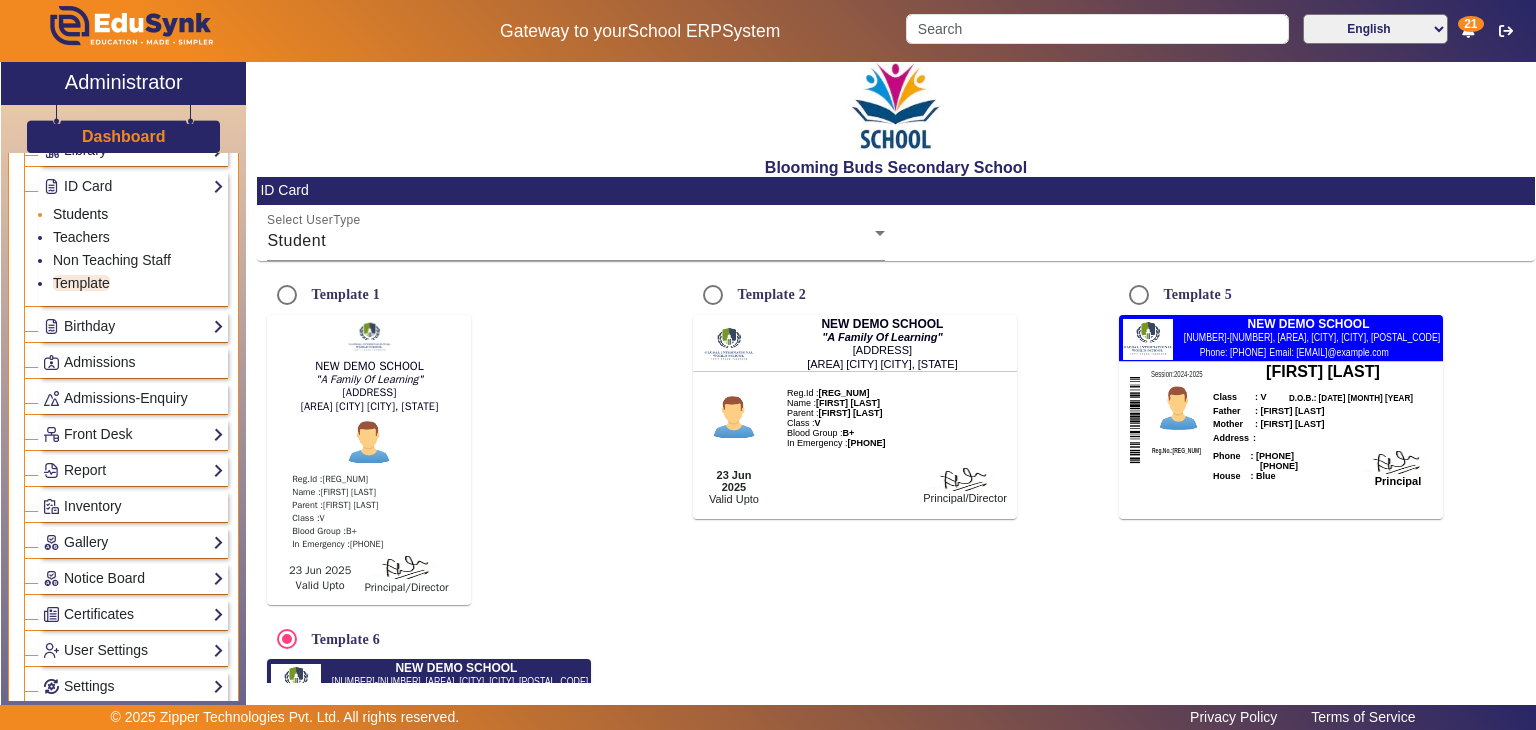 click on "Students" 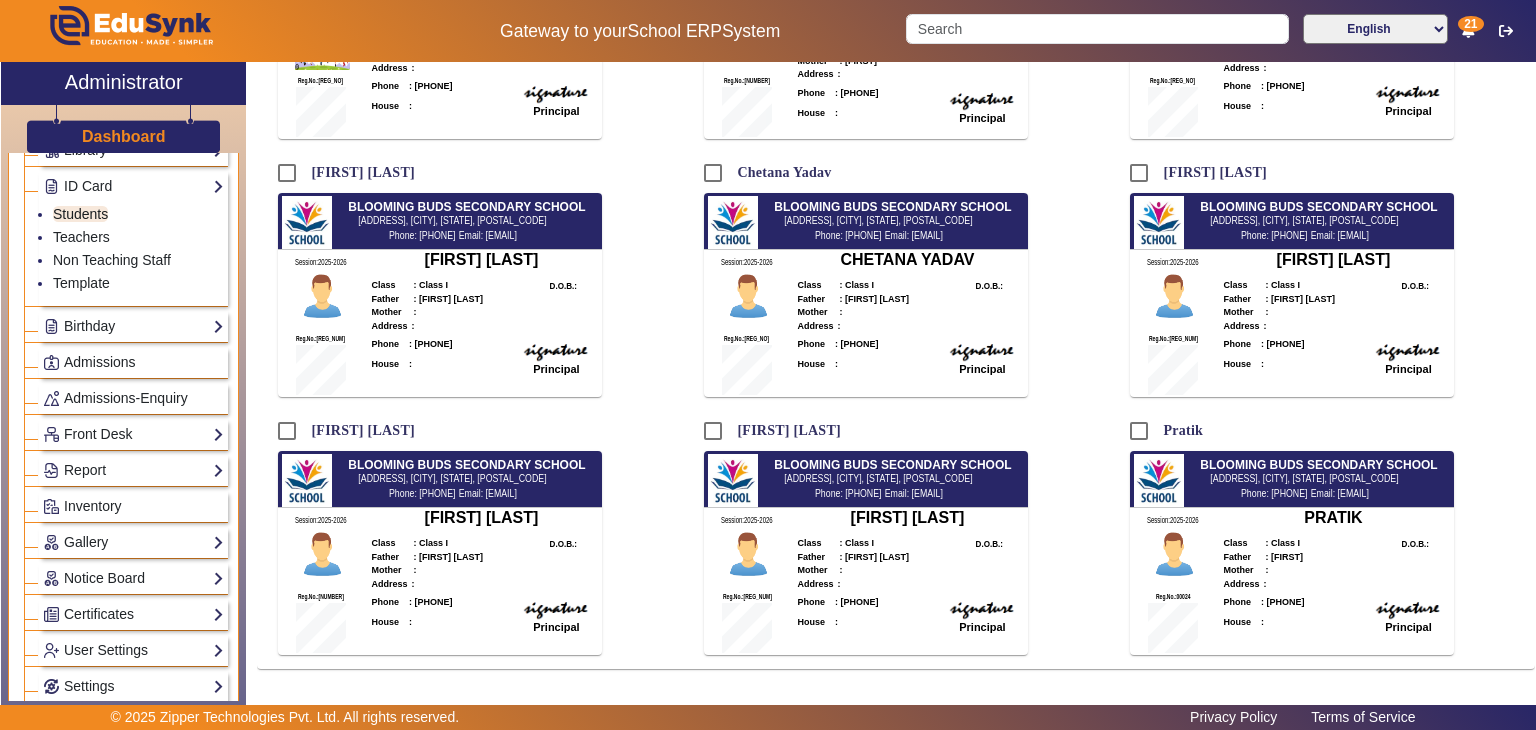 scroll, scrollTop: 756, scrollLeft: 0, axis: vertical 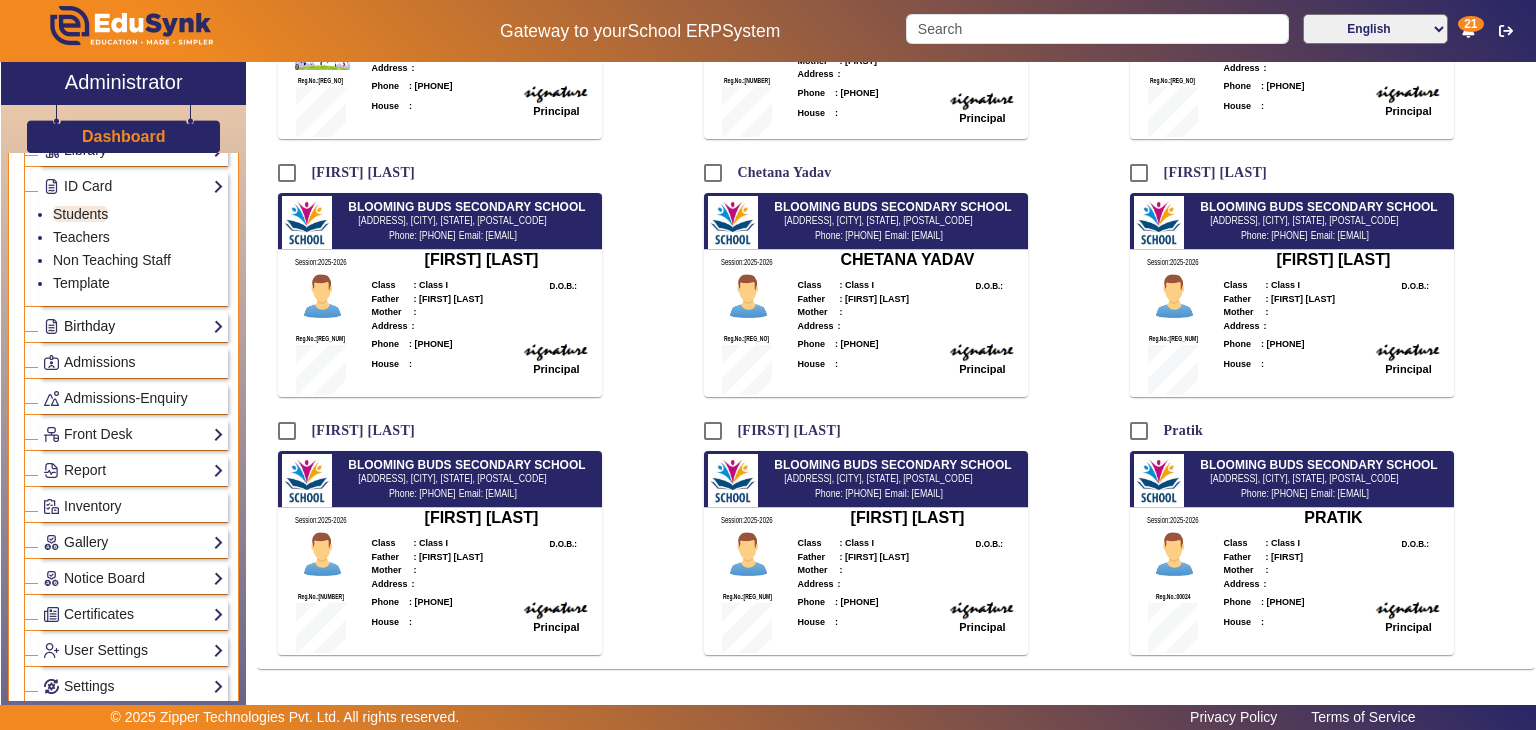 click on "Birthday" 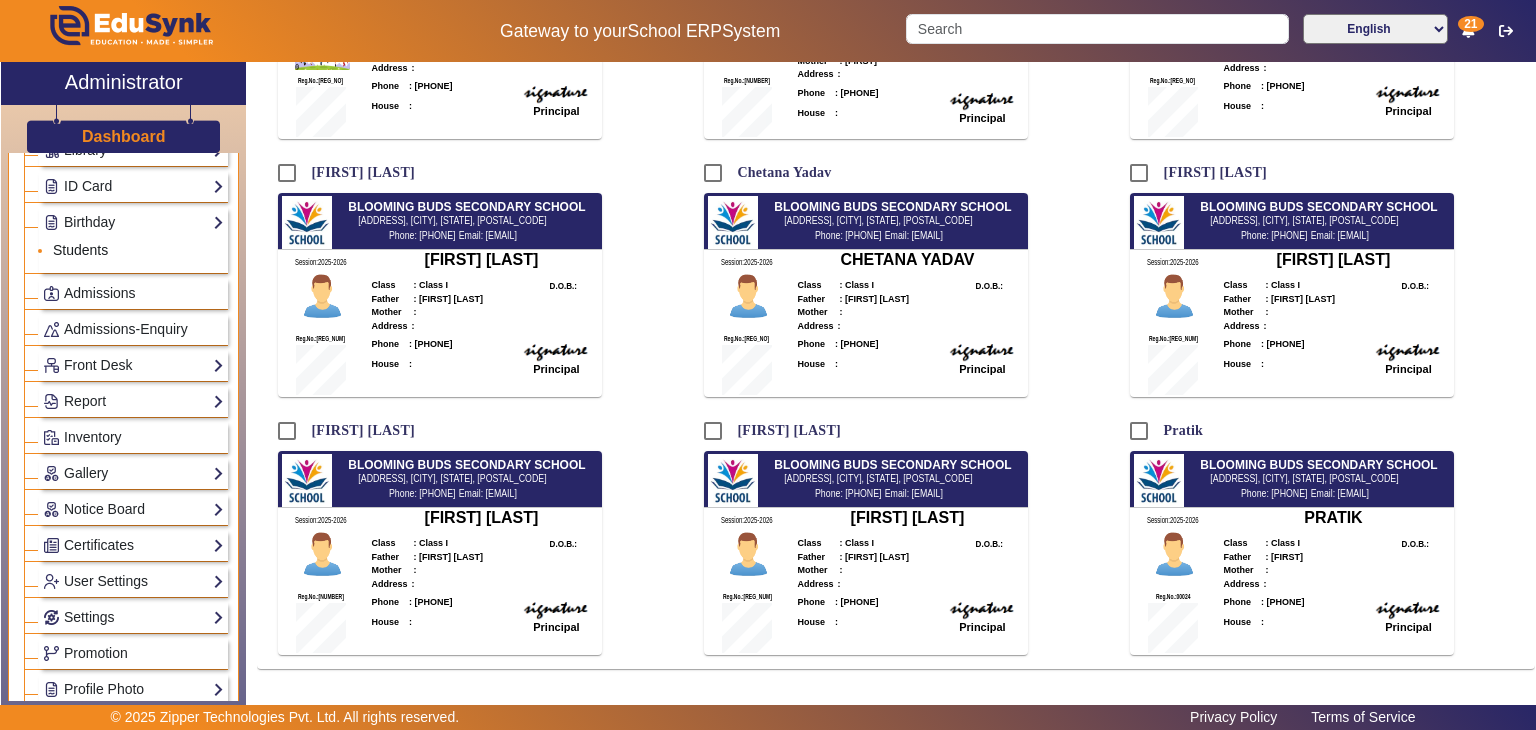 click on "Students" 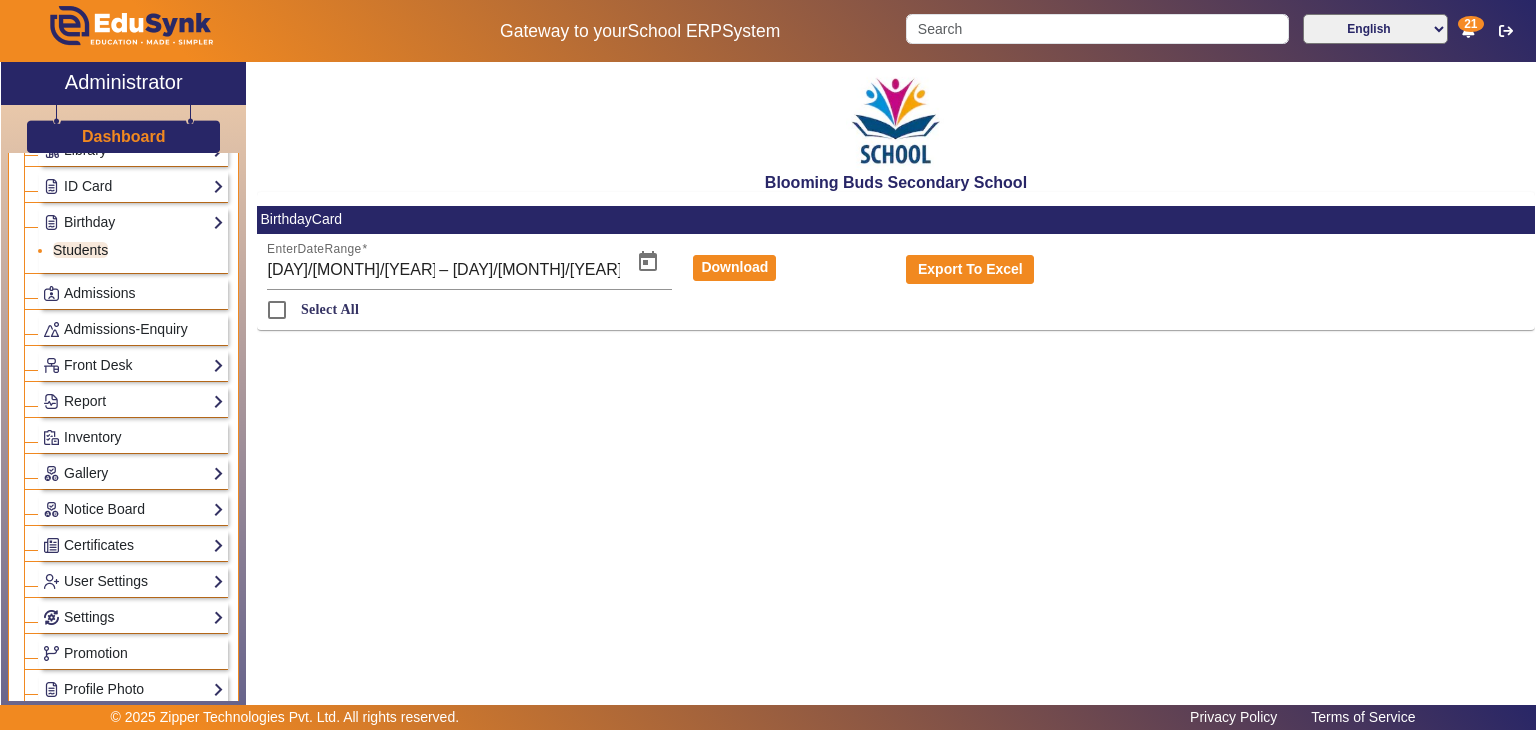scroll, scrollTop: 0, scrollLeft: 0, axis: both 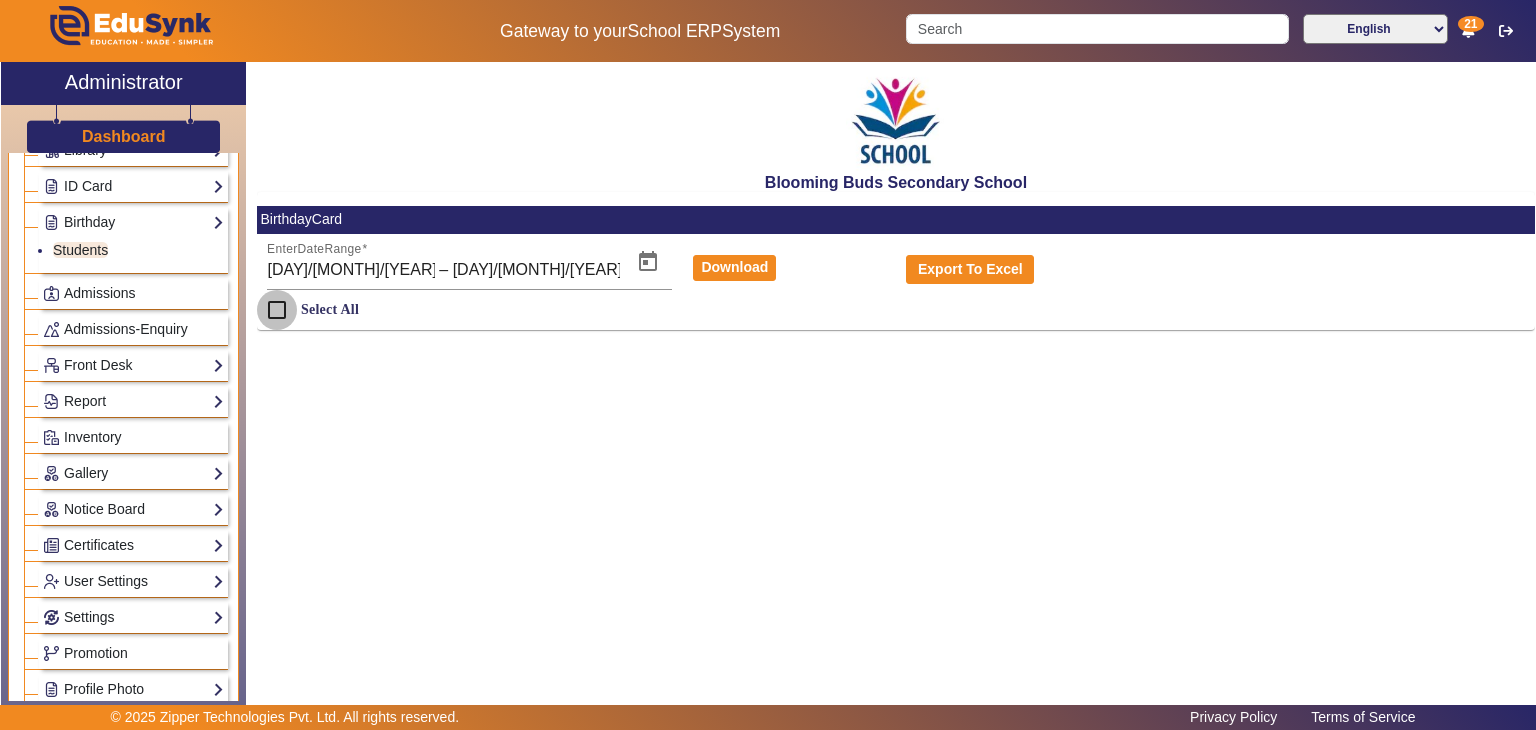 click on "Select All" at bounding box center [277, 310] 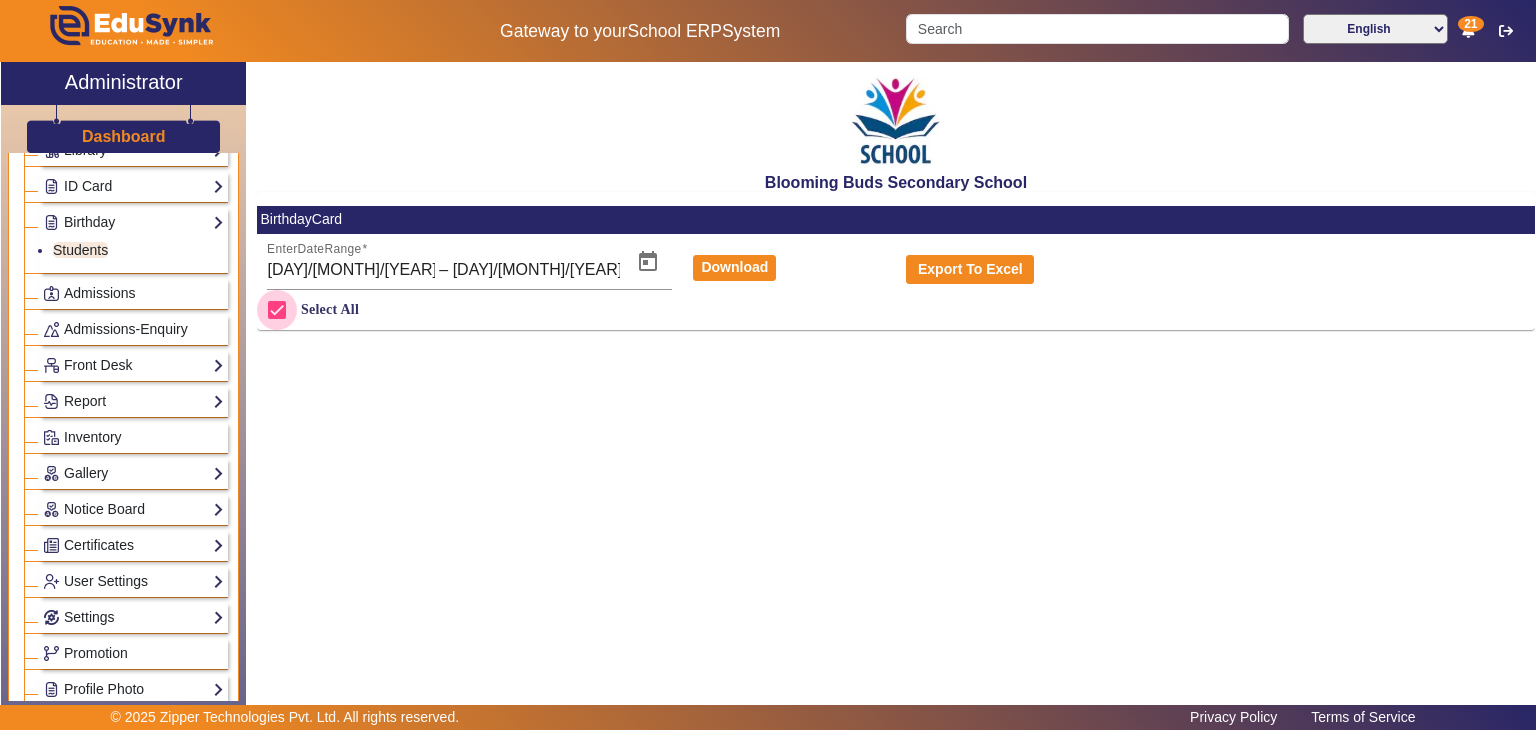 checkbox on "true" 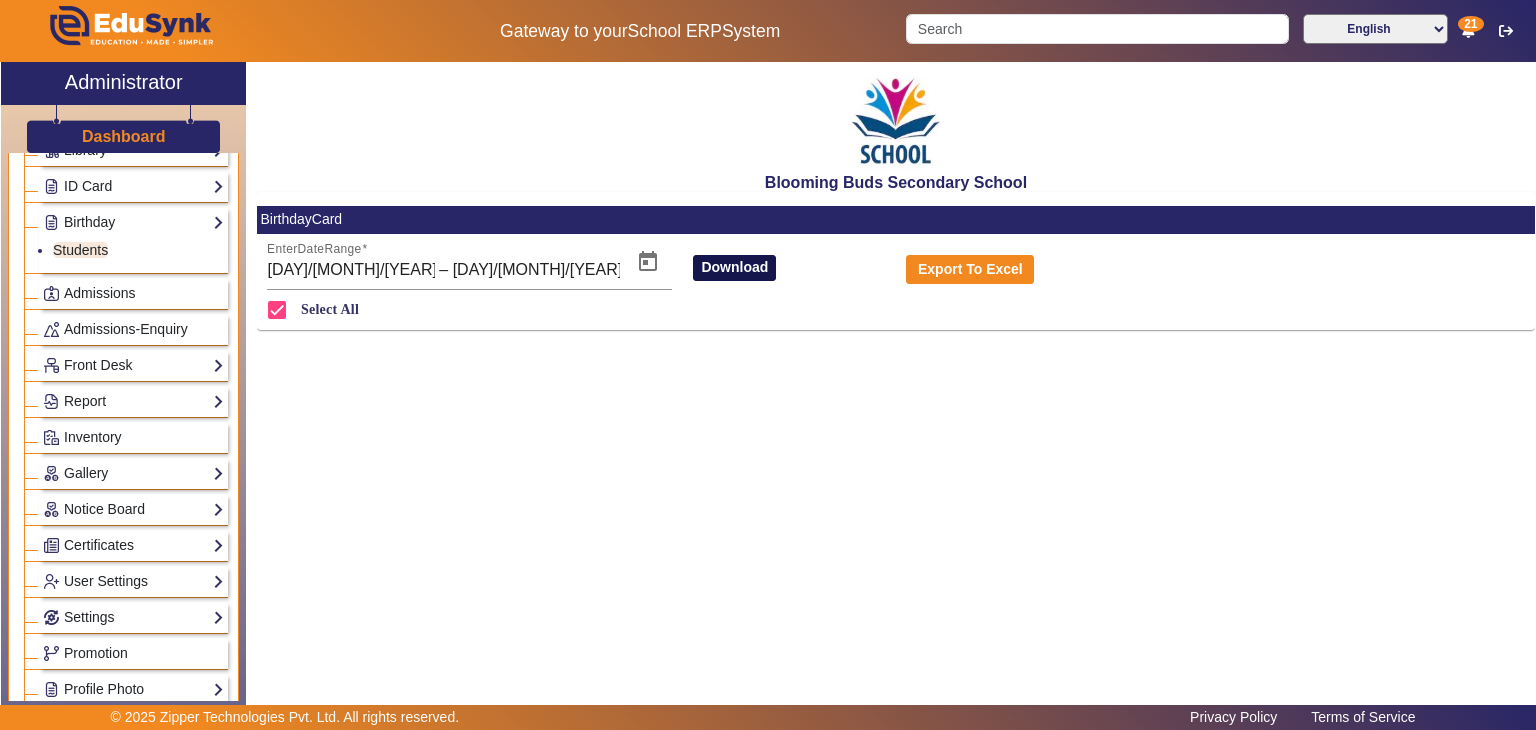 click on "Download" 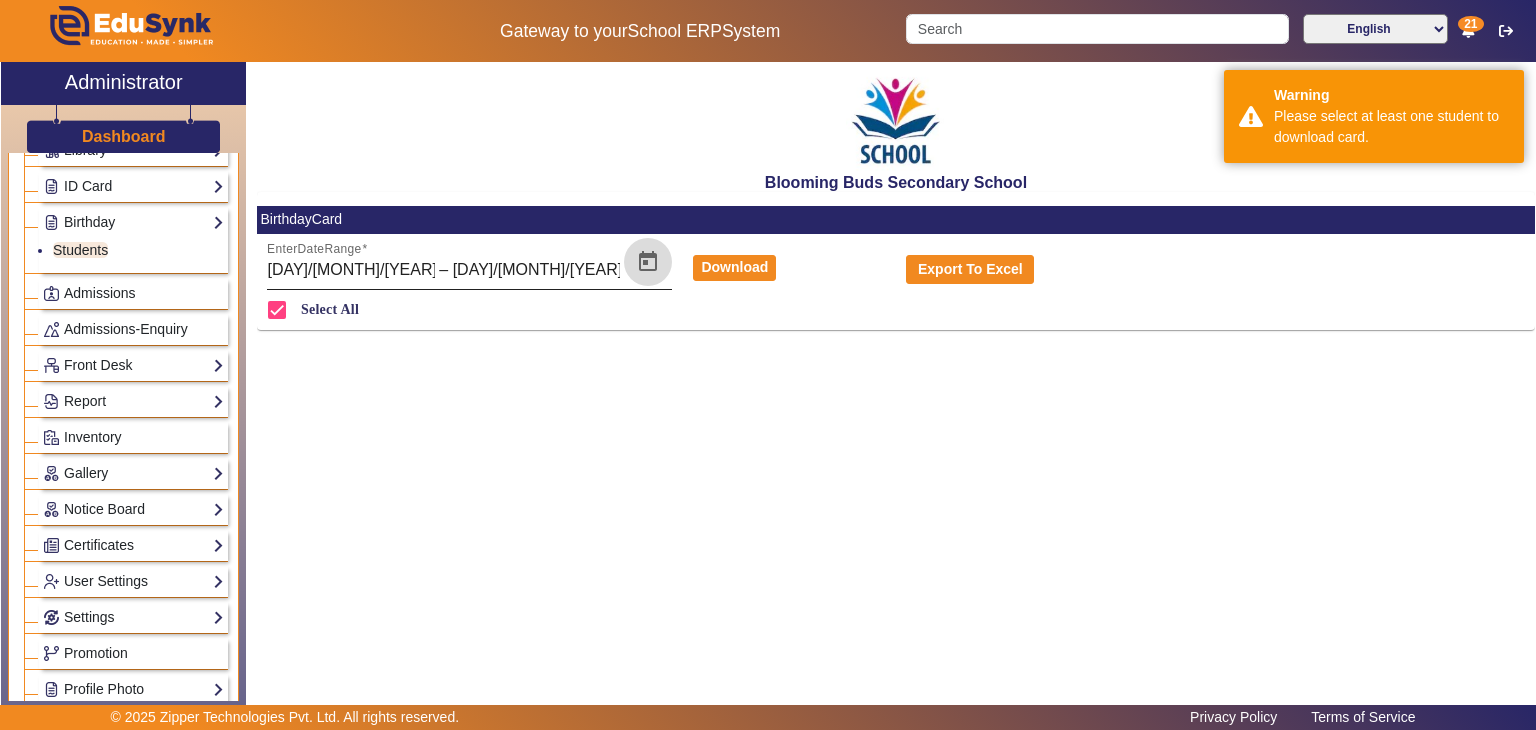 click 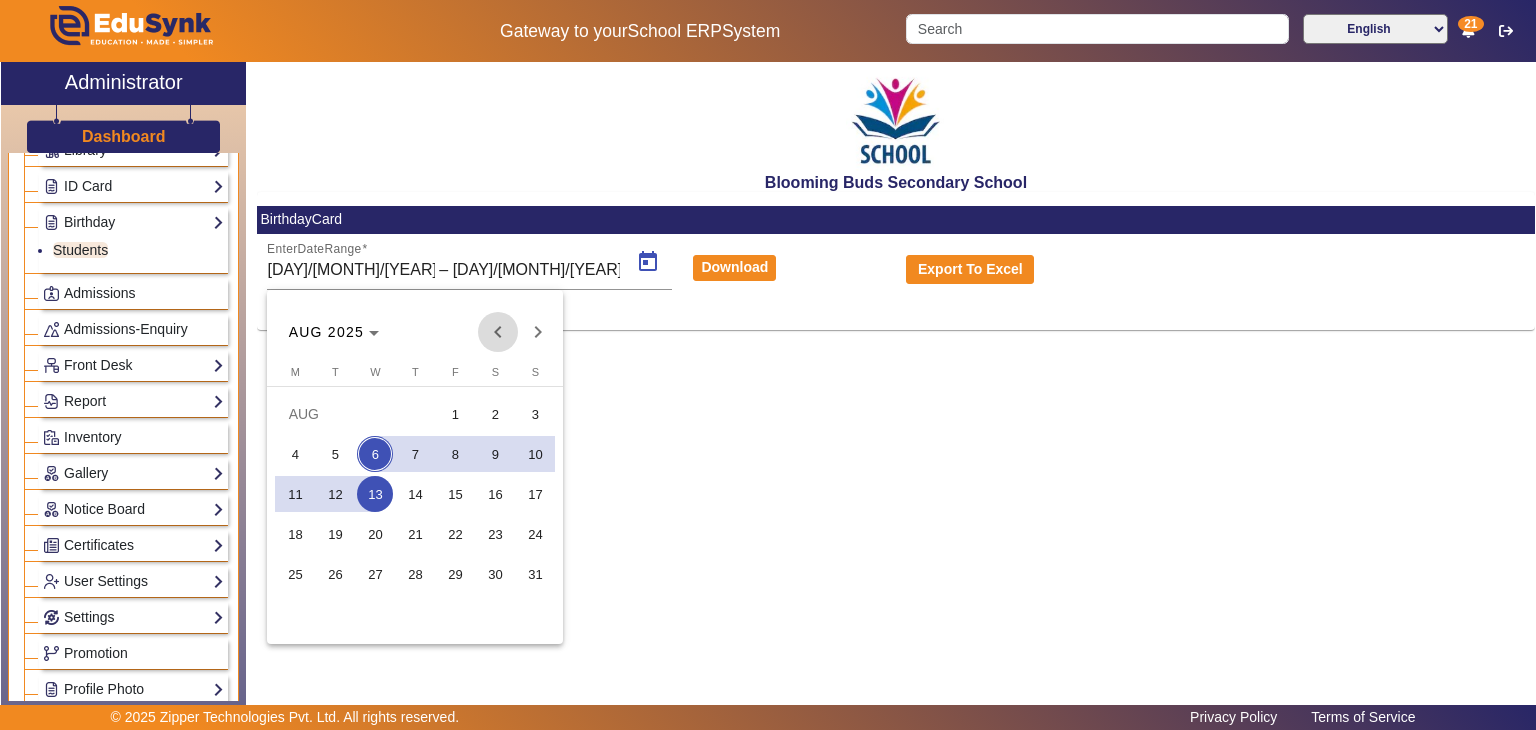 click at bounding box center [498, 332] 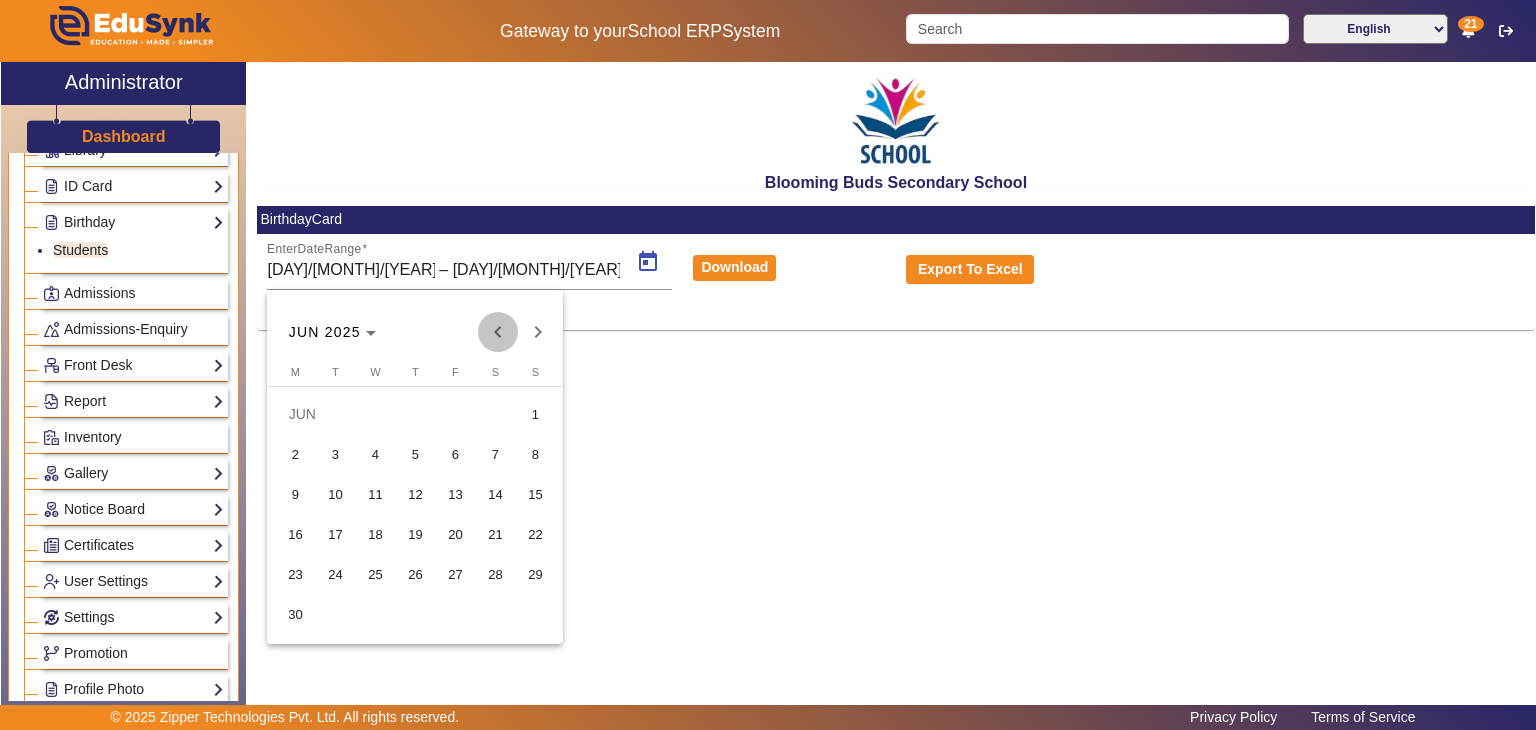 click at bounding box center (498, 332) 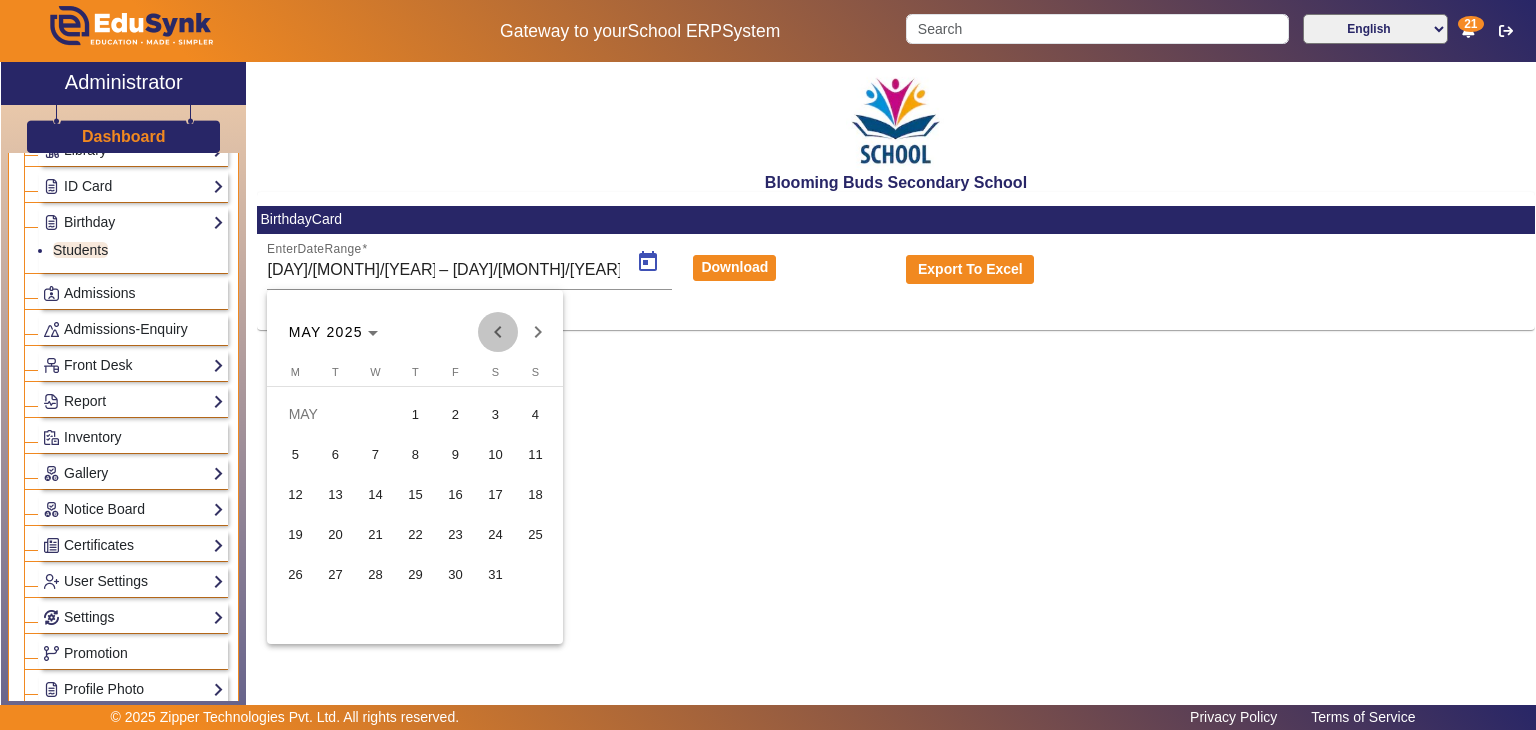 click at bounding box center (498, 332) 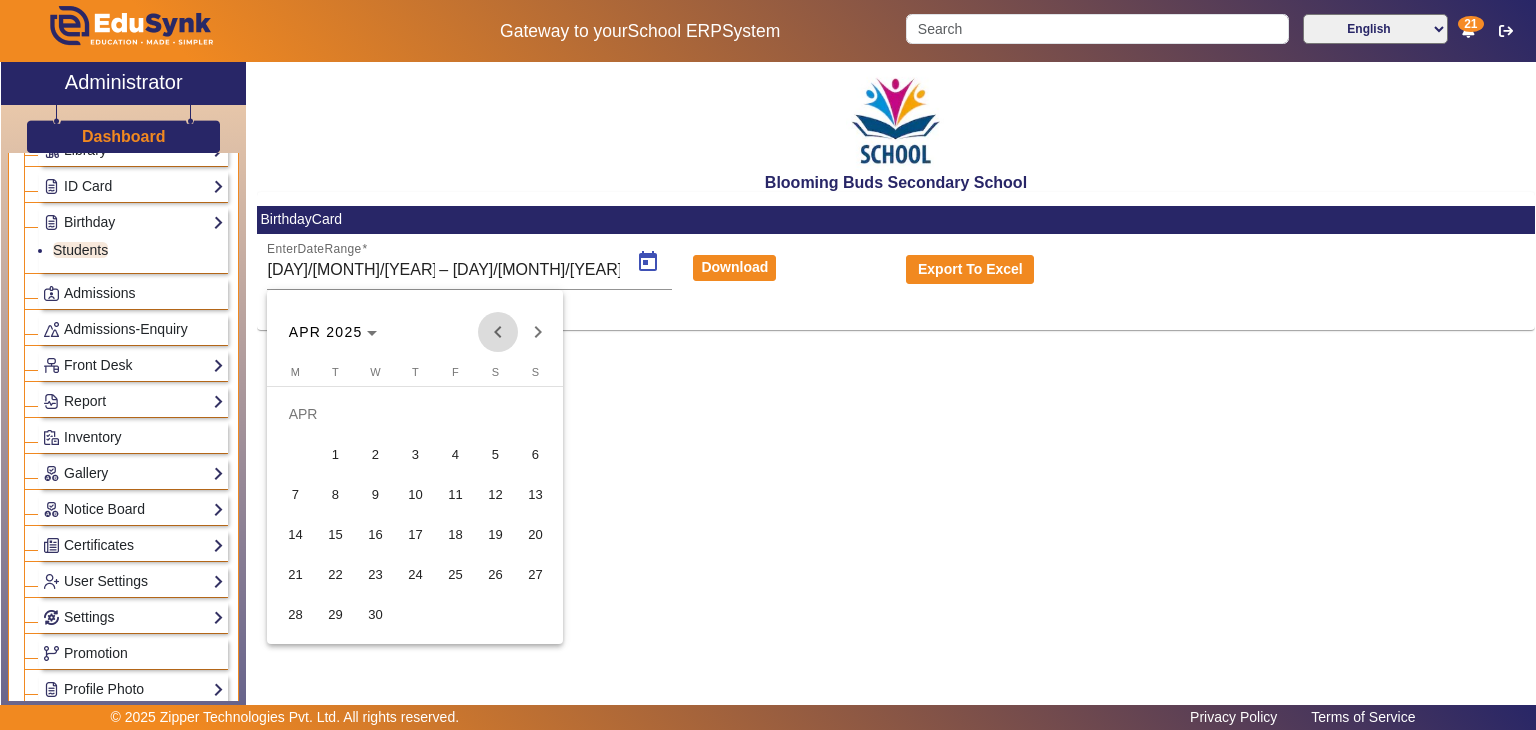 click at bounding box center (498, 332) 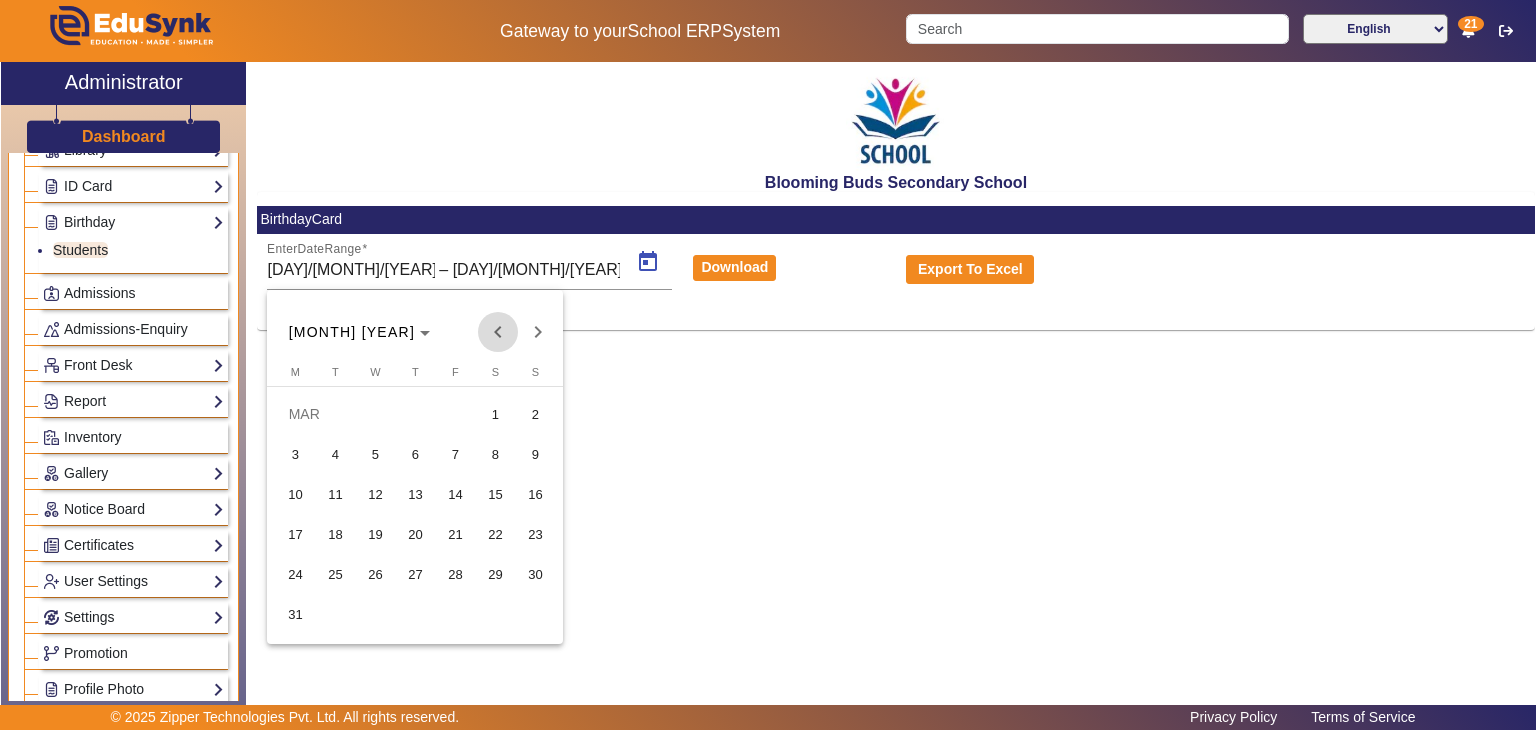 click at bounding box center (498, 332) 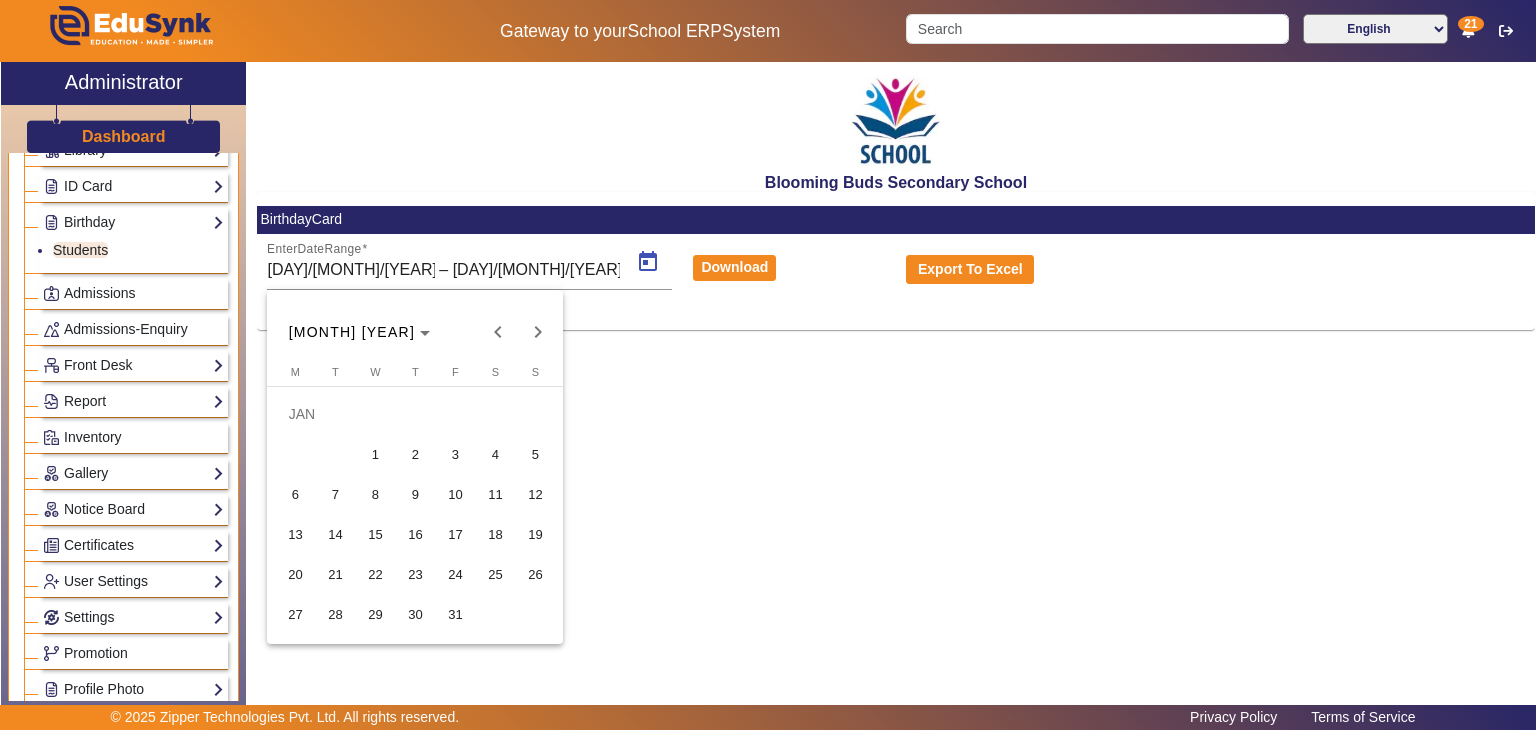 click on "1" at bounding box center (375, 454) 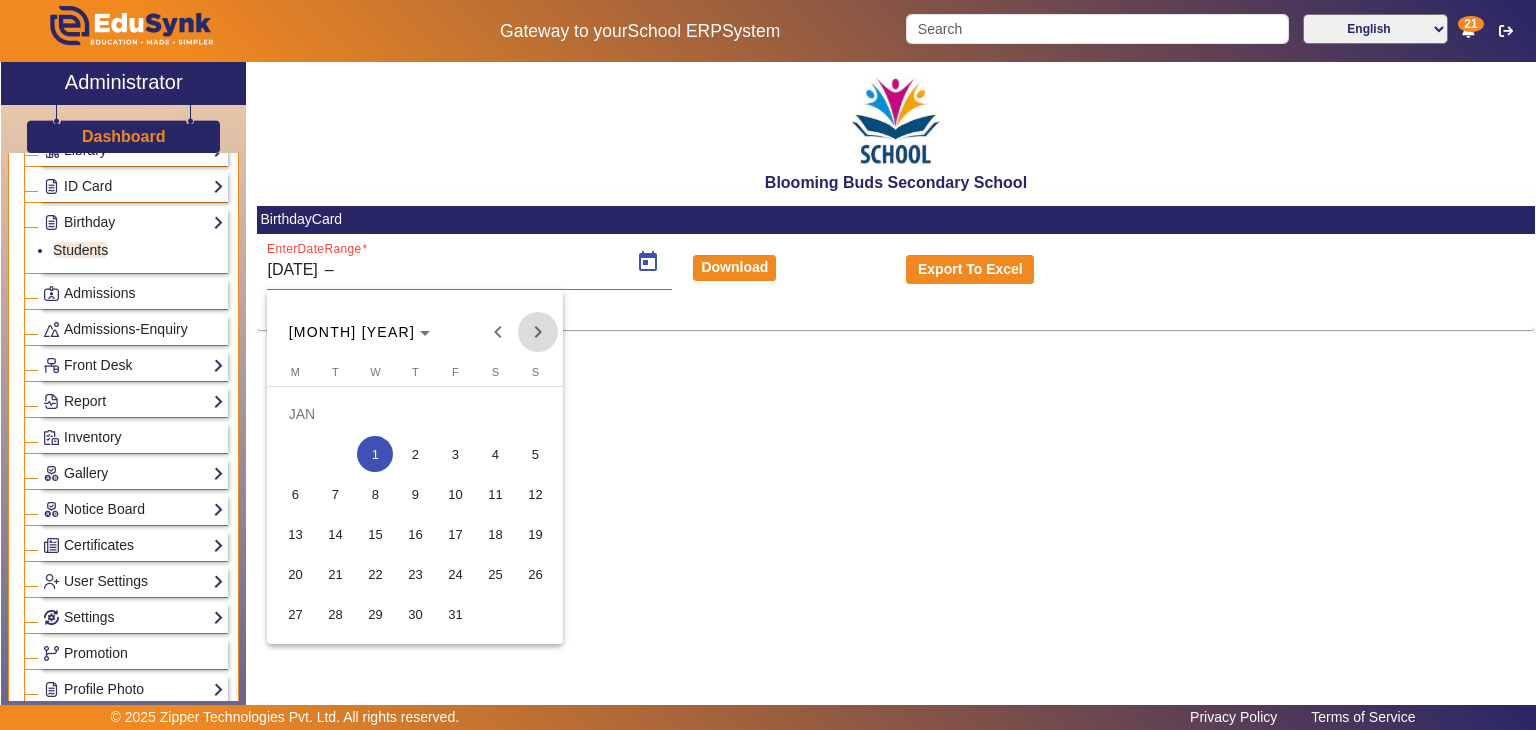 click at bounding box center [538, 332] 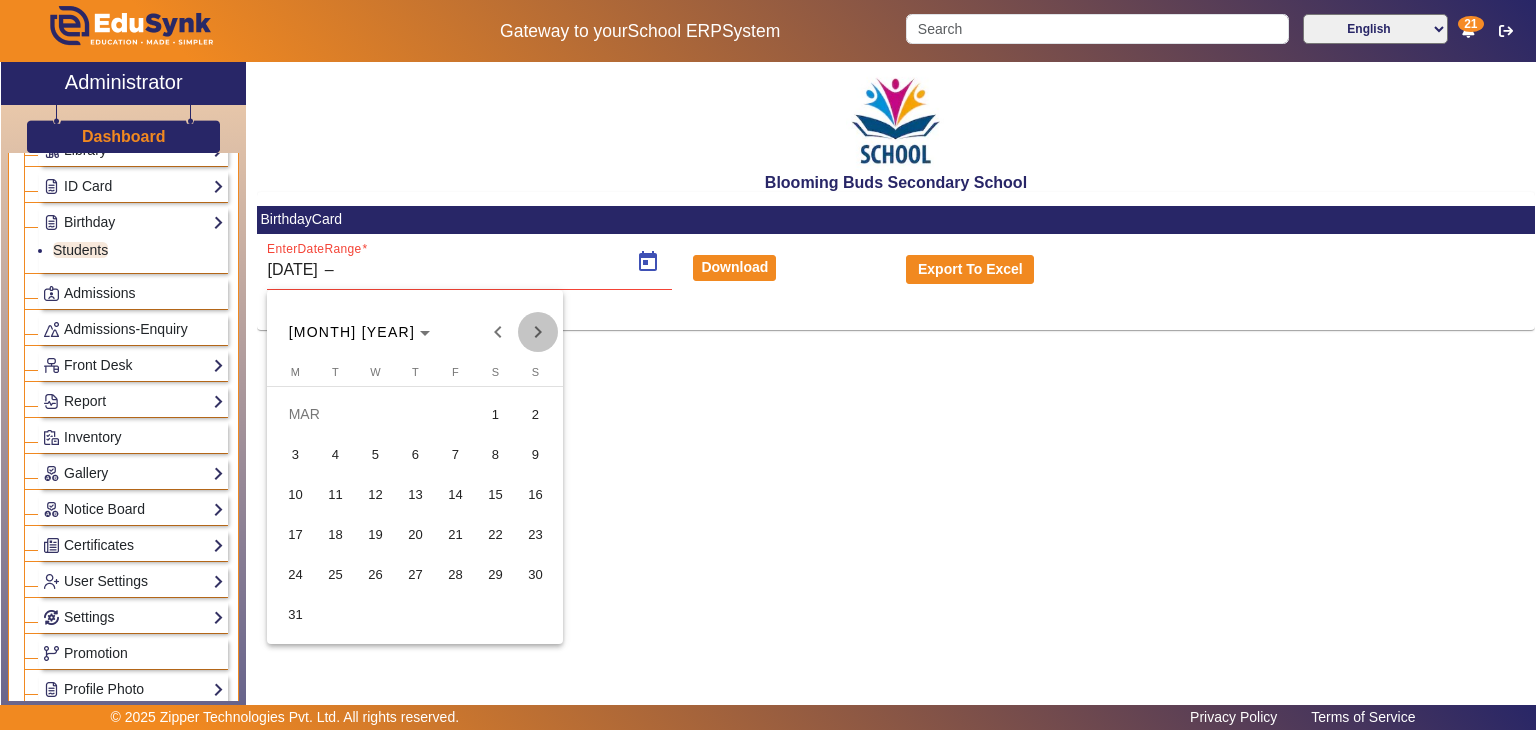 click at bounding box center (538, 332) 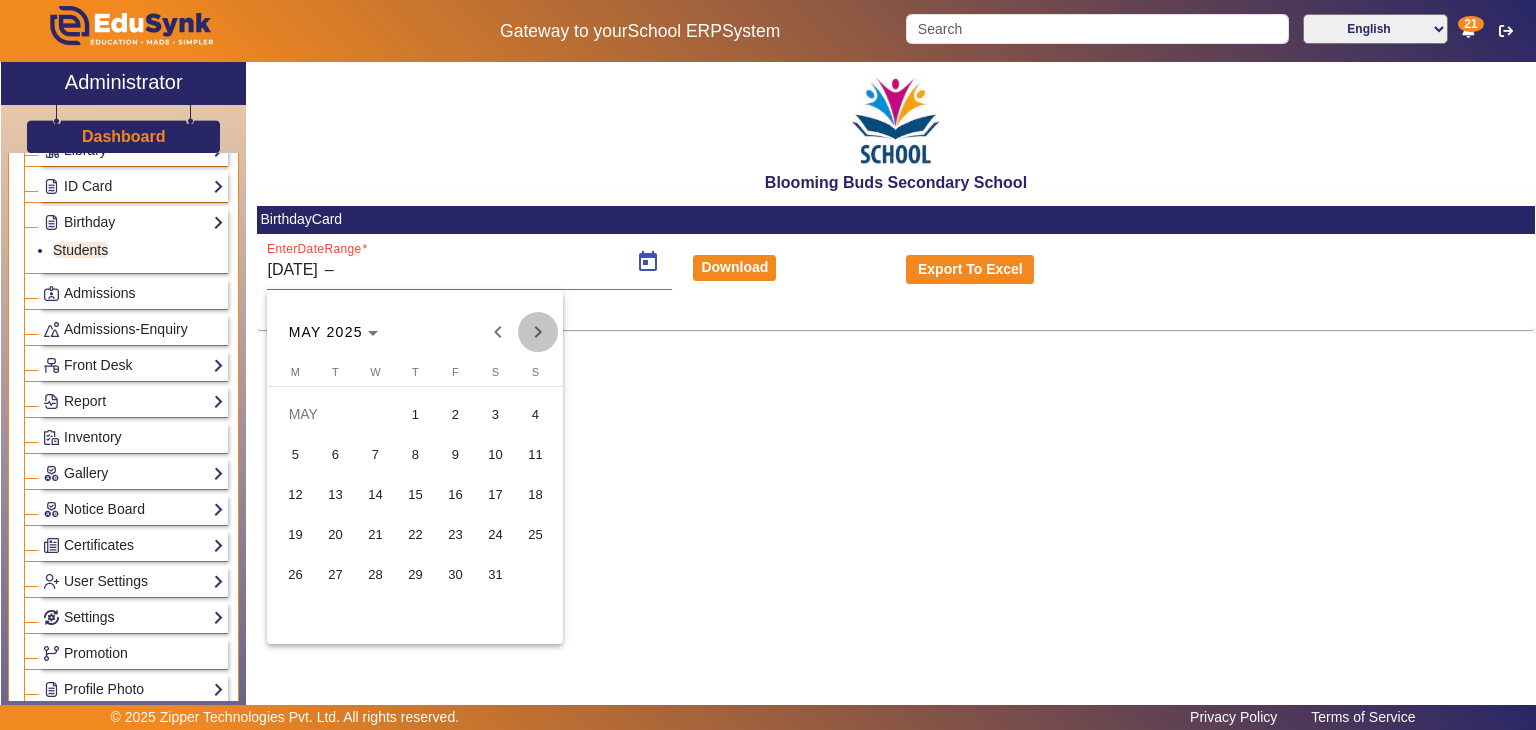 click at bounding box center (538, 332) 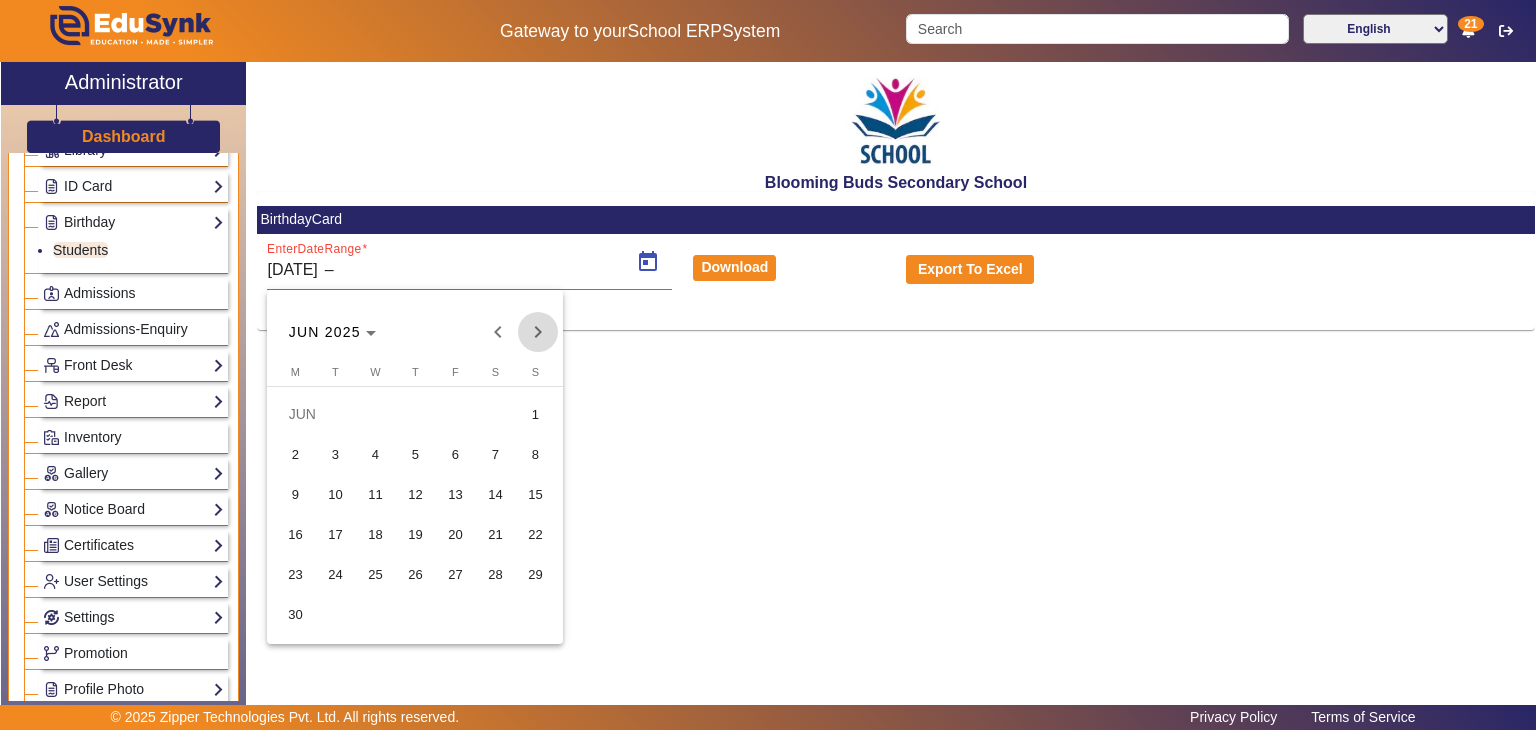 click at bounding box center (538, 332) 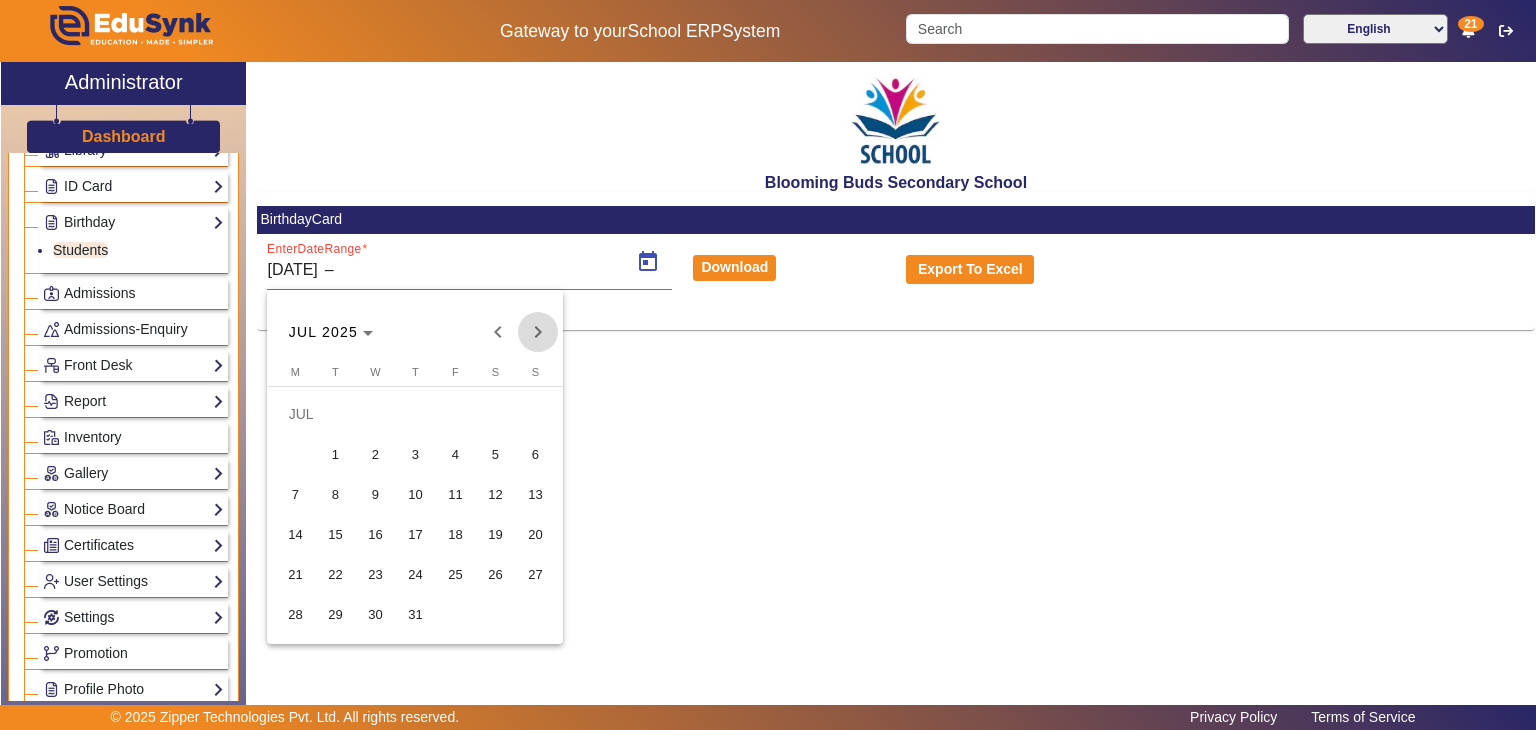 click at bounding box center [538, 332] 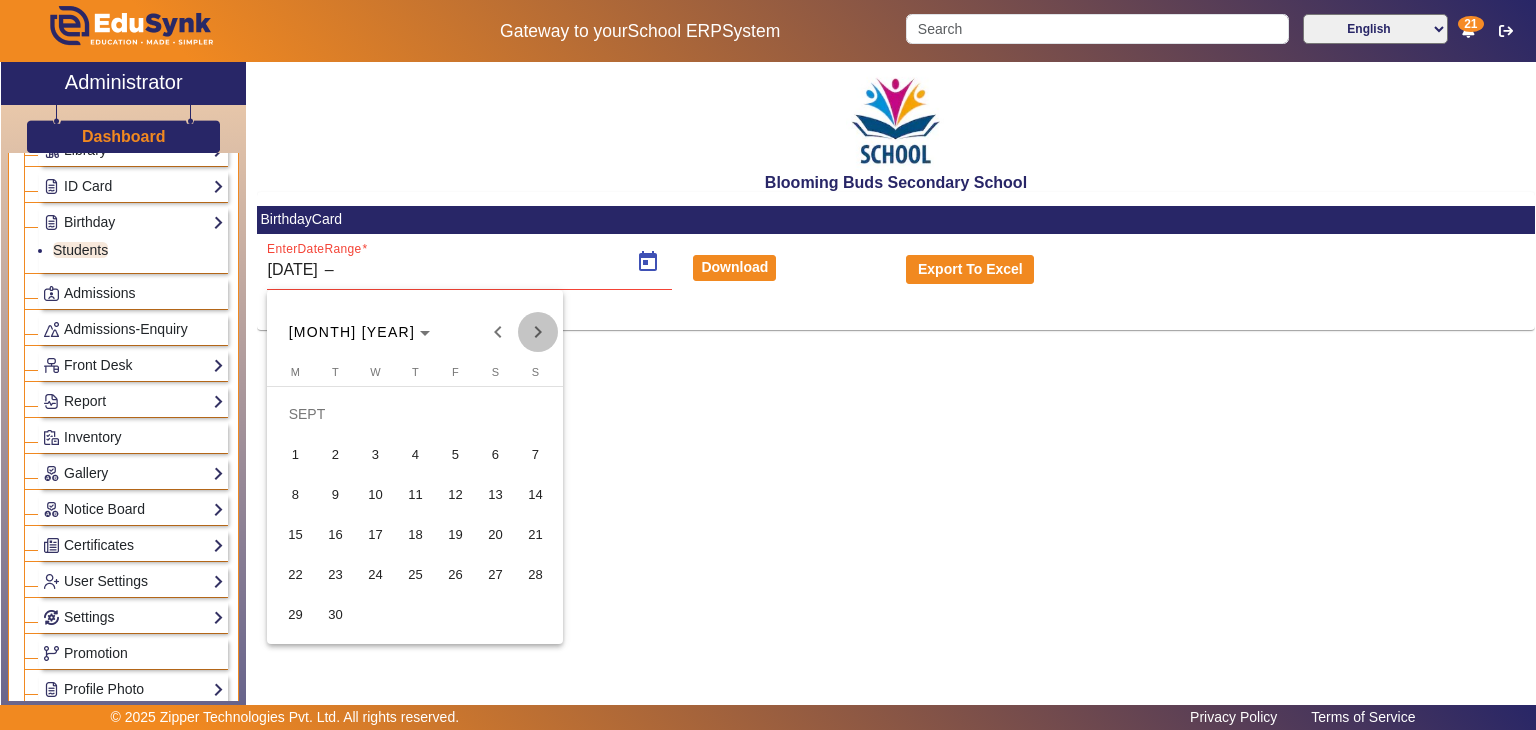 click at bounding box center [538, 332] 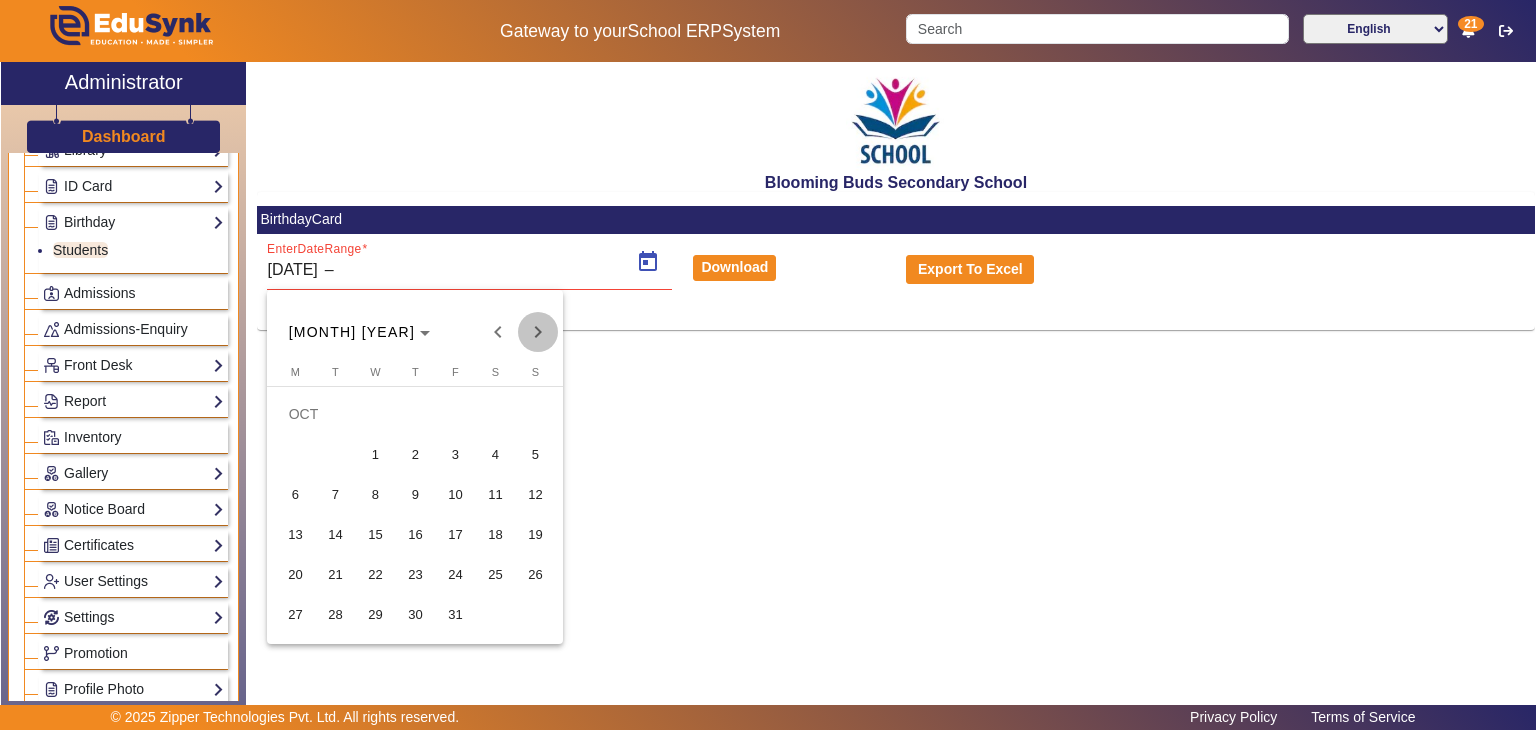 click at bounding box center [538, 332] 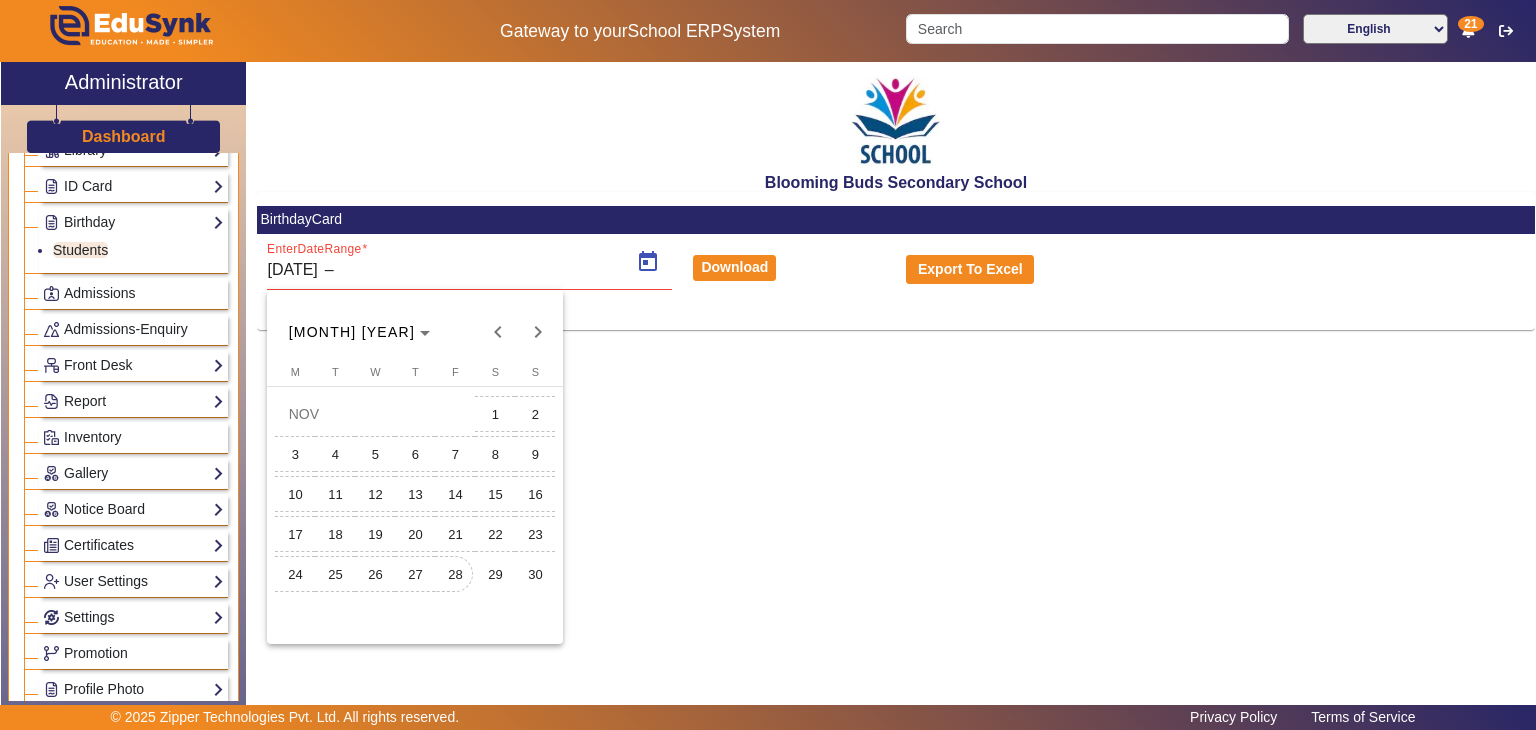 click on "28" at bounding box center (455, 574) 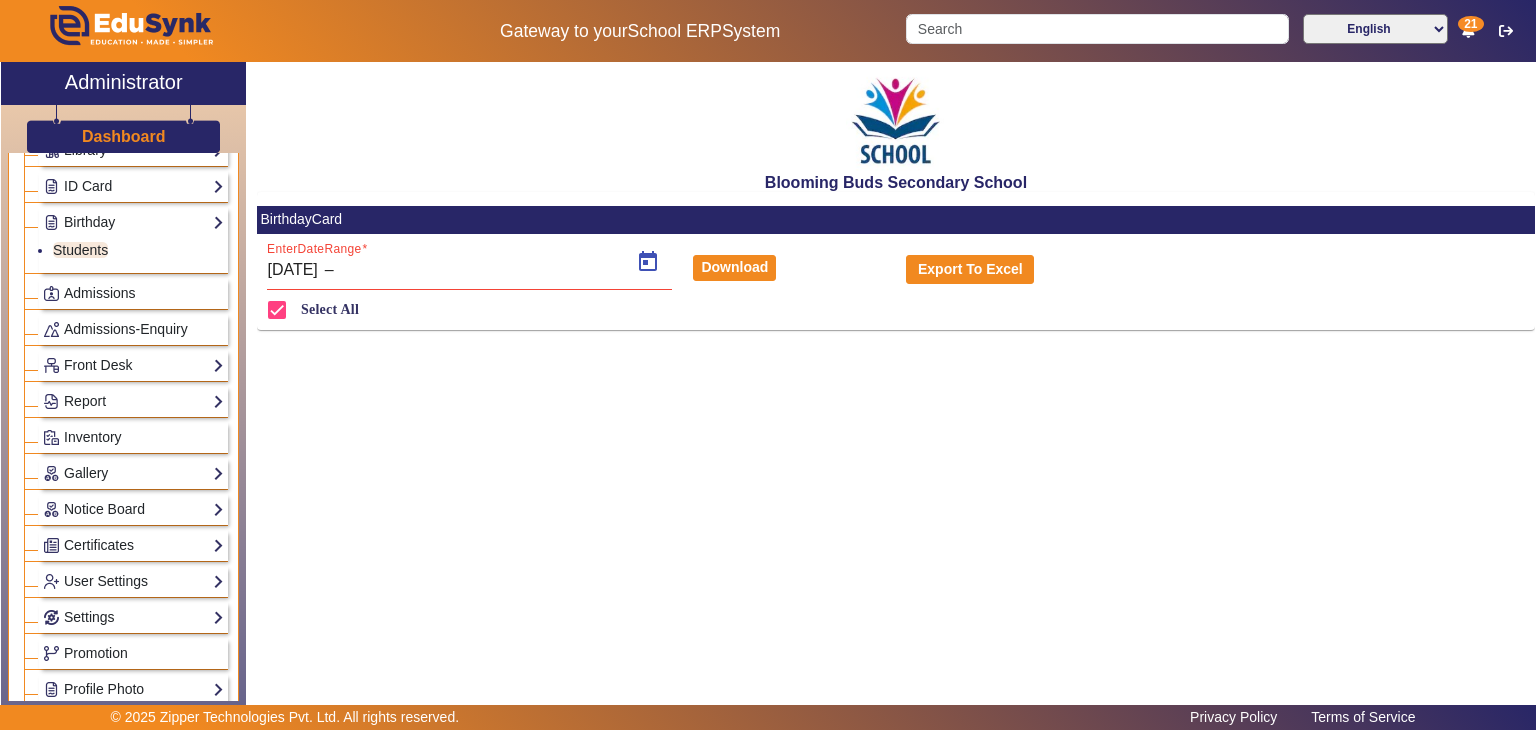 type on "28/11/2025" 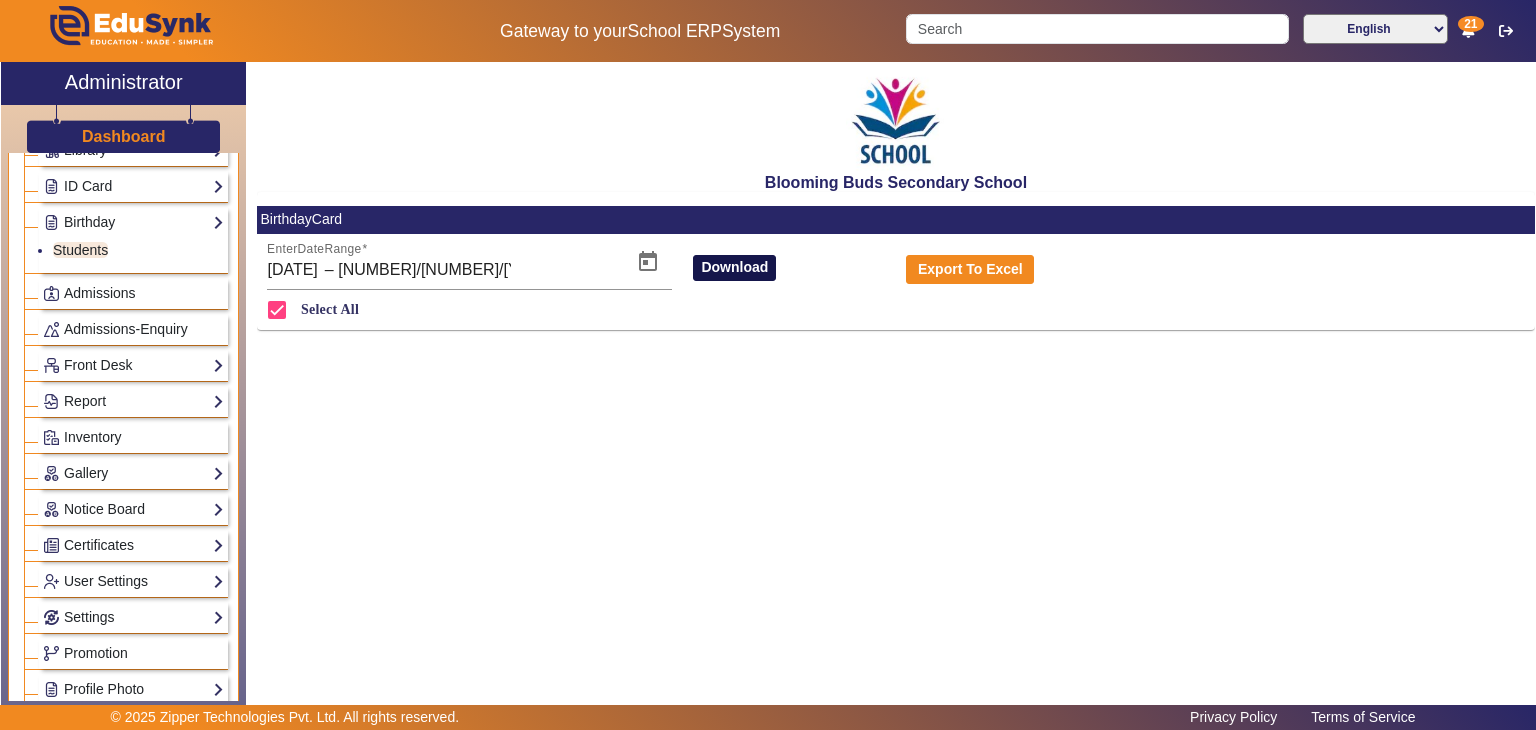 click on "Download" 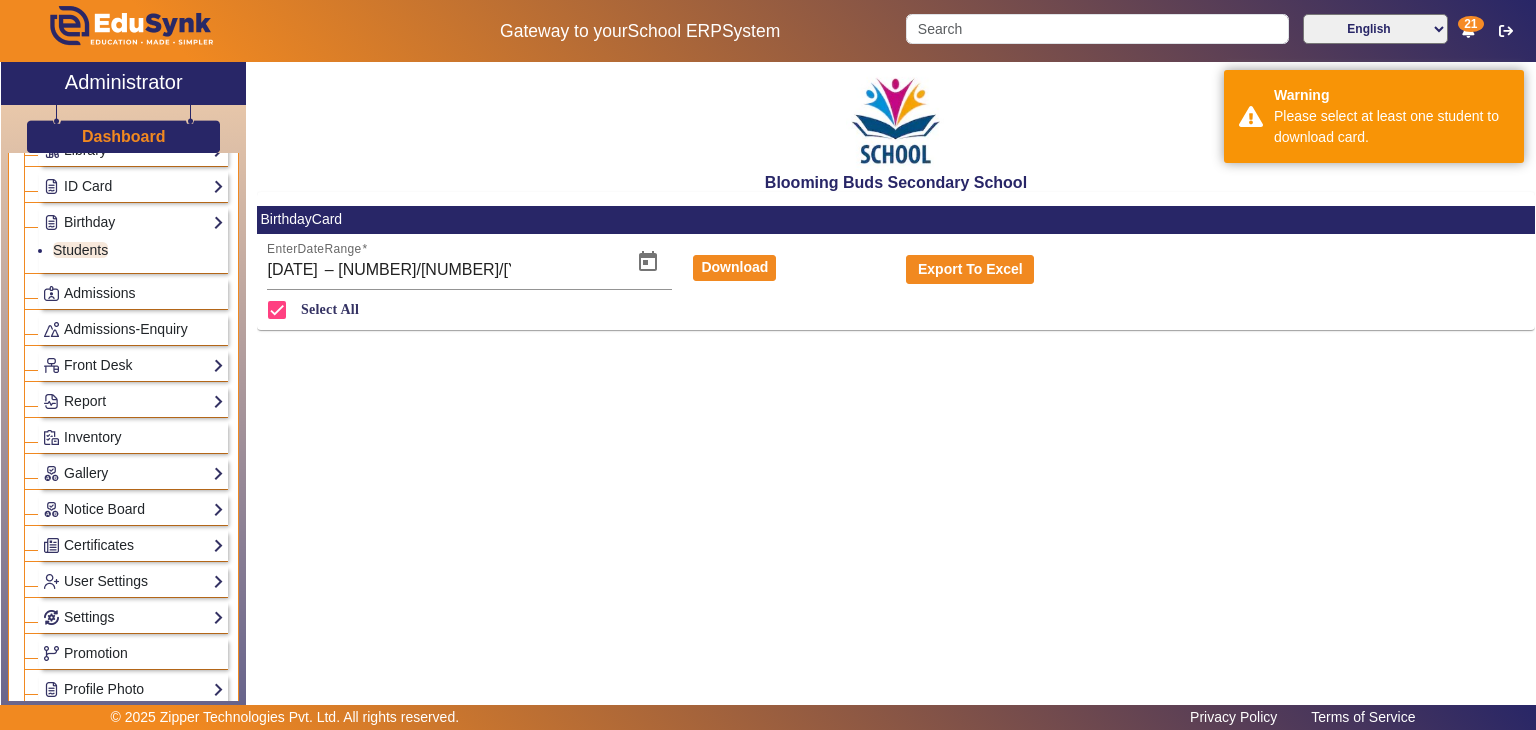click on "EnterDateRange 01/01/2025 01/01/2025 – 28/11/2025 EndDate Download  Export To Excel" 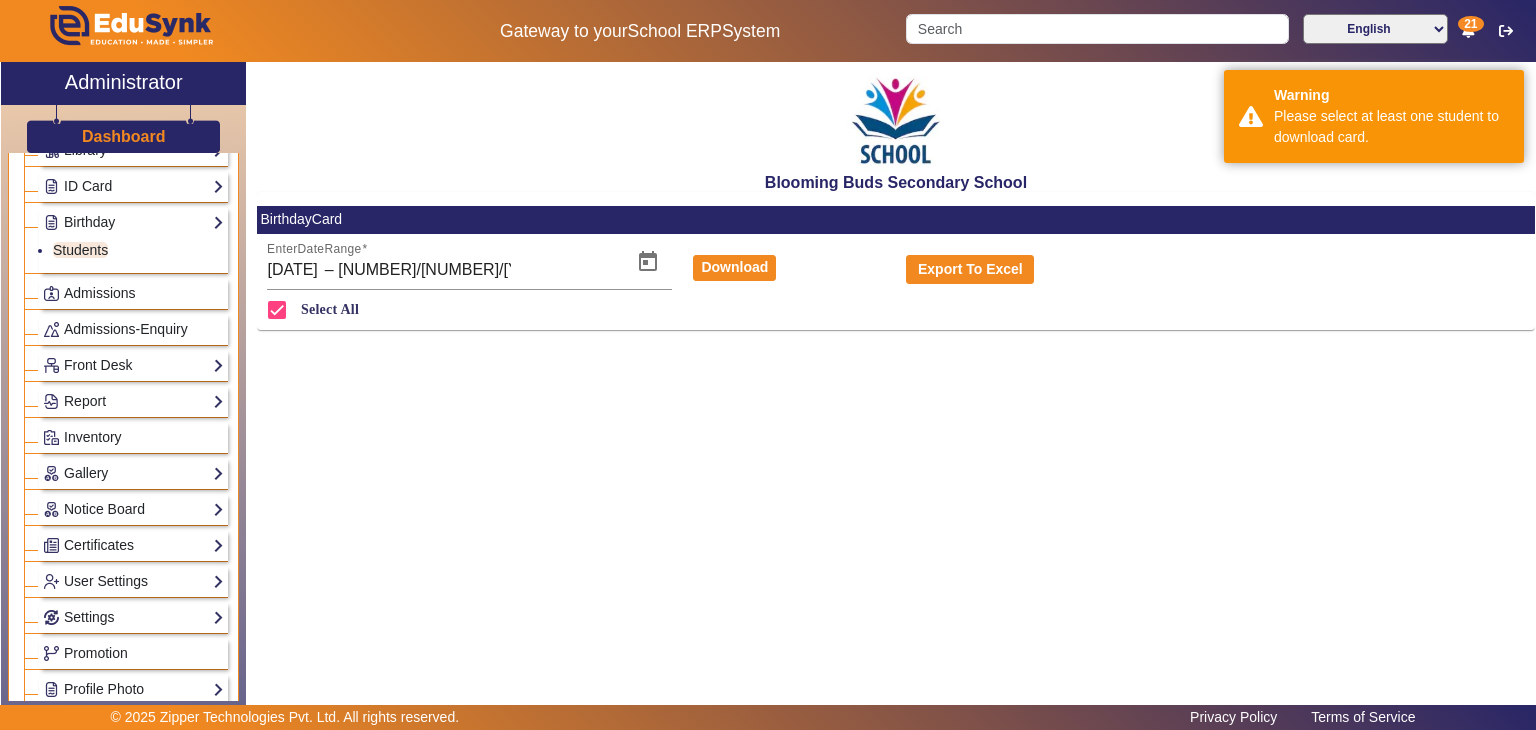 click on "Blooming Buds Secondary School  BirthdayCard  EnterDateRange 01/01/2025 01/01/2025 – 28/11/2025 EndDate Download  Export To Excel   Select All" 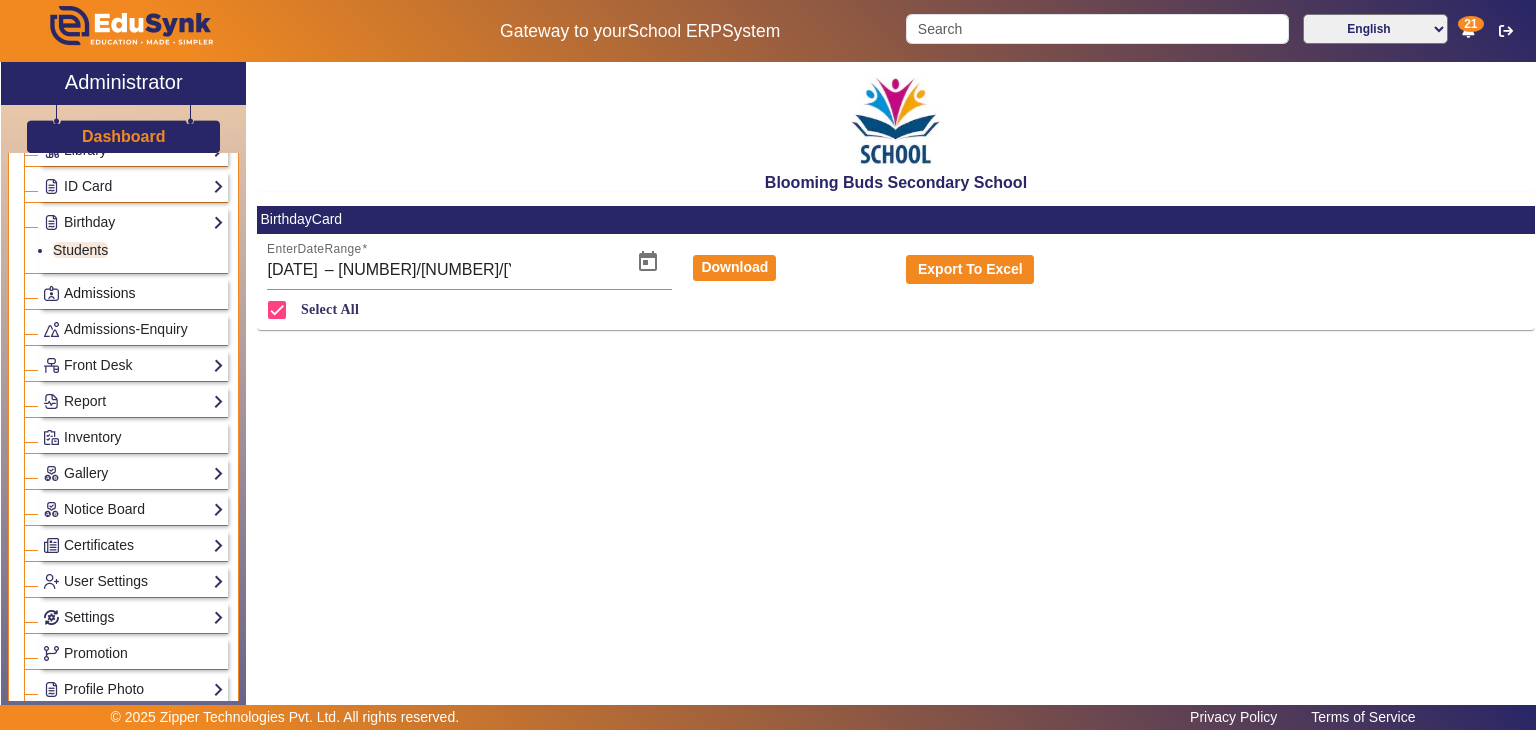 click on "Admissions" 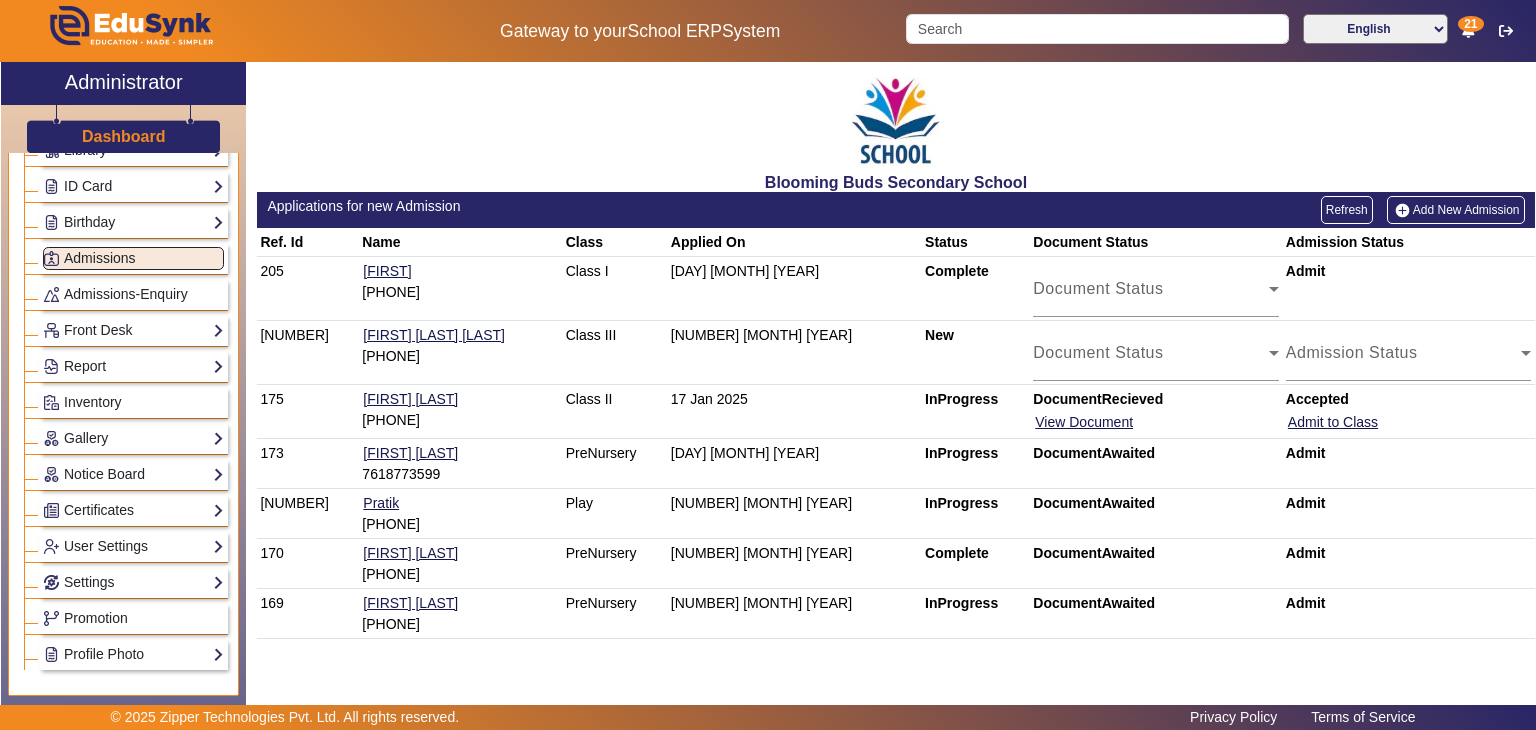 click on "Add New Admission" 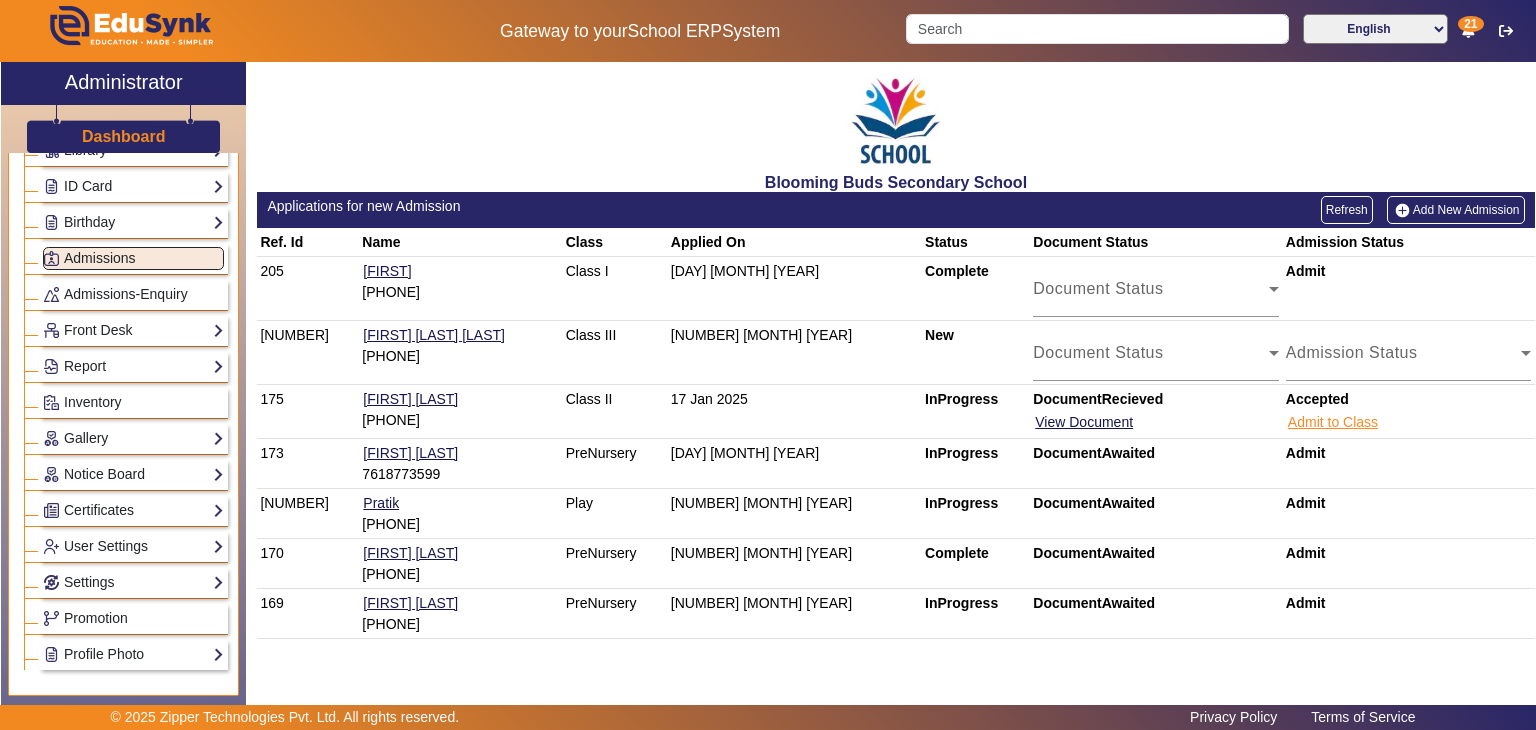 click on "Admit to Class" 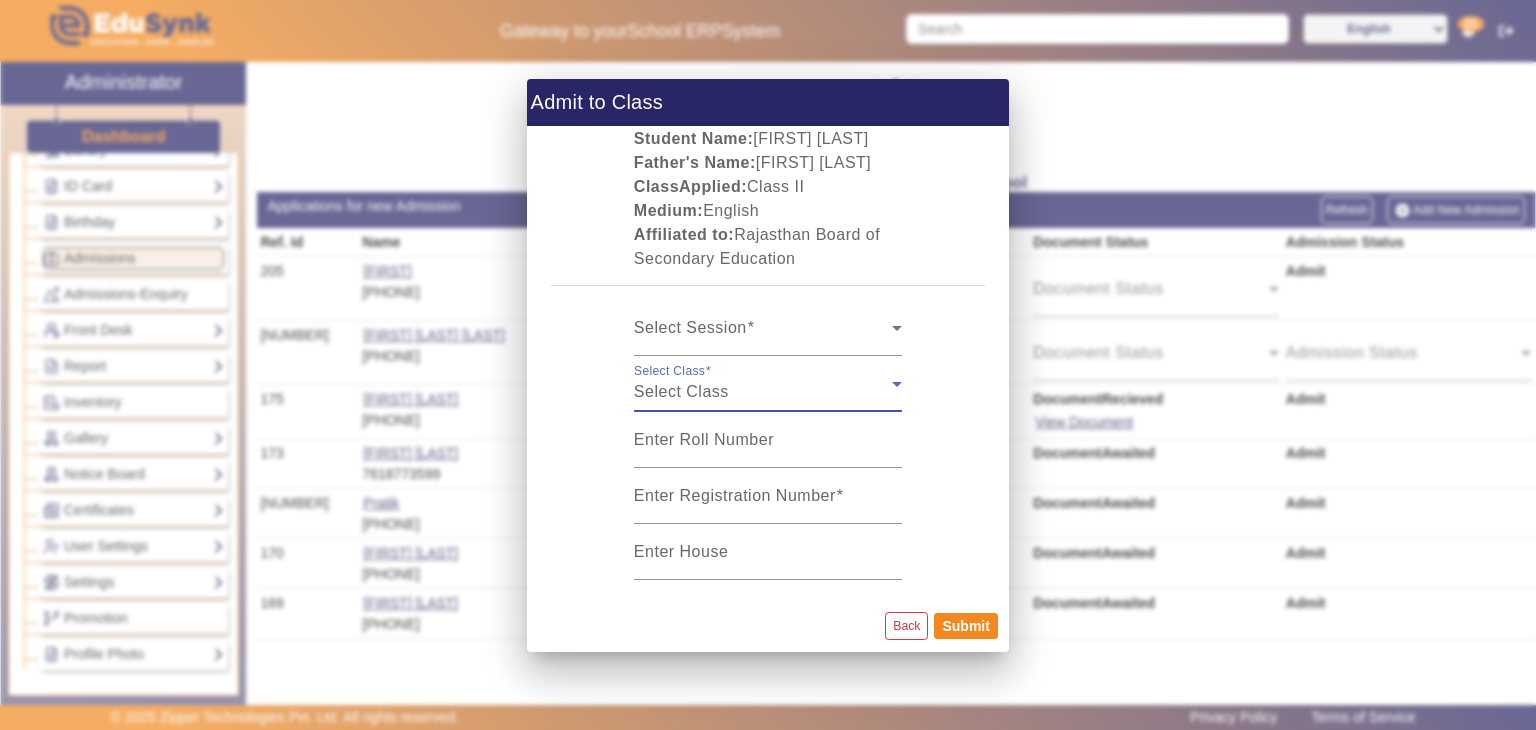 click on "Select Class" at bounding box center (763, 392) 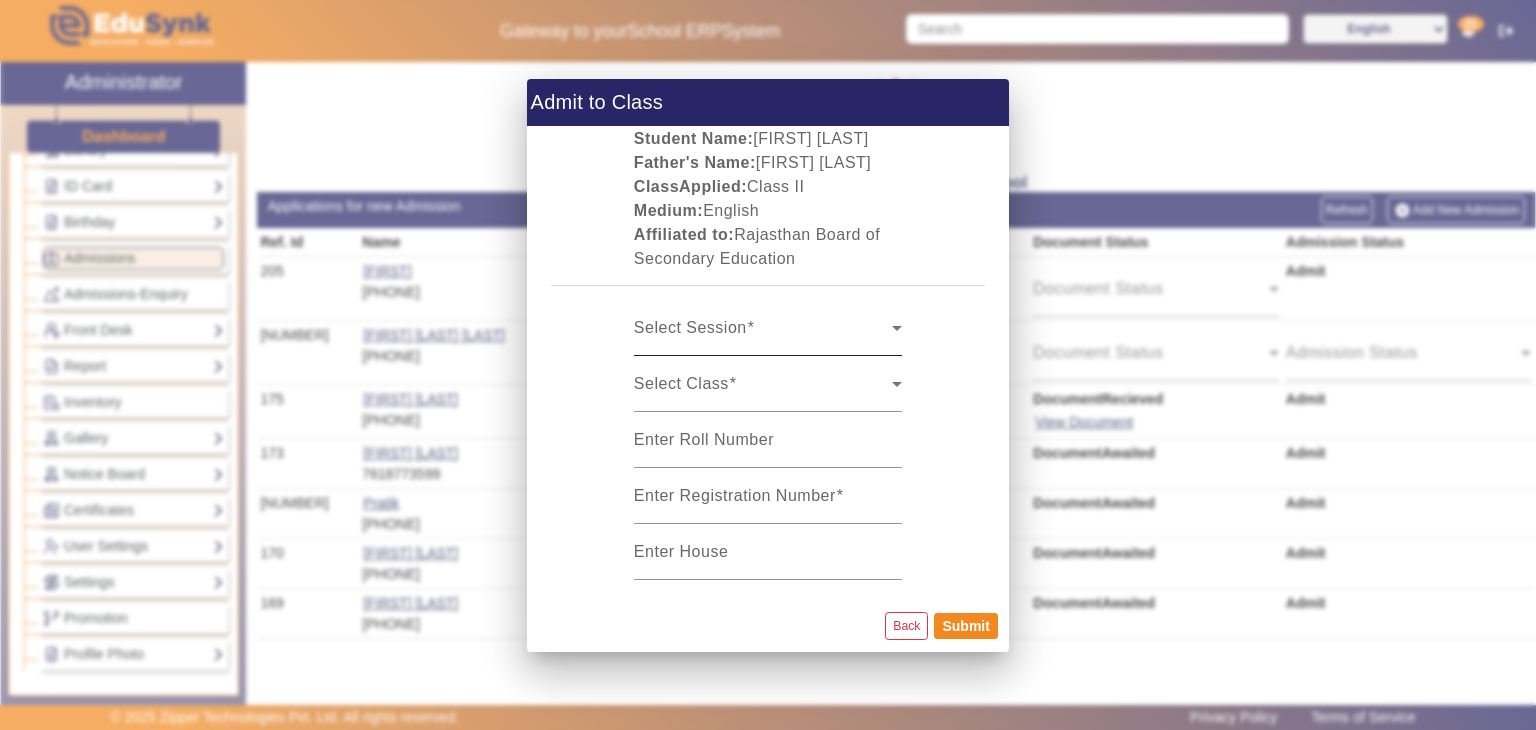 click on "Select Session Select Session" at bounding box center (768, 328) 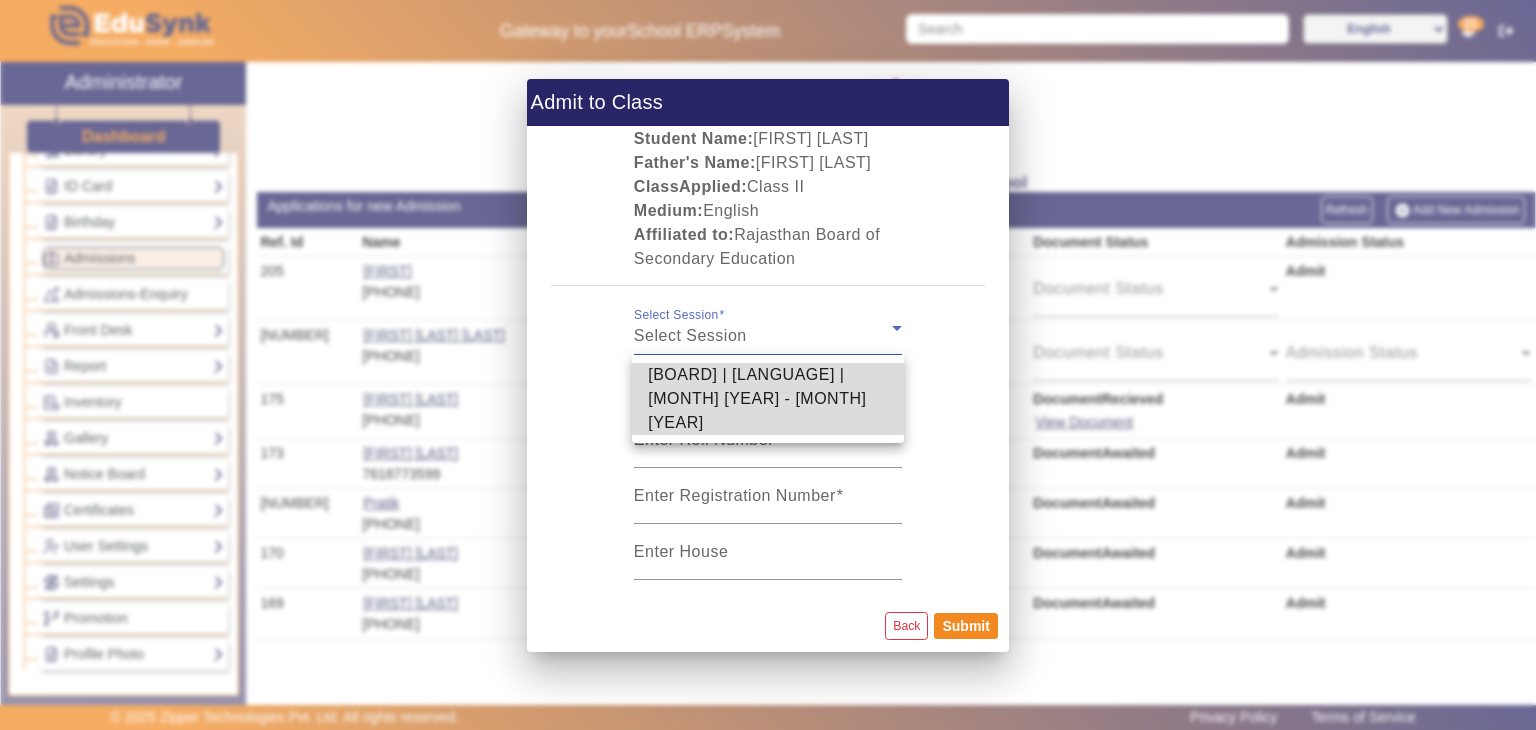 click on "Rajasthan Board of Secondary Education  | English | Apr 2025 - Mar 2026" at bounding box center [768, 399] 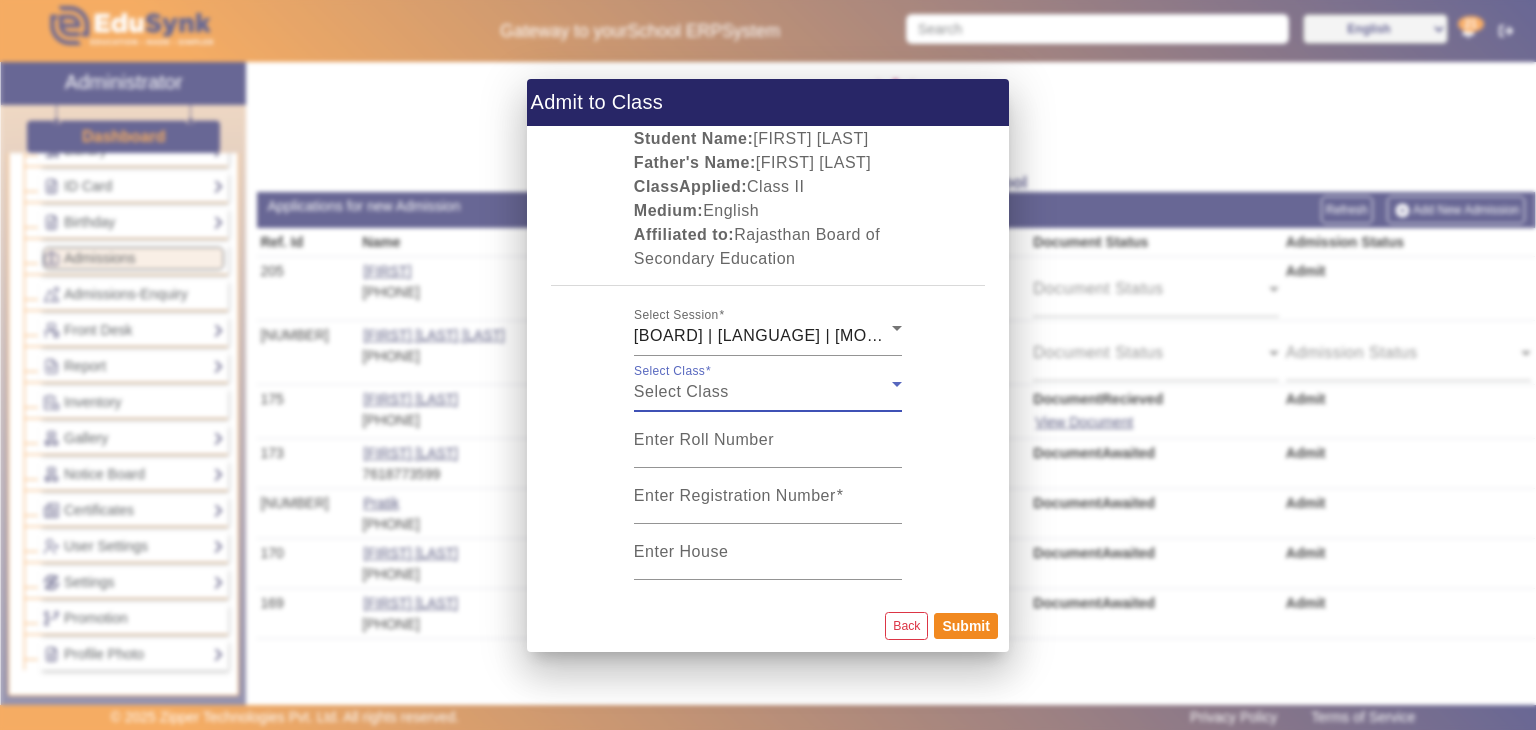 click on "Select Class" at bounding box center [763, 392] 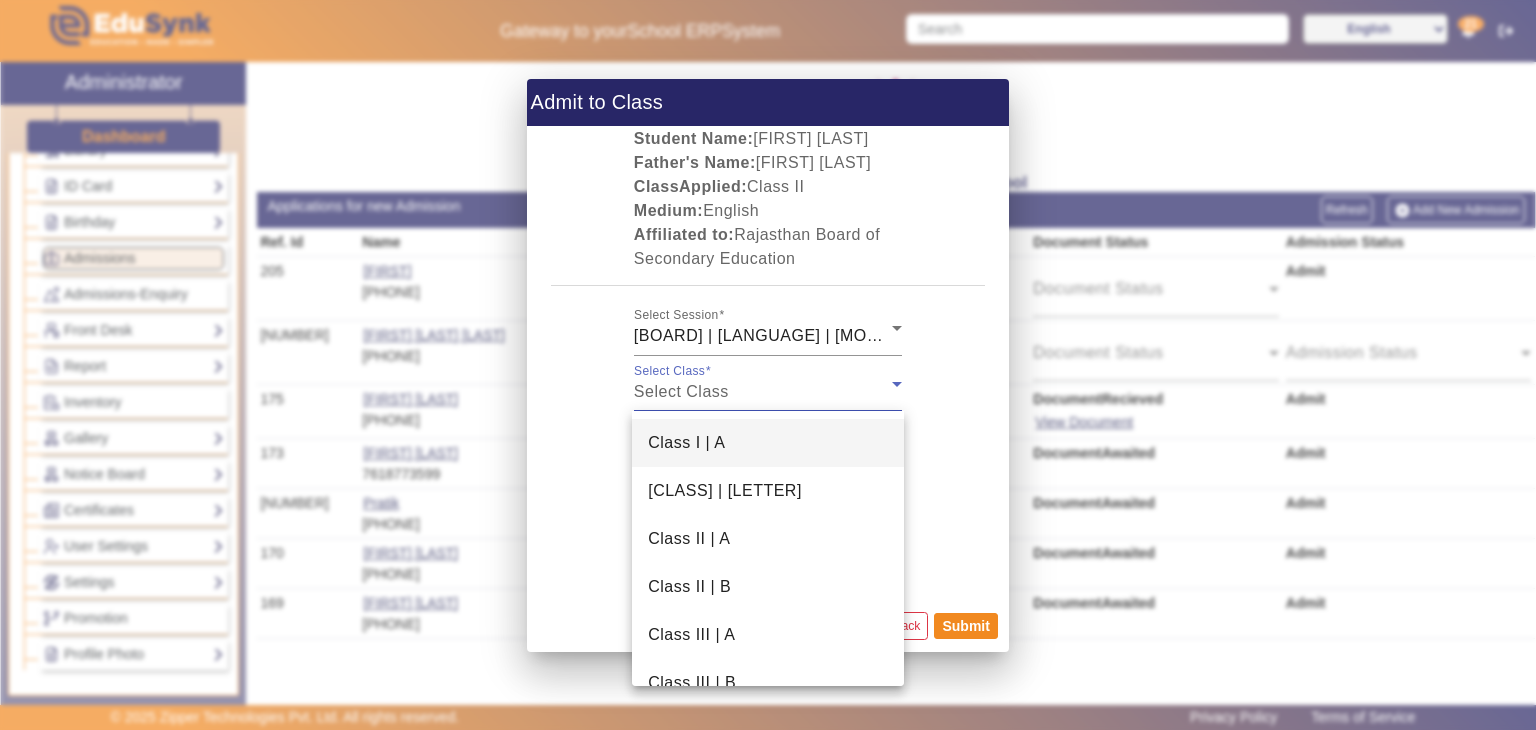 click on "Class I | A" at bounding box center (768, 443) 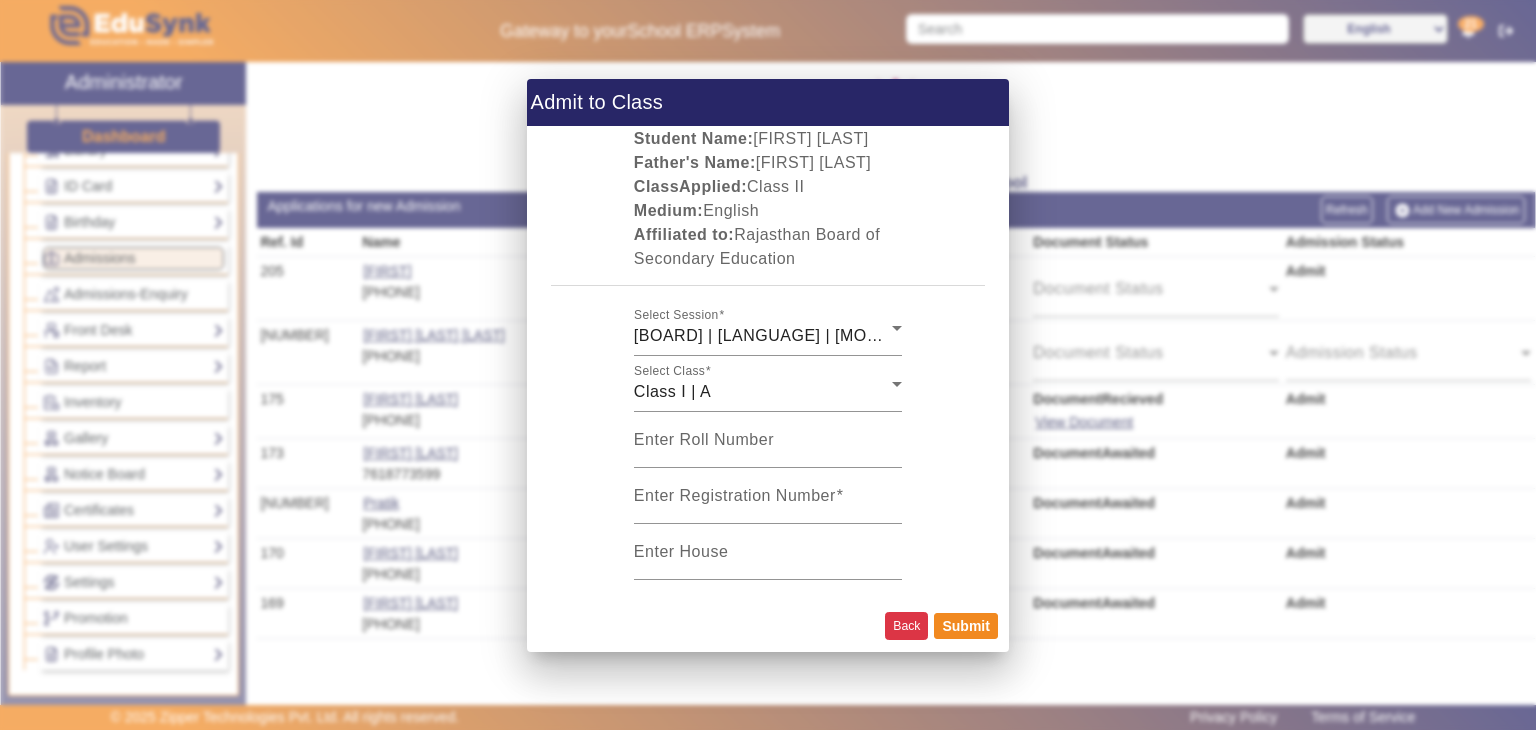 click on "Back" 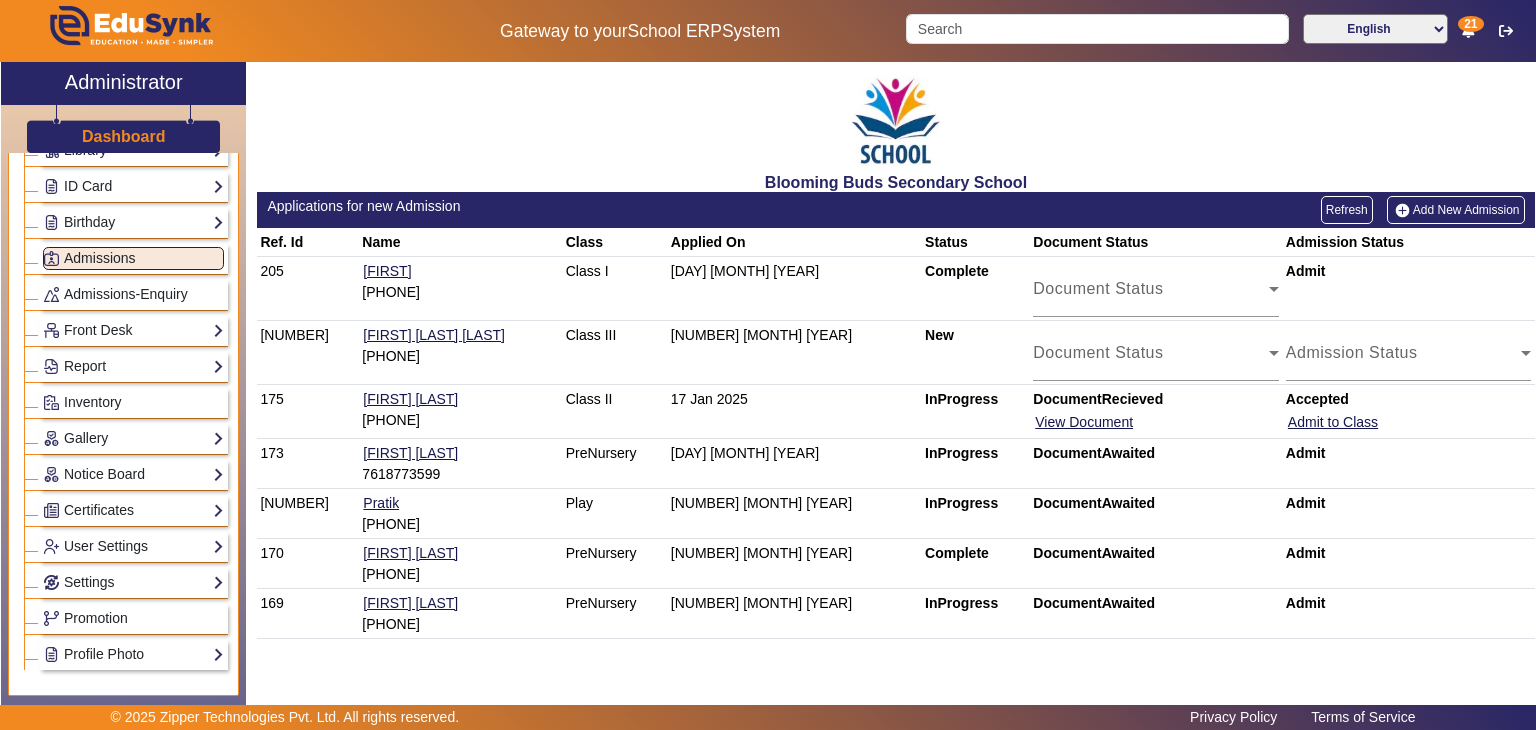 click on "Blooming Buds Secondary School  Applications for new Admission  Refresh Add New Admission Ref. Id Name Class Applied On Status Document Status Admission Status  205 Avyukt  5346543566  Class I 25 Jul 2025 Complete Document Status Document Status Admit 189 Kumar Shri Varun 4332334233  Class III 16 Jun 2025 New Document Status Document Status Admission Status Admission Status 175 Abhas Jain 9971817257  Class II 17 Jan 2025 InProgress DocumentRecieved View Document Accepted Admit to Class 173 Amaya Singh 7618773599  PreNursery 20 Nov 2024 InProgress DocumentAwaited Admit 172 Pratik  3445644324  Play 24 Oct 2024 InProgress DocumentAwaited Admit 170 Advait Kumar 6534332453  PreNursery 12 Sept 2024 Complete DocumentAwaited Admit 169 Siya Jain 5564454664  PreNursery 12 Sept 2024 InProgress DocumentAwaited Admit" 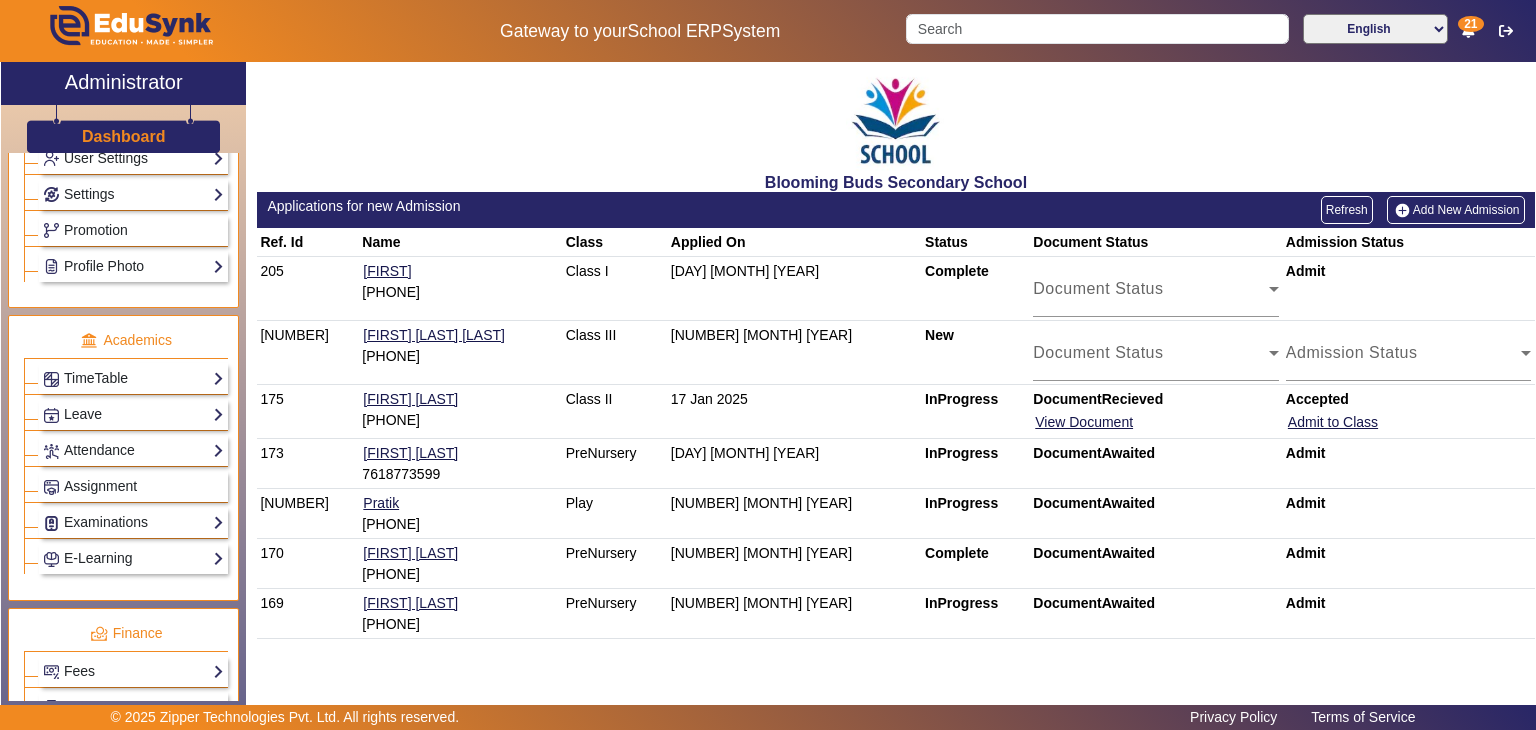 scroll, scrollTop: 649, scrollLeft: 0, axis: vertical 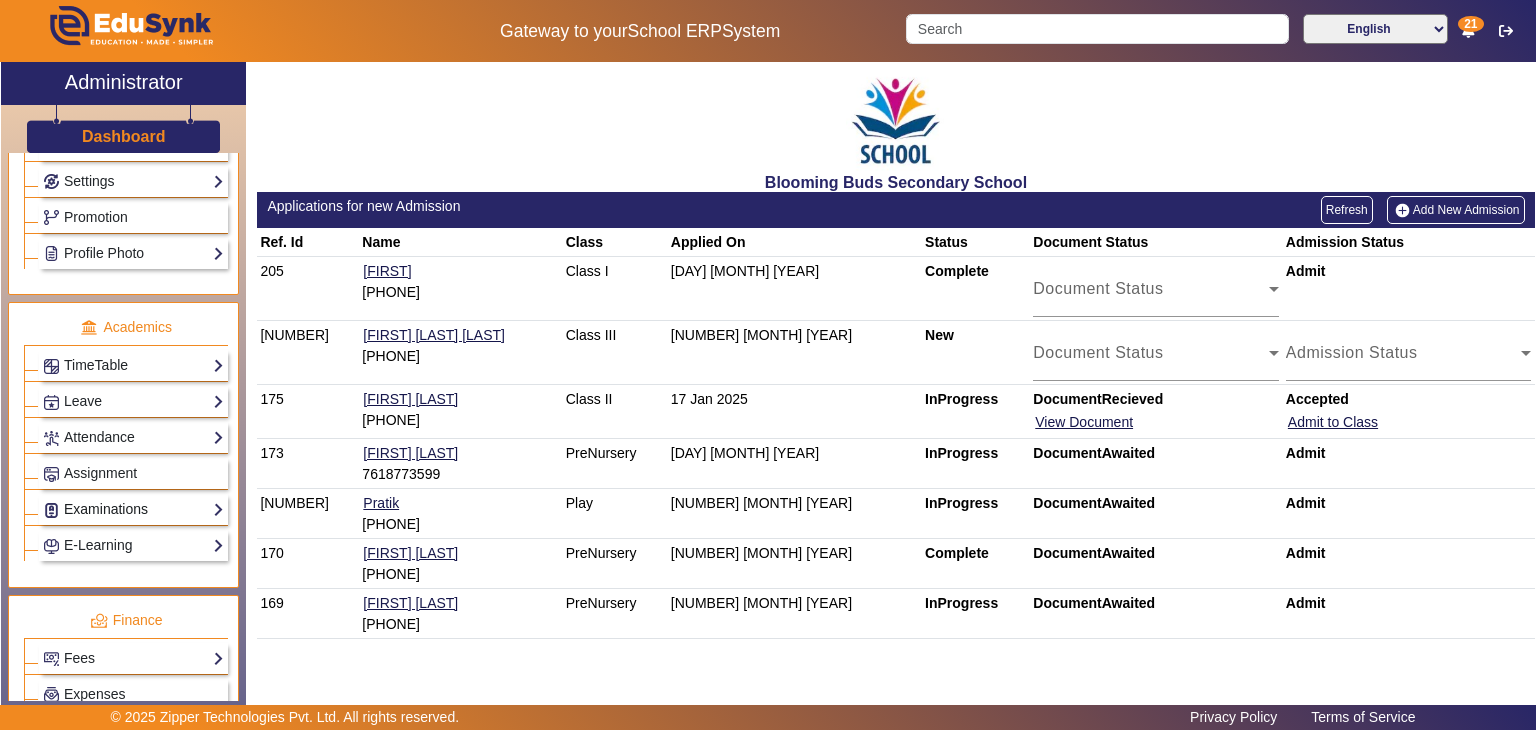 click on "Examinations" 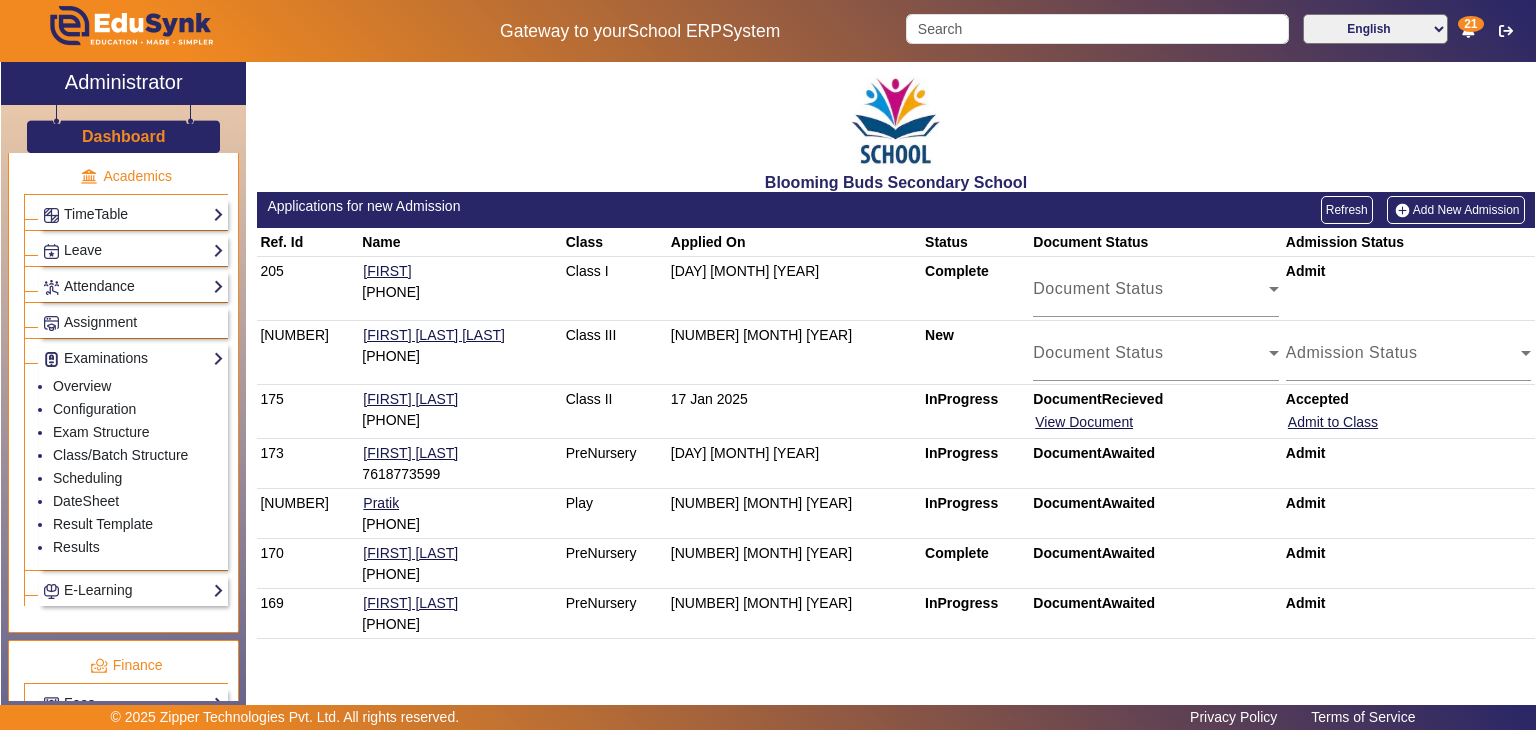 scroll, scrollTop: 828, scrollLeft: 0, axis: vertical 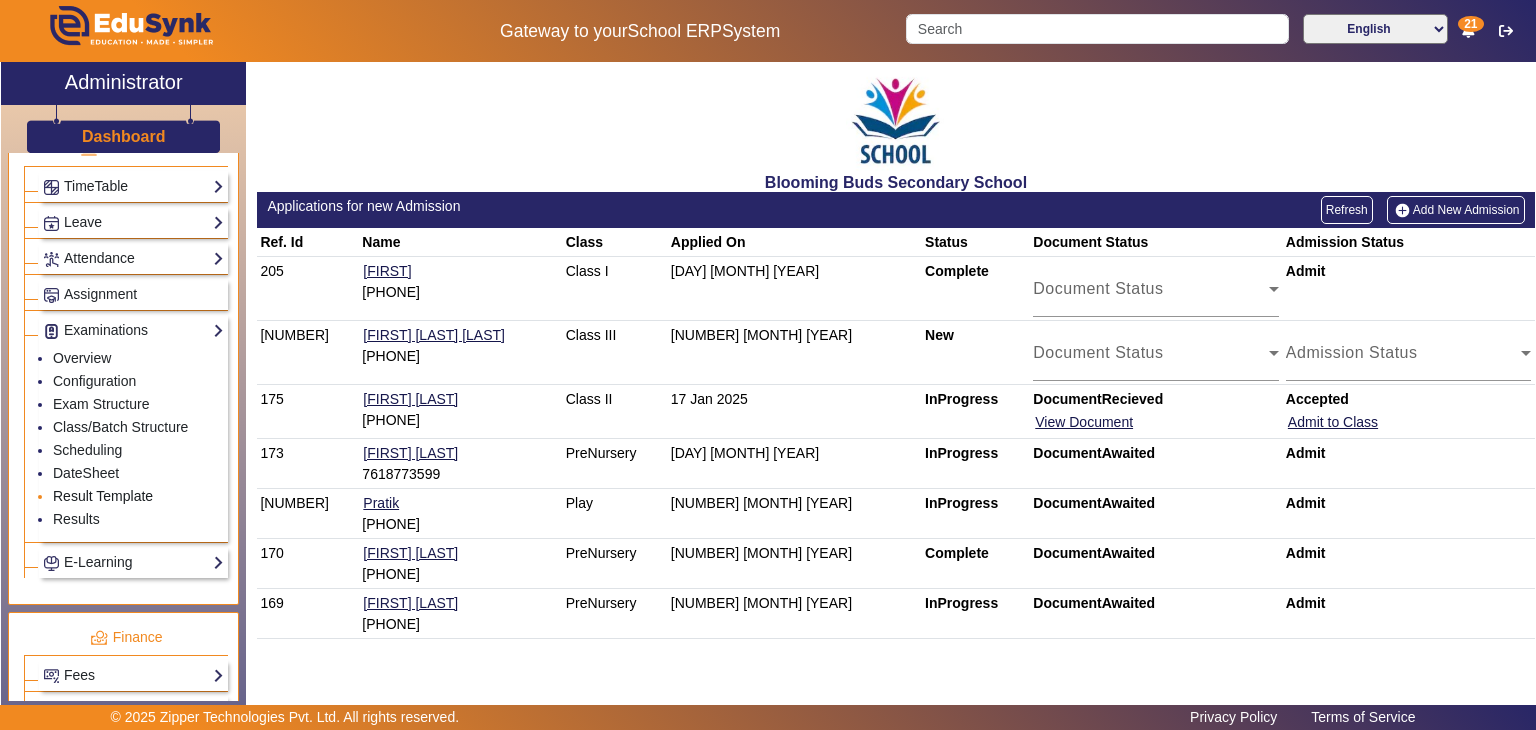 click on "Result Template" 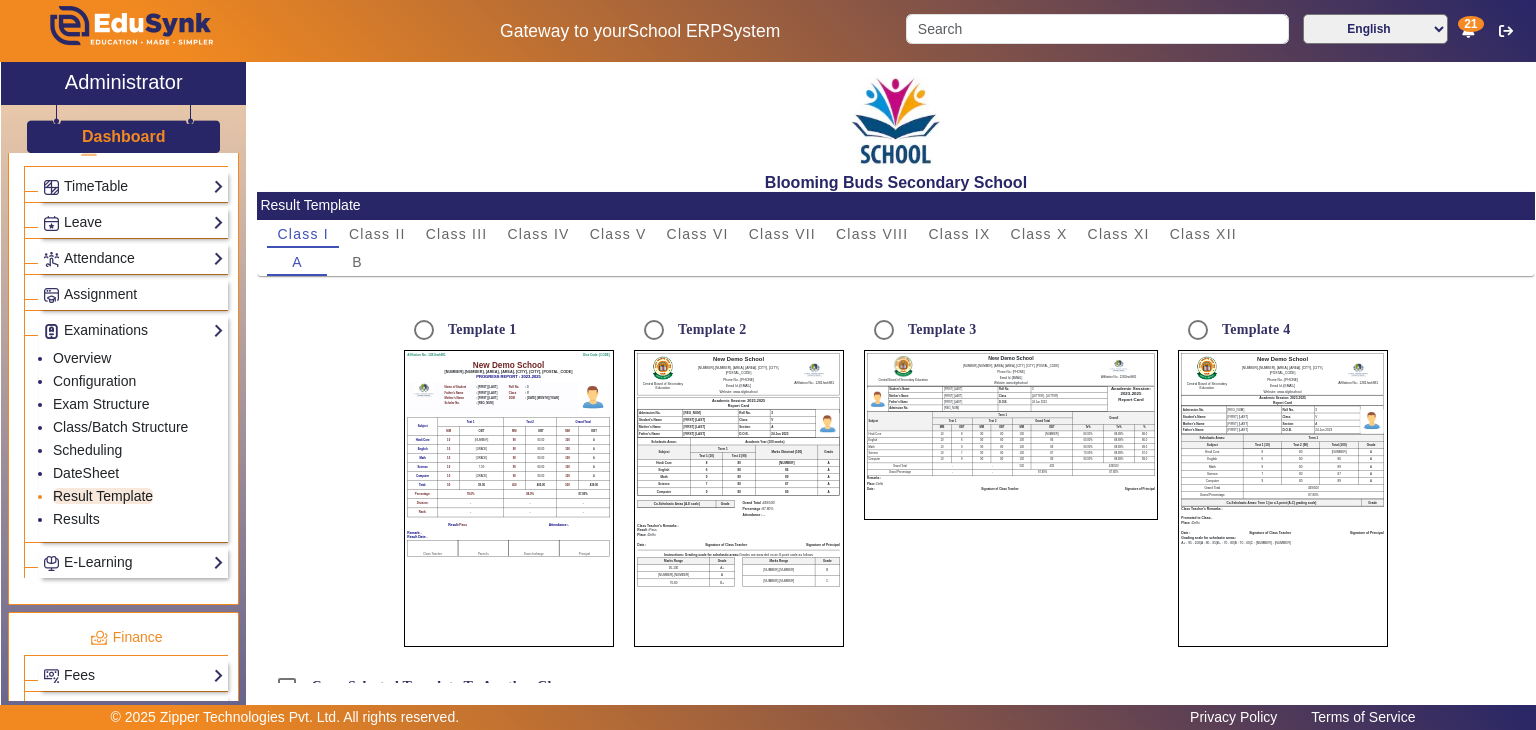 radio on "true" 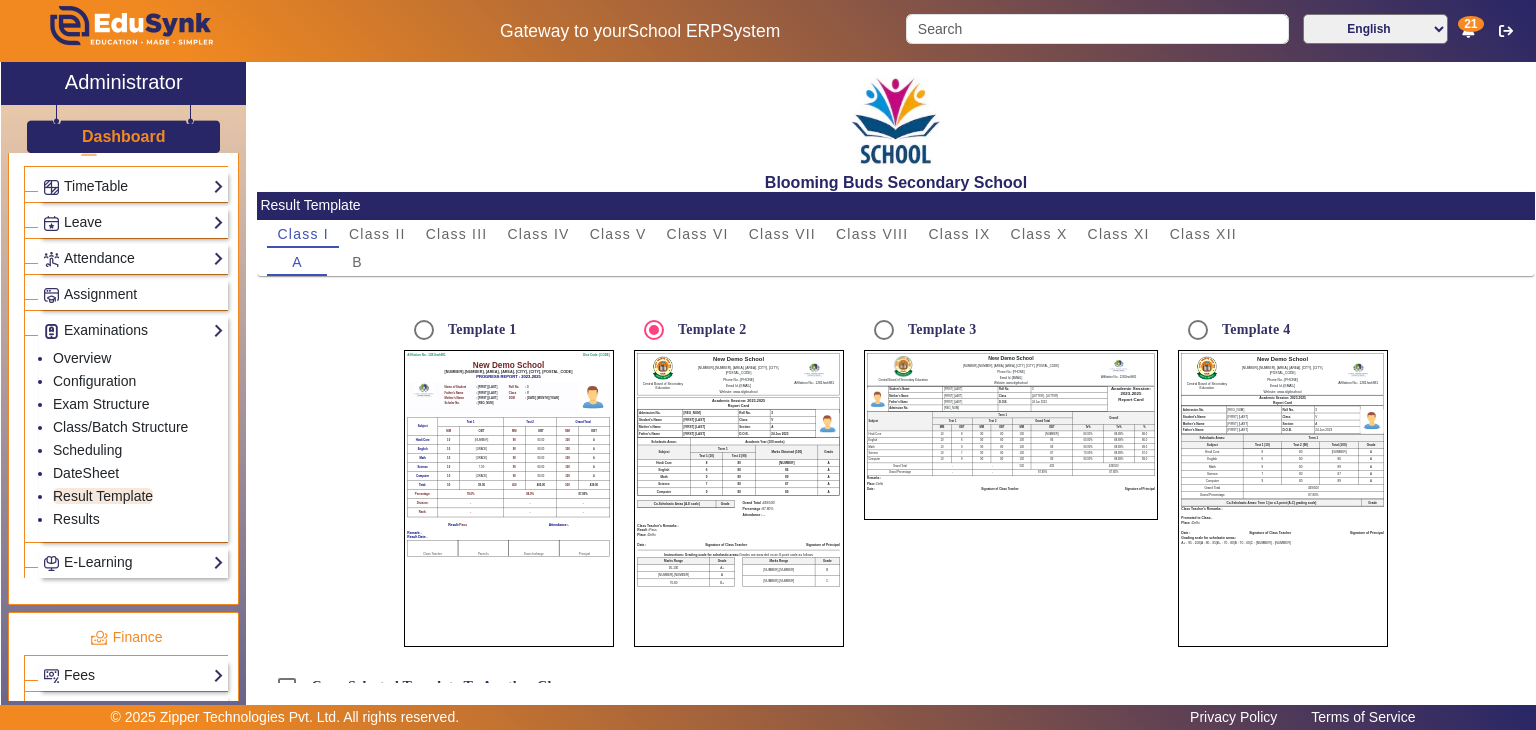 click on "Template 1  Affiliation No.: 1281hwh981 Dise Code: ABCD New Demo School 521-522, New Friends Colony, Vasant Vihar, Delhi, Delhi, 110023 PROGRESS REPORT : 2023-2025  Name of Student : Jatin Soni Roll No. : 3 Father's Name : abhay Soni Class : V Mother's Name : Shanti Devi DOB : 24 Jun 2023 Scholar No. : DS2023062467 Subject Test 1 Test 2 Grand Total MM OBT MM OBT MM OBT Hindi Core 10  8.00 90  80.00 100 A English 10  6.00 90  80.00 100 A Math 10  9.00 90  80.00 100 A Science 10  7.00 90  80.00 100 A Computer 10  9.00 90  80.00 100 A Total: 50 39.00 450 400.00 500 439.00 Percentage: 78.0% 88.9% 87.80% Division: - - - Rank: - - -  Result:   Pass  Attendance:  - Remark:  - Result Date:  - Class Teacher Parent's Exam Incharge Principal  Template 2  Central Board of Secondary Education New Demo School 521-522, New Friends Colony, Vasant Vihar, Delhi, Delhi, 110023 Phone No.: 1000997181 Email Id.: solankipratik1508+2406@gmail.com Website: www.sfgtbschool Affiliation No.: 1281hwh981 Academic Session: 2023-2025 3 V A" 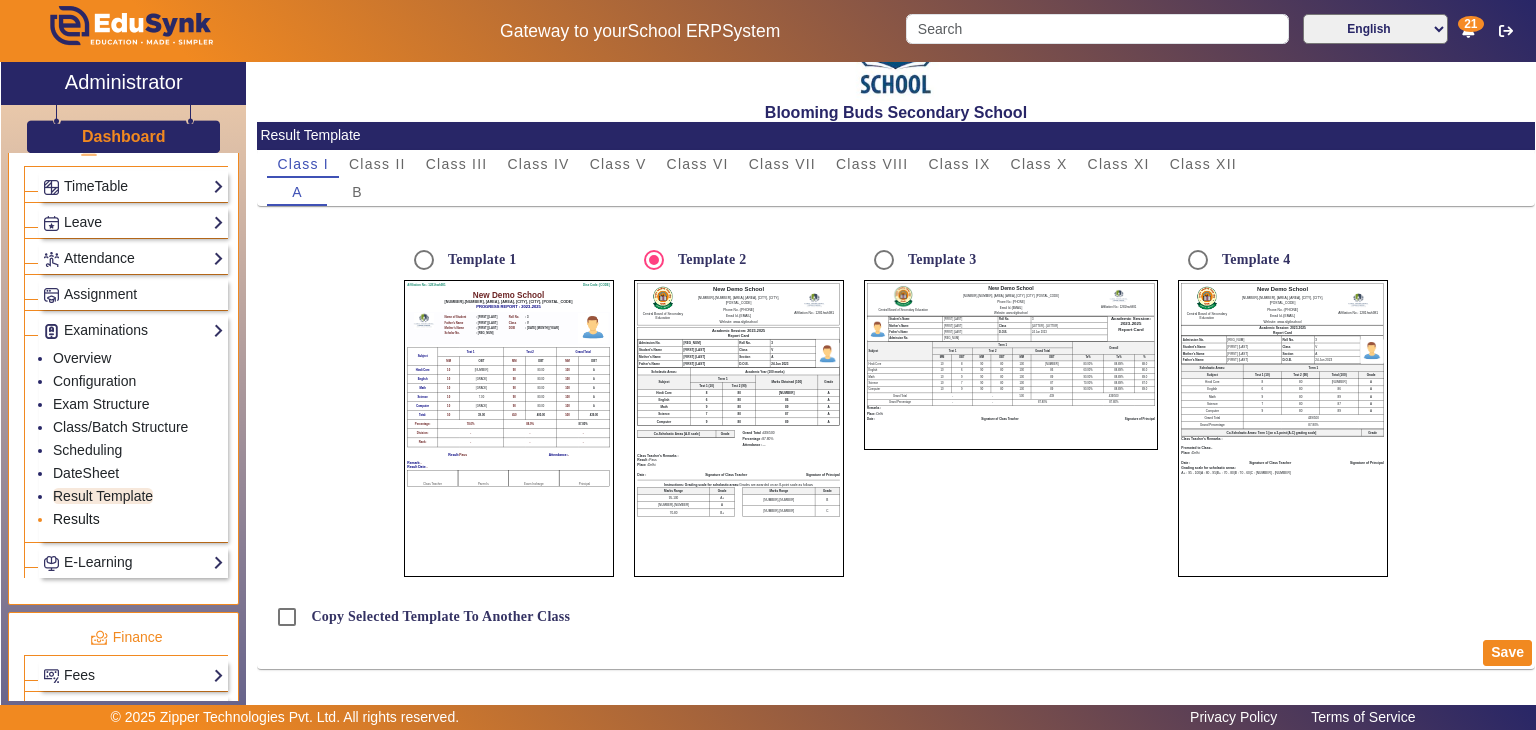 click on "Results" 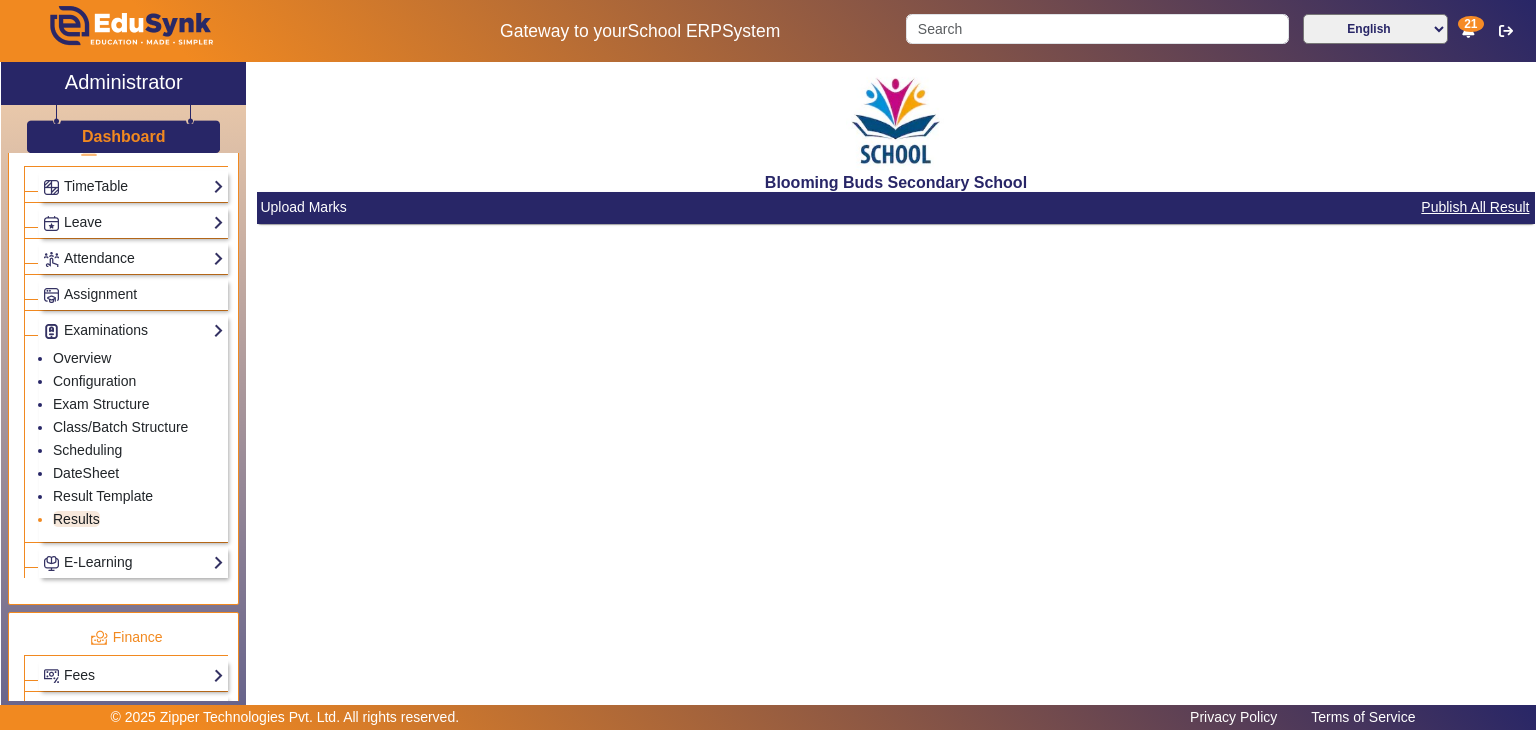 scroll, scrollTop: 0, scrollLeft: 0, axis: both 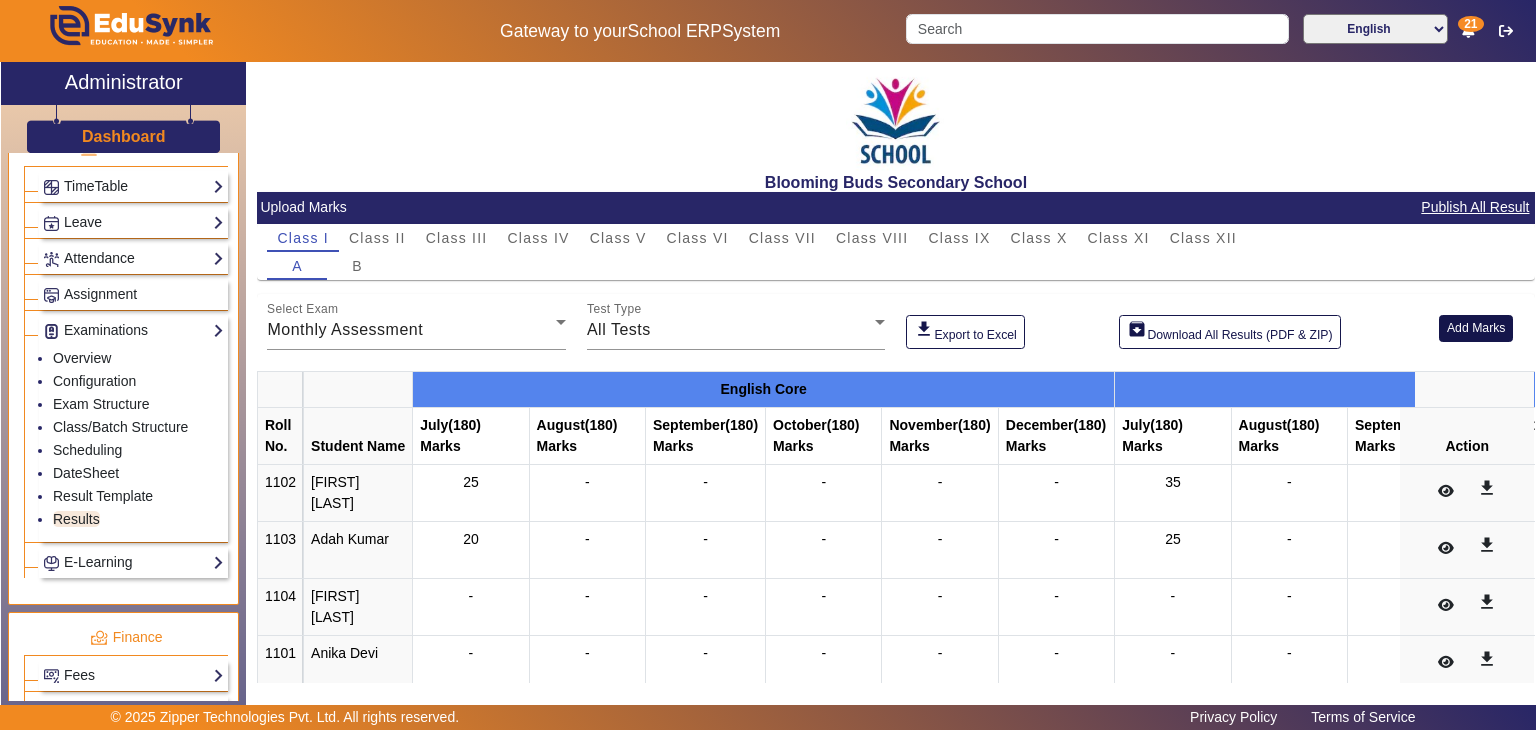 click on "Add Marks" 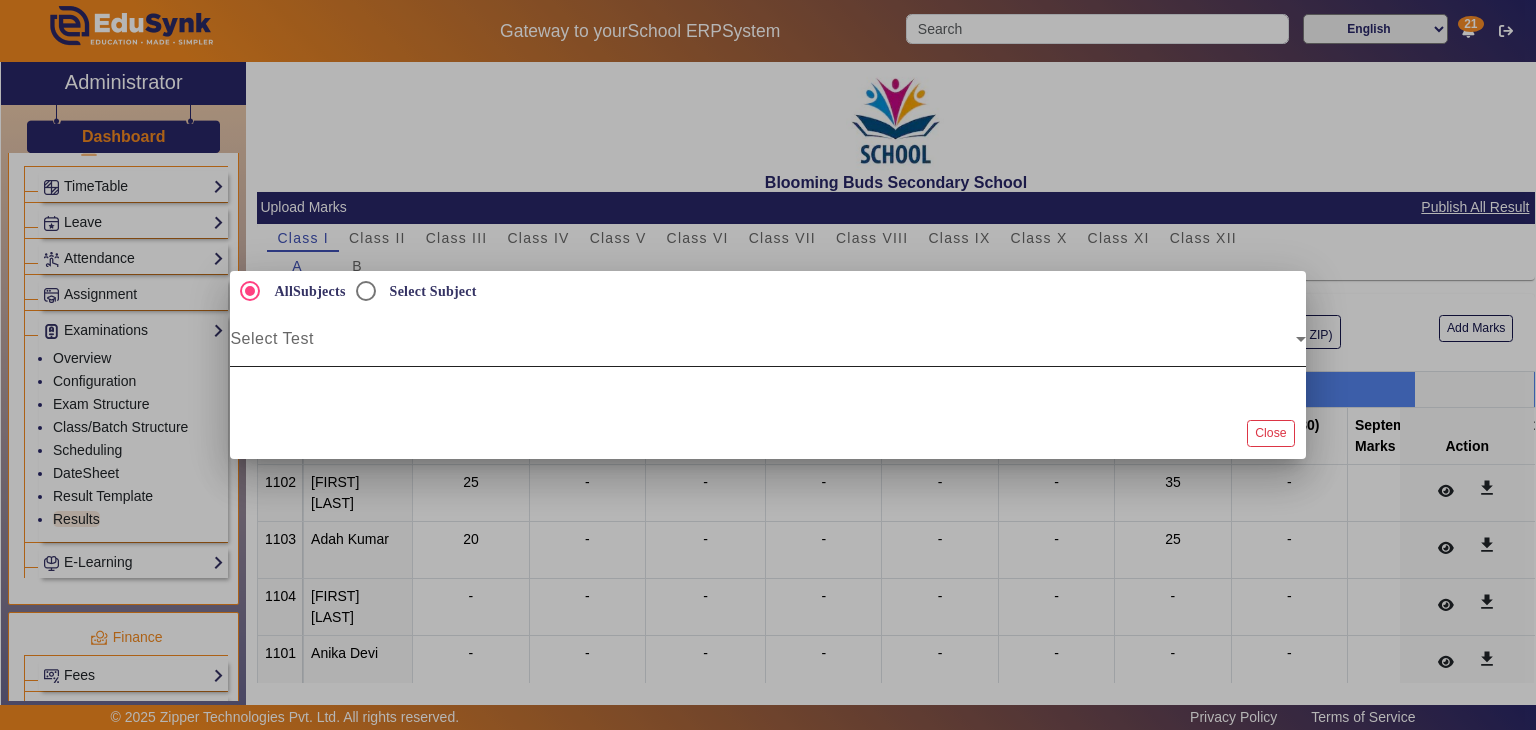 click at bounding box center (762, 347) 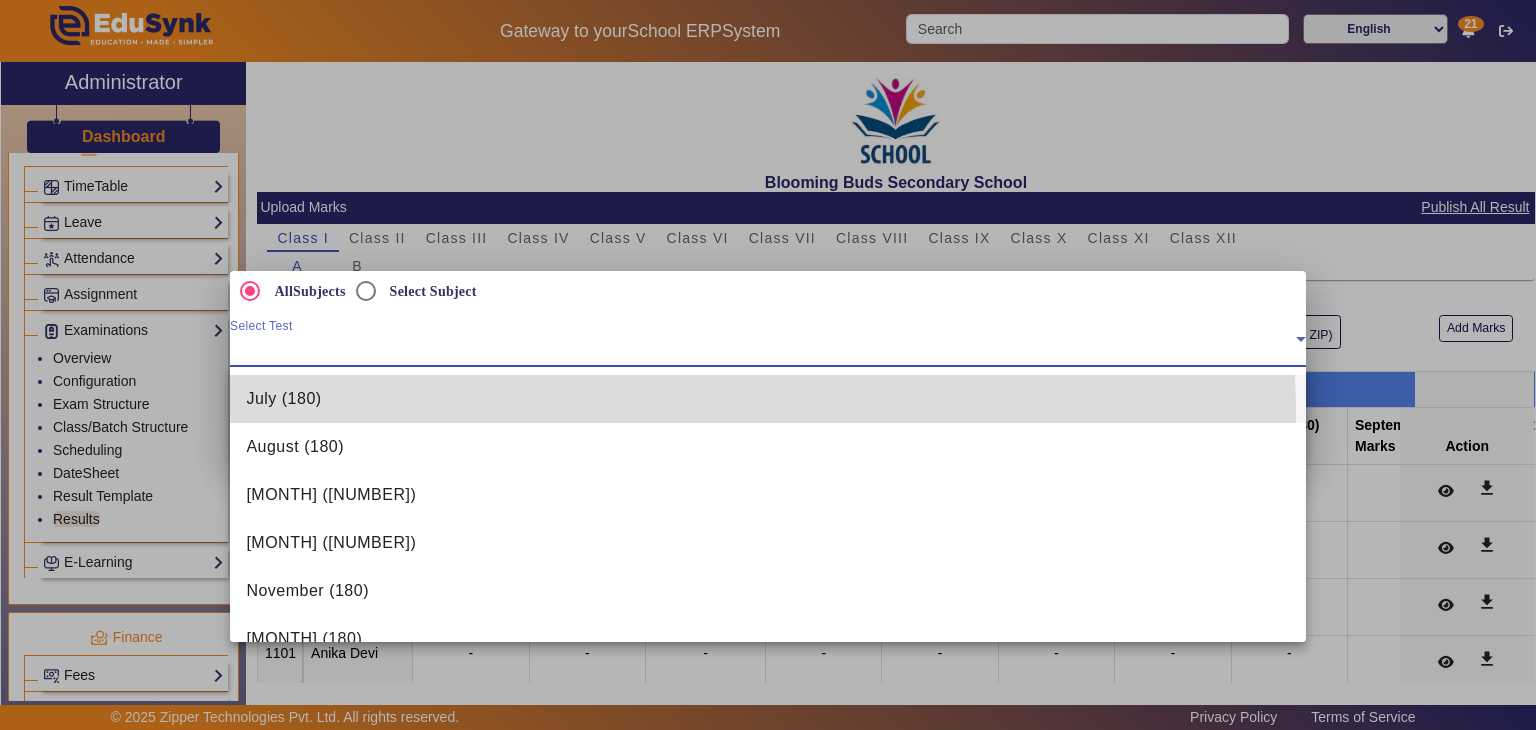 click on "July (180)" at bounding box center (767, 399) 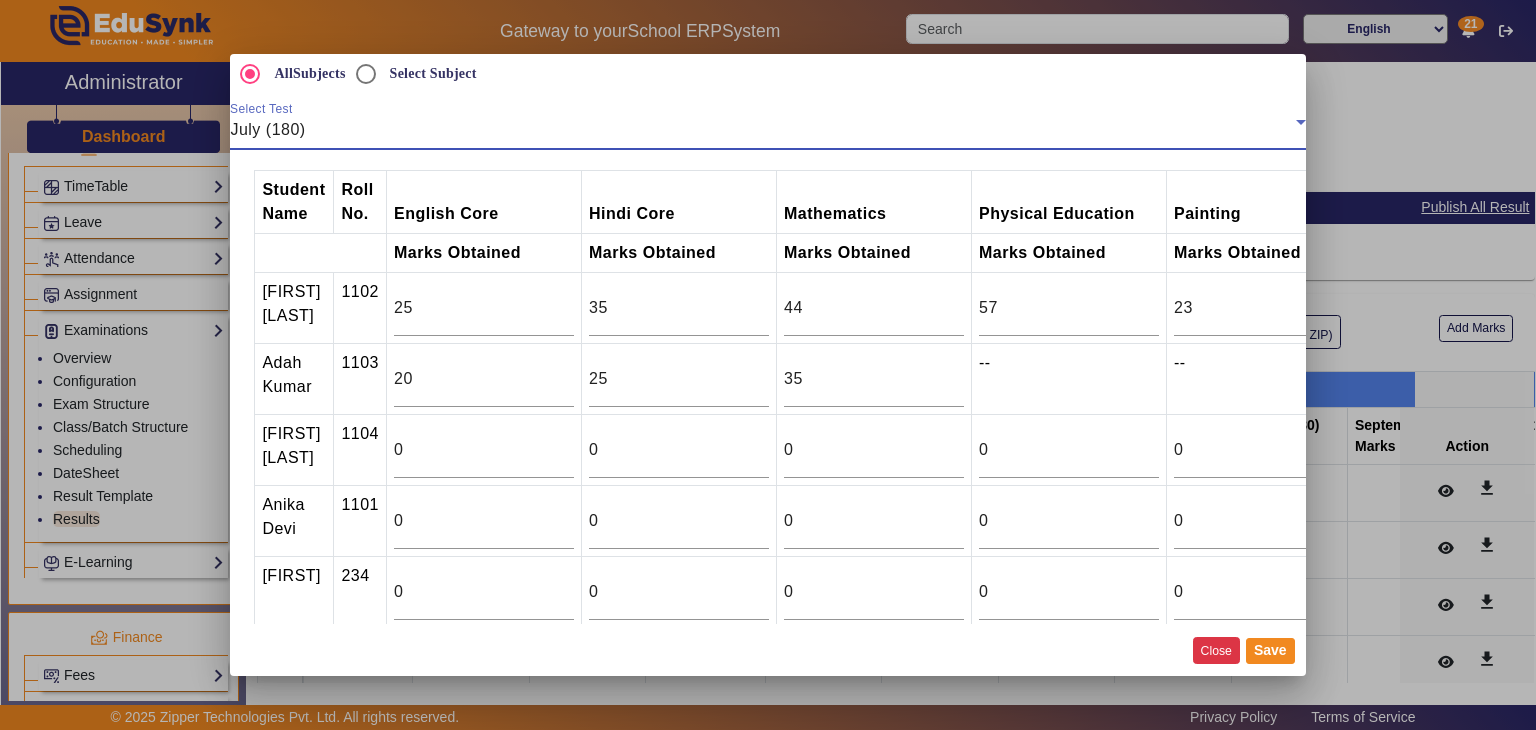 click on "Close" at bounding box center [1216, 650] 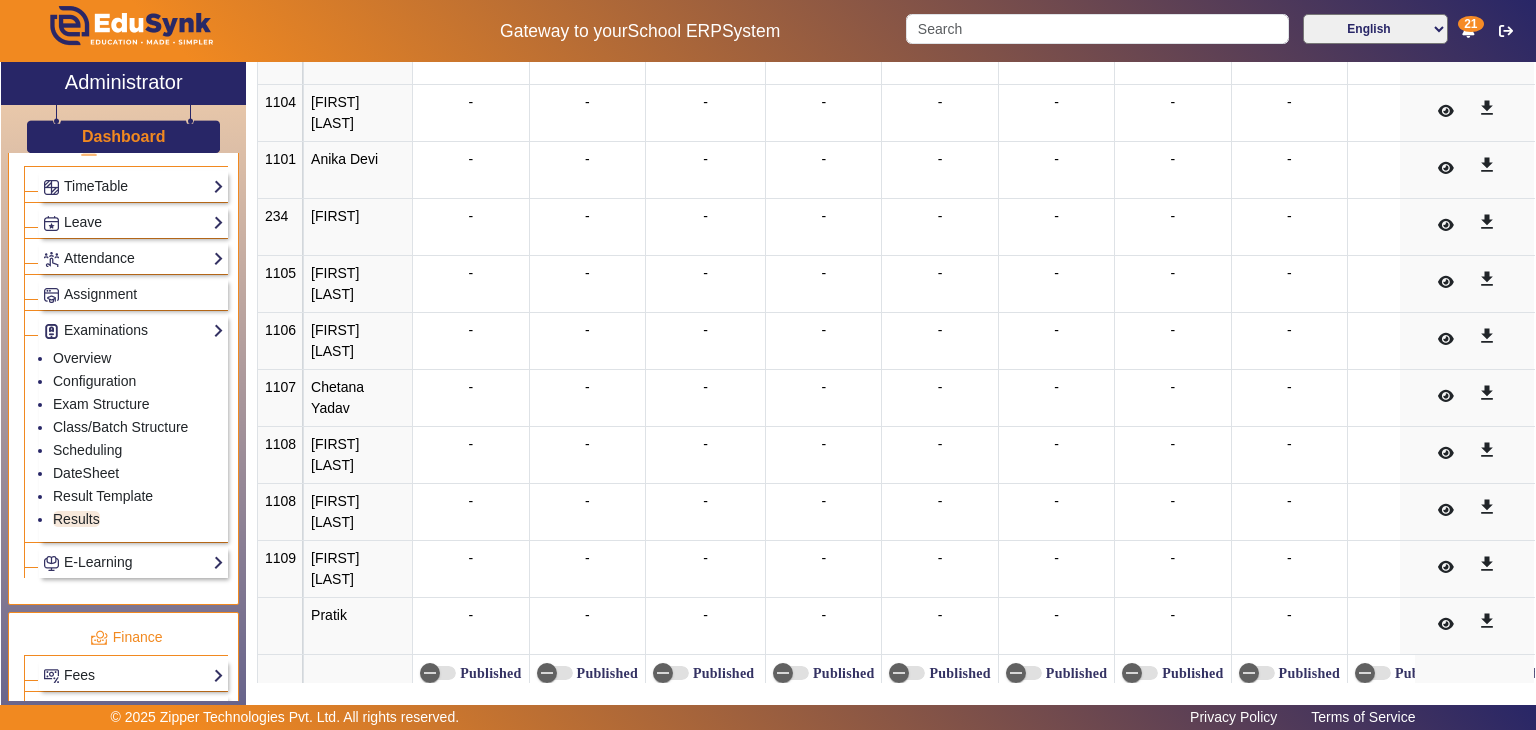 scroll, scrollTop: 558, scrollLeft: 0, axis: vertical 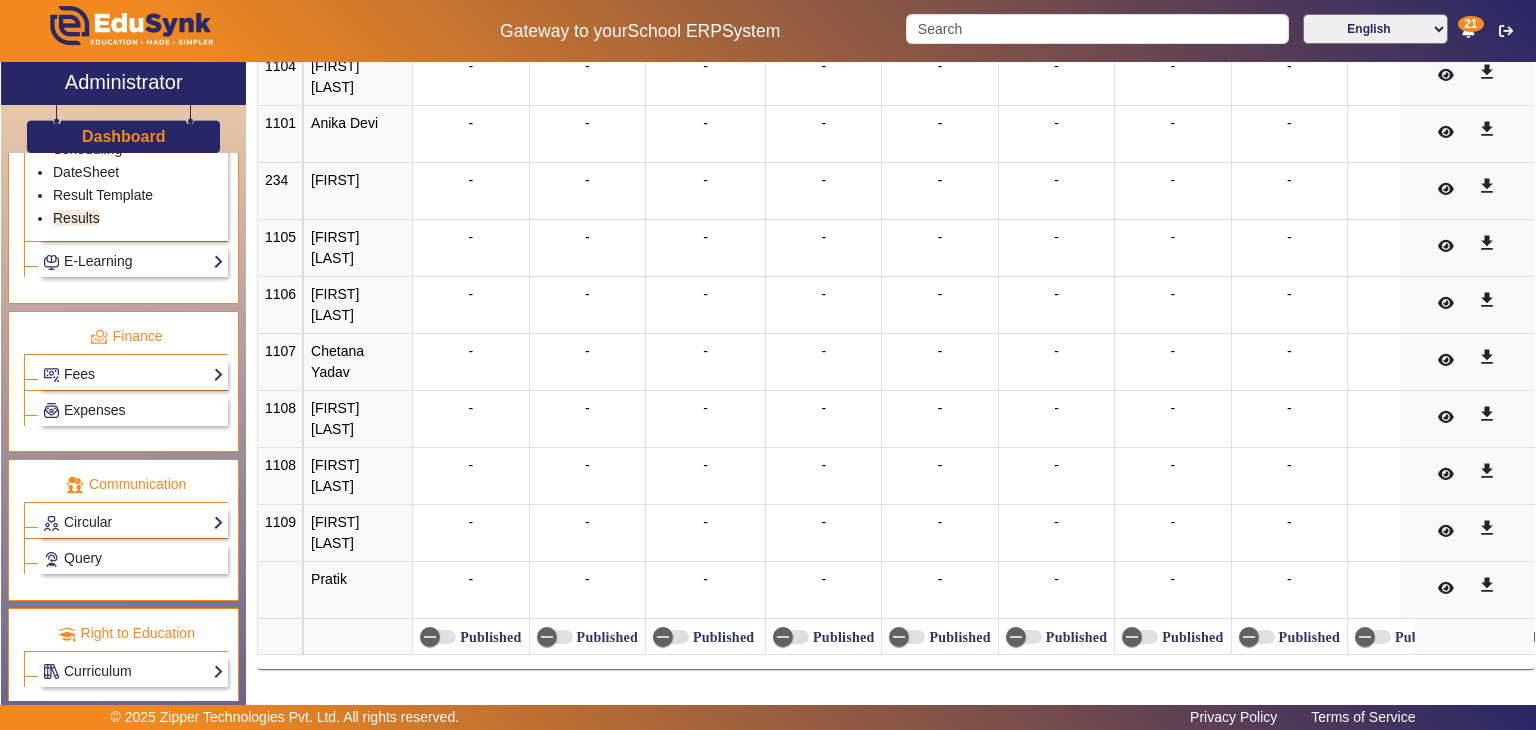 click on "Expenses" 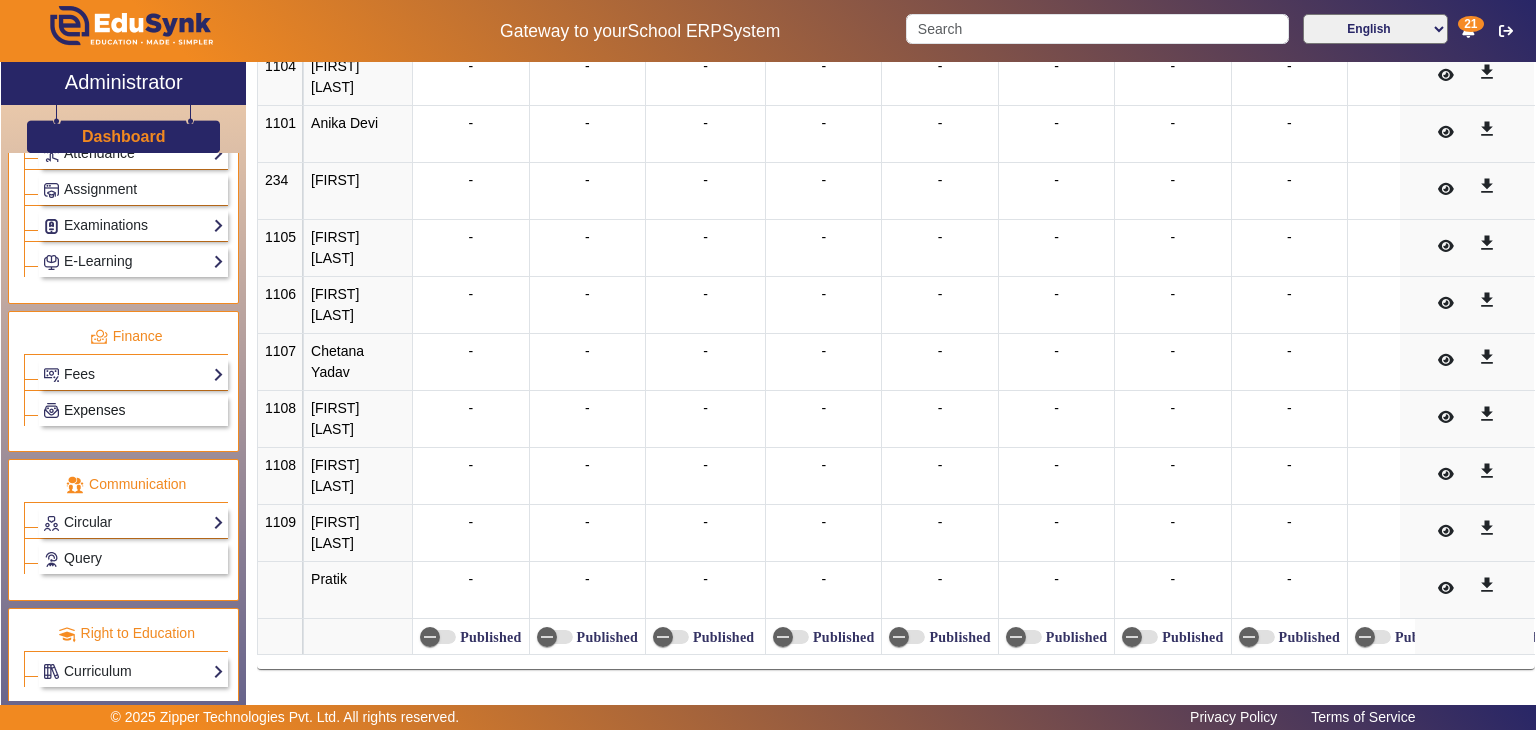 click on "Expenses" 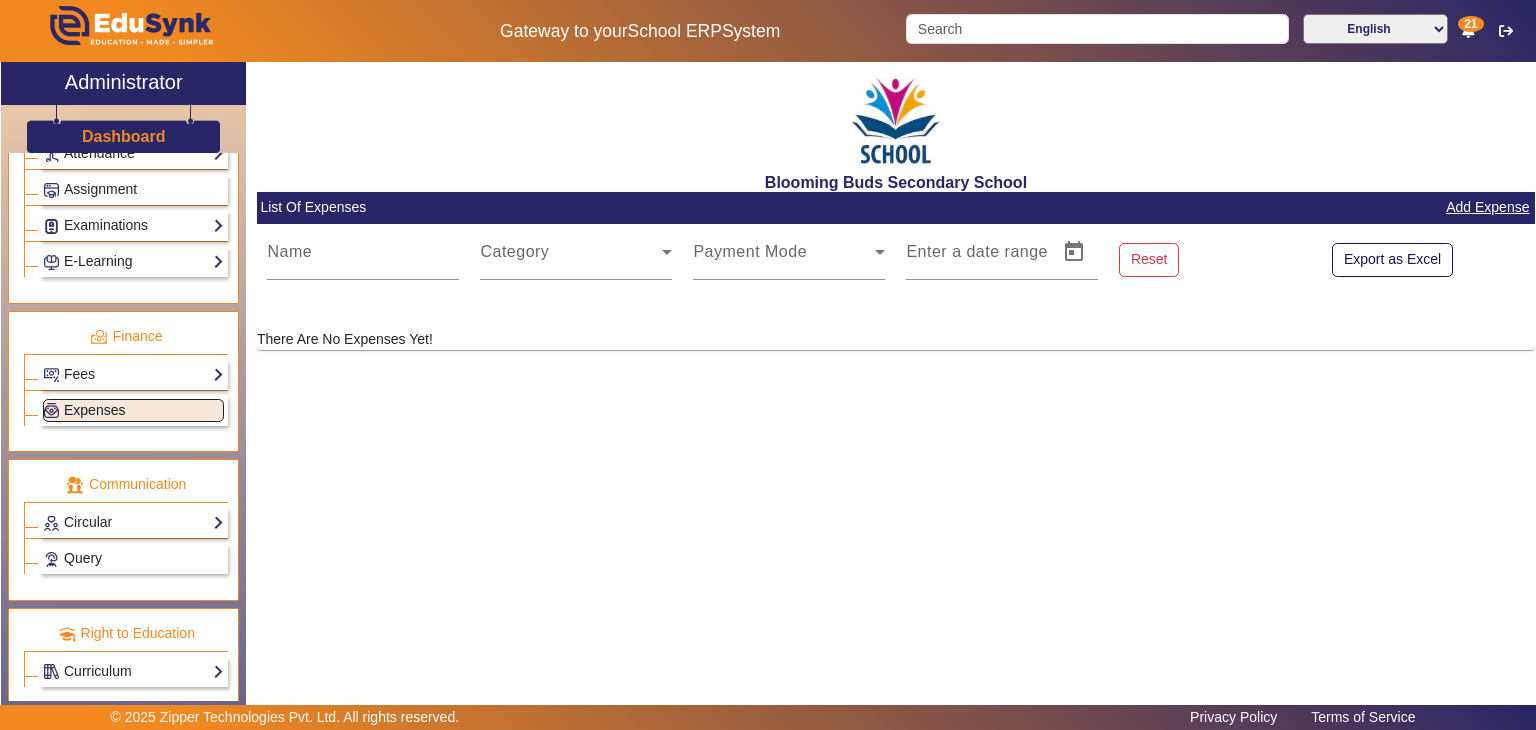 scroll, scrollTop: 0, scrollLeft: 0, axis: both 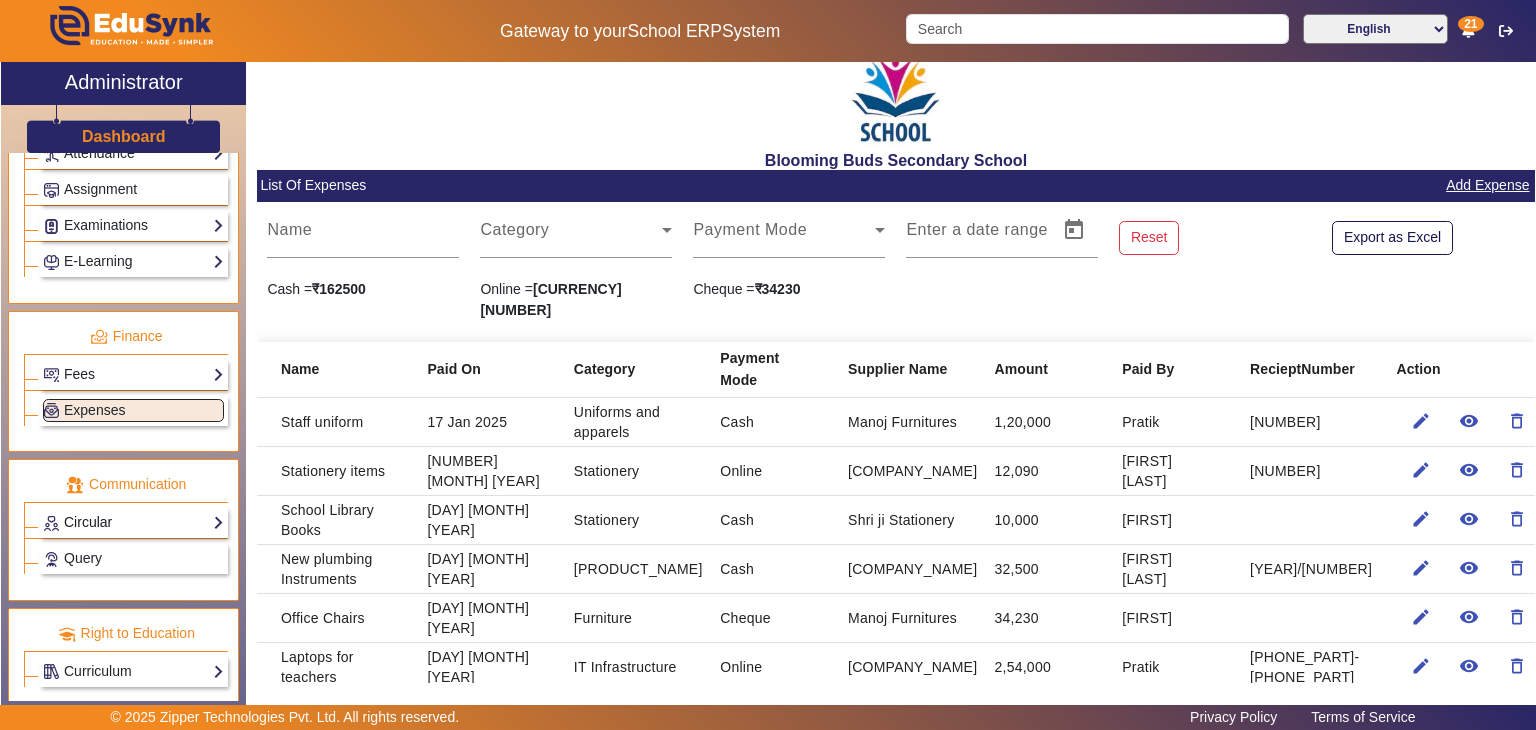 click on "Circular" 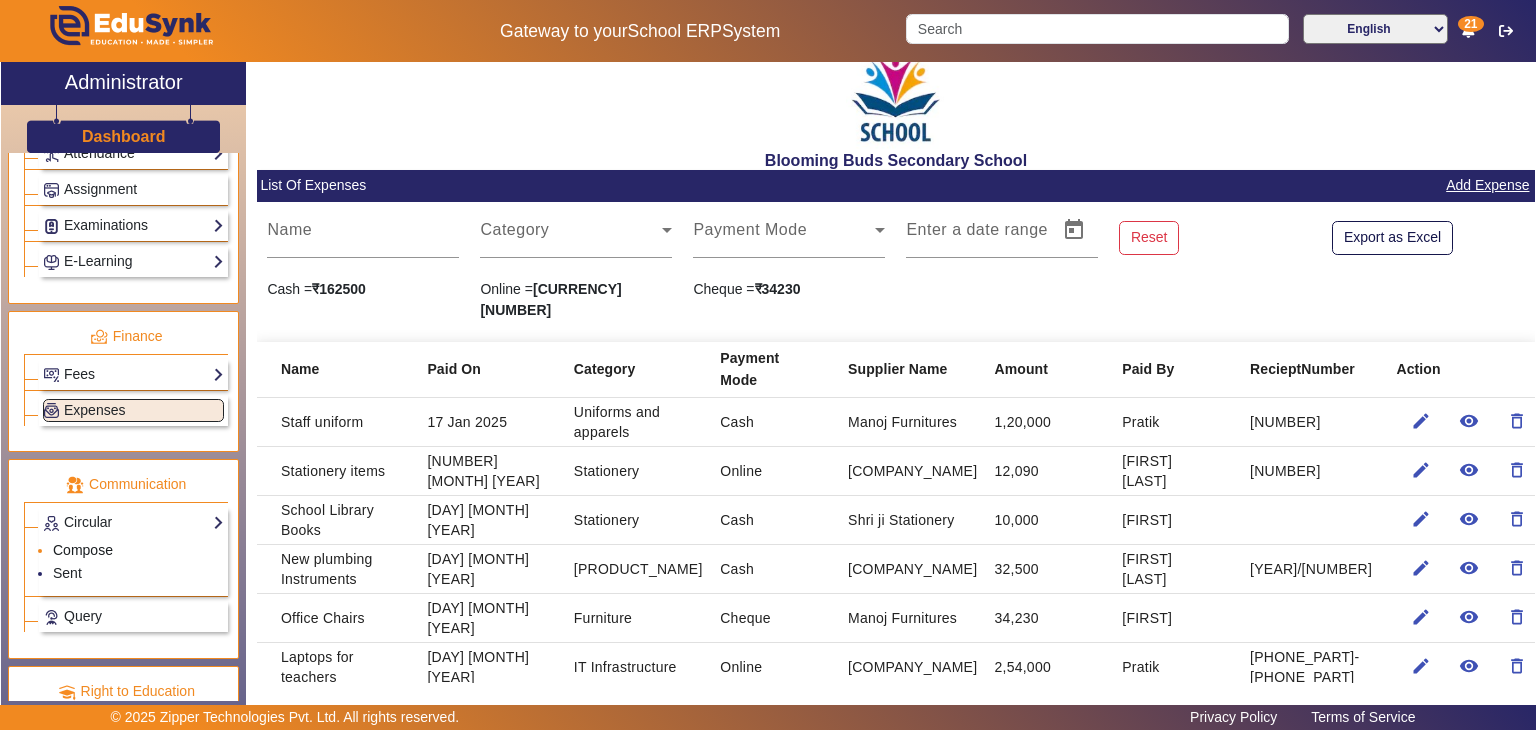 click on "Compose" 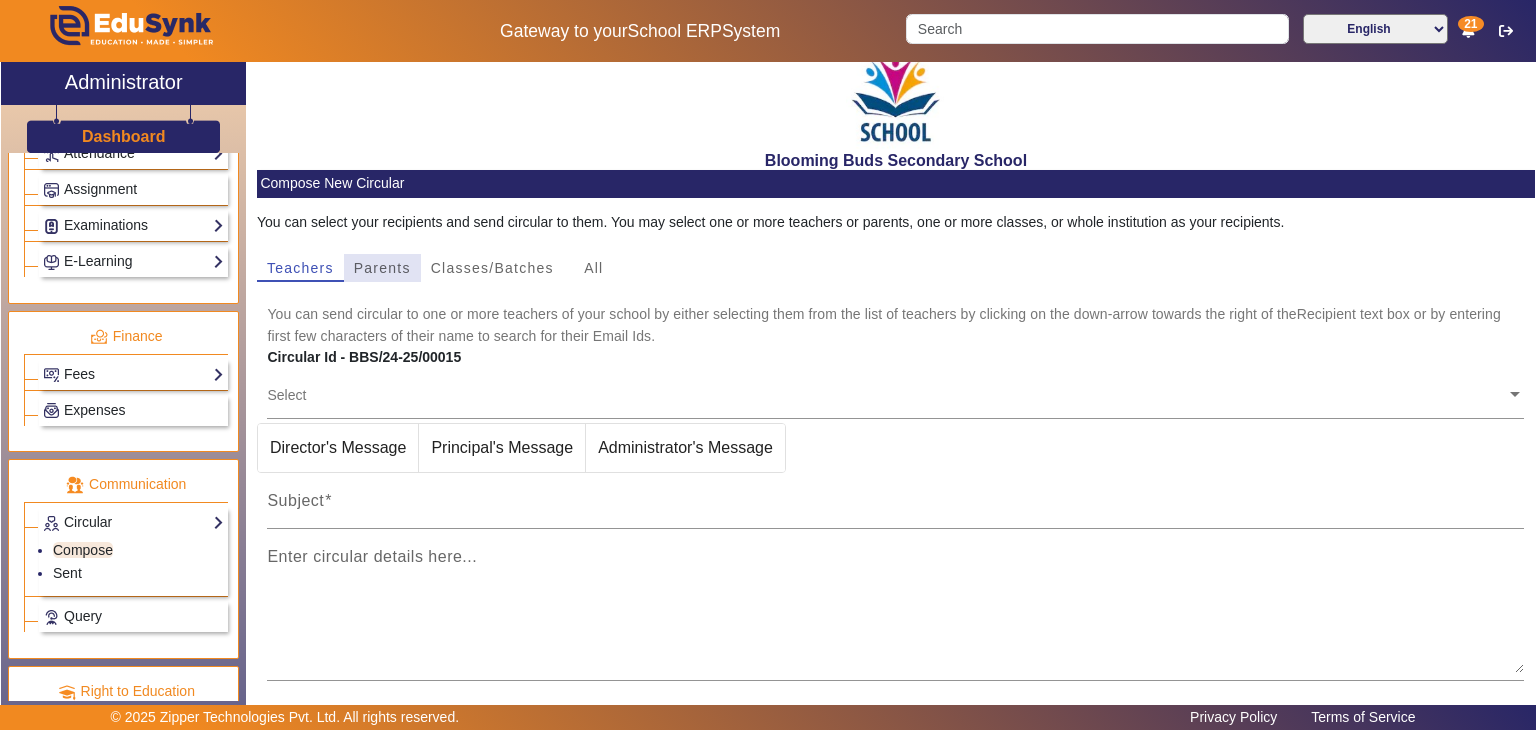 click on "Parents" at bounding box center (382, 268) 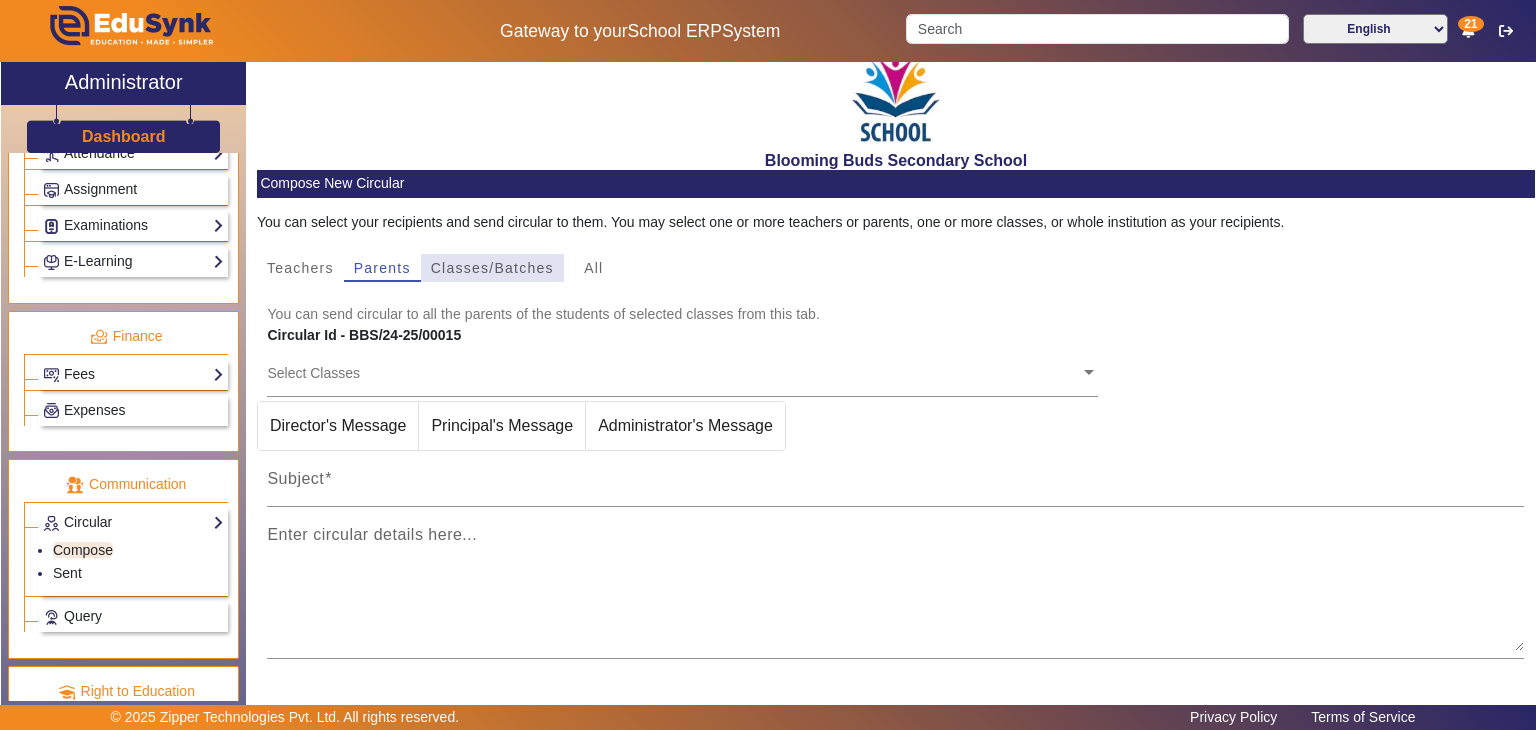 click on "Classes/Batches" at bounding box center (492, 268) 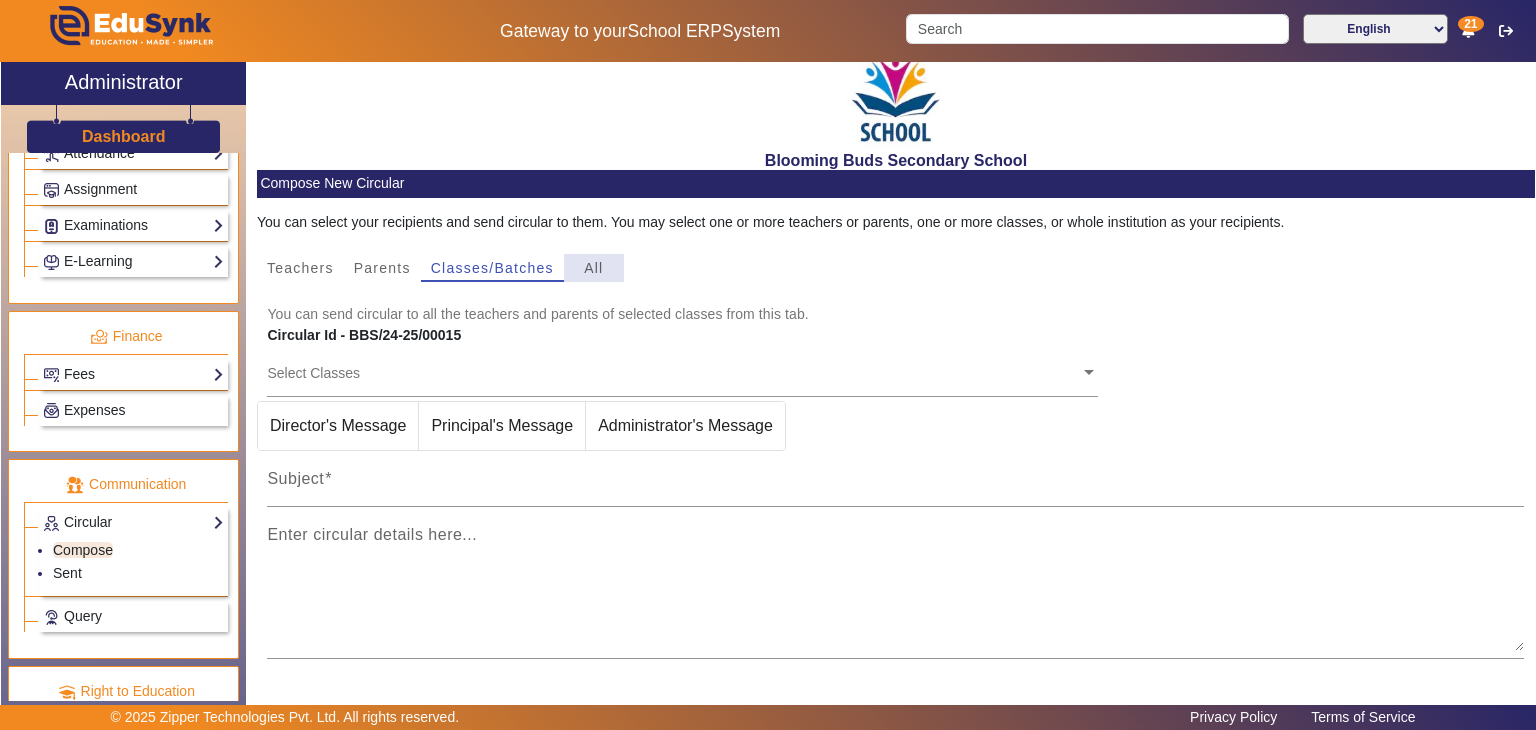 click on "All" at bounding box center (593, 268) 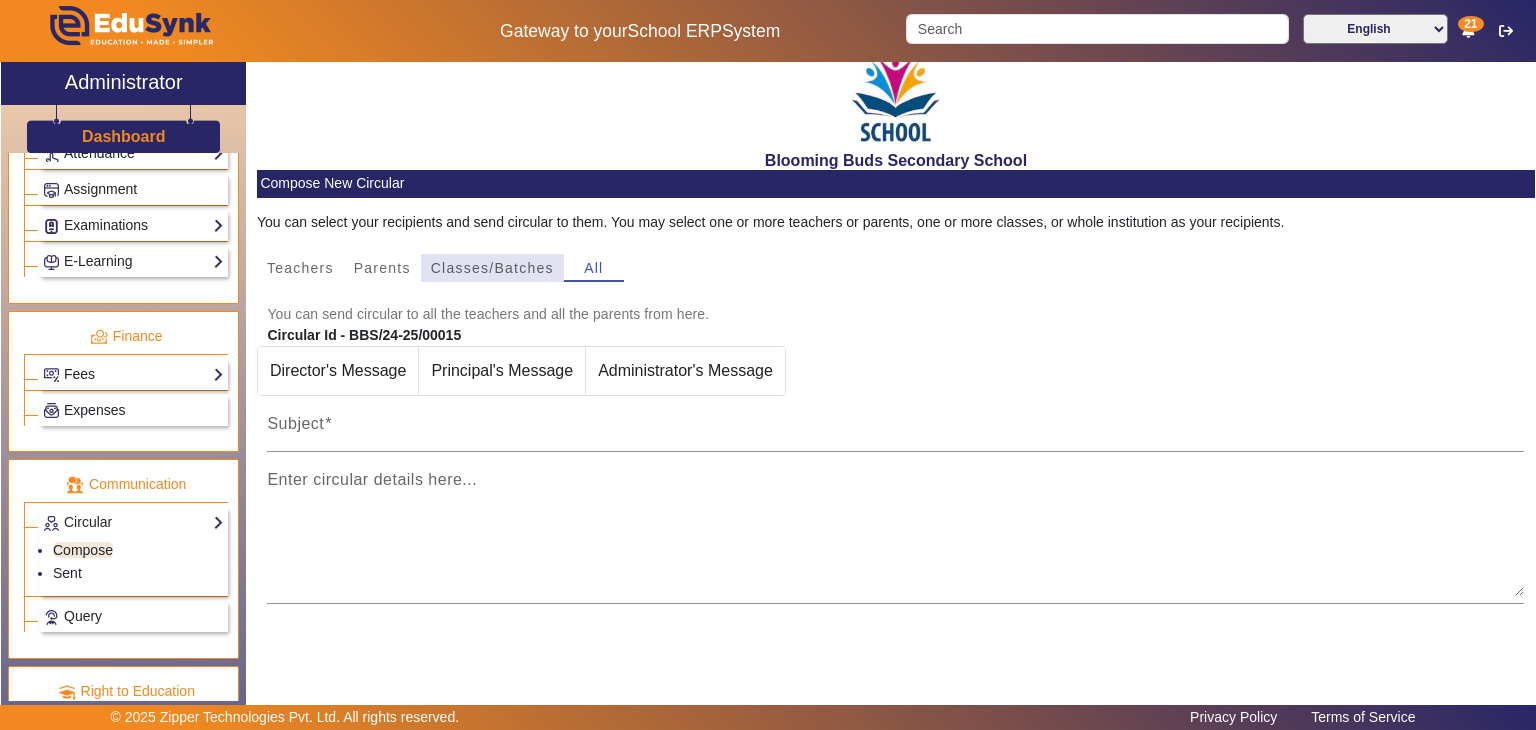 click on "Classes/Batches" at bounding box center (492, 268) 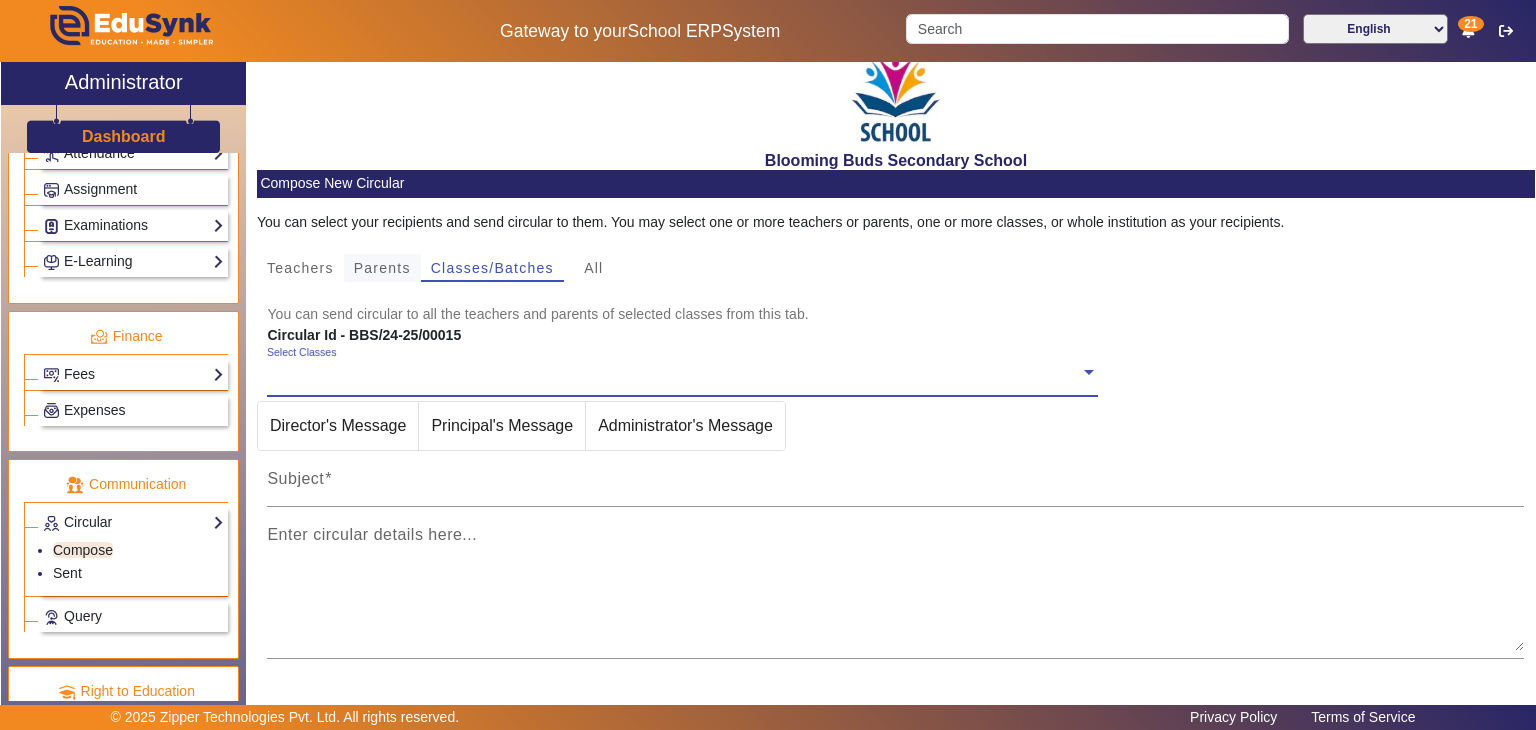 click on "Parents" at bounding box center (382, 268) 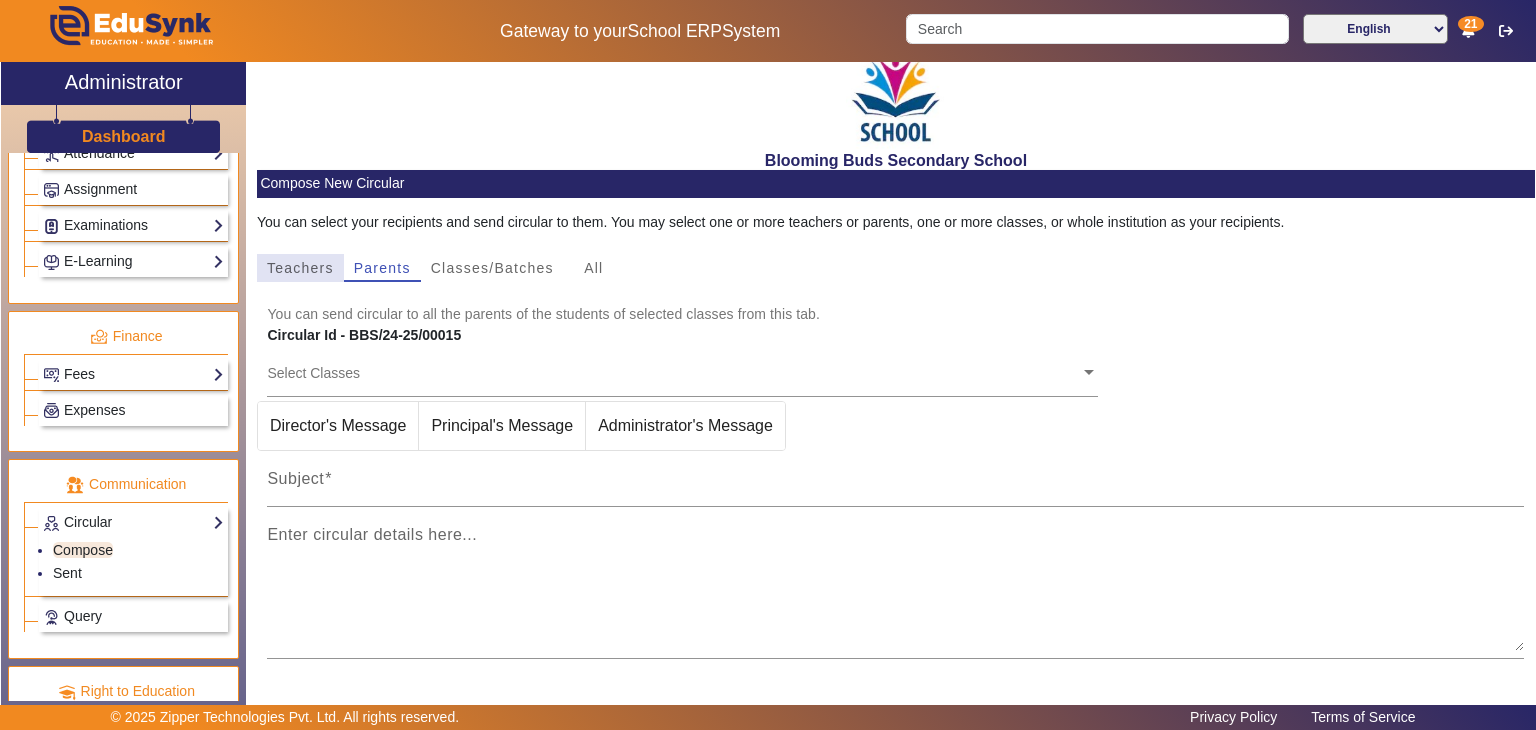 click on "Teachers" at bounding box center (300, 268) 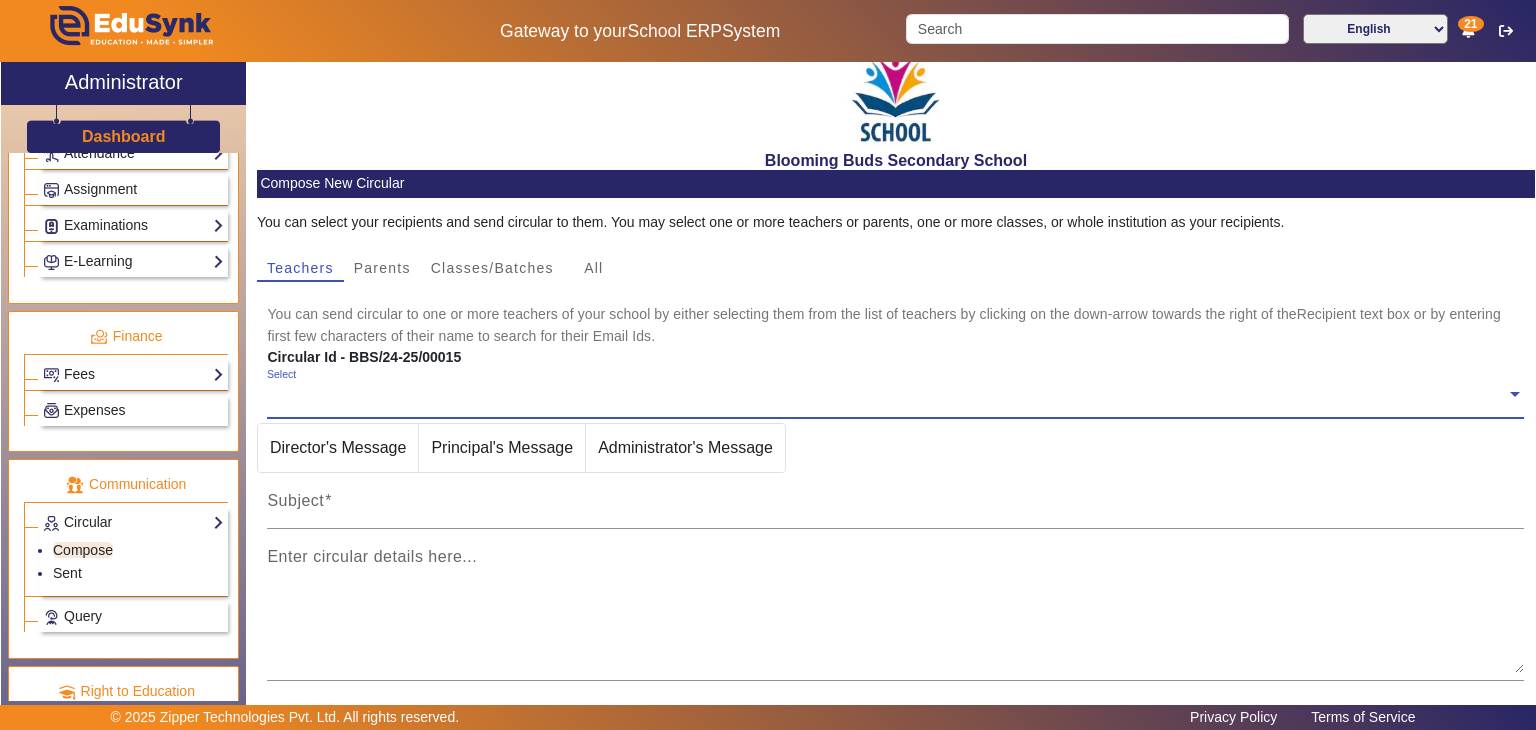scroll, scrollTop: 991, scrollLeft: 0, axis: vertical 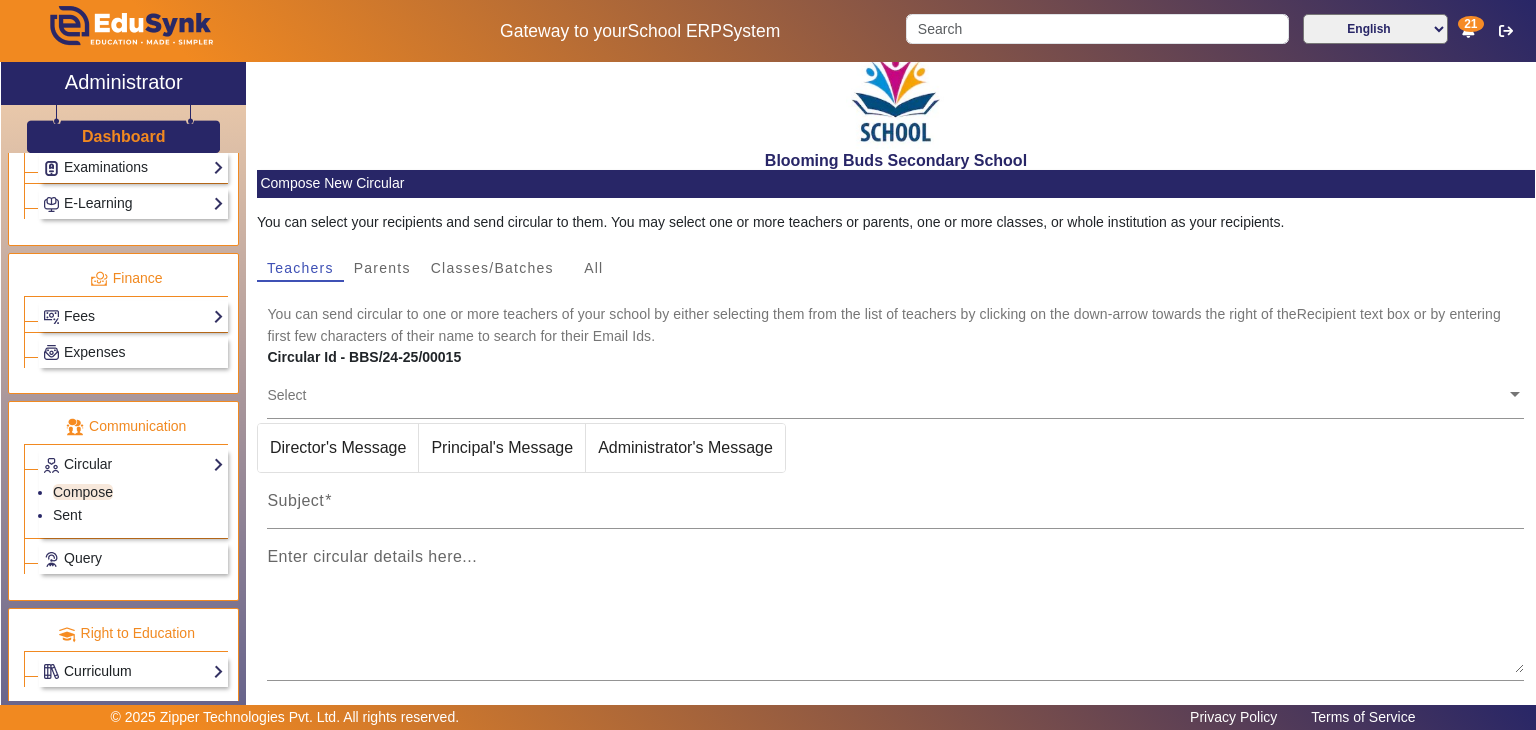 click on "Curriculum" 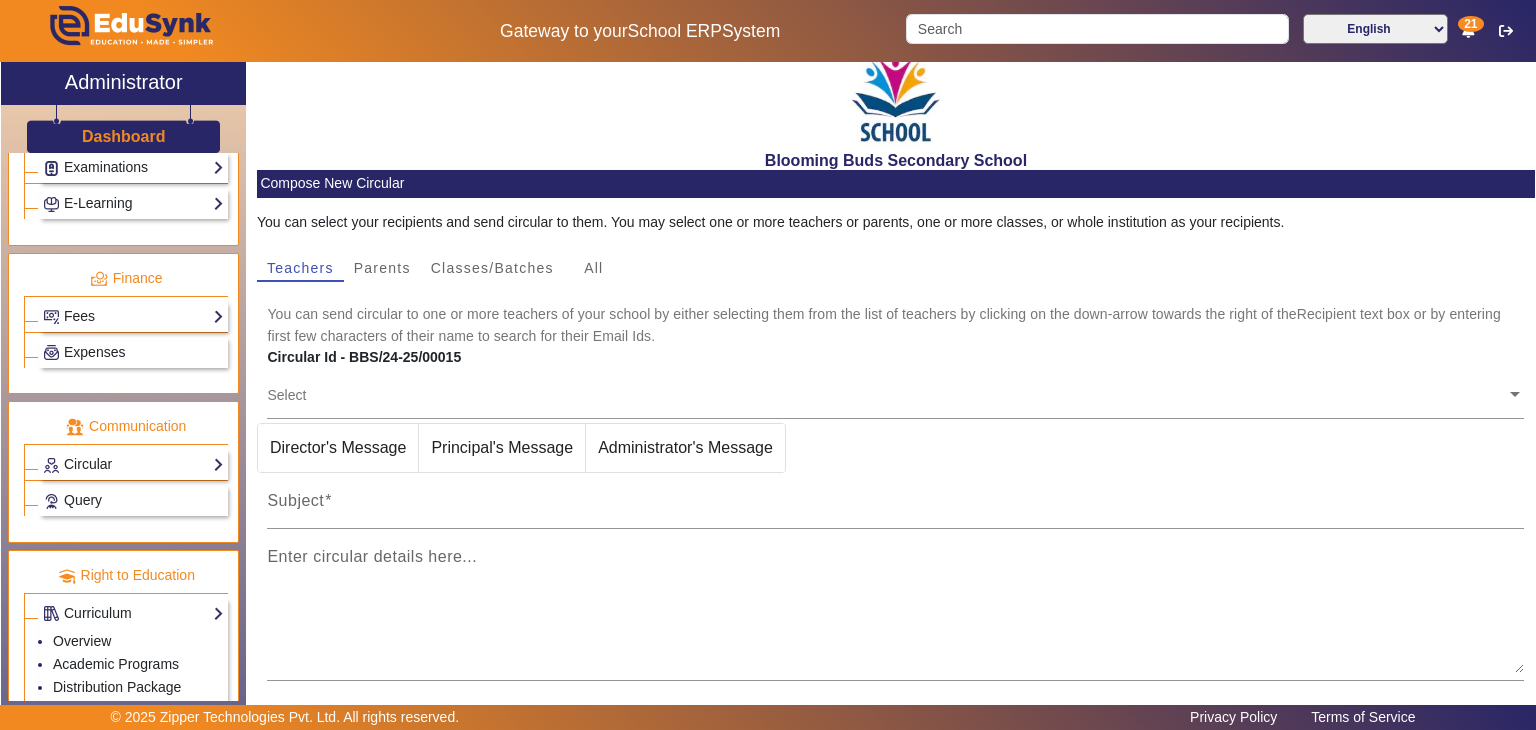 scroll, scrollTop: 1014, scrollLeft: 0, axis: vertical 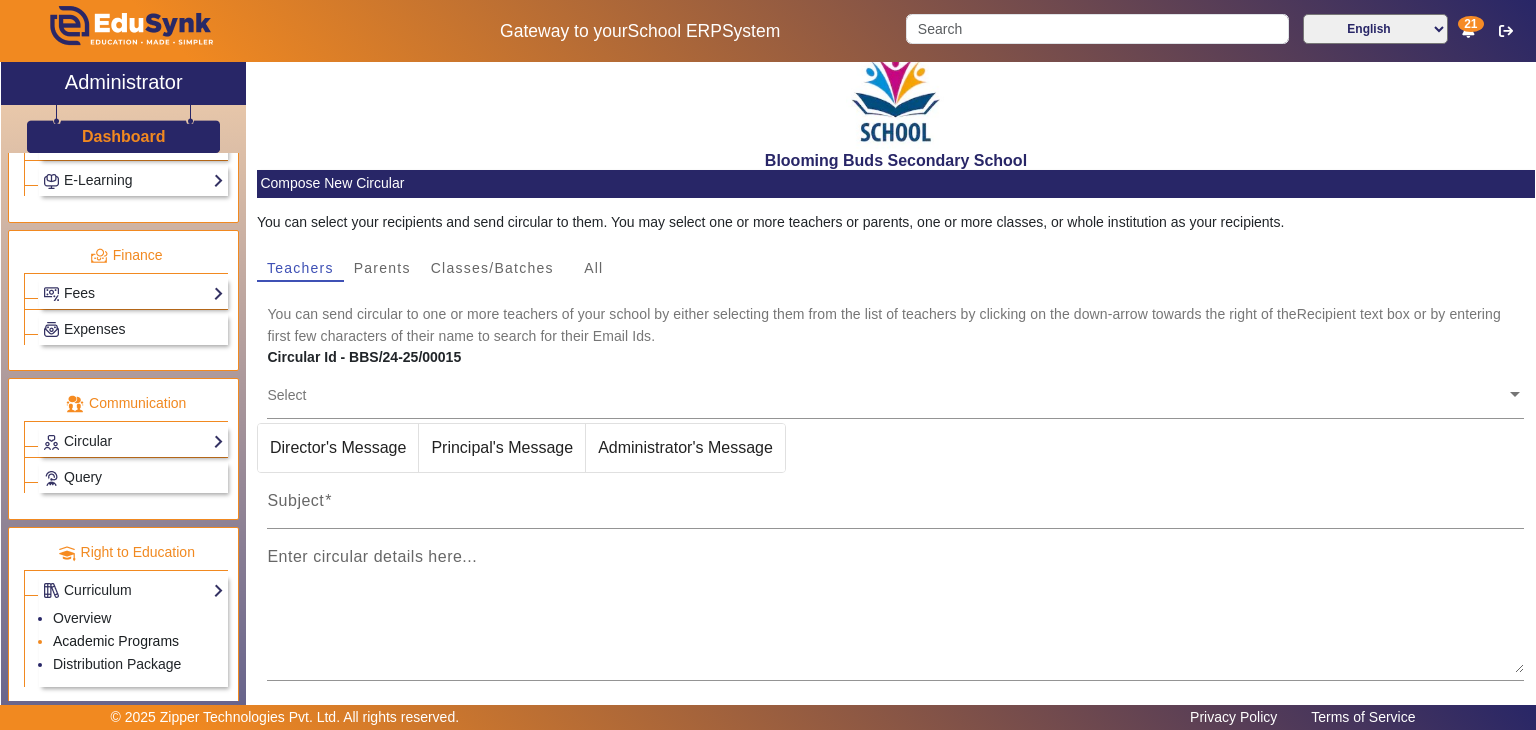 click on "Academic Programs" 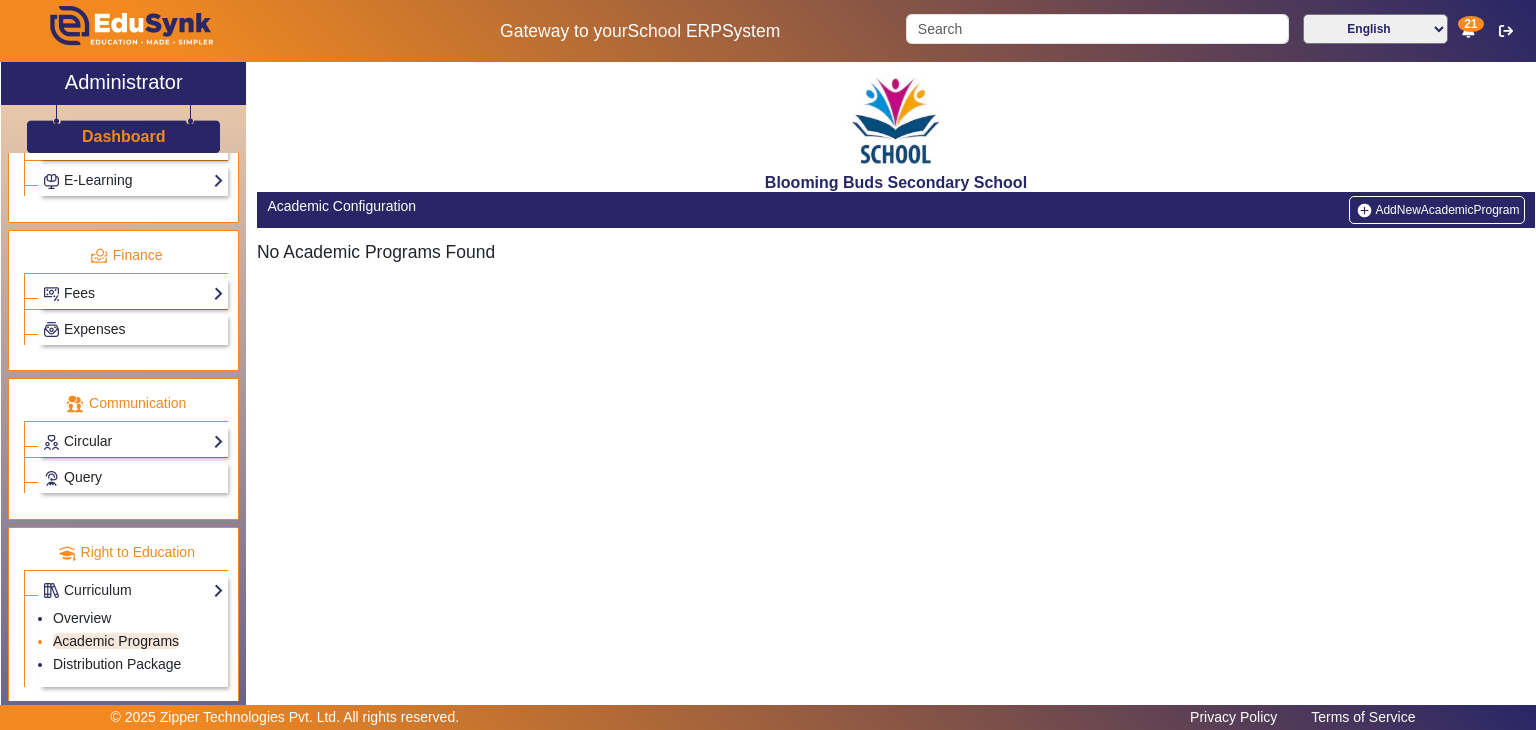 scroll, scrollTop: 0, scrollLeft: 0, axis: both 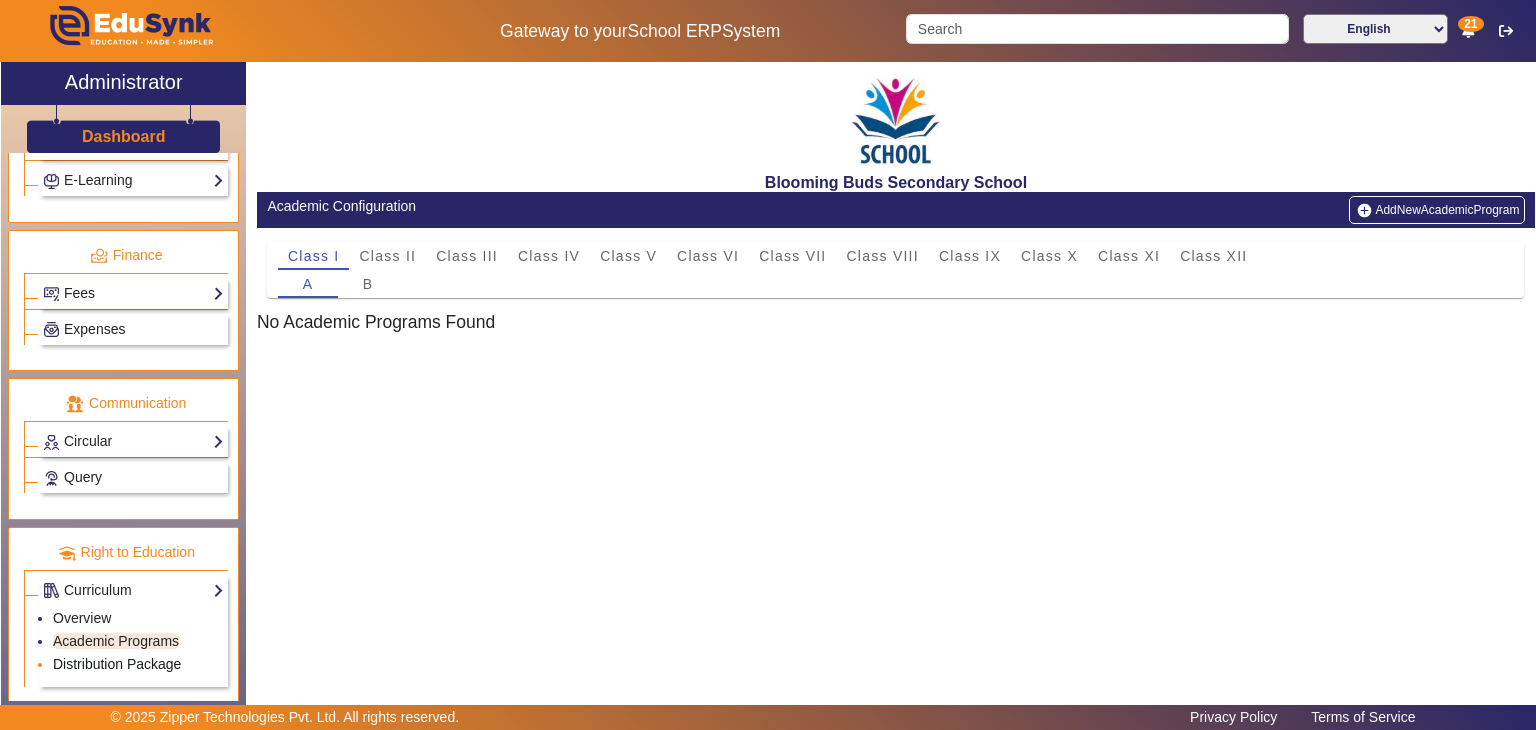 click on "Distribution Package" 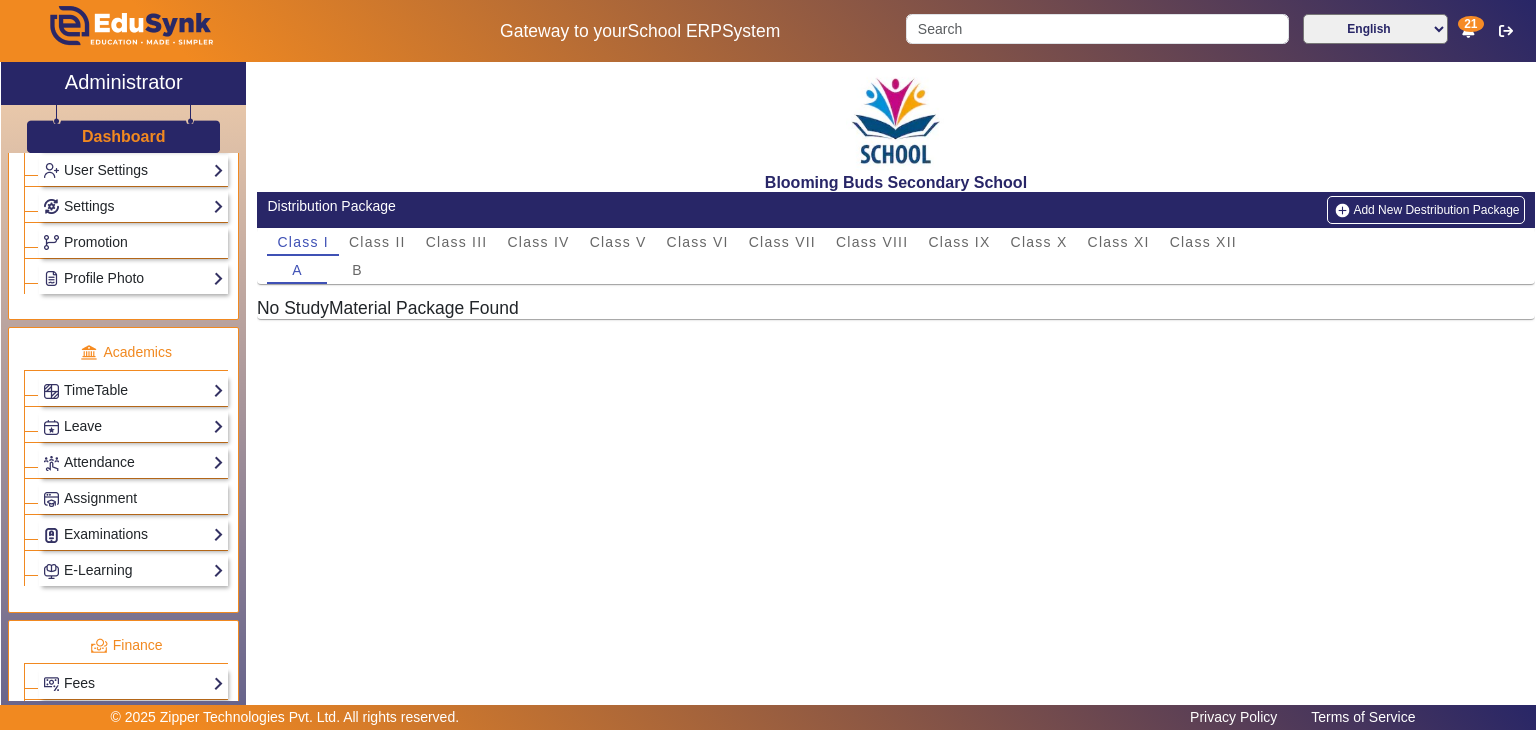 scroll, scrollTop: 620, scrollLeft: 0, axis: vertical 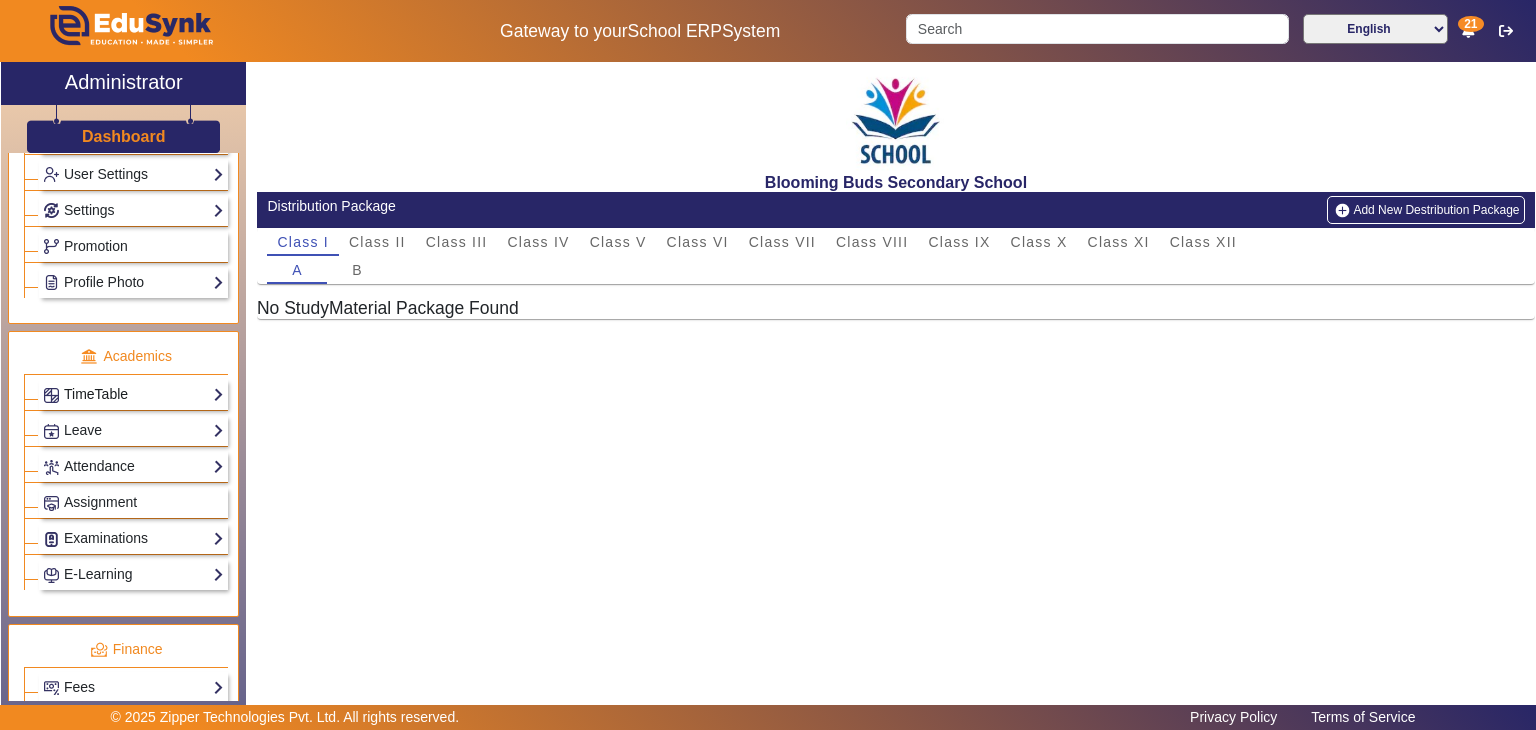 click on "TimeTable" 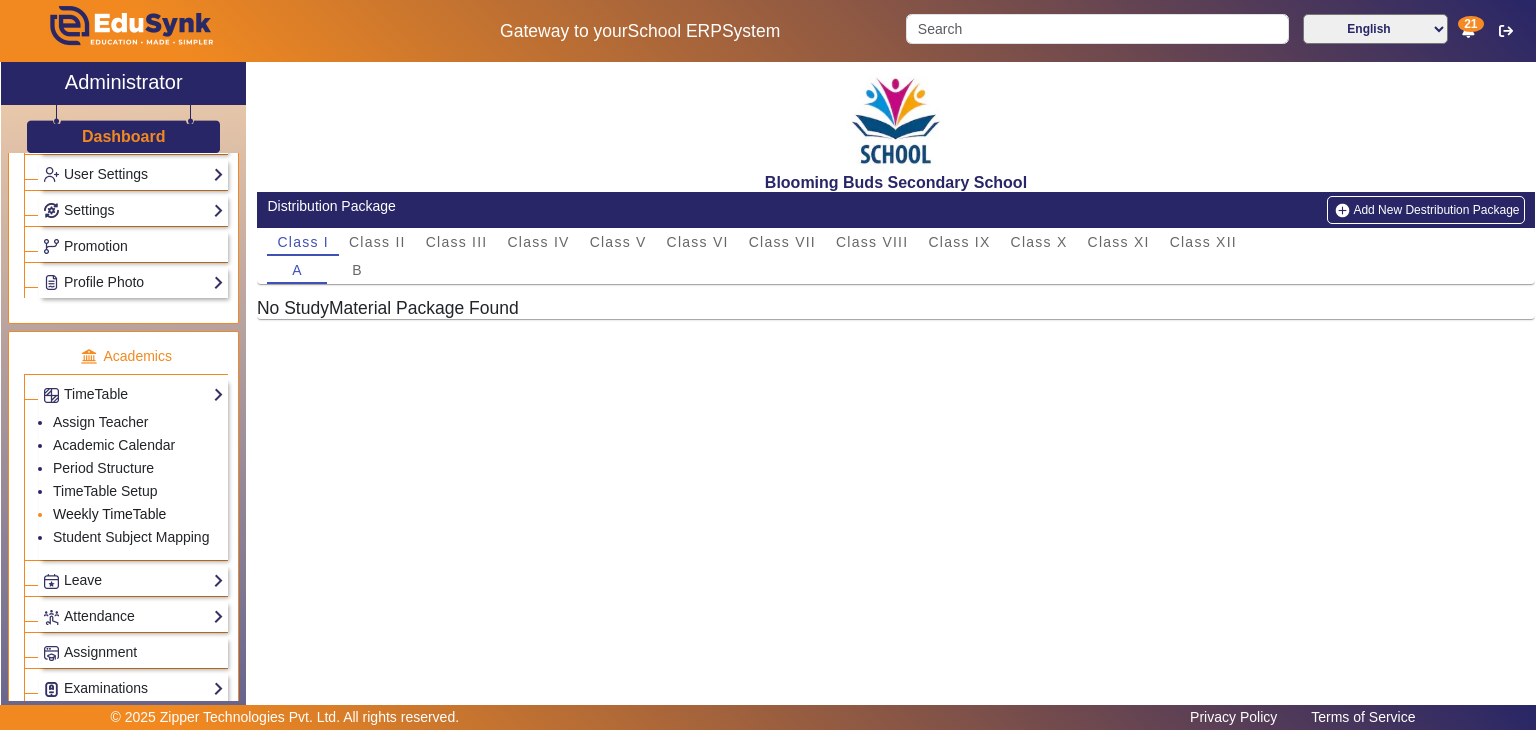 click on "Weekly TimeTable" 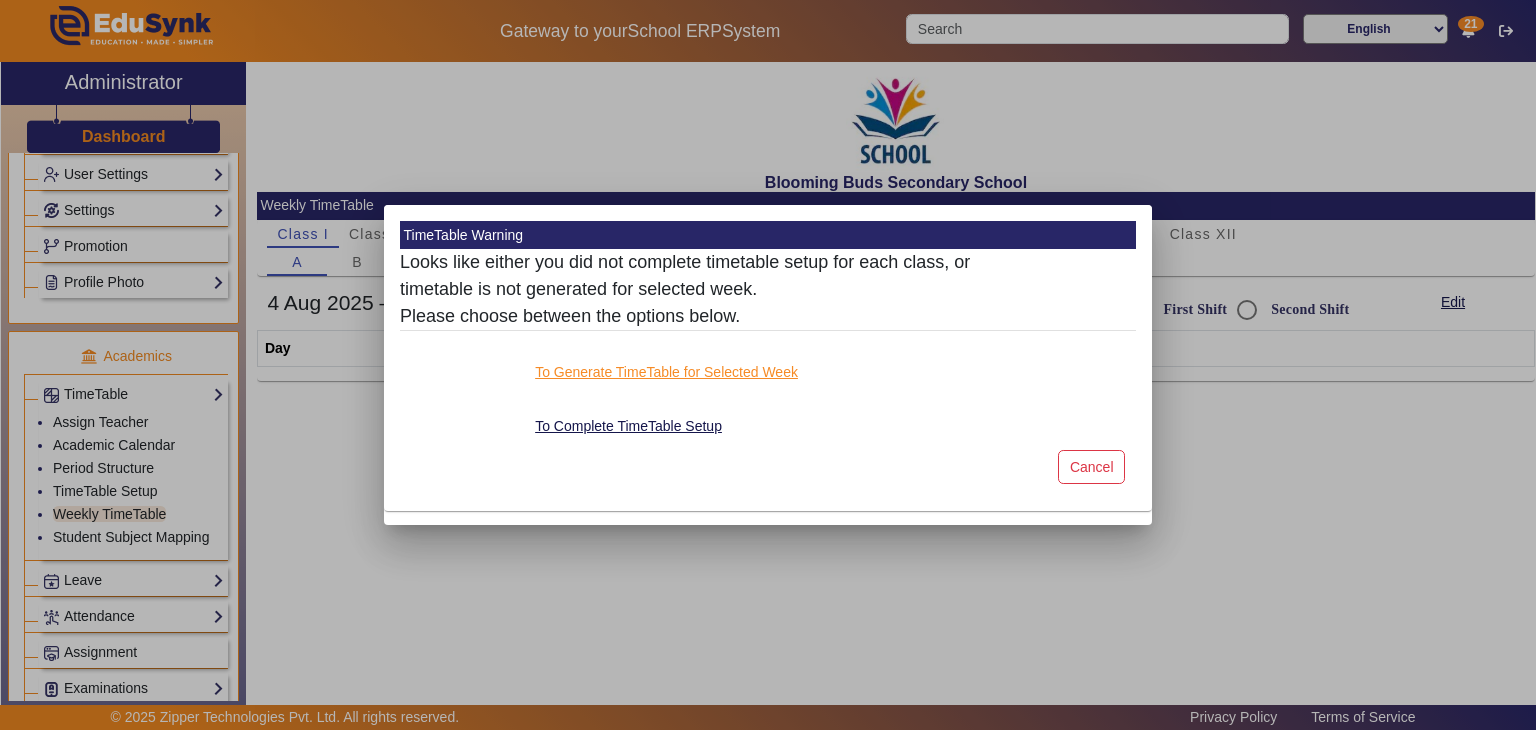 click on "To Generate TimeTable for Selected Week" 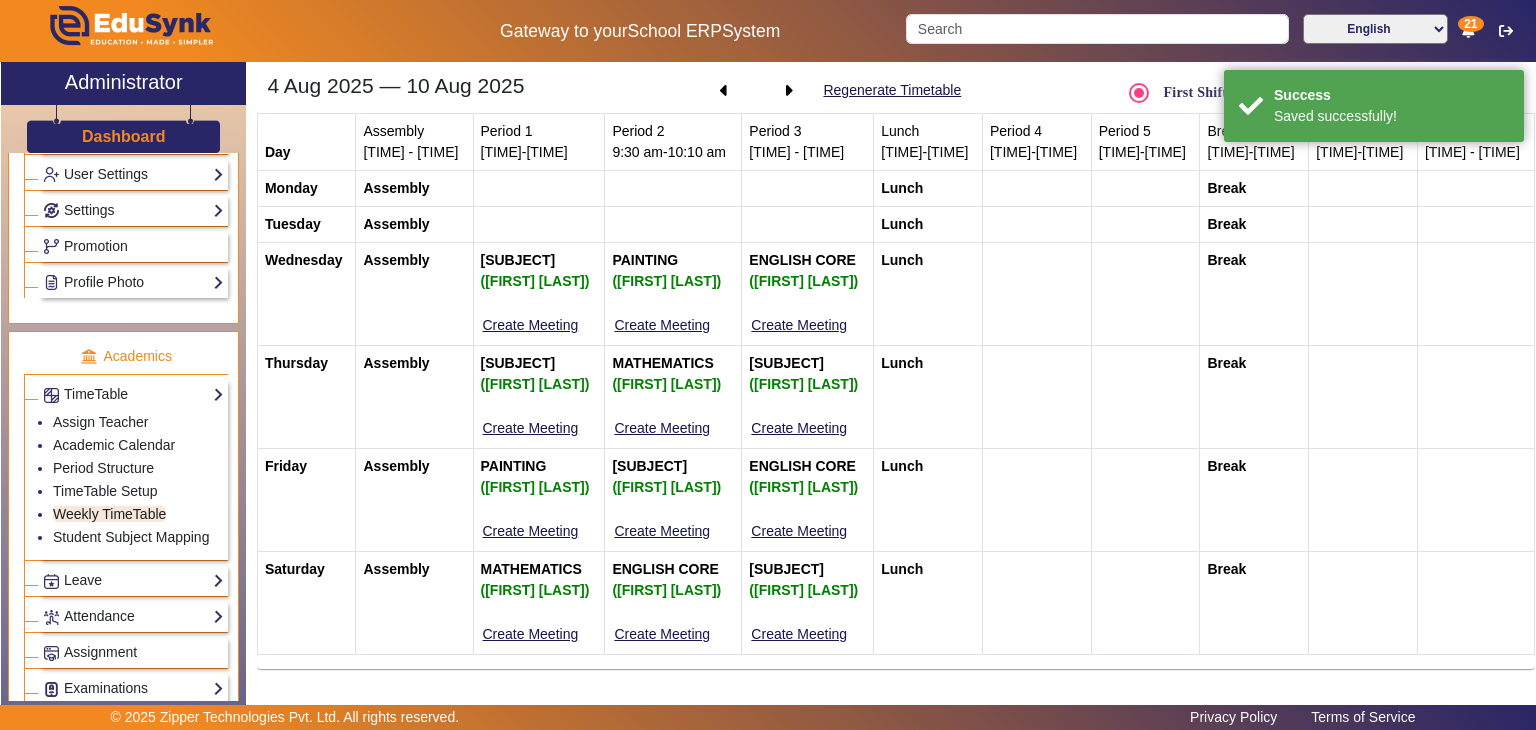 scroll, scrollTop: 319, scrollLeft: 0, axis: vertical 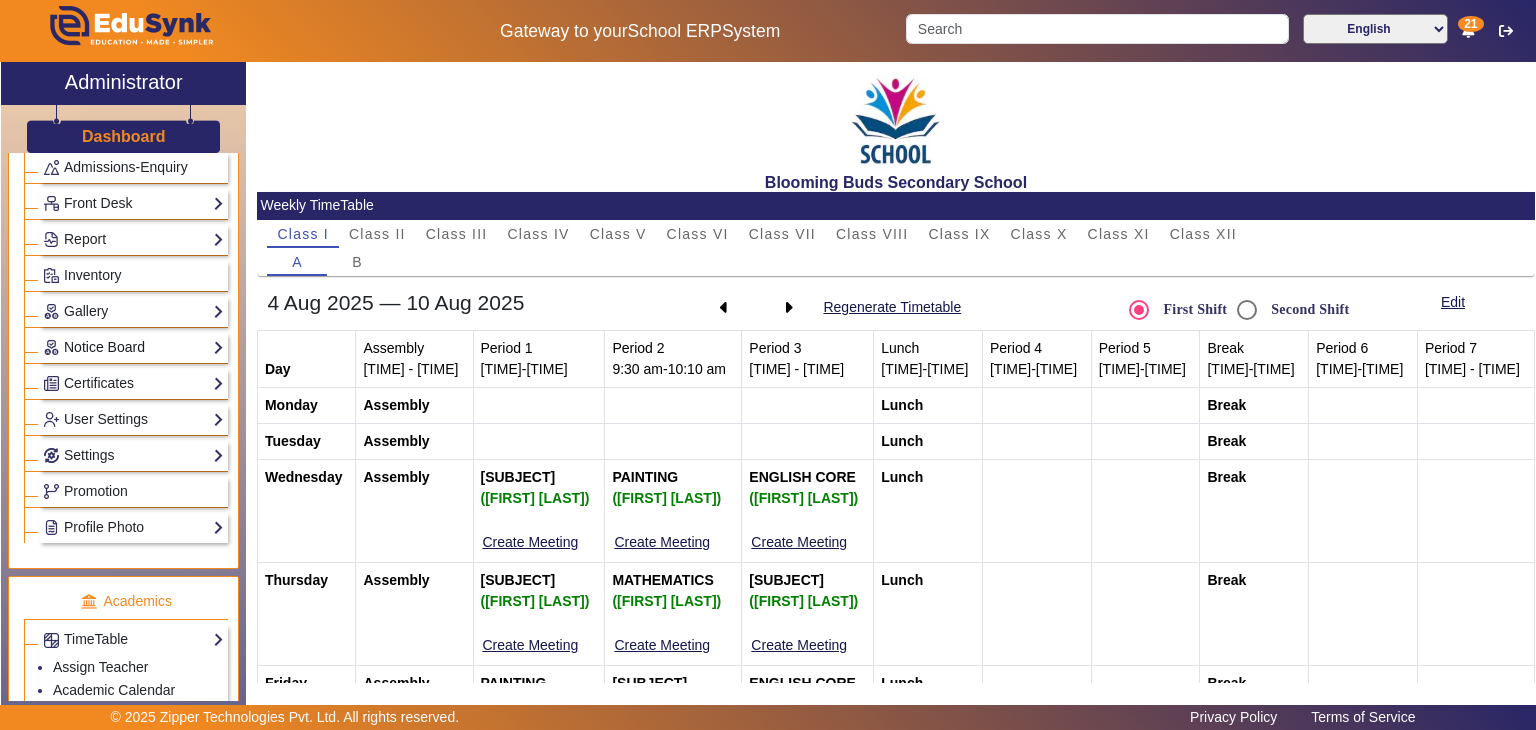 click on "Notice Board" 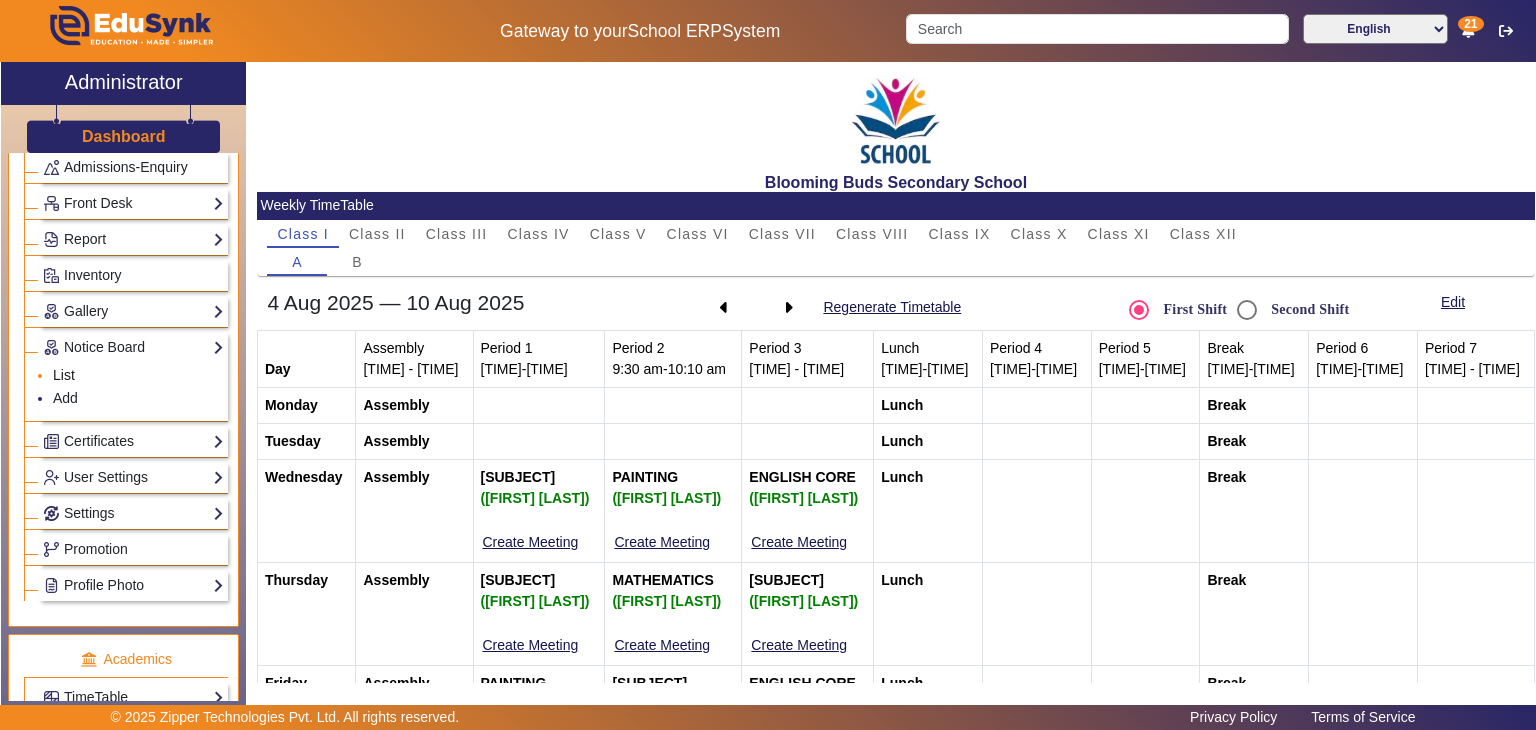 click on "List" 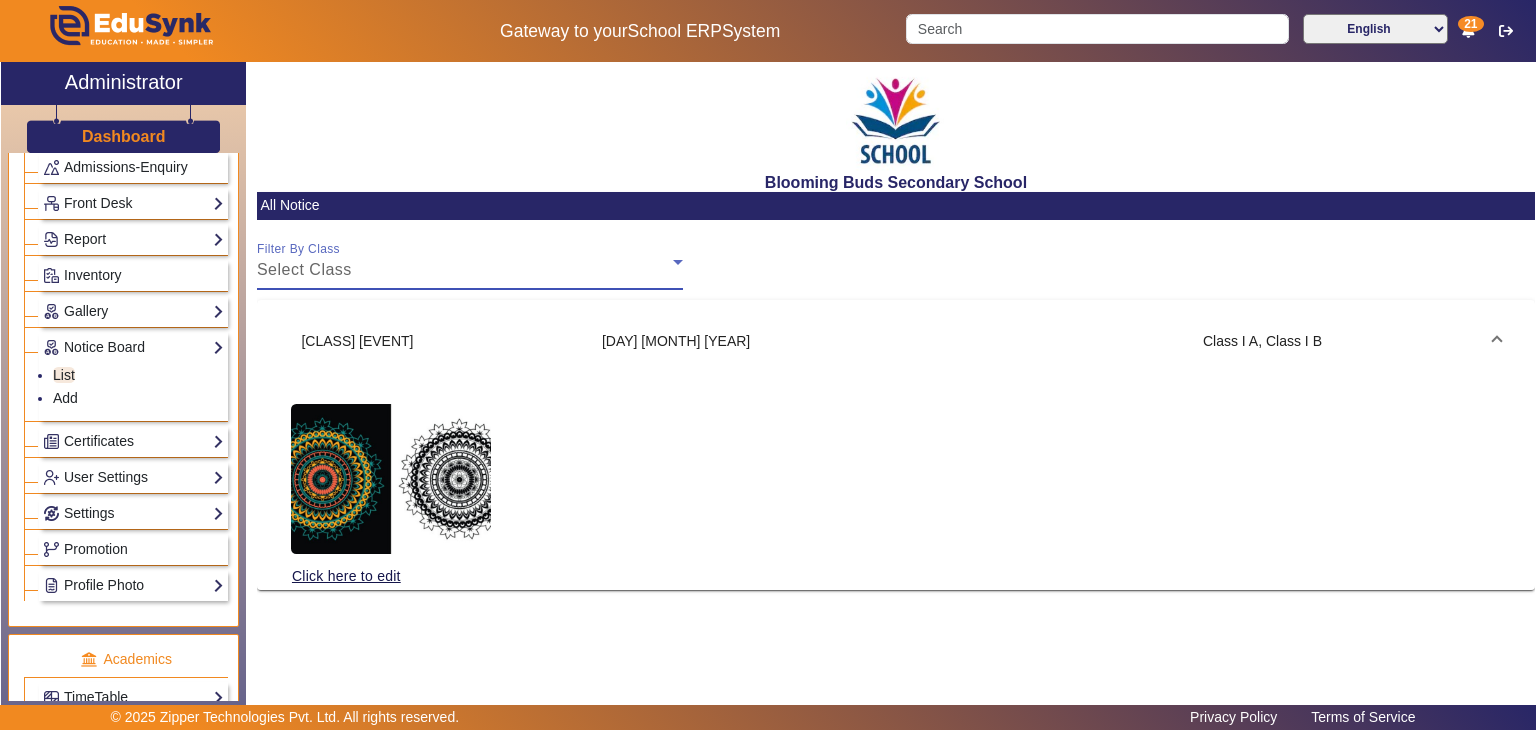 click on "Select Class" at bounding box center (465, 270) 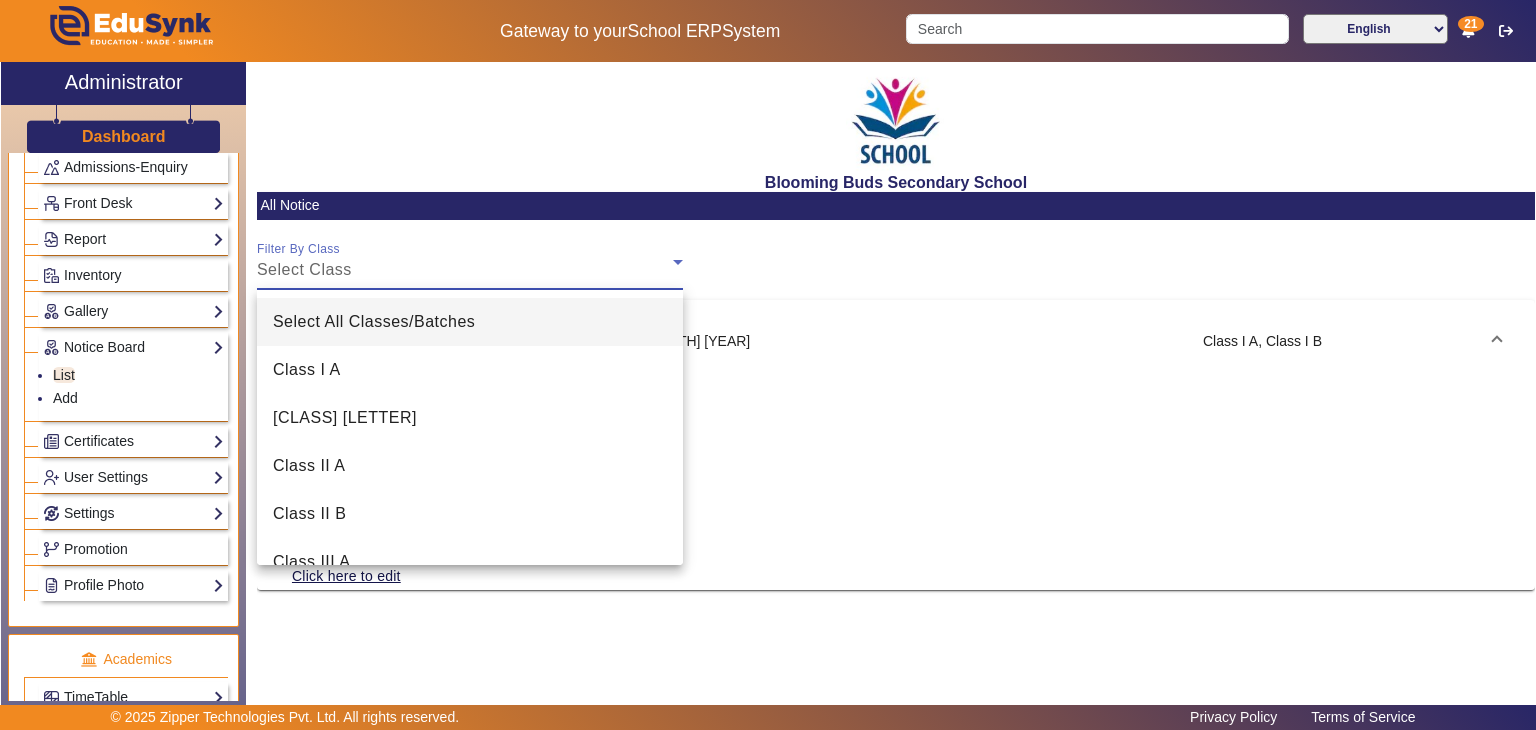 click at bounding box center (768, 365) 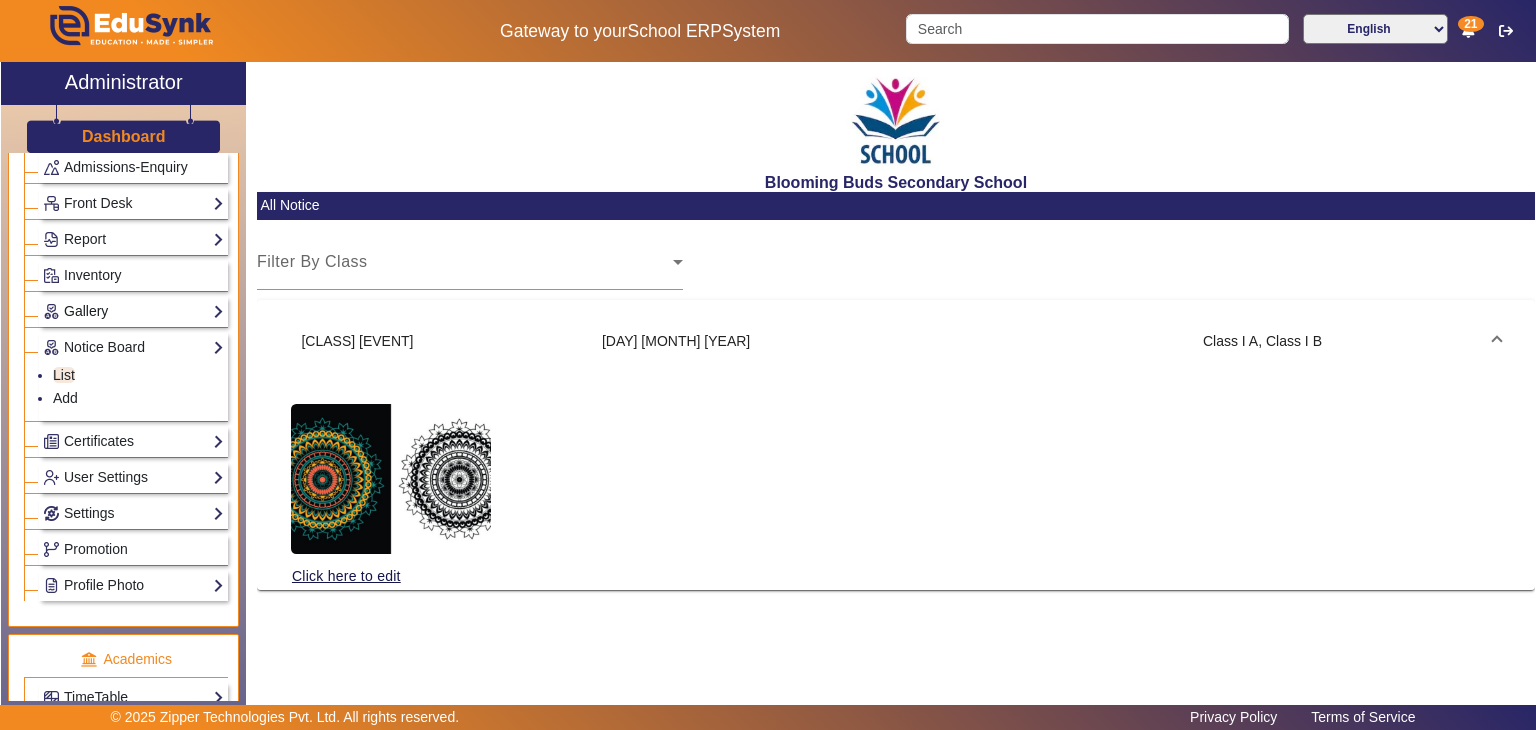 click on "Gallery" 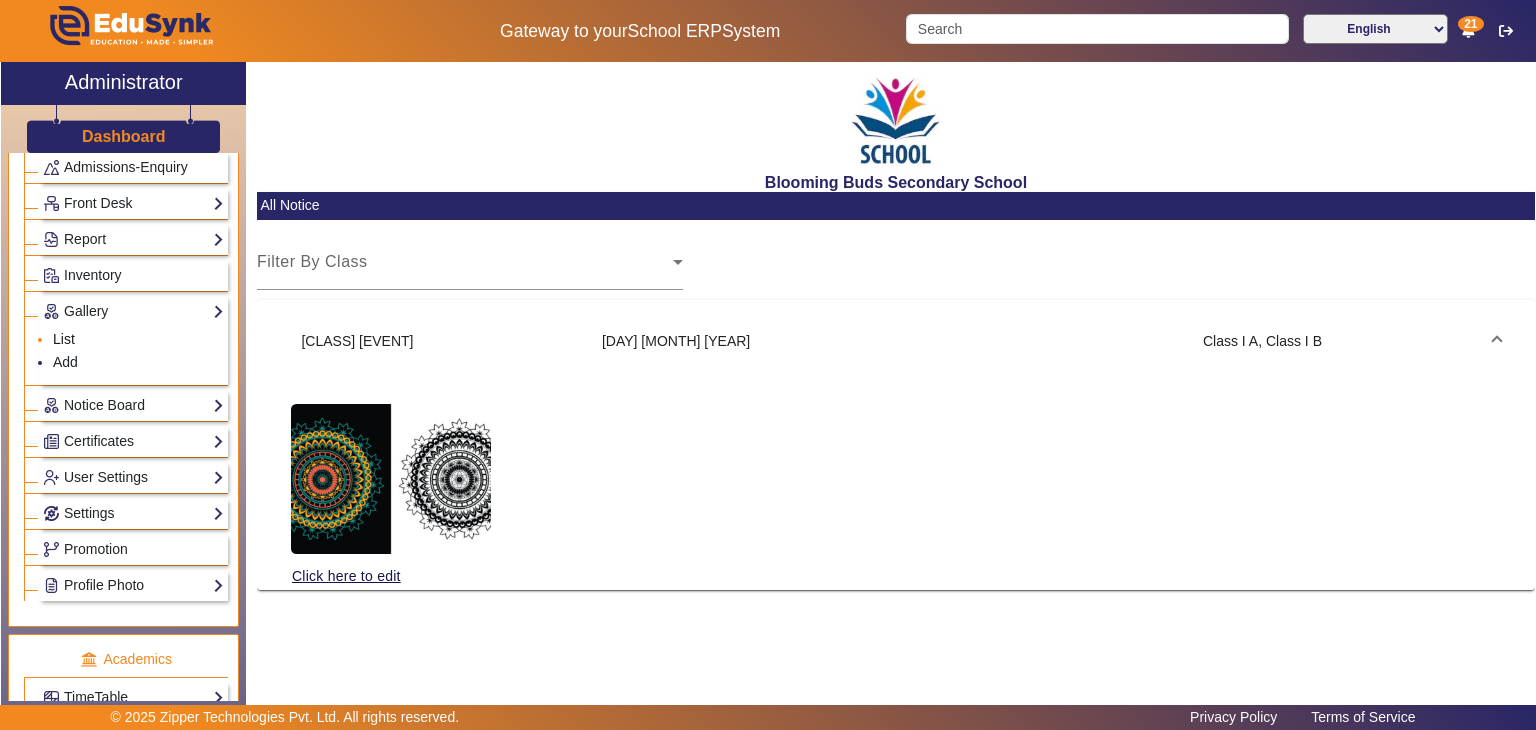 click on "List" 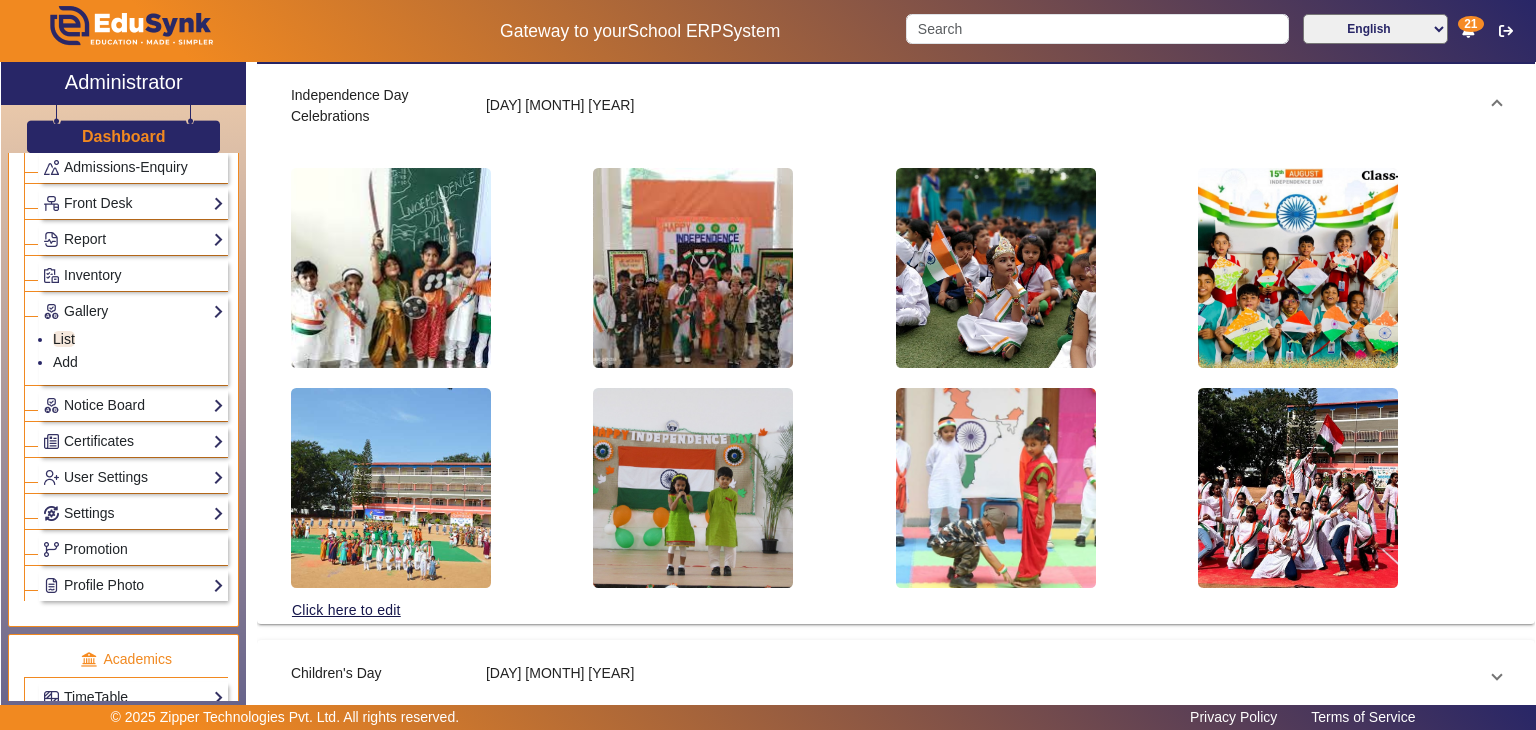 scroll, scrollTop: 154, scrollLeft: 0, axis: vertical 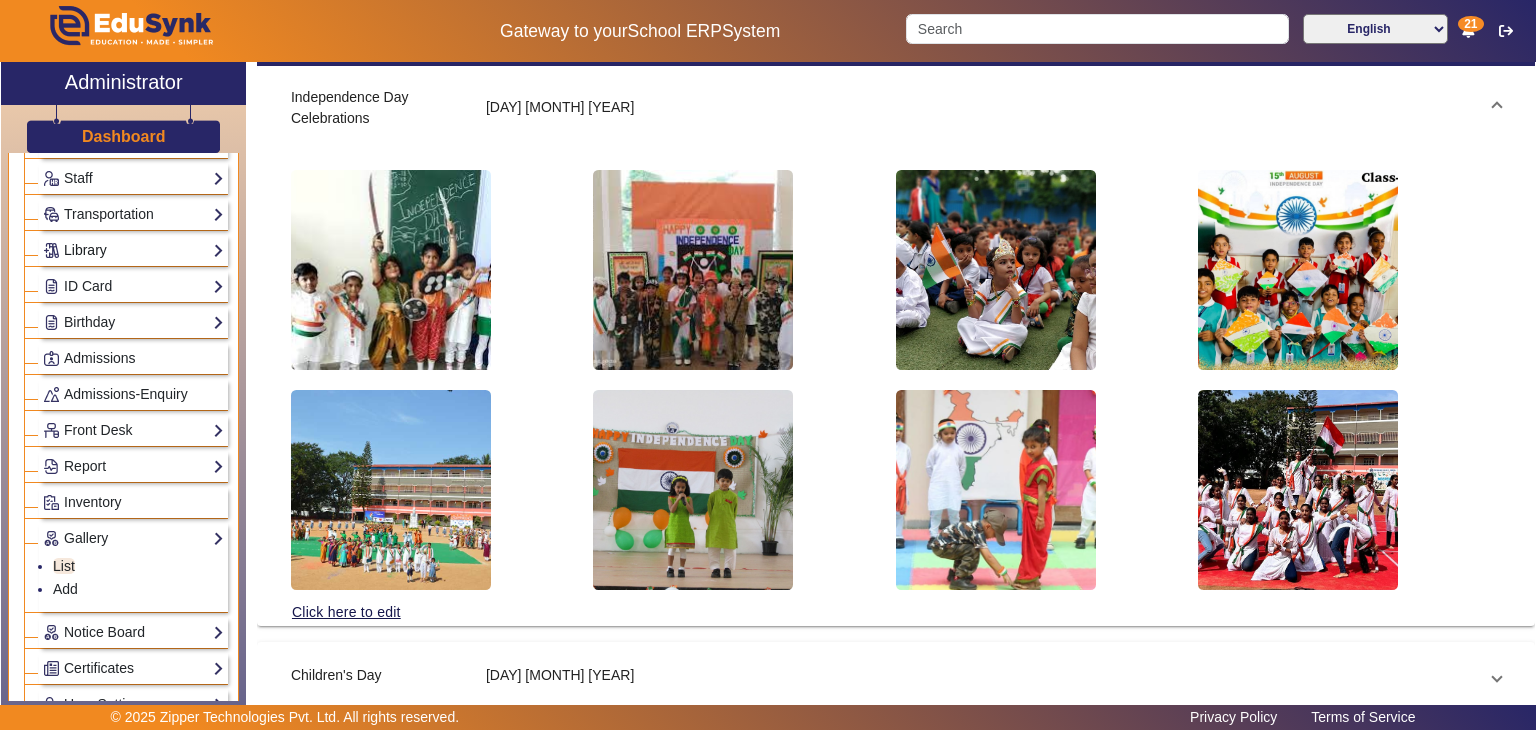 click on "Library" 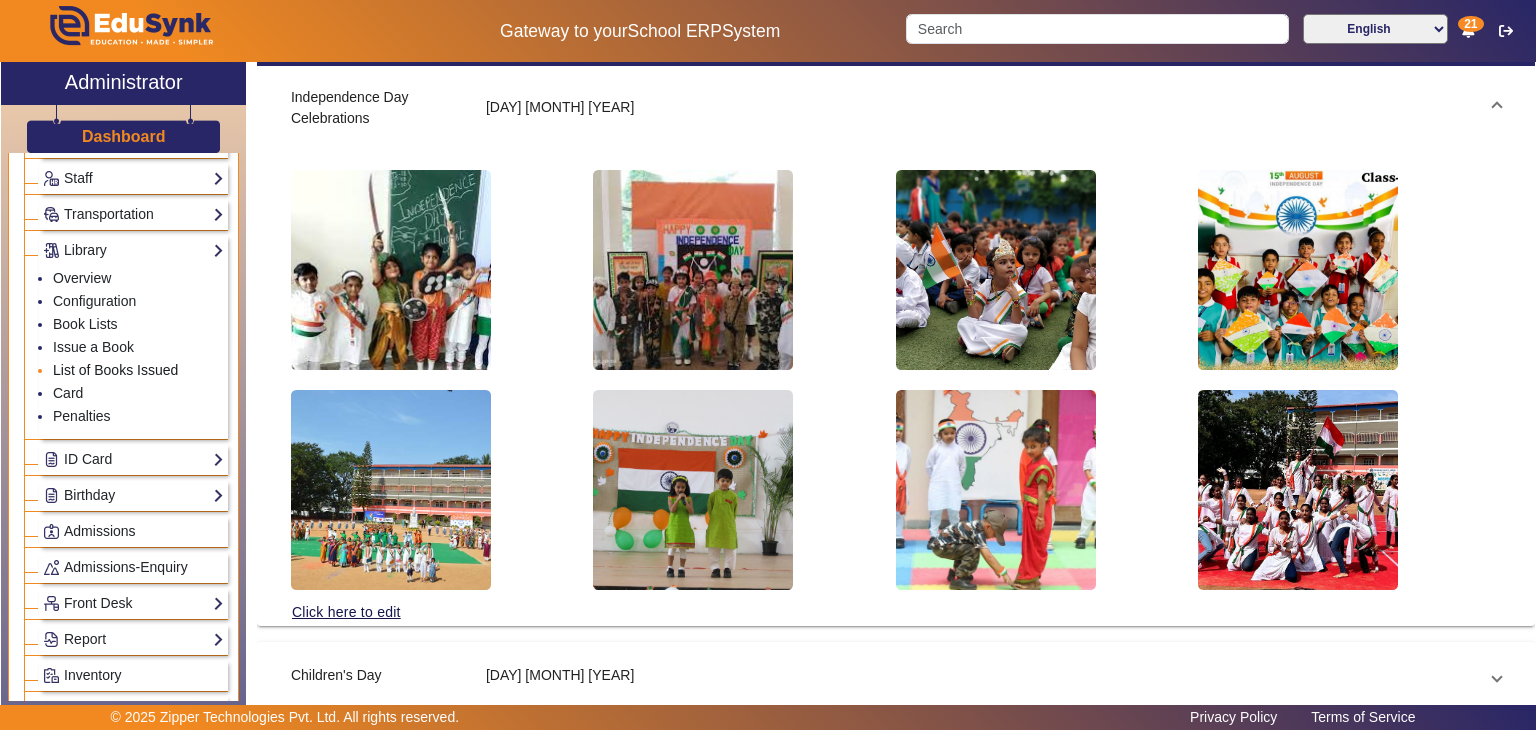 click on "List of Books Issued" 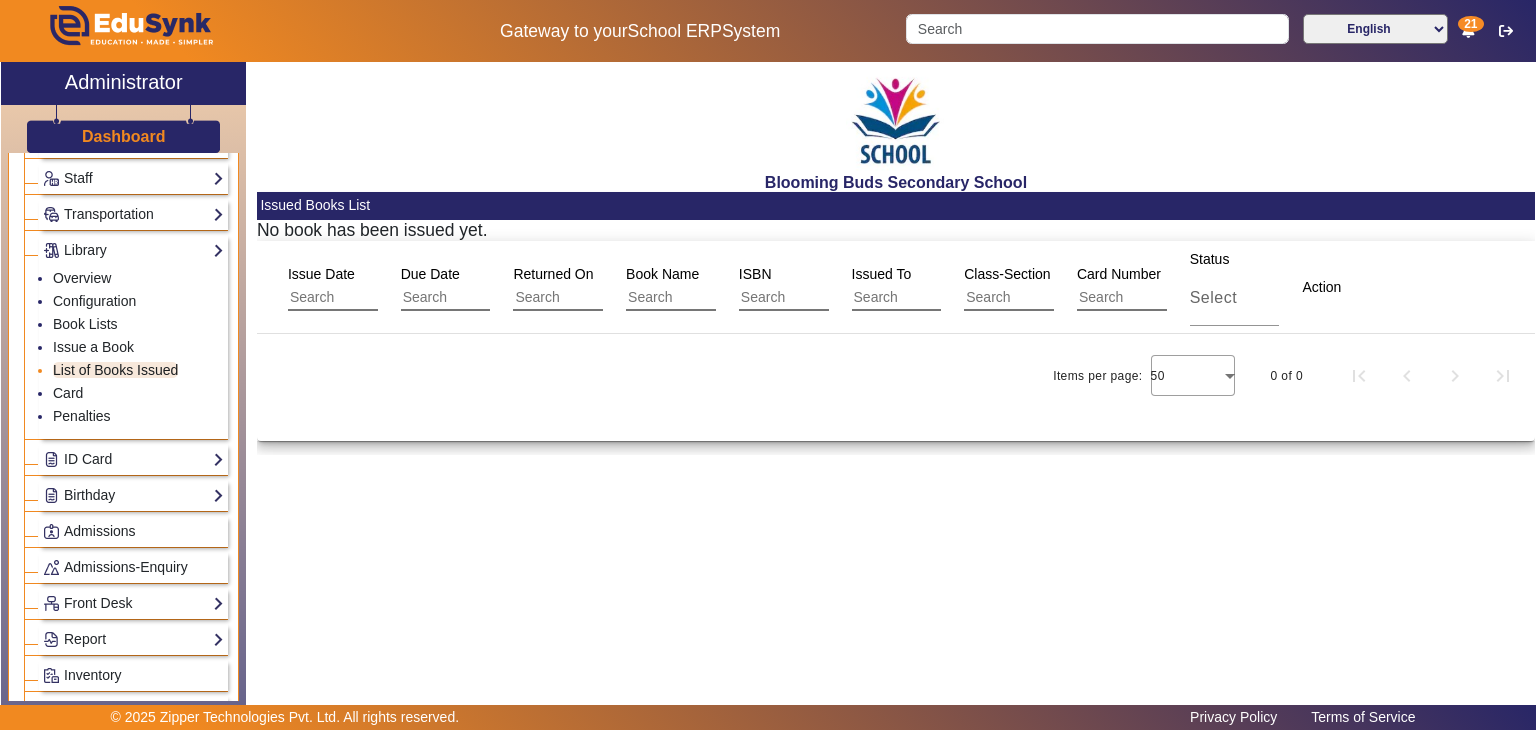 scroll, scrollTop: 0, scrollLeft: 0, axis: both 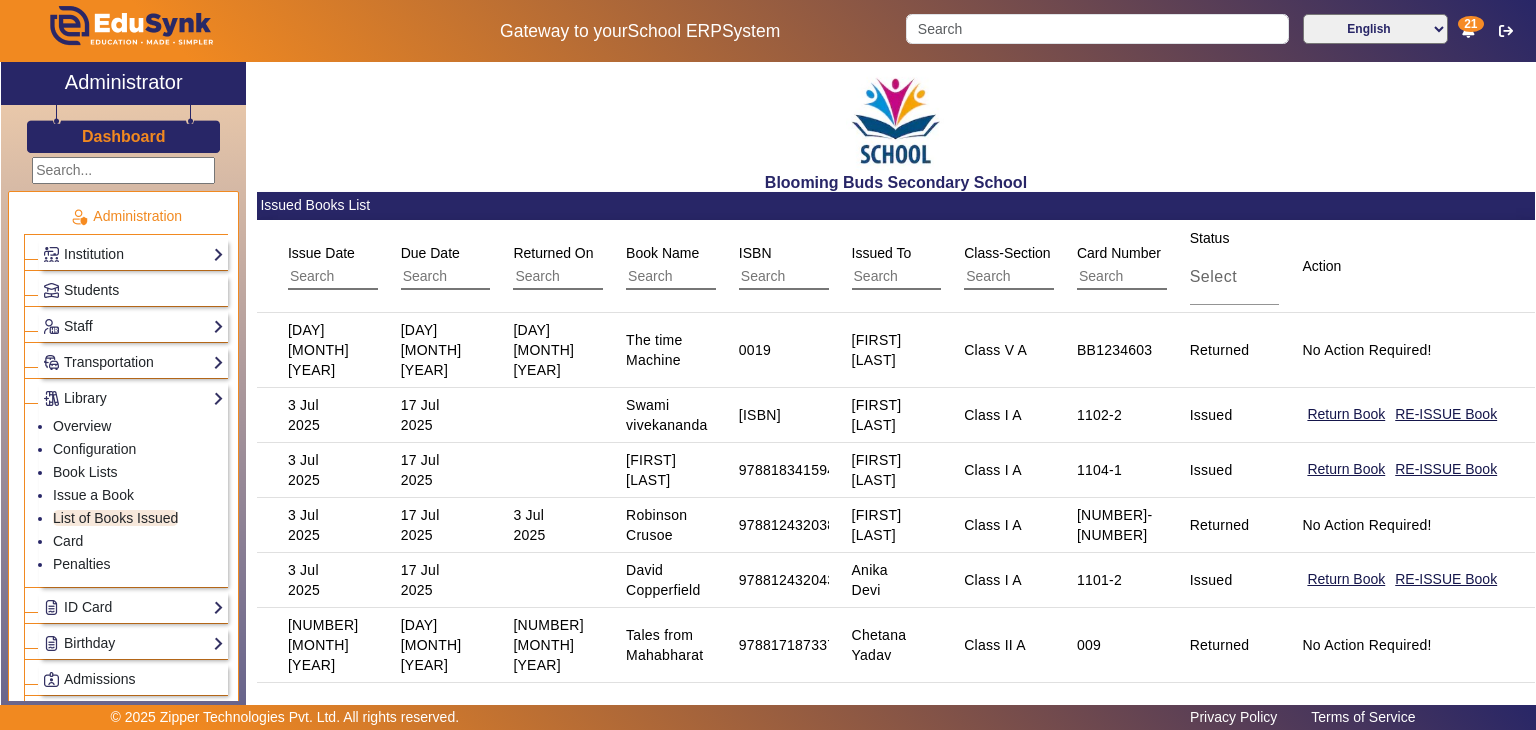 click on "Dashboard" 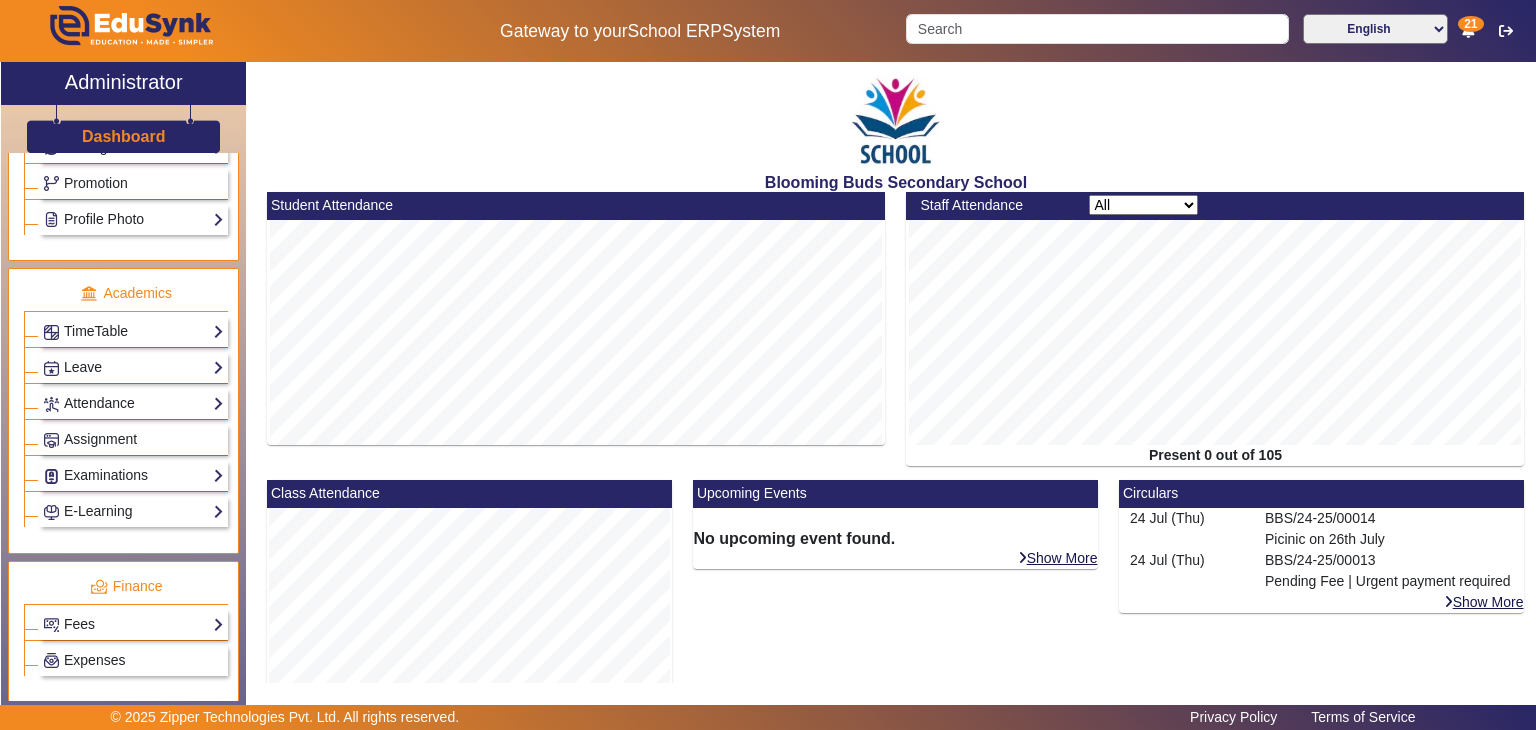 scroll, scrollTop: 873, scrollLeft: 0, axis: vertical 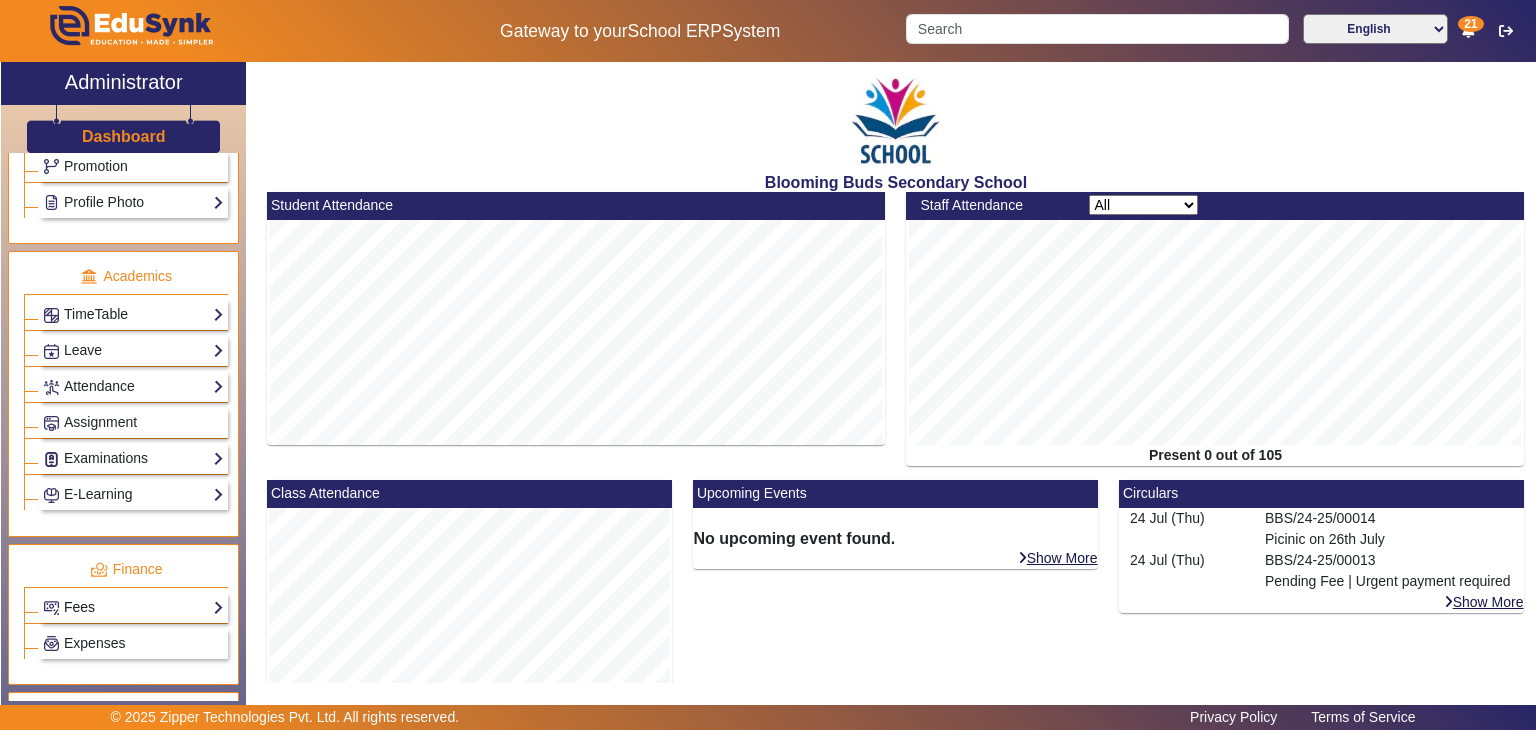 click on "Fees" 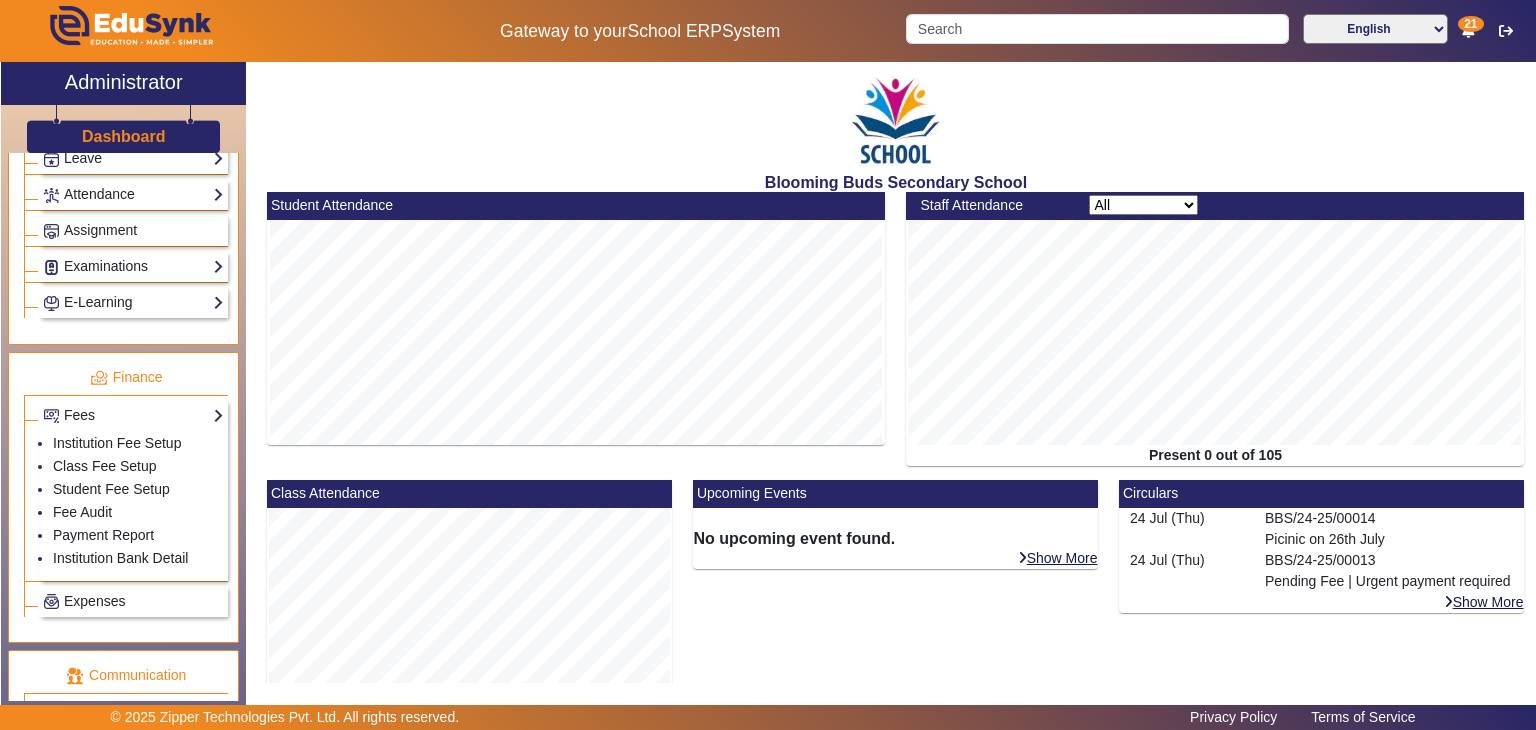 scroll, scrollTop: 906, scrollLeft: 0, axis: vertical 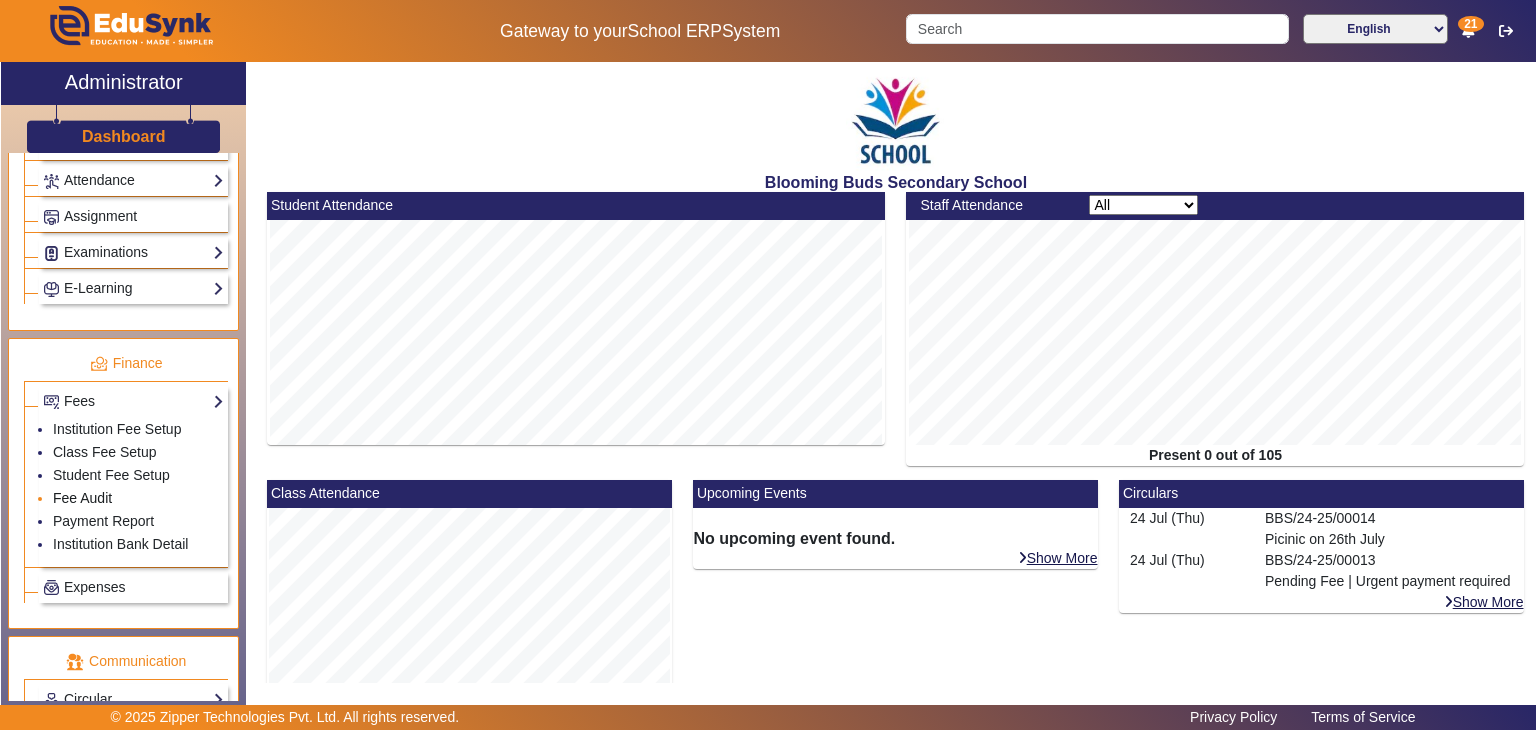 click on "Fee Audit" 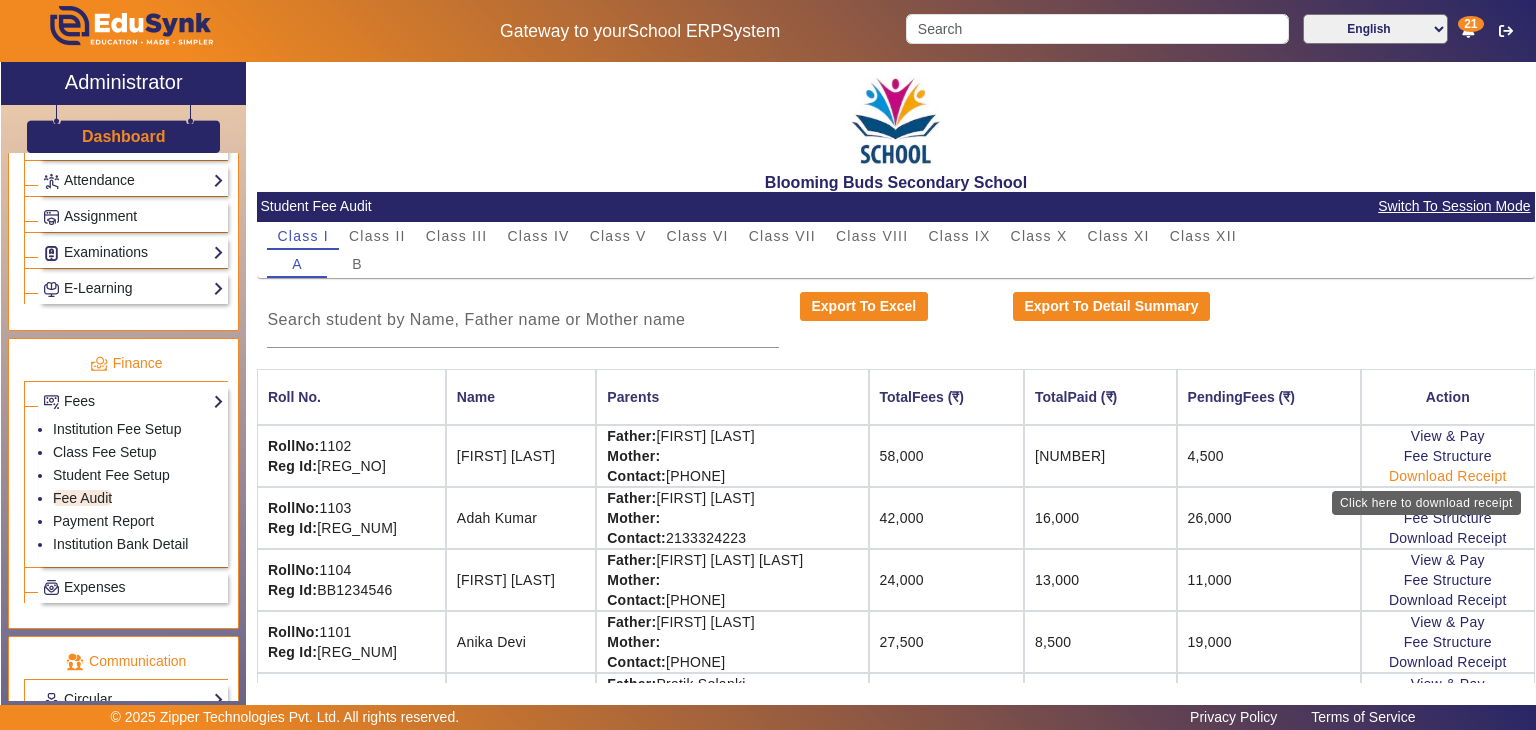 click on "Download Receipt" 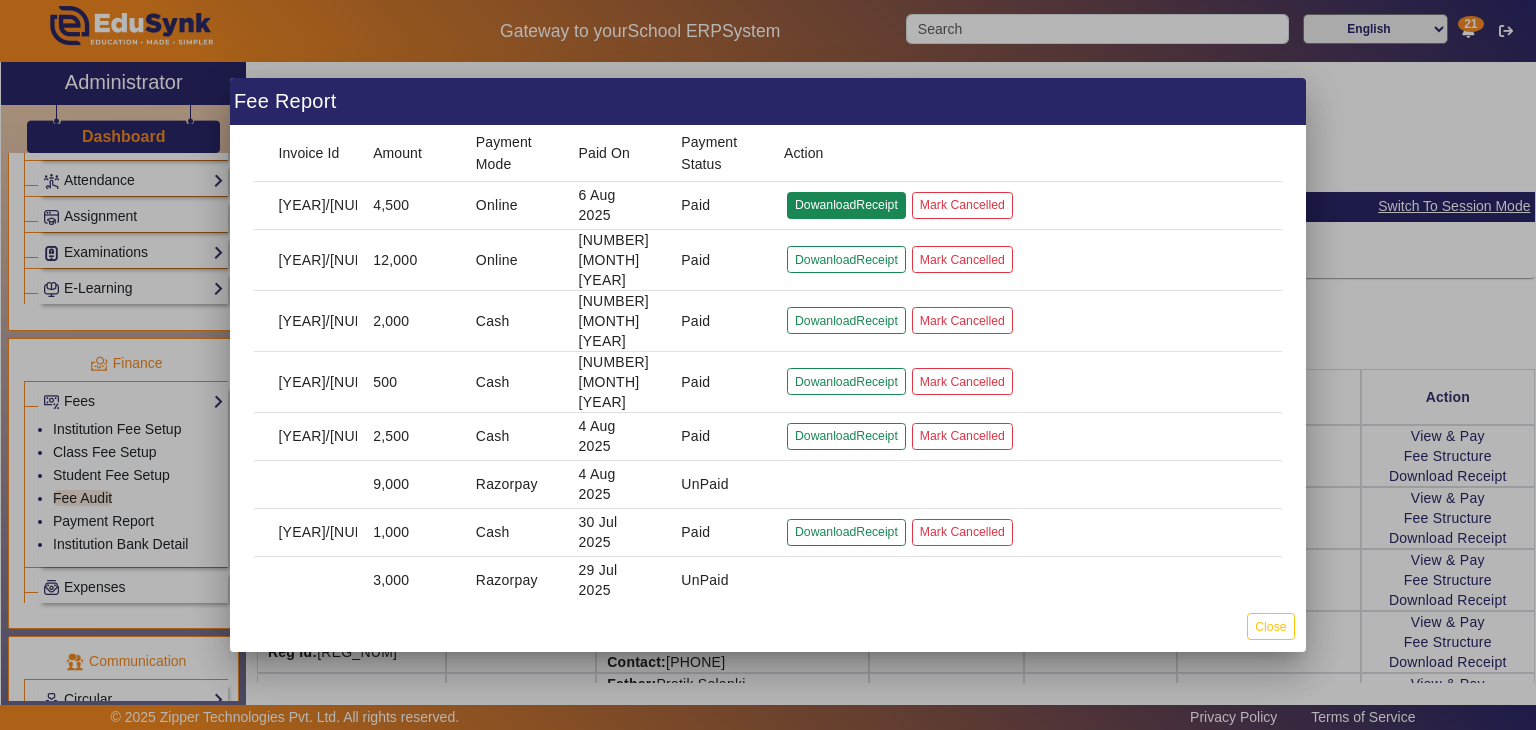 click on "DowanloadReceipt" at bounding box center [846, 259] 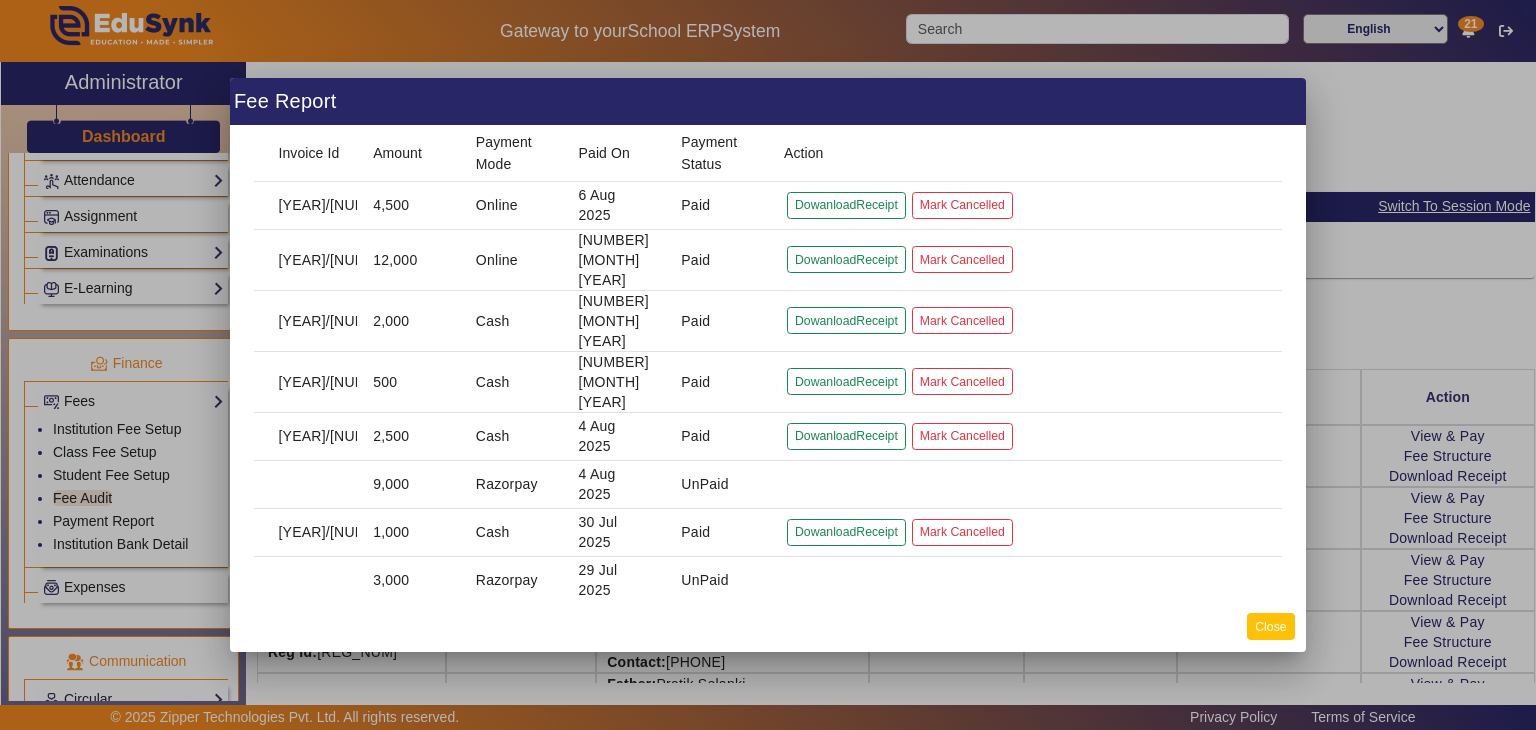 click on "Close" 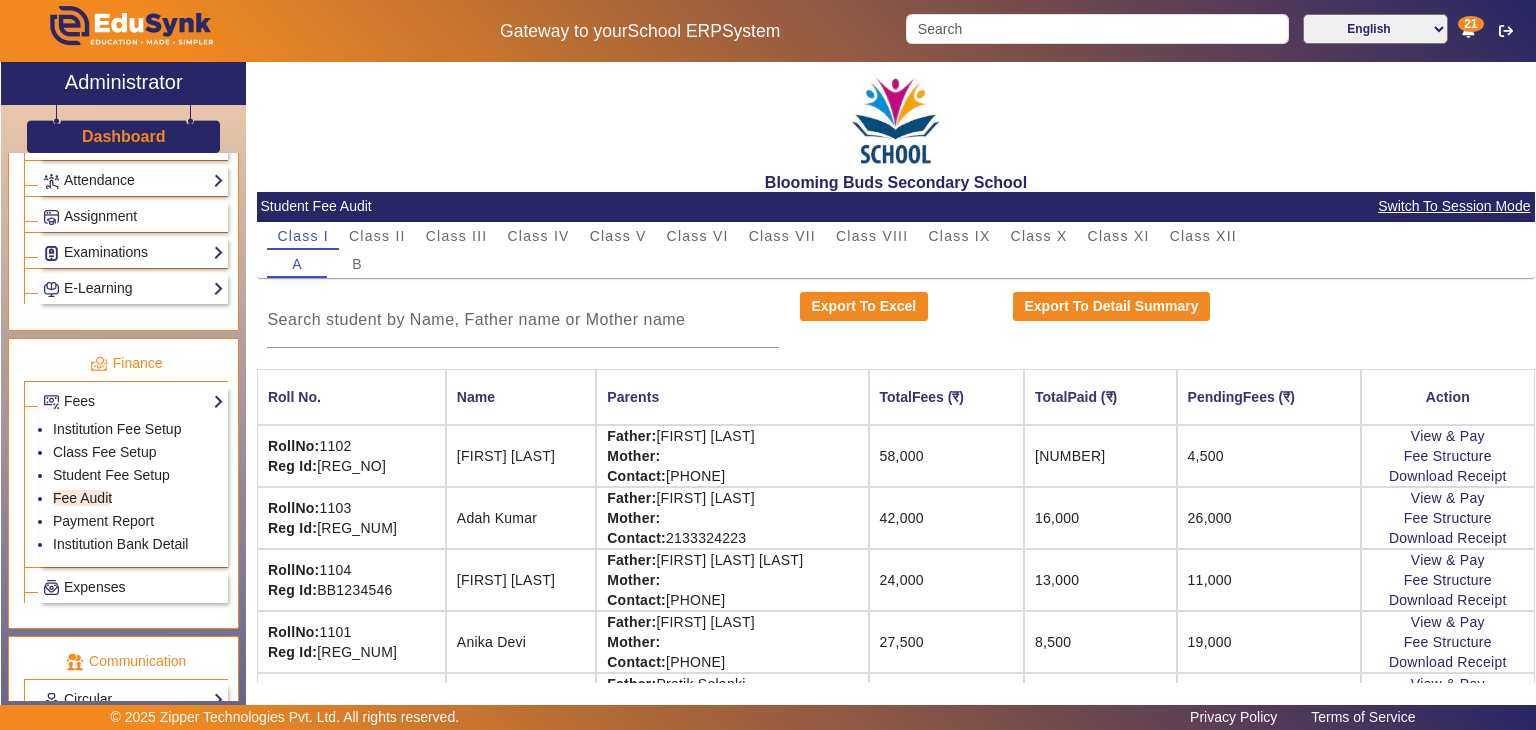 scroll, scrollTop: 428, scrollLeft: 0, axis: vertical 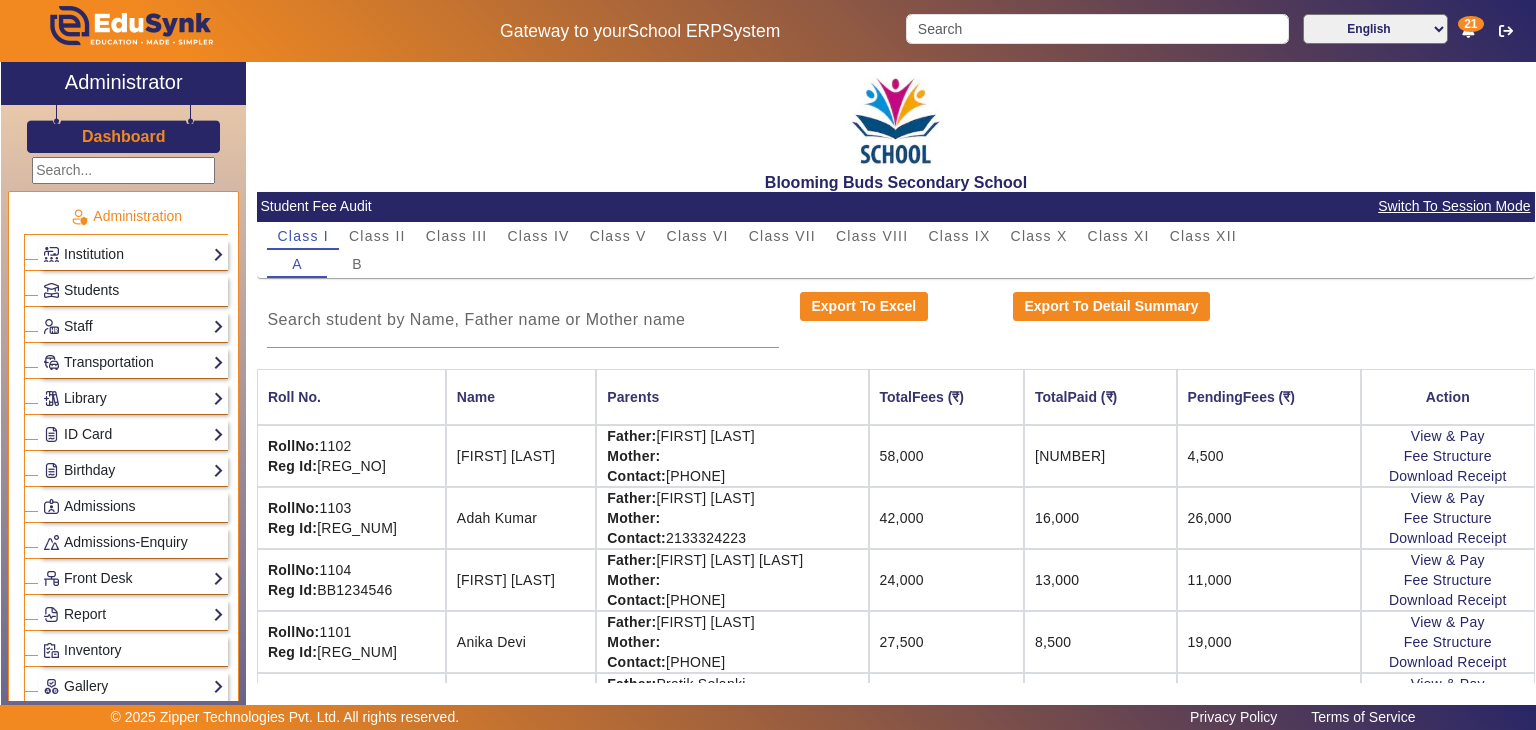 click on "Dashboard" 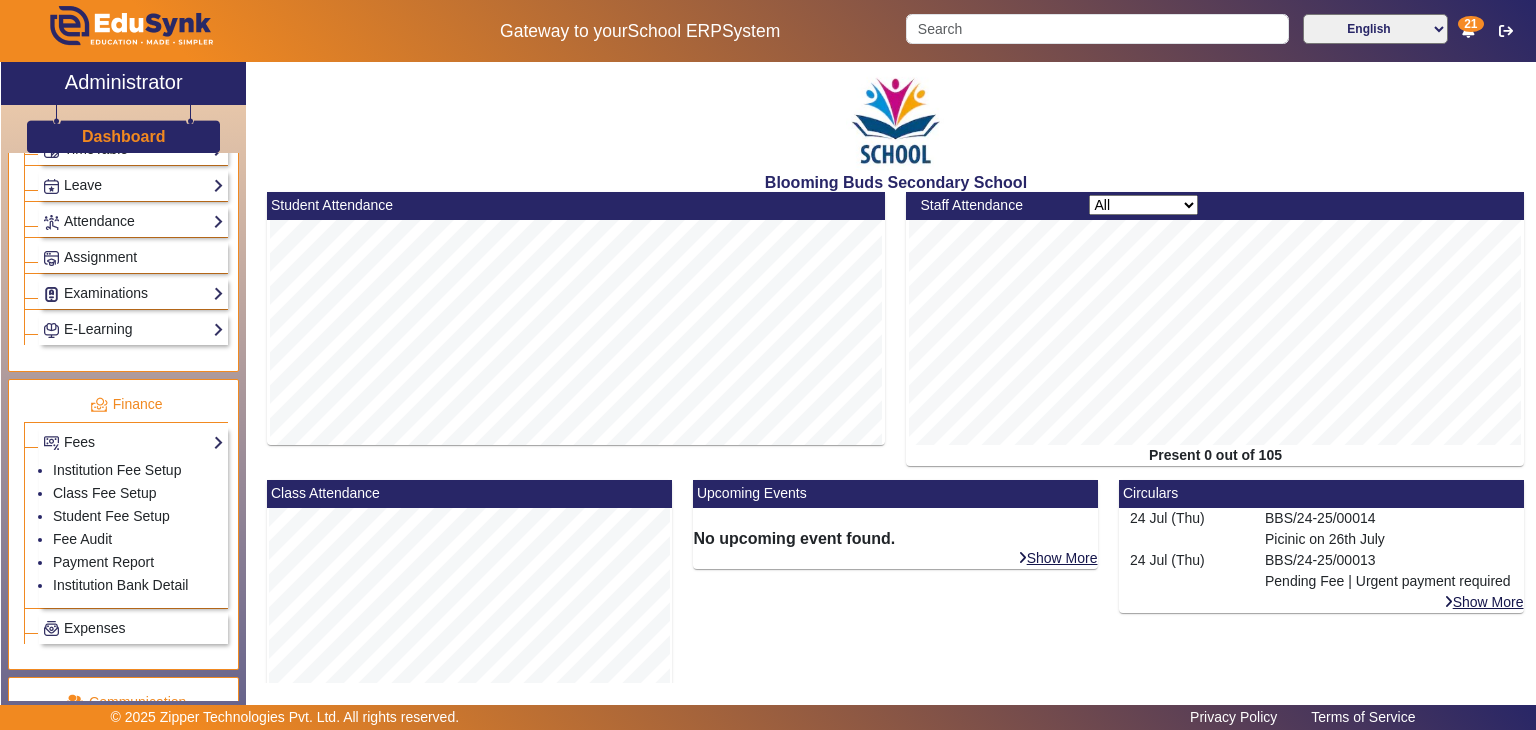 scroll, scrollTop: 868, scrollLeft: 0, axis: vertical 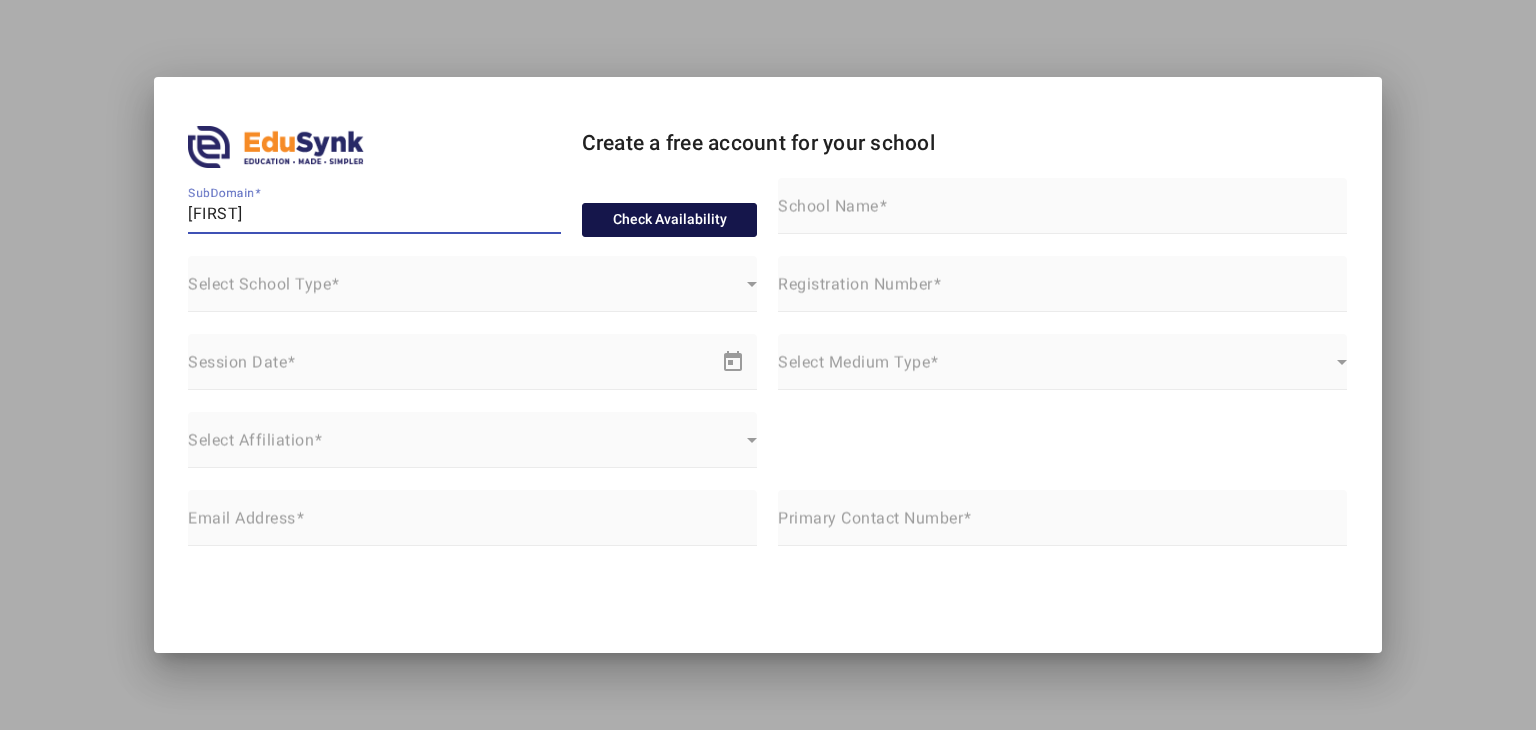 type on "[FIRST]" 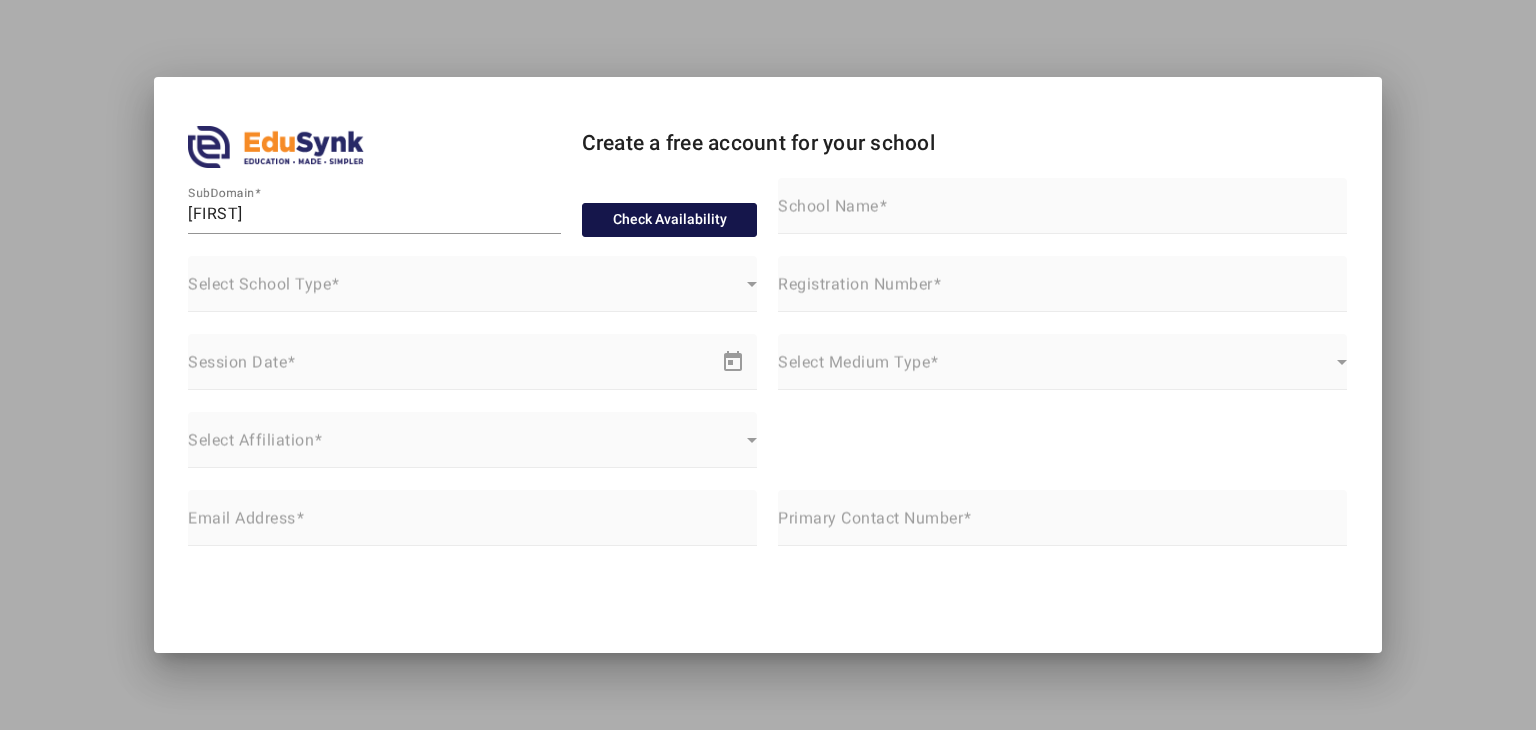 click on "Check Availability" at bounding box center [670, 220] 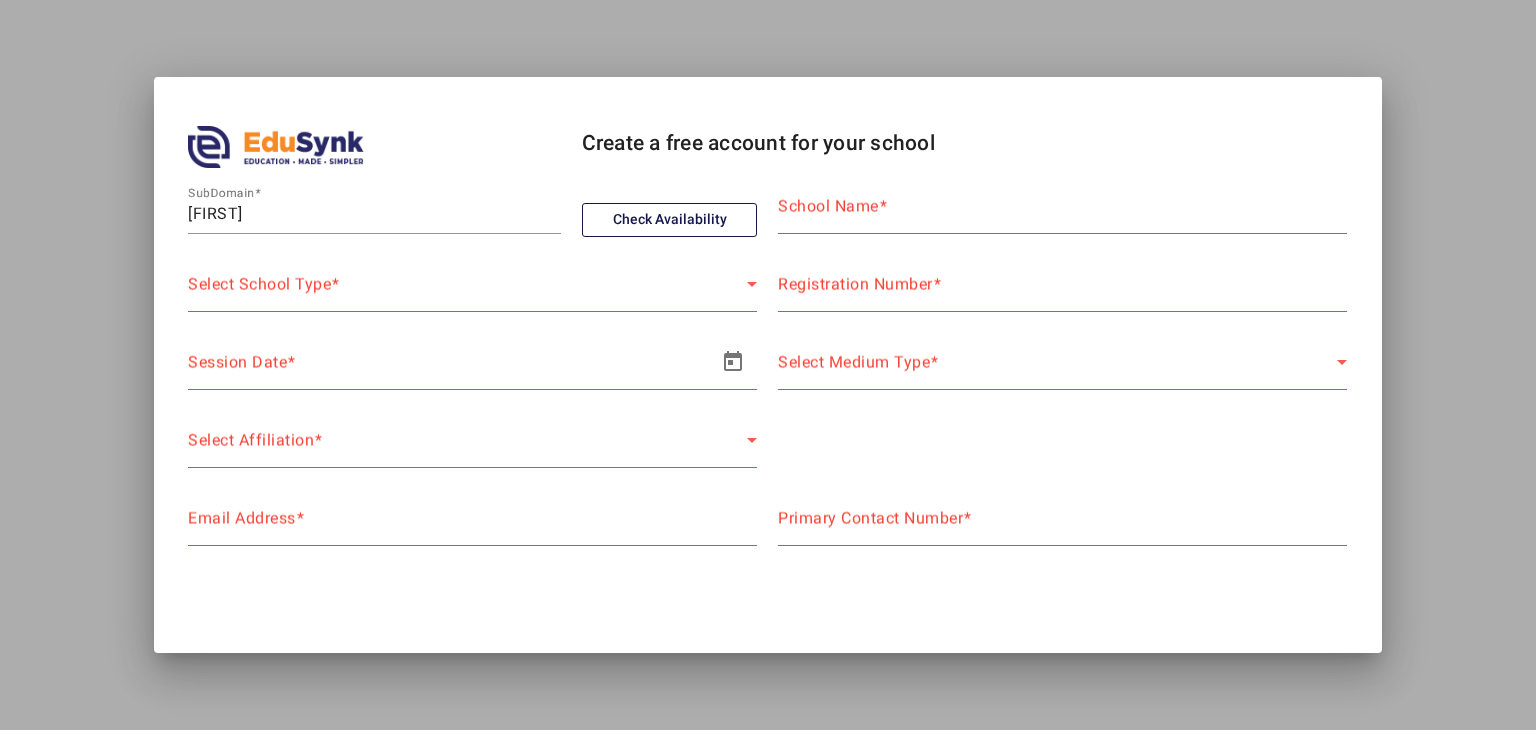 click on "School Name" at bounding box center (828, 206) 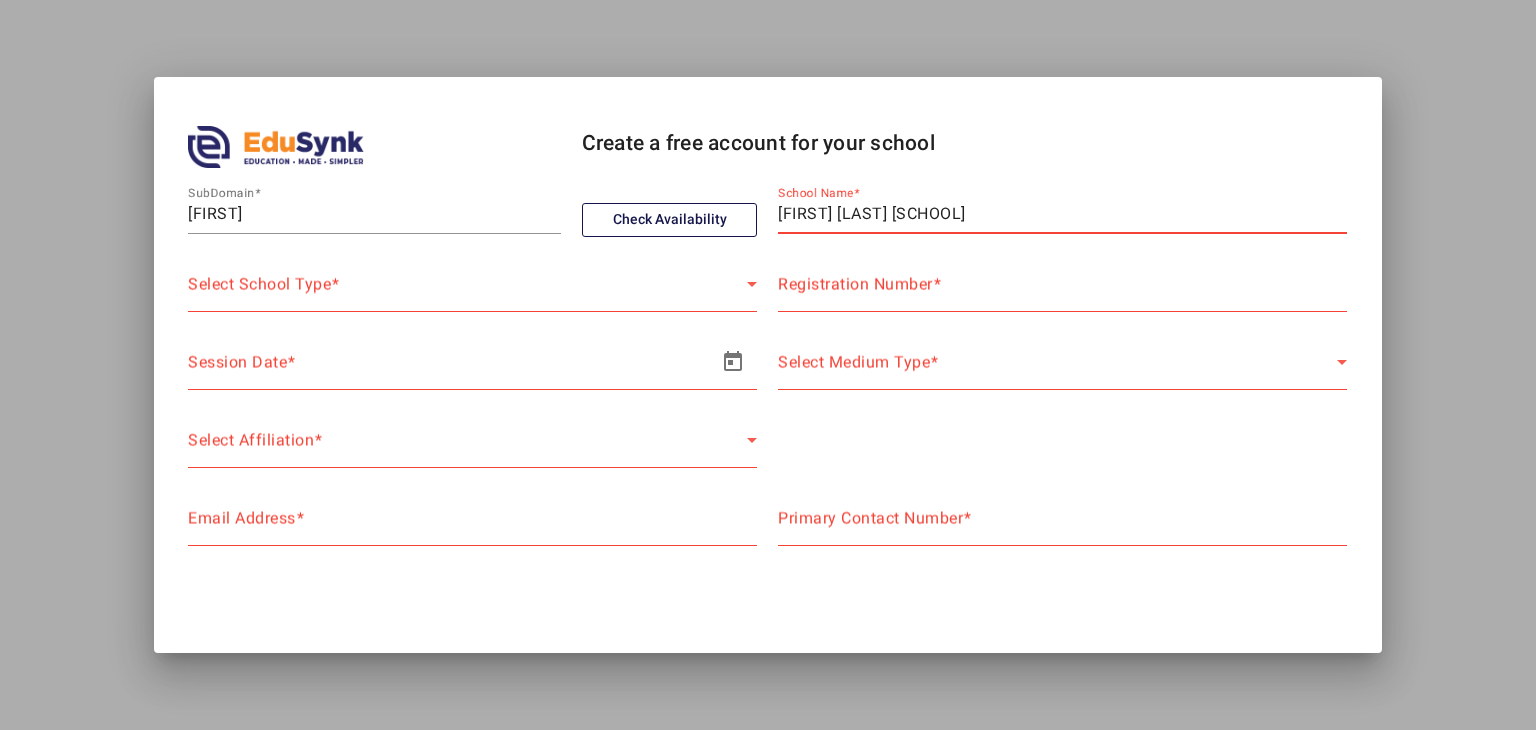 type on "Saroj Vidya Mandir" 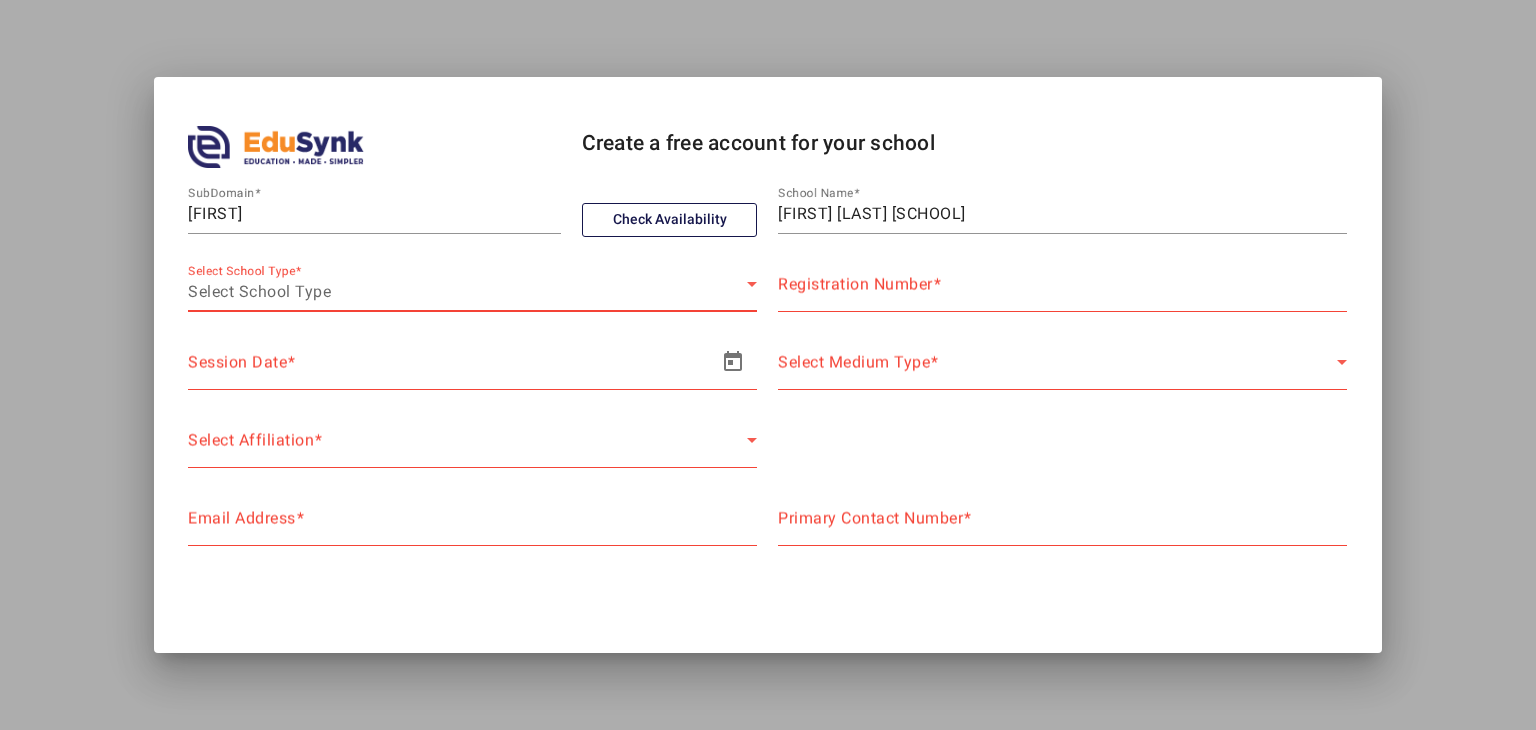 click on "Select School Type" at bounding box center [467, 292] 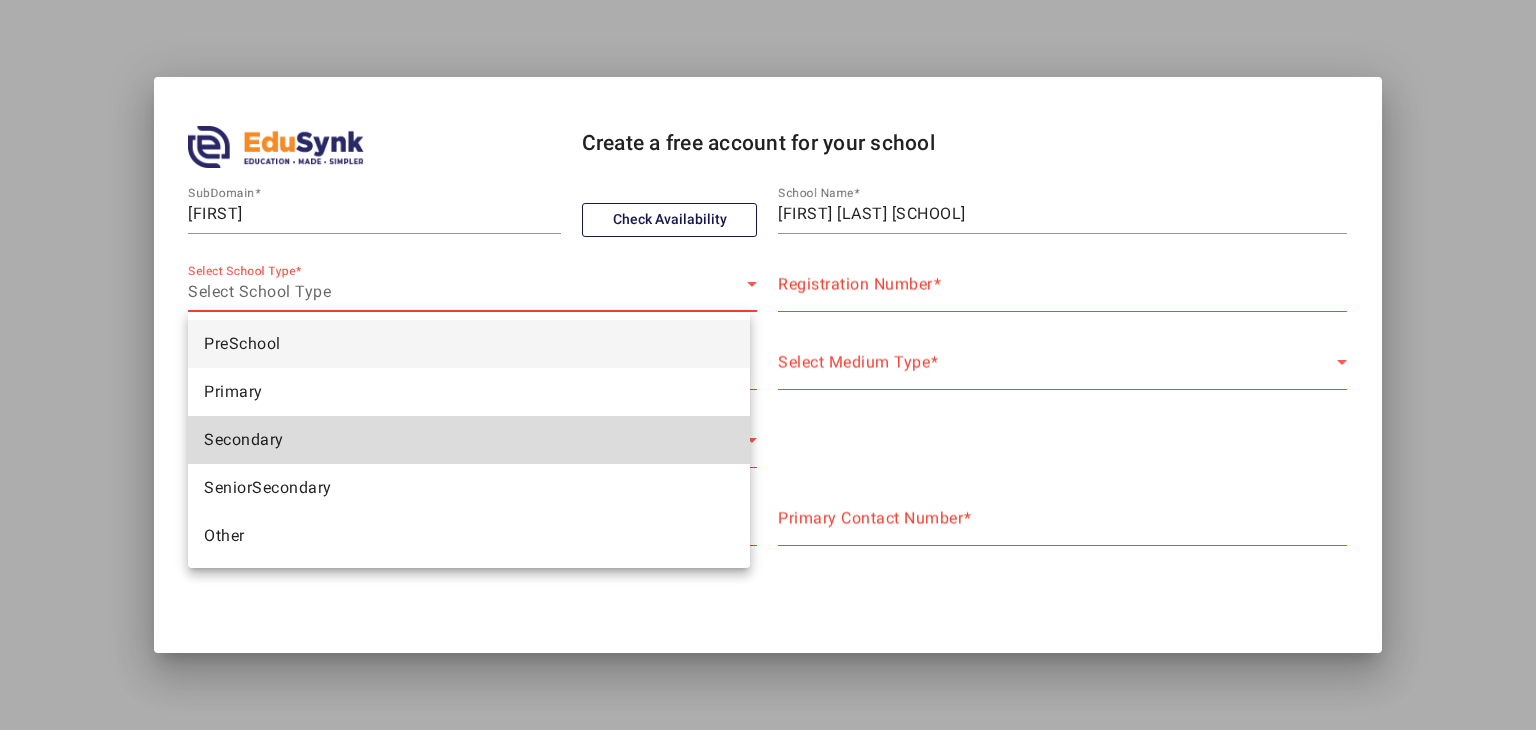 click on "Secondary" at bounding box center [469, 440] 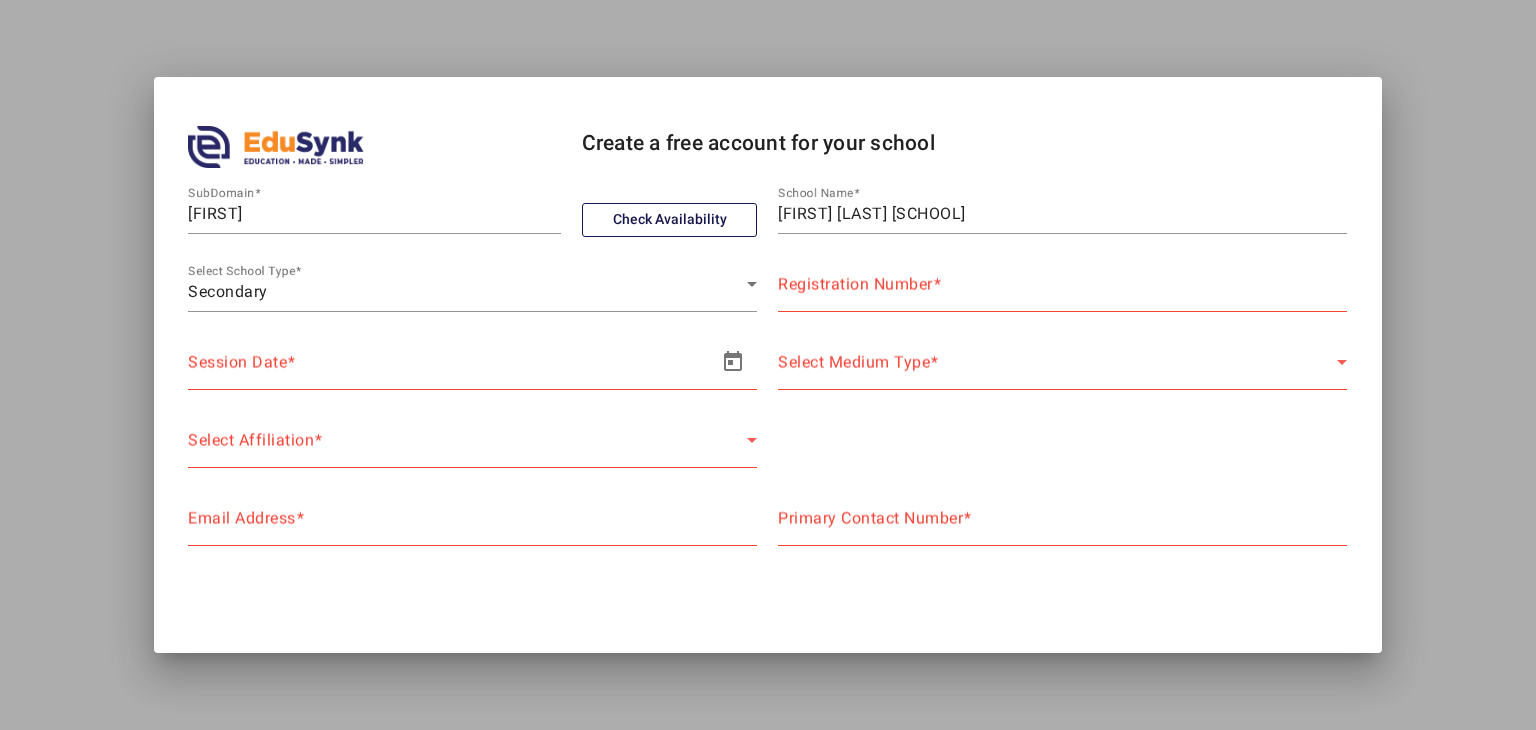 click on "Registration Number" at bounding box center [855, 284] 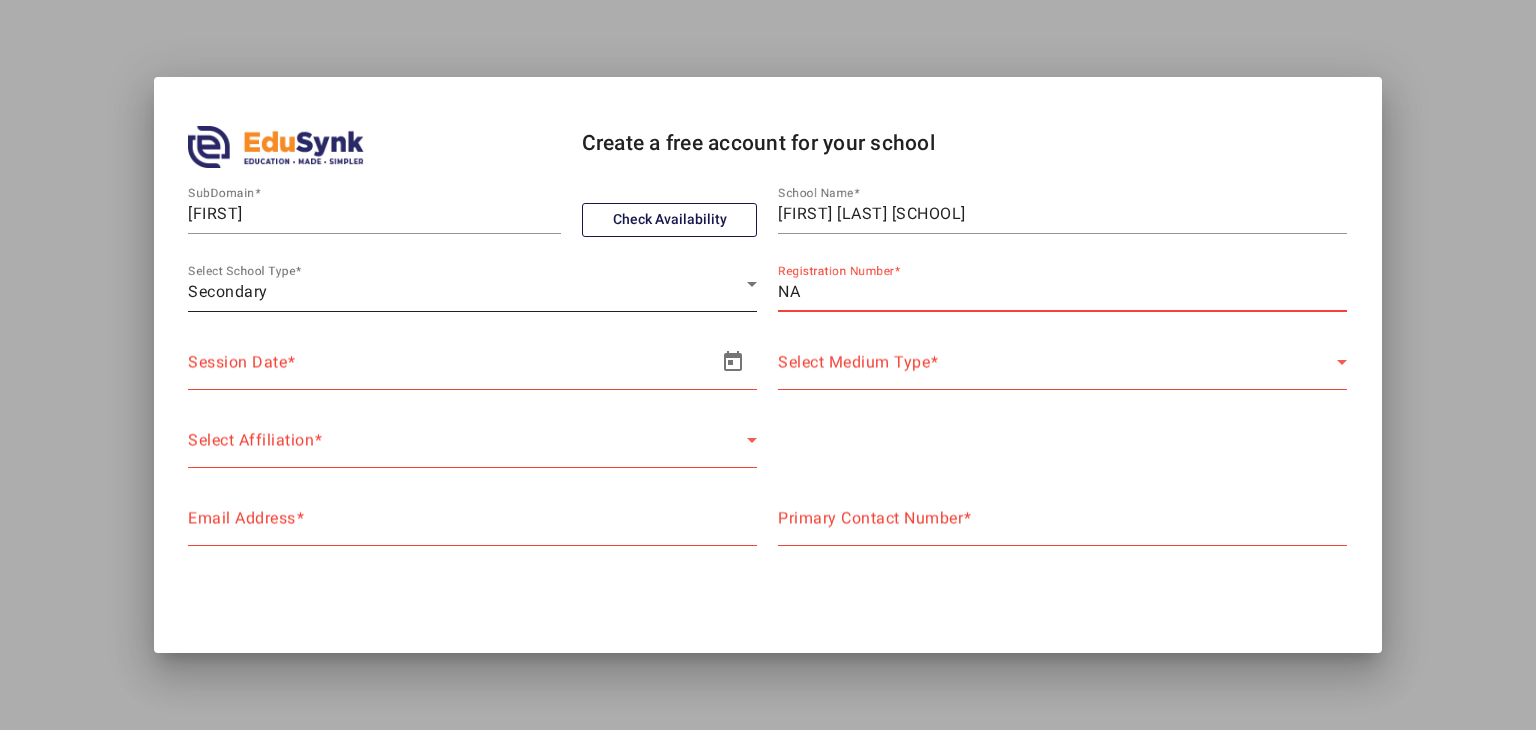 type on "NA" 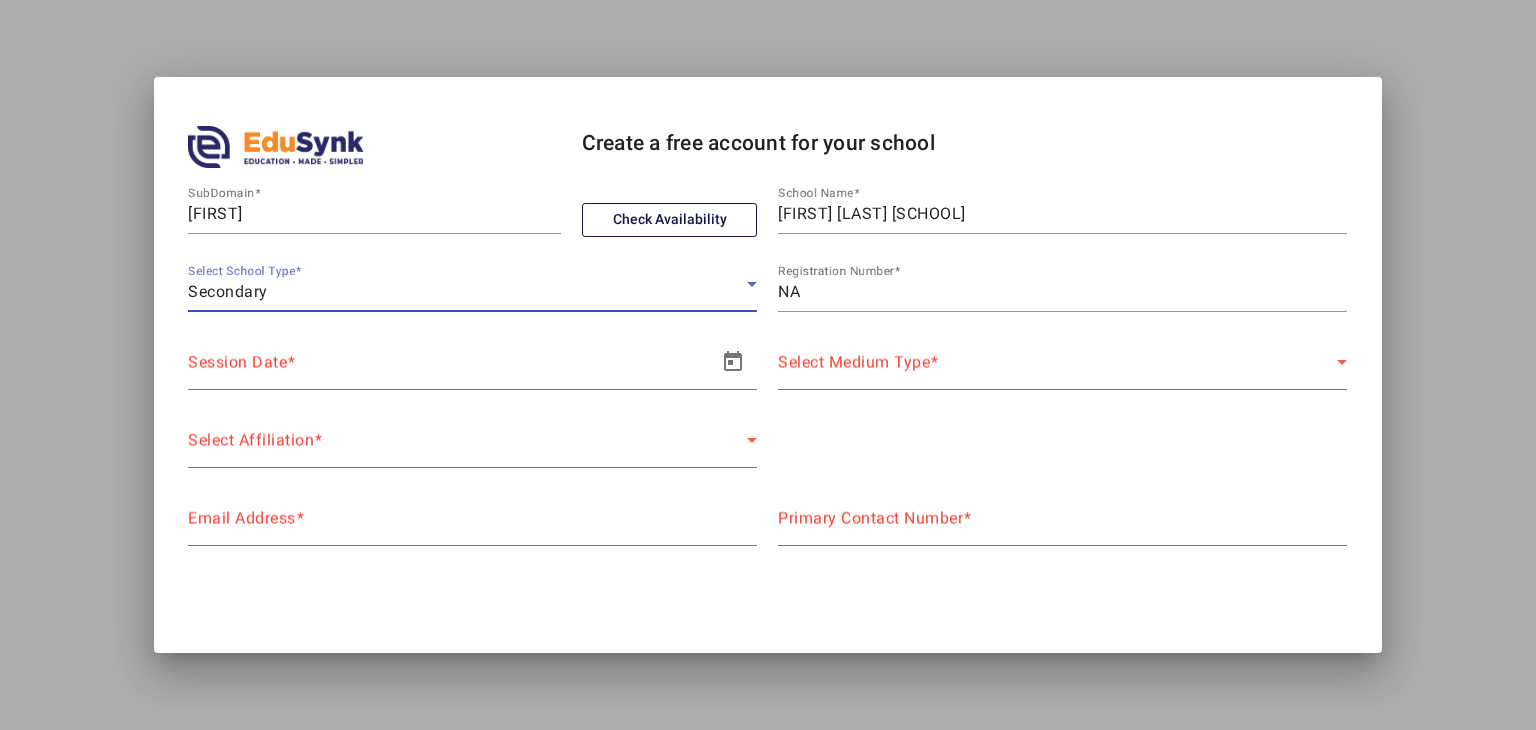 click on "Secondary" at bounding box center (467, 292) 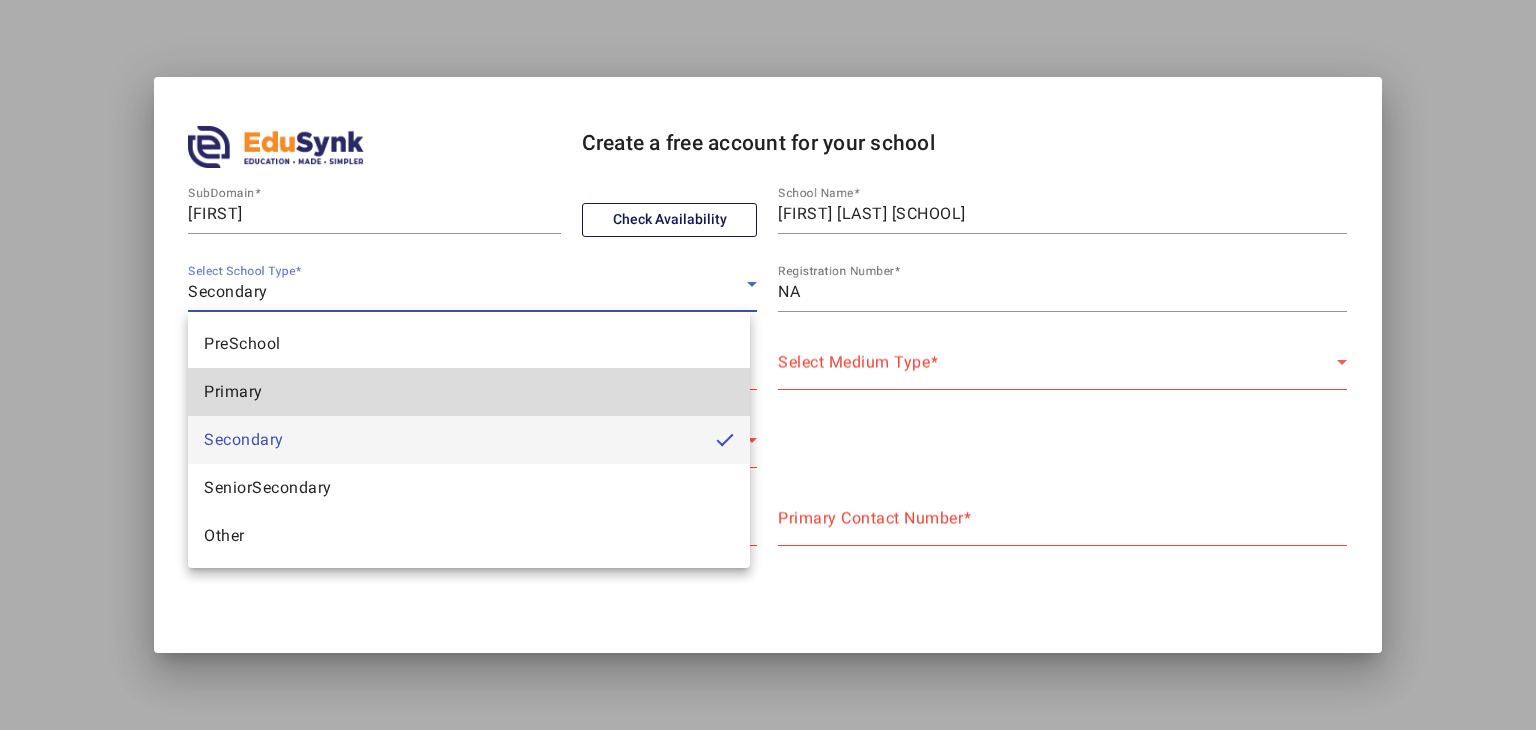 click on "Primary" at bounding box center (469, 392) 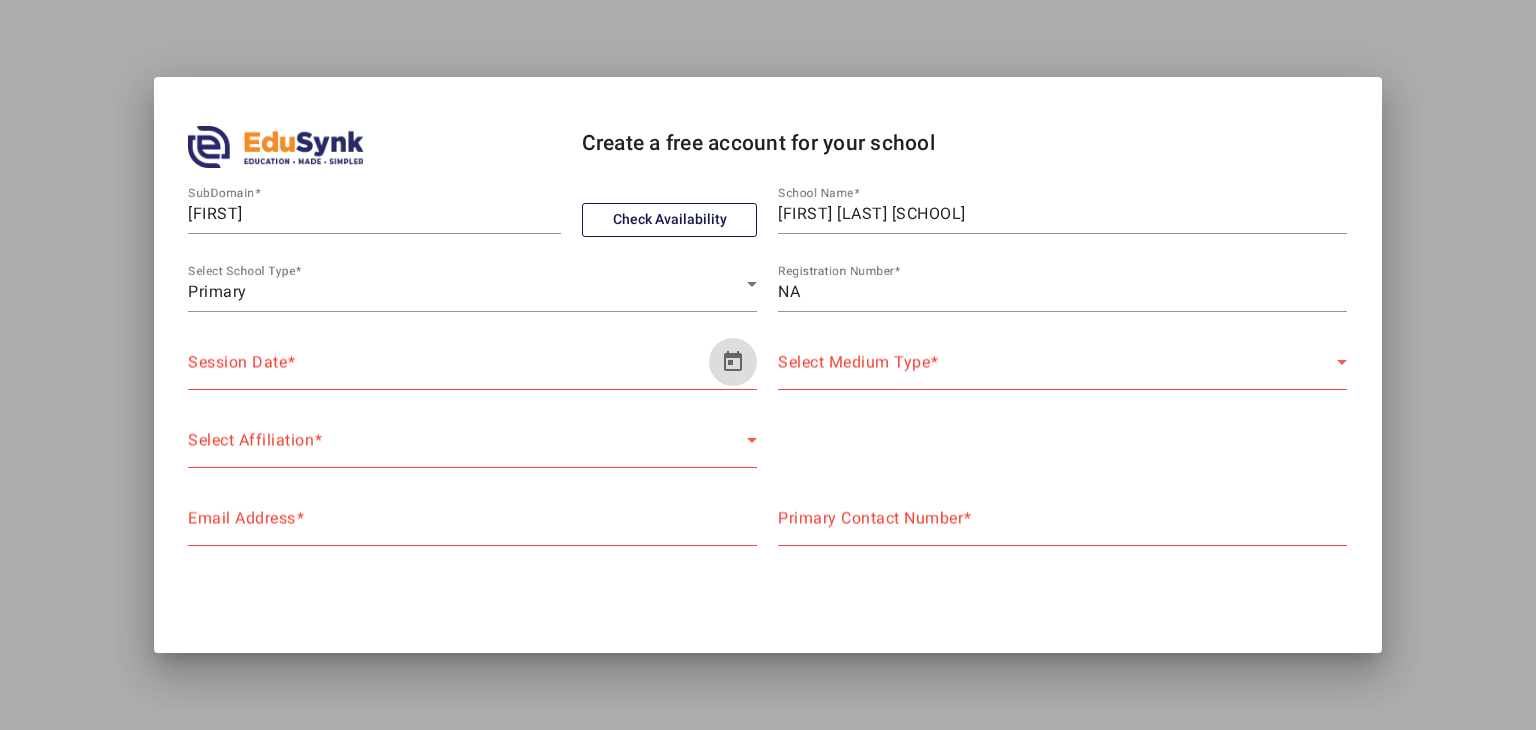 click at bounding box center [733, 362] 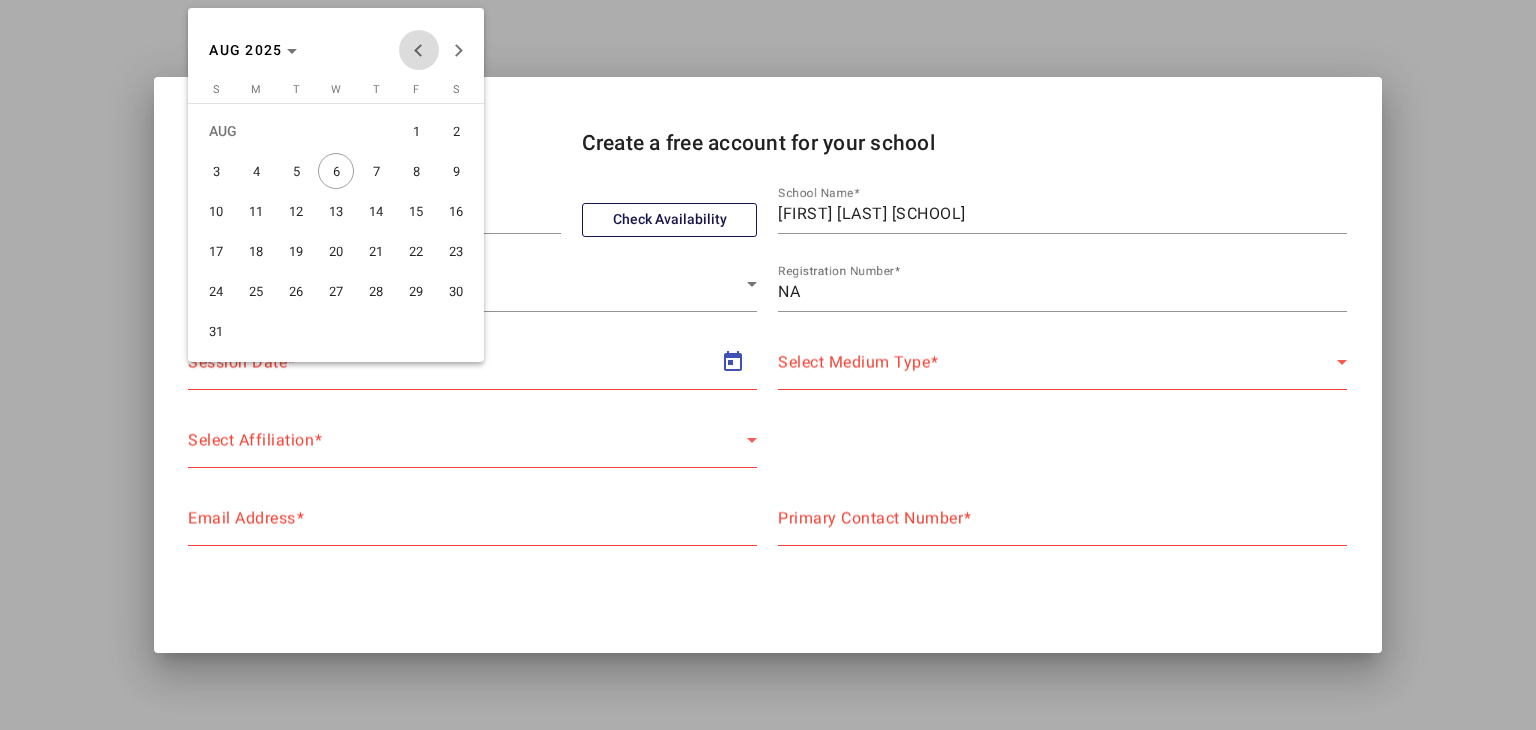 click at bounding box center [419, 50] 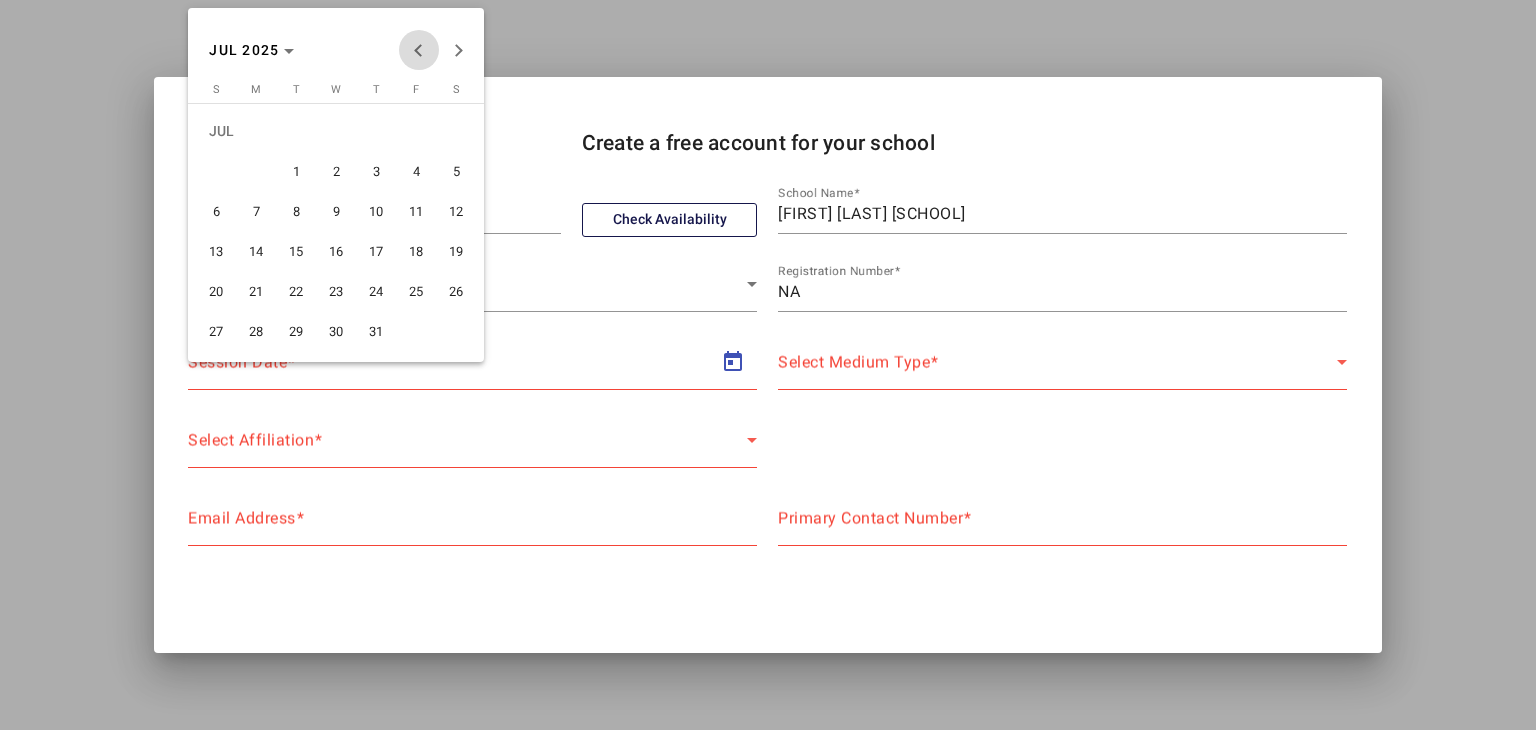 click at bounding box center (419, 50) 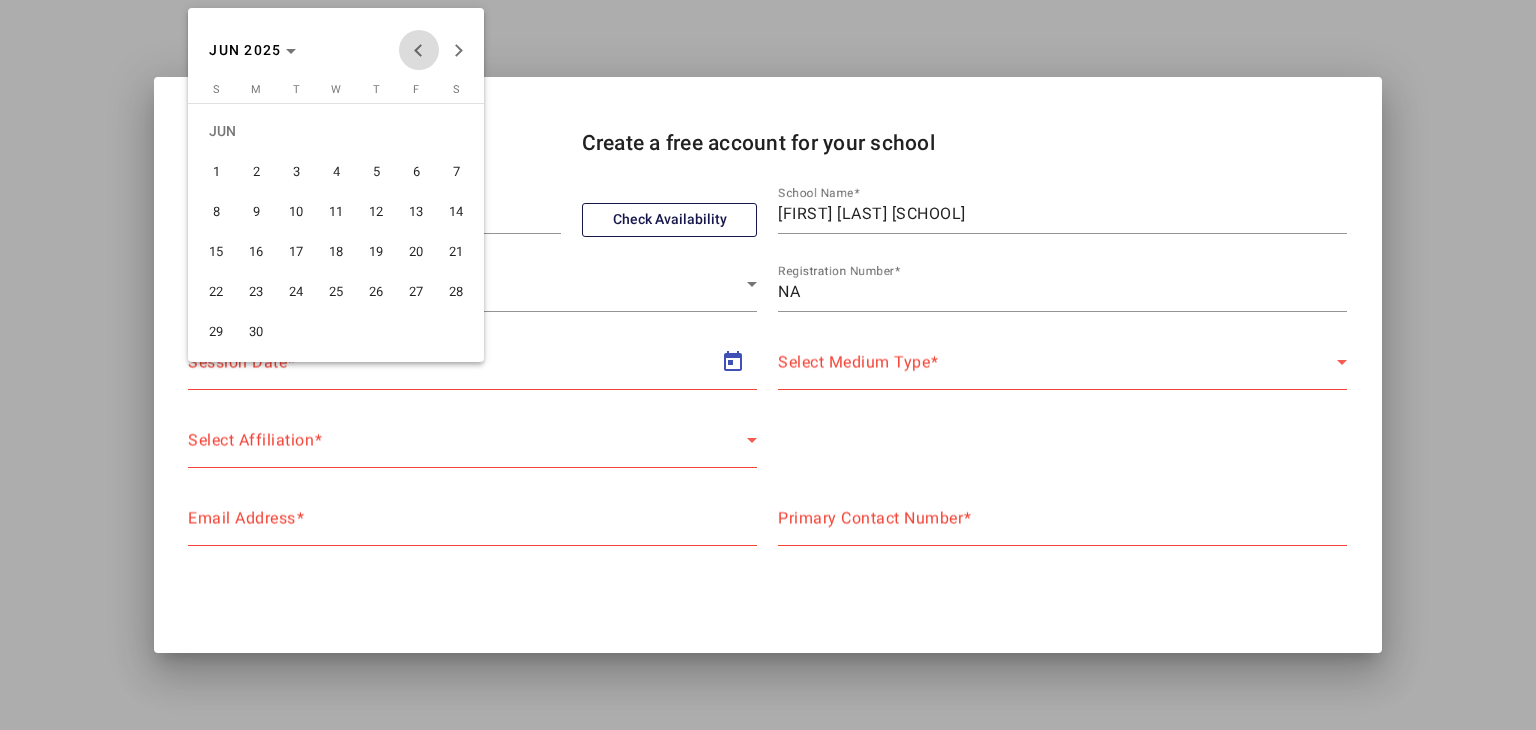 click at bounding box center [419, 50] 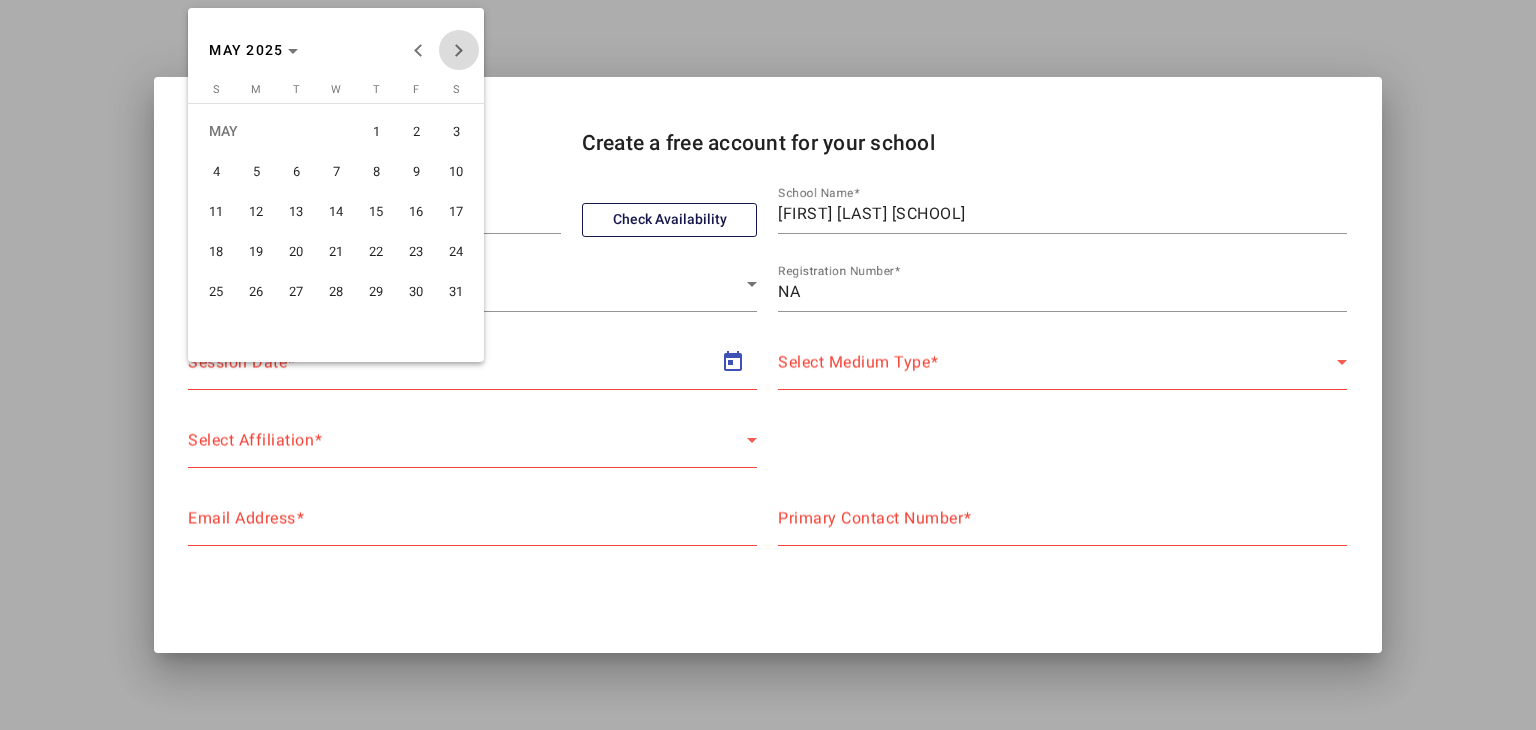 click at bounding box center (459, 50) 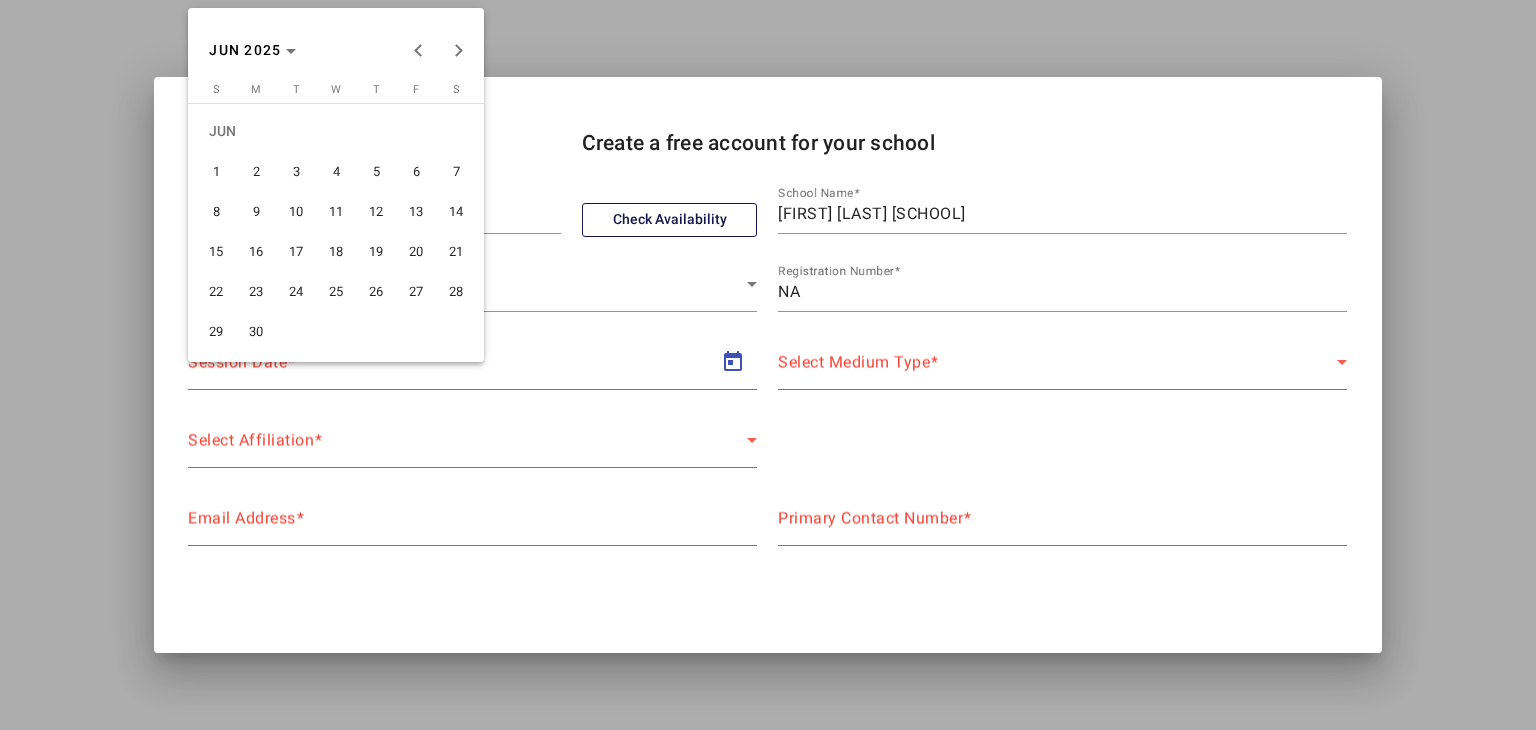 click on "1" at bounding box center [216, 171] 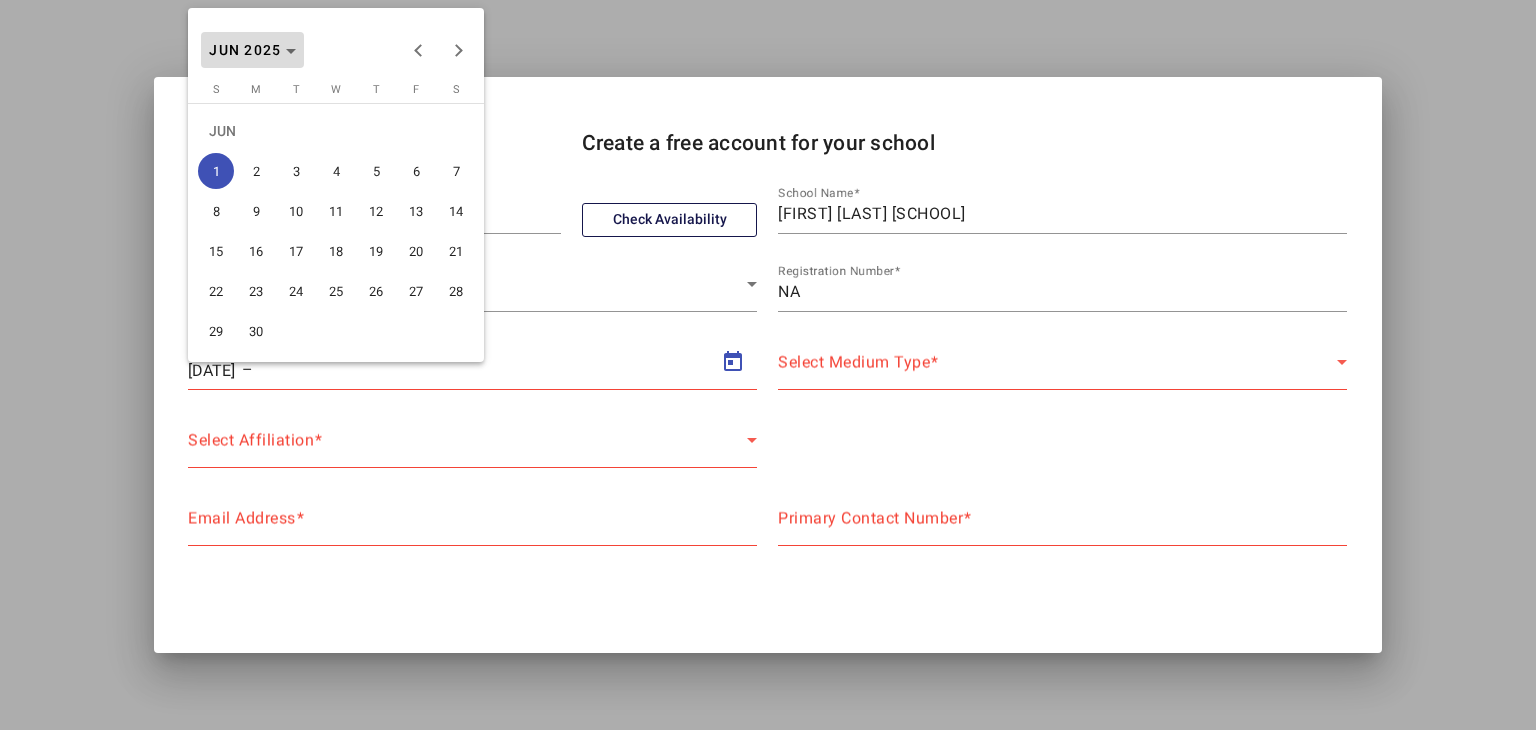 click 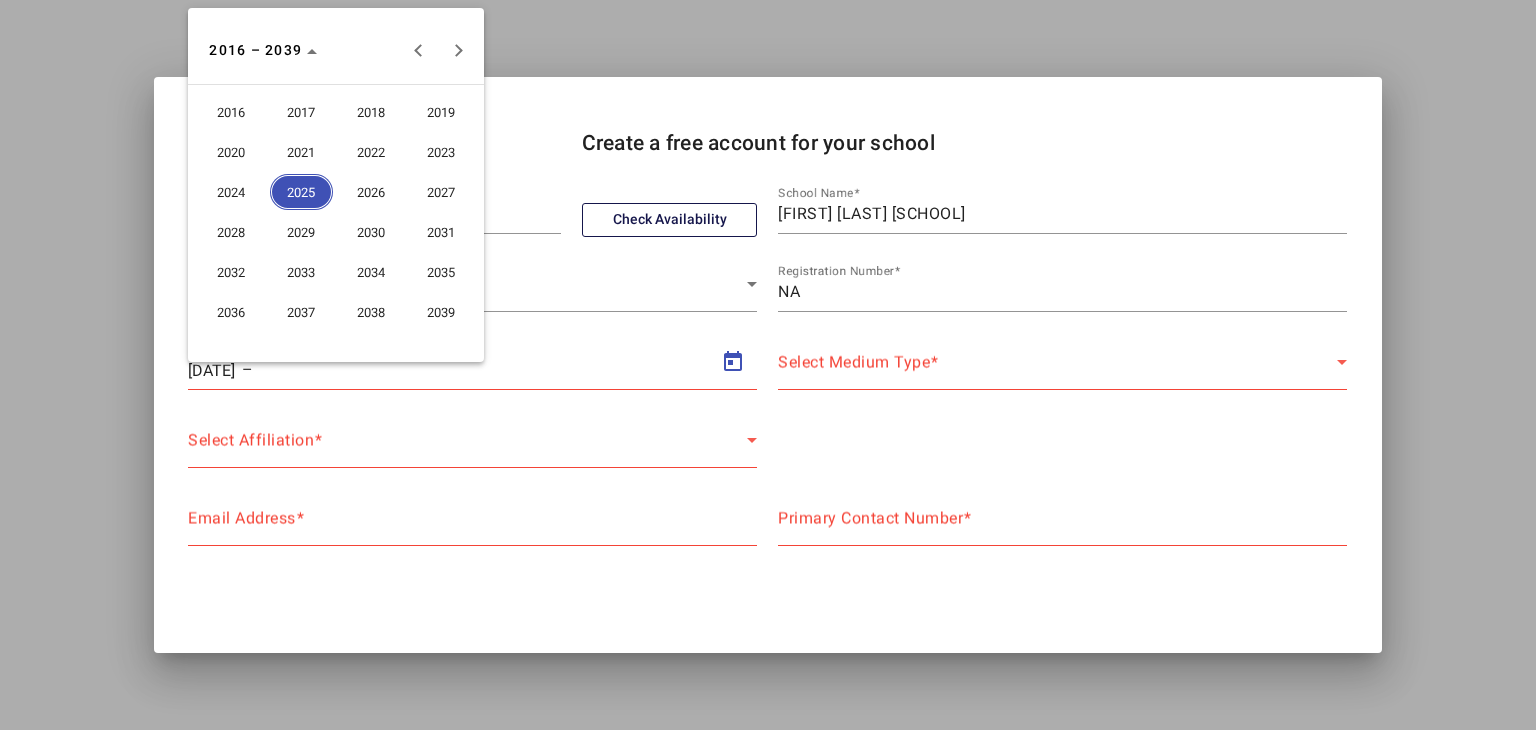 click on "2026" at bounding box center [371, 192] 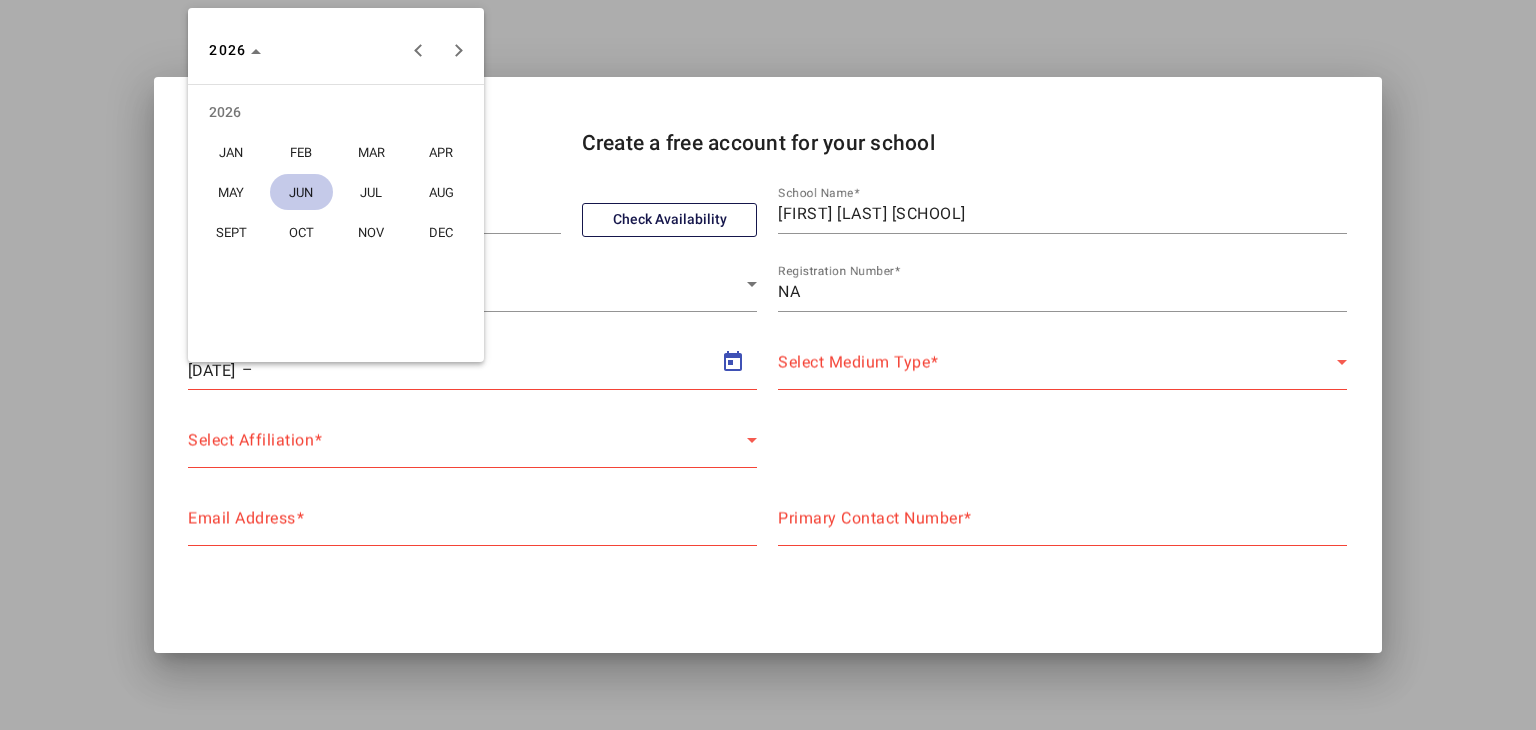 click on "APR" at bounding box center [441, 152] 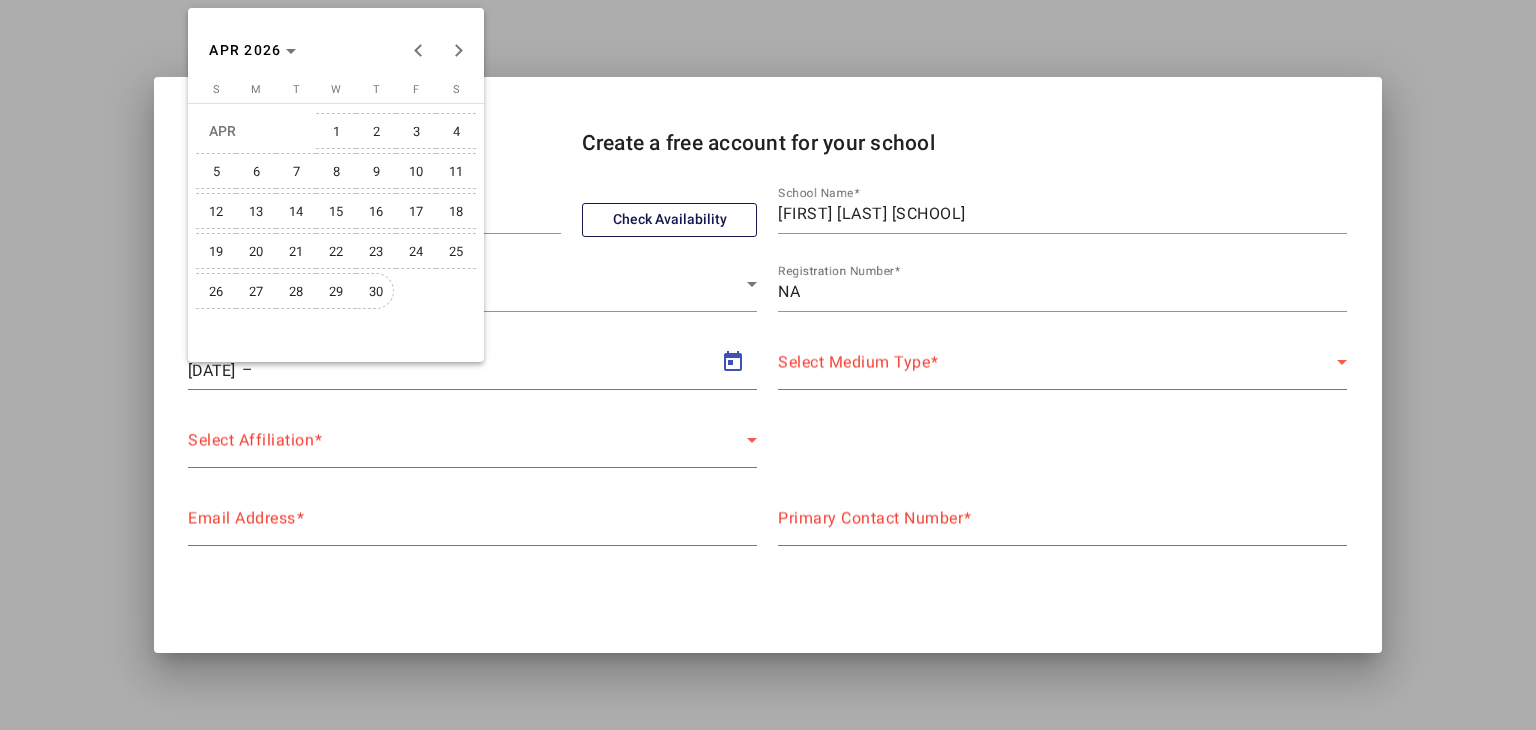 click on "30" at bounding box center (376, 291) 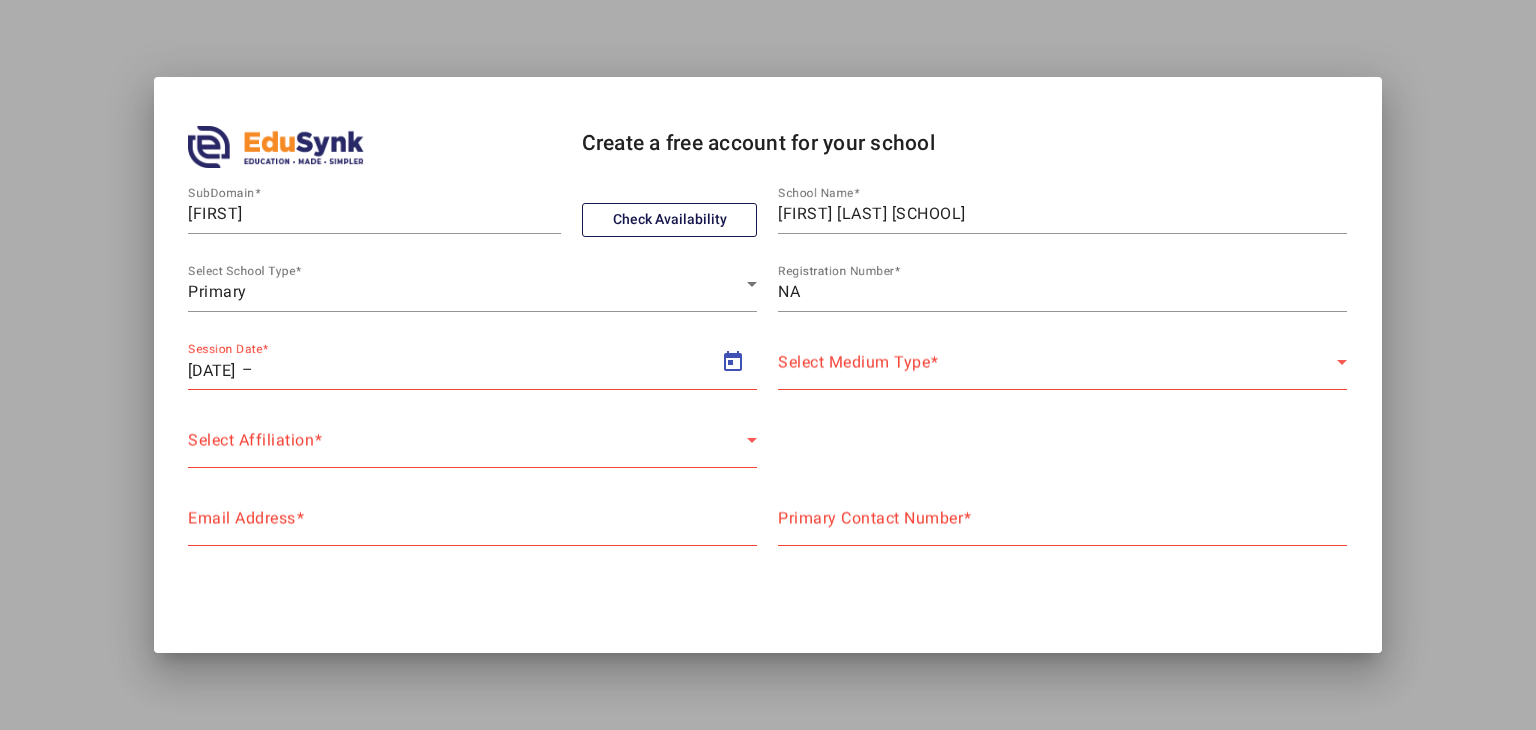 type on "30/04/2026" 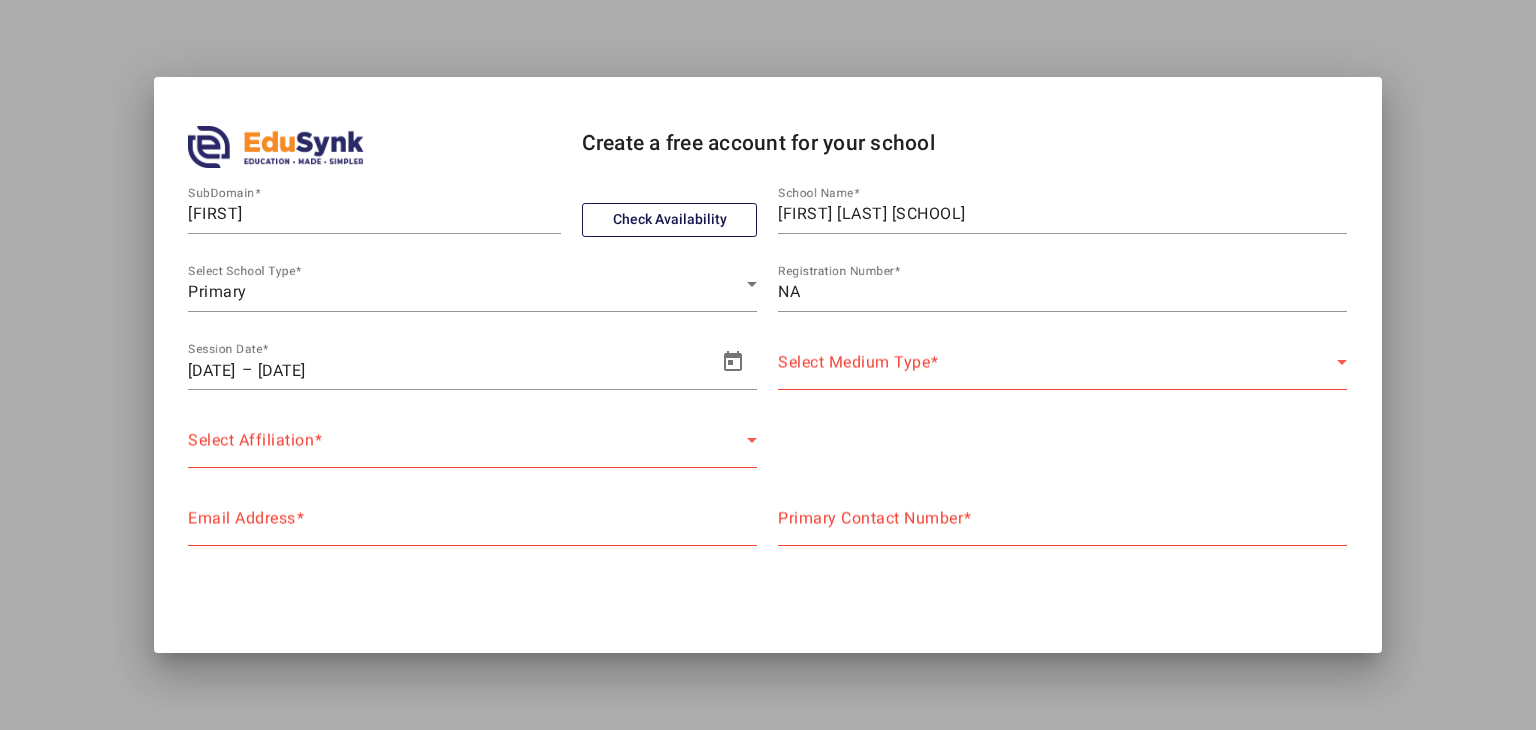 click at bounding box center (934, 362) 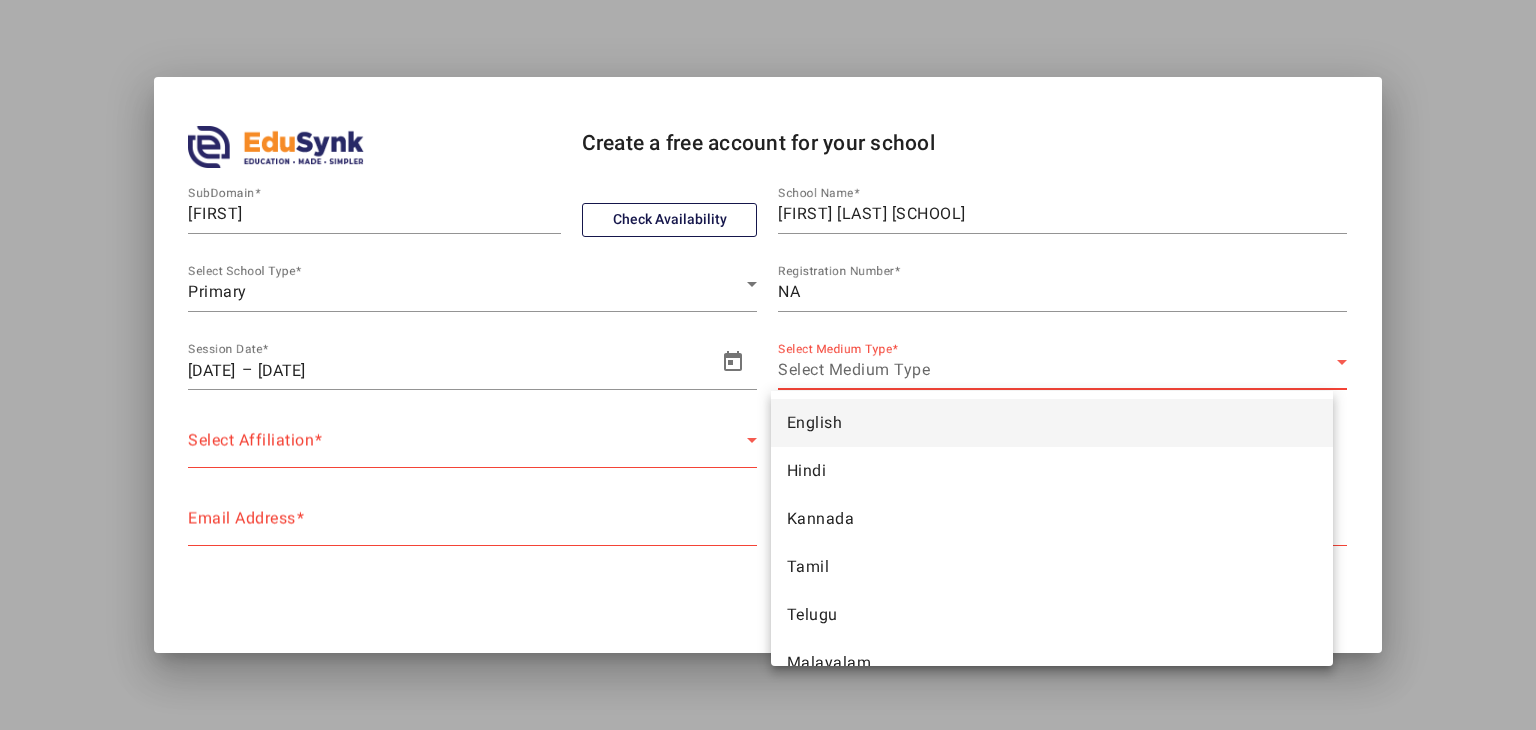 click on "English" at bounding box center (1052, 423) 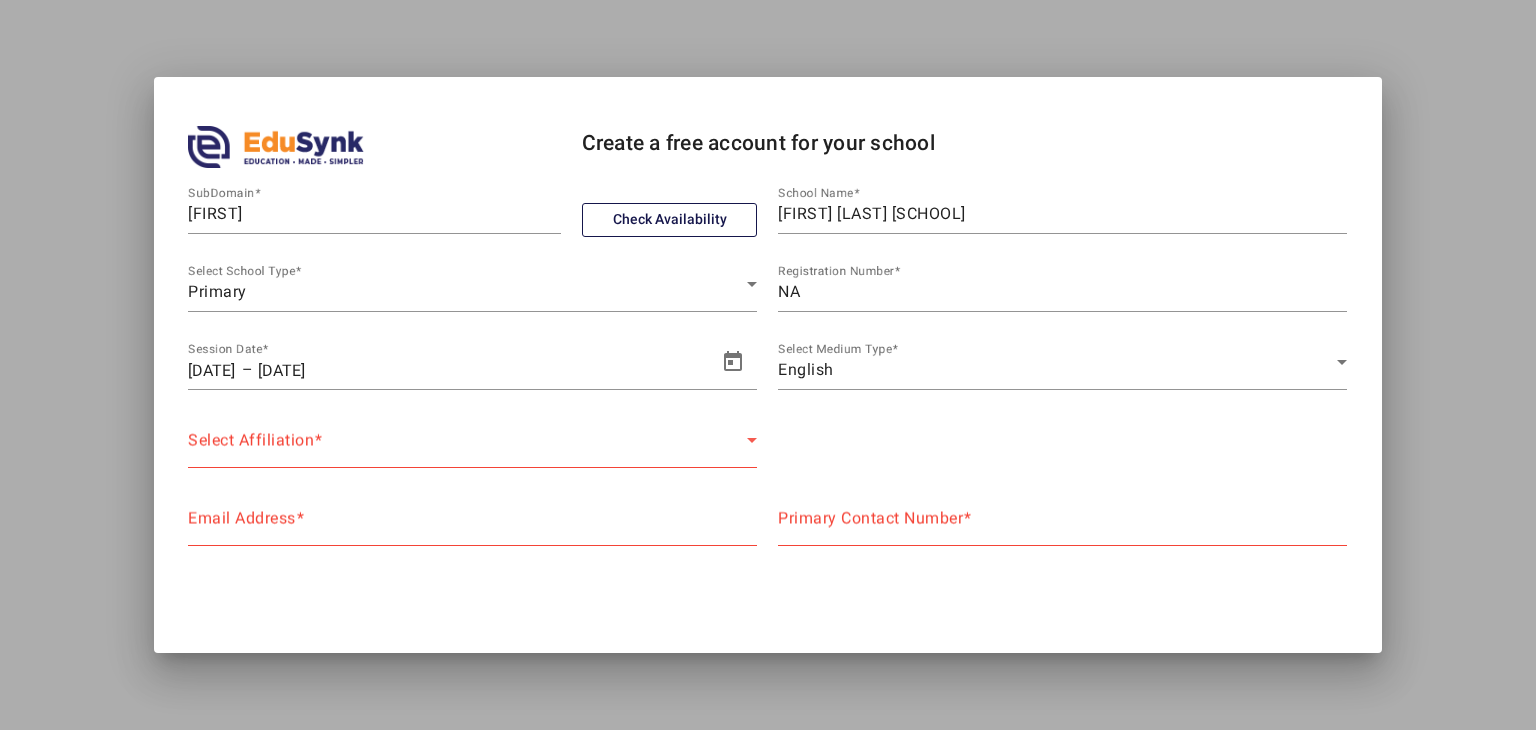 click on "Select Affiliation Select Affiliation" at bounding box center [472, 440] 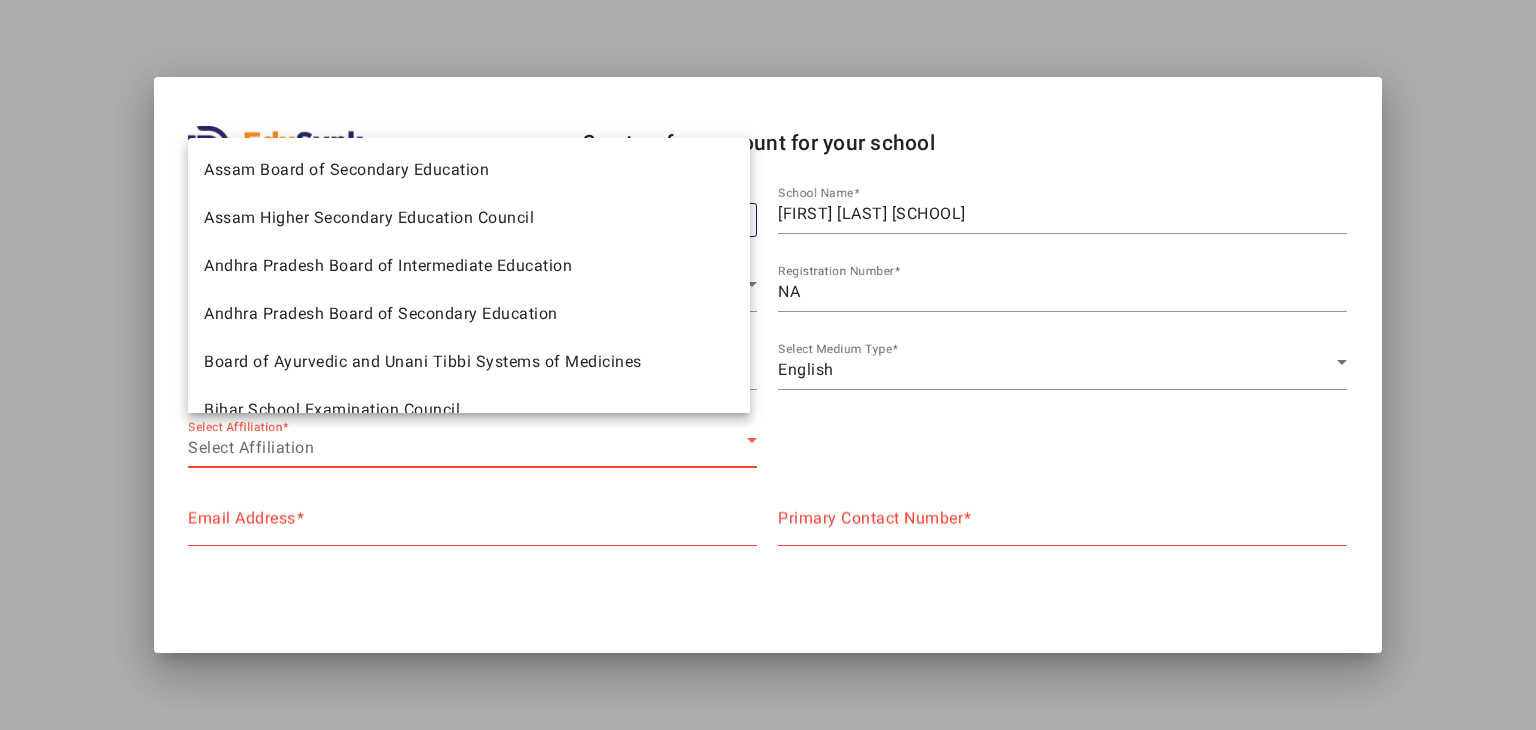 scroll, scrollTop: 68, scrollLeft: 0, axis: vertical 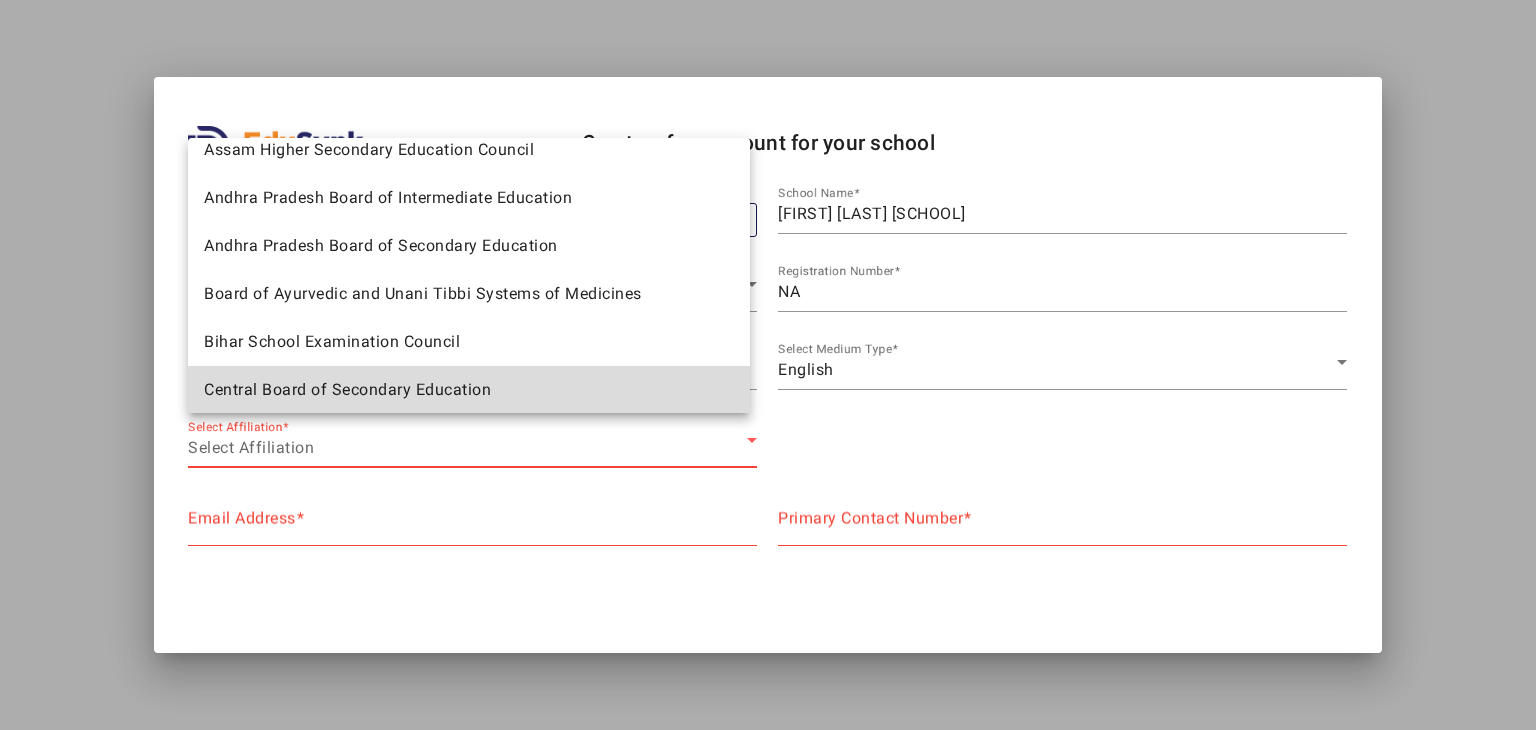 click on "Central Board of Secondary Education" at bounding box center (469, 390) 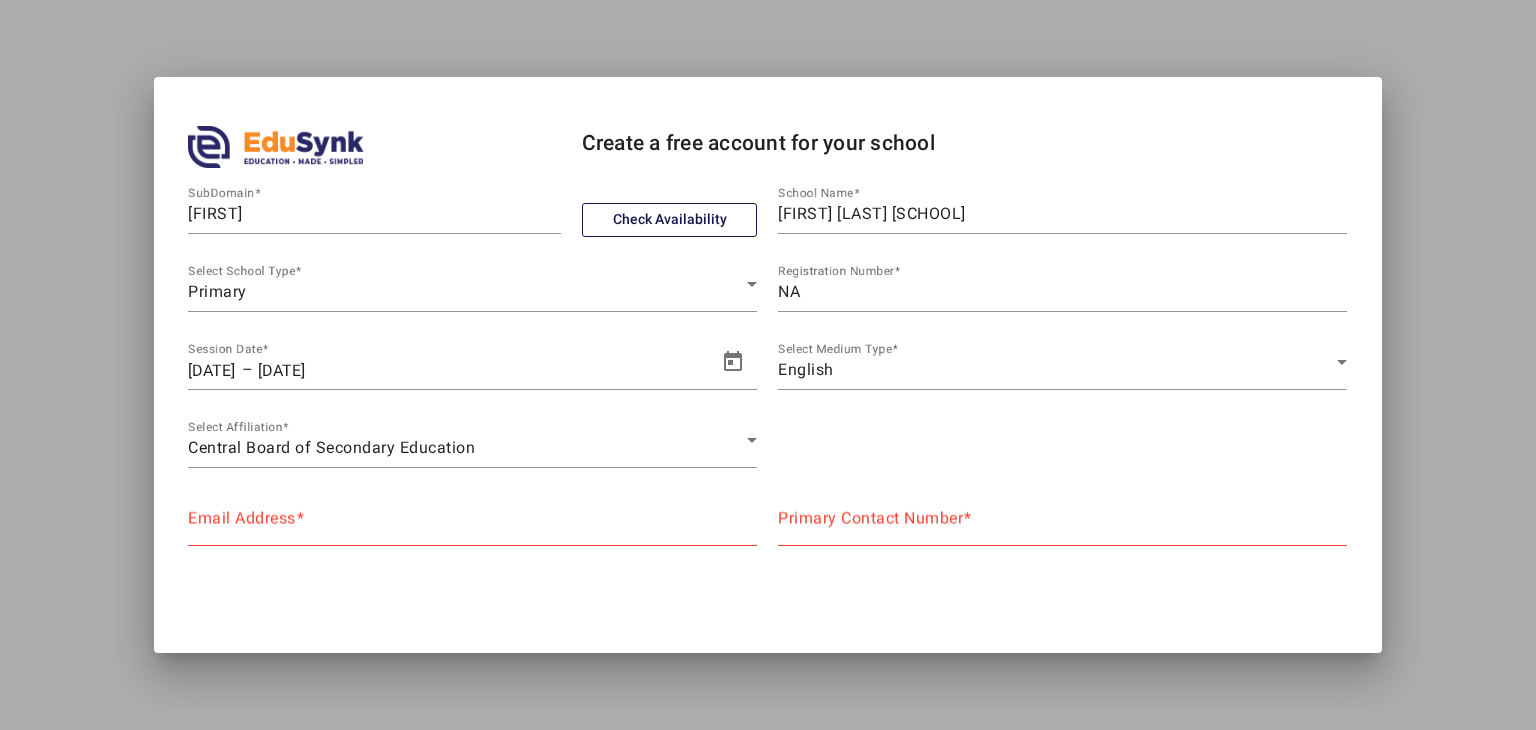 click on "Email Address" at bounding box center [472, 518] 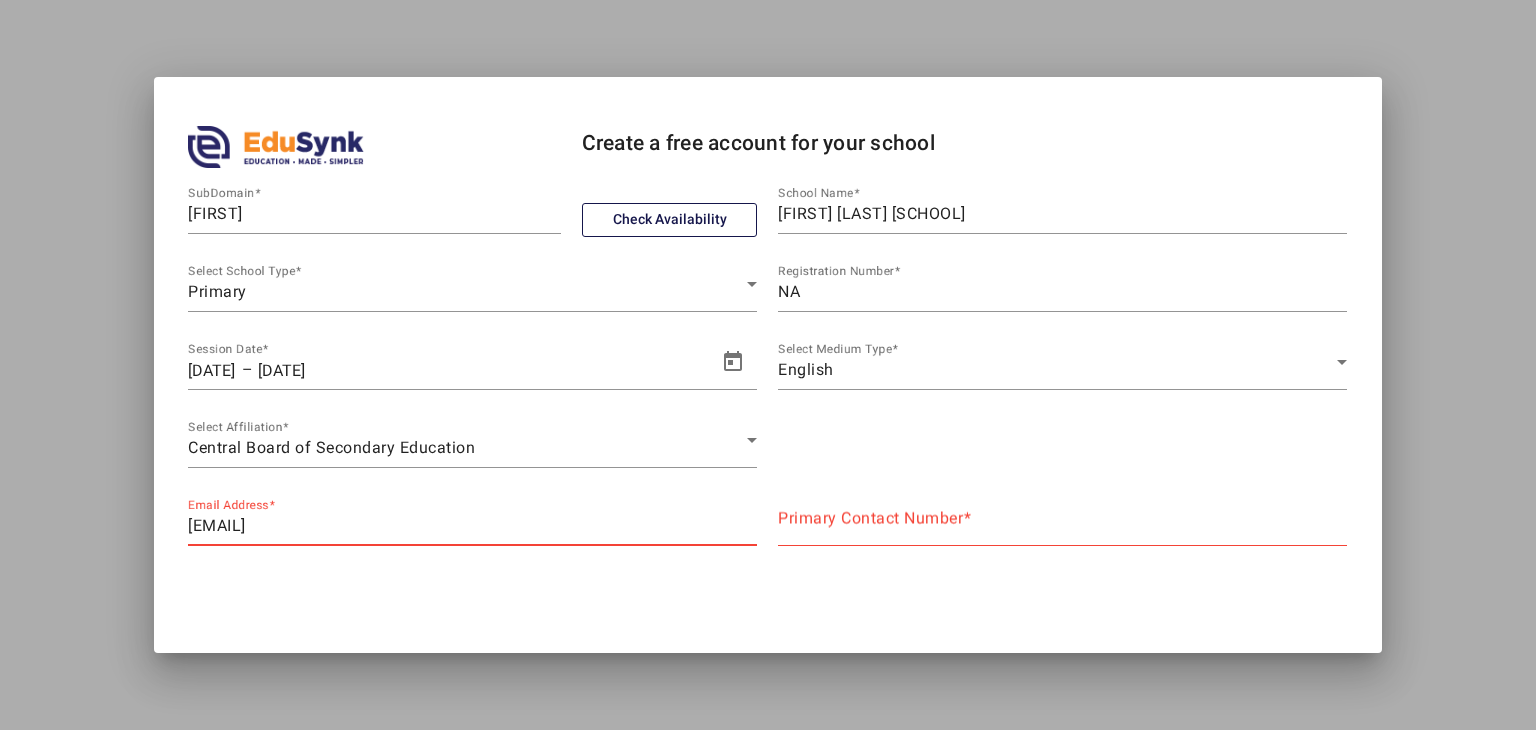 type on "sarojvidyamandir01@gmail.com" 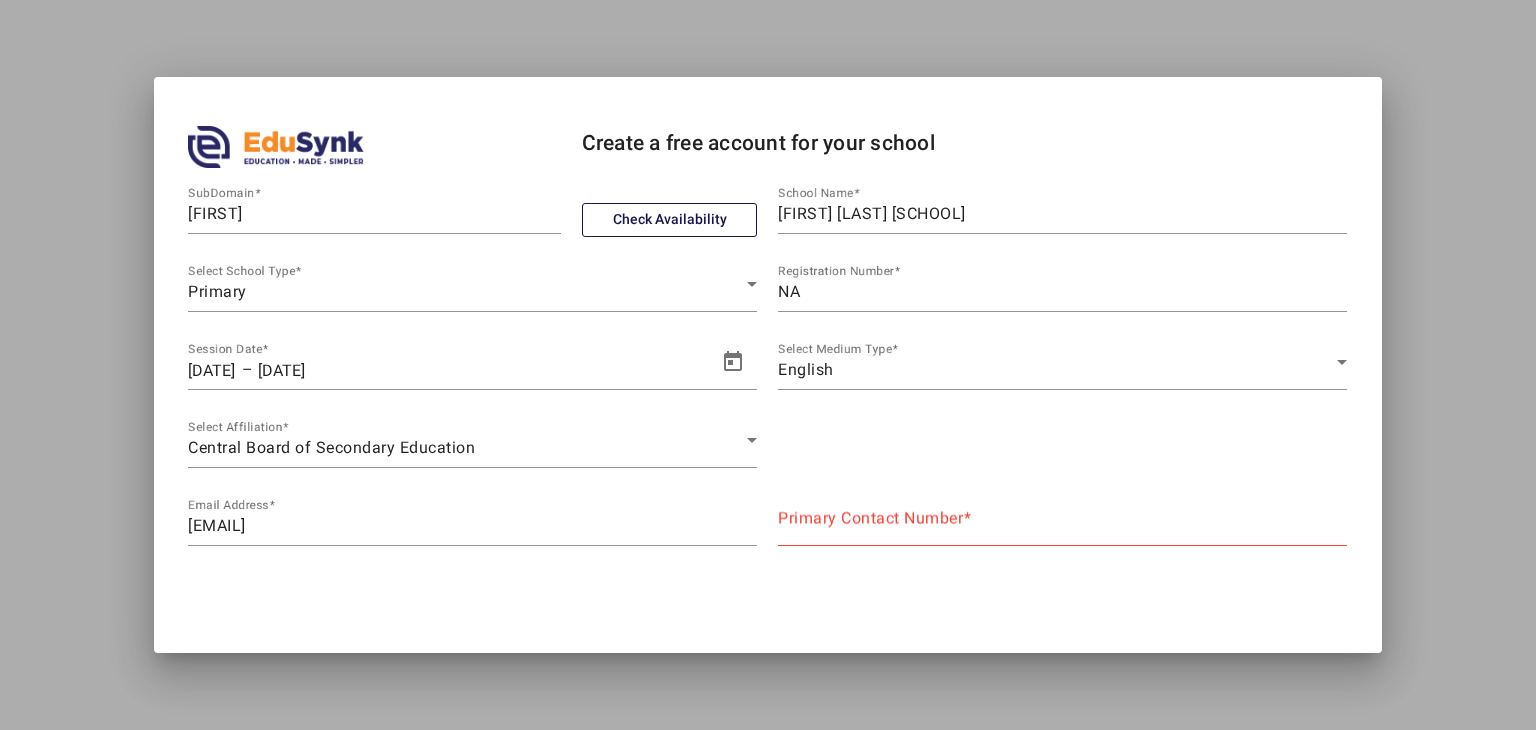 click on "Primary Contact Number" at bounding box center (1062, 518) 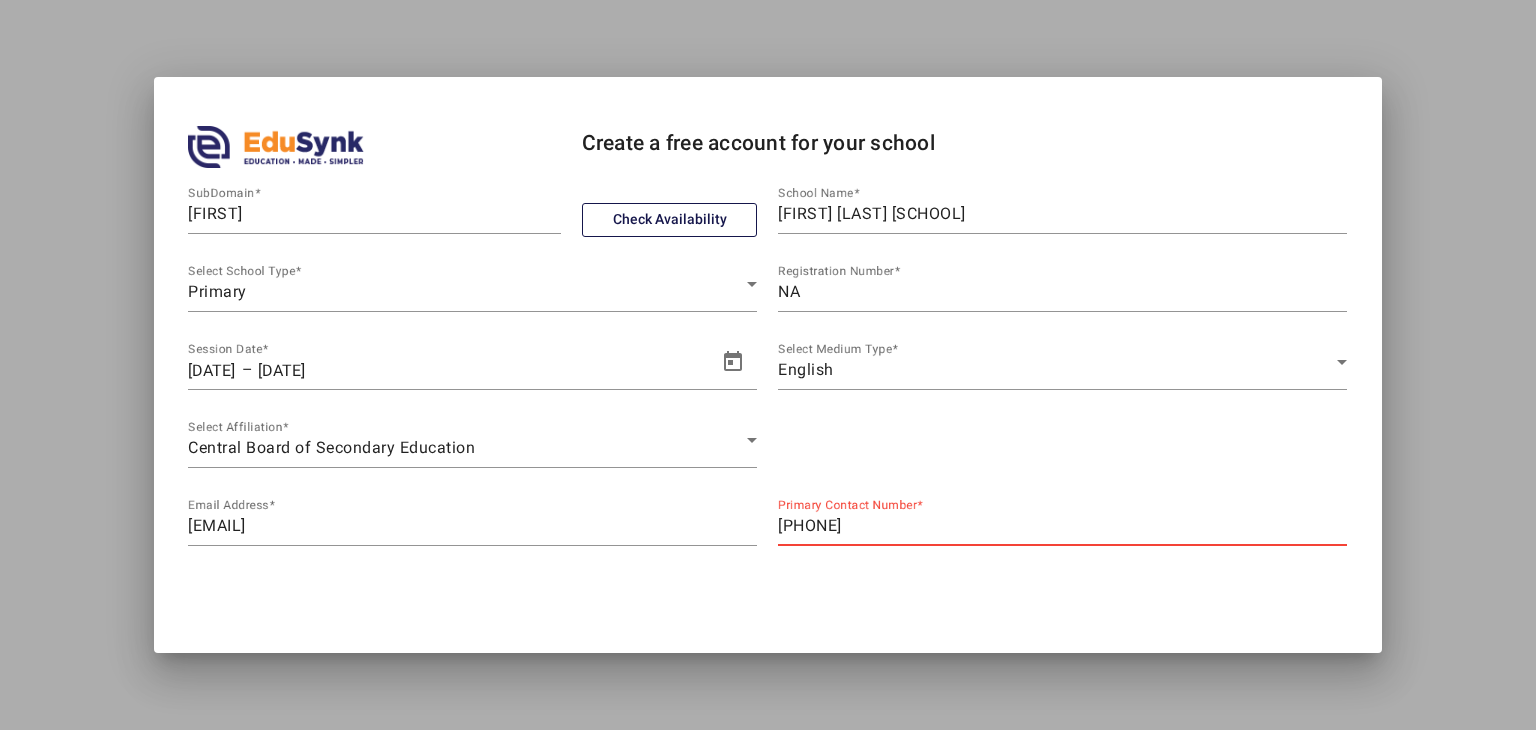 type on "9153993282" 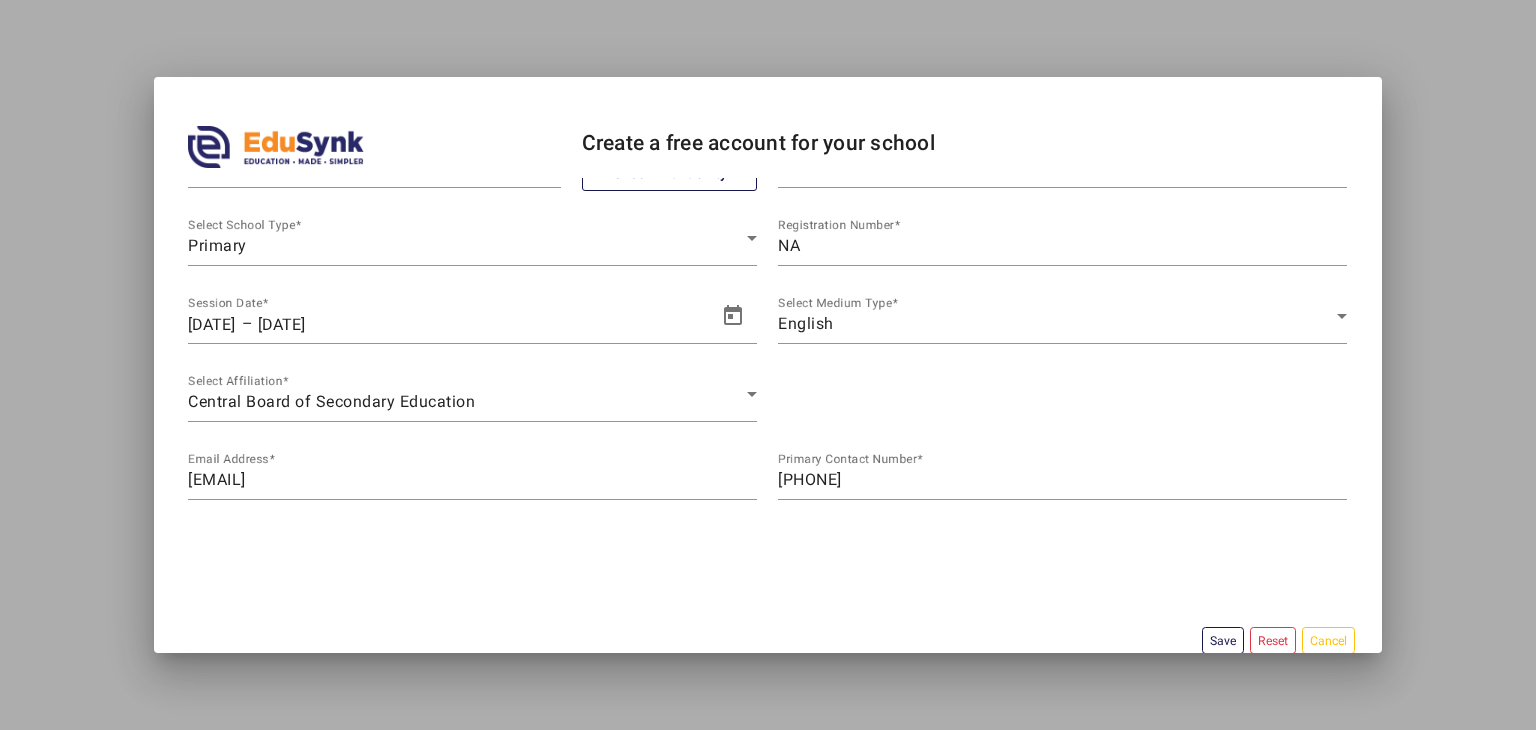 scroll, scrollTop: 72, scrollLeft: 0, axis: vertical 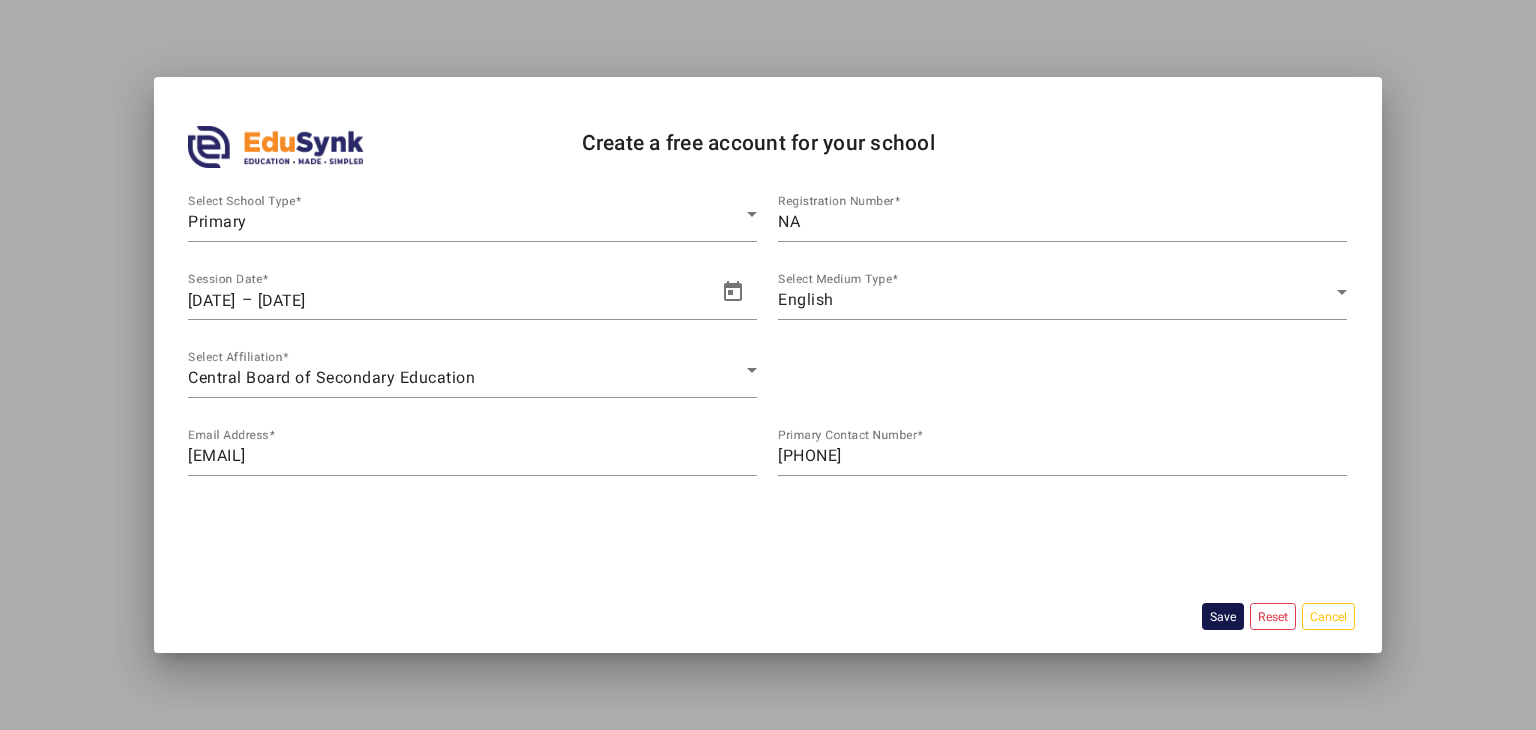 click on "Save" at bounding box center [1223, 616] 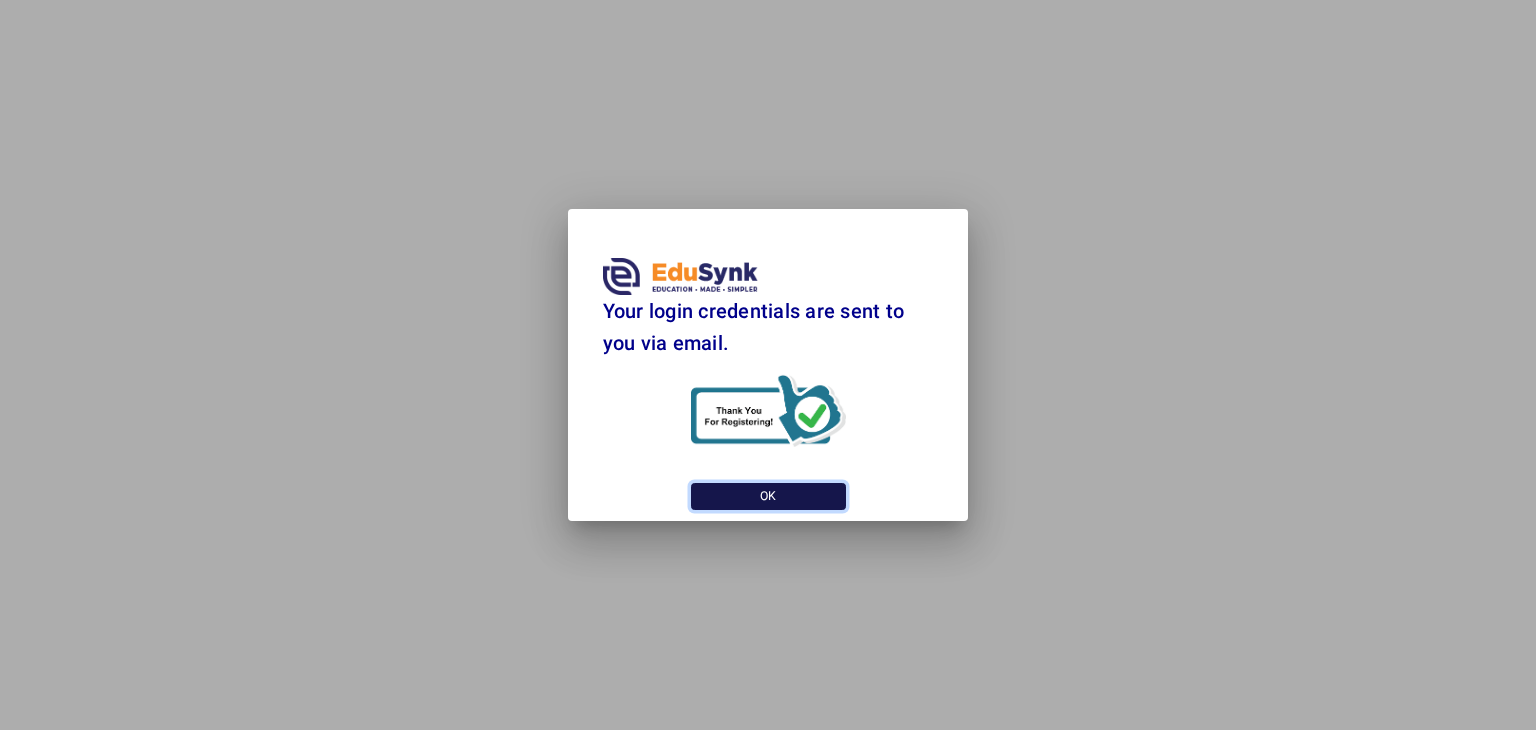 click on "OK" at bounding box center (768, 496) 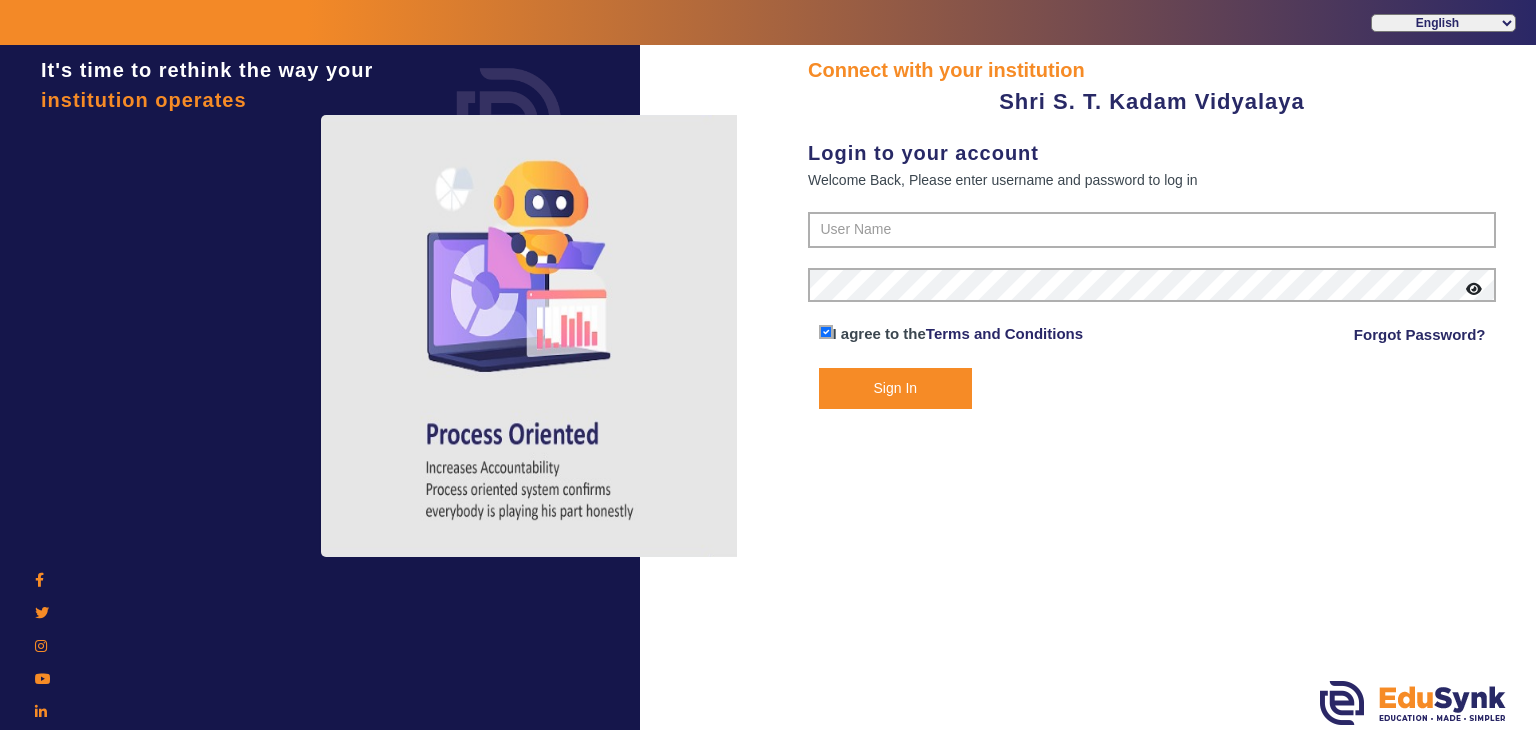 scroll, scrollTop: 0, scrollLeft: 0, axis: both 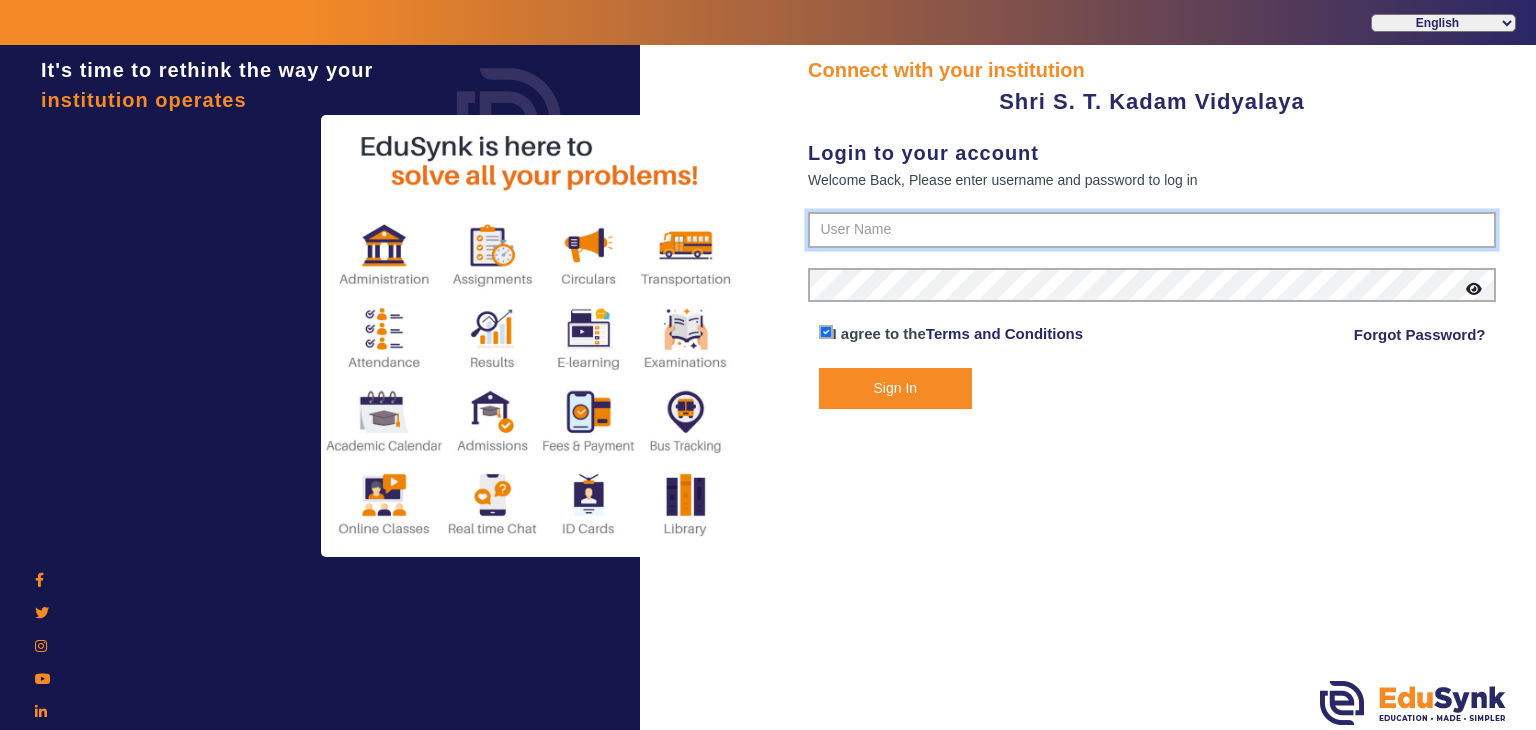 type on "5555555555" 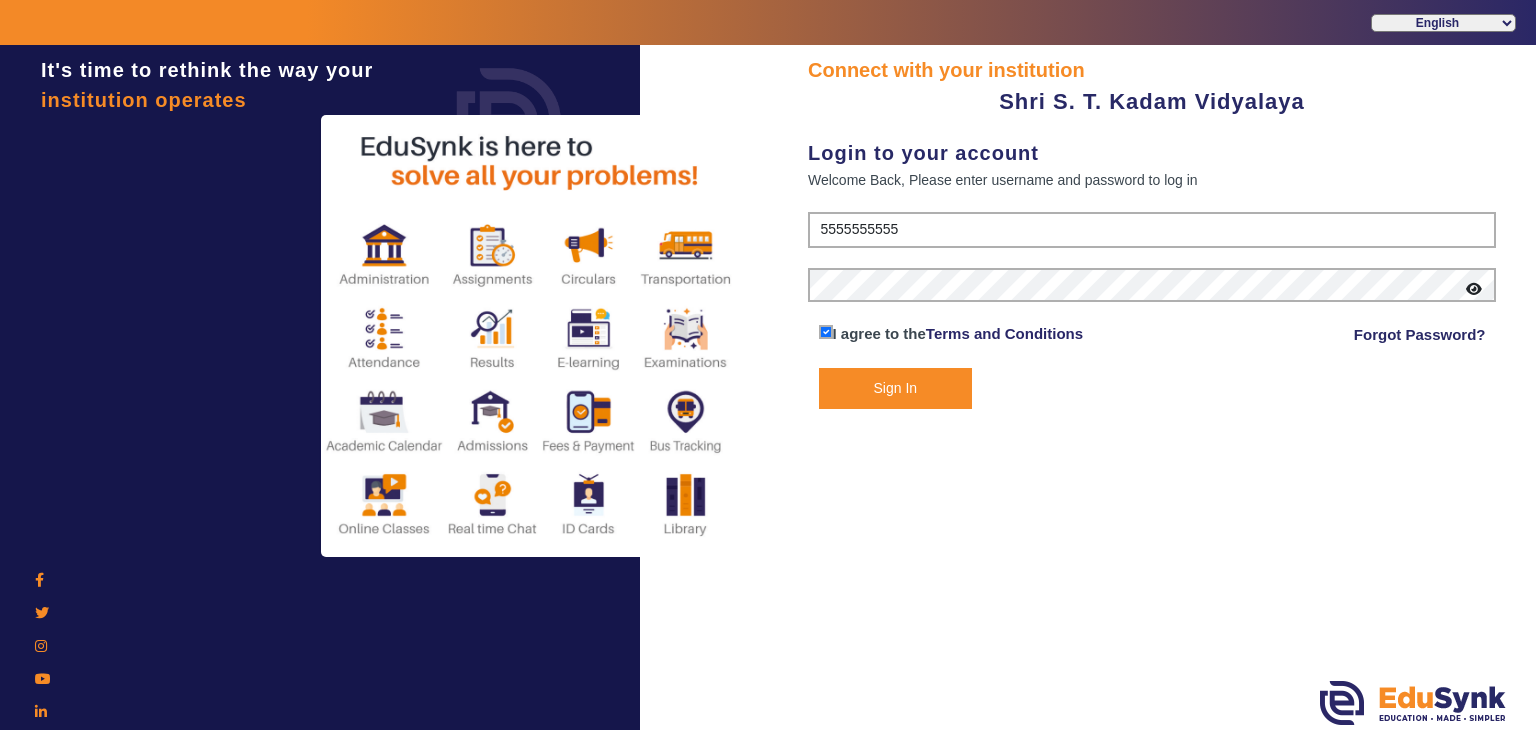 click on "Sign In" 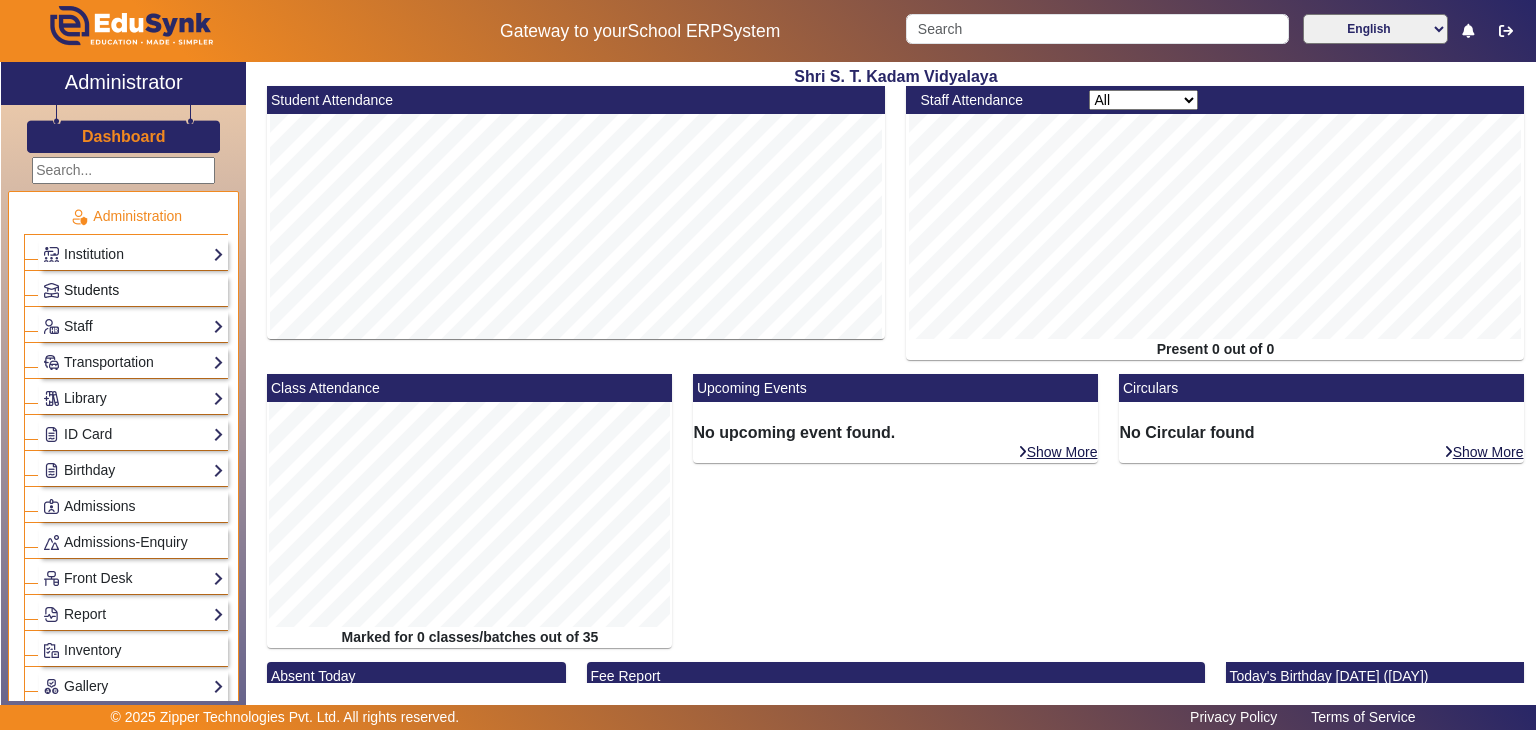 click on "Students" 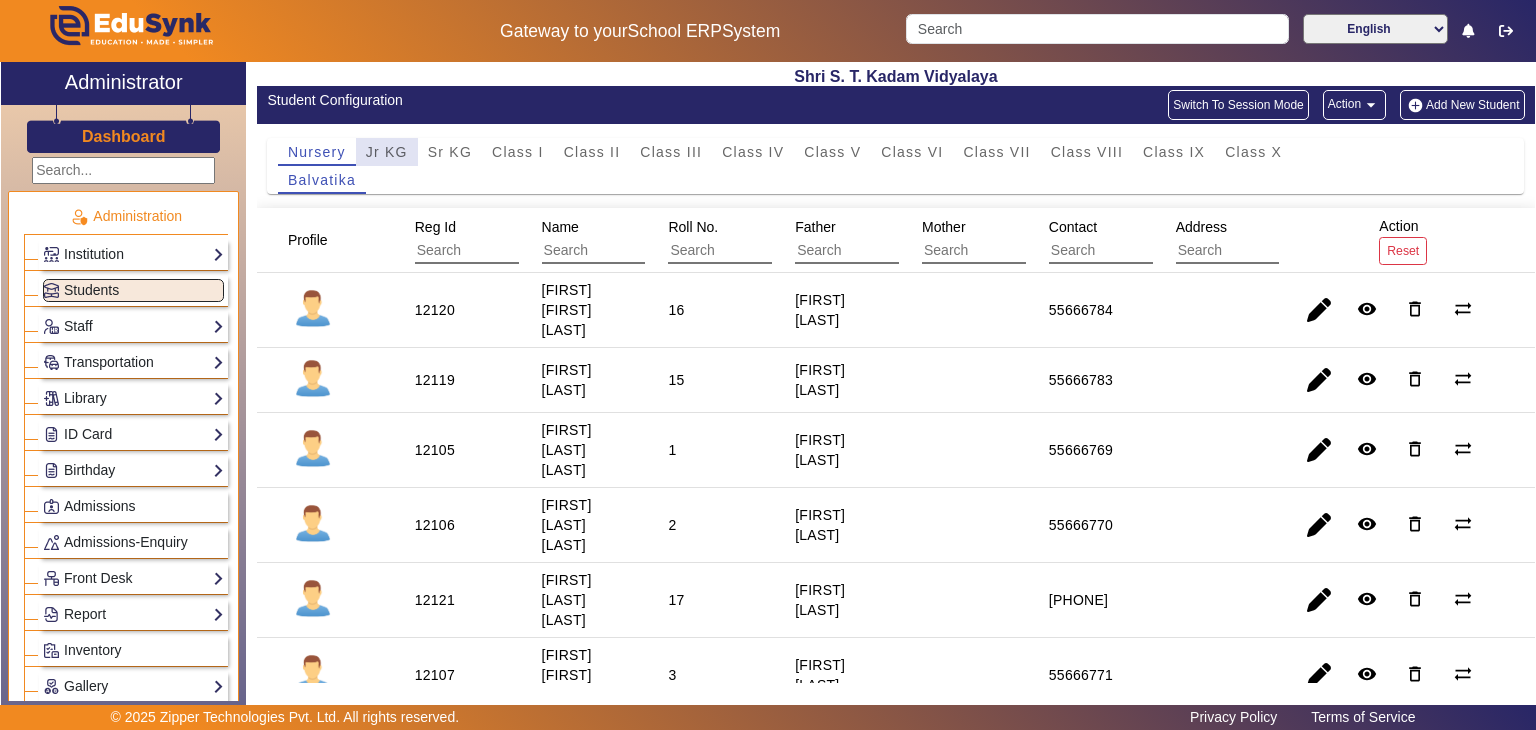 click on "Jr KG" at bounding box center (387, 152) 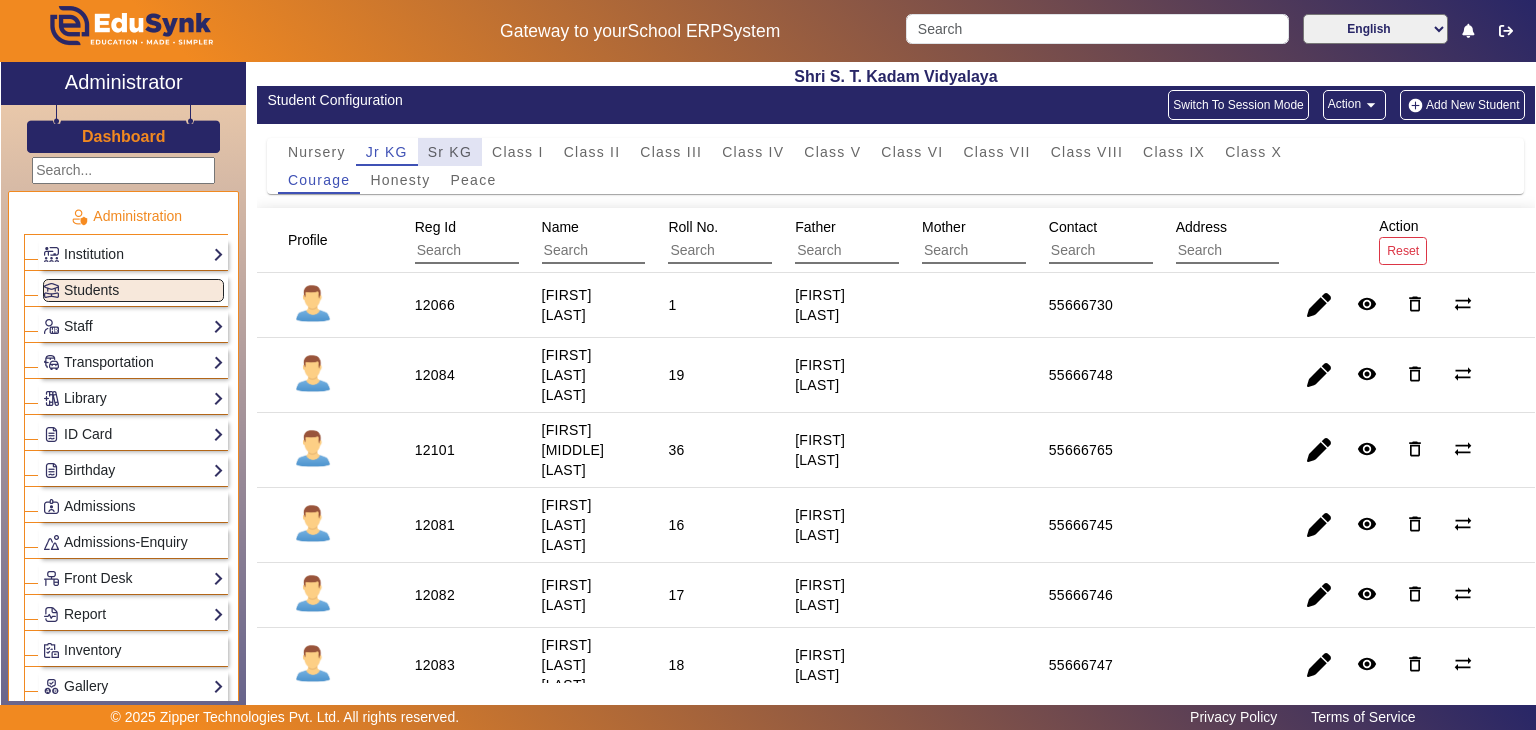 click on "Sr KG" at bounding box center [450, 152] 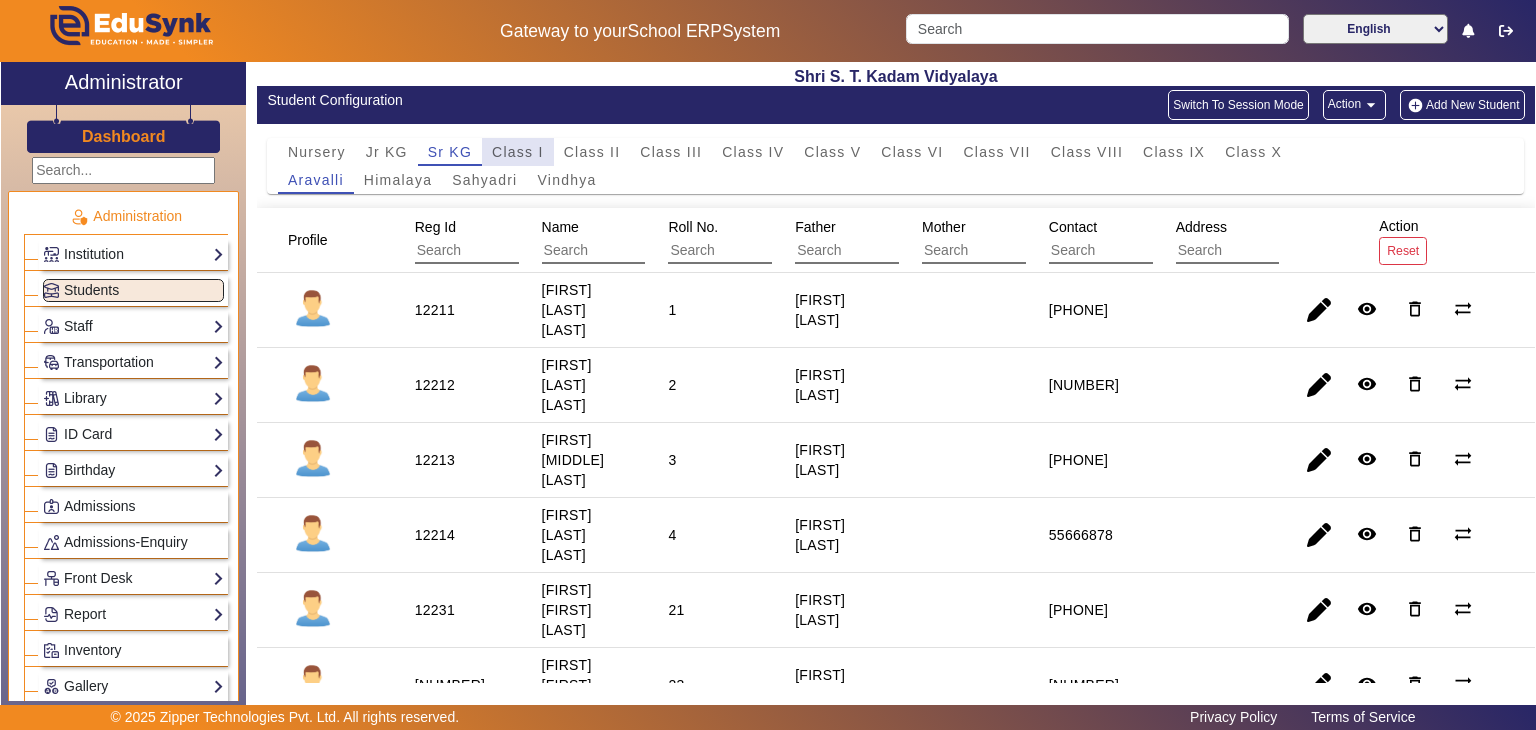 click on "Class I" at bounding box center [518, 152] 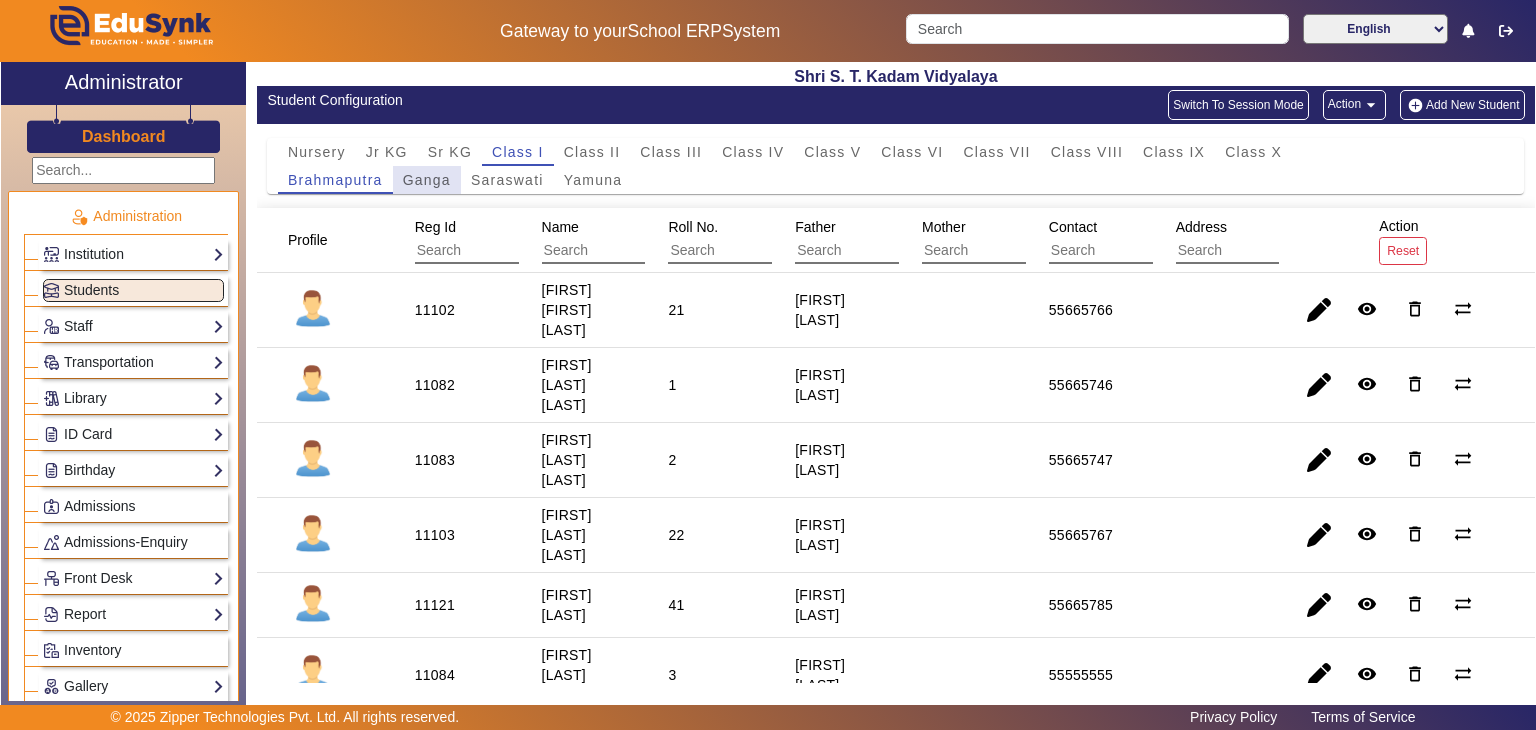 click on "Ganga" at bounding box center (427, 180) 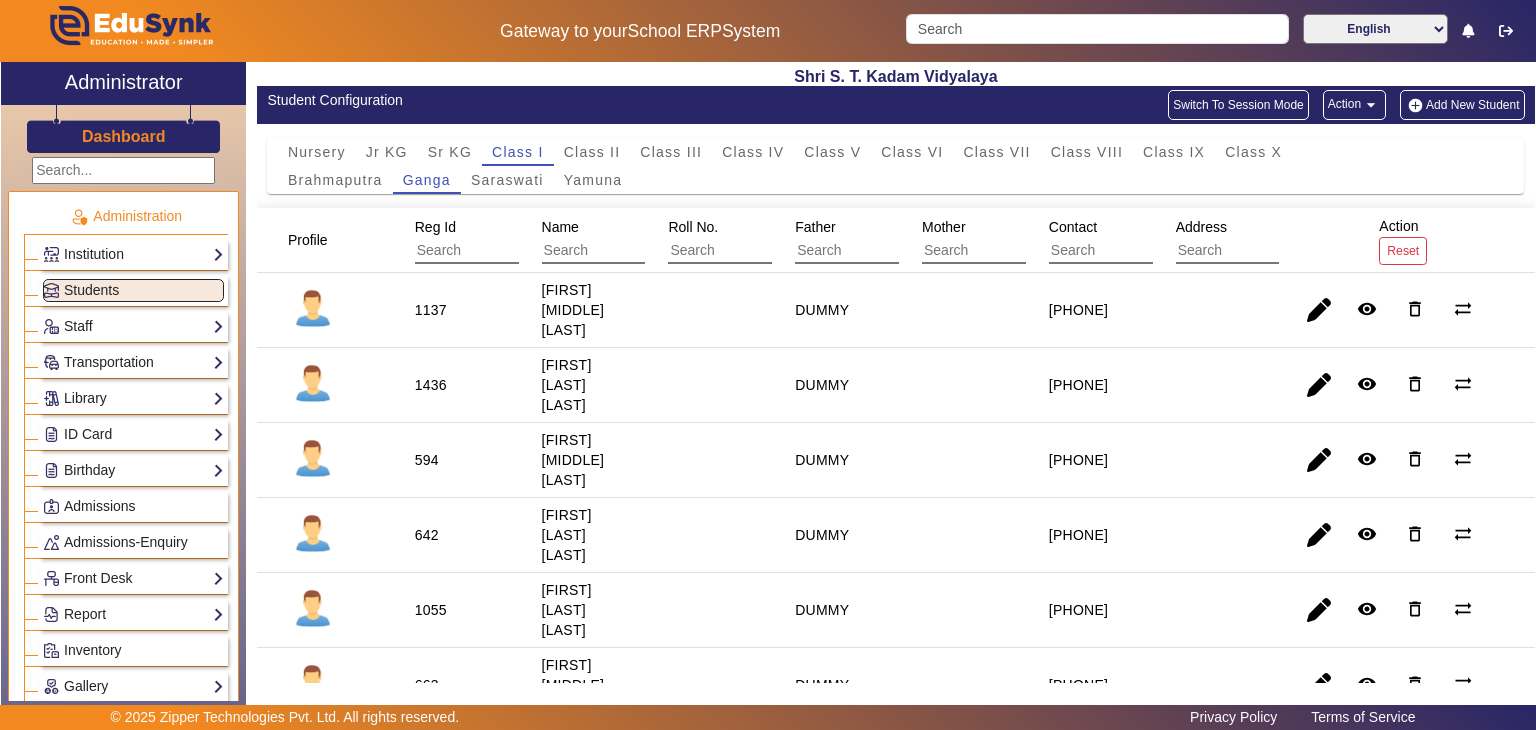 click on "[FIRST] [MIDDLE] [LAST]" at bounding box center [567, 385] 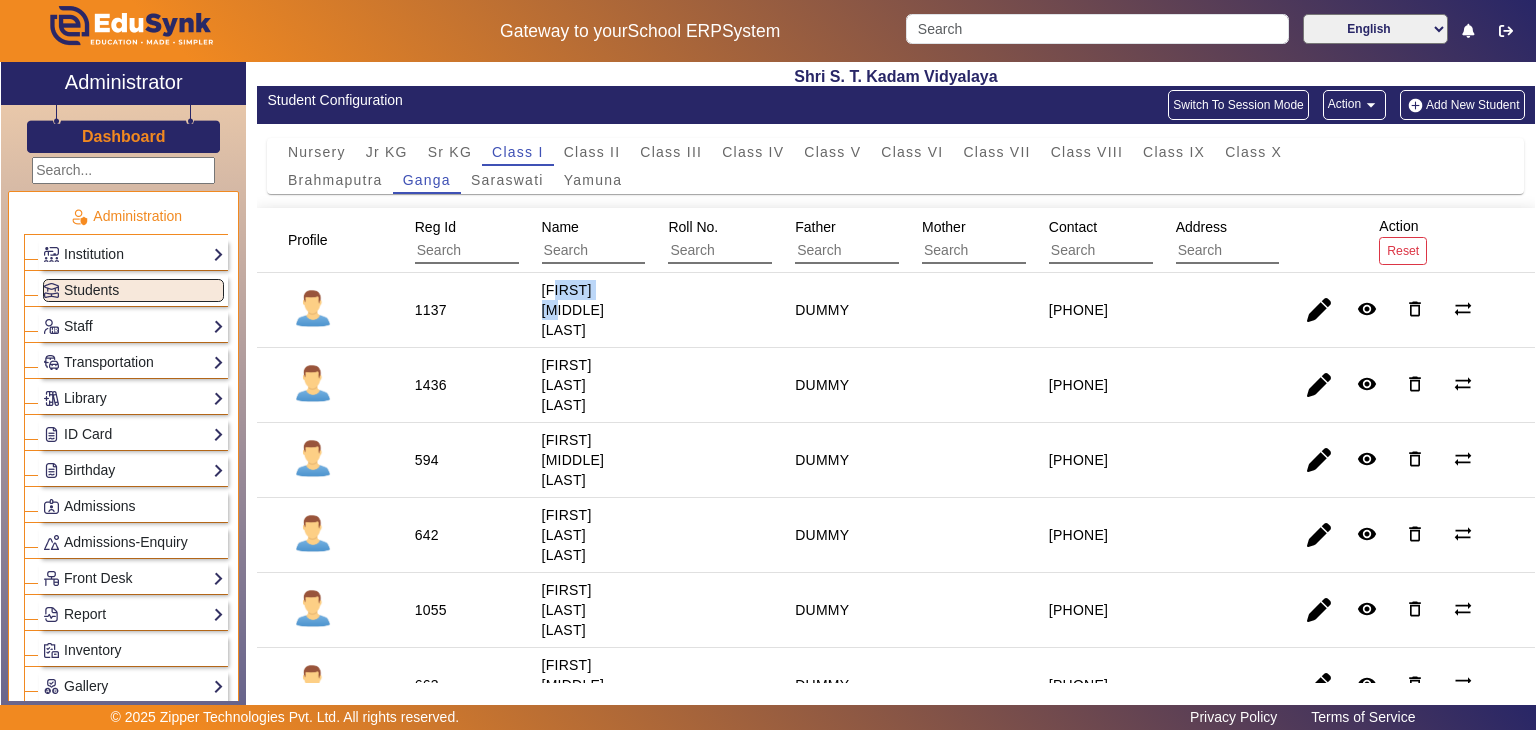 click on "[FIRST] [MIDDLE] [LAST]" at bounding box center [567, 385] 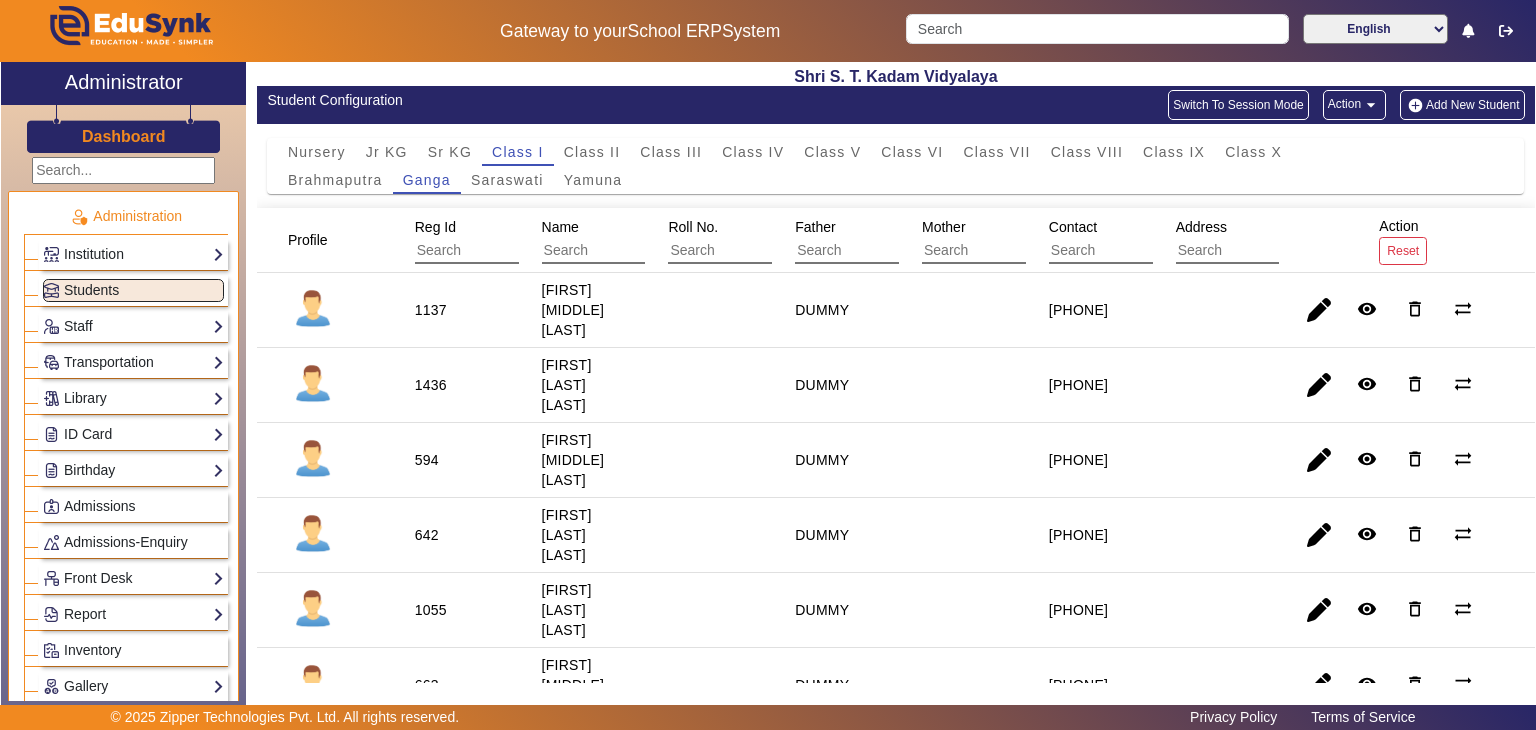 click on "[FIRST] [MIDDLE] [LAST]" at bounding box center (567, 385) 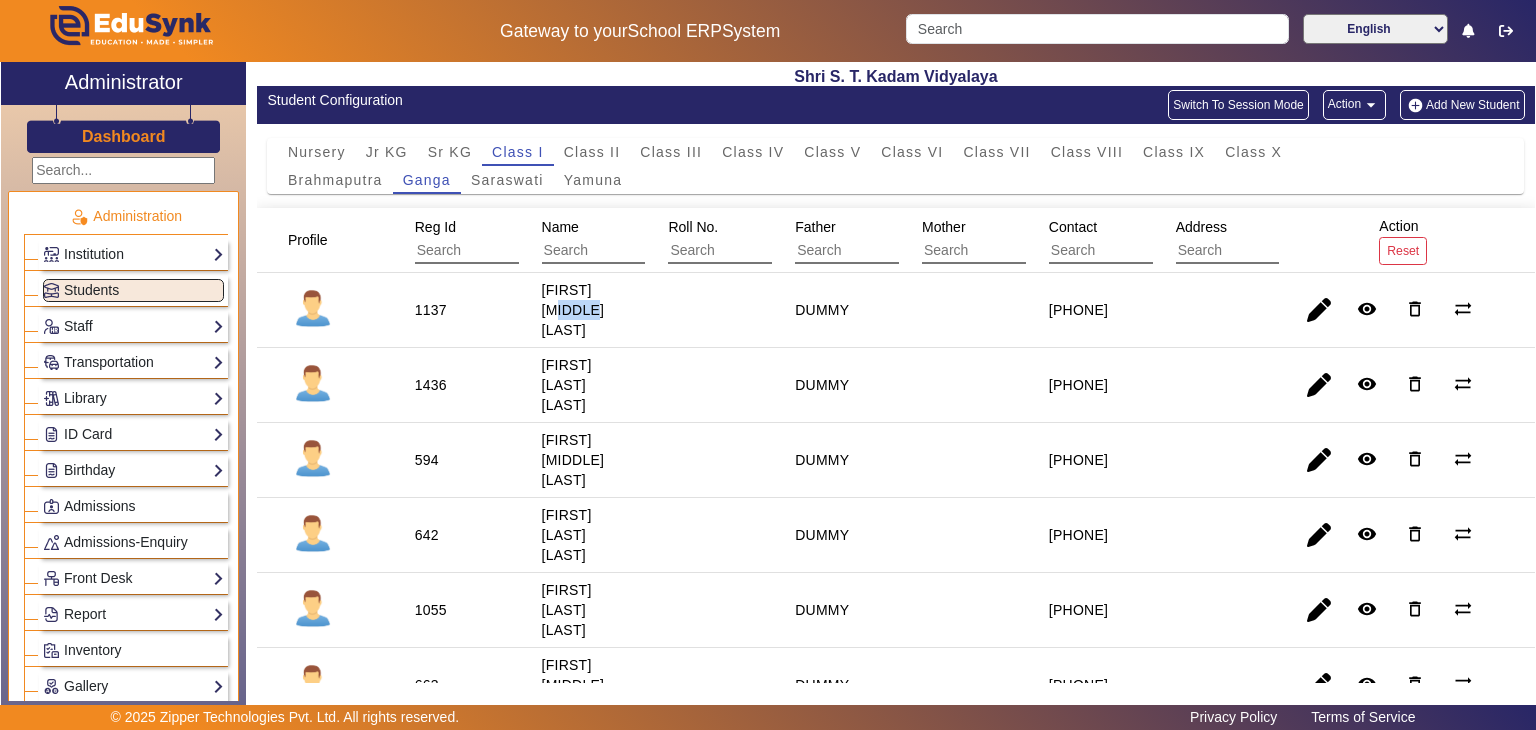 click on "[FIRST] [MIDDLE] [LAST]" at bounding box center [567, 385] 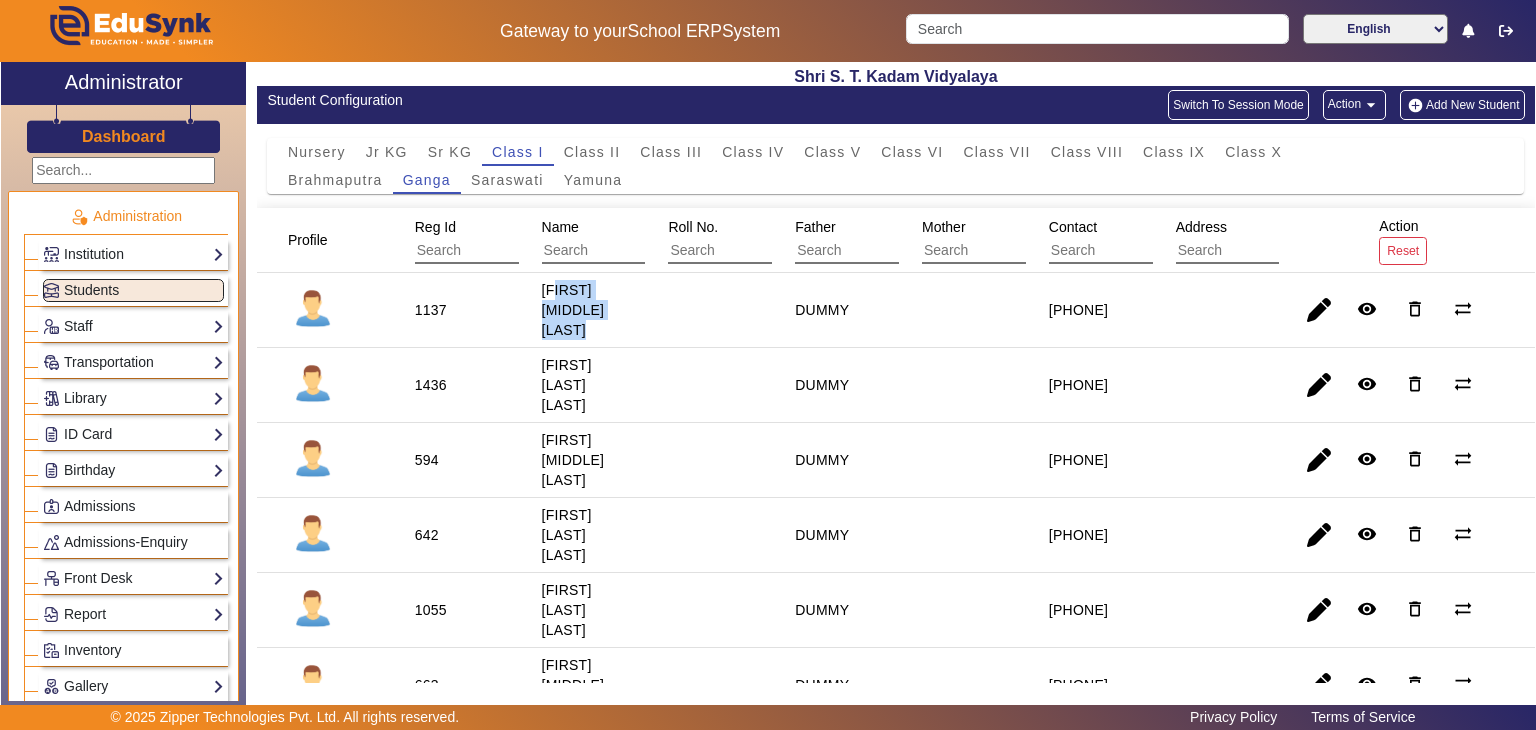 click on "[FIRST] [MIDDLE] [LAST]" at bounding box center (567, 385) 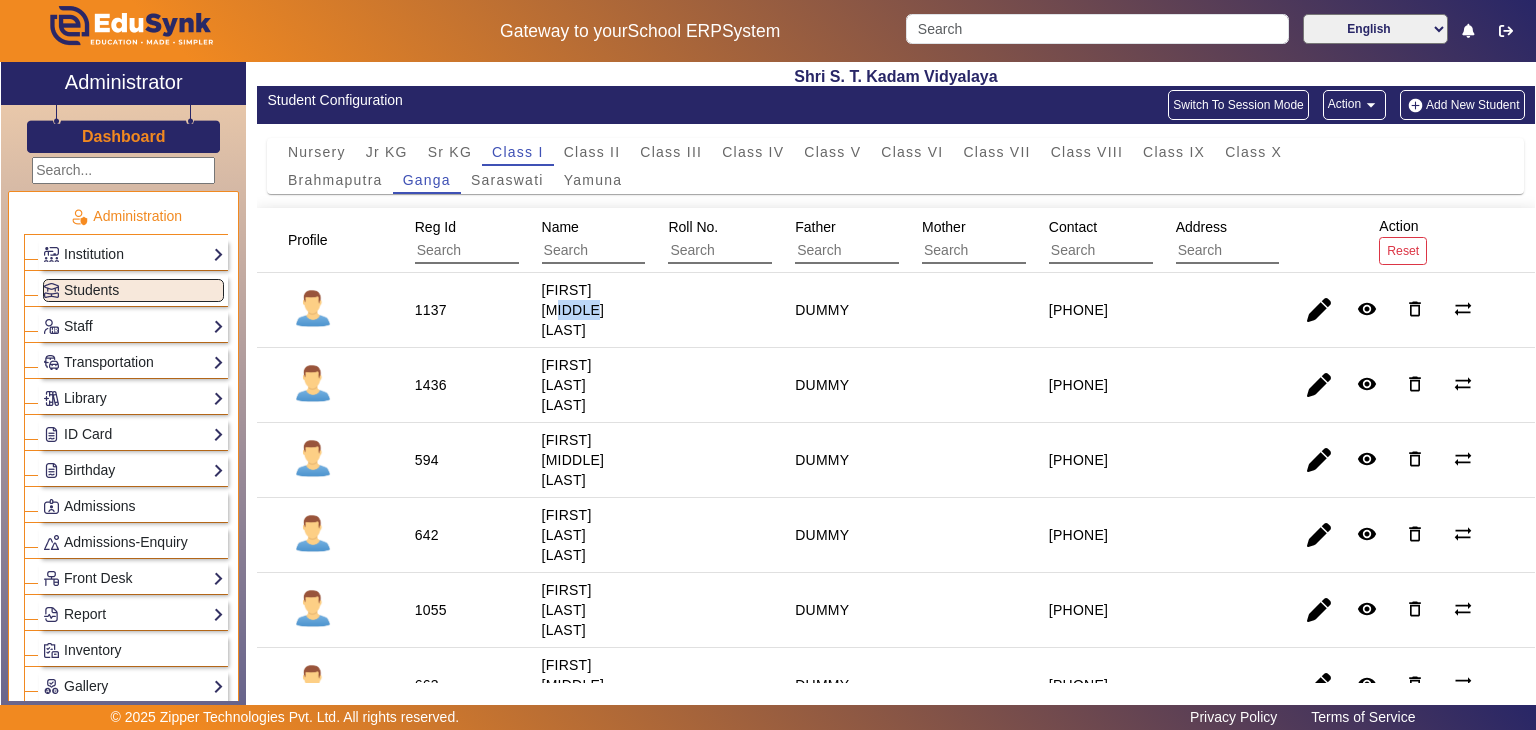 click on "[FIRST] [MIDDLE] [LAST]" at bounding box center [567, 385] 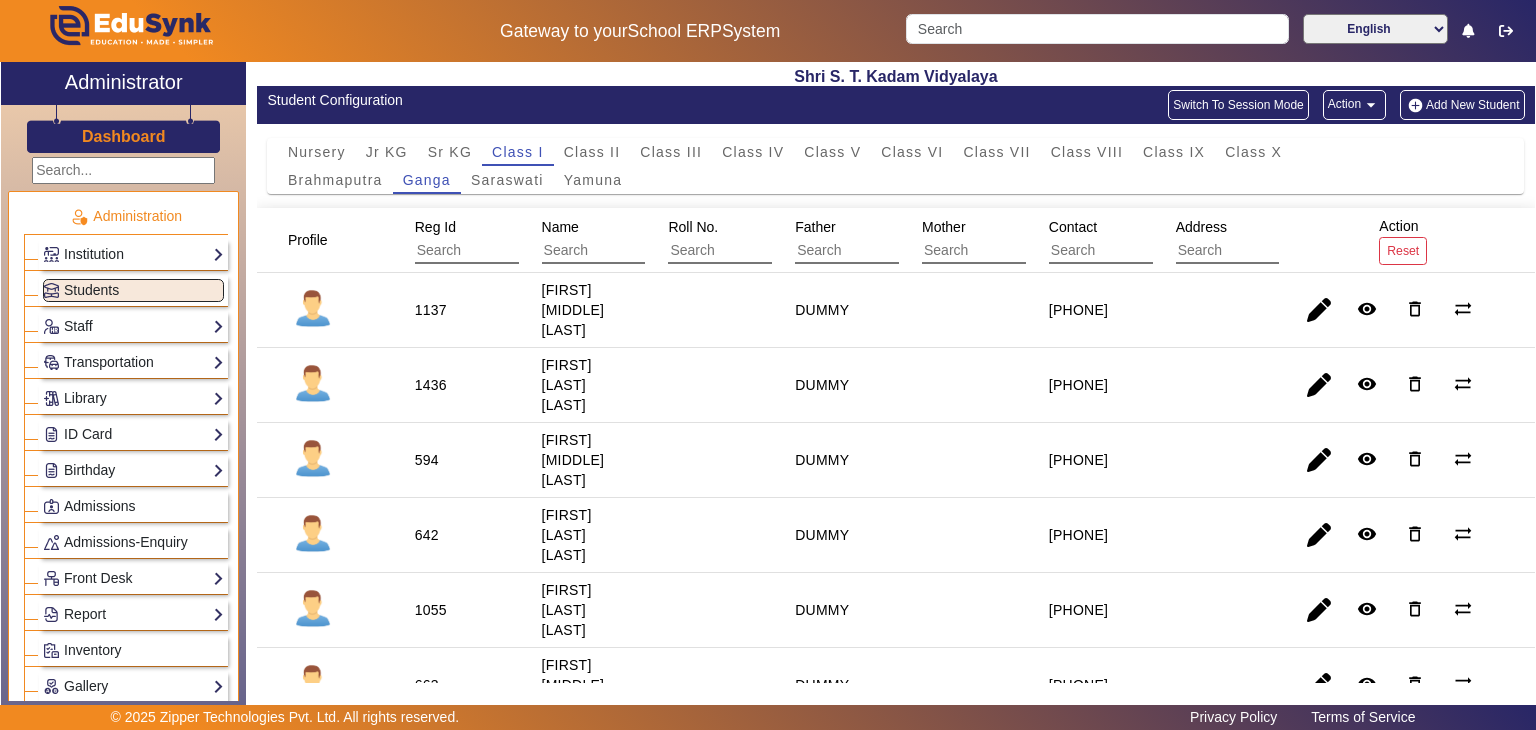 click on "[FIRST] [MIDDLE] [LAST]" at bounding box center (567, 385) 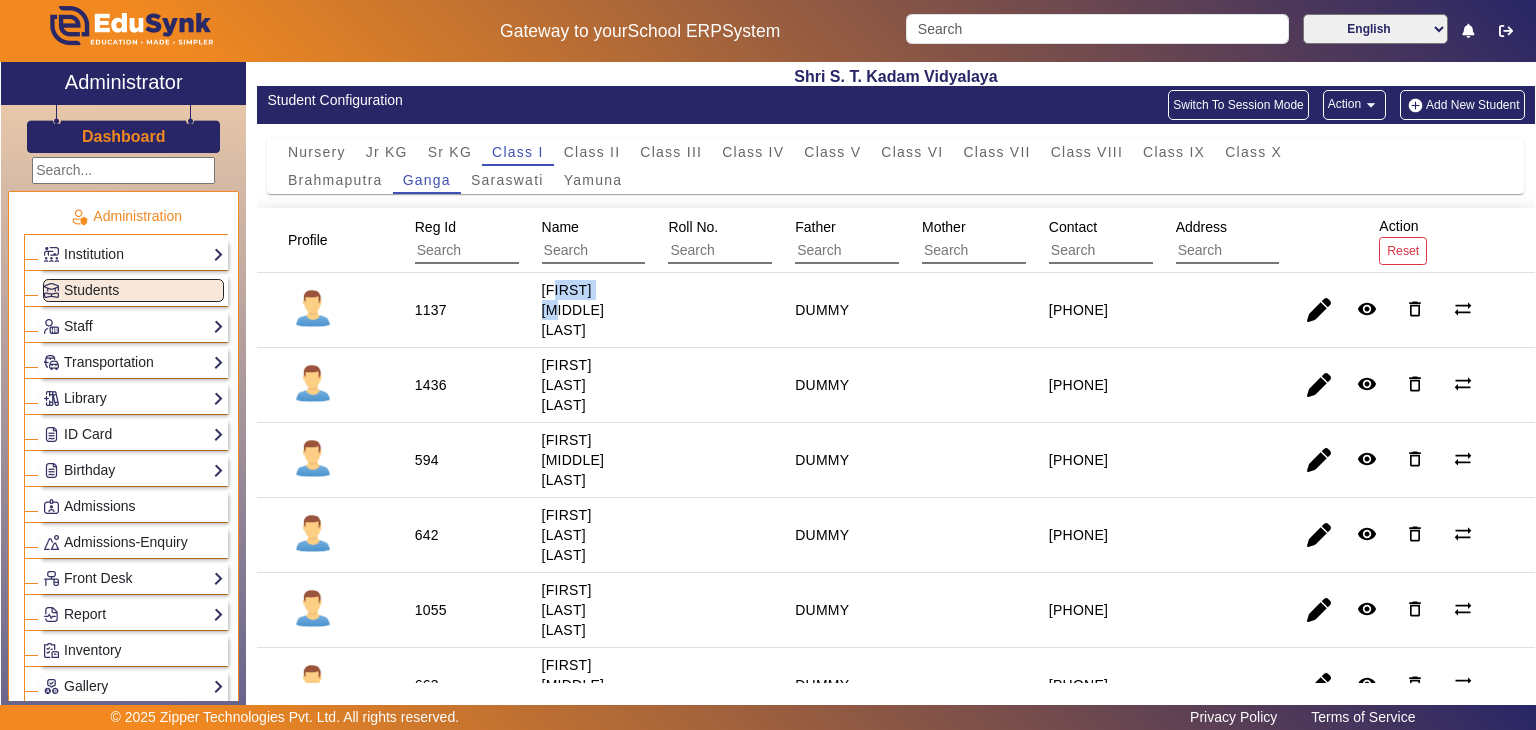 click on "[FIRST] [MIDDLE] [LAST]" at bounding box center (567, 385) 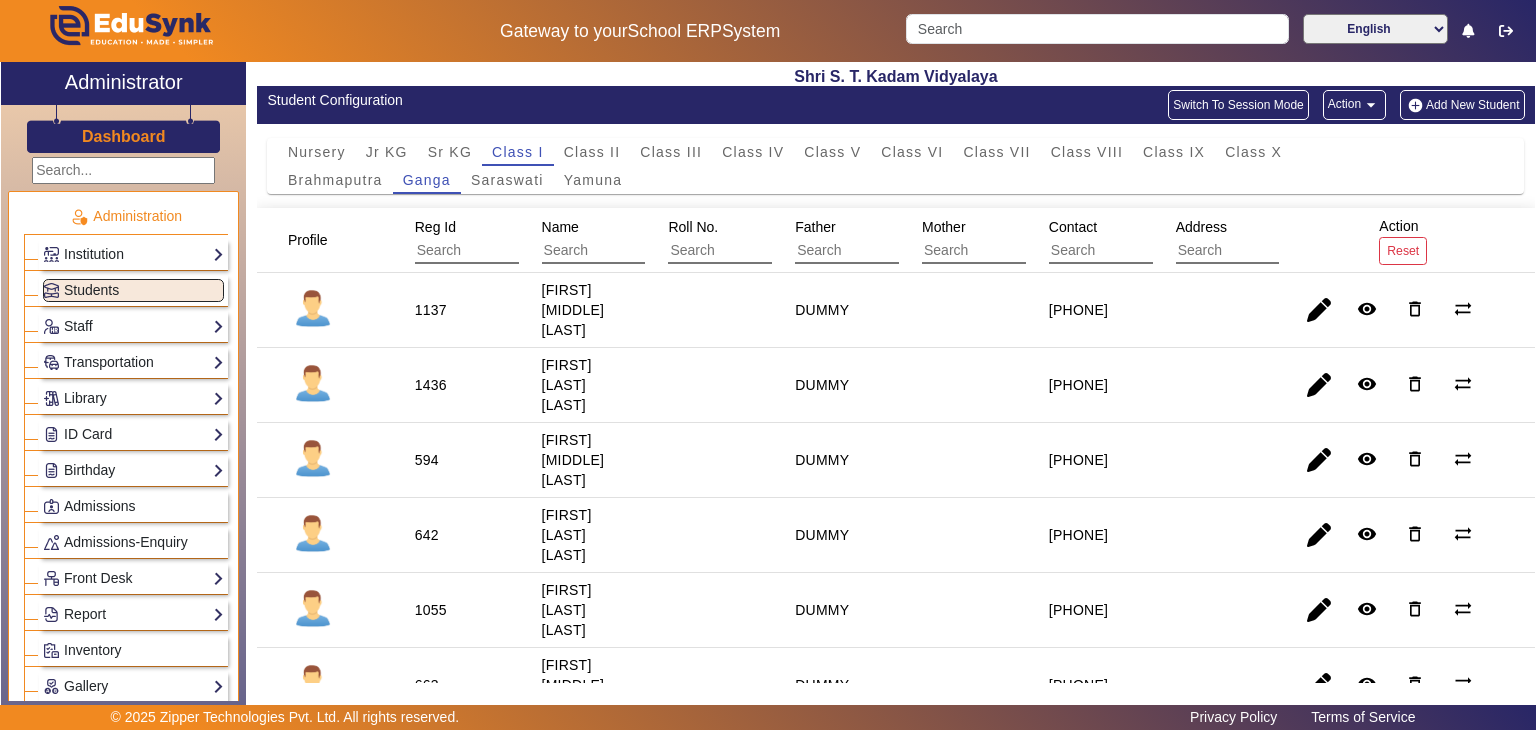click on "[FIRST] [MIDDLE] [LAST]" at bounding box center [567, 385] 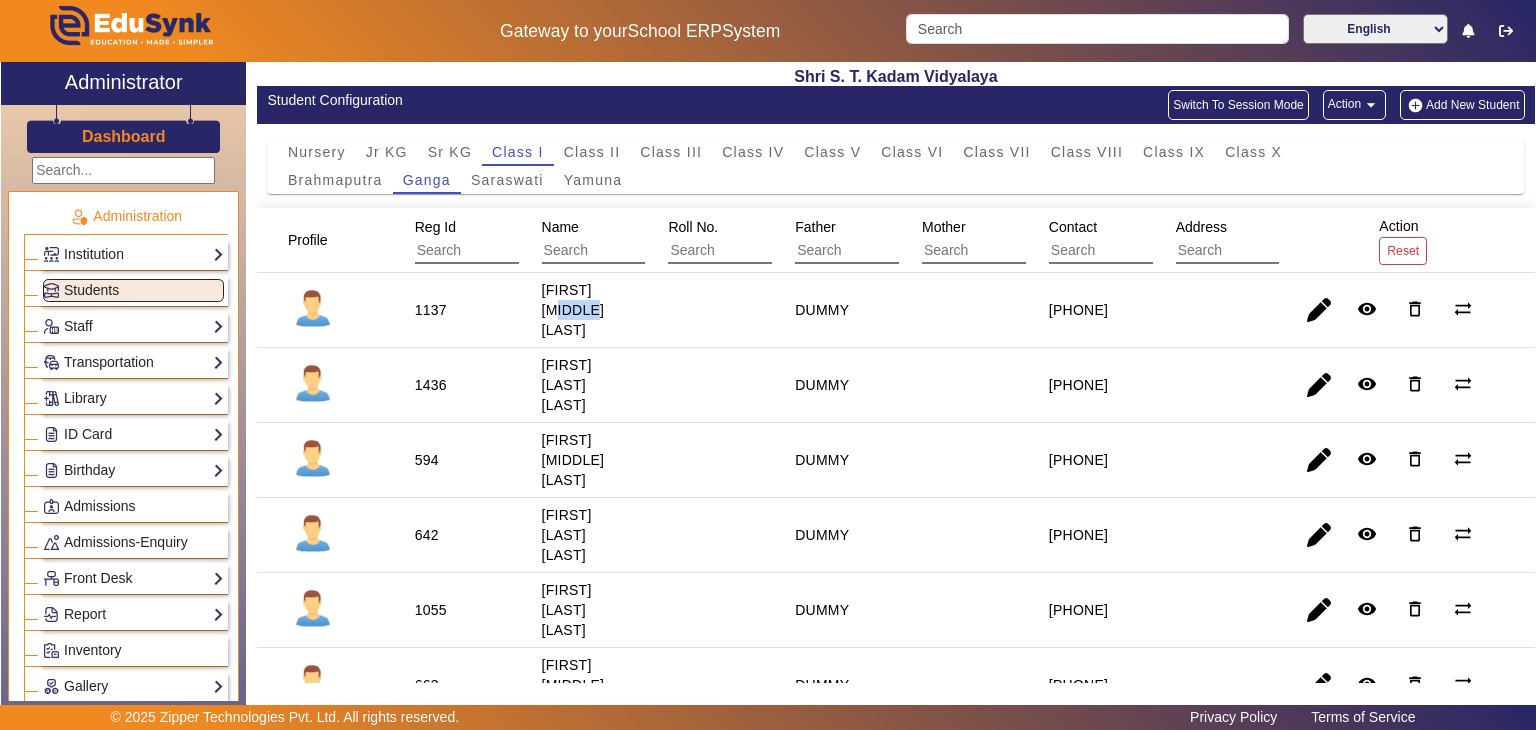 click on "[FIRST] [MIDDLE] [LAST]" at bounding box center [567, 385] 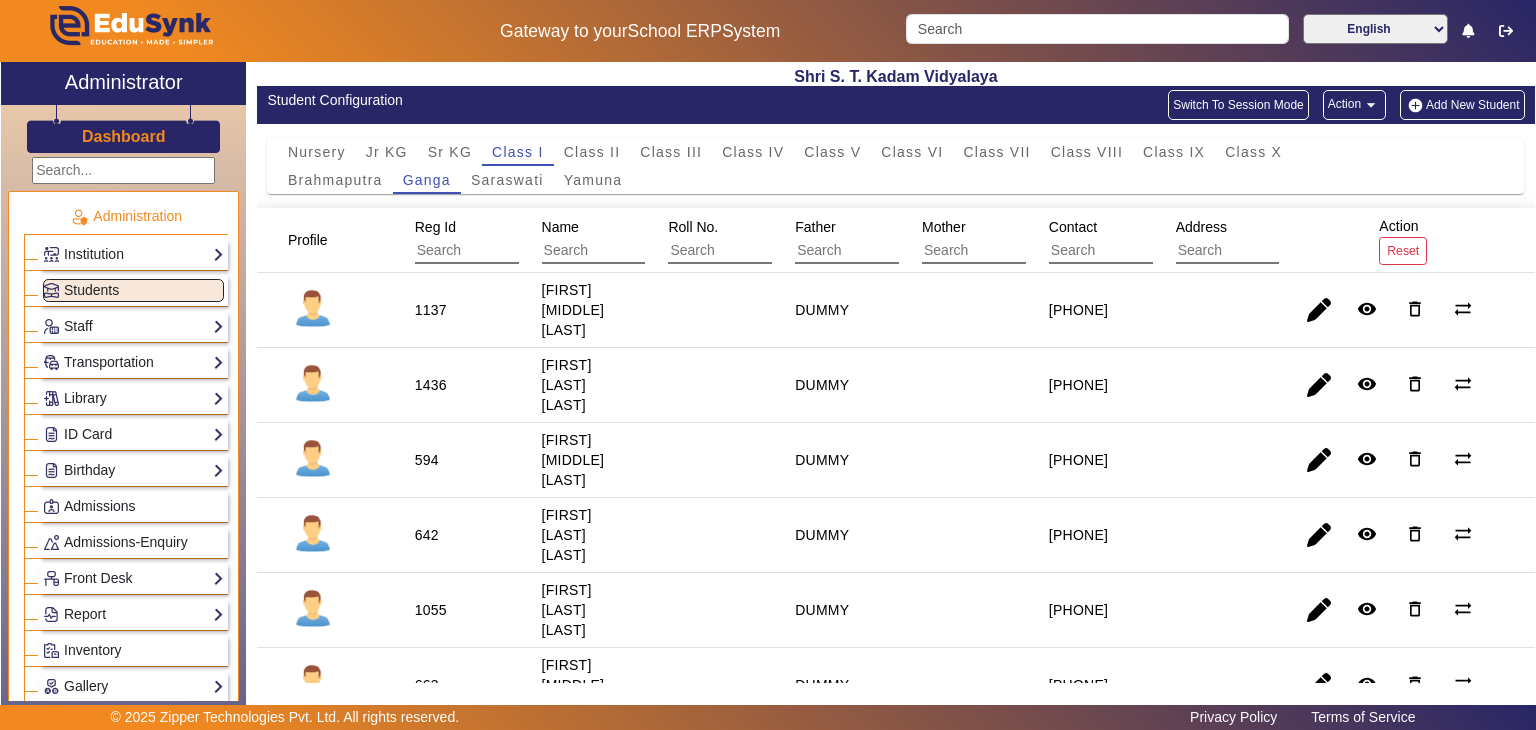 click on "[FIRST] [LAST] [LAST]" at bounding box center [573, 460] 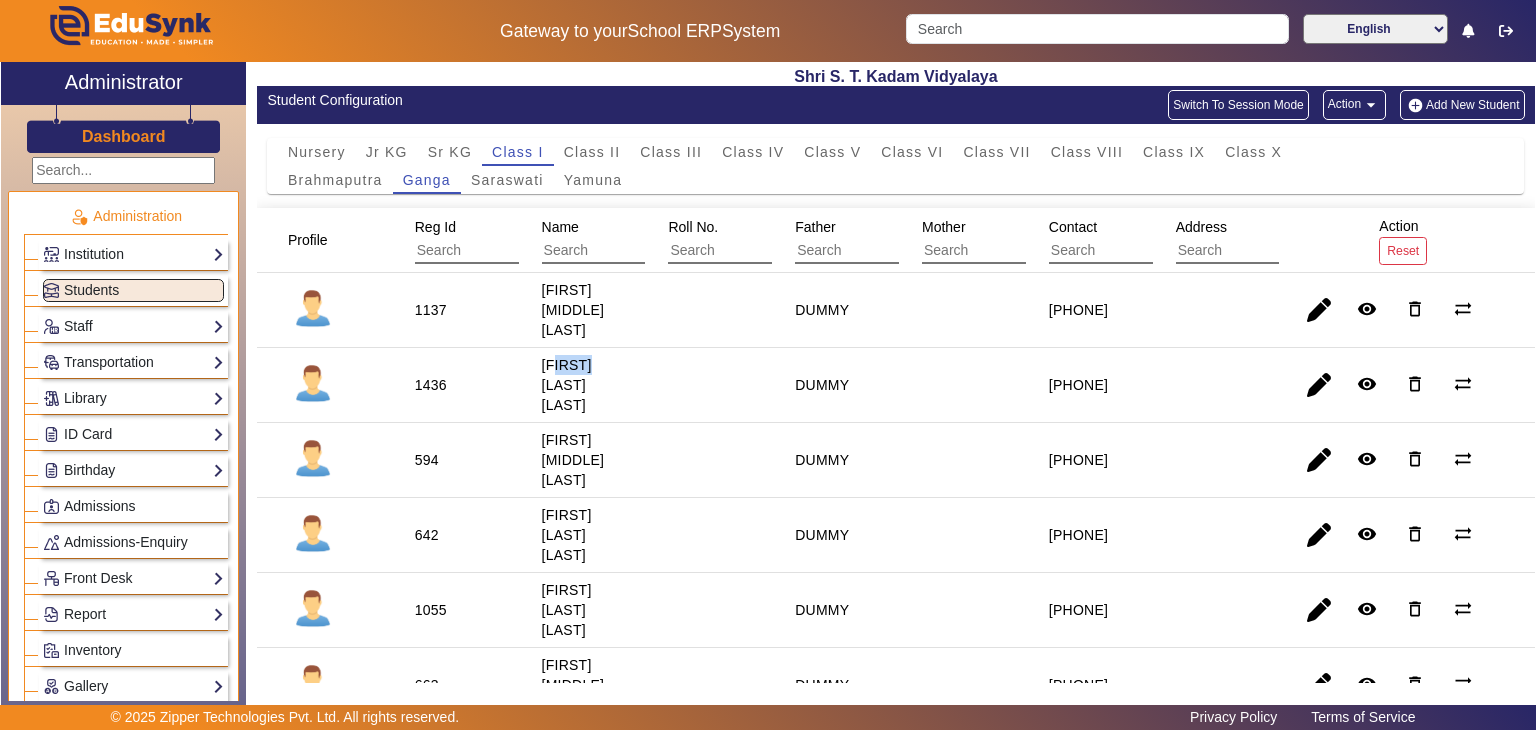 click on "[FIRST] [LAST] [LAST]" at bounding box center [573, 460] 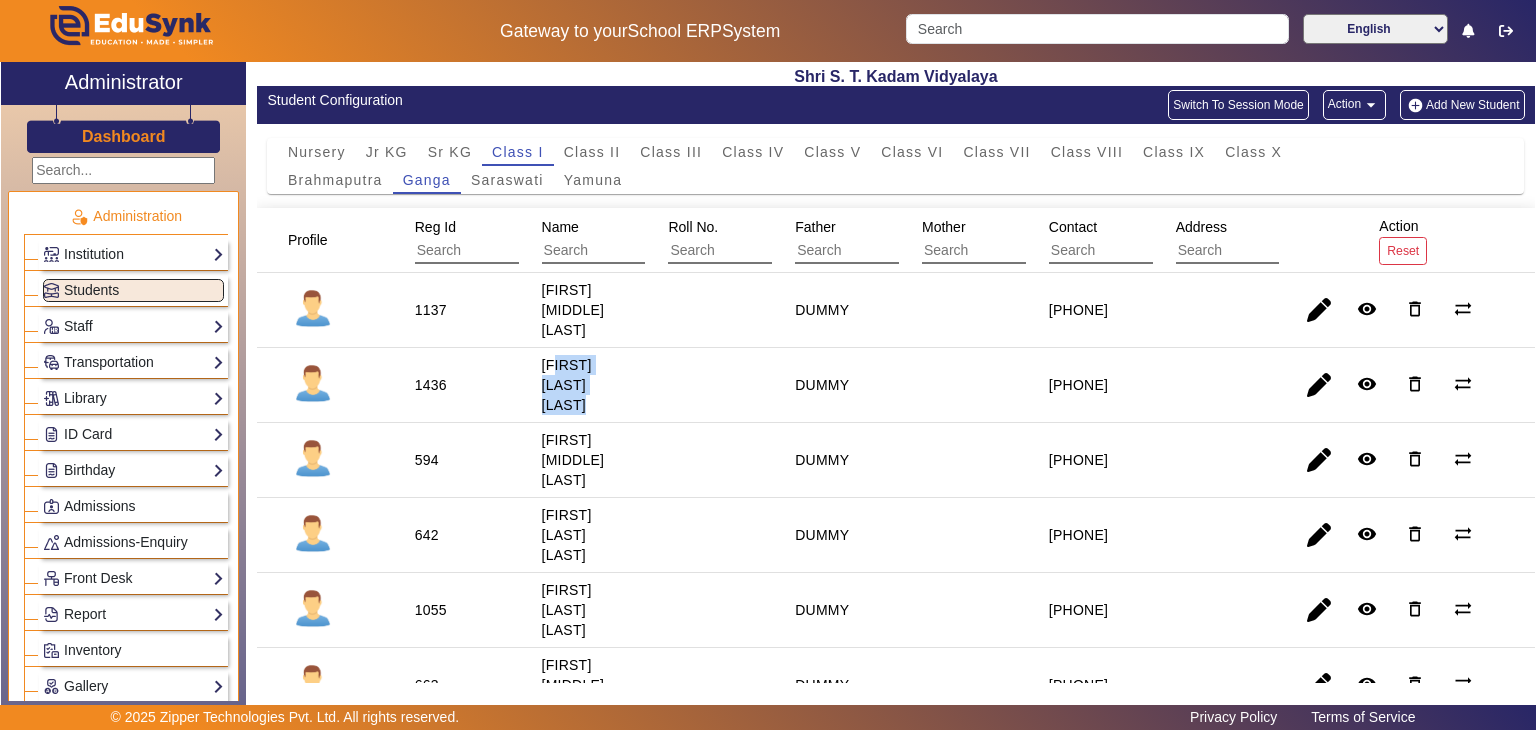 click on "[FIRST] [LAST] [LAST]" at bounding box center [573, 460] 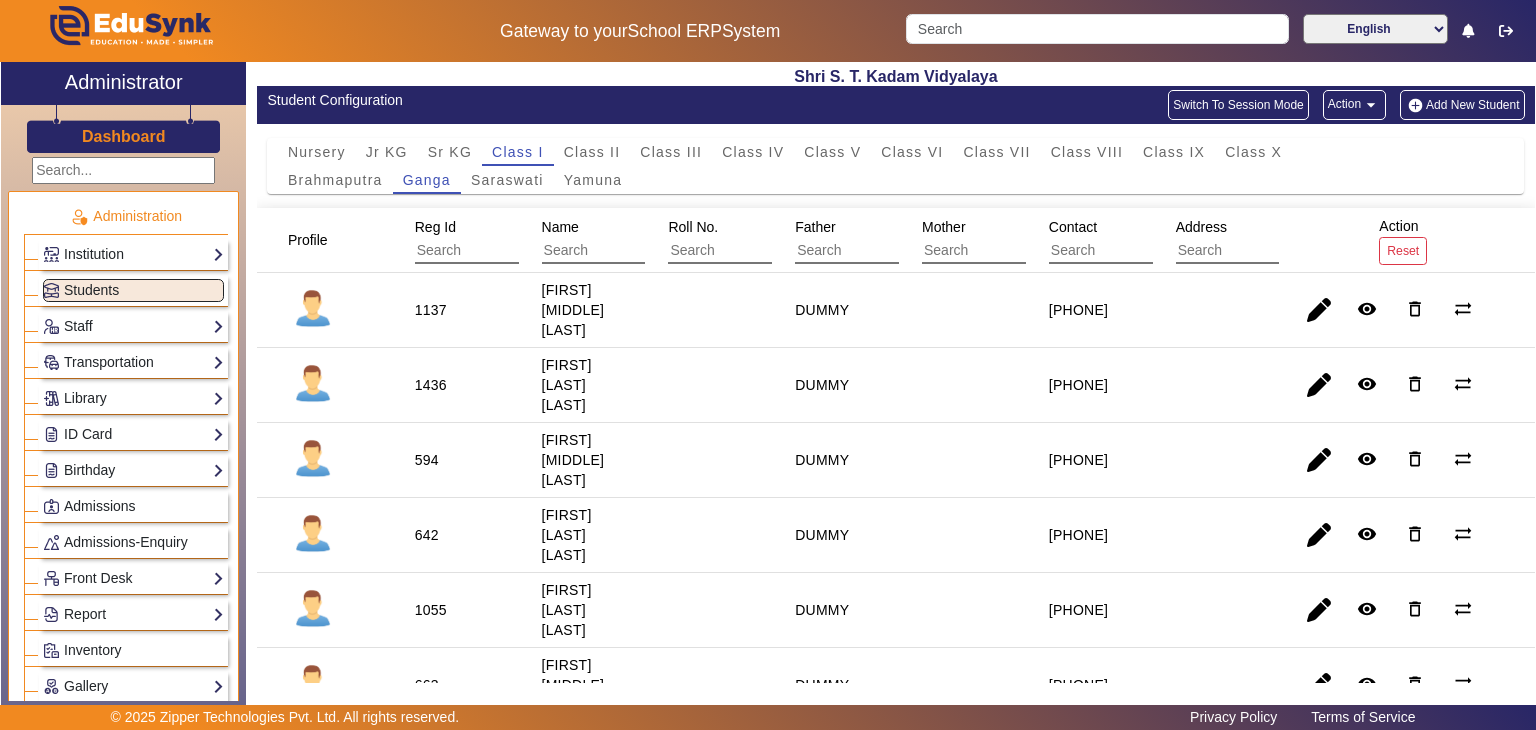 click on "[FIRST] [LAST] [LAST]" at bounding box center [573, 460] 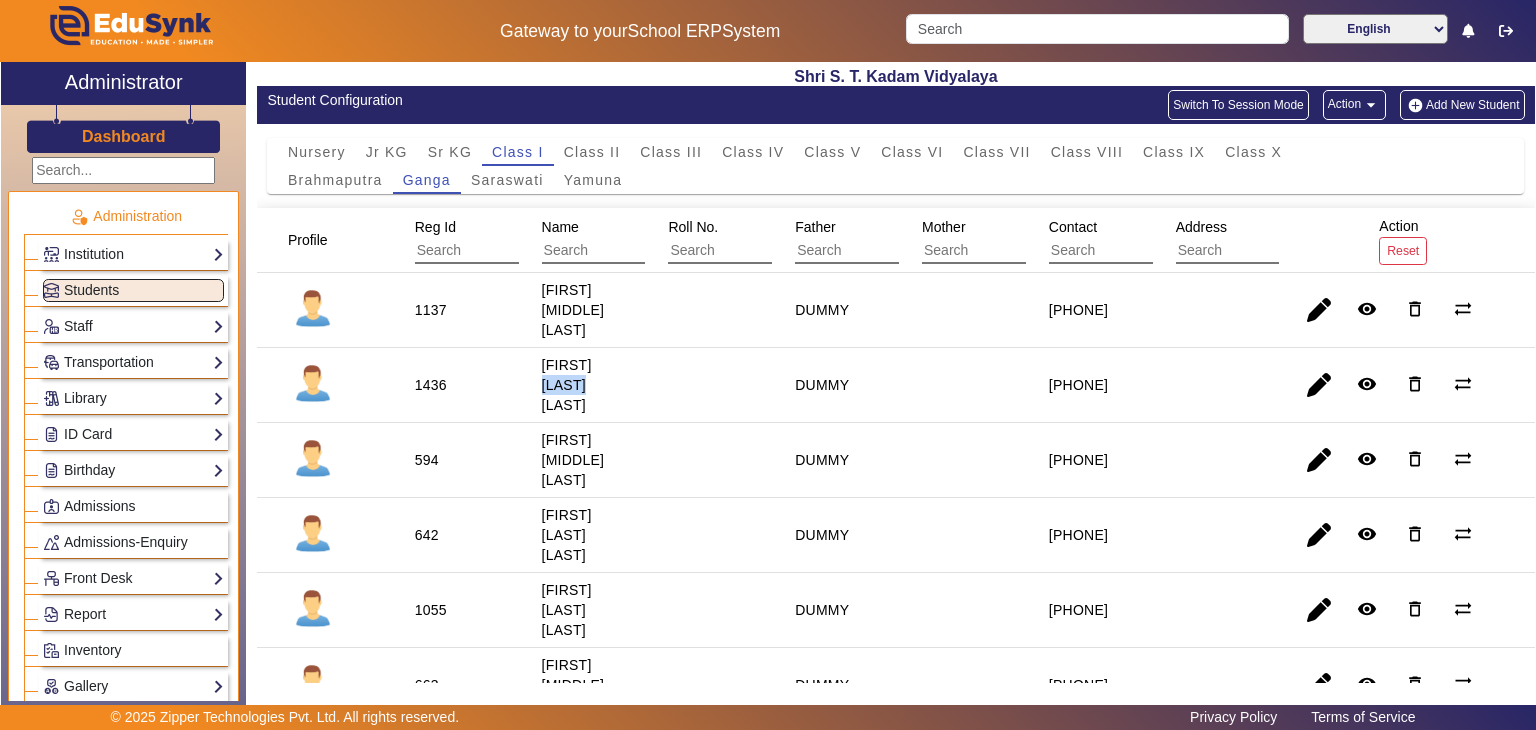 click on "[FIRST] [LAST] [LAST]" at bounding box center [573, 460] 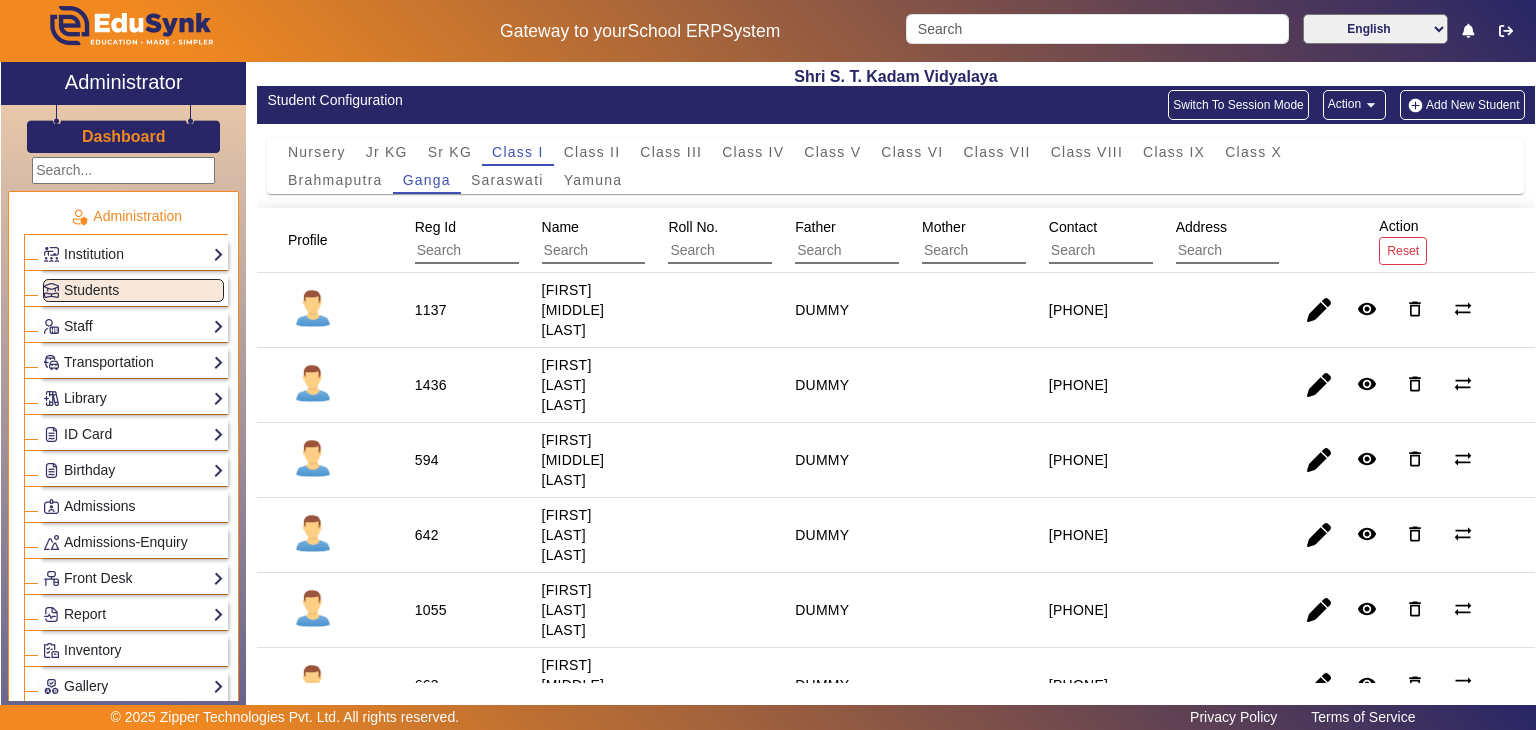 click on "[FIRST] [LAST] [LAST]" at bounding box center [573, 460] 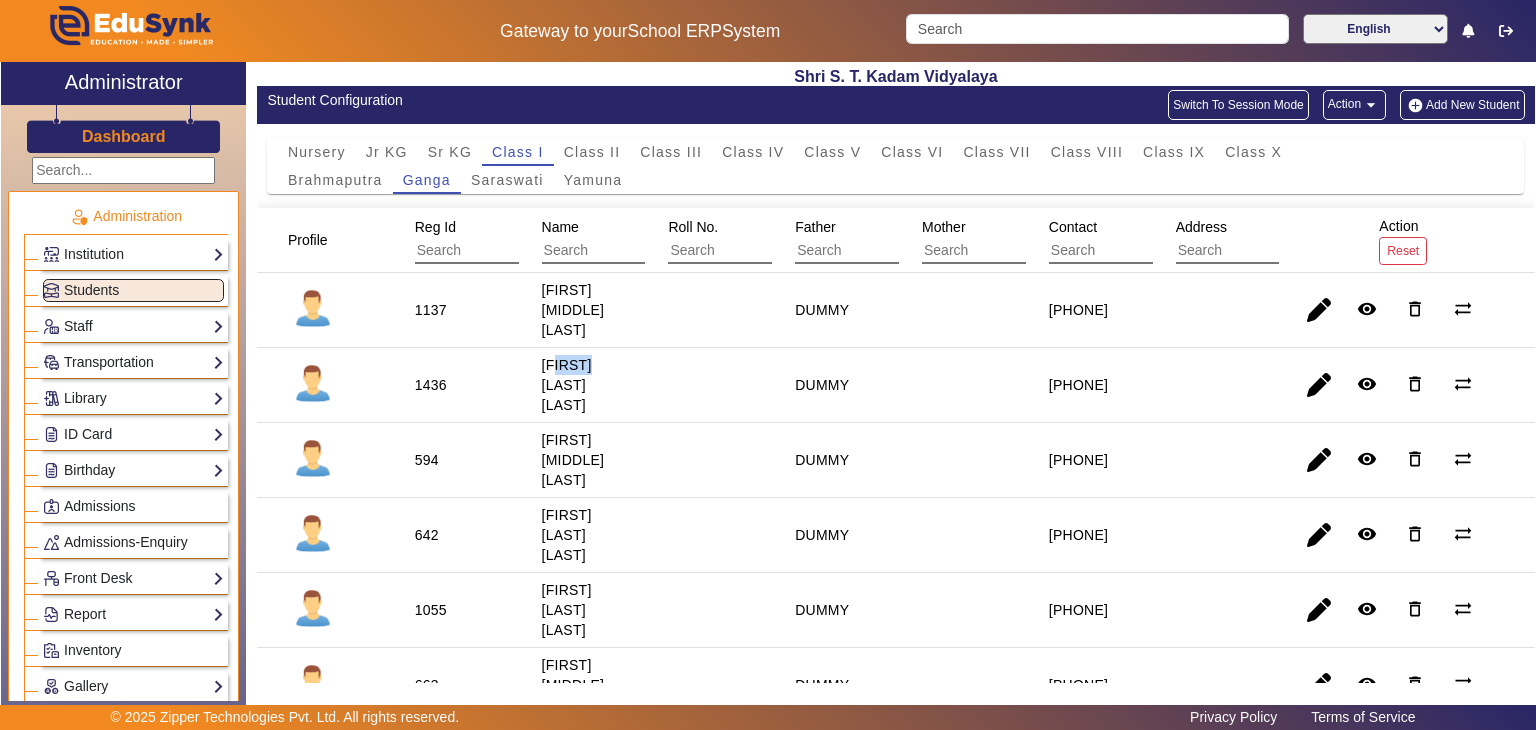 click on "[FIRST] [LAST] [LAST]" at bounding box center [573, 460] 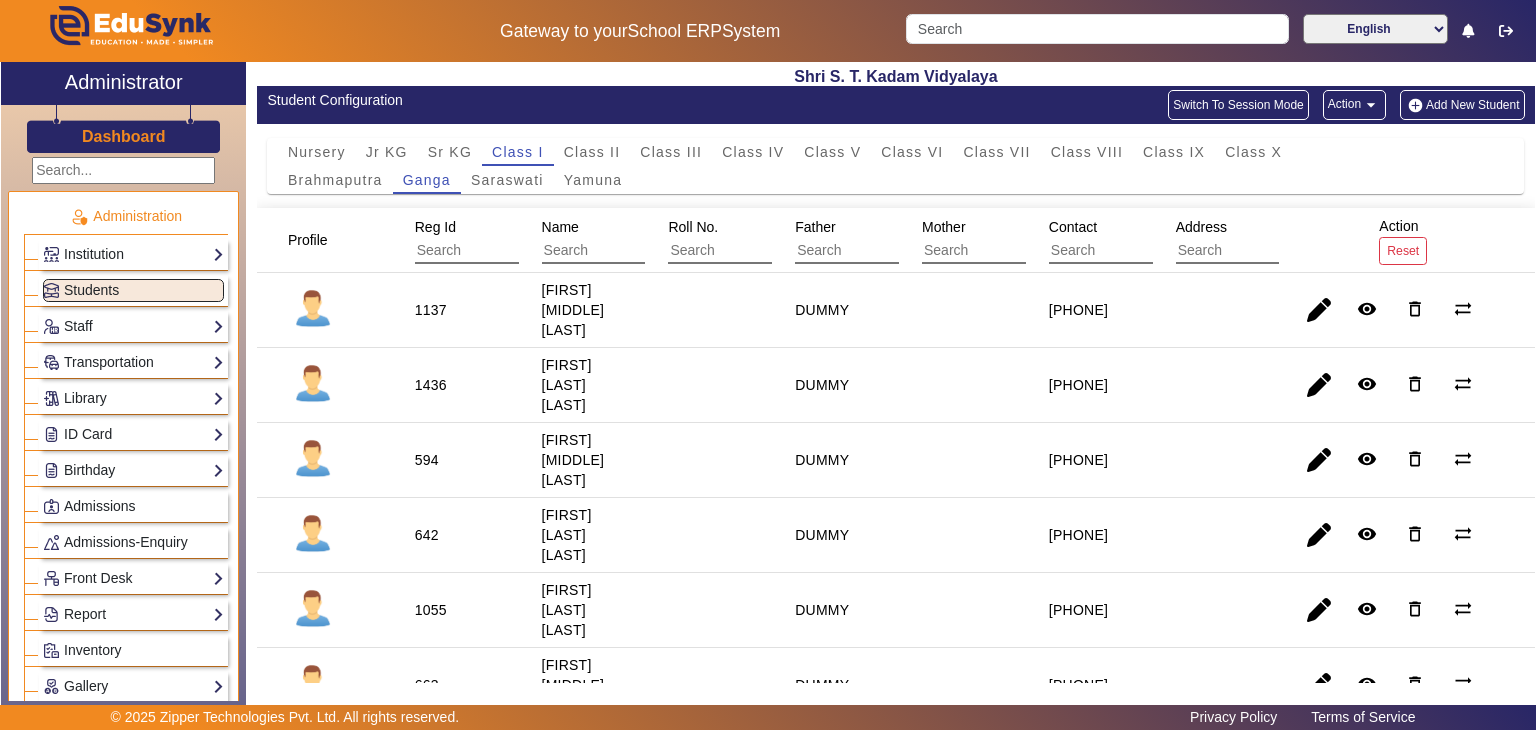 click on "[FIRST] [LAST] [LAST]" at bounding box center [573, 460] 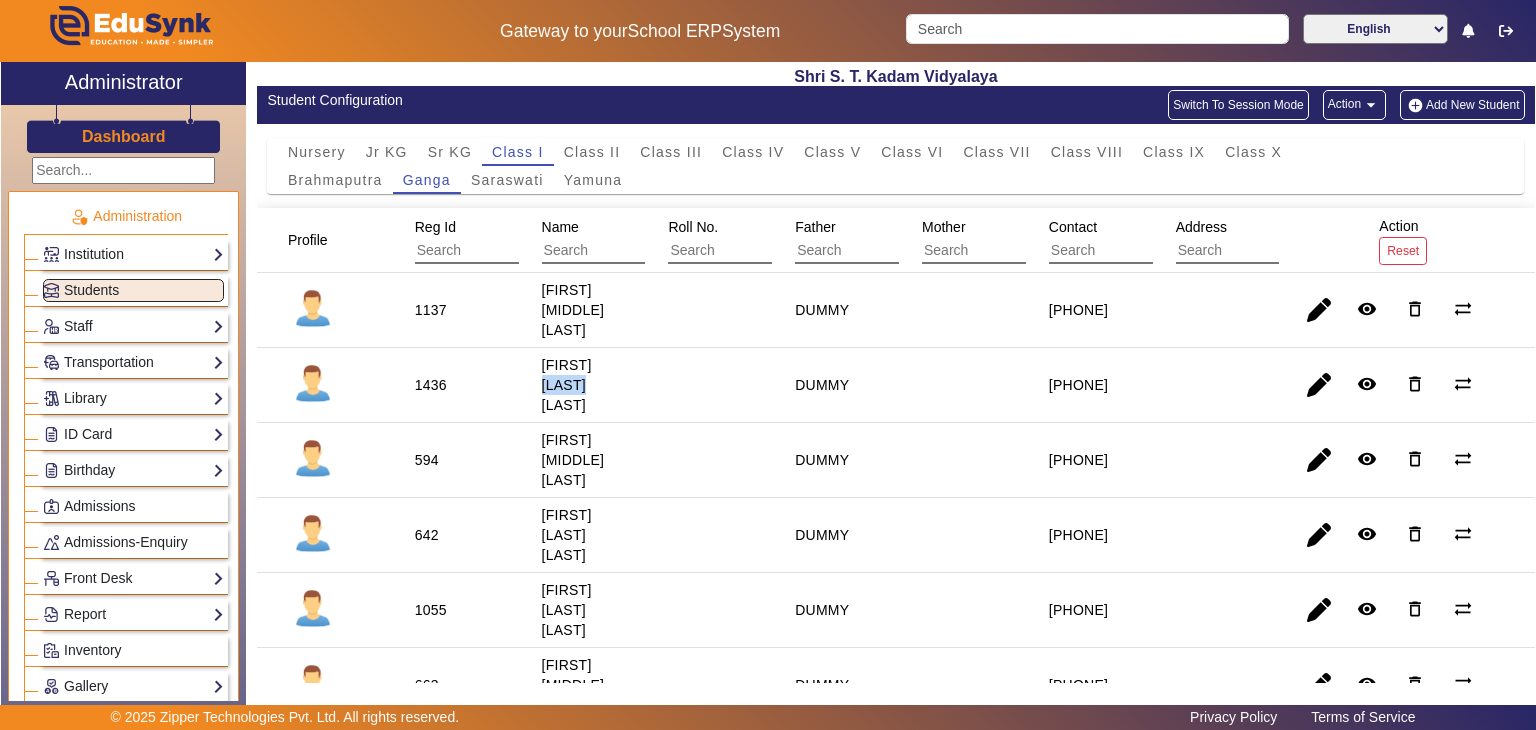 click on "[FIRST] [LAST] [LAST]" at bounding box center [573, 460] 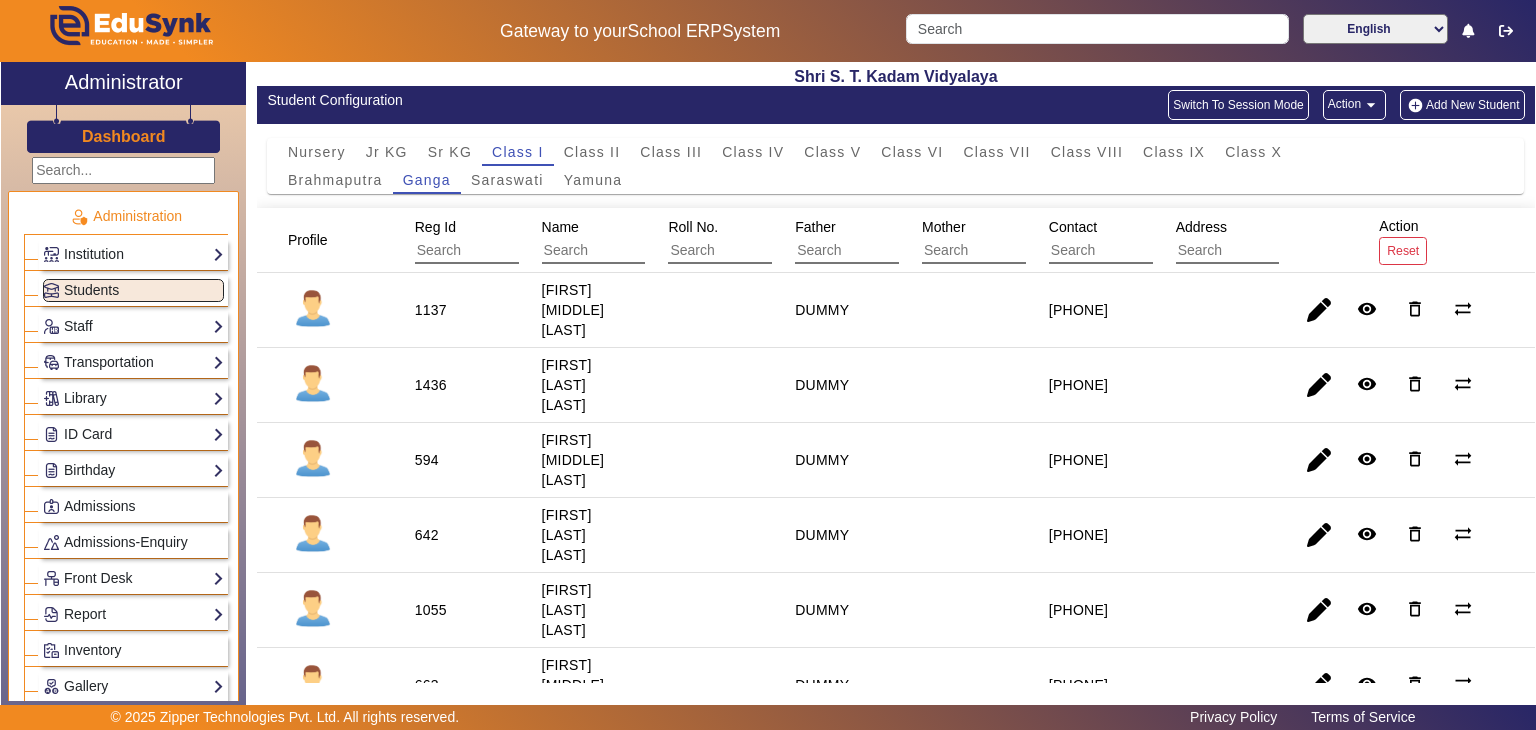 click on "[FIRST] [LAST] [LAST]" at bounding box center [573, 460] 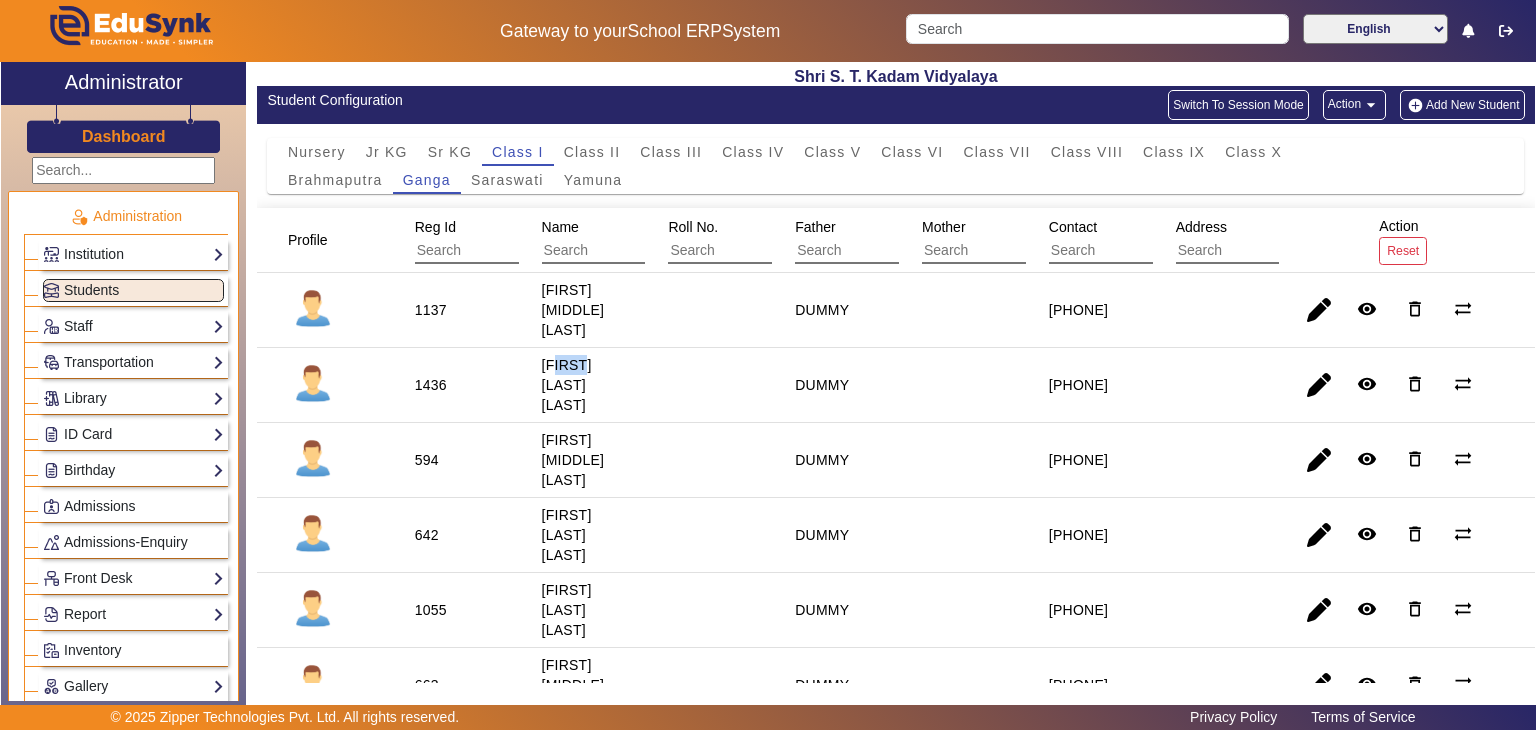 click on "[FIRST] [LAST] [LAST]" at bounding box center (573, 460) 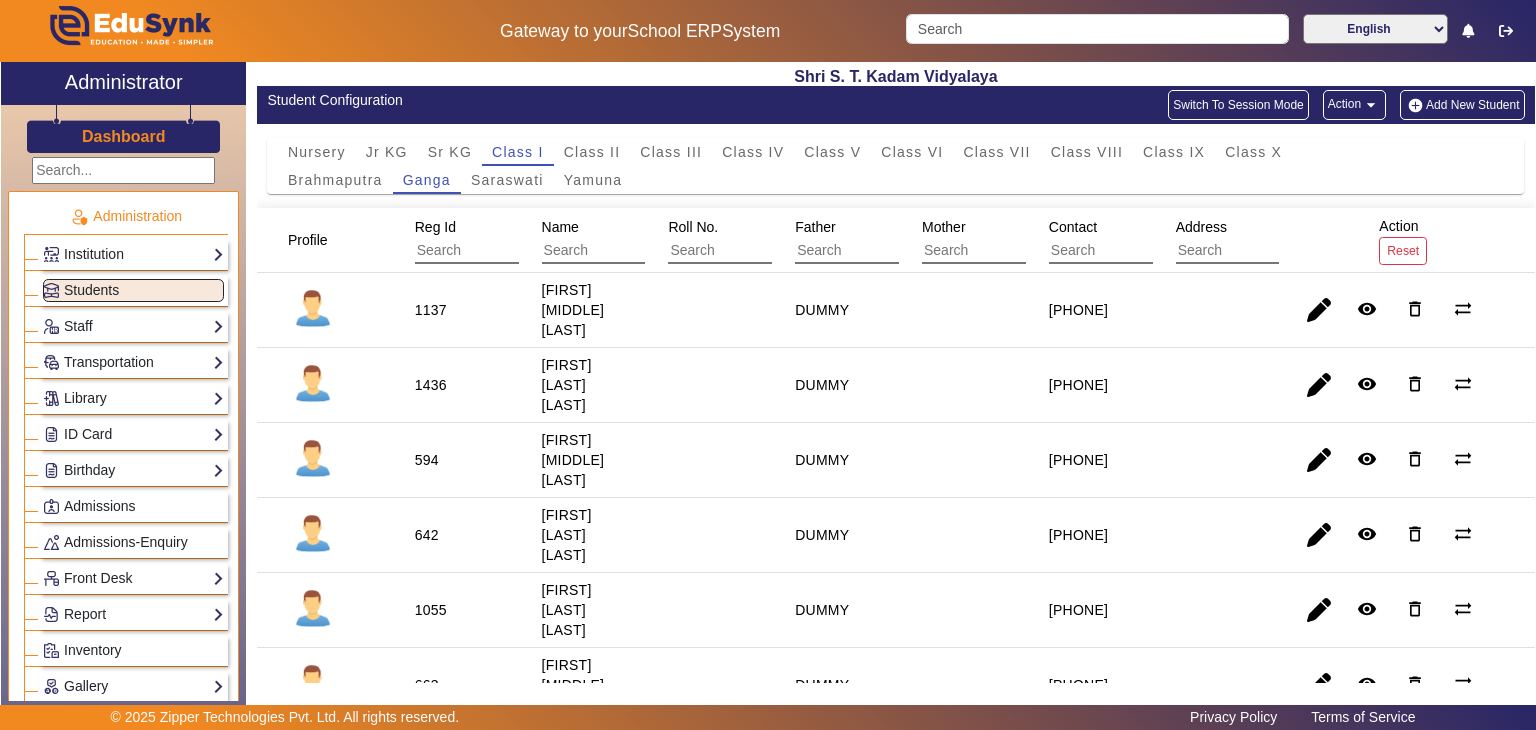 click on "[FIRST] [LAST] [LAST]" at bounding box center [573, 460] 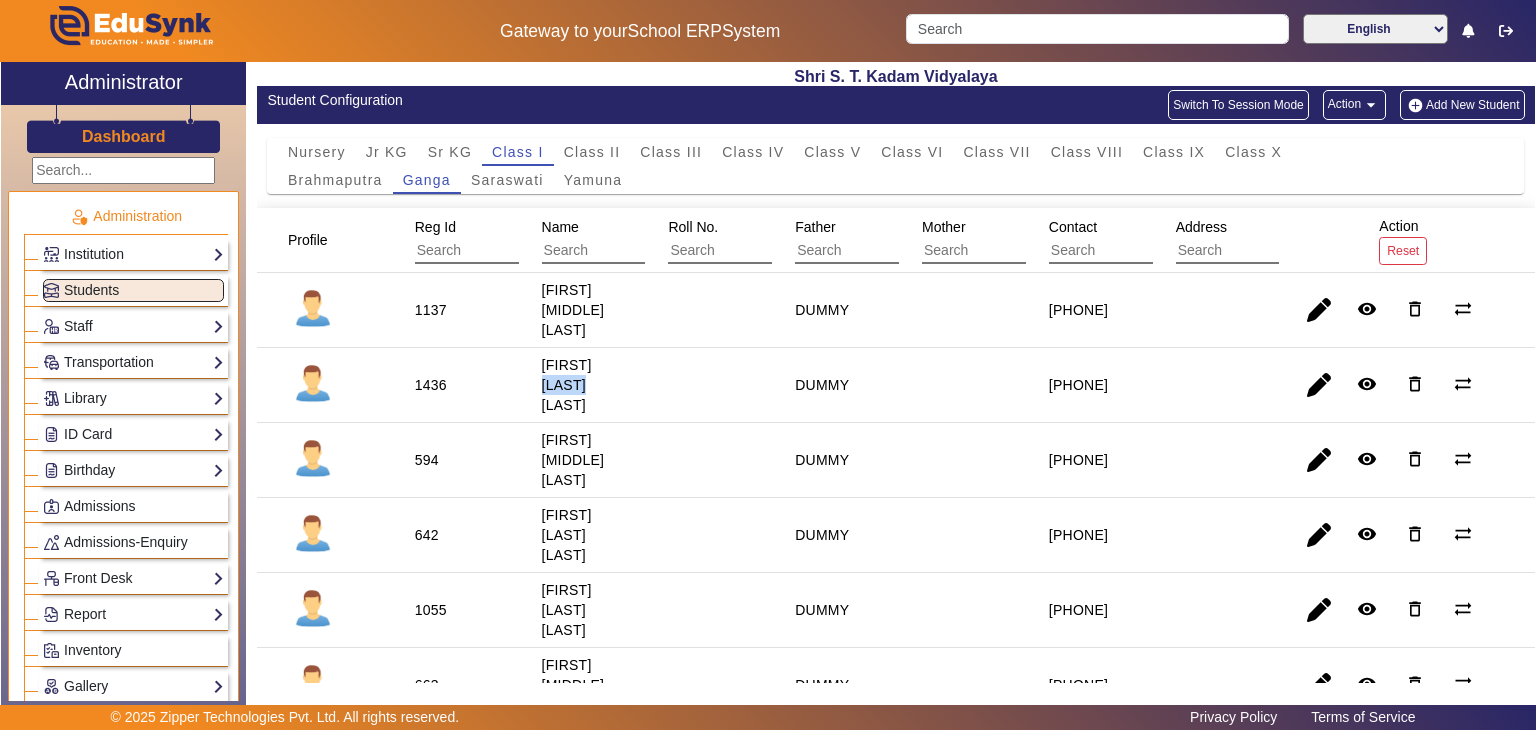 click on "[FIRST] [LAST] [LAST]" at bounding box center [573, 460] 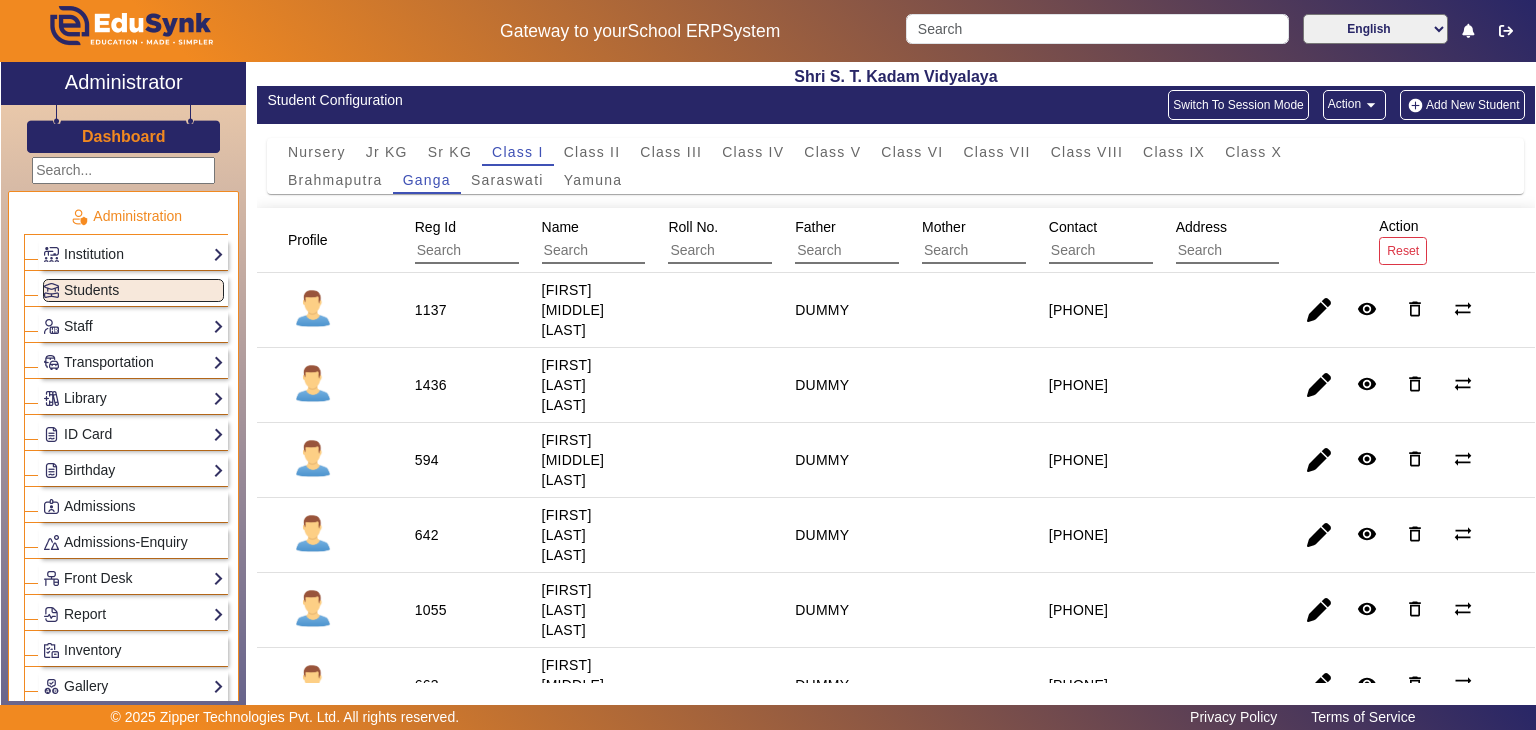 click on "[FIRST] [MIDDLE] [LAST]" at bounding box center (567, 535) 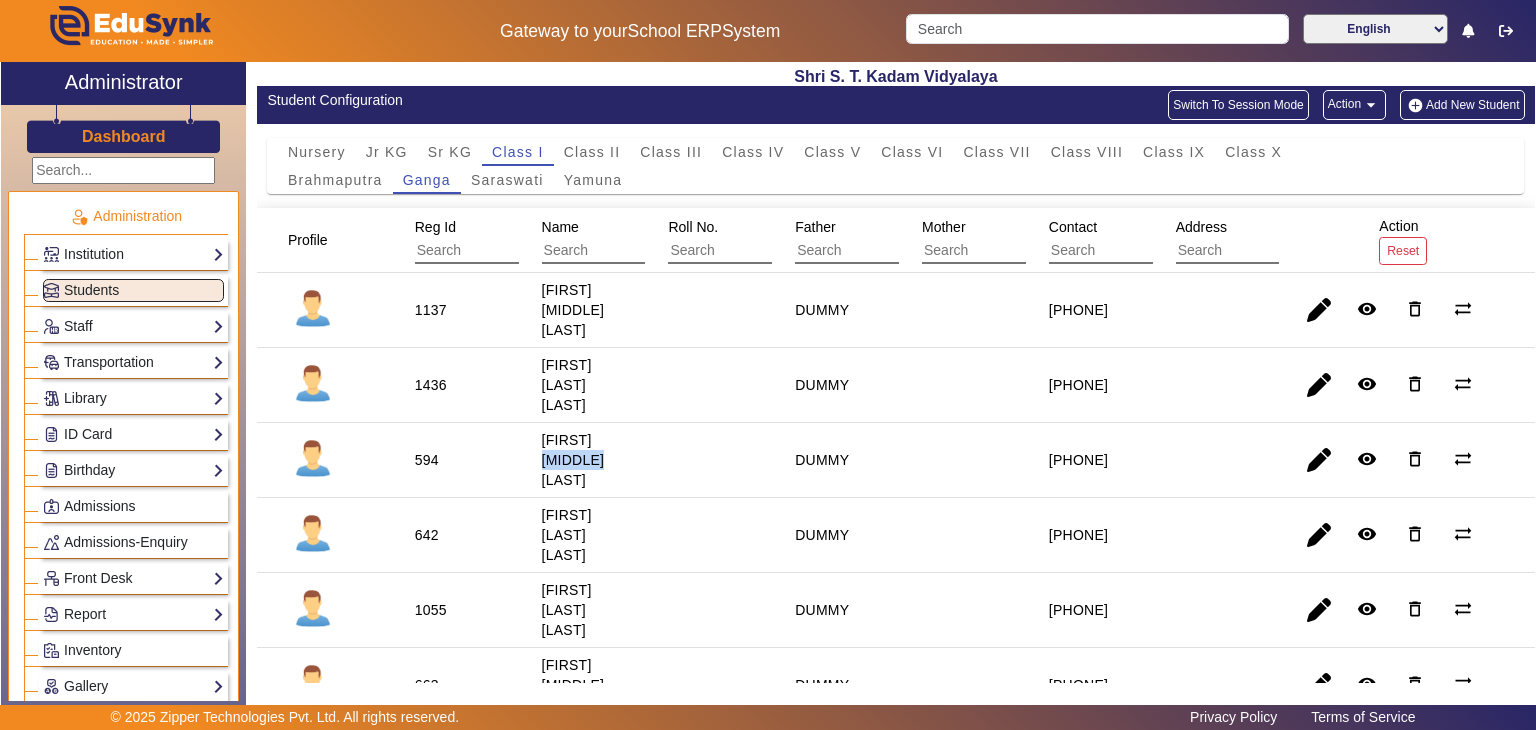 click on "[FIRST] [MIDDLE] [LAST]" at bounding box center (567, 535) 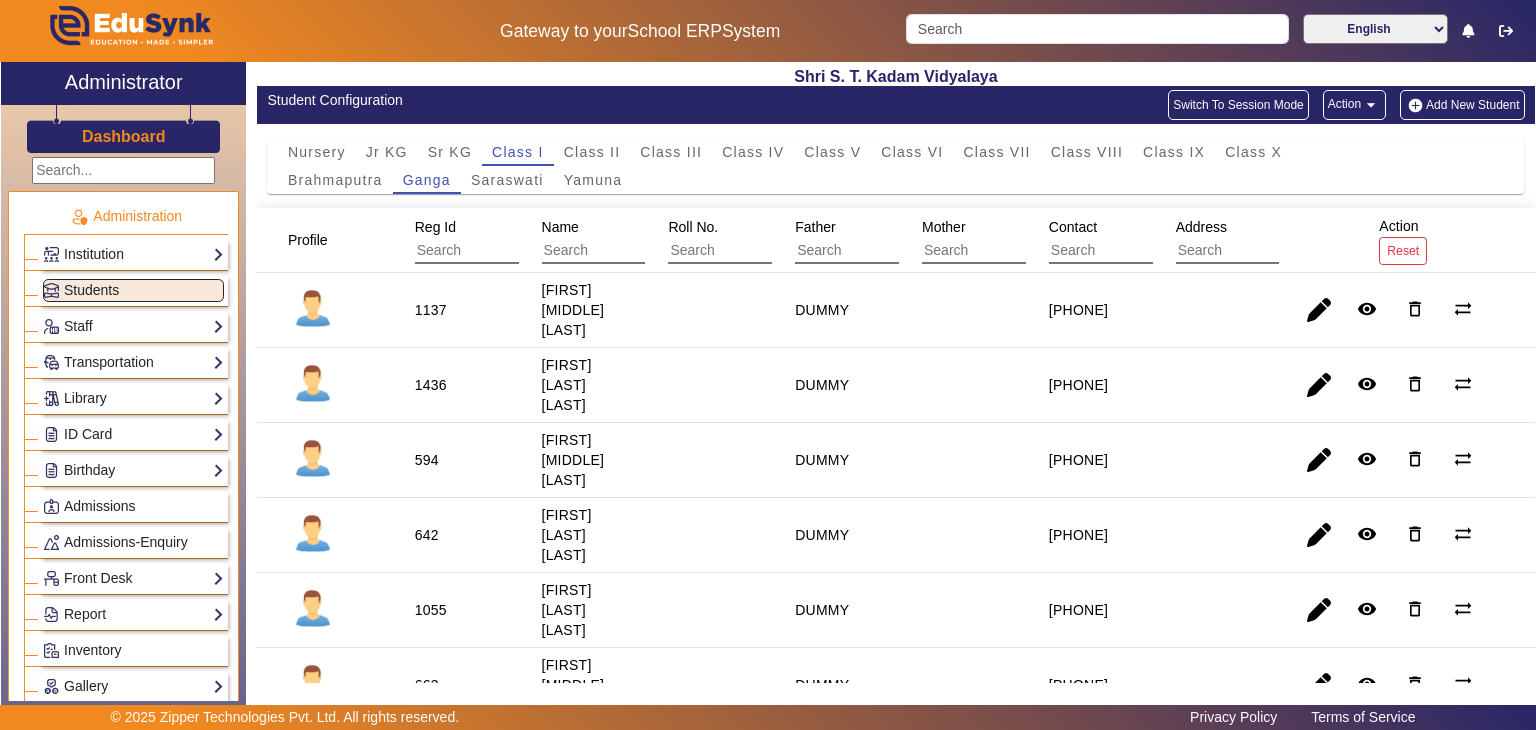 click on "[FIRST] [MIDDLE] [LAST]" at bounding box center [582, 385] 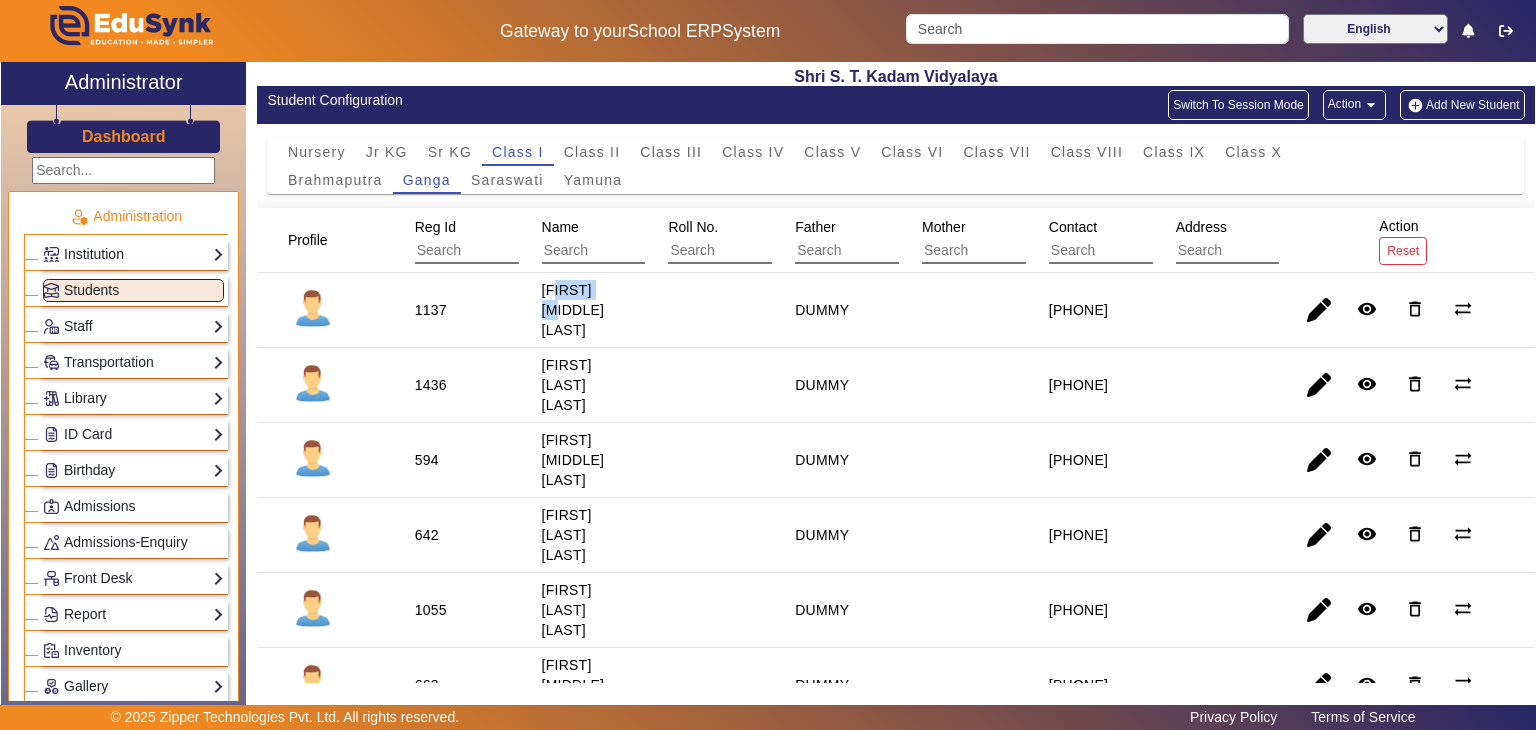 click on "[FIRST] [MIDDLE] [LAST]" at bounding box center (582, 385) 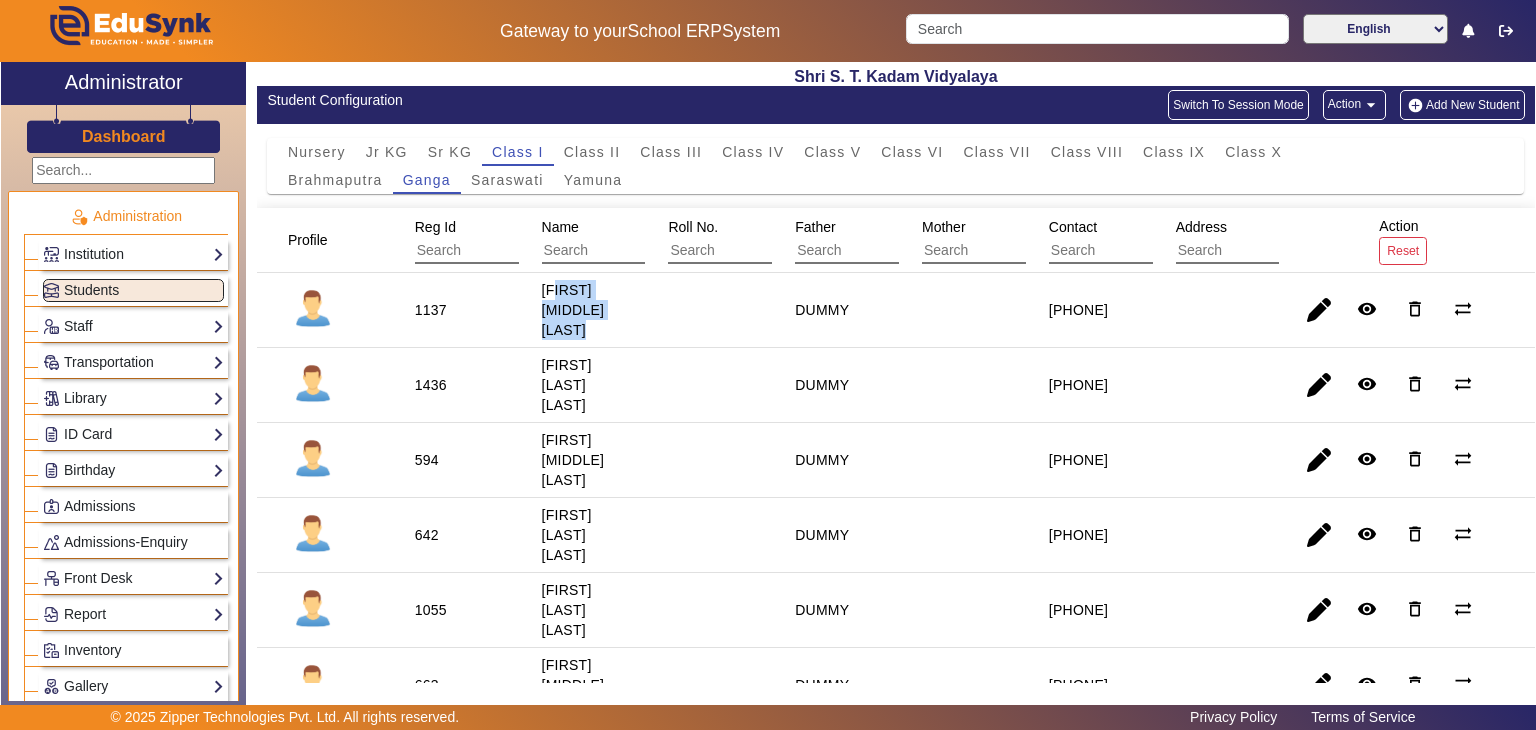 click on "[FIRST] [MIDDLE] [LAST]" at bounding box center (582, 385) 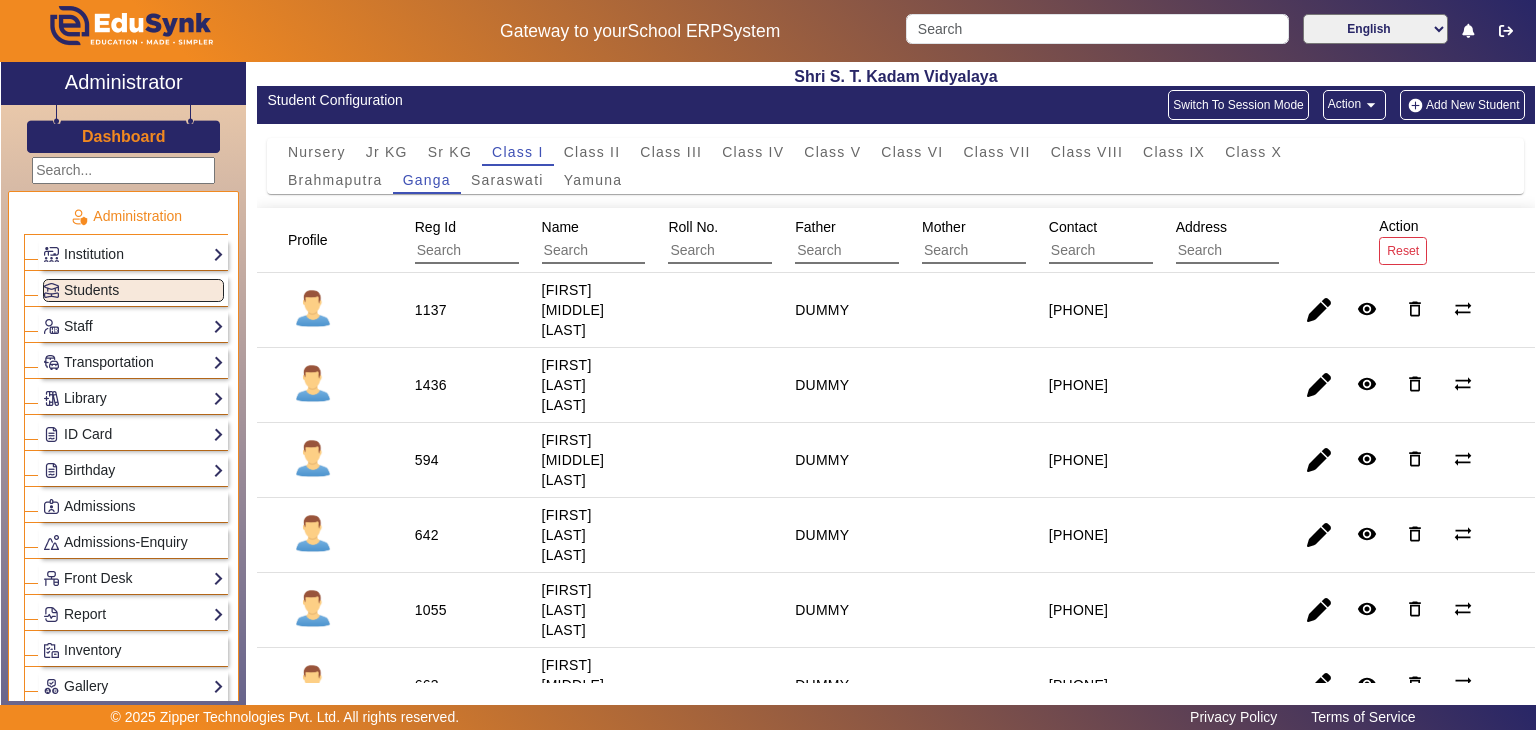 click on "[FIRST] [LAST] [LAST]" at bounding box center (573, 460) 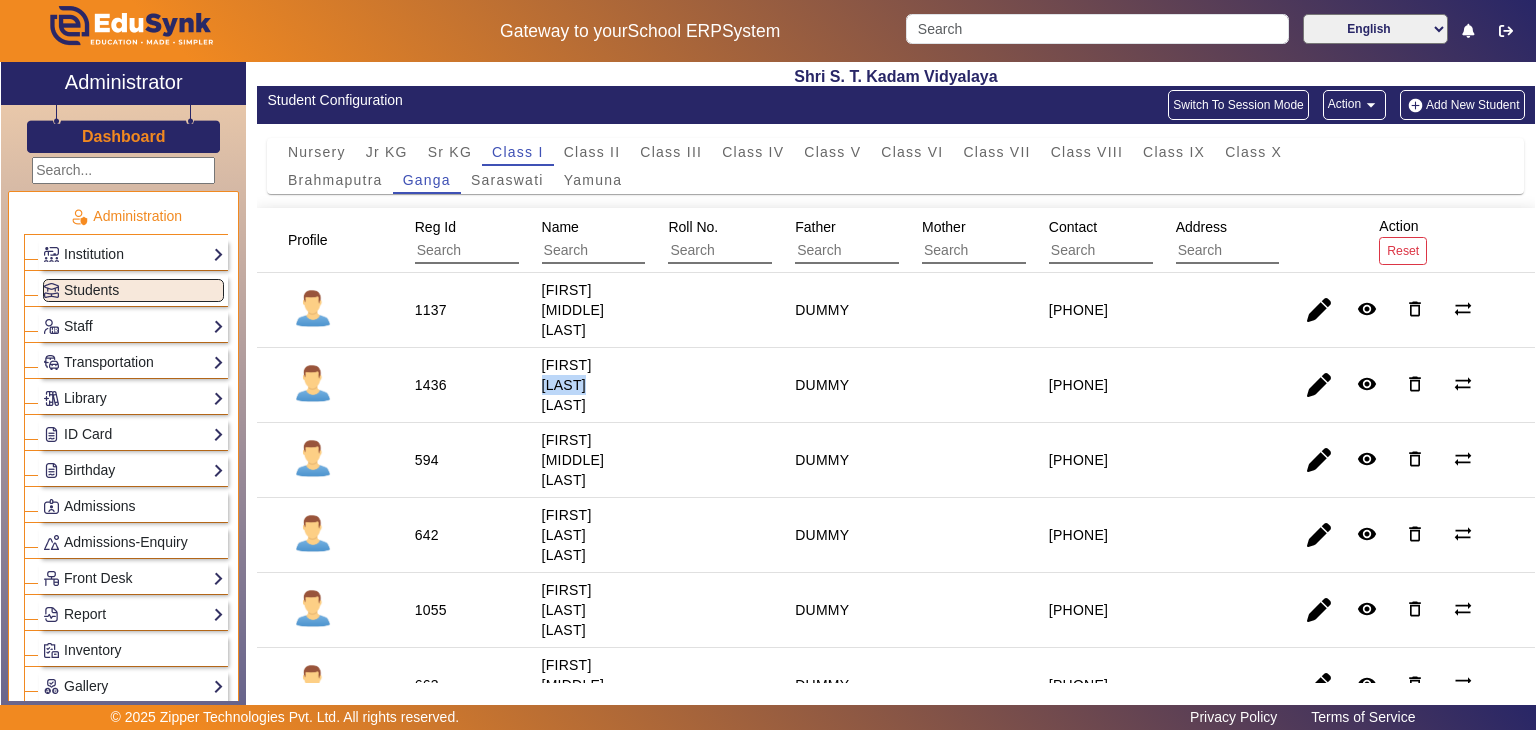 click on "[FIRST] [LAST] [LAST]" at bounding box center [573, 460] 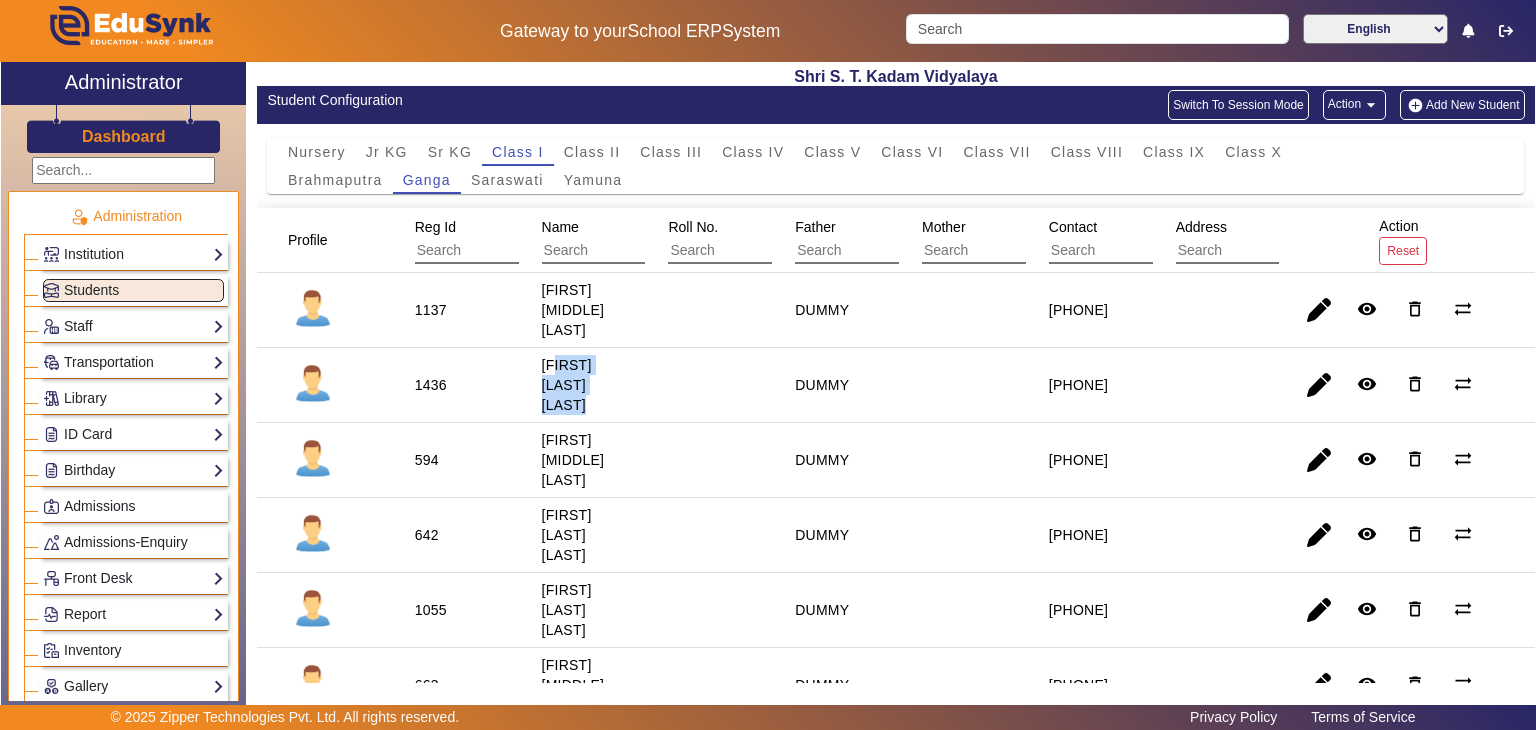 click on "[FIRST] [LAST] [LAST]" at bounding box center [573, 460] 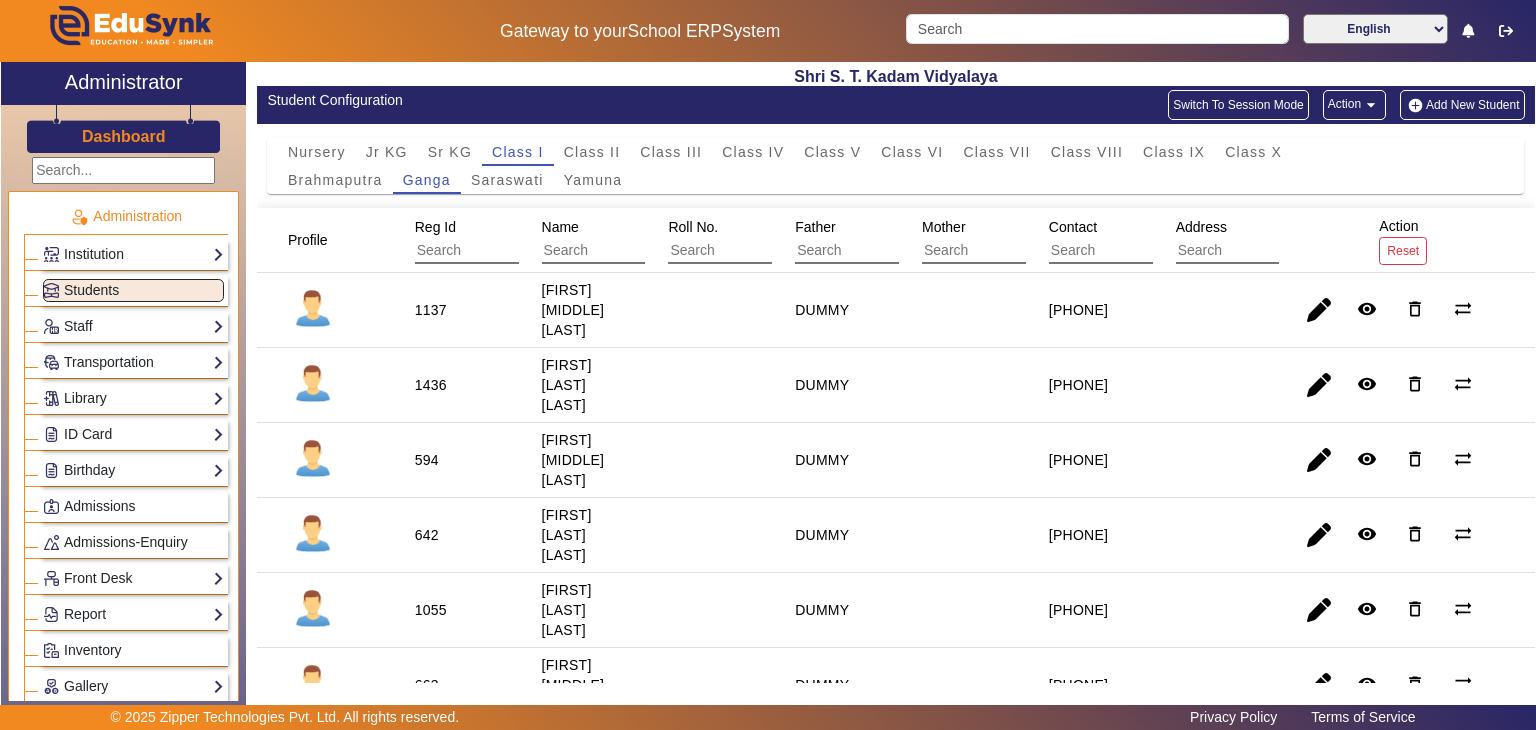 click on "[FIRST] [MIDDLE] [LAST]" at bounding box center (567, 535) 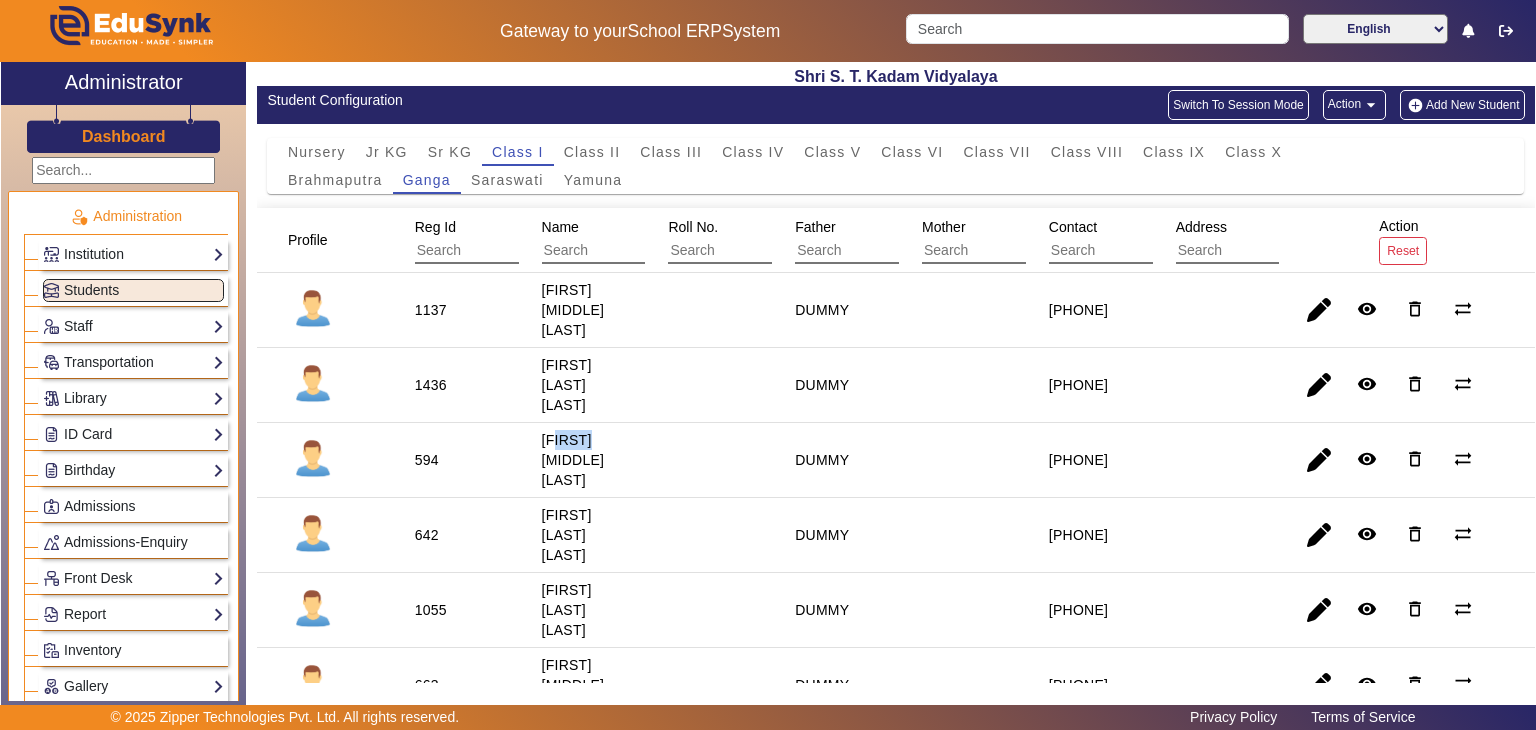 click on "[FIRST] [MIDDLE] [LAST]" at bounding box center [567, 535] 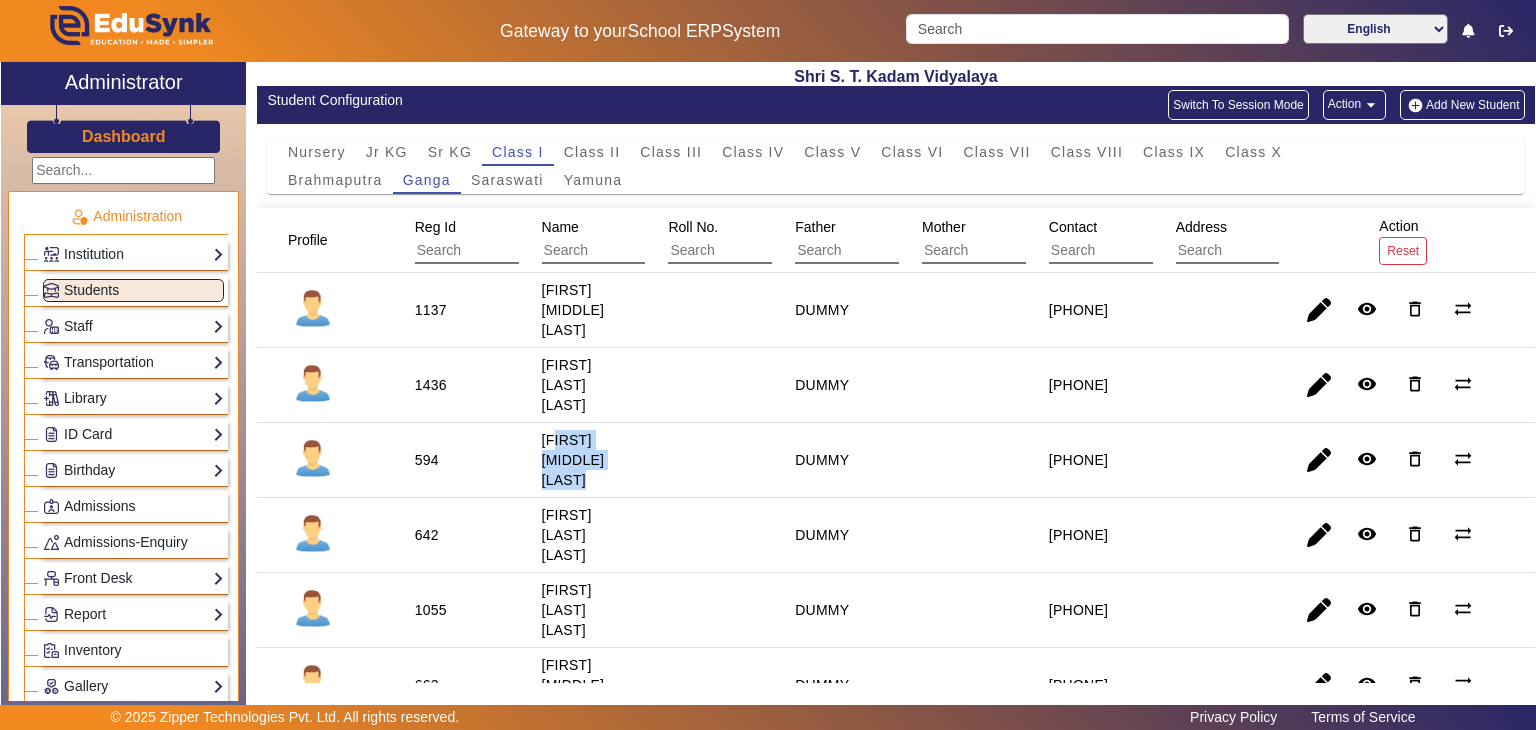 click on "[FIRST] [MIDDLE] [LAST]" at bounding box center (567, 535) 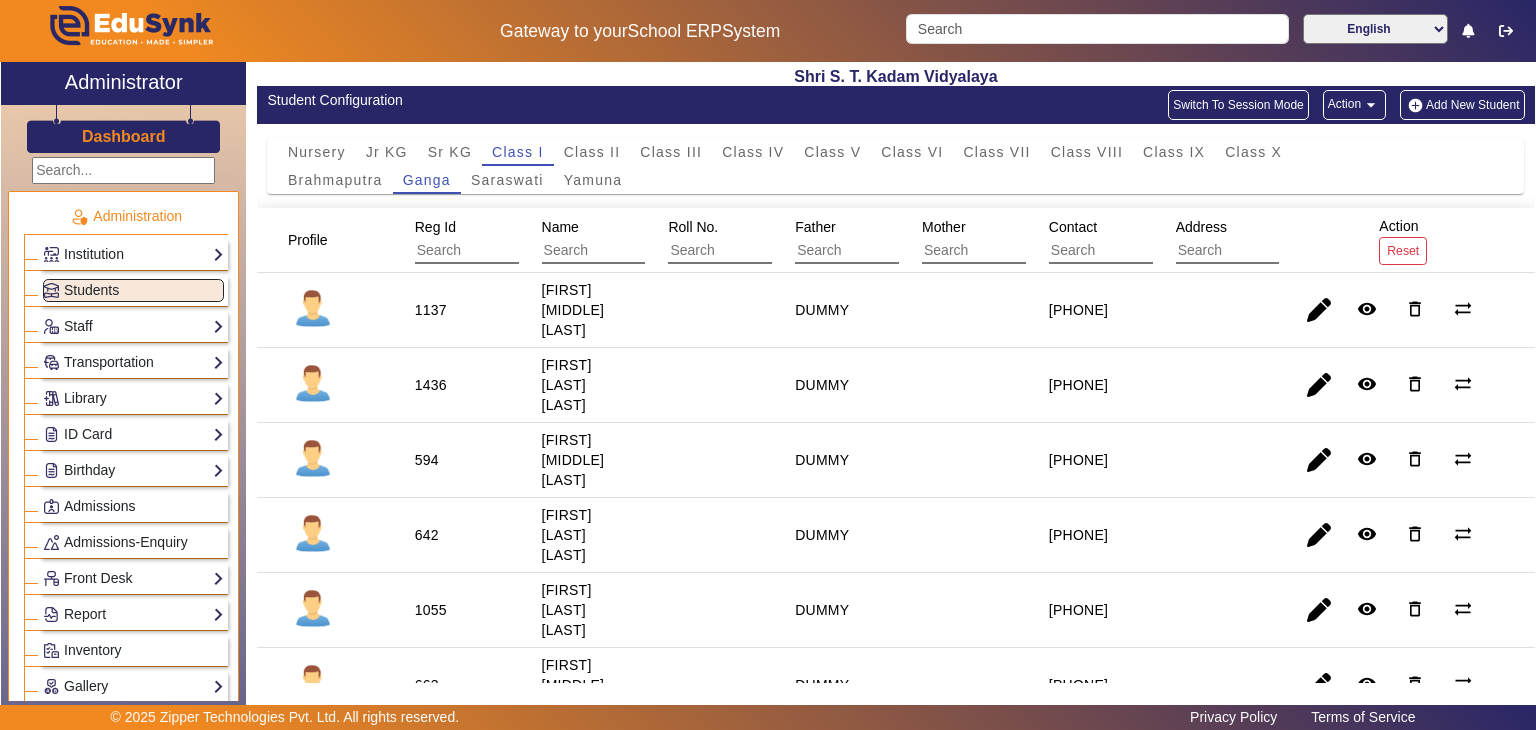 click on "[FIRST] [LAST] [LAST]" at bounding box center [582, 610] 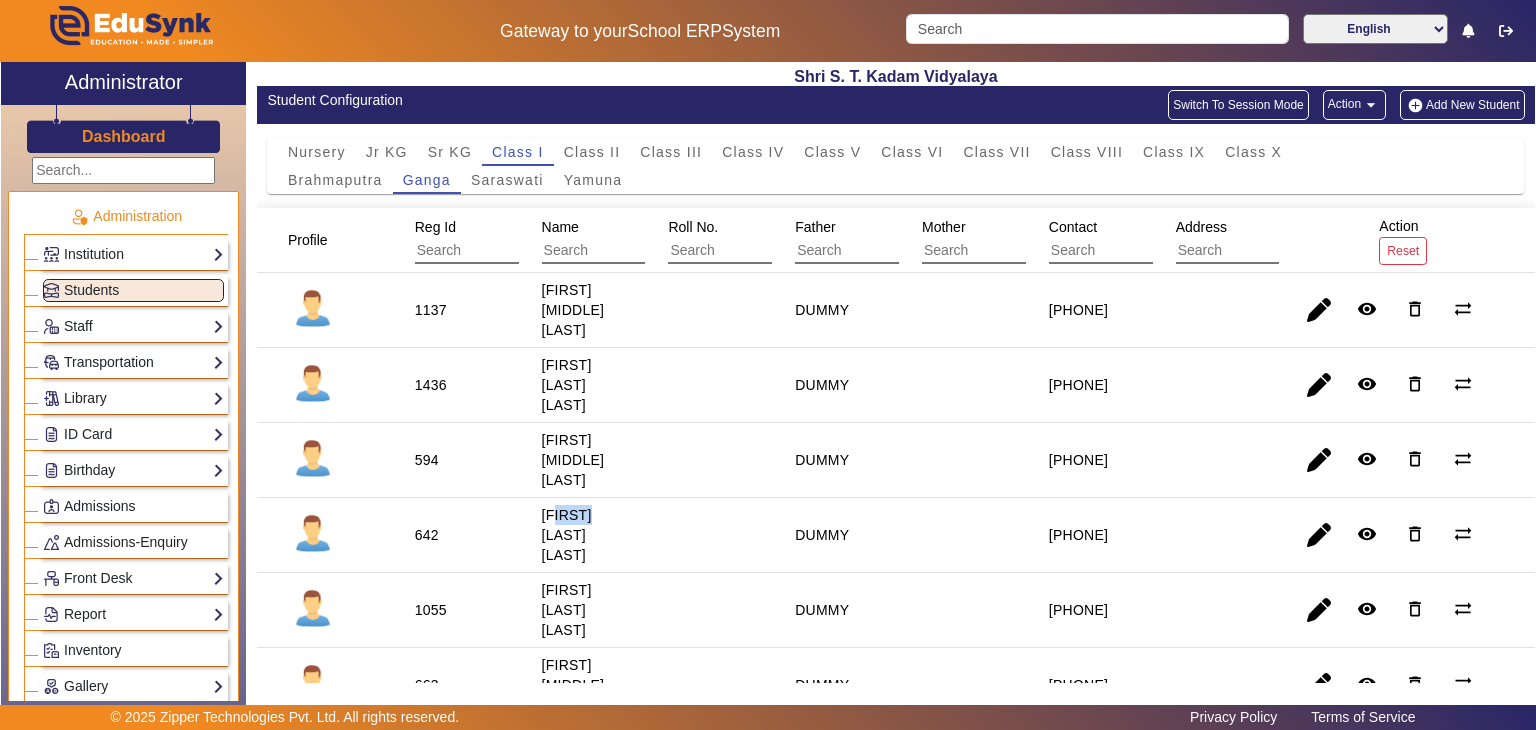click on "[FIRST] [LAST] [LAST]" at bounding box center [582, 610] 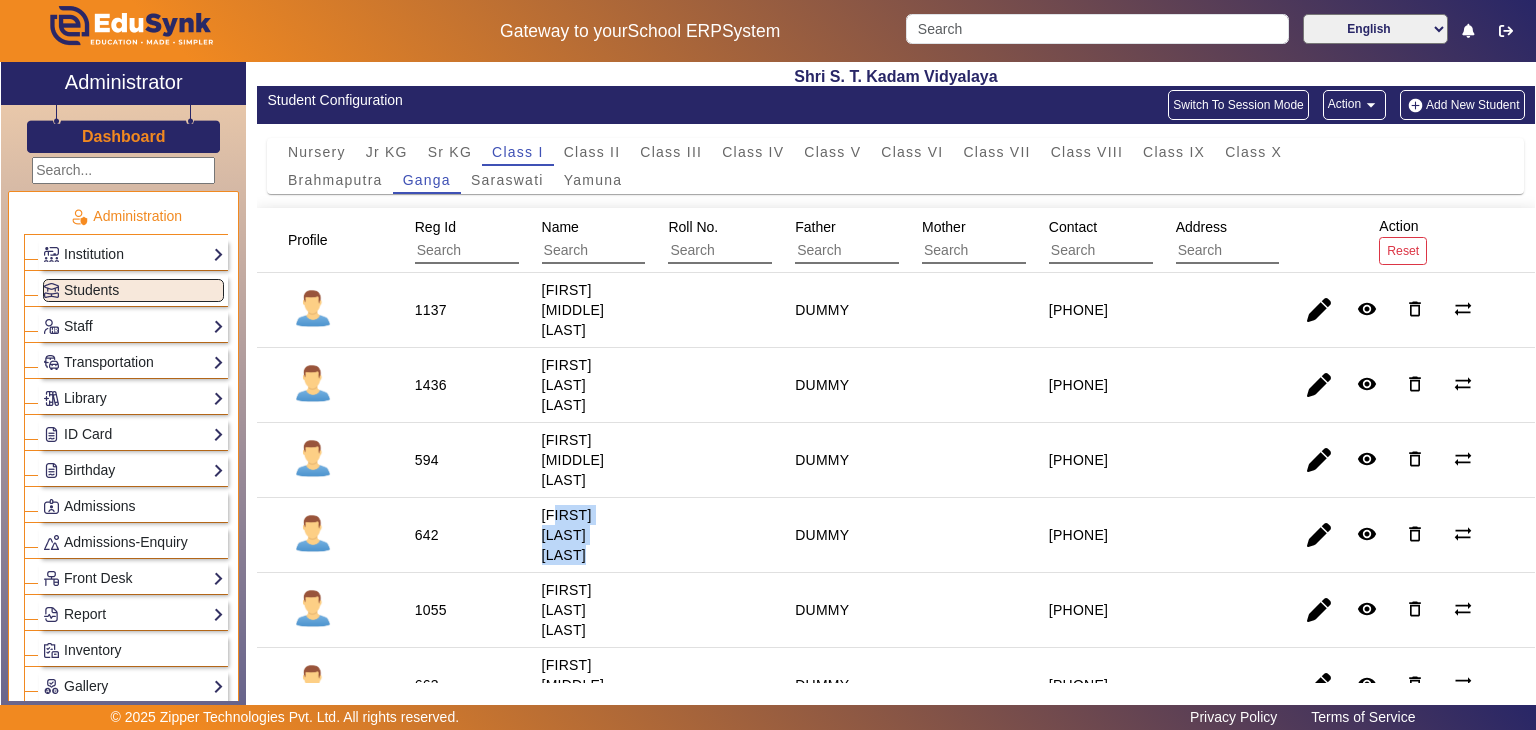 click on "[FIRST] [LAST] [LAST]" at bounding box center [582, 610] 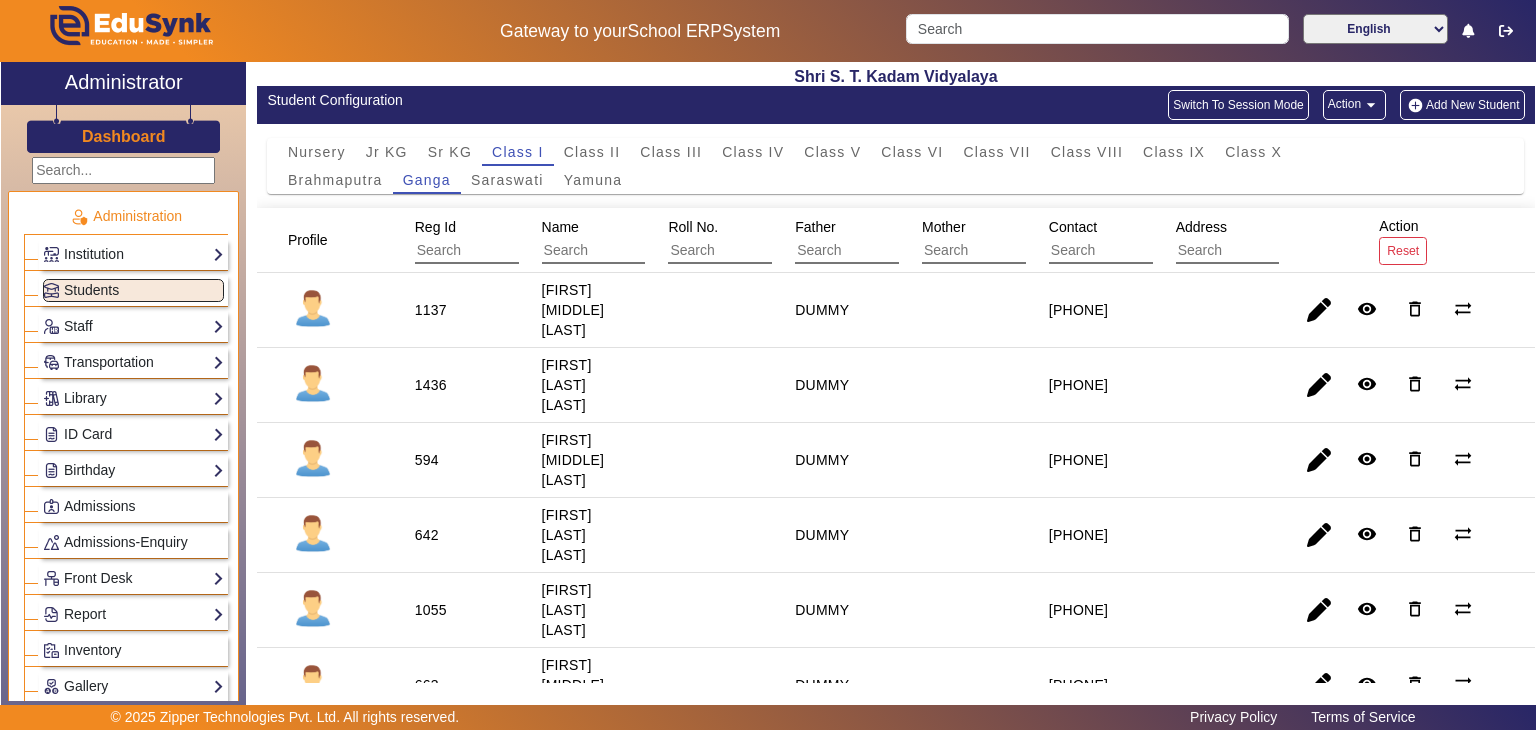 click on "[FIRST] [LAST] [LAST]" at bounding box center (573, 685) 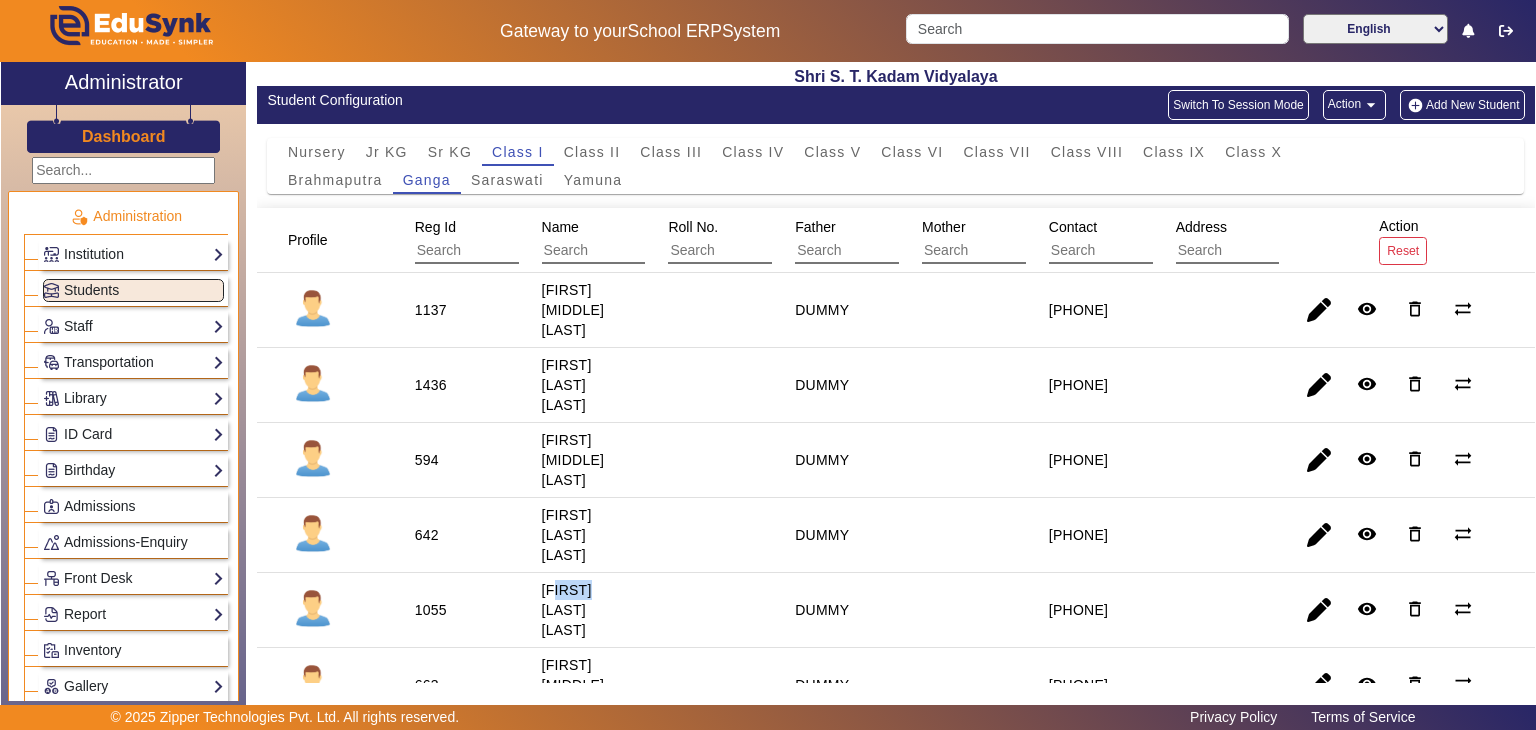 click on "[FIRST] [LAST] [LAST]" at bounding box center [573, 685] 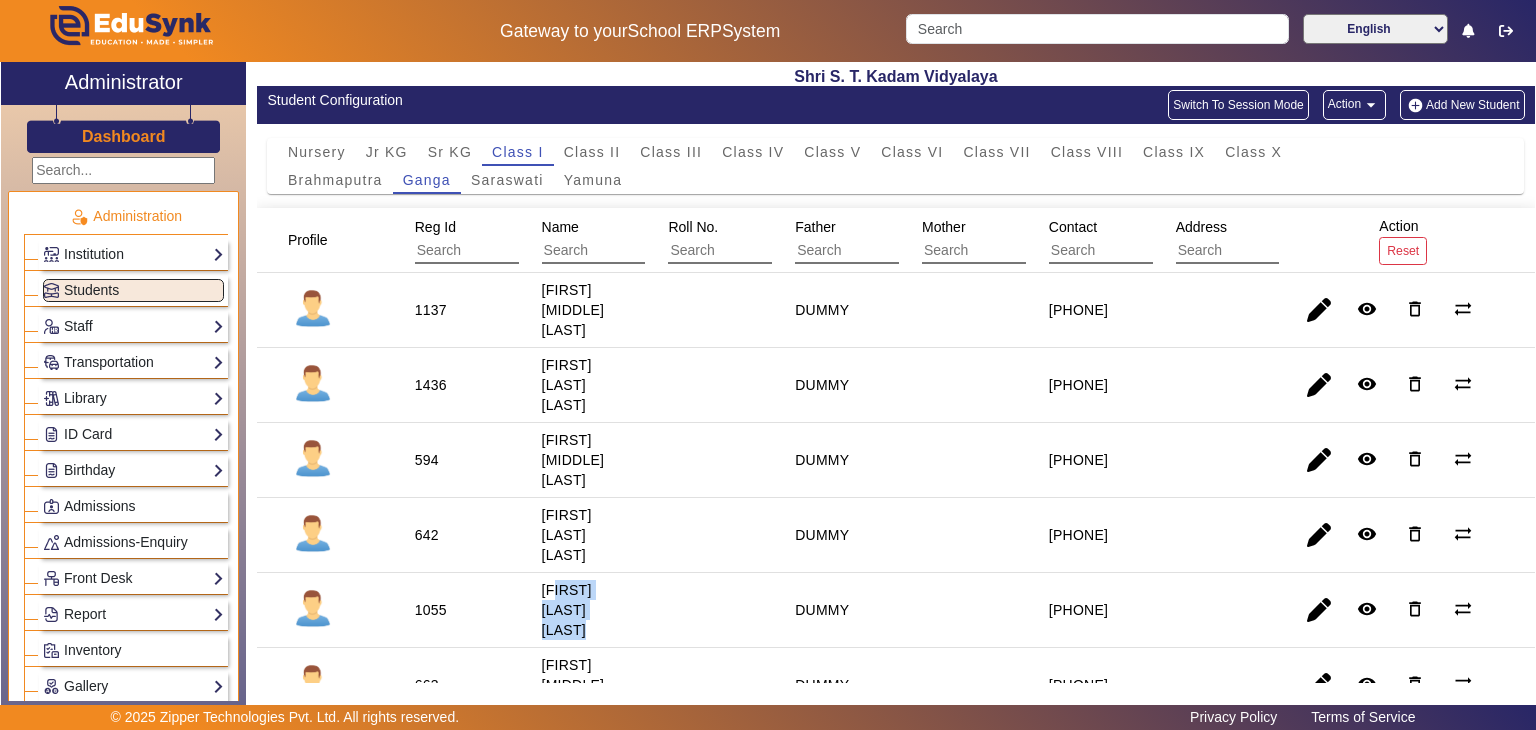 click on "[FIRST] [LAST] [LAST]" at bounding box center (573, 685) 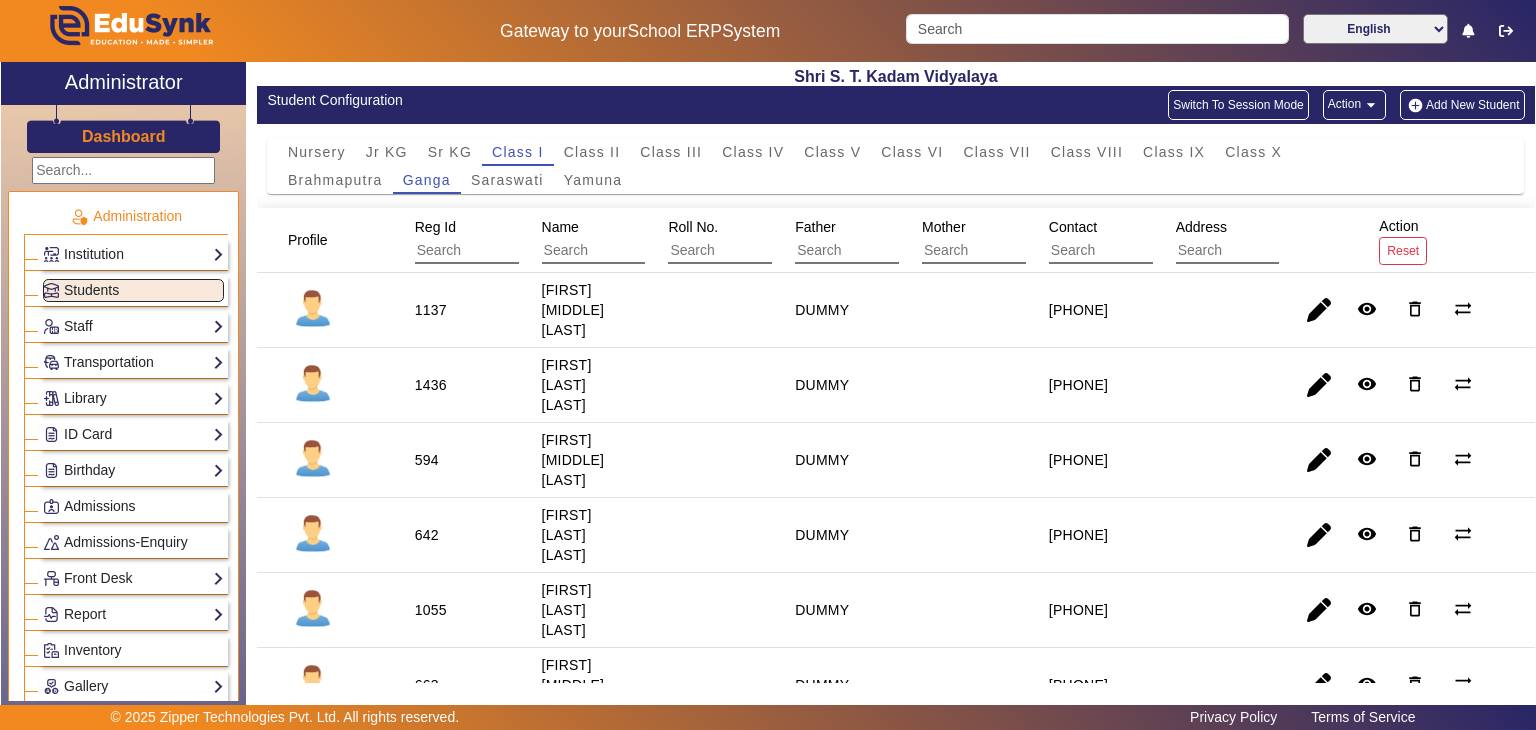 click on "[FIRST] [MIDDLE] [LAST]" at bounding box center (567, 760) 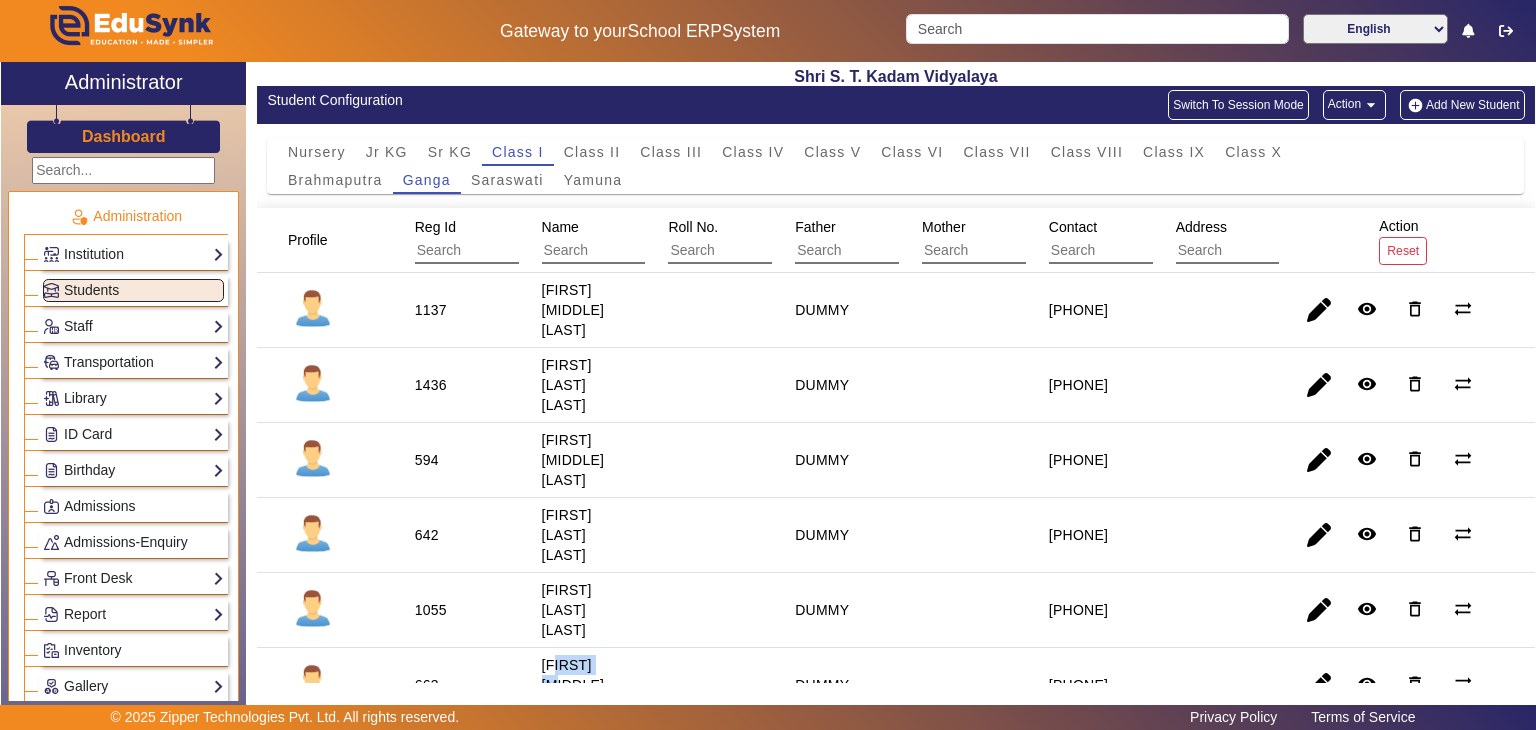 click on "[FIRST] [MIDDLE] [LAST]" at bounding box center [567, 760] 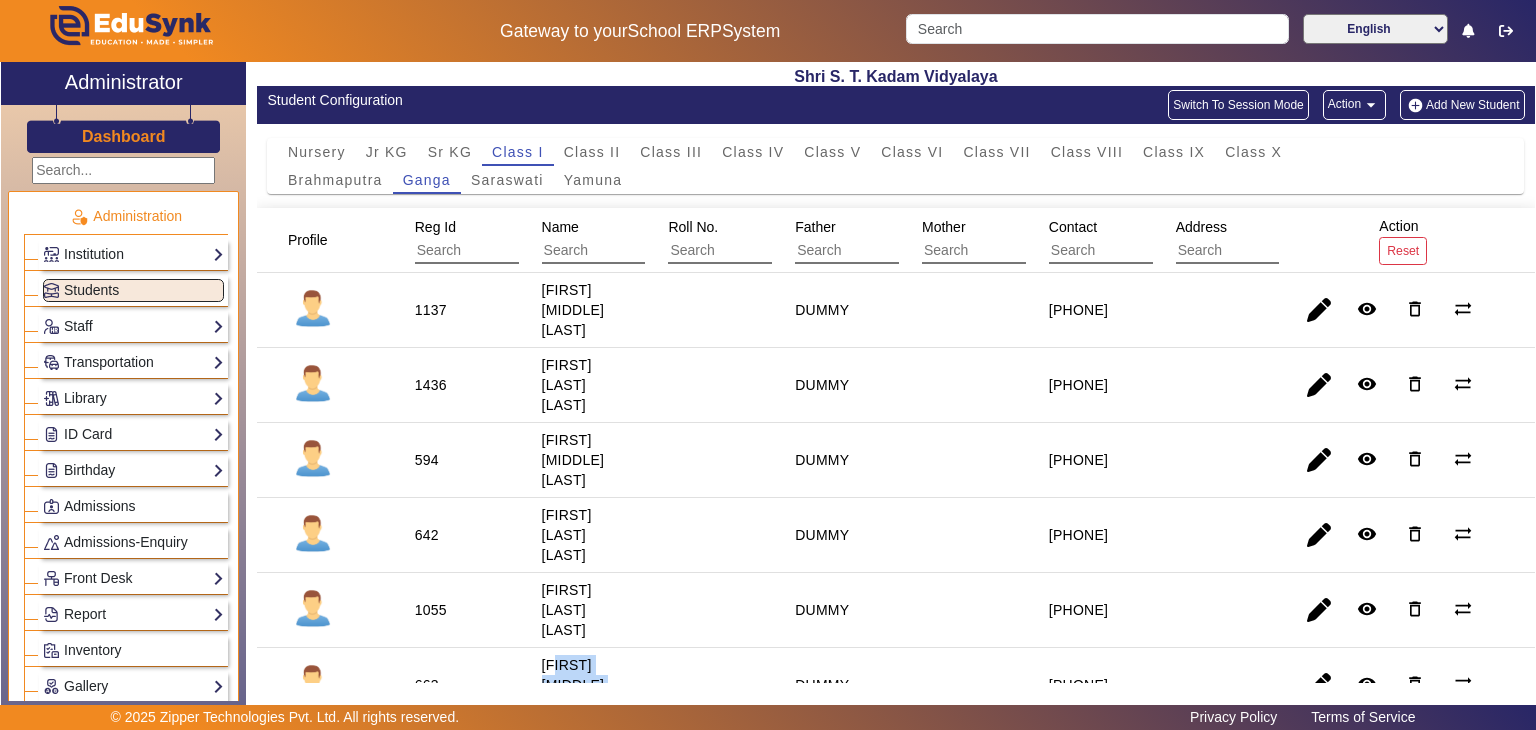 click on "[FIRST] [MIDDLE] [LAST]" at bounding box center (567, 760) 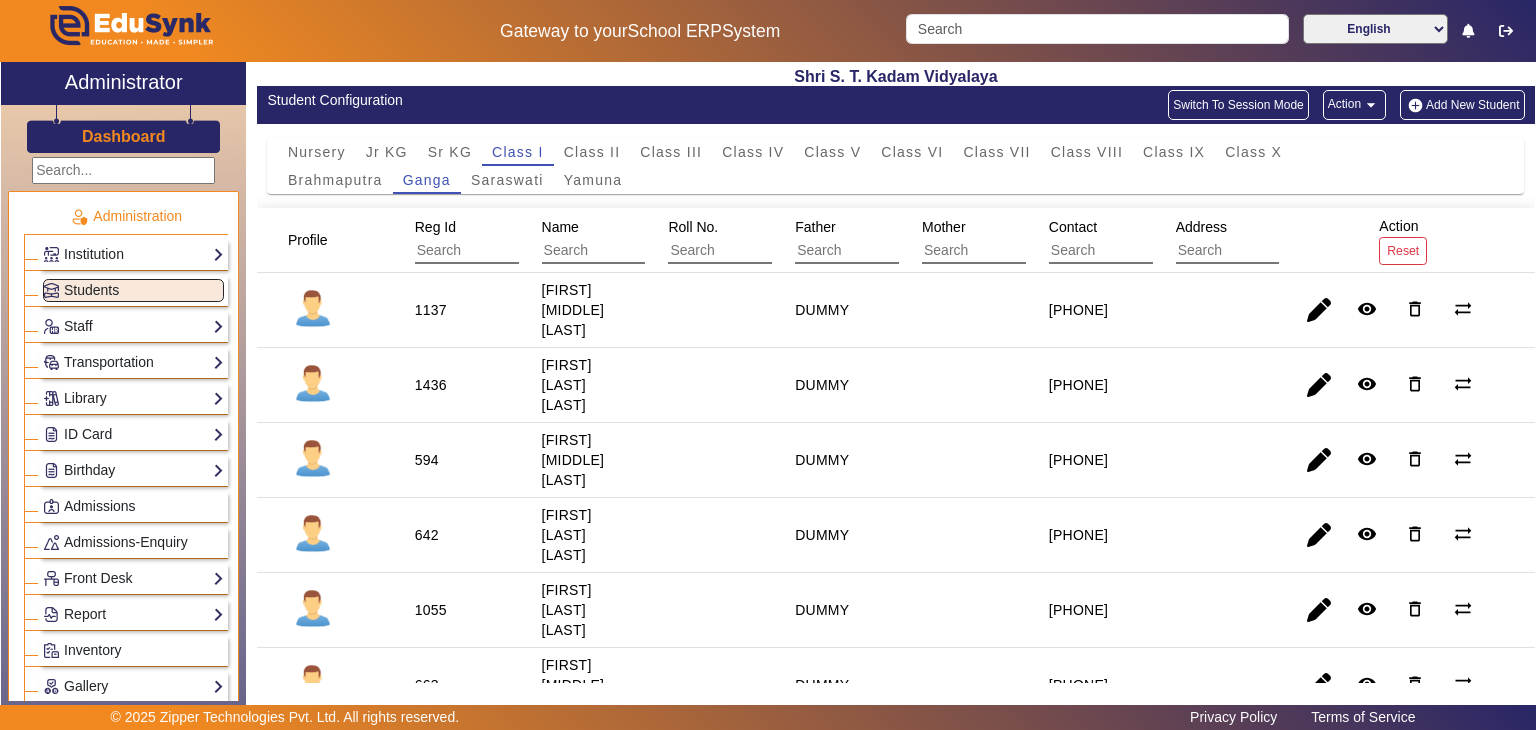 click on "Nursery Jr KG Sr KG Class I Class II Class III Class IV Class V Class VI Class VII Class VIII Class IX Class X" 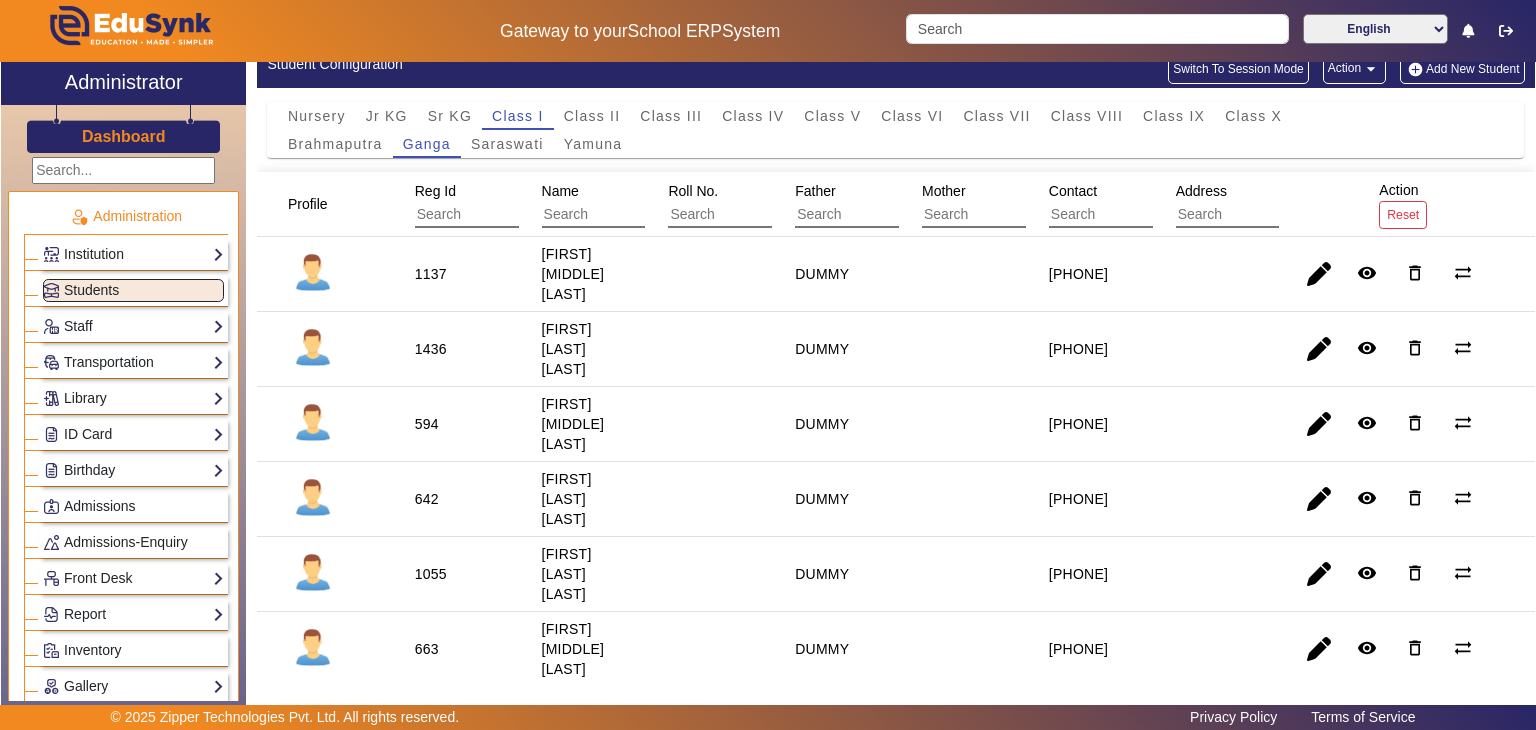scroll, scrollTop: 0, scrollLeft: 0, axis: both 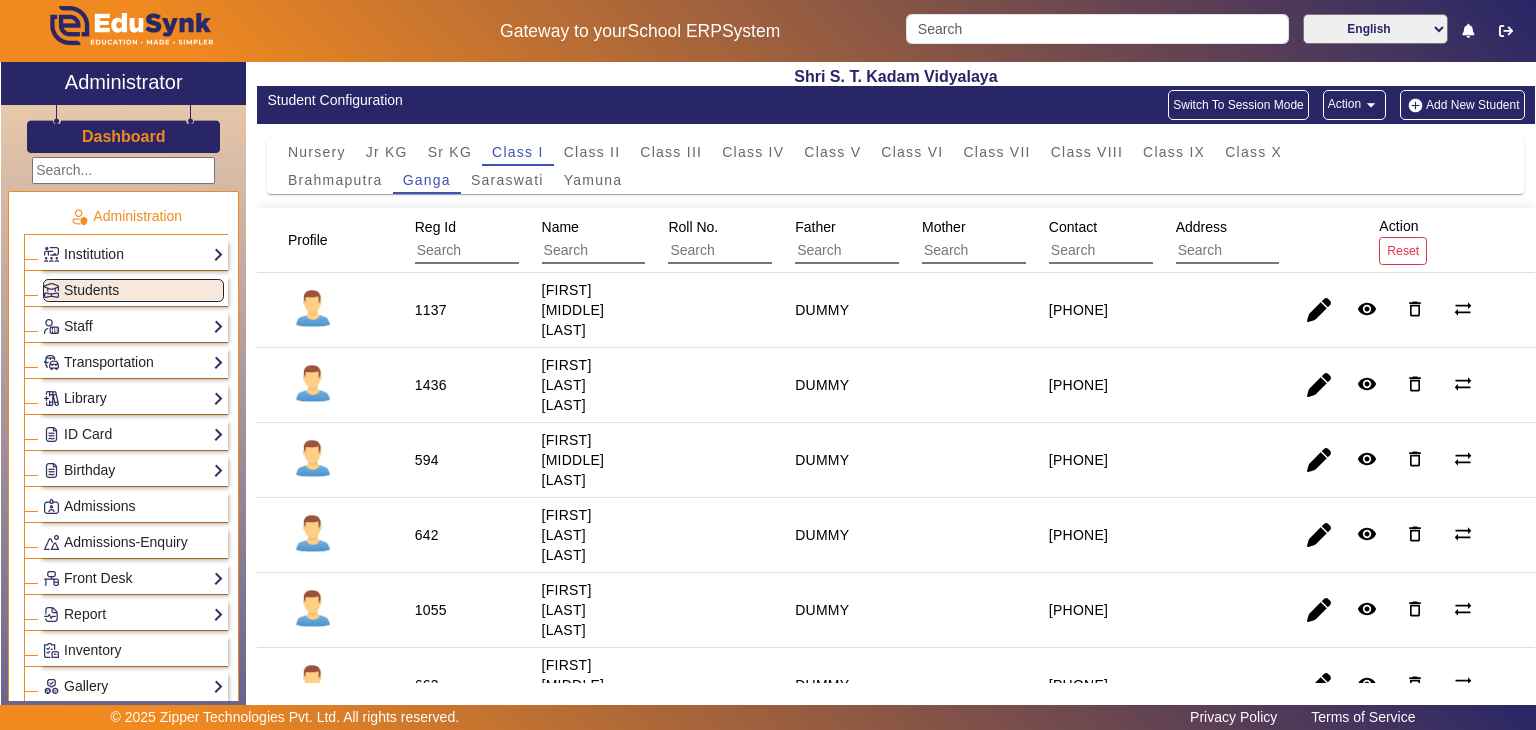 click on "DUMMY" at bounding box center (822, 385) 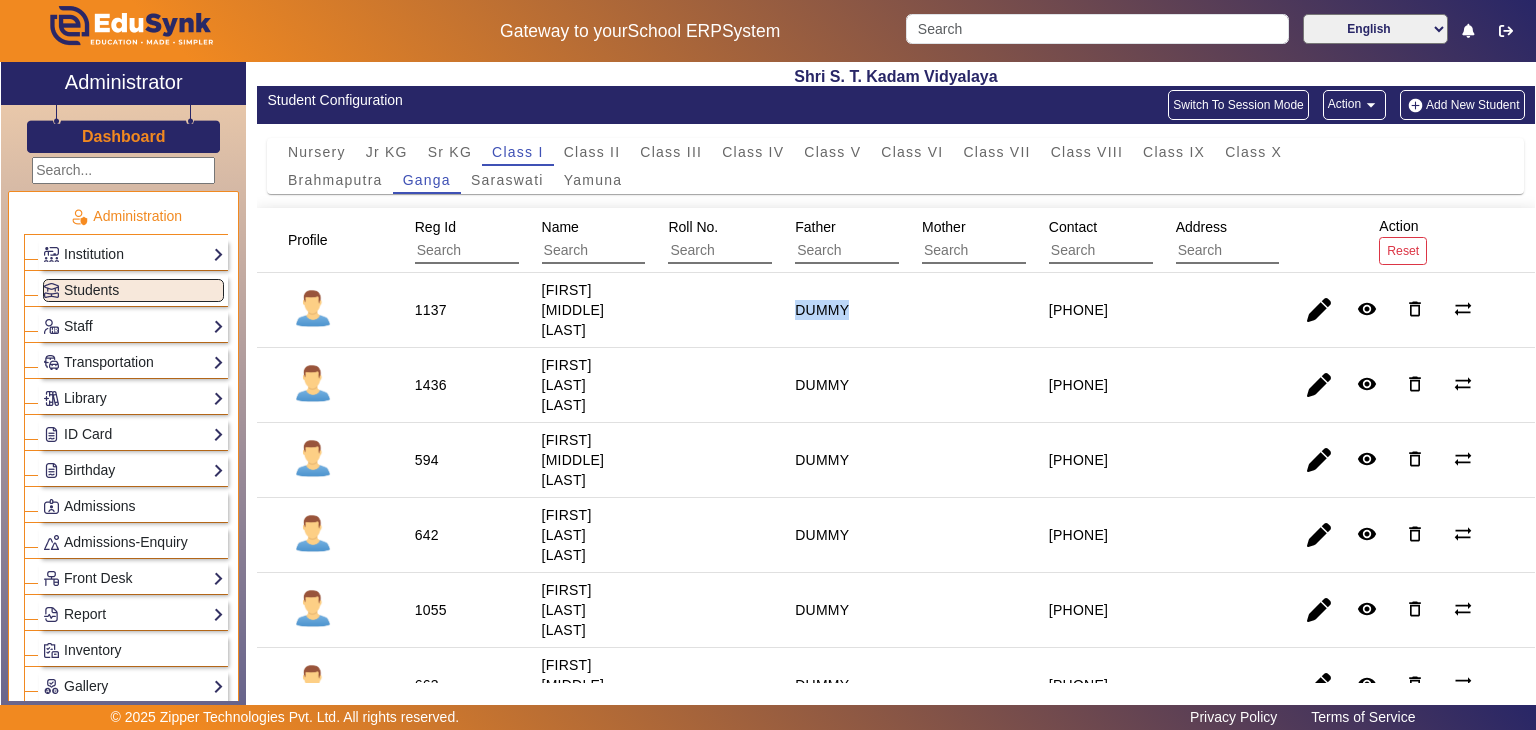 click on "DUMMY" at bounding box center (822, 385) 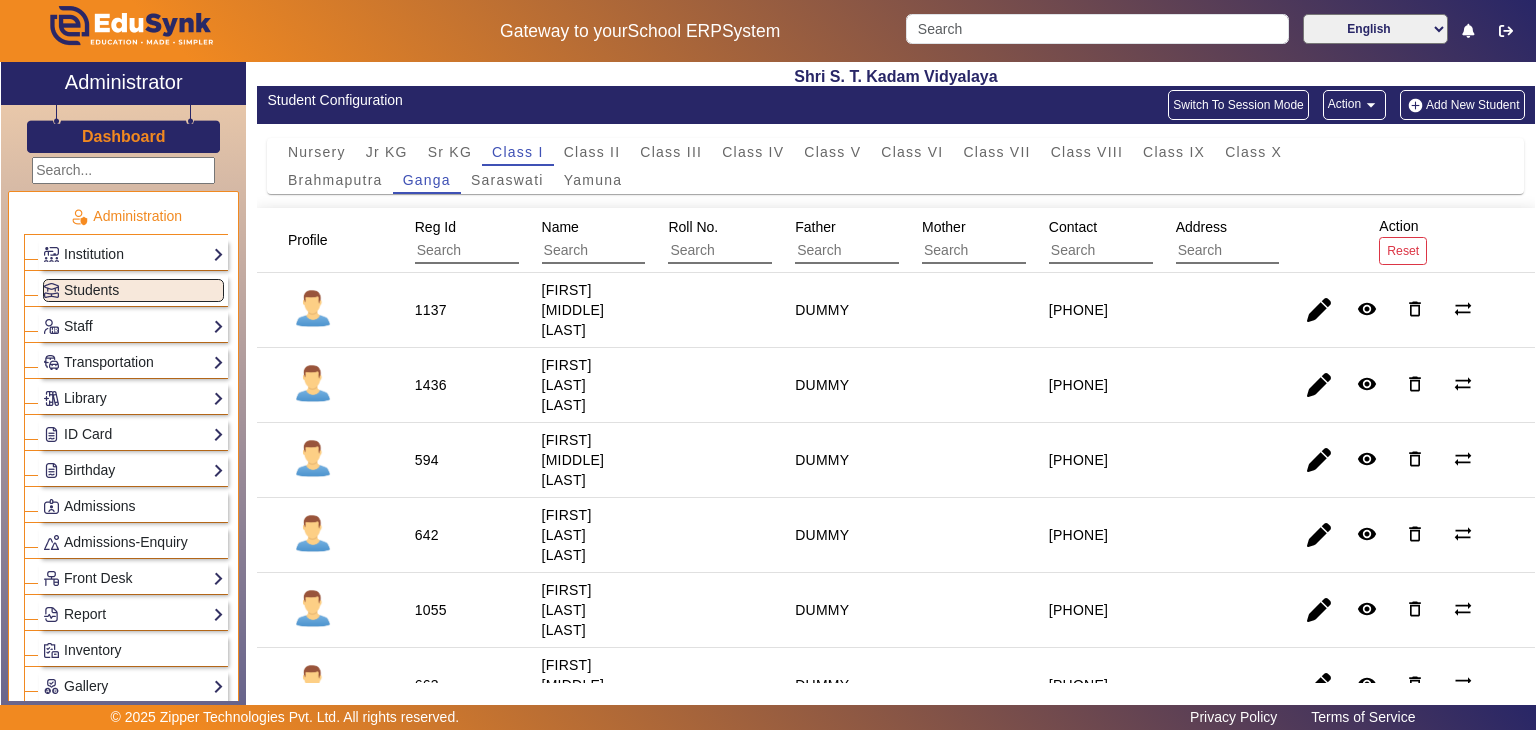 click on "DUMMY" at bounding box center [822, 460] 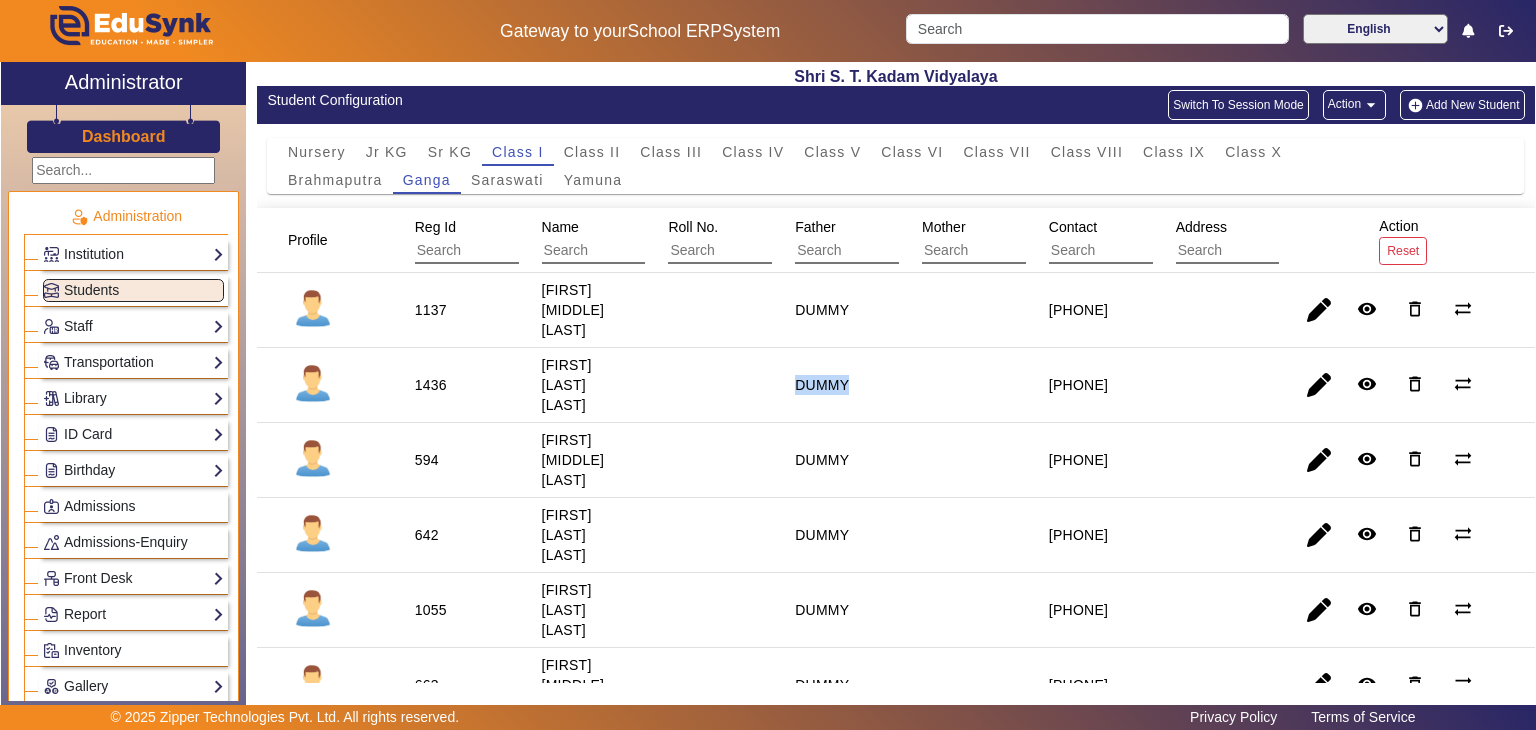 click on "DUMMY" at bounding box center (822, 460) 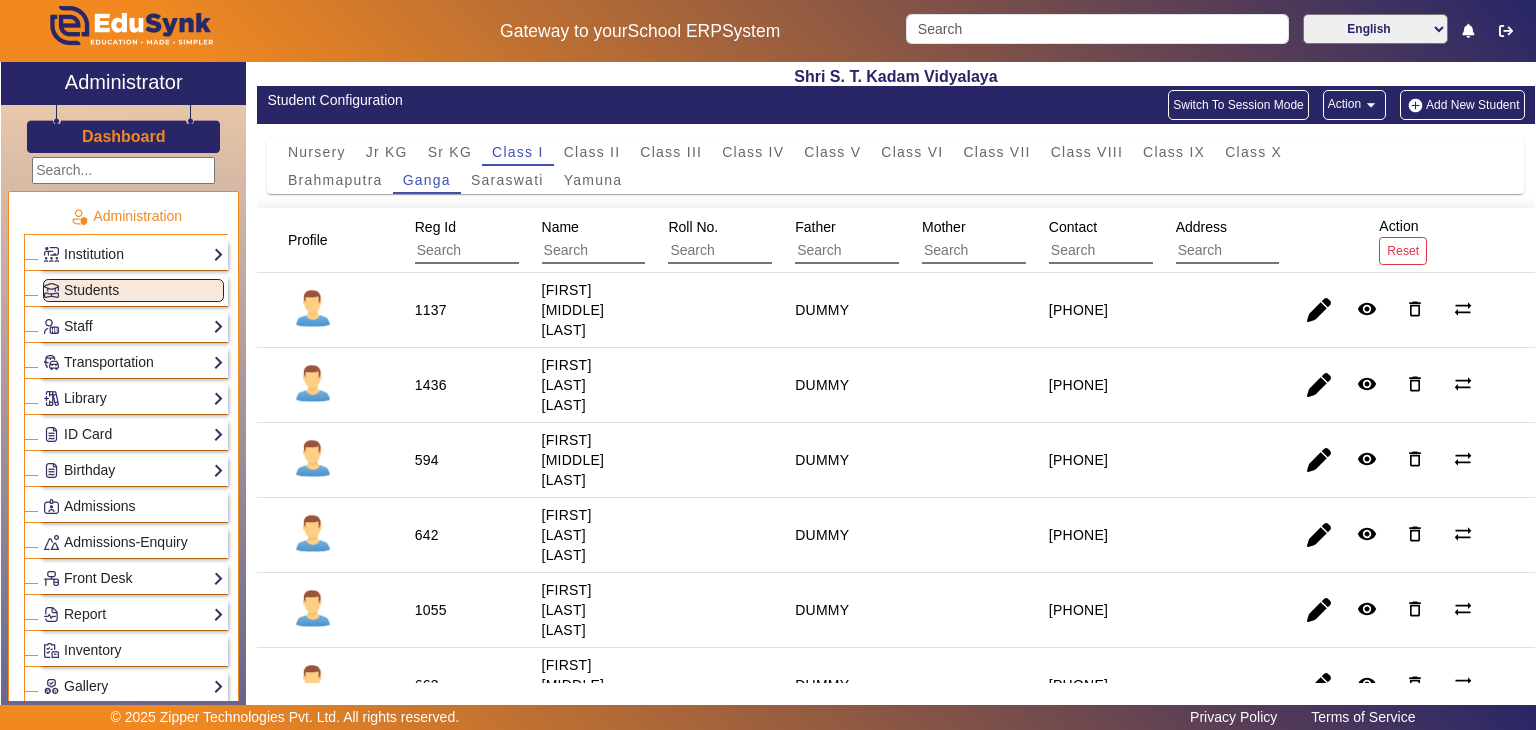 click on "DUMMY" at bounding box center [822, 535] 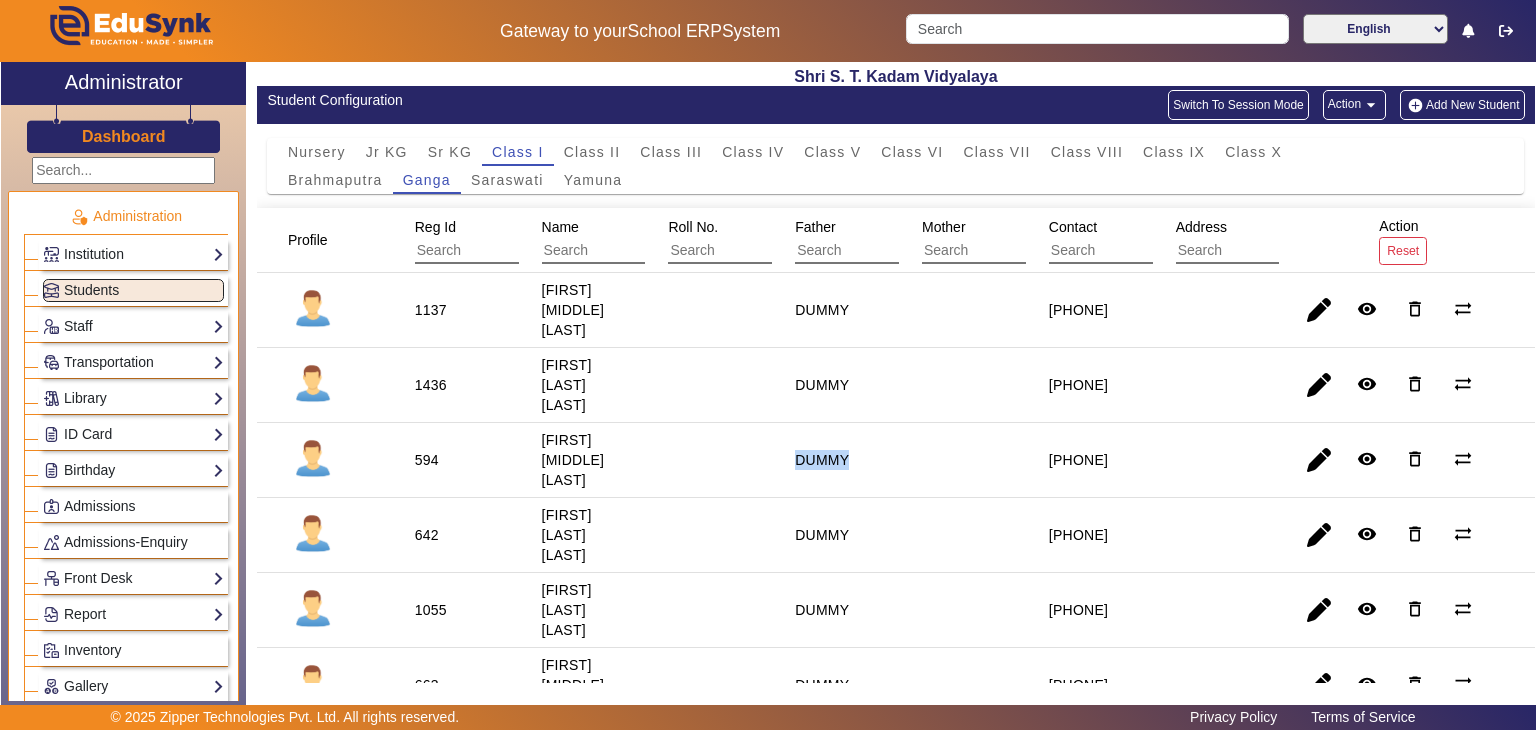click on "DUMMY" at bounding box center [822, 535] 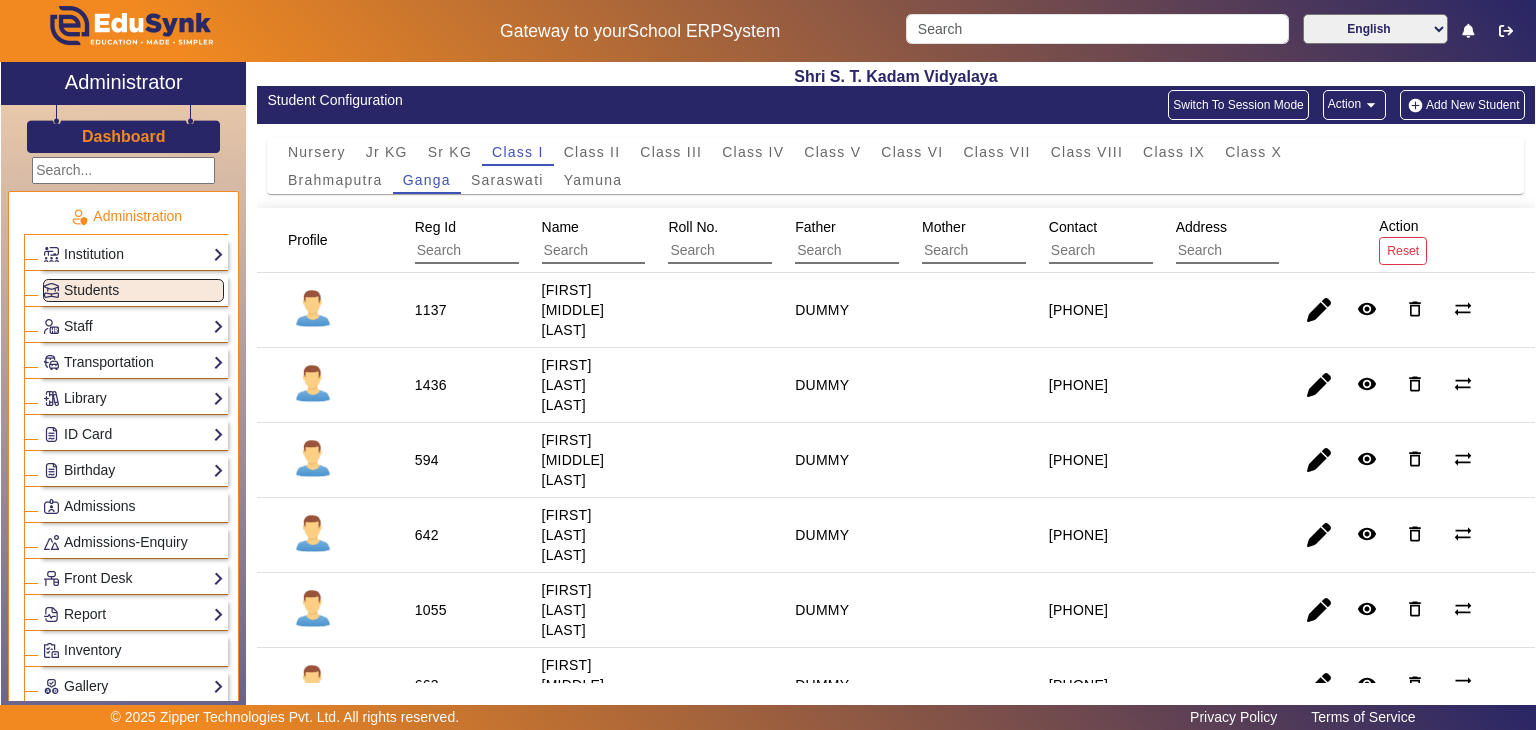 click on "DUMMY" at bounding box center (822, 610) 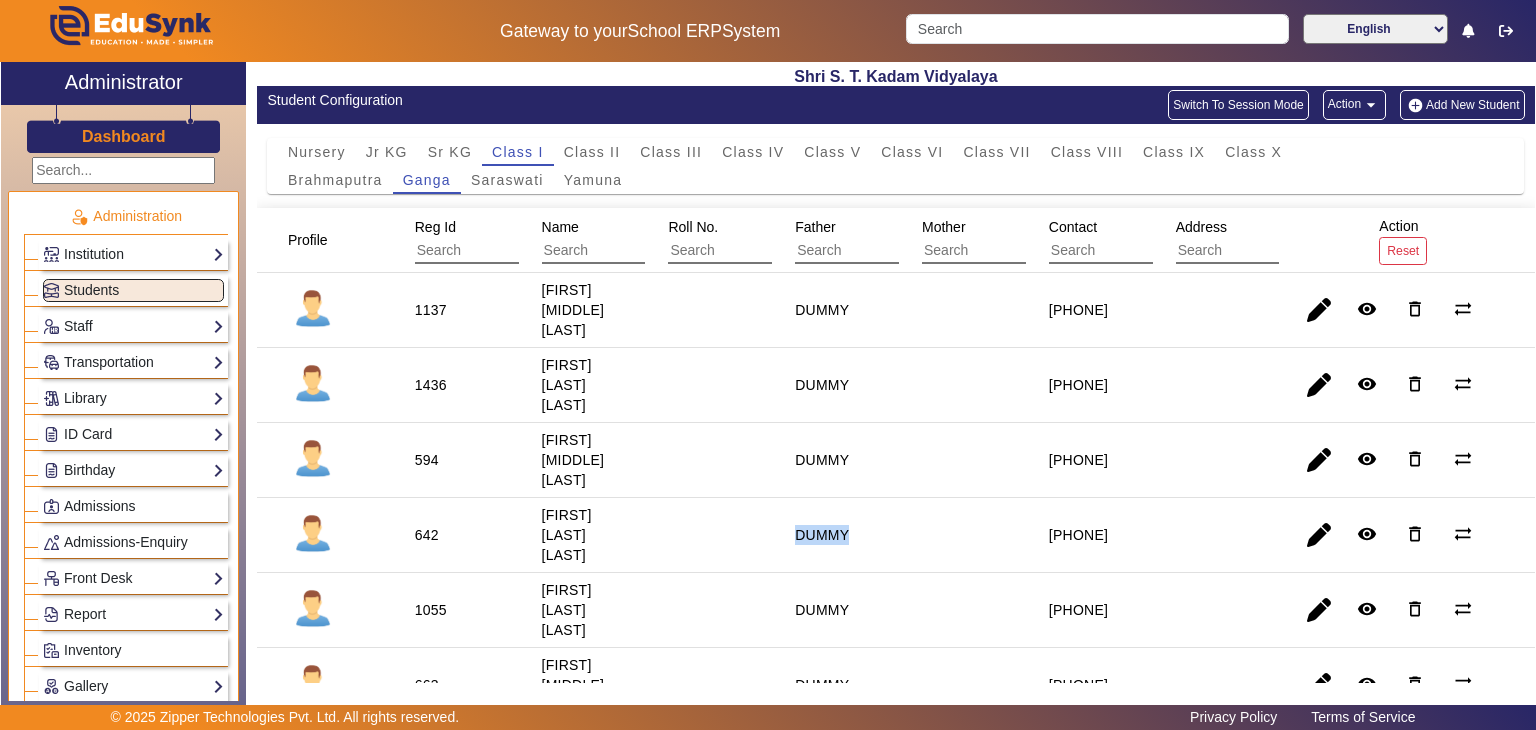 click on "DUMMY" at bounding box center (822, 610) 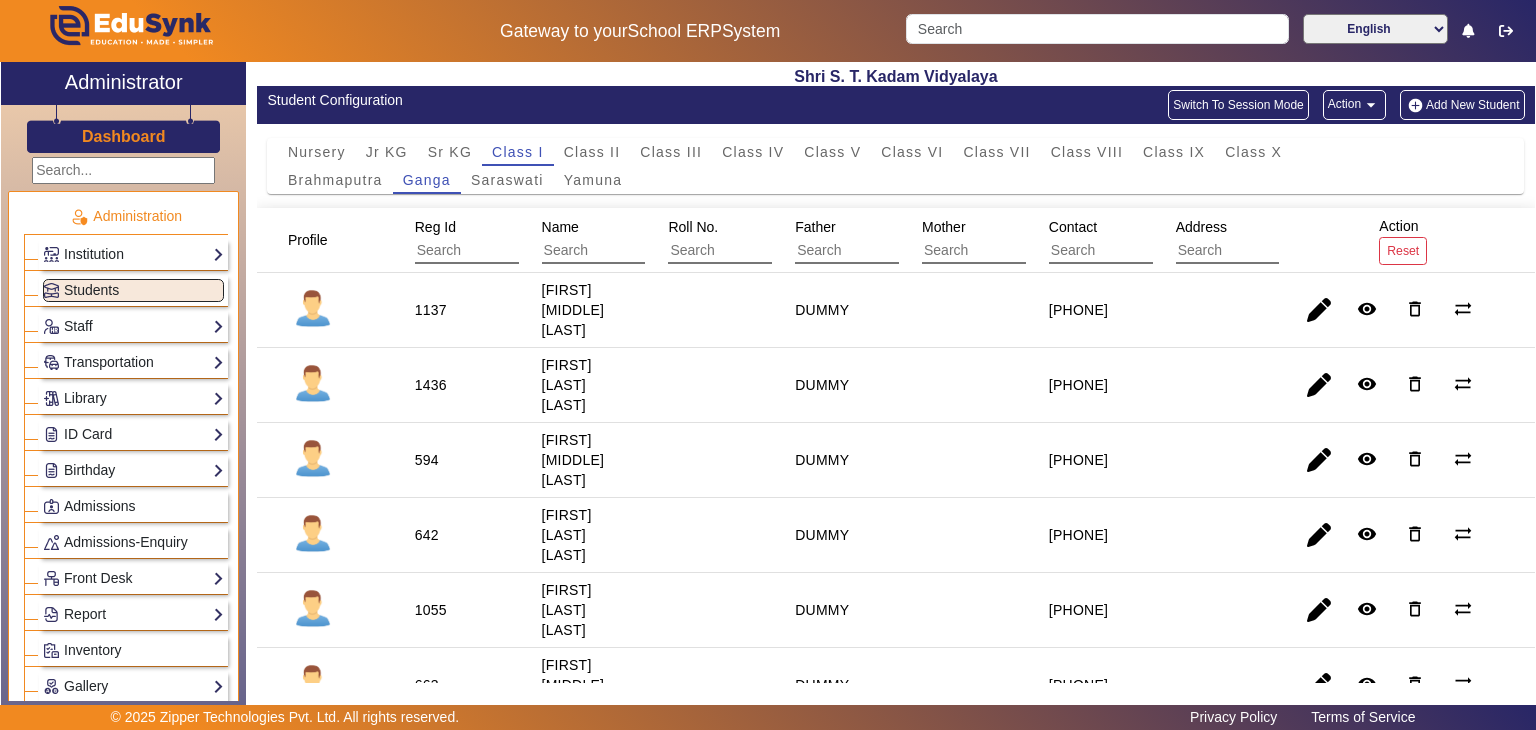 click on "DUMMY" at bounding box center [822, 685] 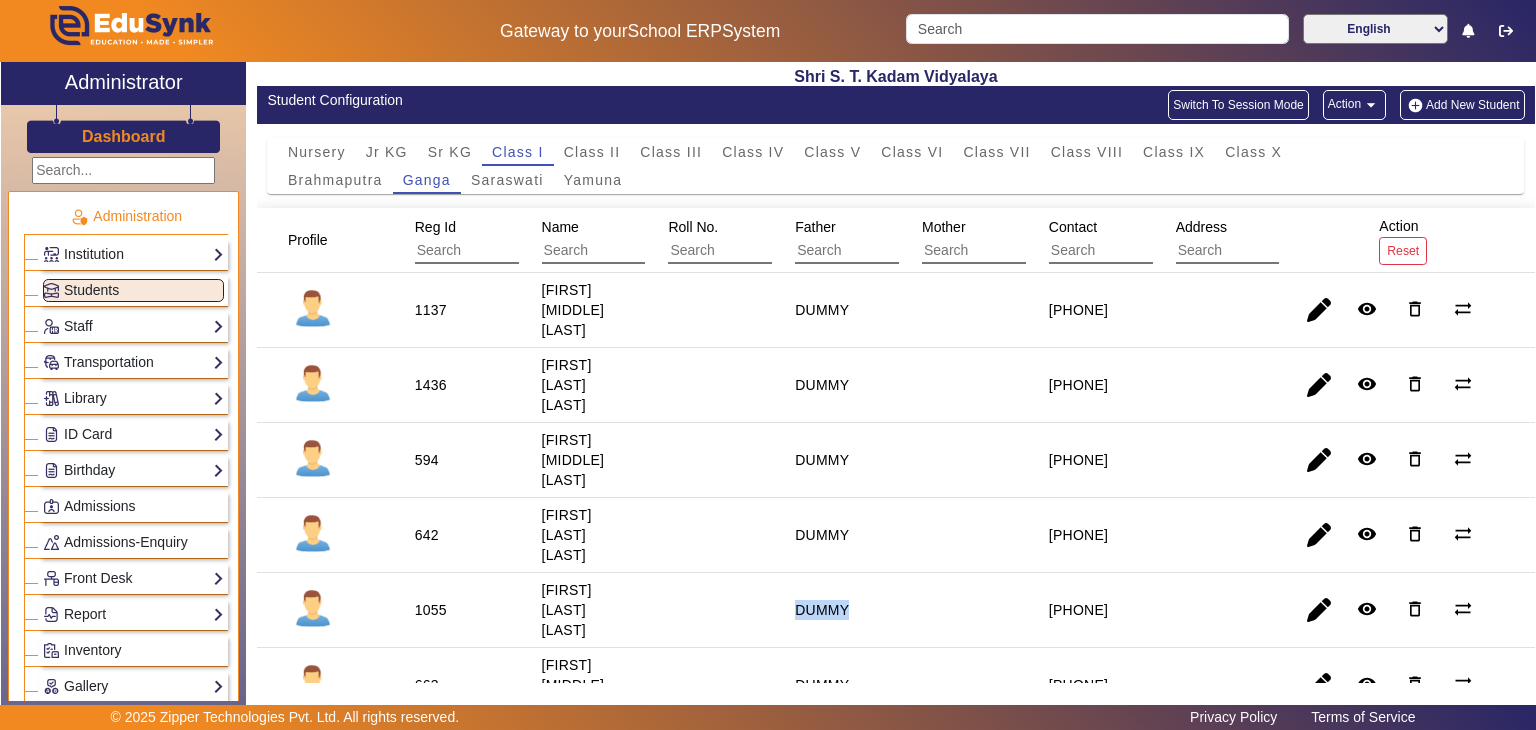 click on "DUMMY" at bounding box center (822, 685) 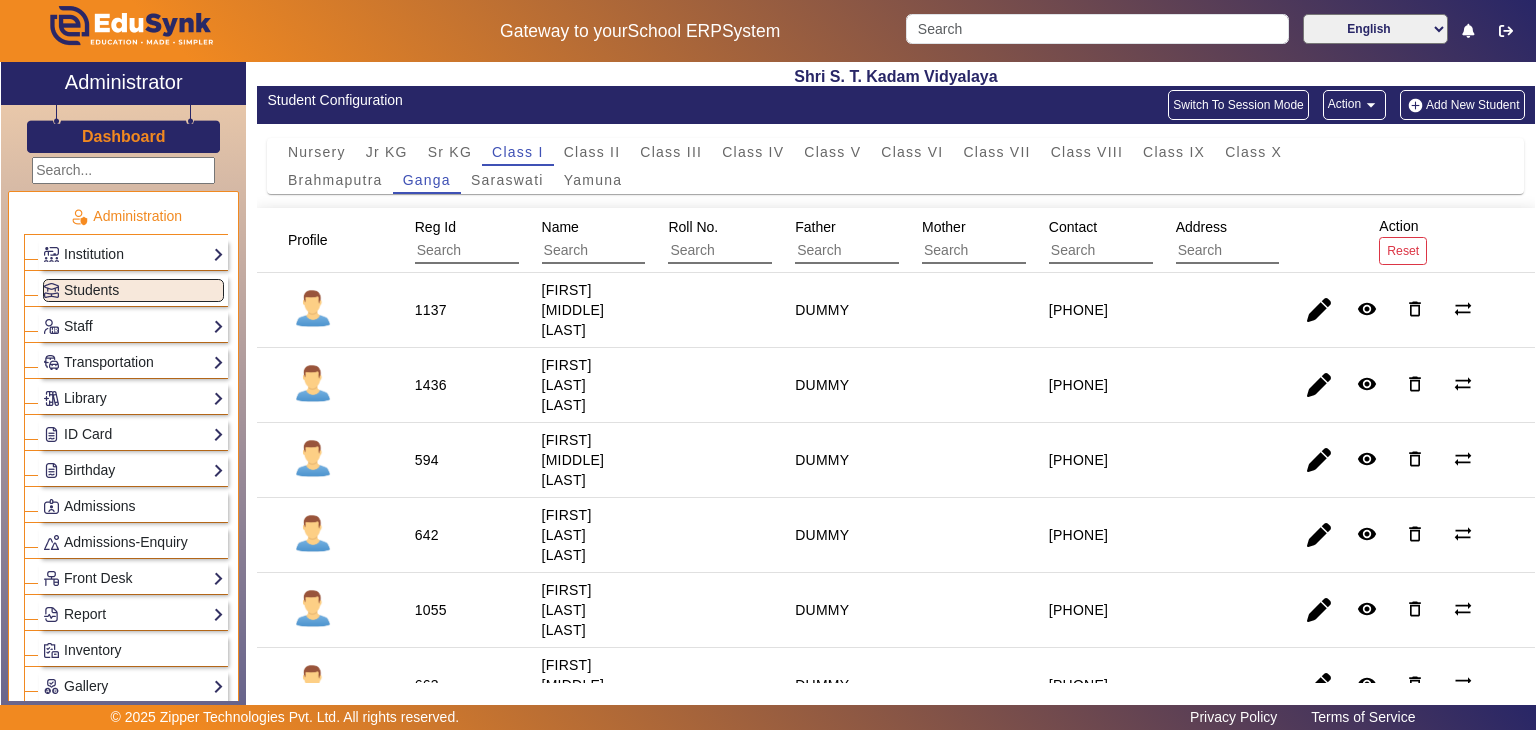 click on "DUMMY" at bounding box center (822, 760) 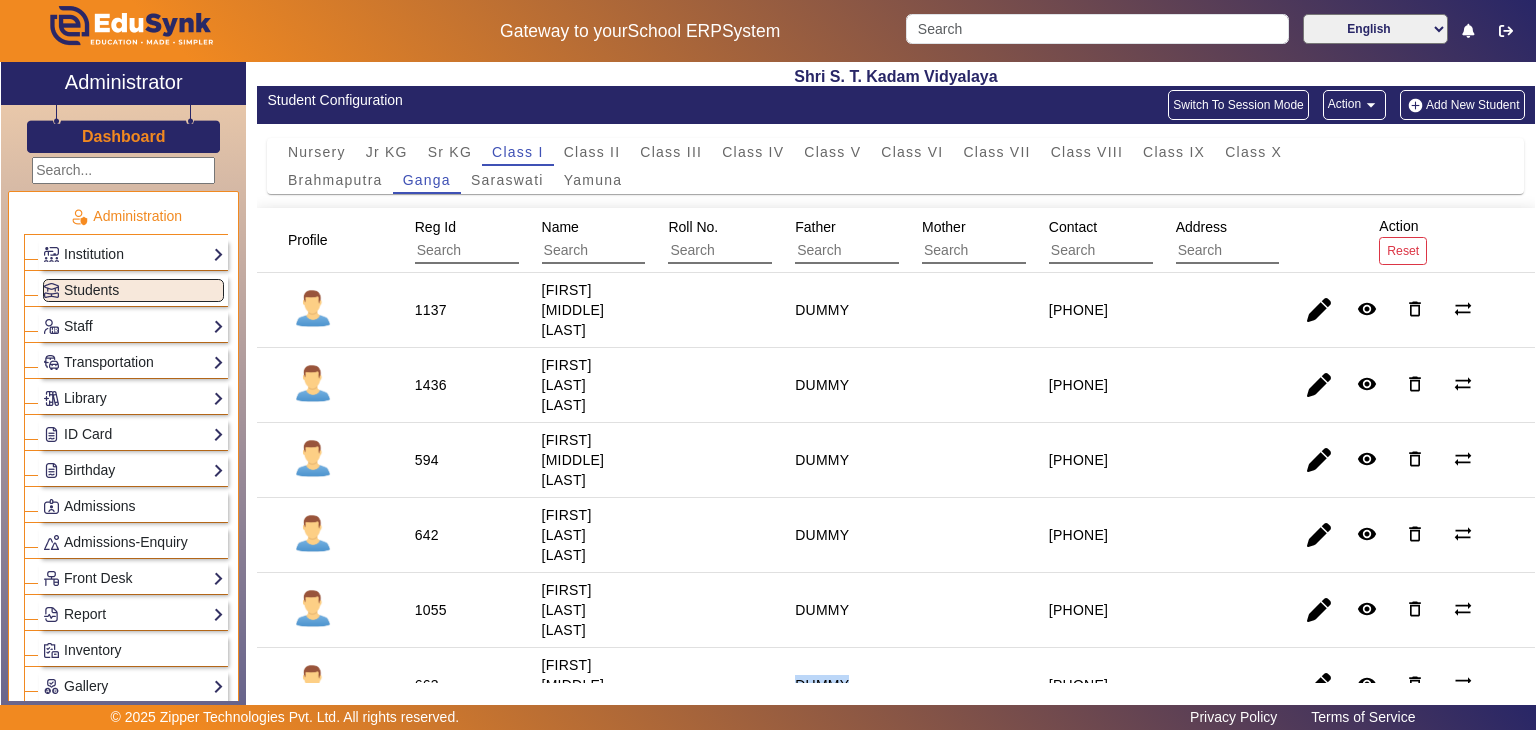 click on "DUMMY" at bounding box center (822, 760) 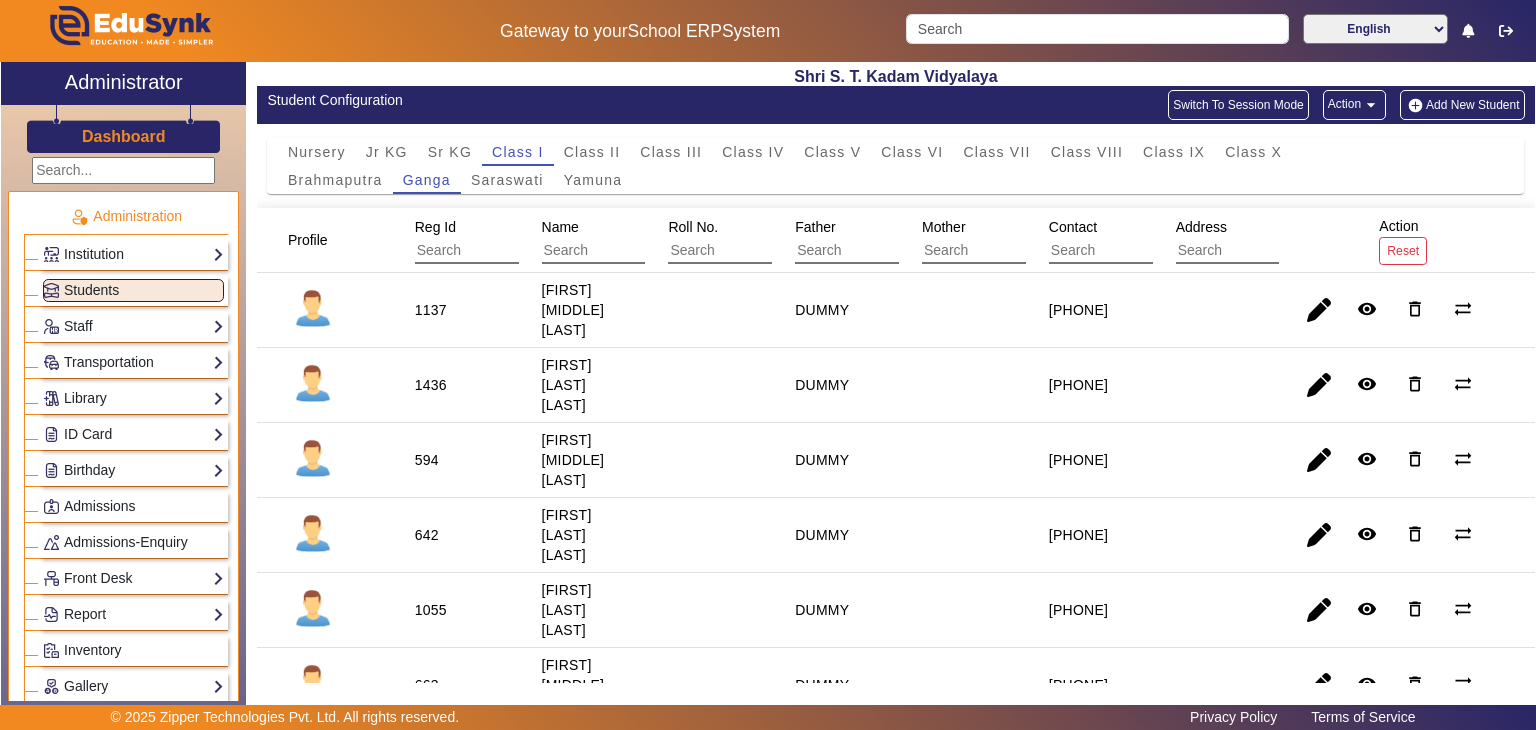 click on "DUMMY" at bounding box center (822, 385) 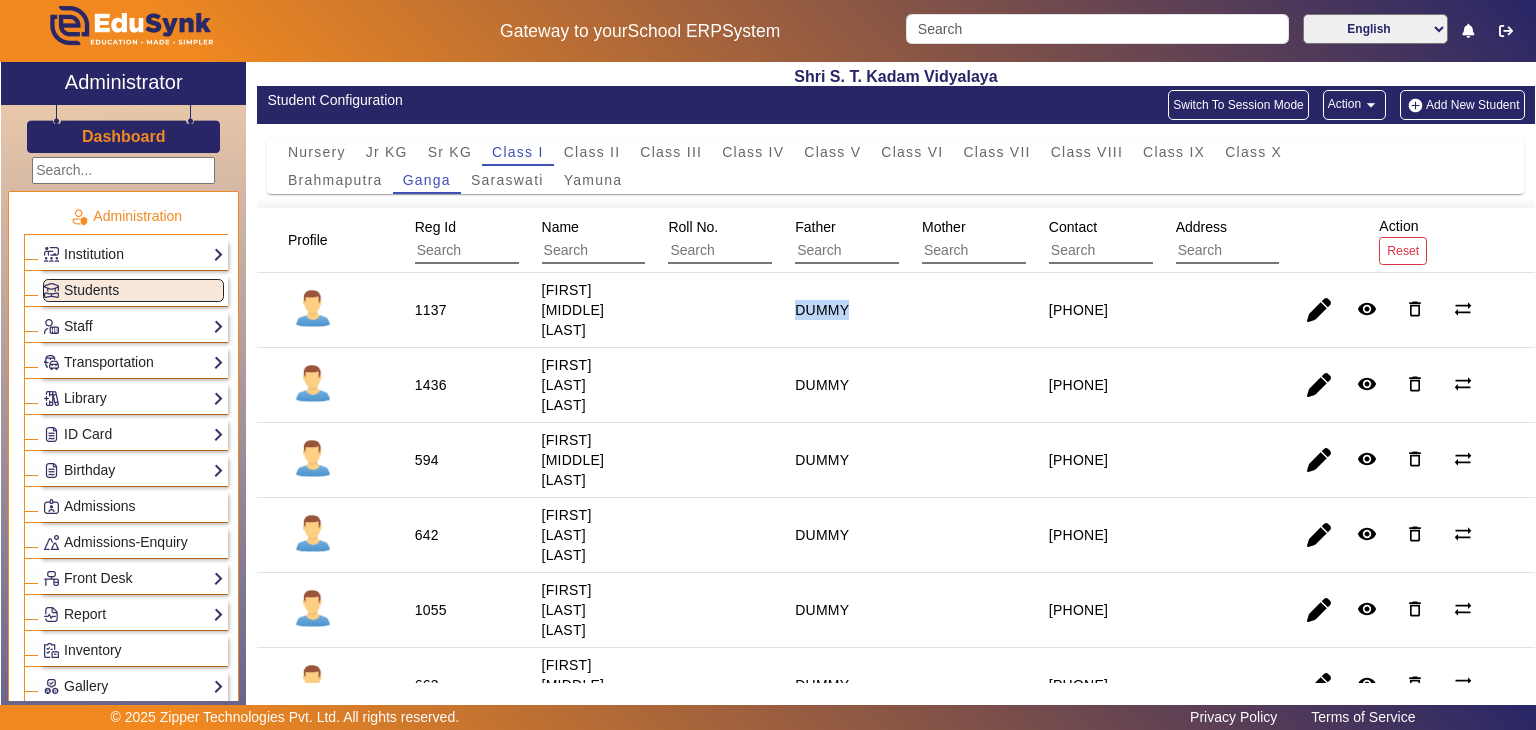 click on "DUMMY" at bounding box center (822, 385) 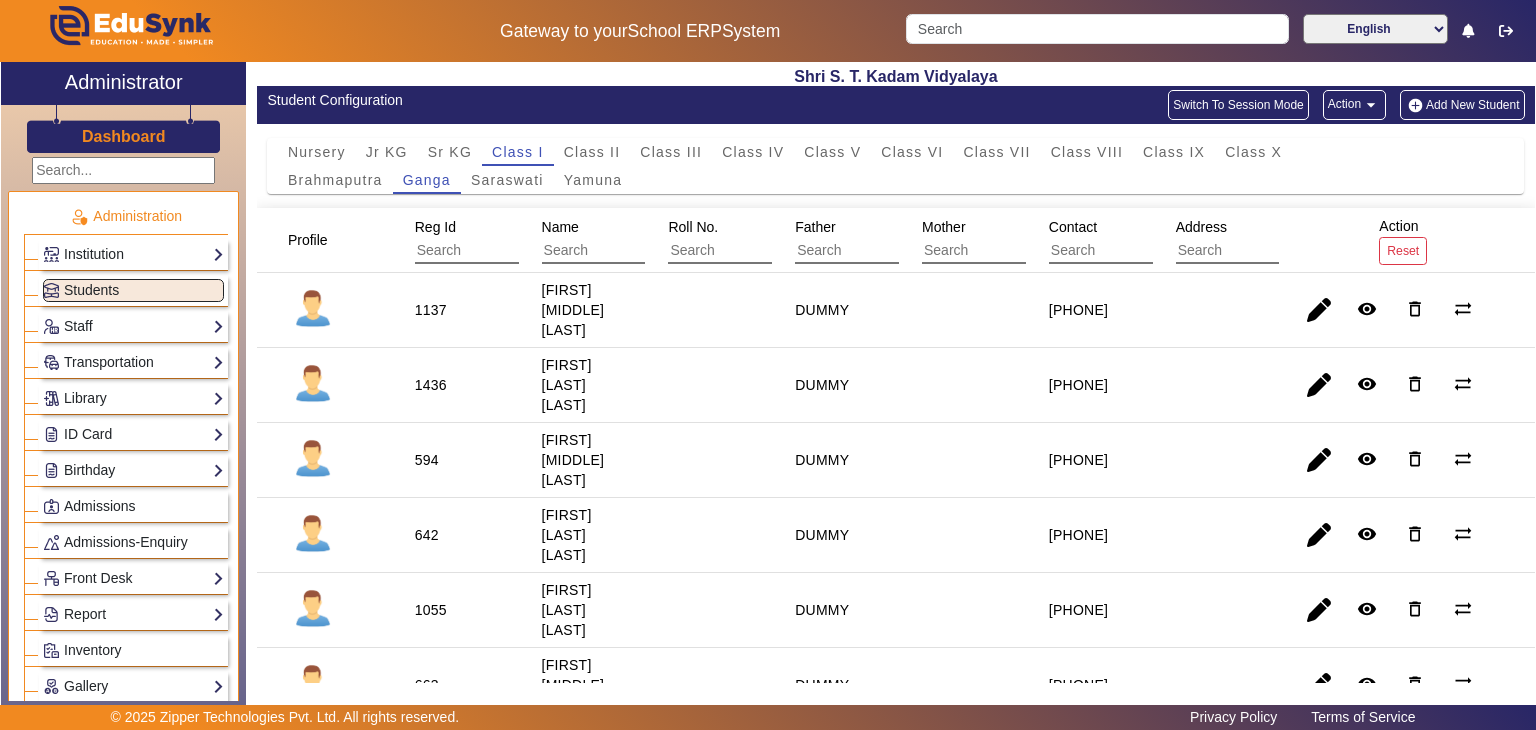 click on "DUMMY" at bounding box center [822, 460] 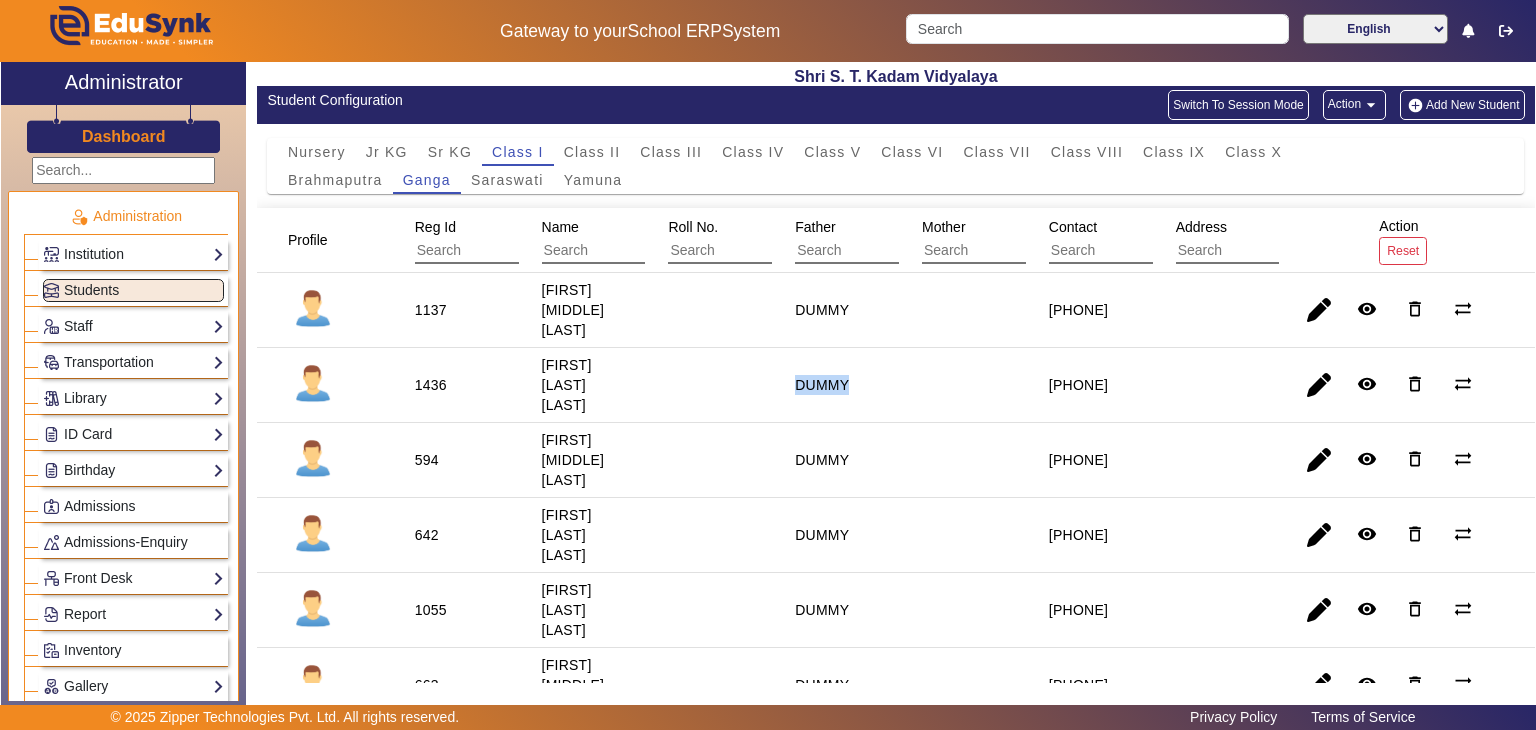 click on "DUMMY" at bounding box center (822, 460) 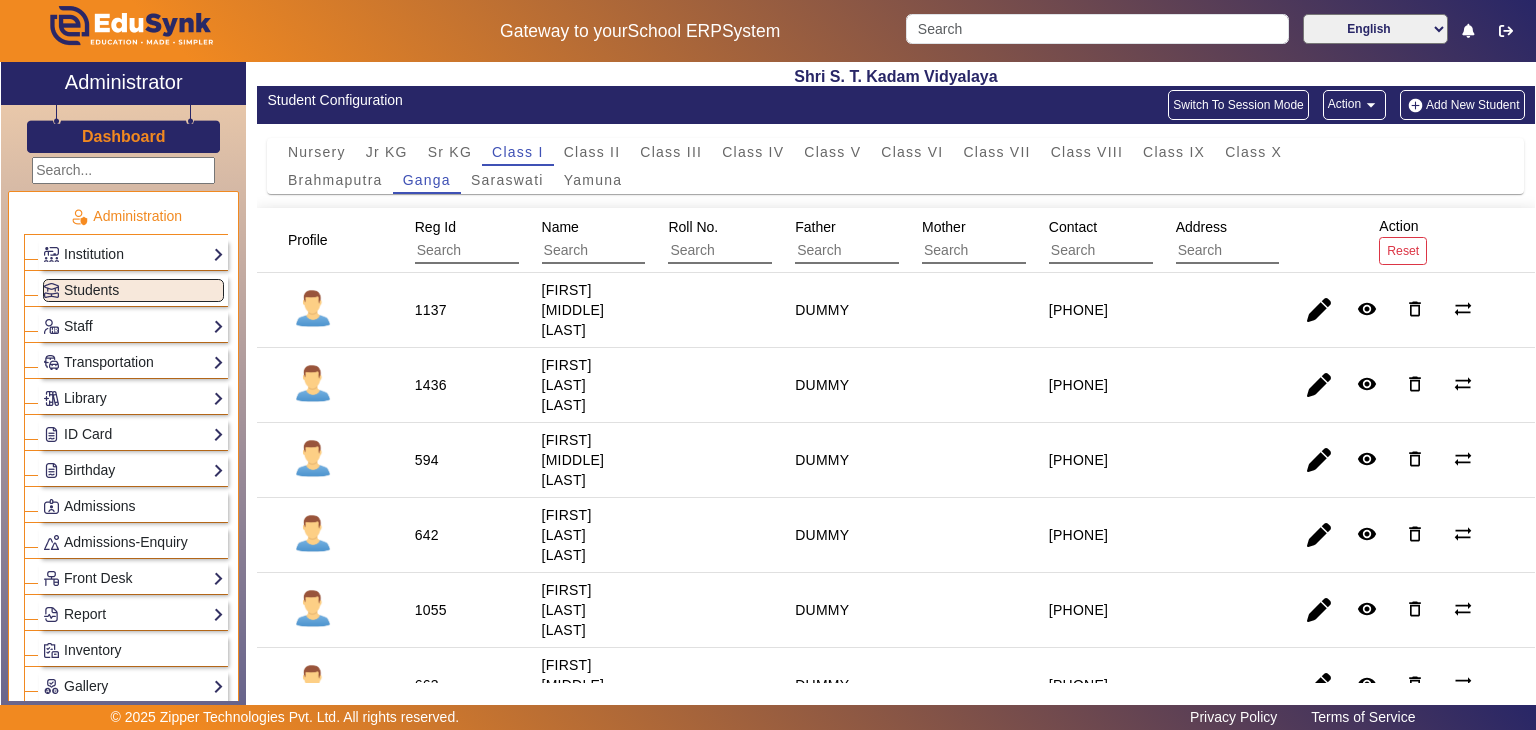 click on "DUMMY" at bounding box center (822, 535) 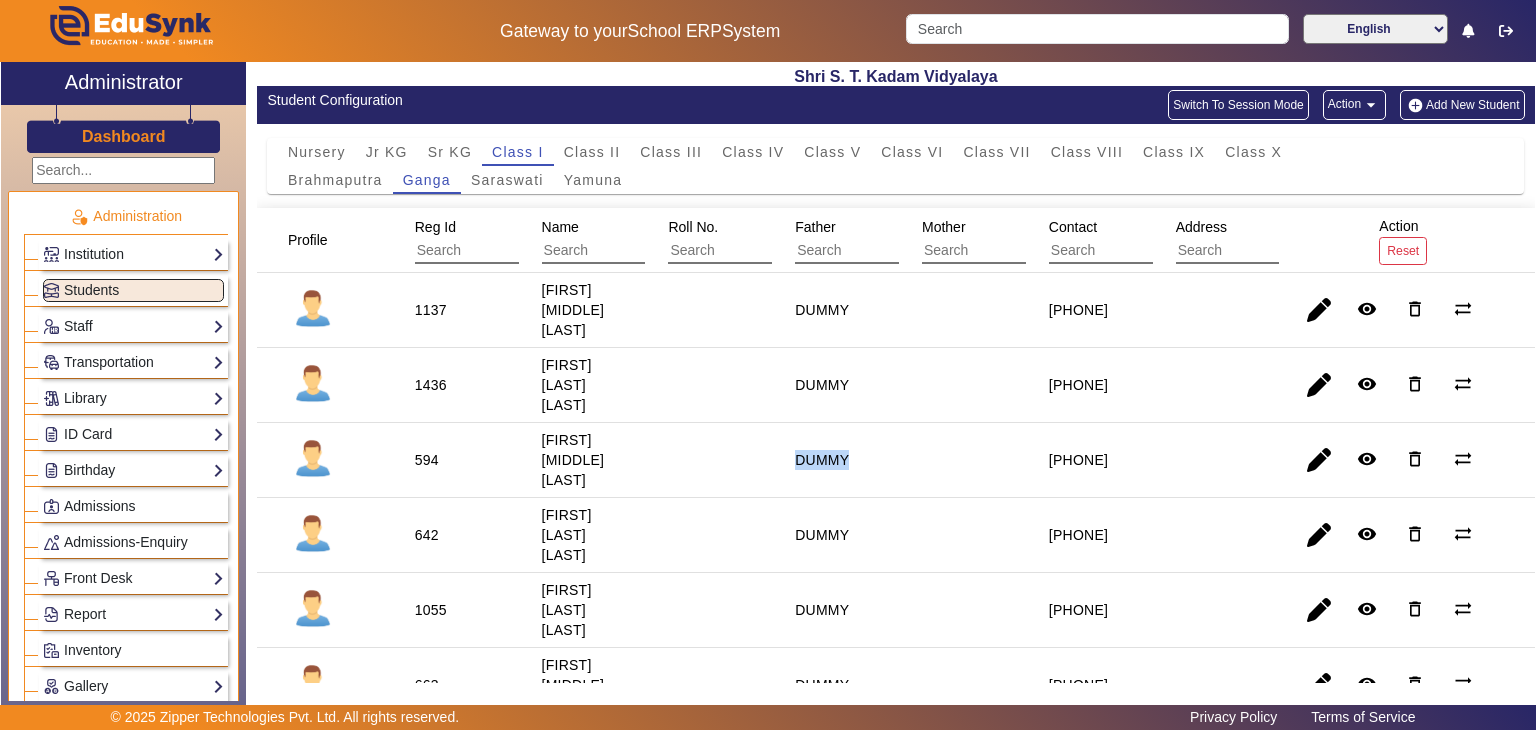 click on "DUMMY" at bounding box center (822, 535) 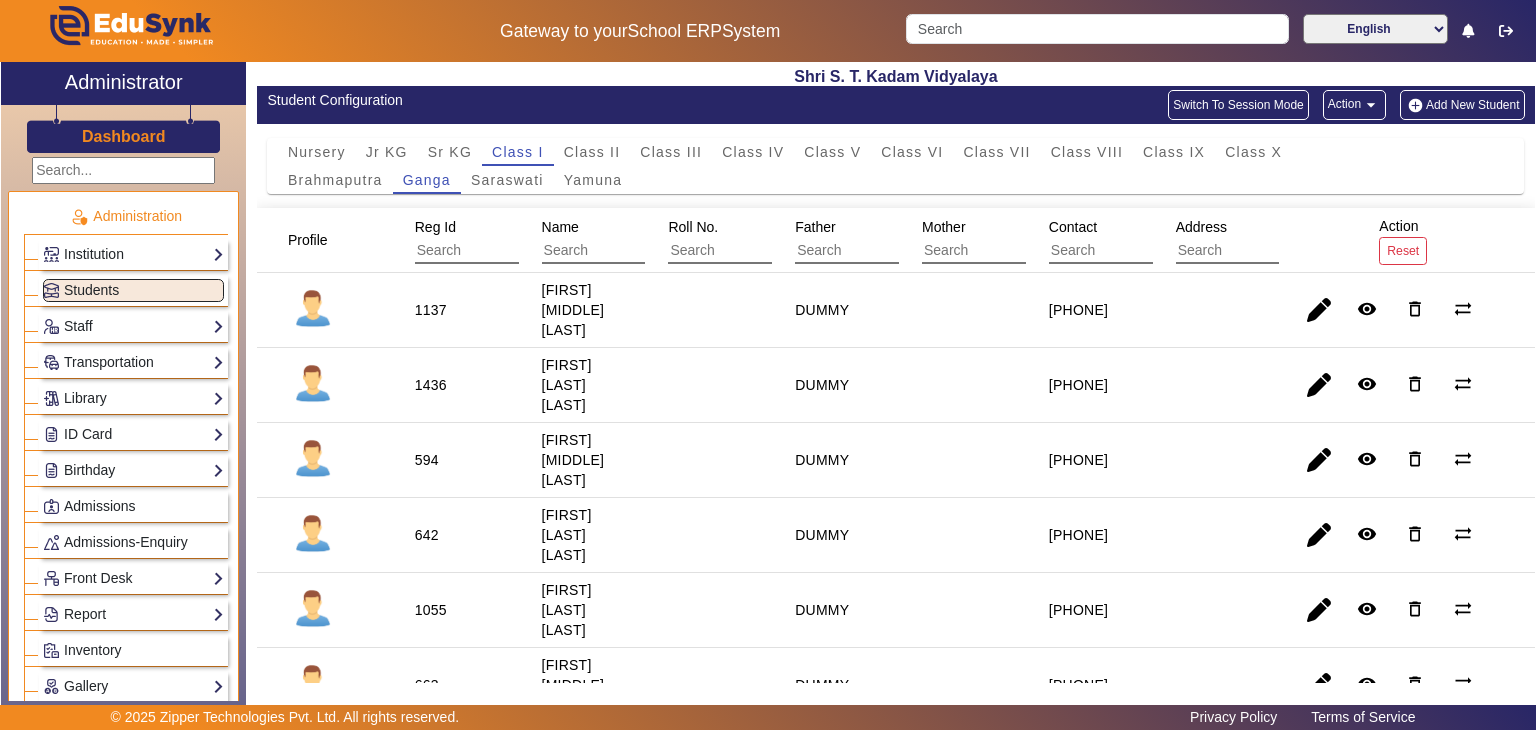 click on "DUMMY" at bounding box center (822, 610) 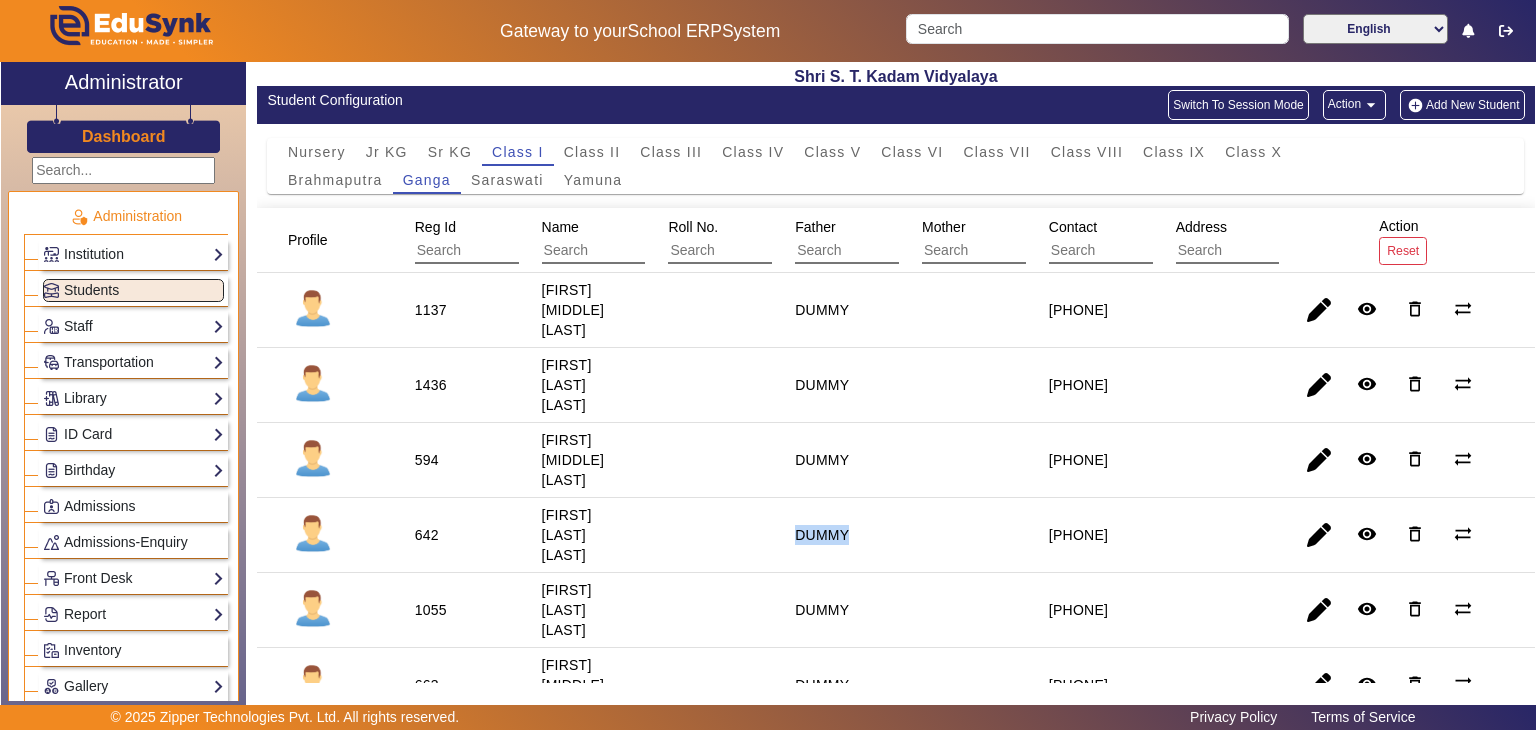 click on "DUMMY" at bounding box center [822, 610] 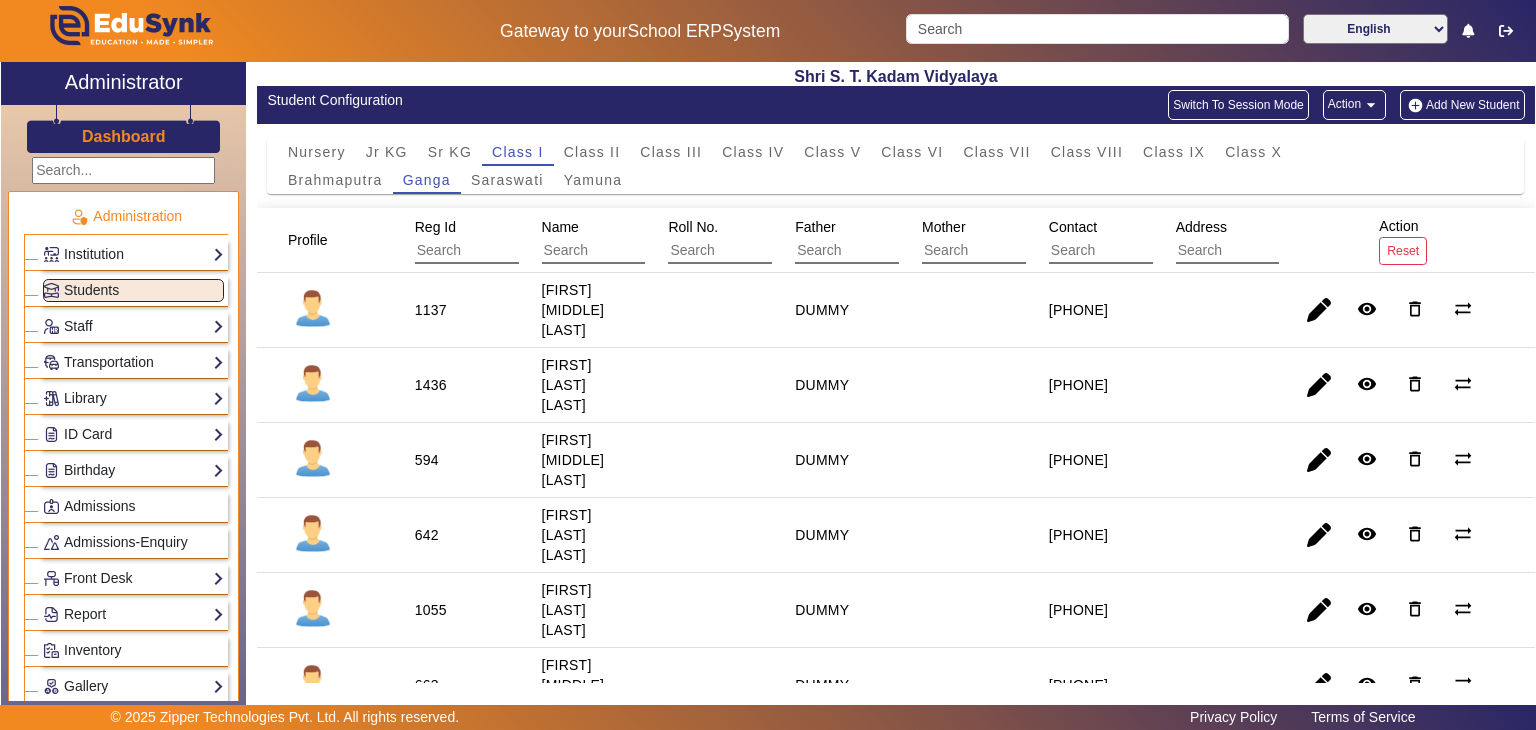 click on "DUMMY" at bounding box center (822, 685) 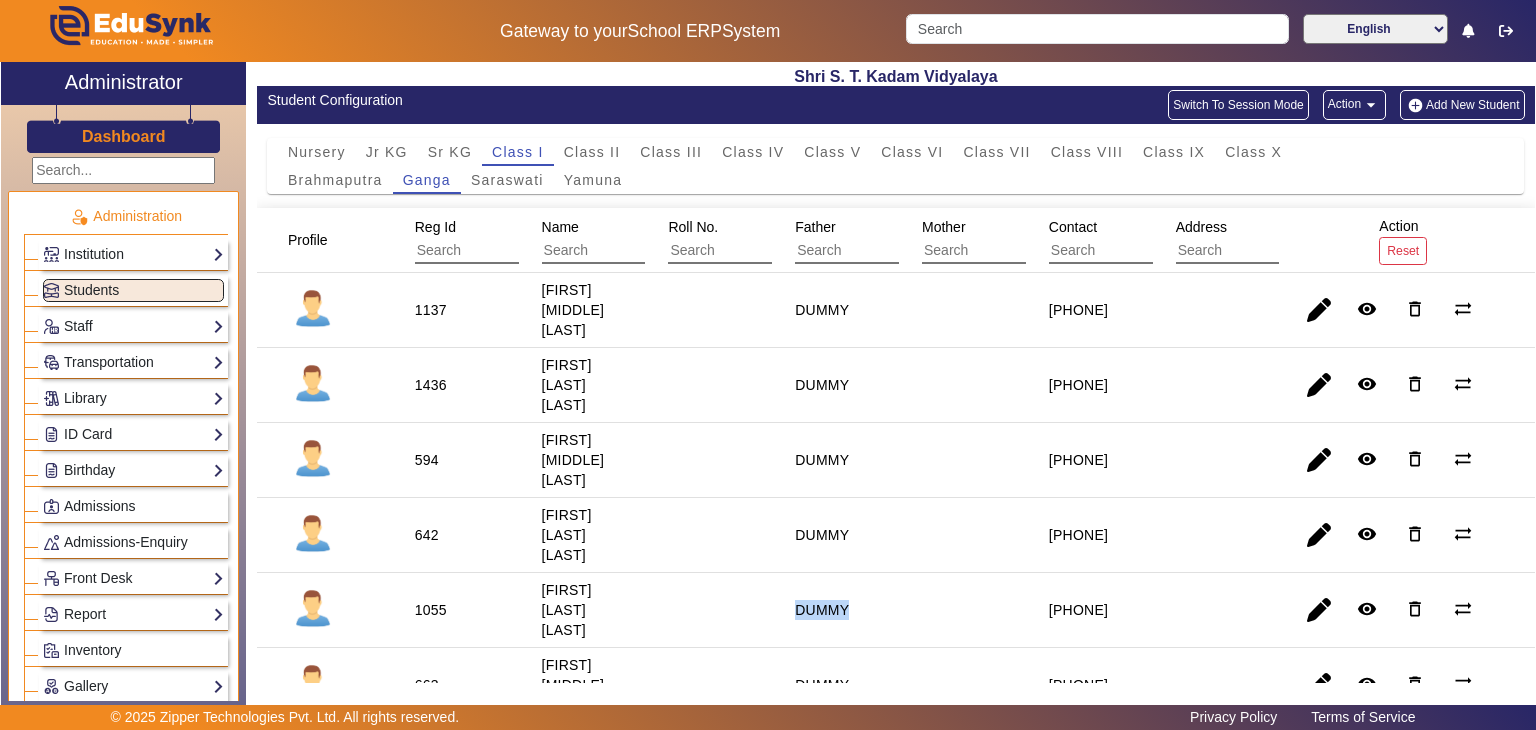click on "DUMMY" at bounding box center [822, 685] 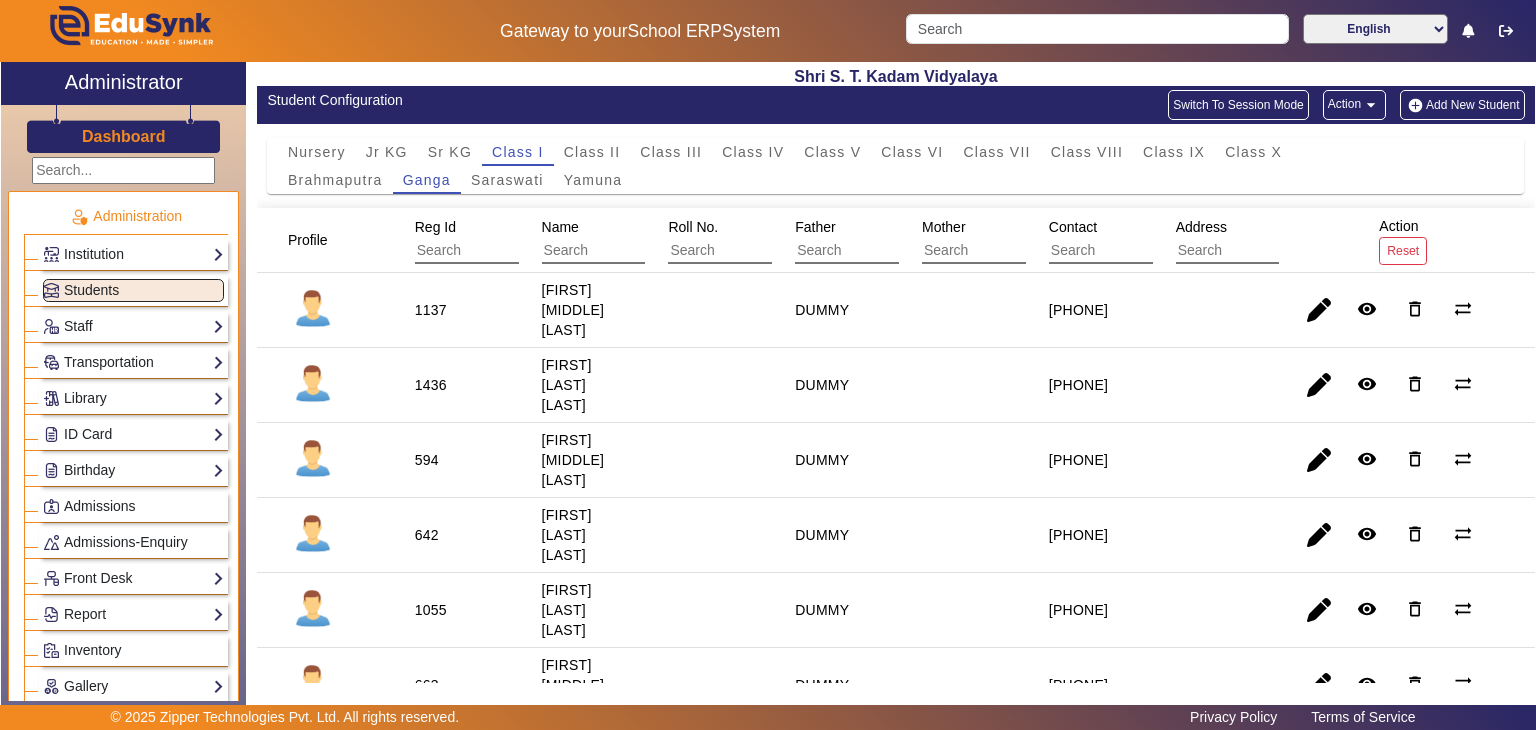 click on "DUMMY" at bounding box center [822, 760] 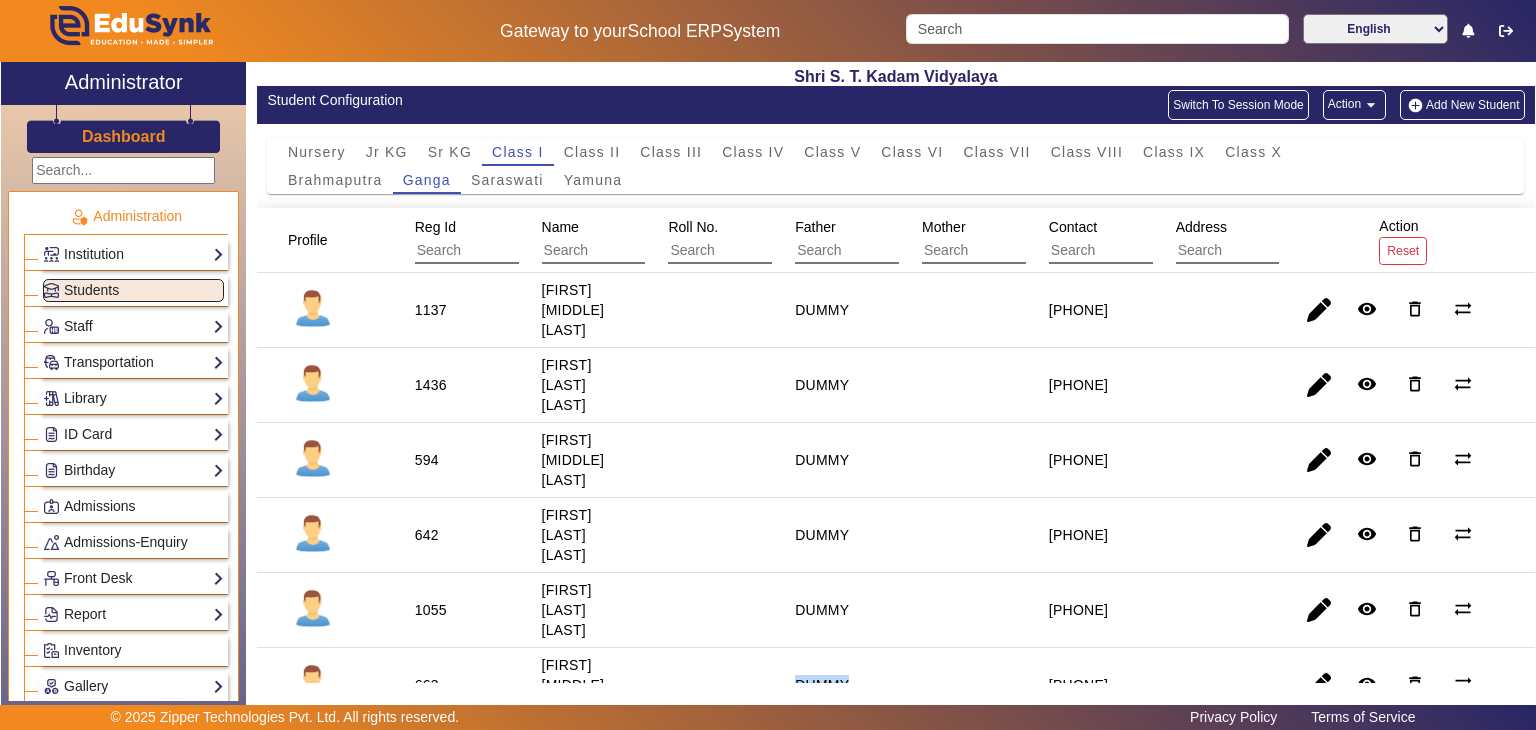 click on "DUMMY" at bounding box center (822, 760) 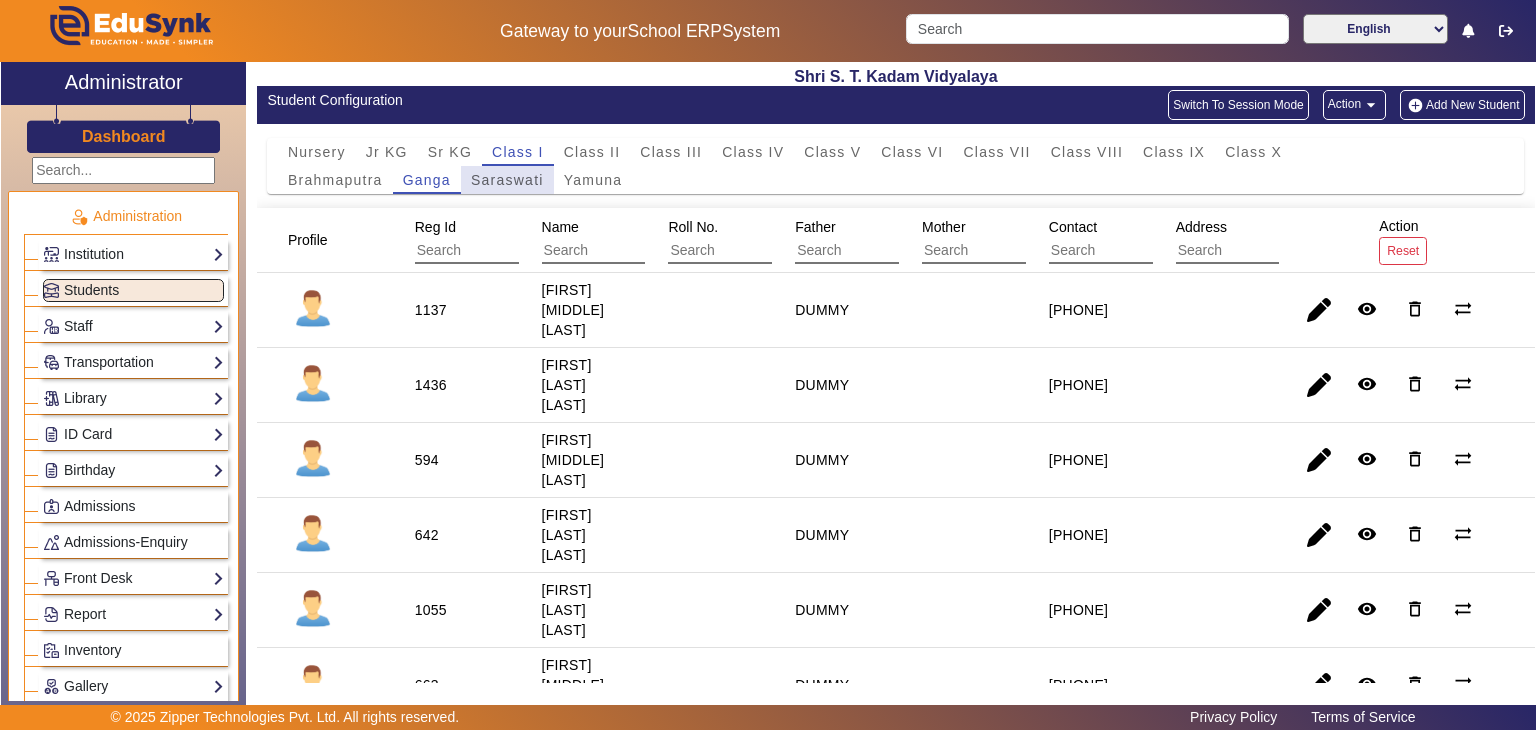 click on "Saraswati" at bounding box center [507, 180] 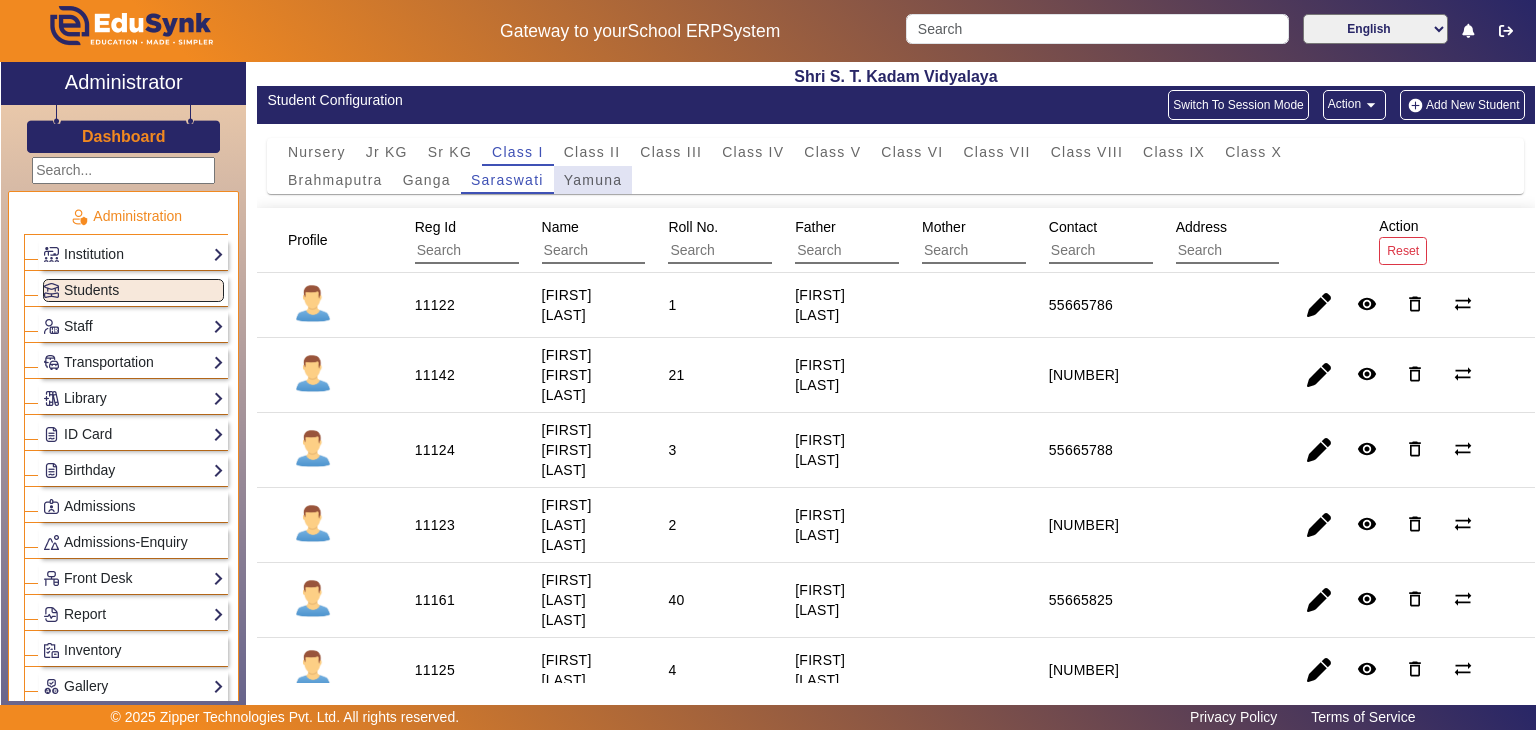 click on "Yamuna" at bounding box center (593, 180) 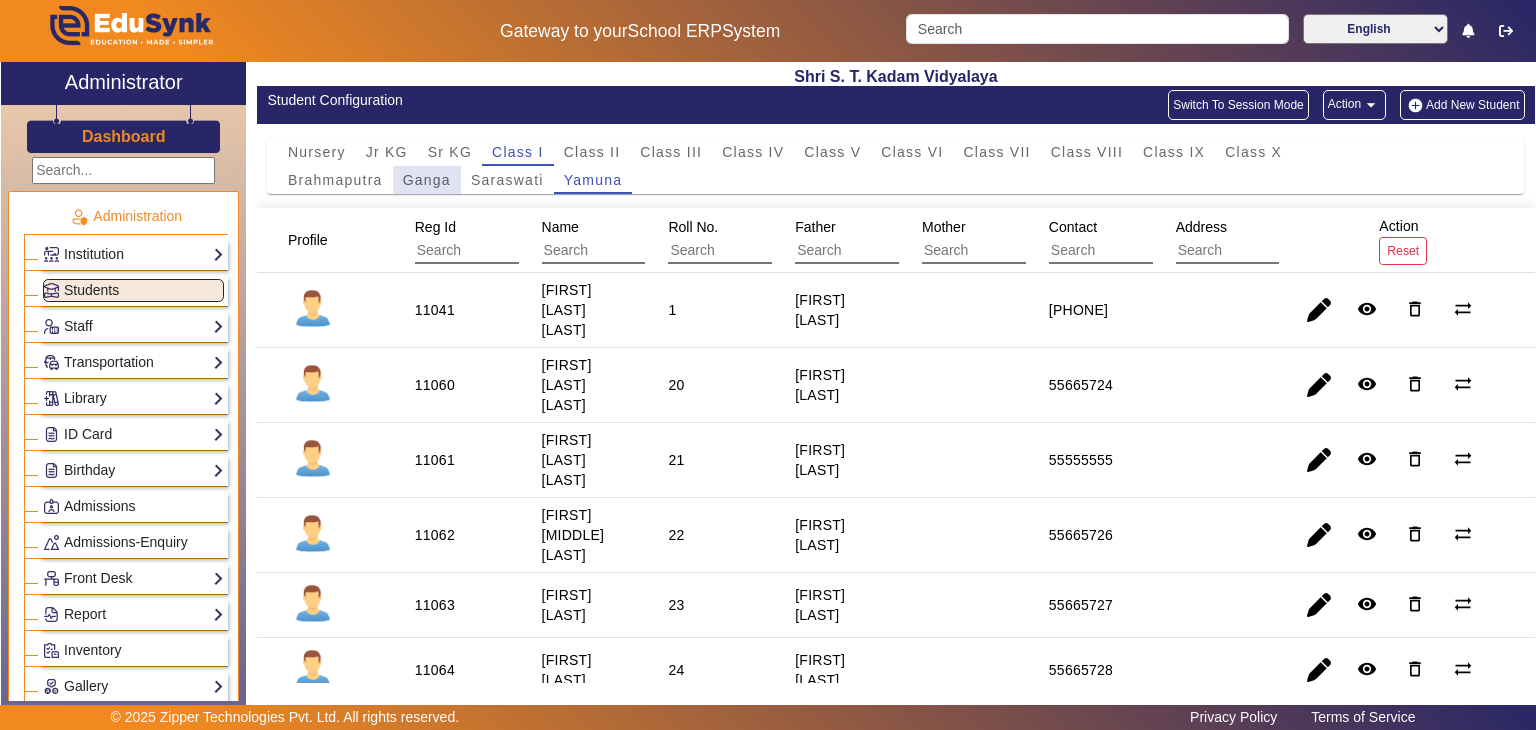 click on "Ganga" at bounding box center [427, 180] 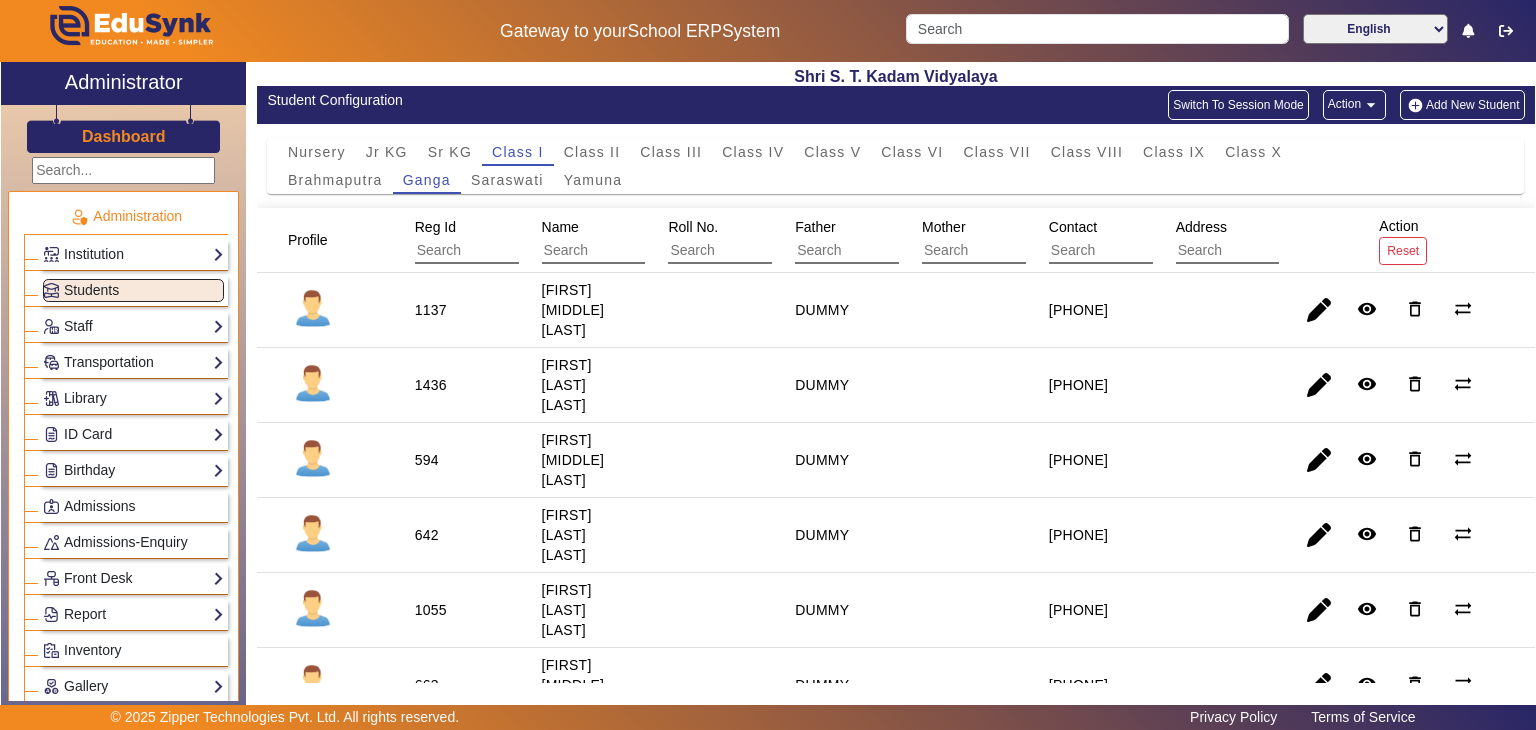 click on "DUMMY" at bounding box center (822, 385) 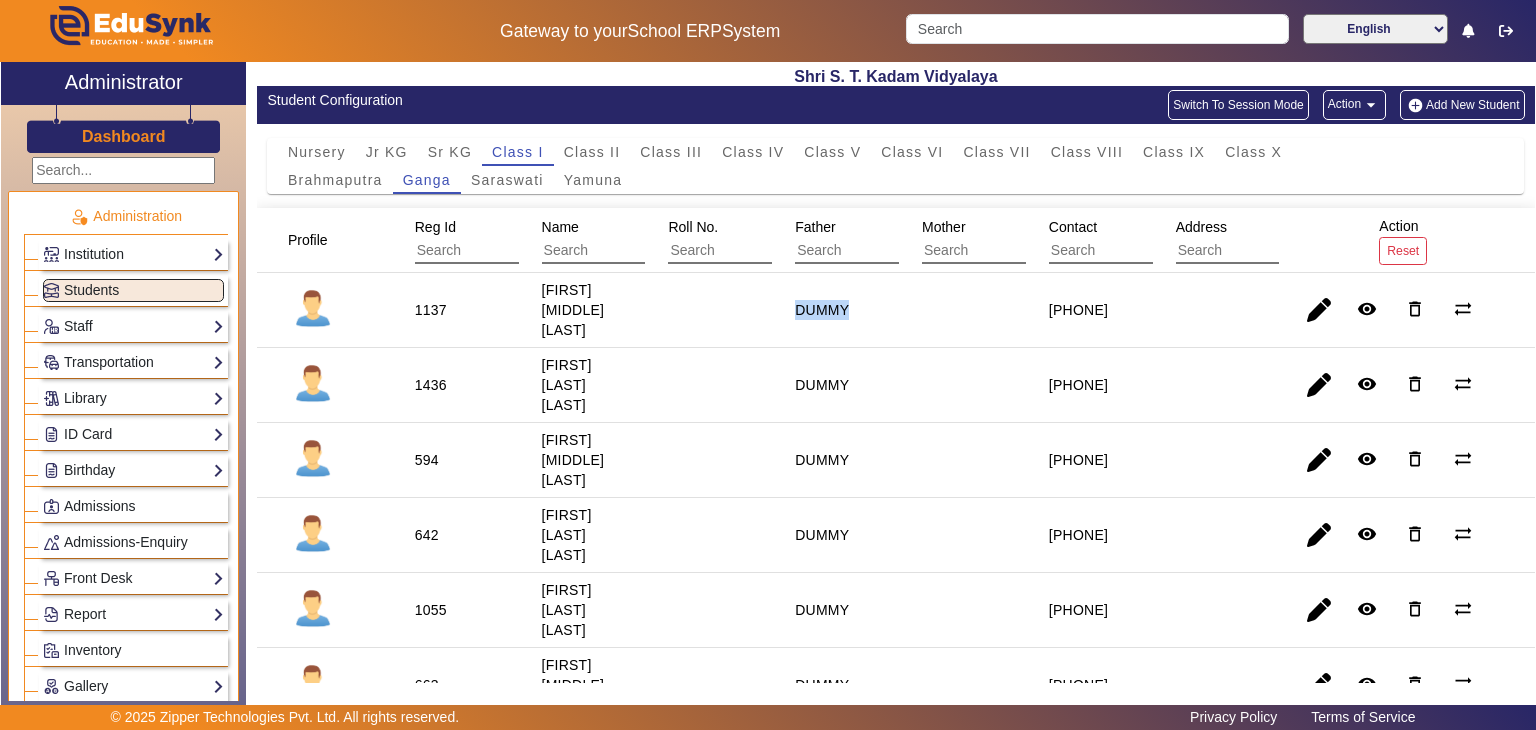 click on "DUMMY" at bounding box center [822, 385] 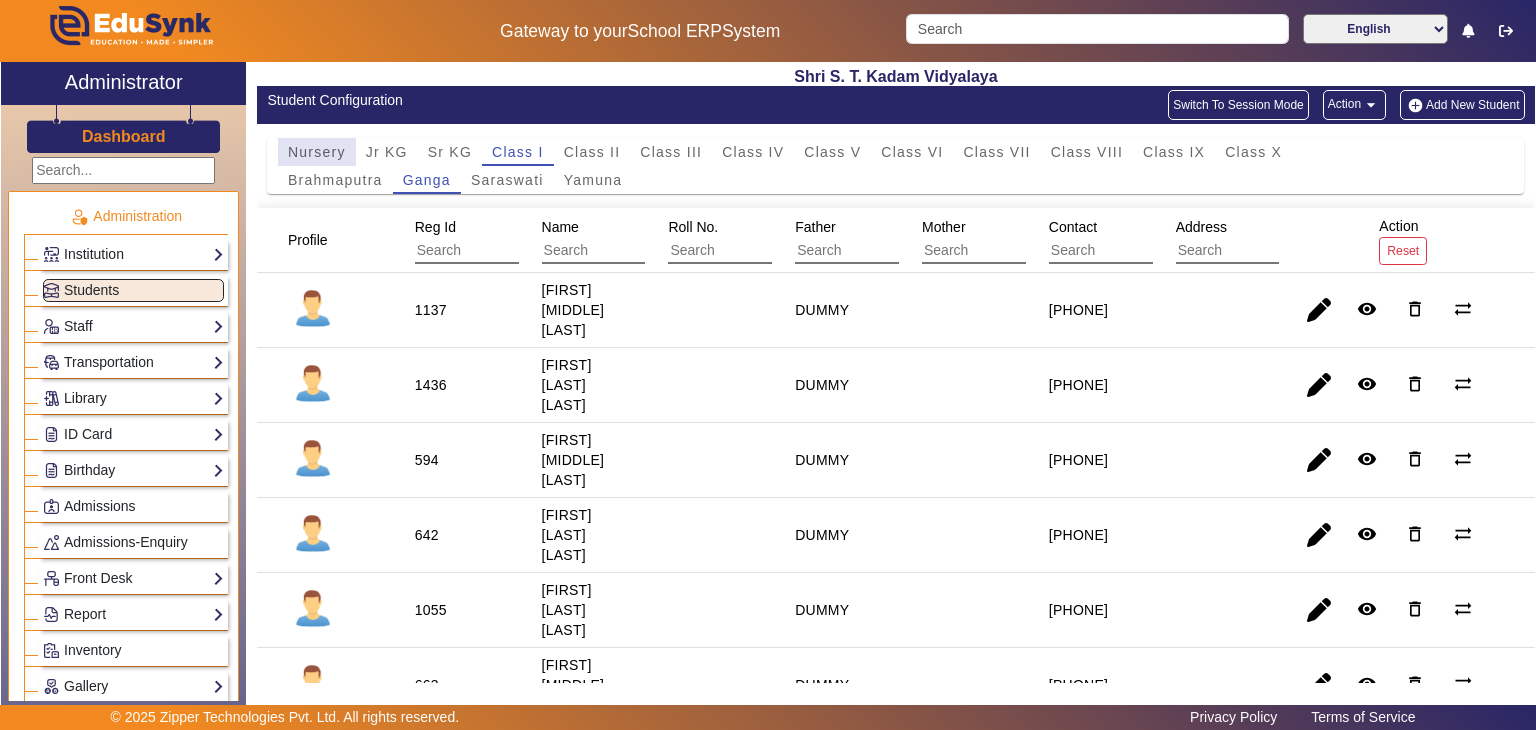 click on "Nursery" at bounding box center (317, 152) 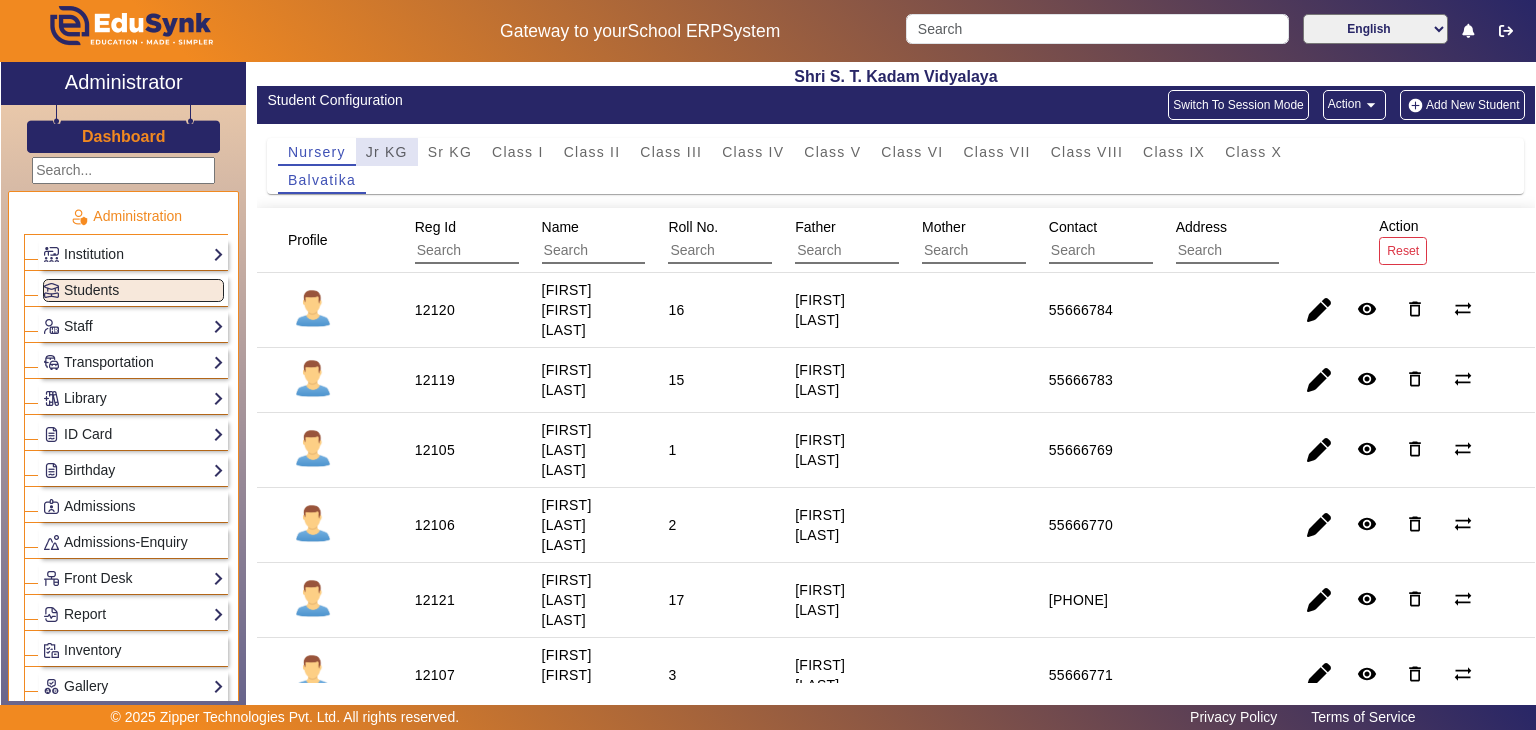 click on "Jr KG" at bounding box center [387, 152] 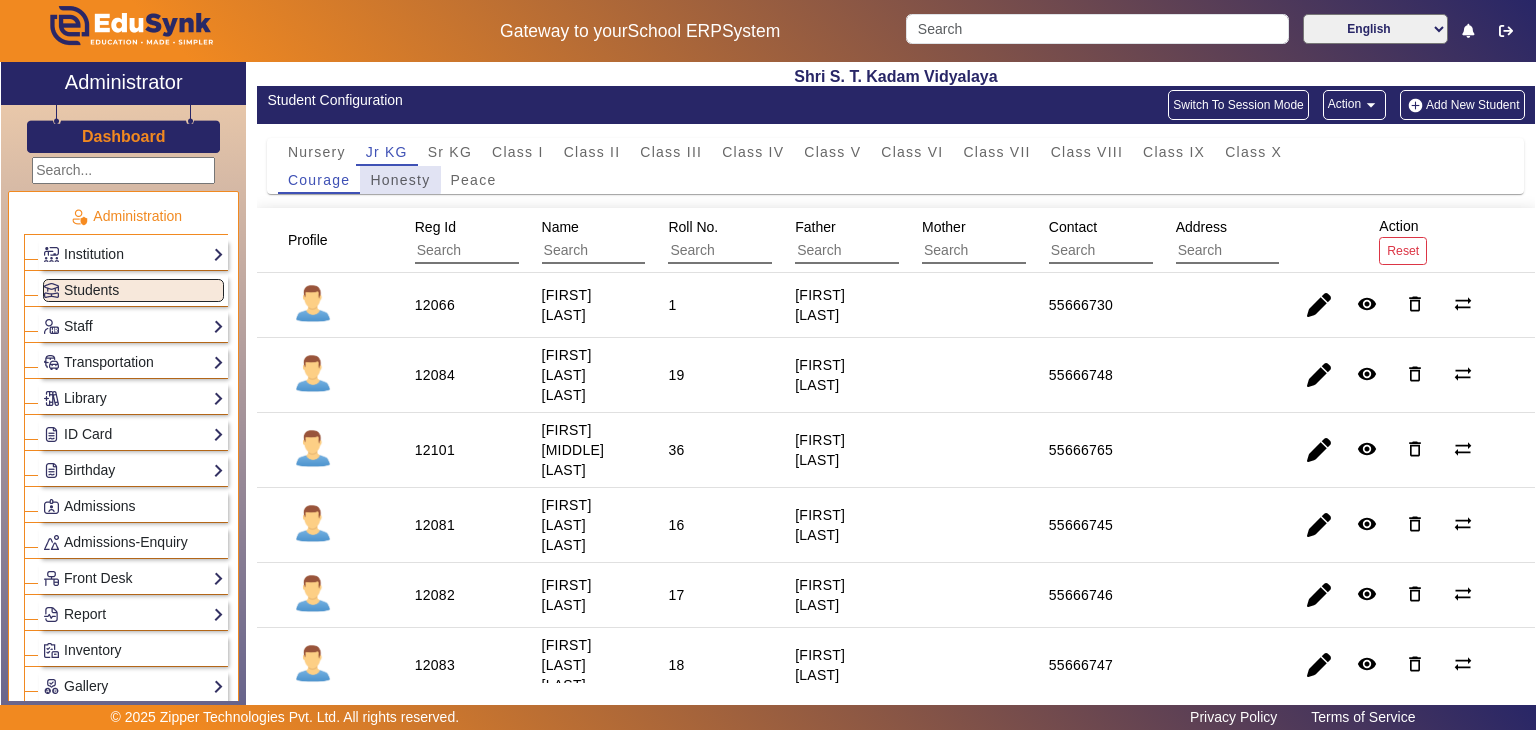 click on "Honesty" at bounding box center (400, 180) 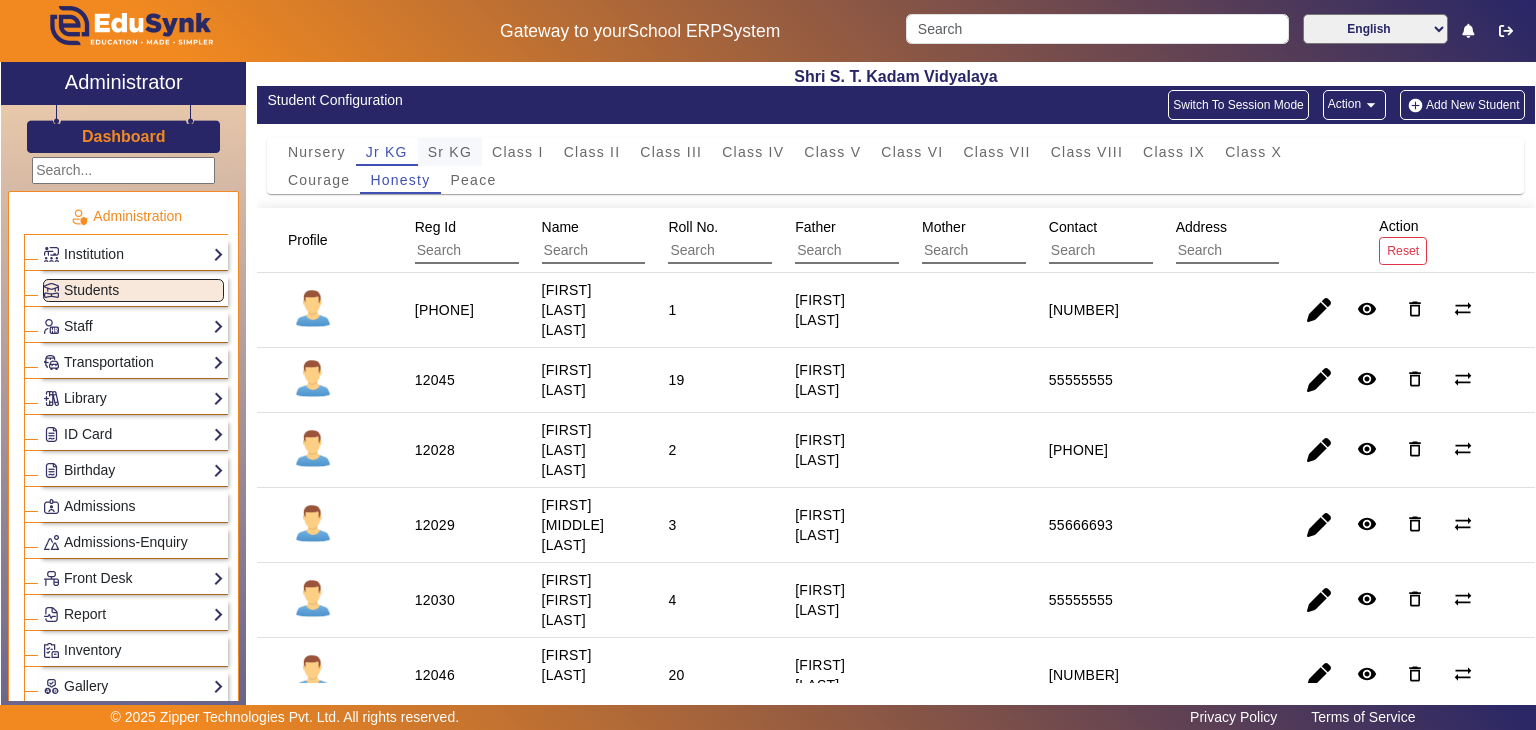 click on "Sr KG" at bounding box center (450, 152) 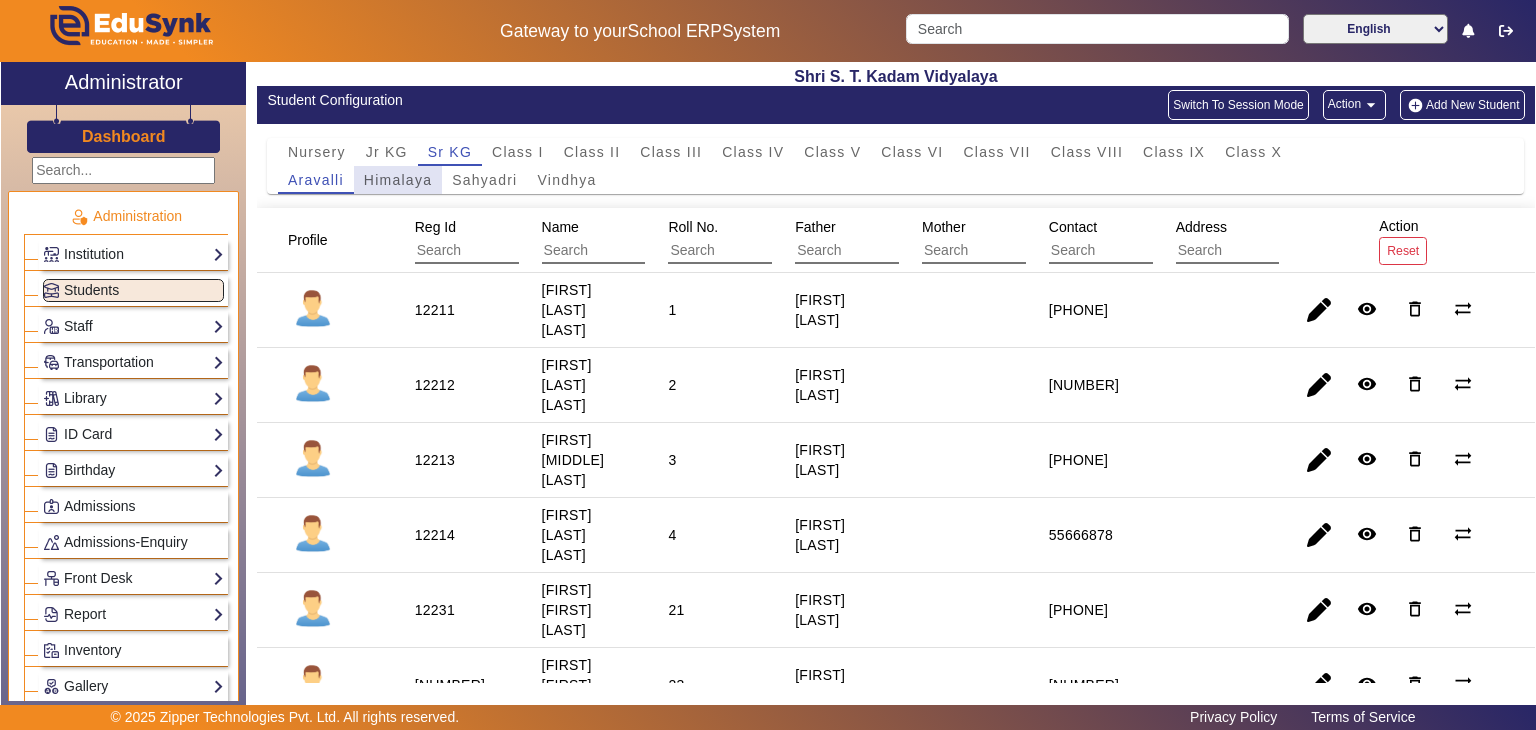click on "Himalaya" at bounding box center [398, 180] 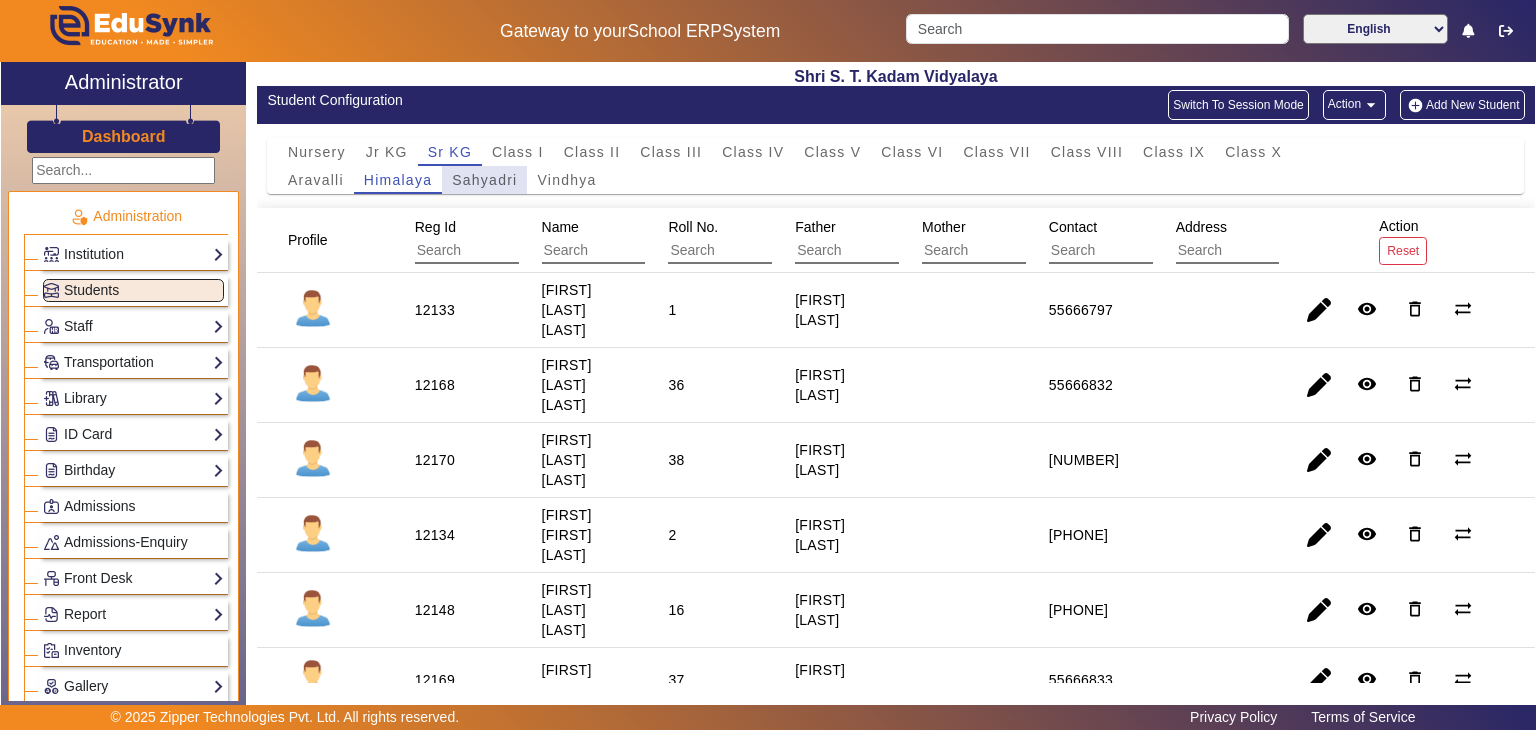 click on "Sahyadri" at bounding box center (484, 180) 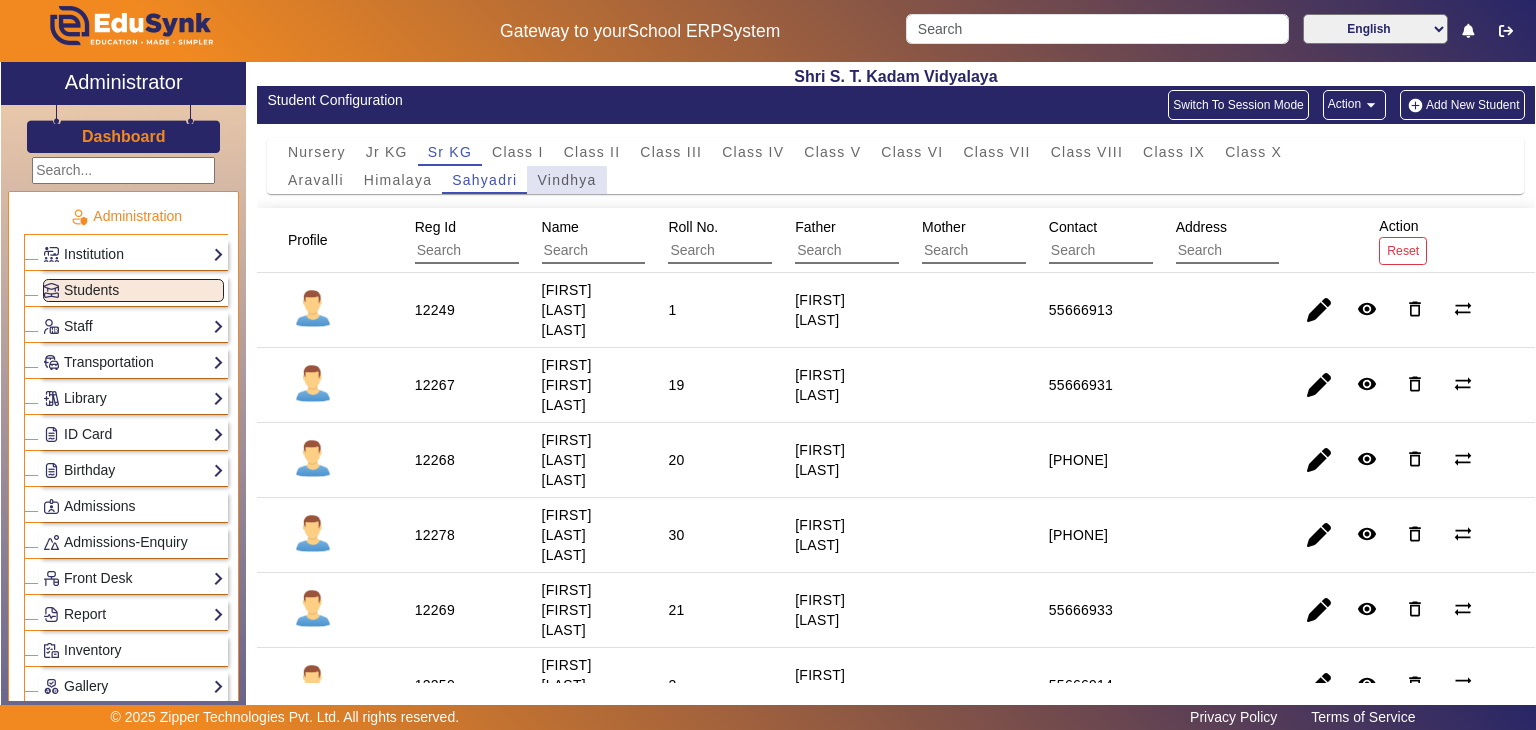 click on "Vindhya" at bounding box center (566, 180) 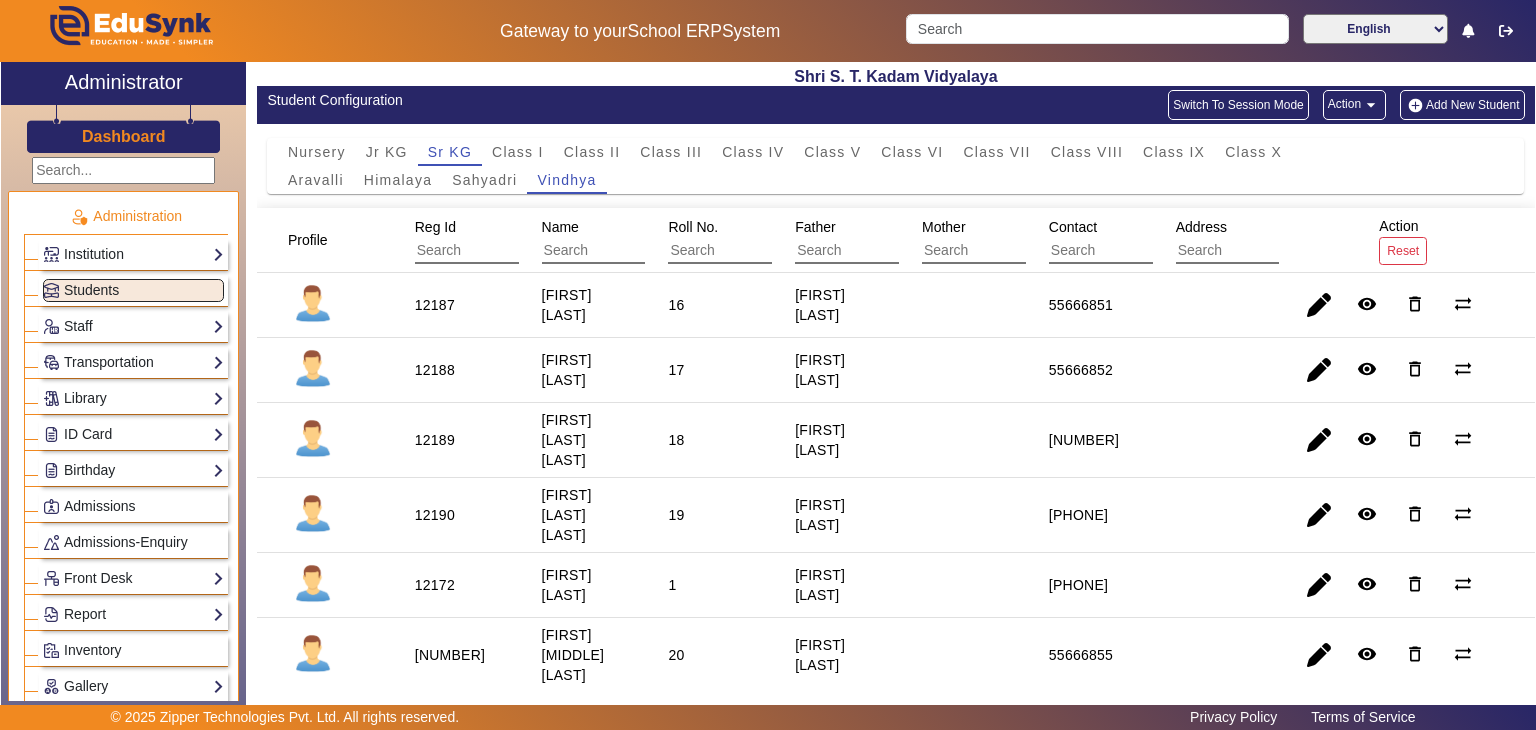 click on "[FIRST] [LAST]" at bounding box center (835, 370) 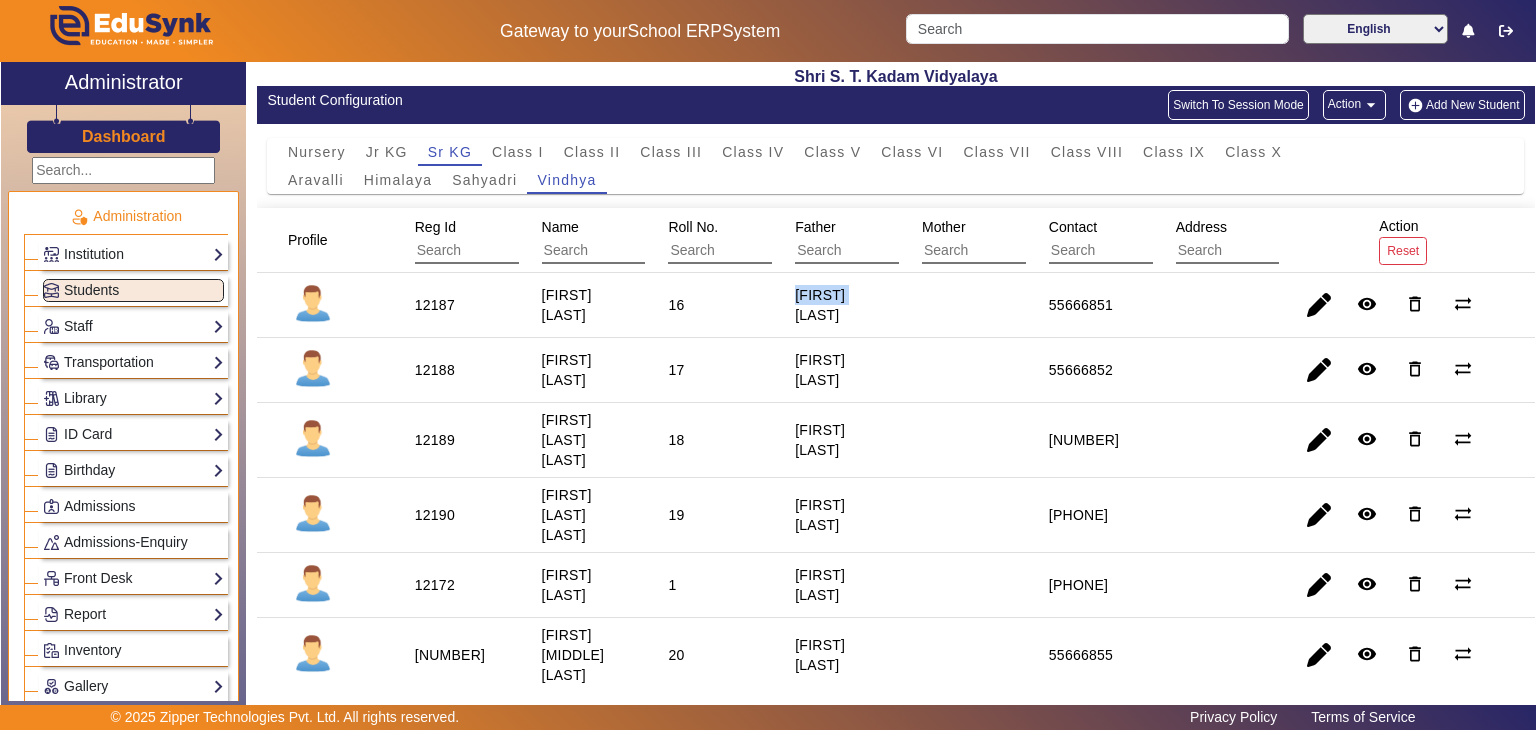 click on "[FIRST] [LAST]" at bounding box center (835, 370) 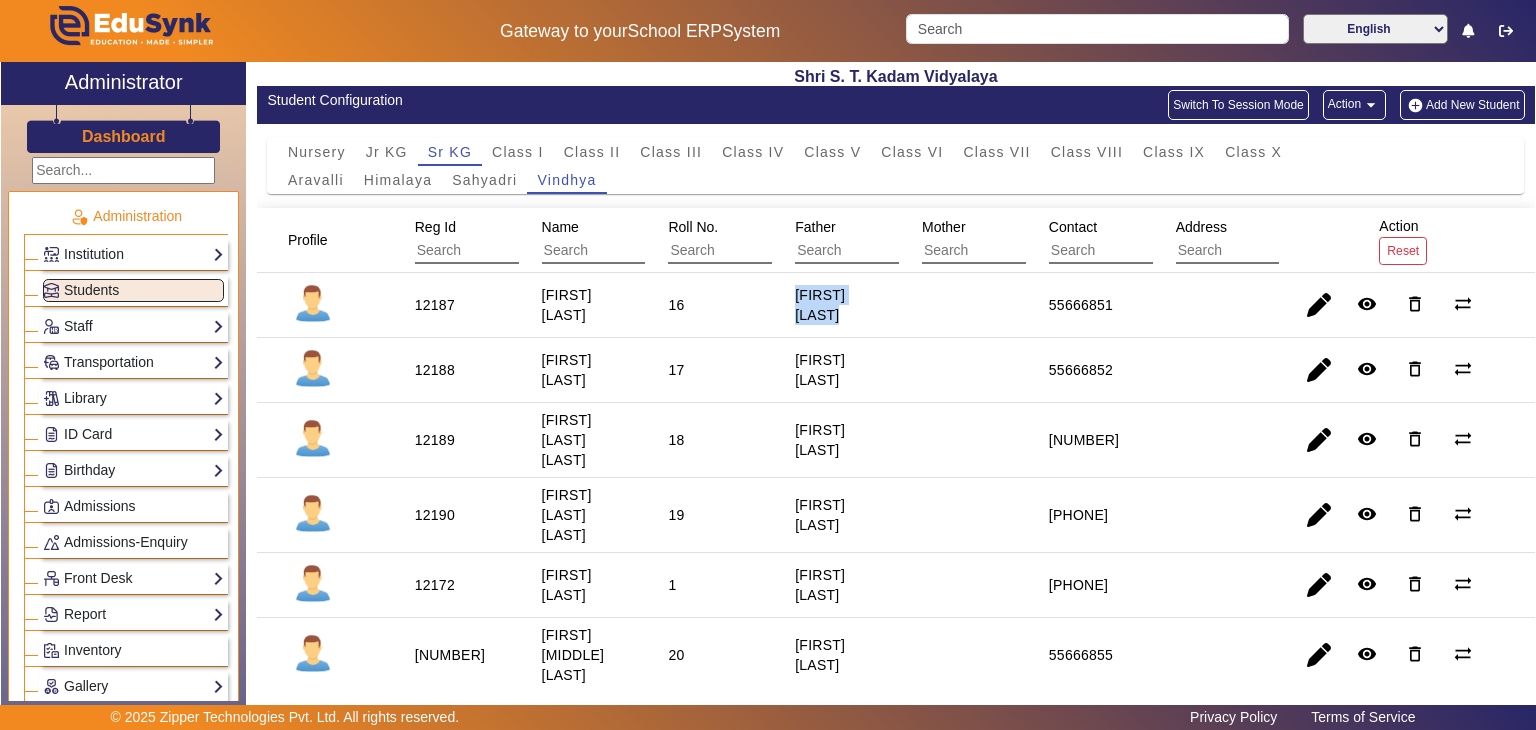 click on "[FIRST] [LAST]" at bounding box center (835, 370) 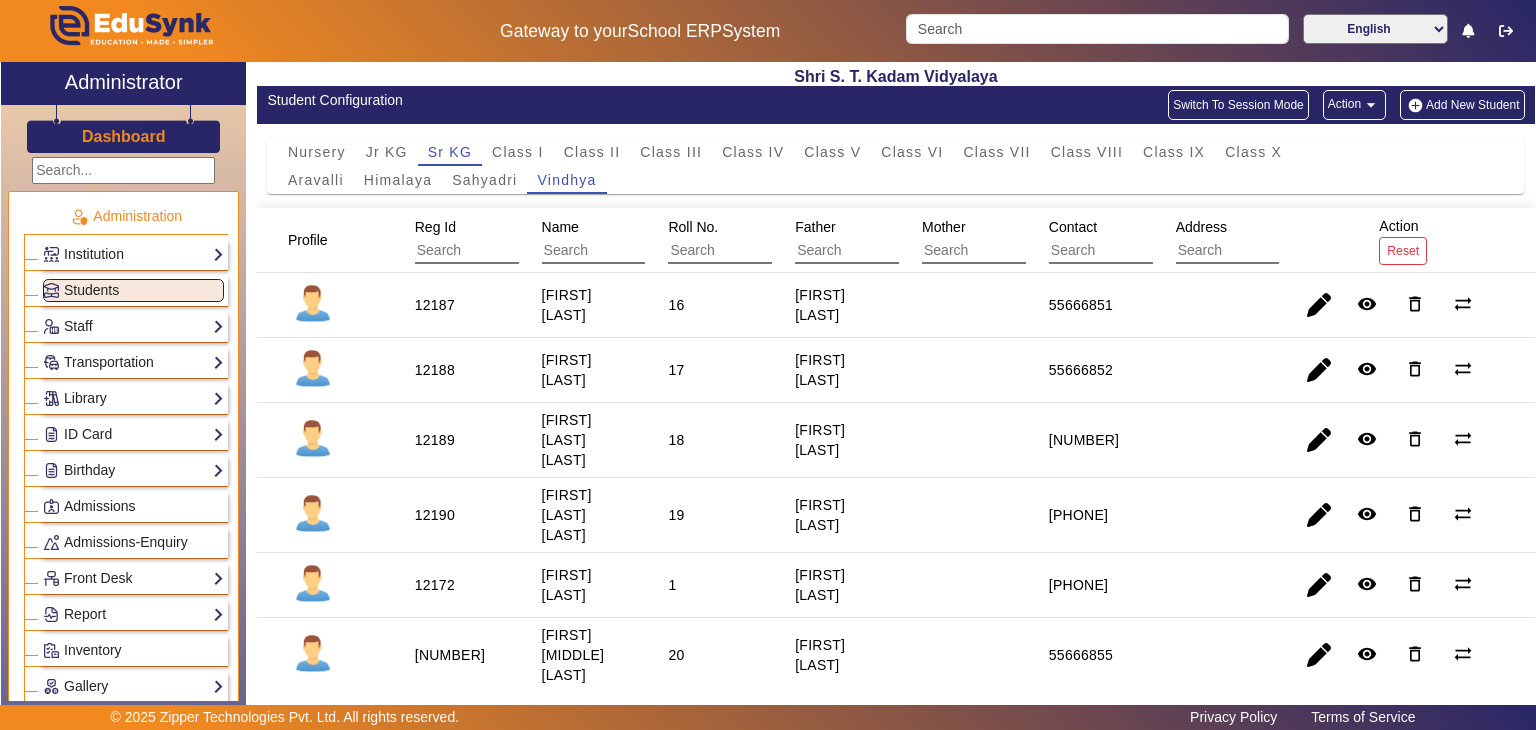 click on "[FIRST] [LAST]" at bounding box center (835, 440) 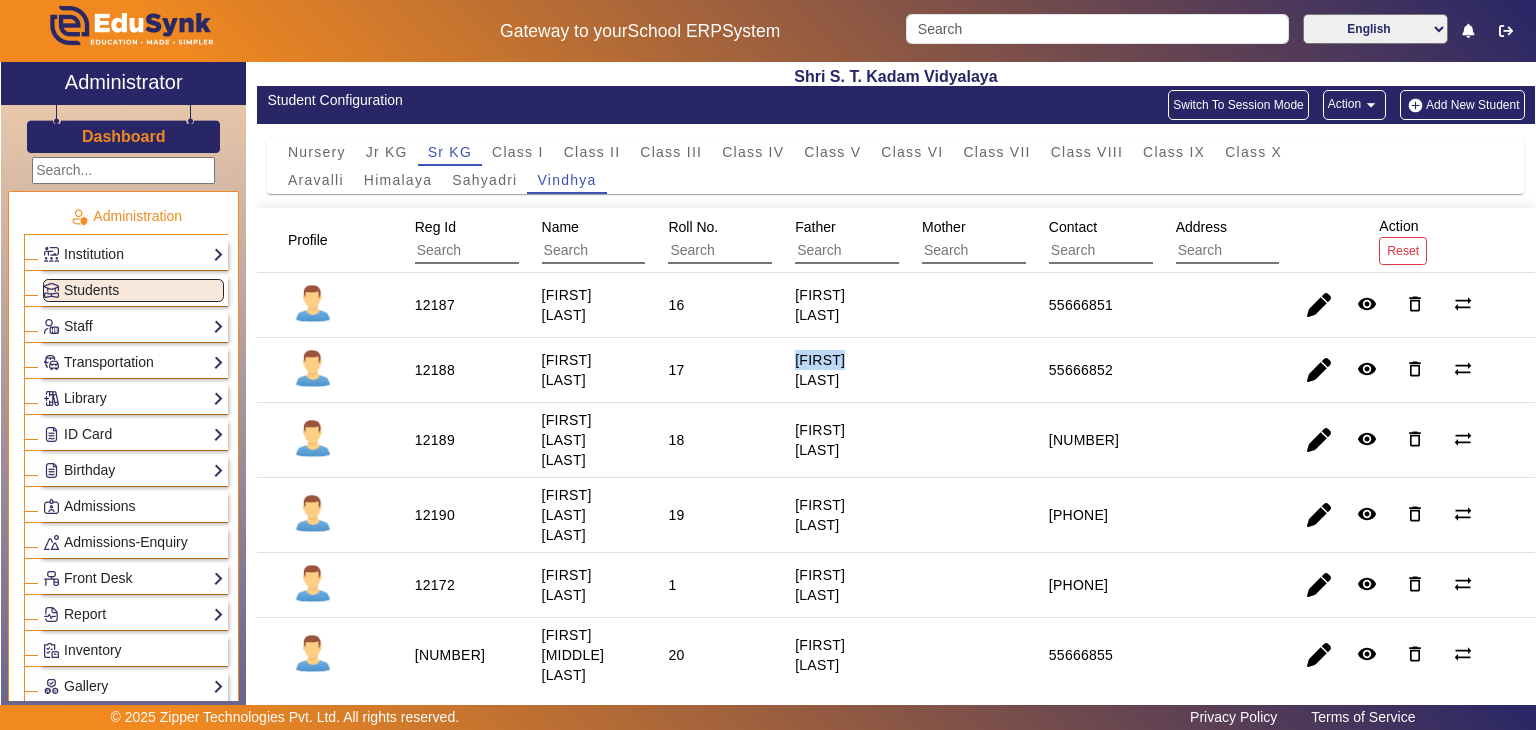 click on "[FIRST] [LAST]" at bounding box center (835, 440) 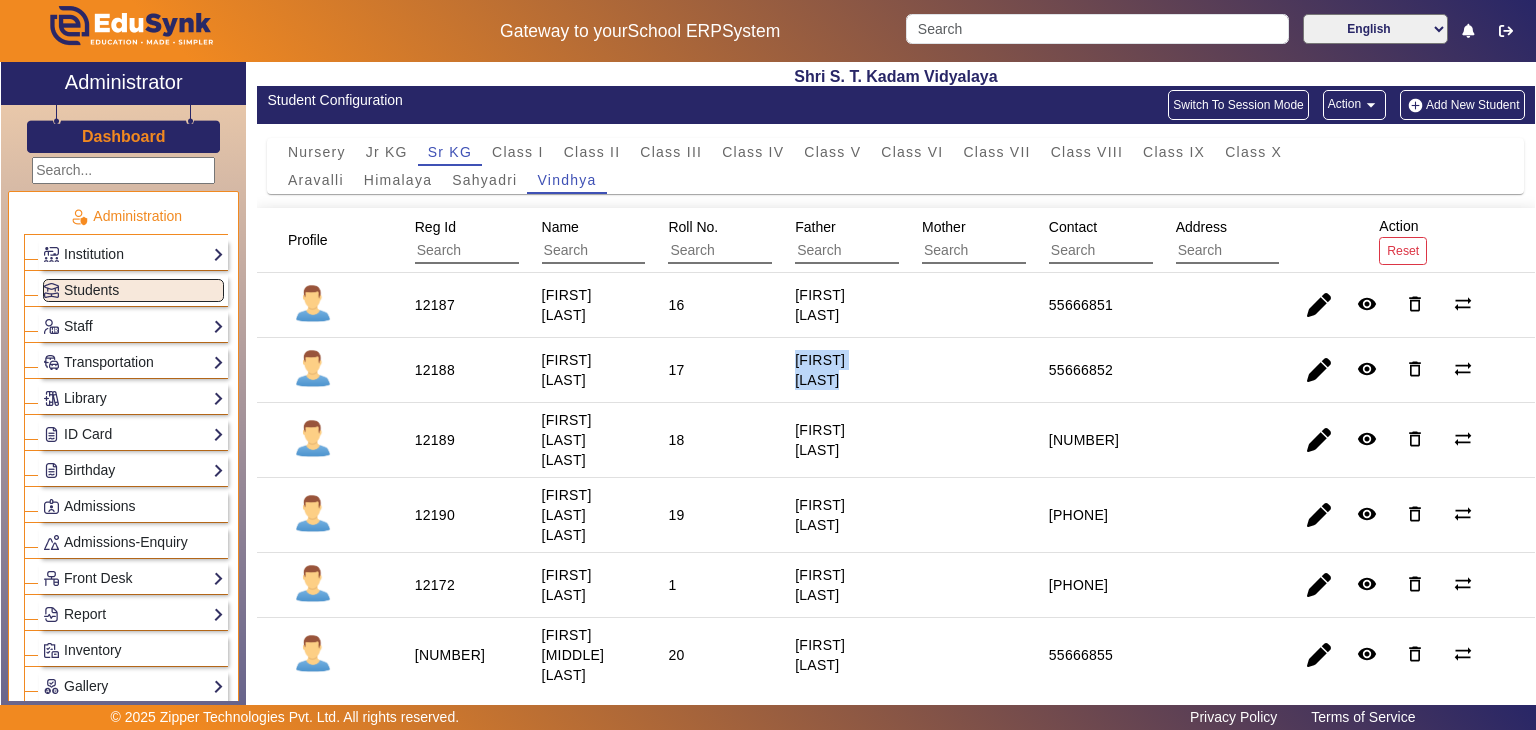 click on "[FIRST] [LAST]" at bounding box center (835, 440) 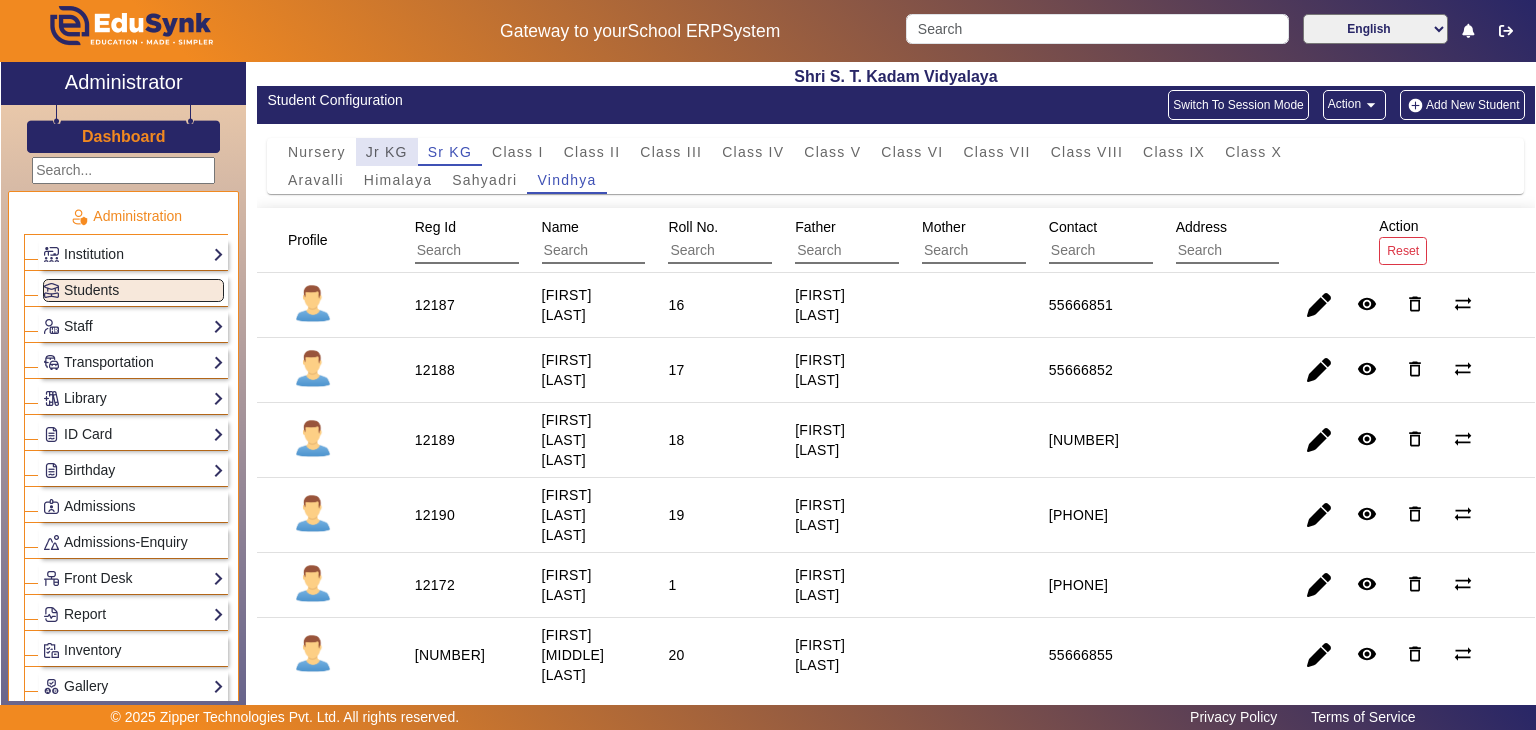 click on "Jr KG" at bounding box center [387, 152] 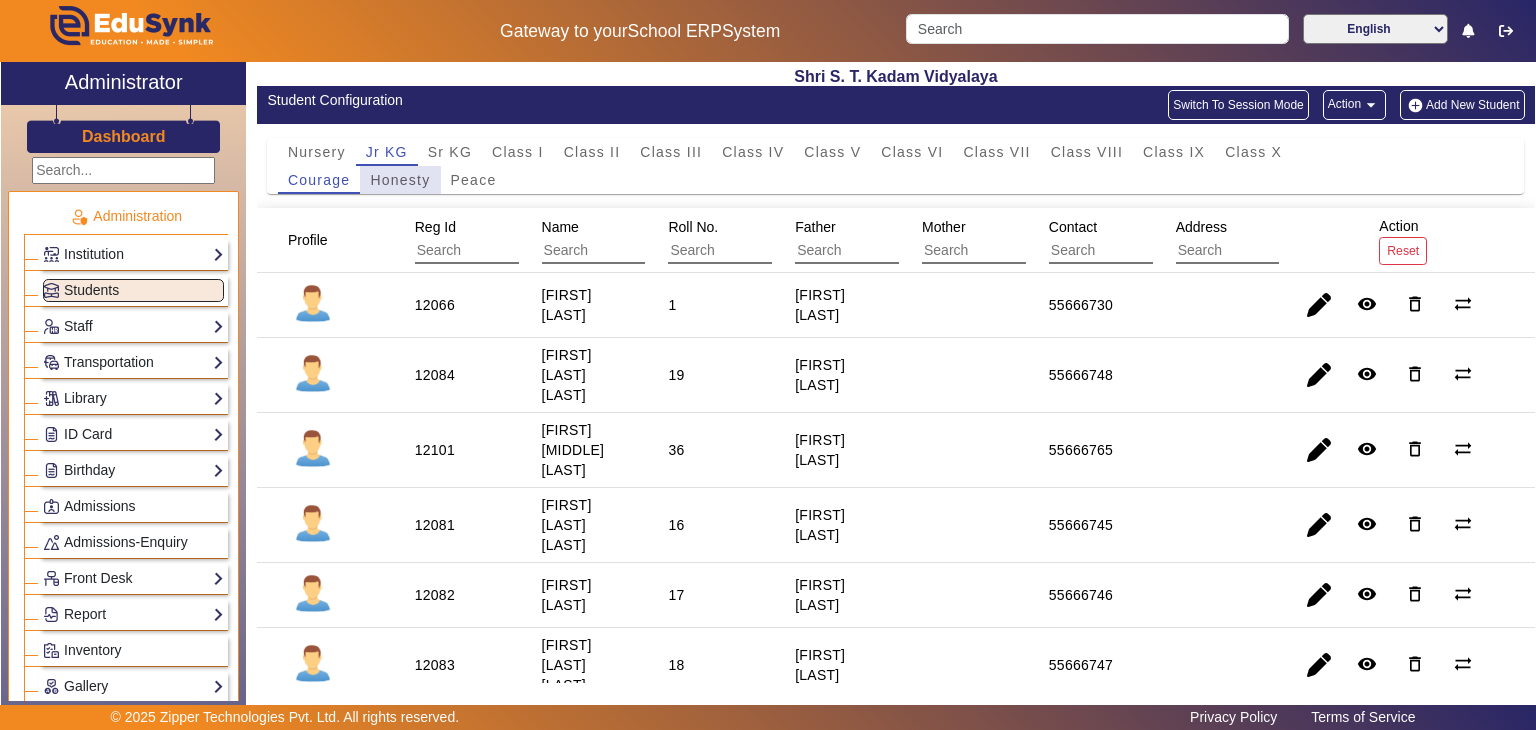 click on "Honesty" at bounding box center (400, 180) 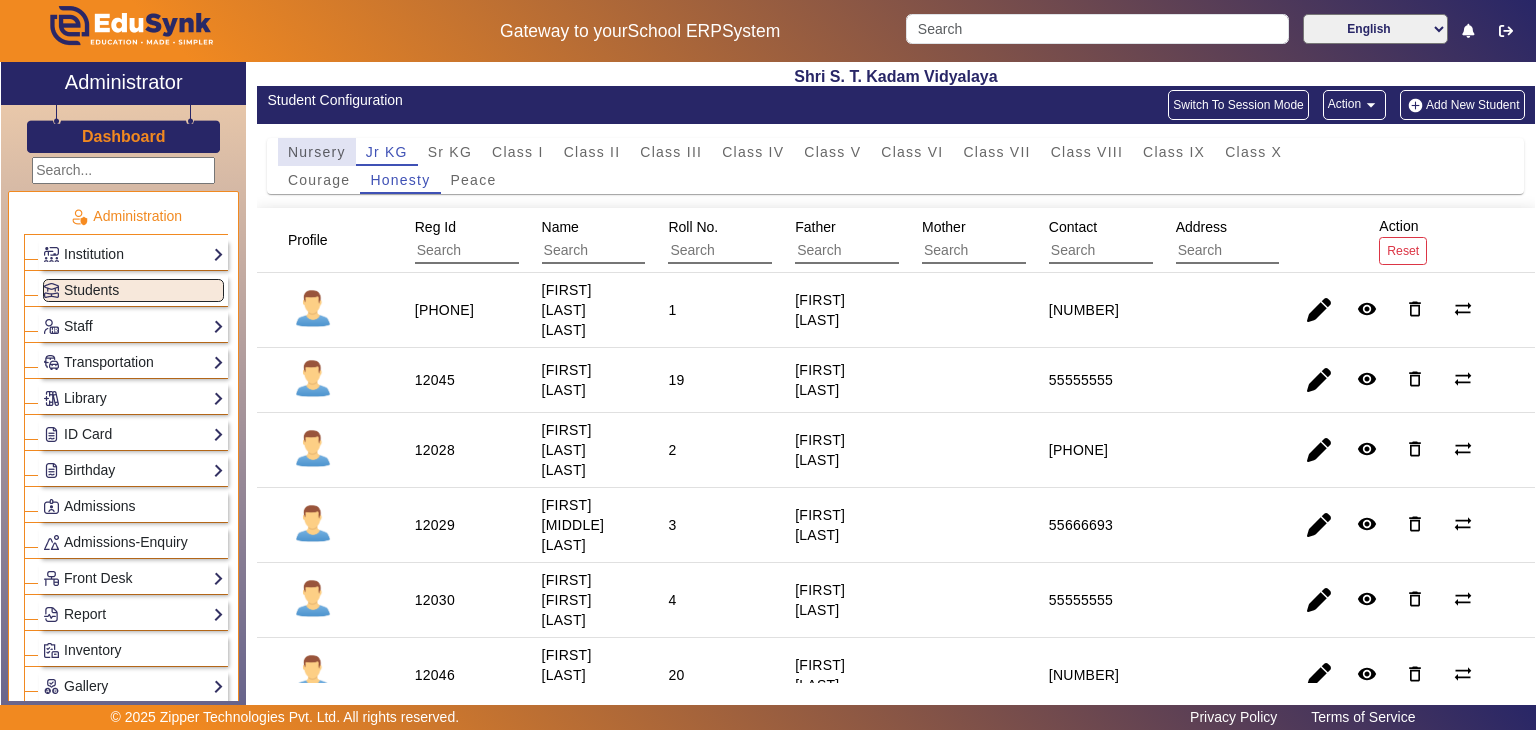 click on "Nursery" at bounding box center (317, 152) 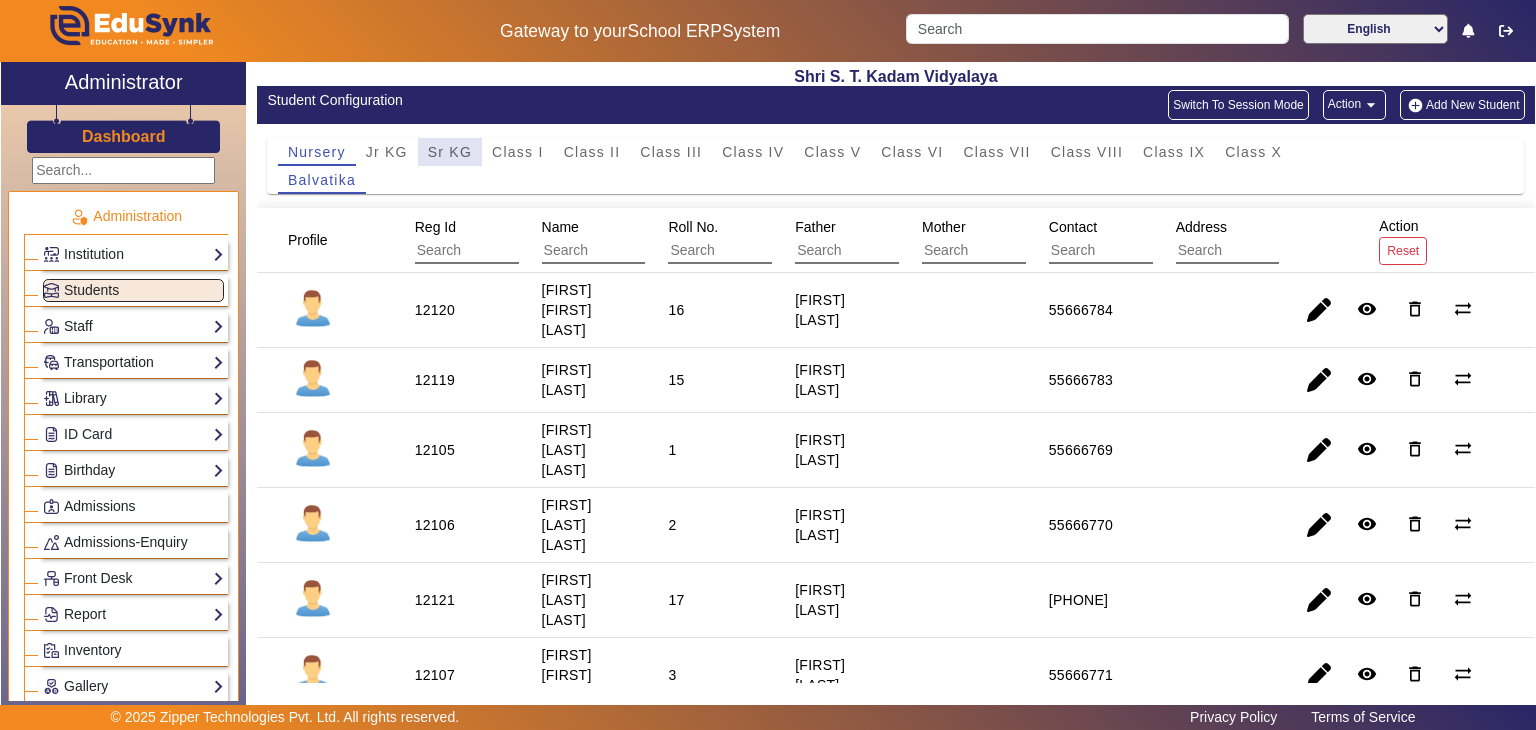 click on "Sr KG" at bounding box center [450, 152] 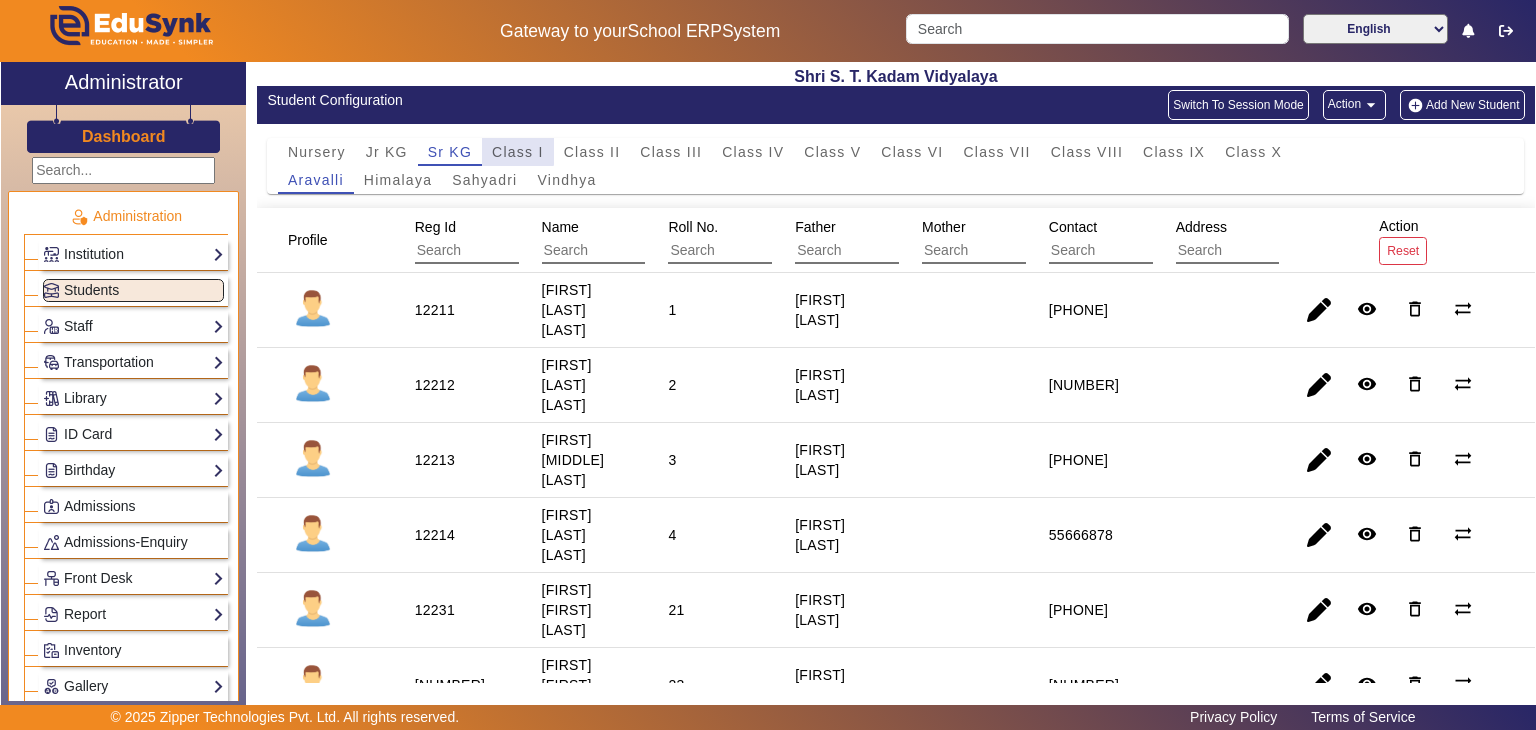 click on "Class I" at bounding box center (518, 152) 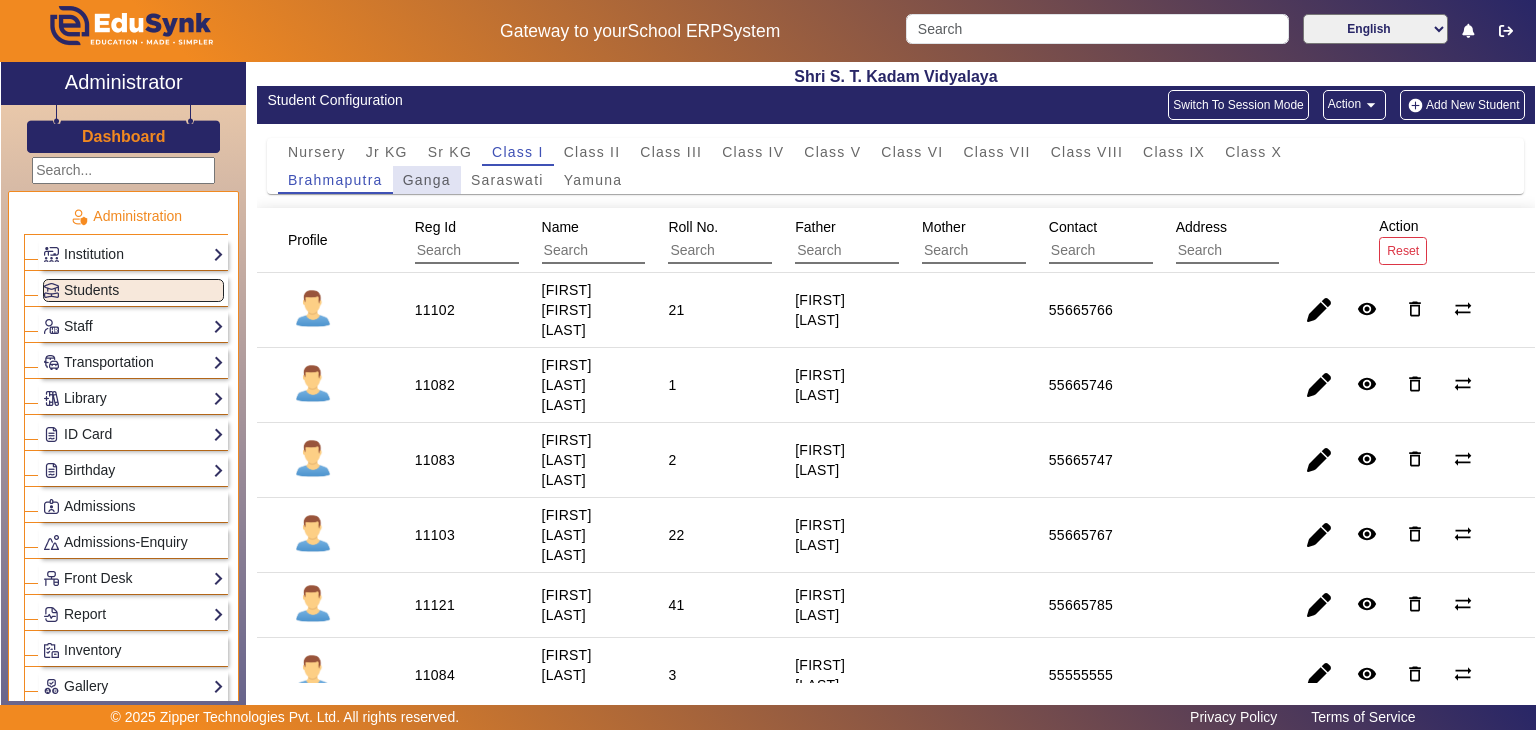 click on "Ganga" at bounding box center [427, 180] 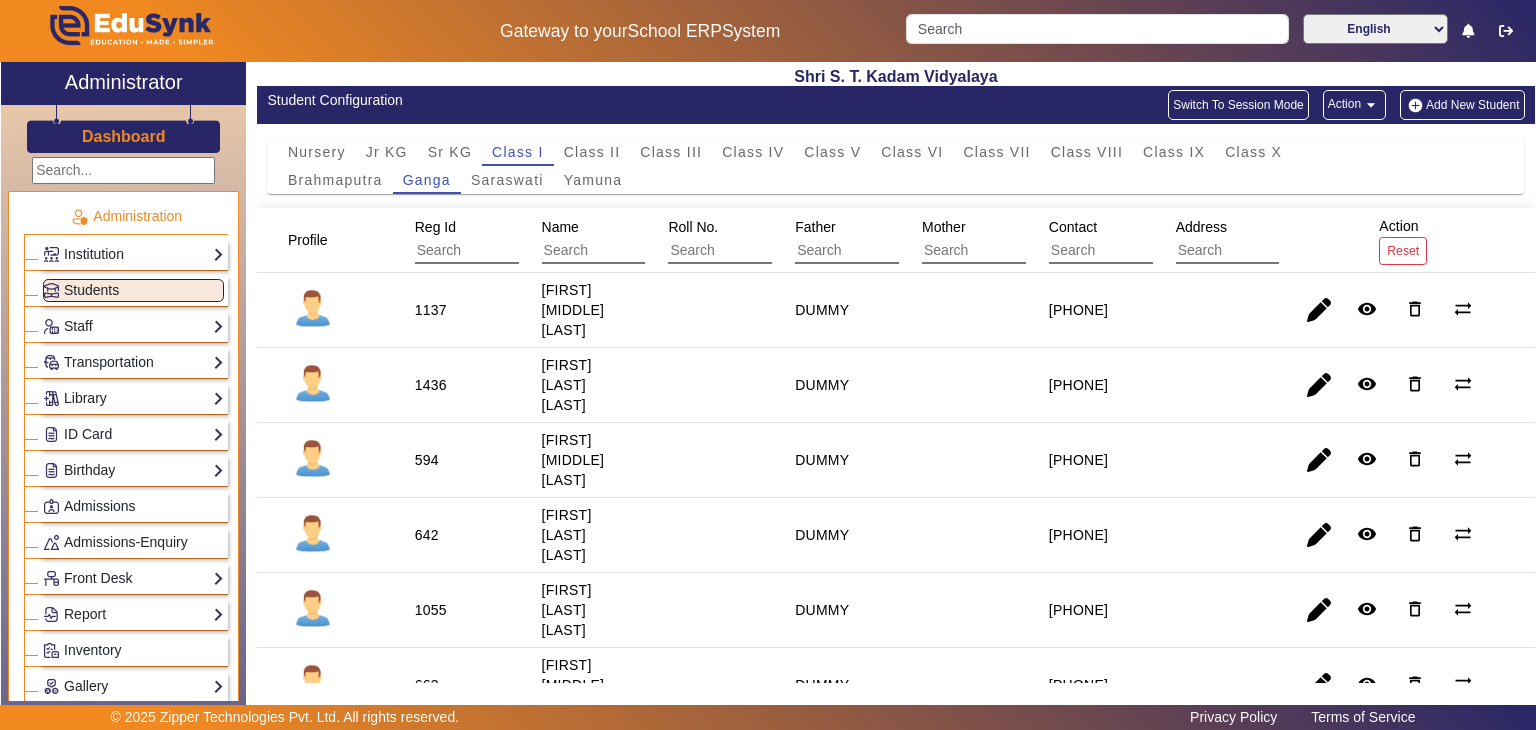 click on "Action Reset" at bounding box center (1407, 240) 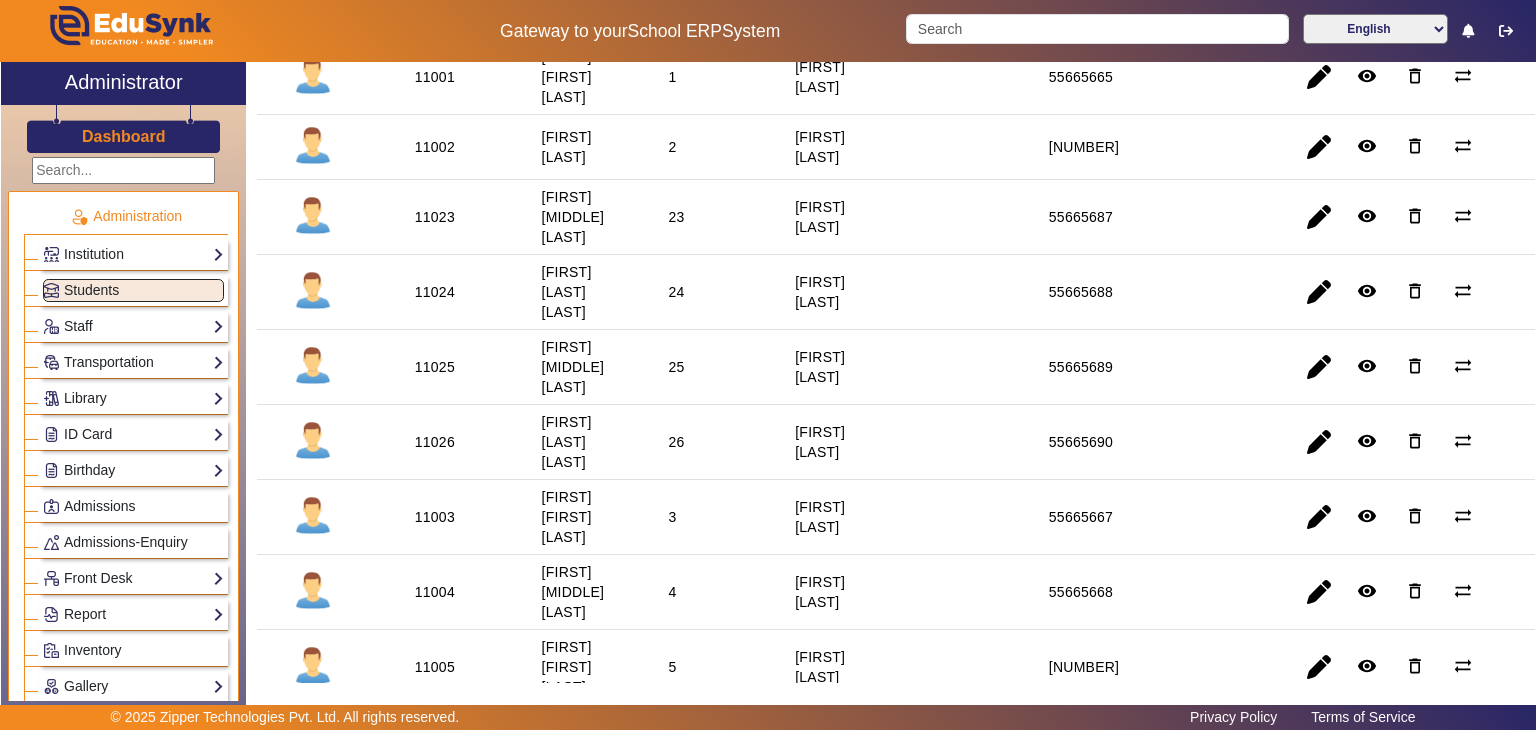 scroll, scrollTop: 3358, scrollLeft: 0, axis: vertical 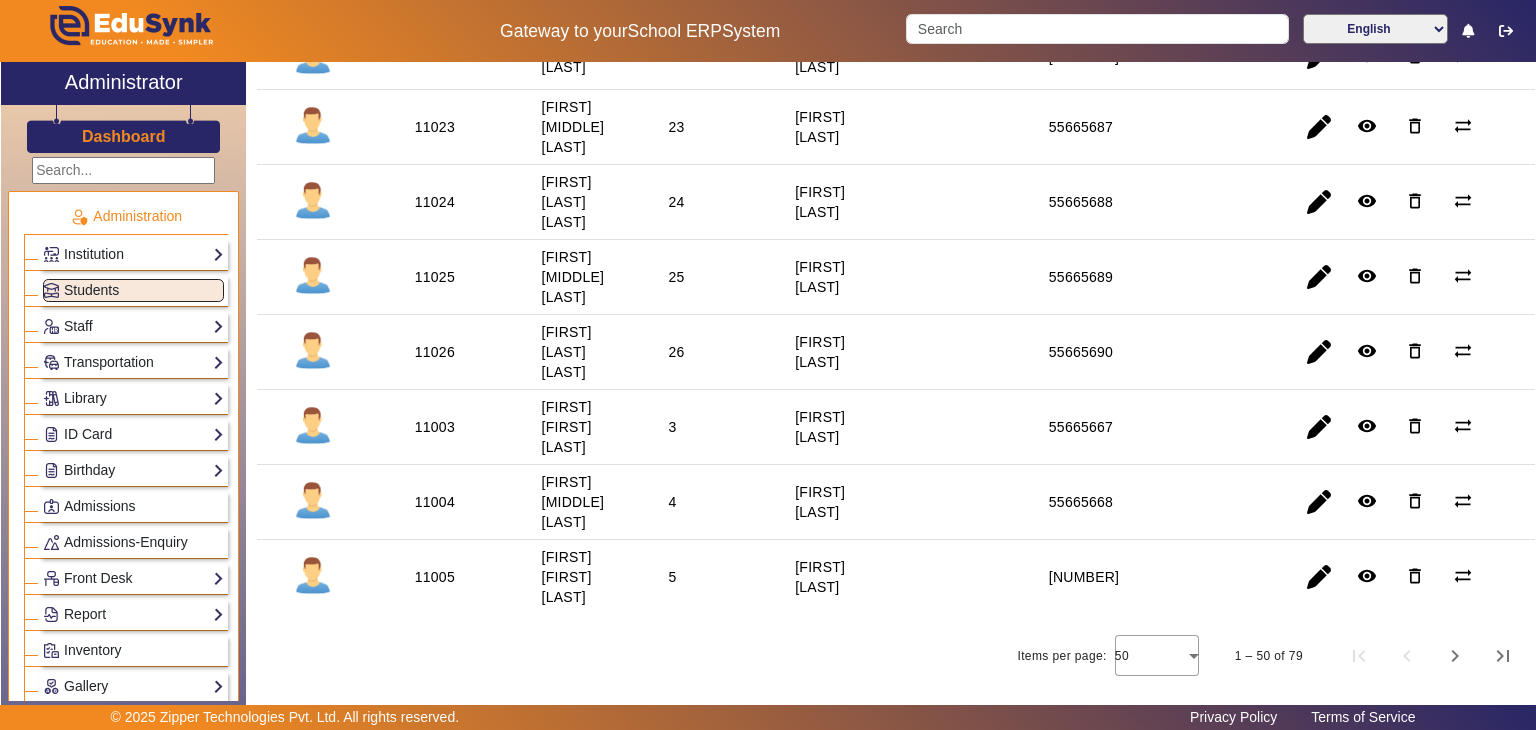 click at bounding box center (324, 502) 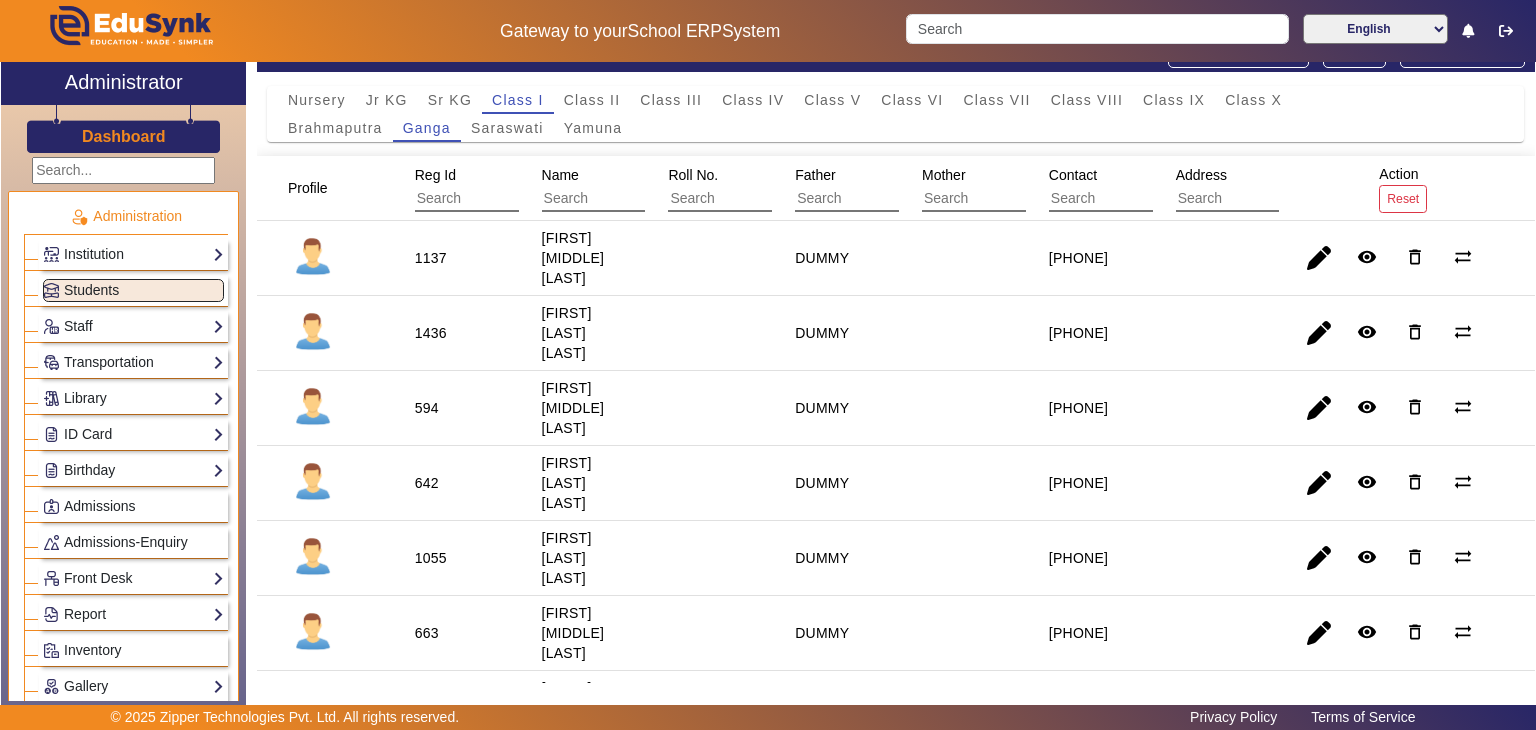 scroll, scrollTop: 0, scrollLeft: 0, axis: both 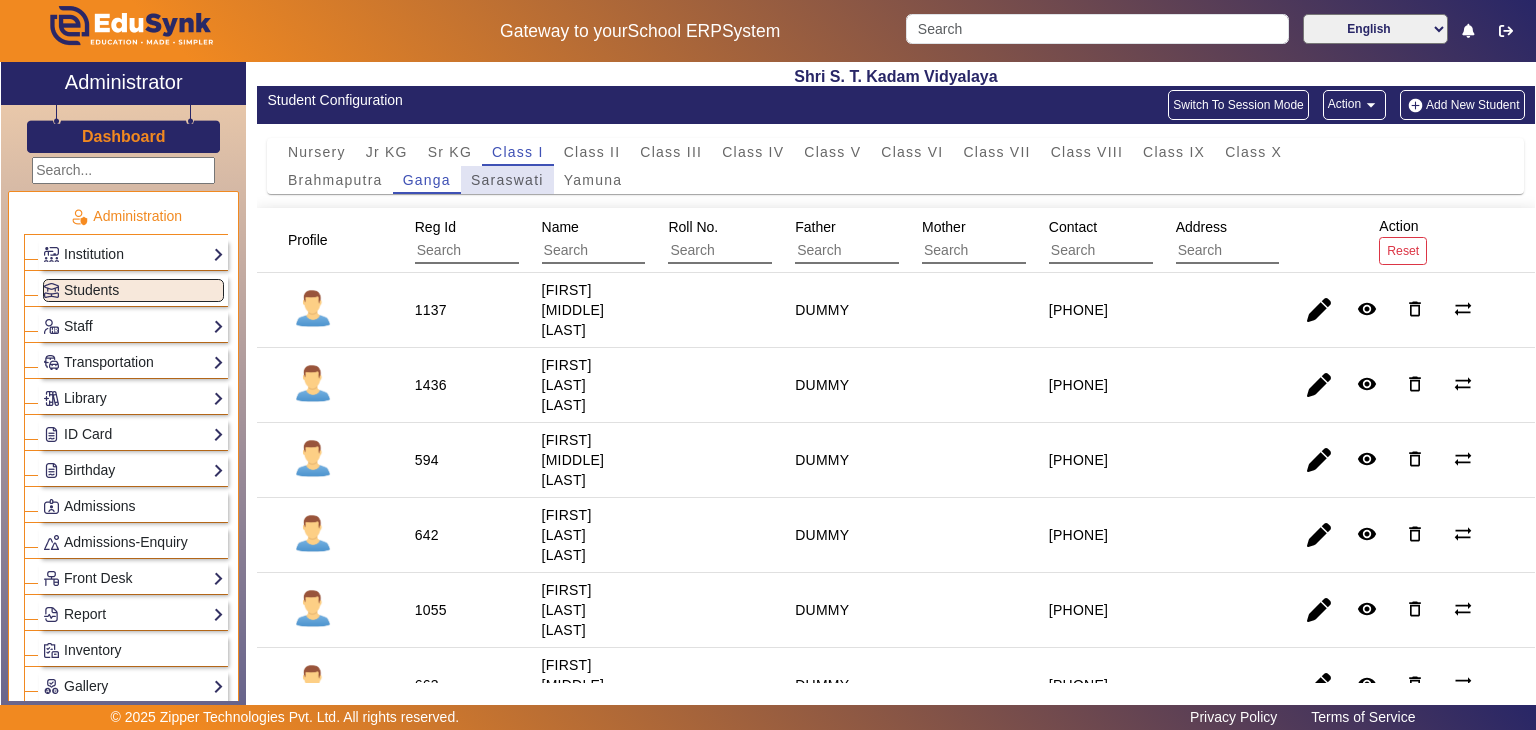 click on "Saraswati" at bounding box center (507, 180) 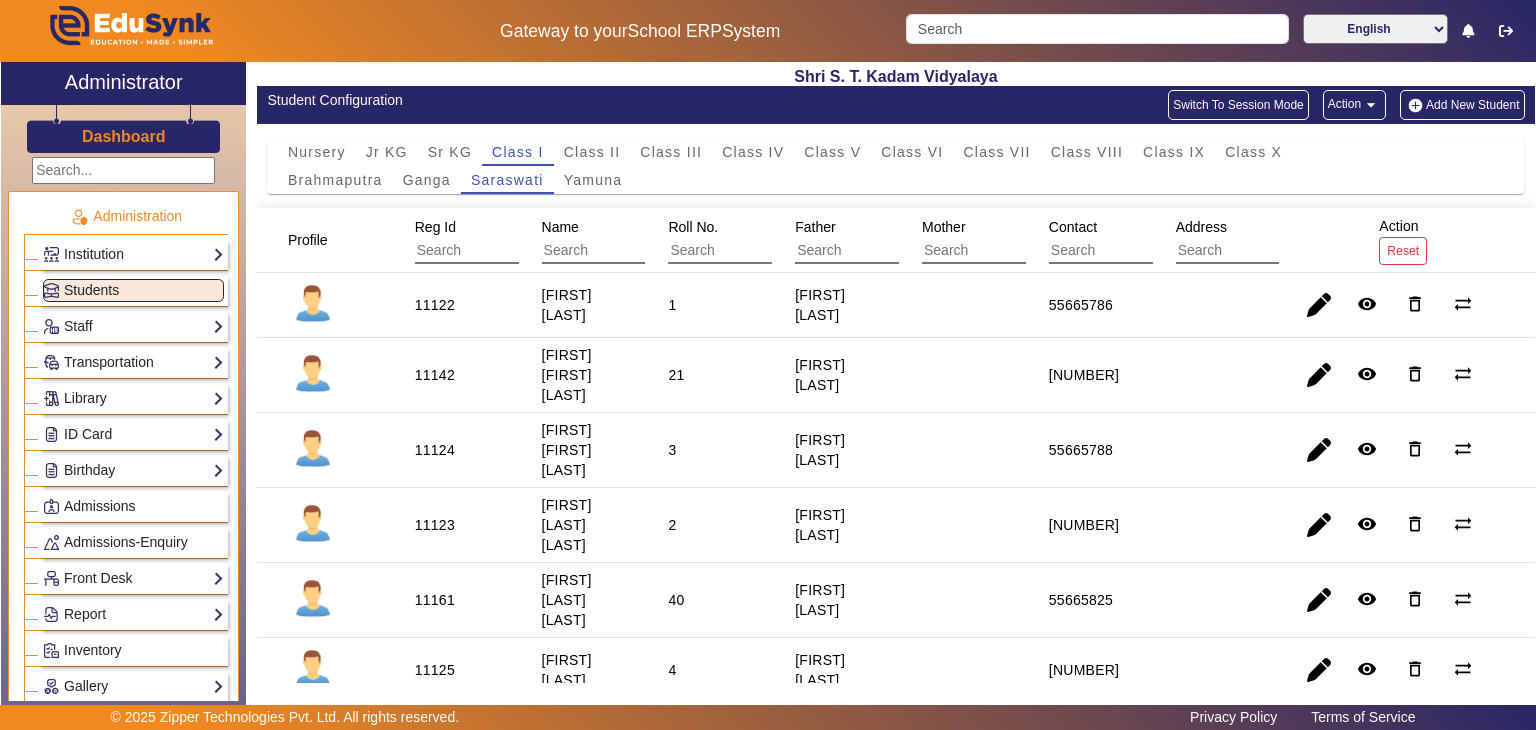 scroll, scrollTop: 478, scrollLeft: 0, axis: vertical 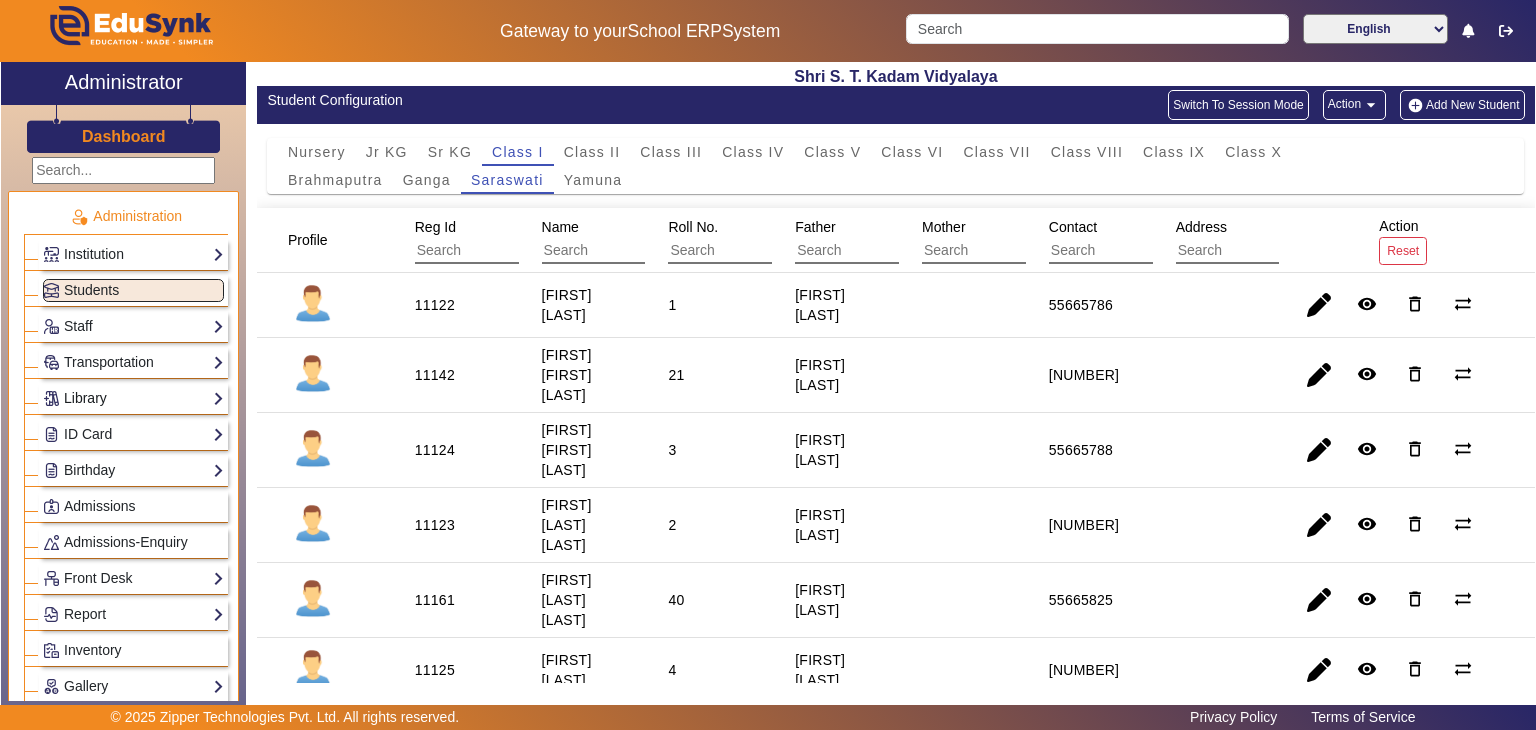click on "Library" 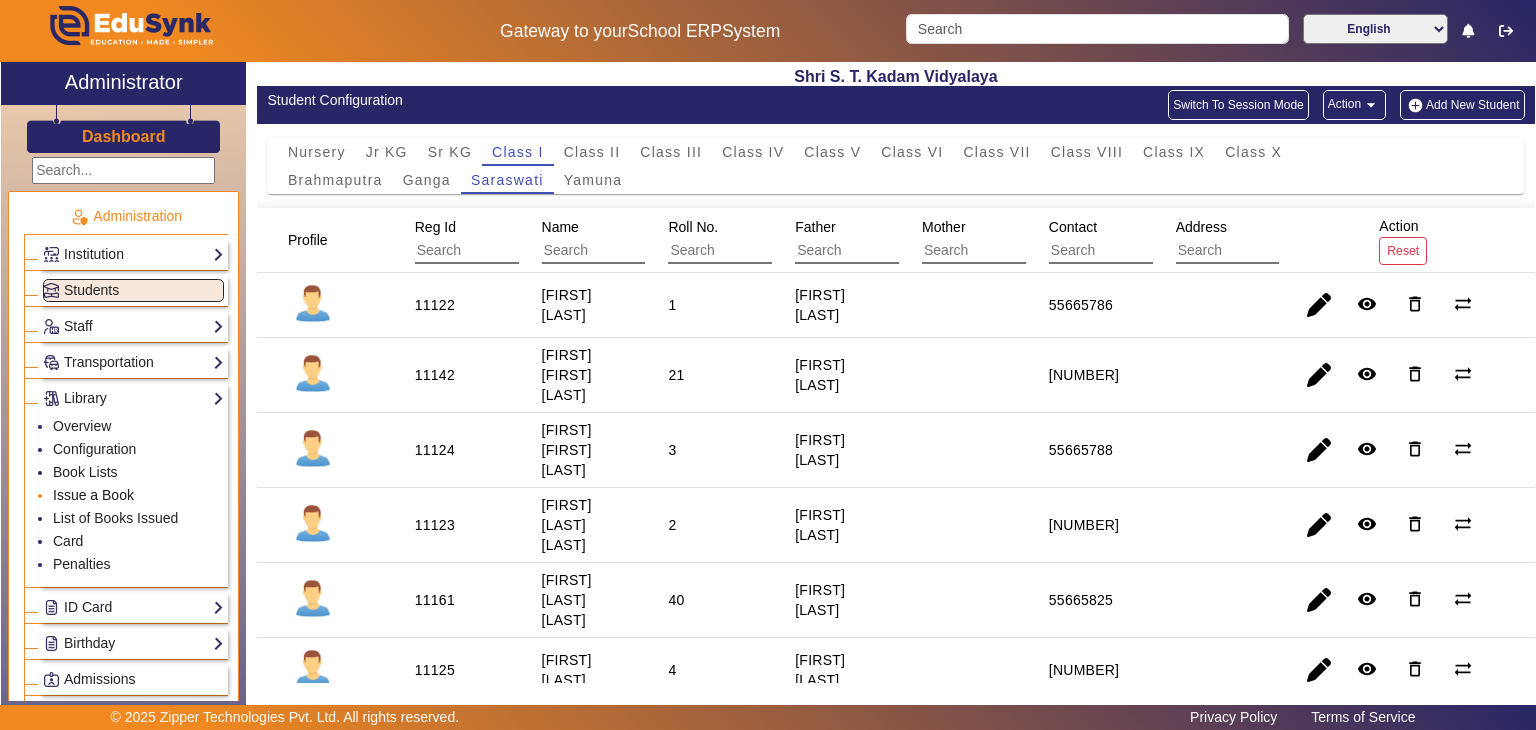 click on "Issue a Book" 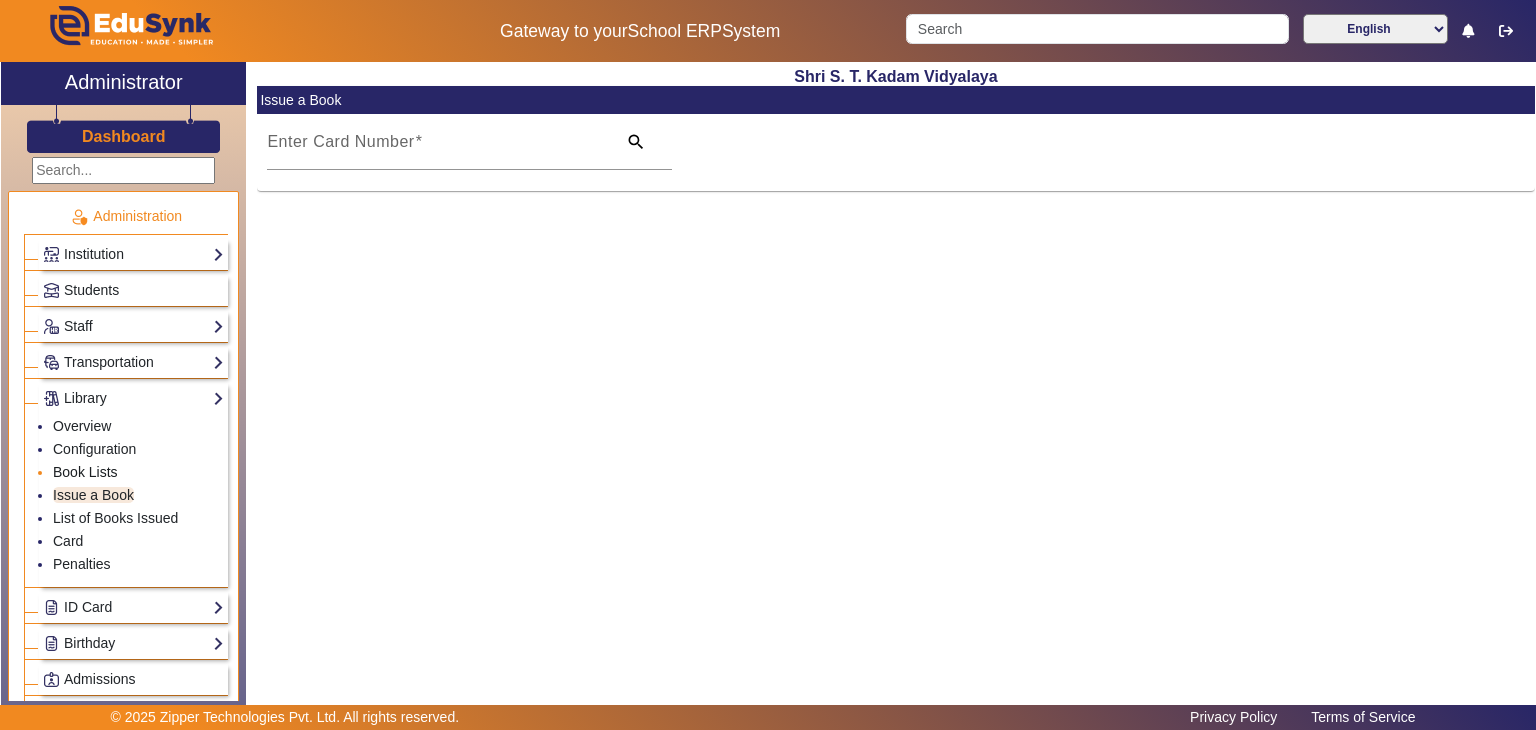 click on "Book Lists" 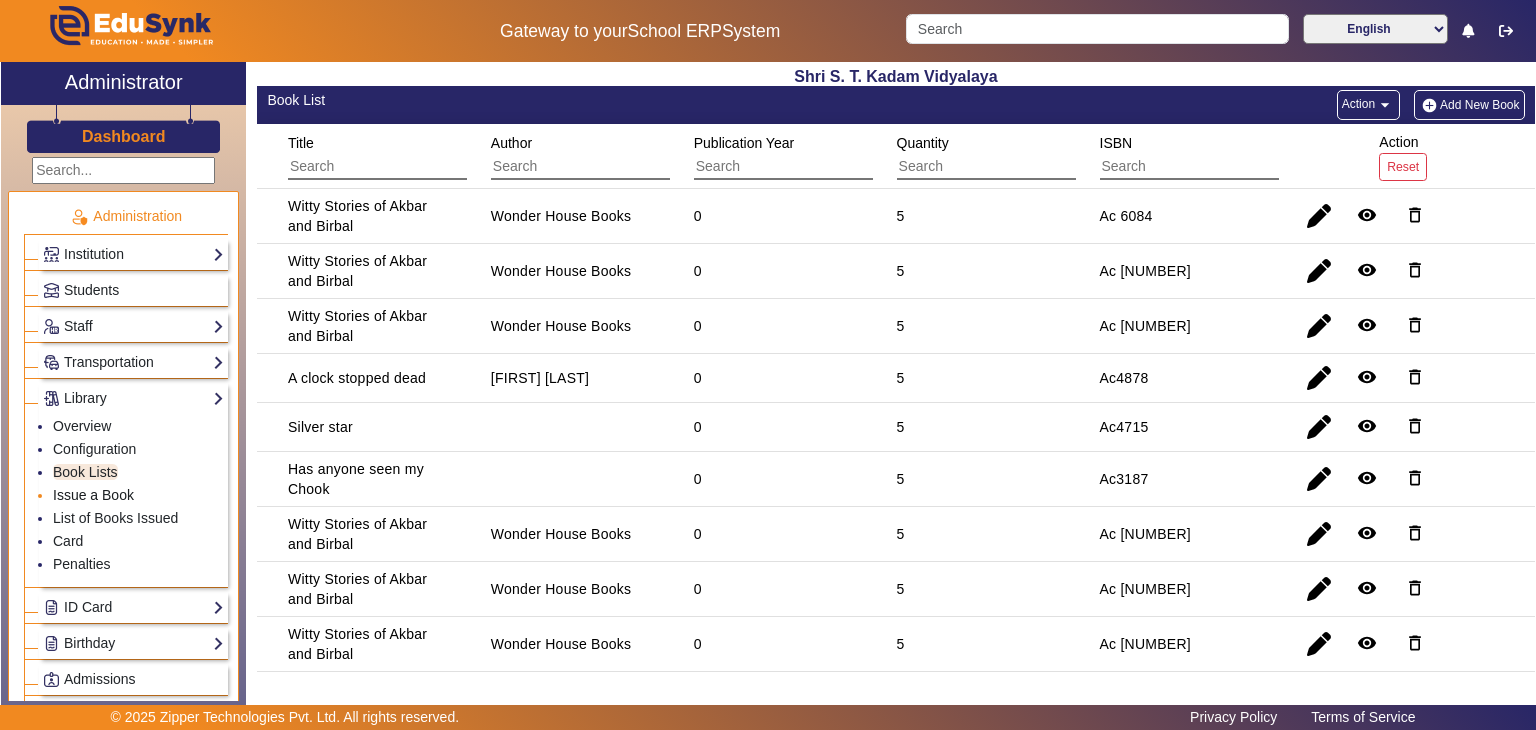 click on "Issue a Book" 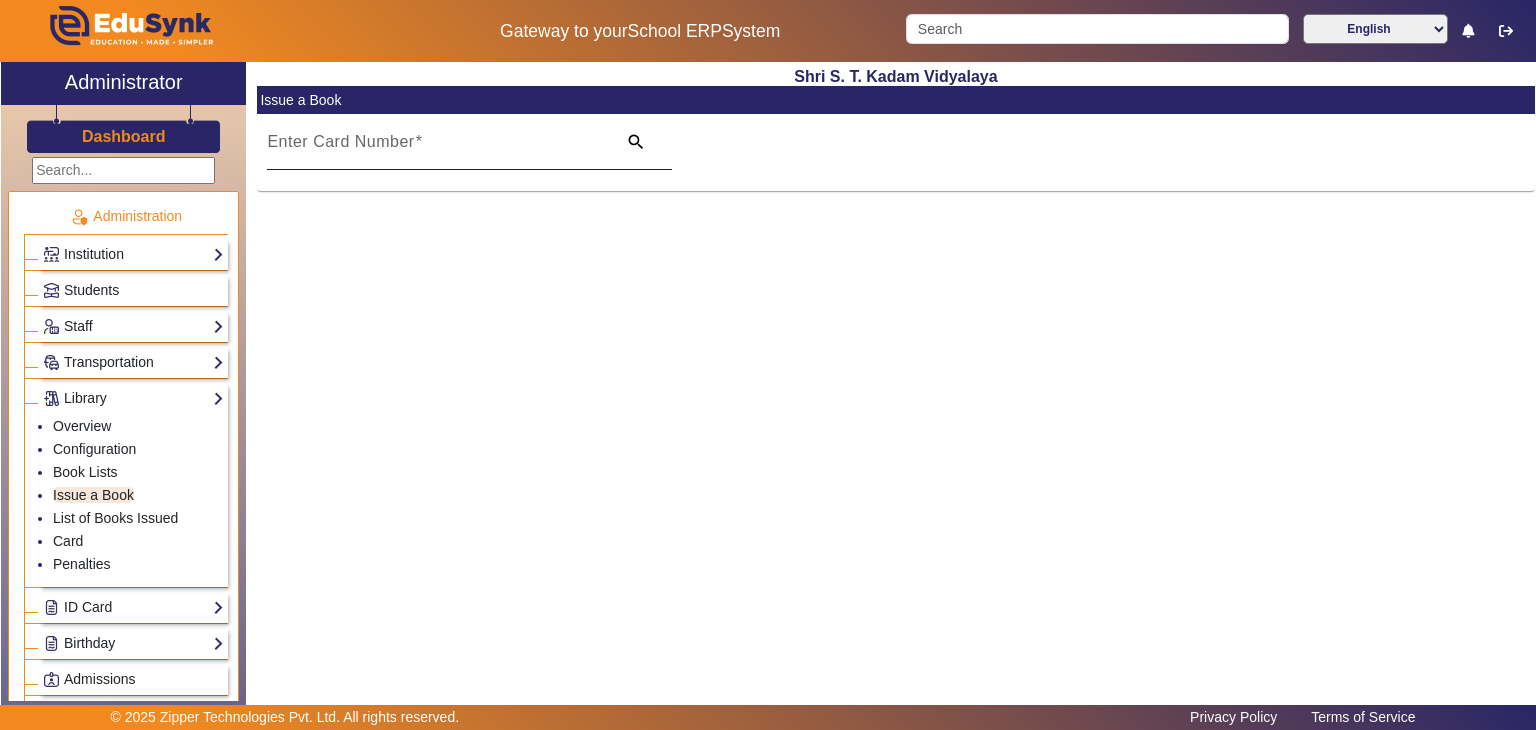 click on "Enter Card Number" at bounding box center [340, 141] 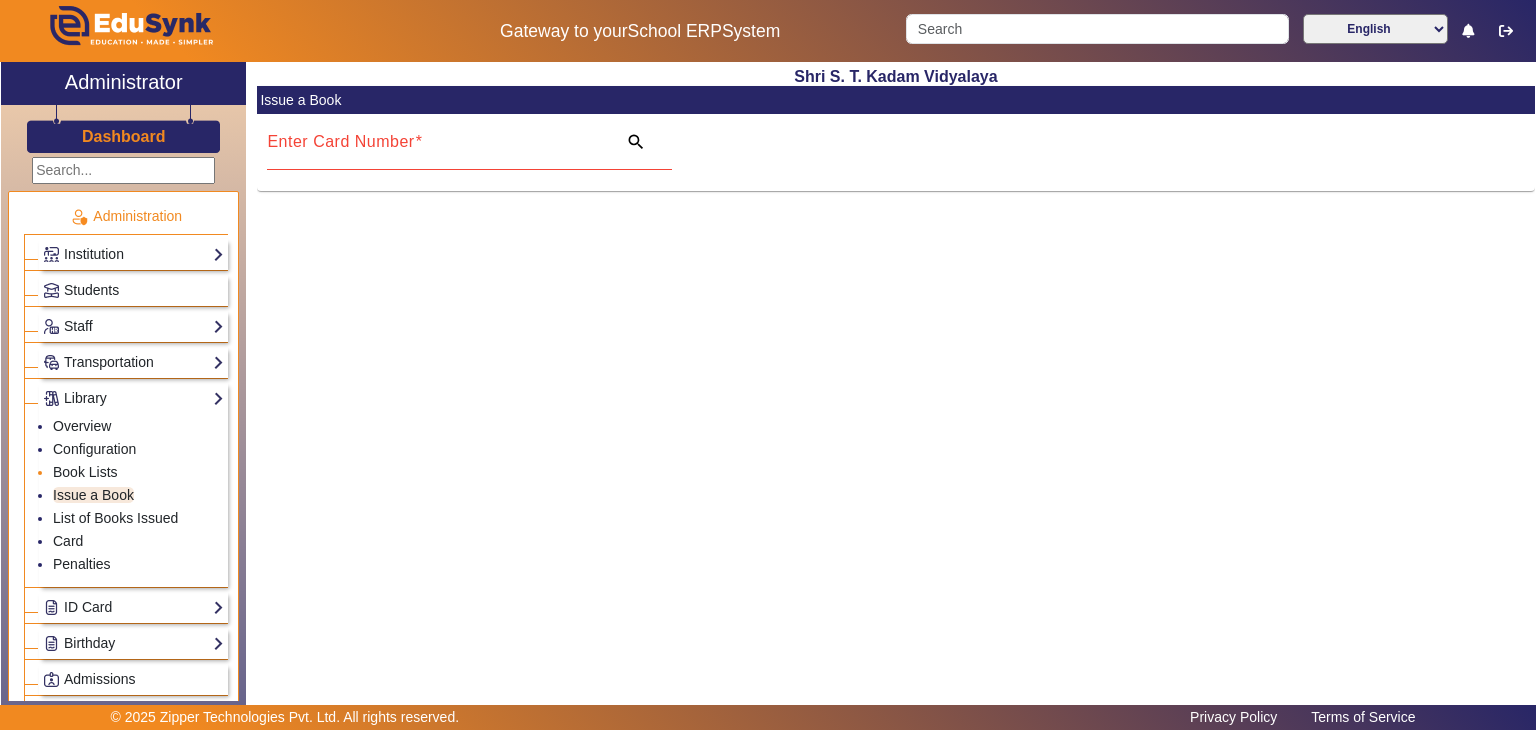 click on "Book Lists" 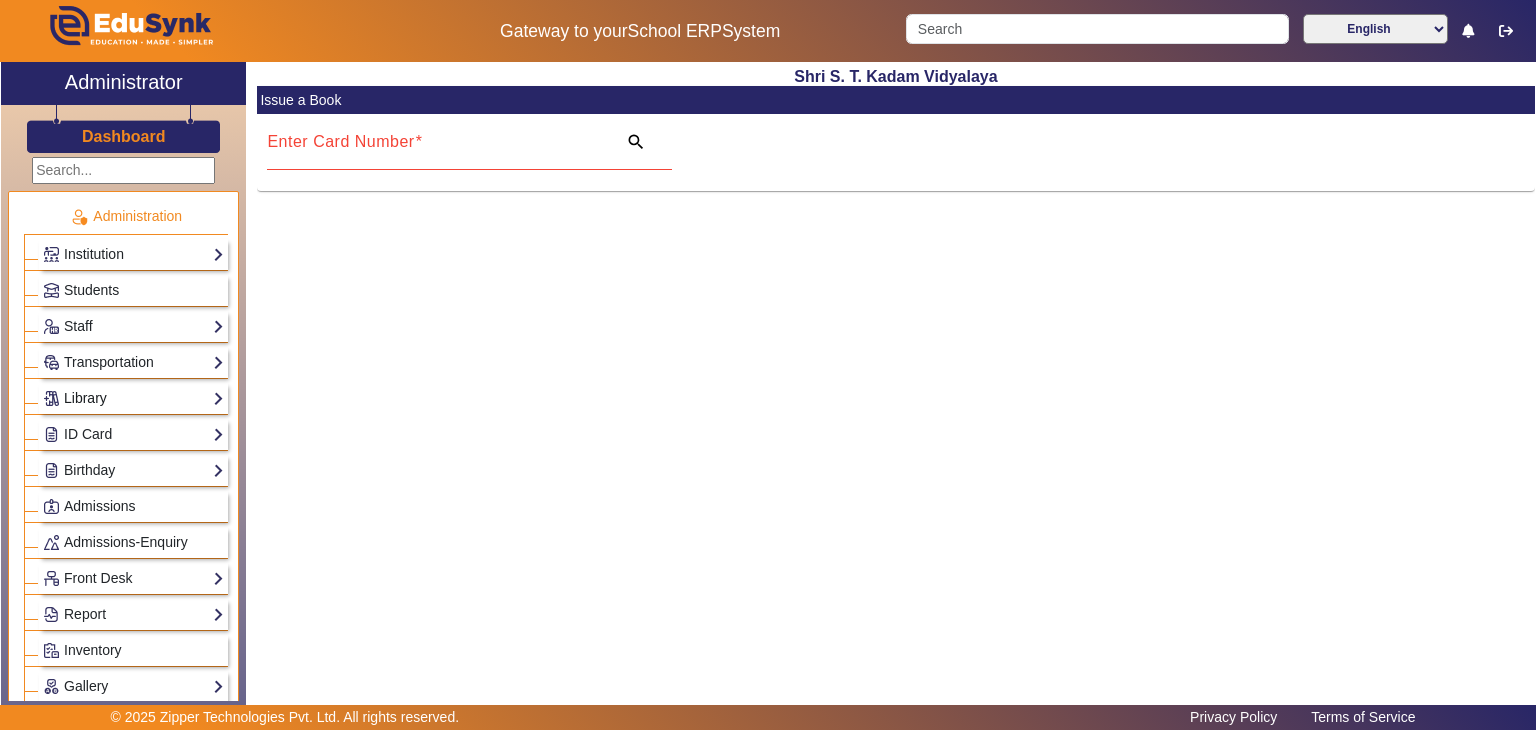 click on "Library" 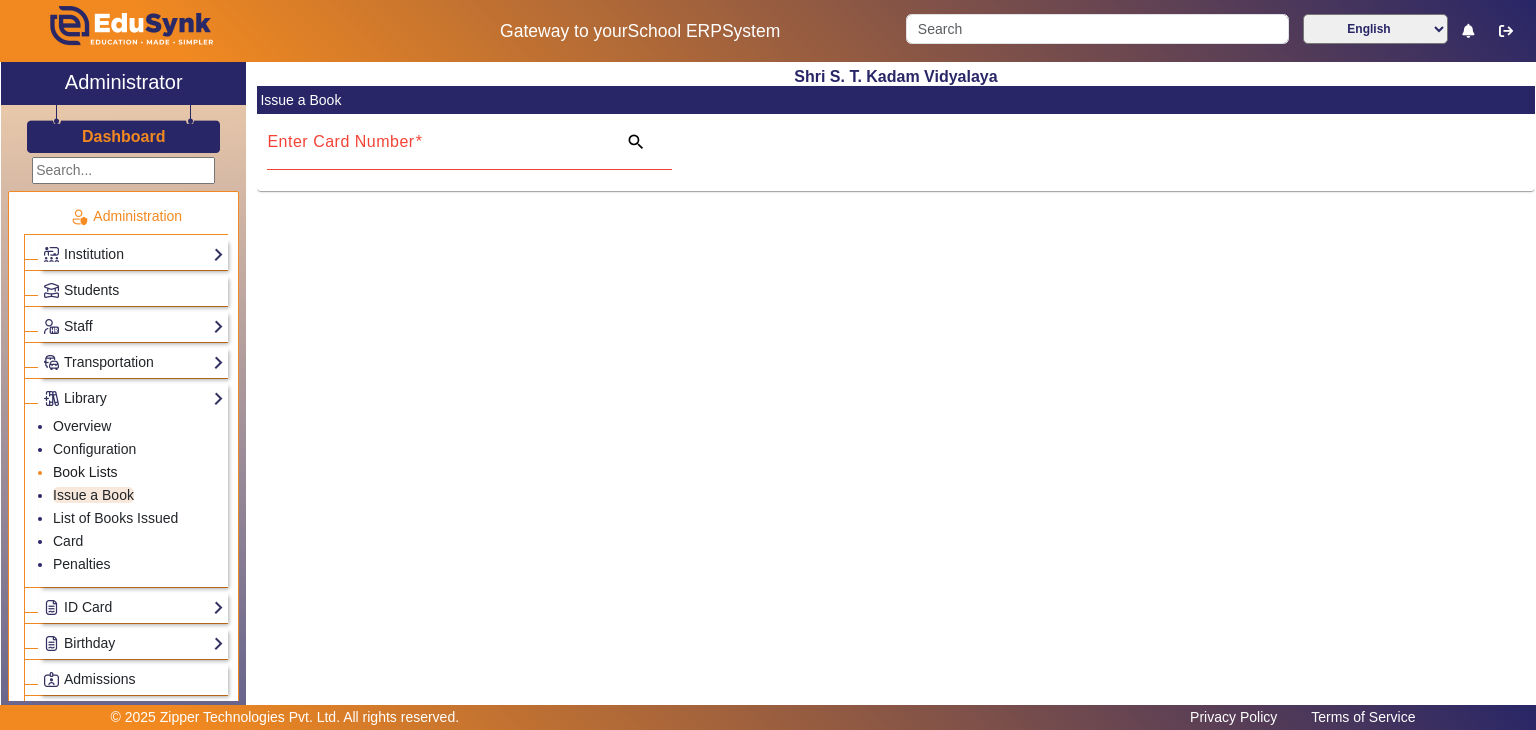 click on "Book Lists" 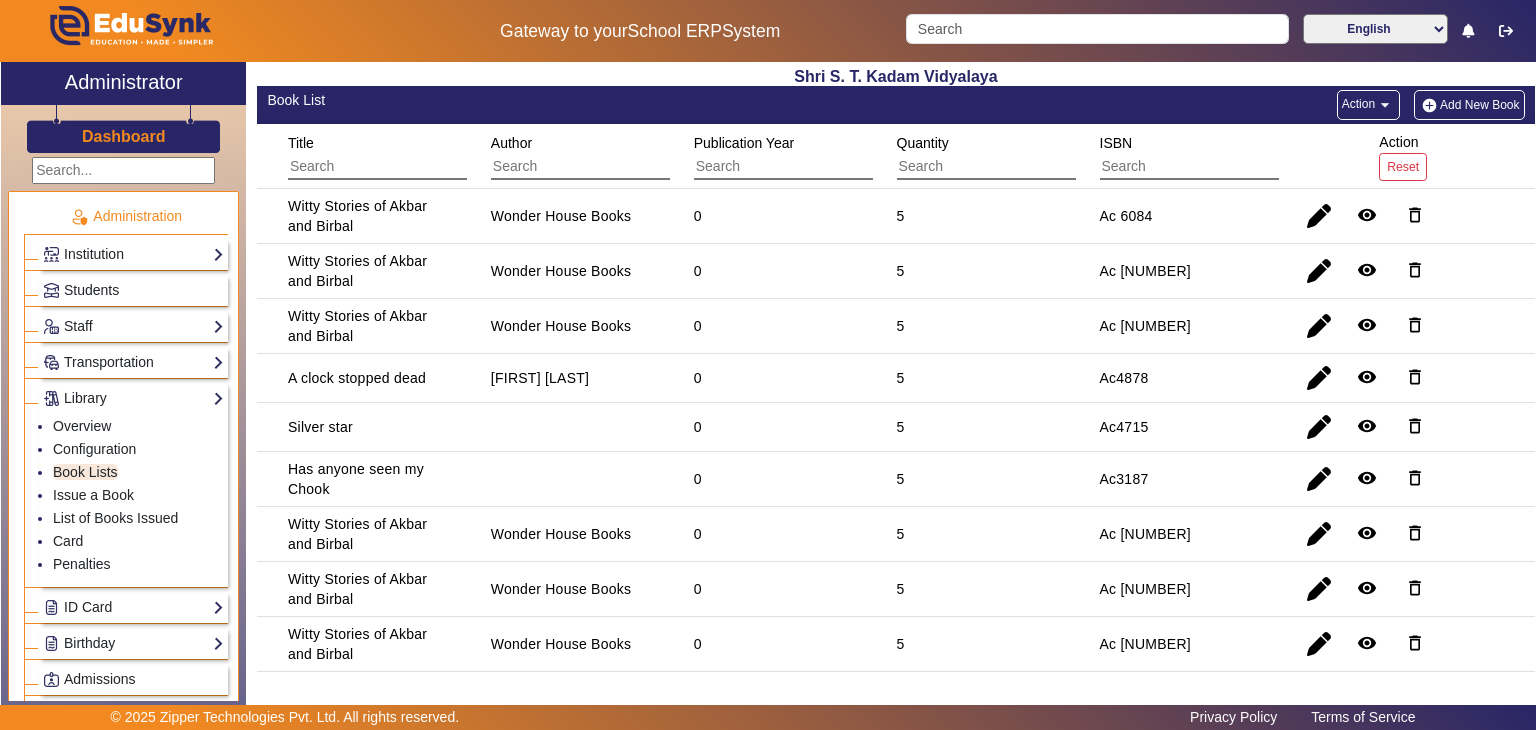 click on "Shri S. T. Kadam Vidyalaya Book List Action arrow_drop_down Add New Book Title Author Publication Year Quantity ISBN Action Reset Witty Stories of Akbar and Birbal Wonder House Books 0 5 Ac 6084 remove_red_eye delete_outline Witty Stories of Akbar and Birbal Wonder House Books 0 5 Ac 6085 remove_red_eye delete_outline Witty Stories of Akbar and Birbal Wonder House Books 0 5 Ac 6086 remove_red_eye delete_outline A clock stopped dead J M Hall 0 5 Ac4878 remove_red_eye delete_outline Silver star 0 5 Ac4715 remove_red_eye delete_outline Has anyone seen my Chook 0 5 Ac3187 remove_red_eye delete_outline Witty Stories of Akbar and Birbal Wonder House Books 0 5 Ac 6087 remove_red_eye delete_outline Witty Stories of Akbar and Birbal Wonder House Books 0 5 Ac 6088 remove_red_eye delete_outline Witty Stories of Akbar and Birbal Wonder House Books 0 5 Ac 6089 remove_red_eye delete_outline Splash the platy pus Steve Parish 0 5 978-93-5049-061-7 remove_red_eye delete_outline Witty Stories of Akbar and Birbal 0 5 0" 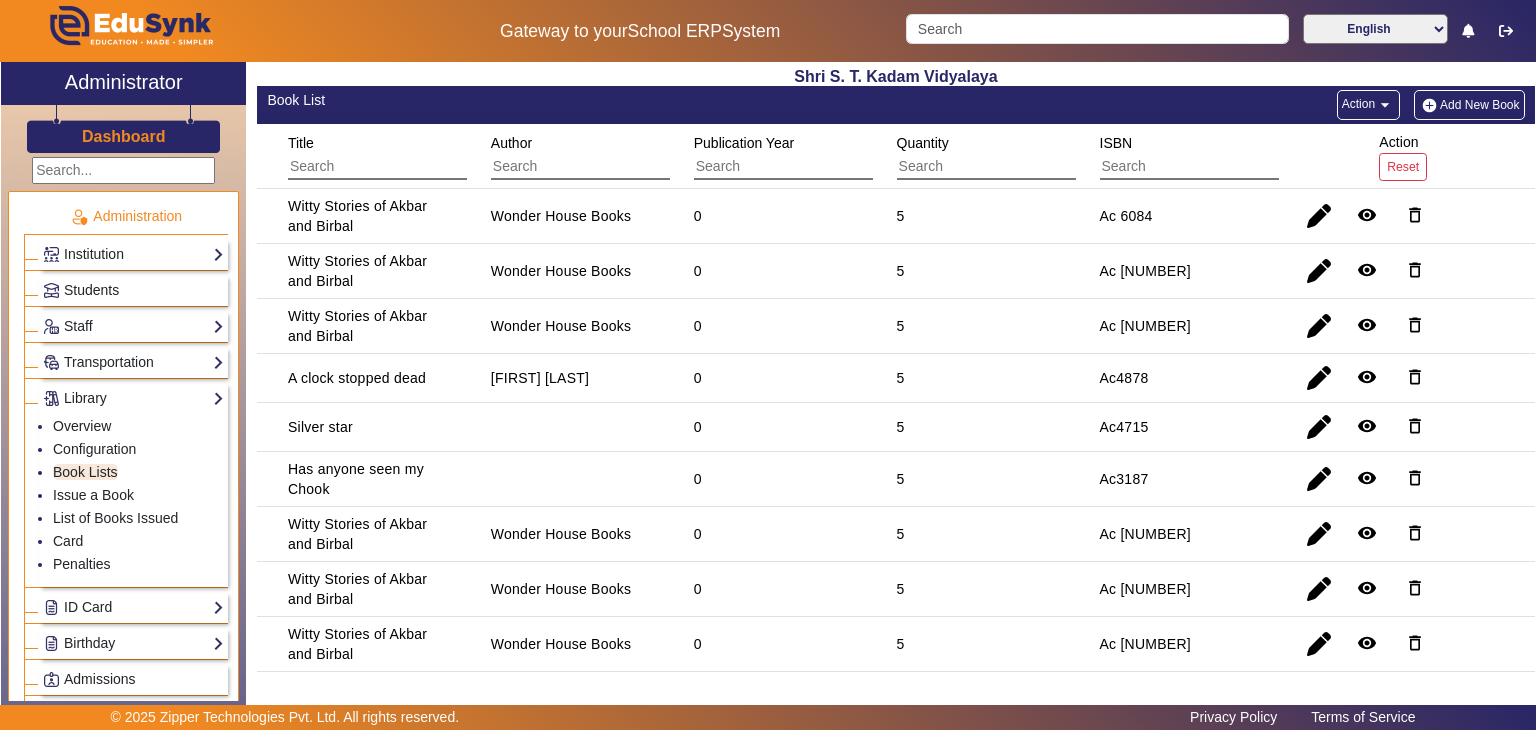 scroll, scrollTop: 542, scrollLeft: 0, axis: vertical 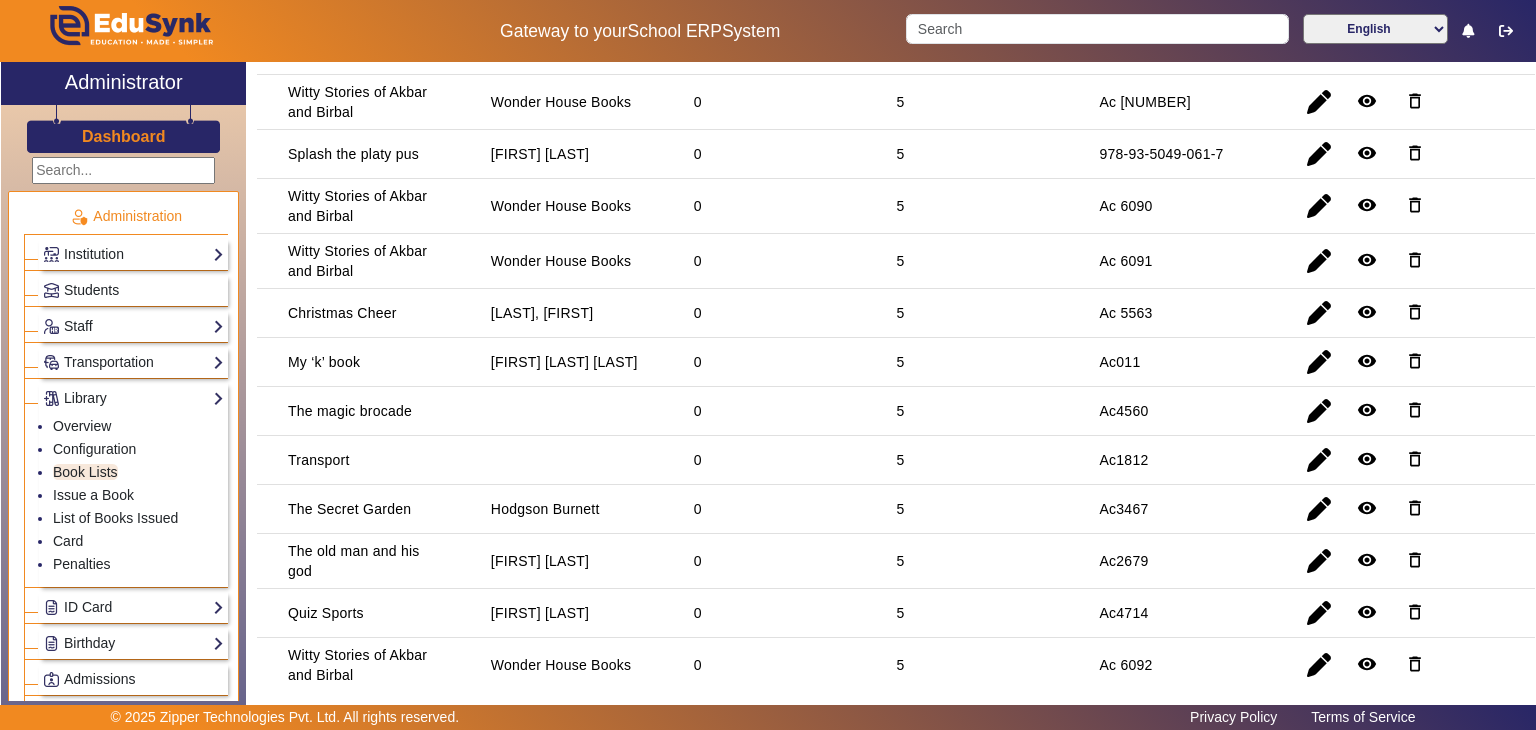 click on "X Administrator Dashboard Administration  Institution  Institution Details   Session Configuration   Classes/Batches   Subjects  Students Staff  Teachers   Non Teaching Staff   Driver   Support Staff  Transportation  Overview   Vehicle Directory   Routes   Trip Record  Library  Overview   Configuration   Book Lists   Issue a Book   List of Books Issued   Card   Penalties  ID Card  Students   Teachers   Non Teaching Staff   Template  Birthday  Students  Admissions Admissions-Enquiry Front Desk  Visitors Book   Postal Receipt   Postal Dispatch   Phone Call Logs   Complaint Book  Report  Import History   App Invites   Other Reports  Inventory Gallery  List   Add  Notice Board  List   Add  Certificates  Certificates   TC   Bonafide  User Settings  Roles   Users  Settings  Biometric   Configuration   Live Class Setup   Bank Account   Chat Settings   Sequence   Change Password   Subscription  Promotion Profile Photo  Add Profile Photo   Profile Photo List  Academics  TimeTable  Assign Teacher   Academic Calendar  0" 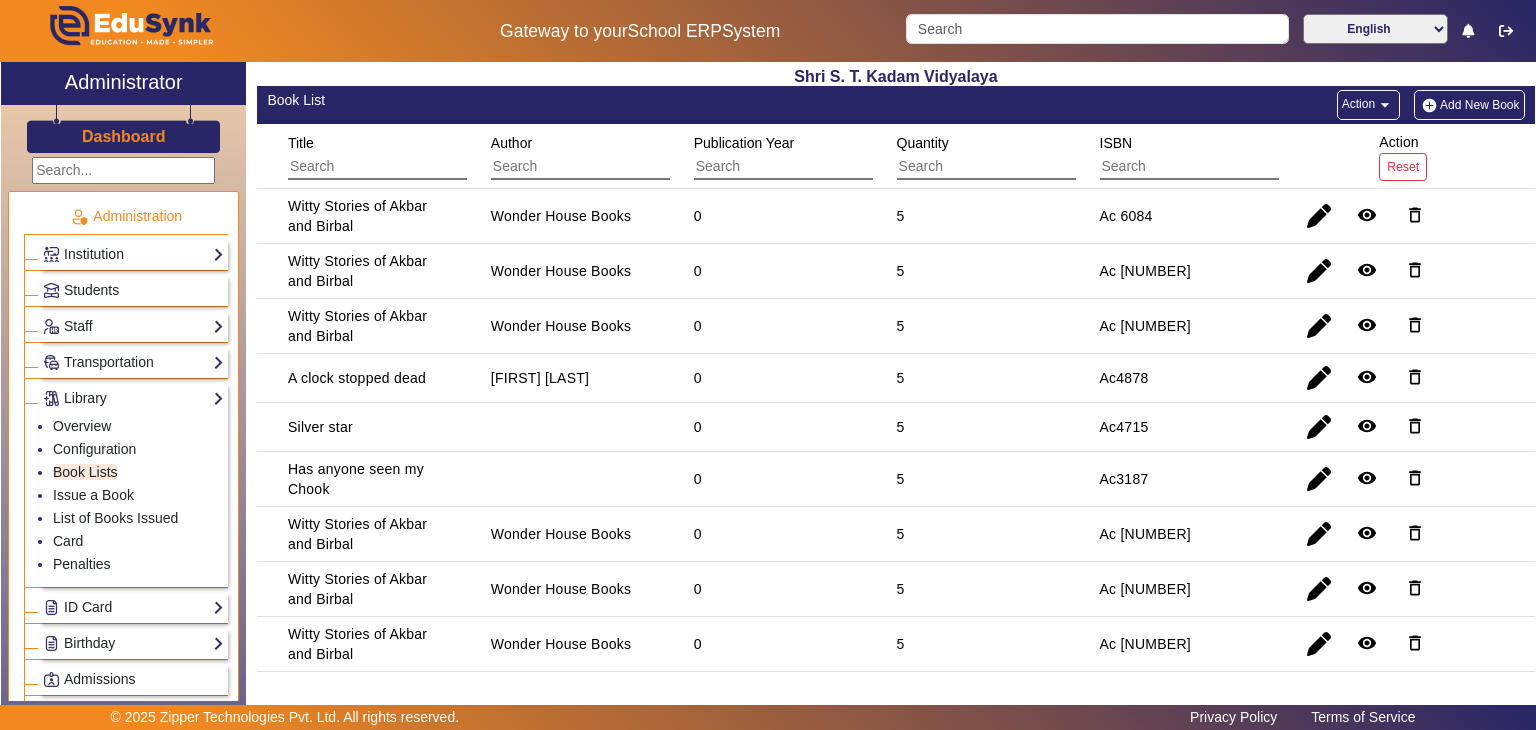 click at bounding box center [1189, 167] 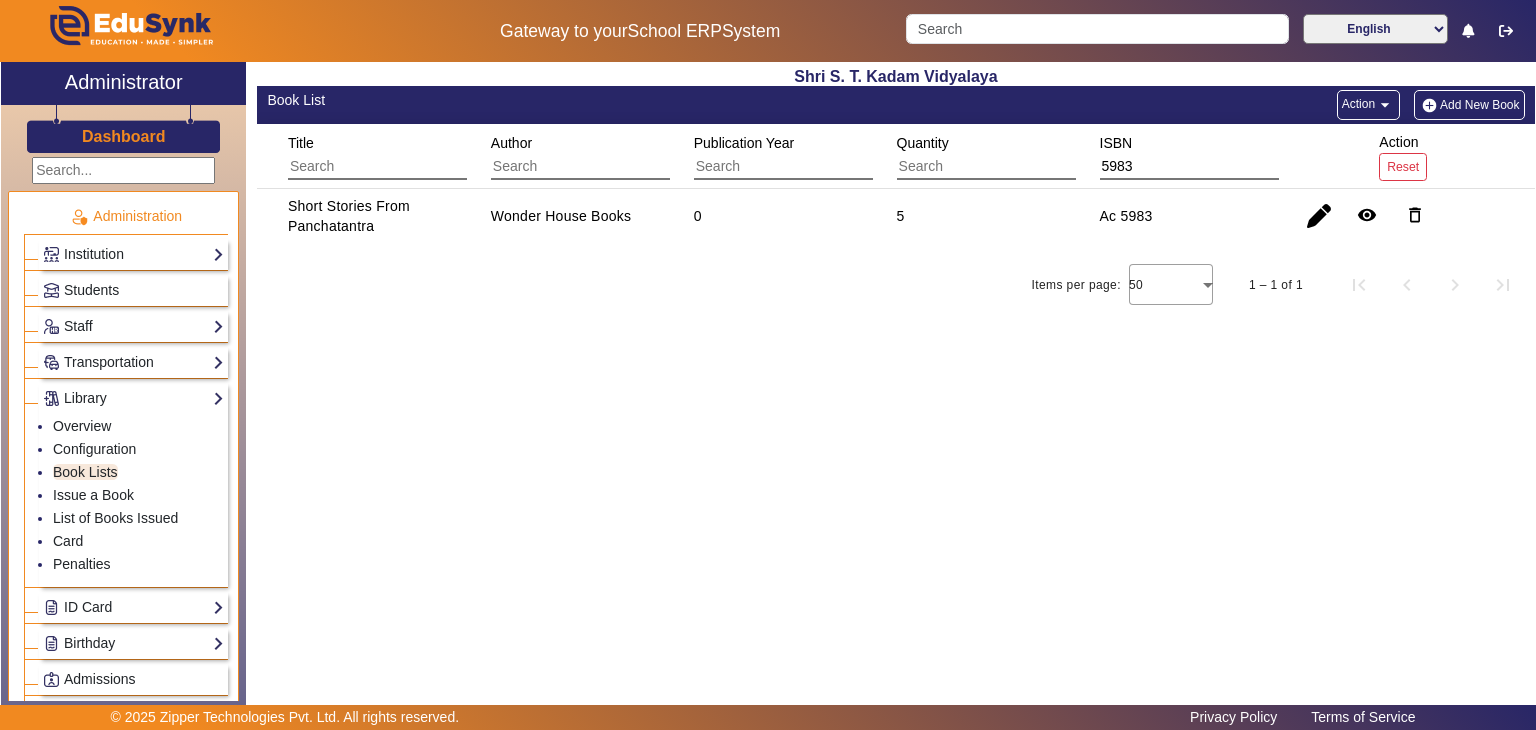 type on "5983" 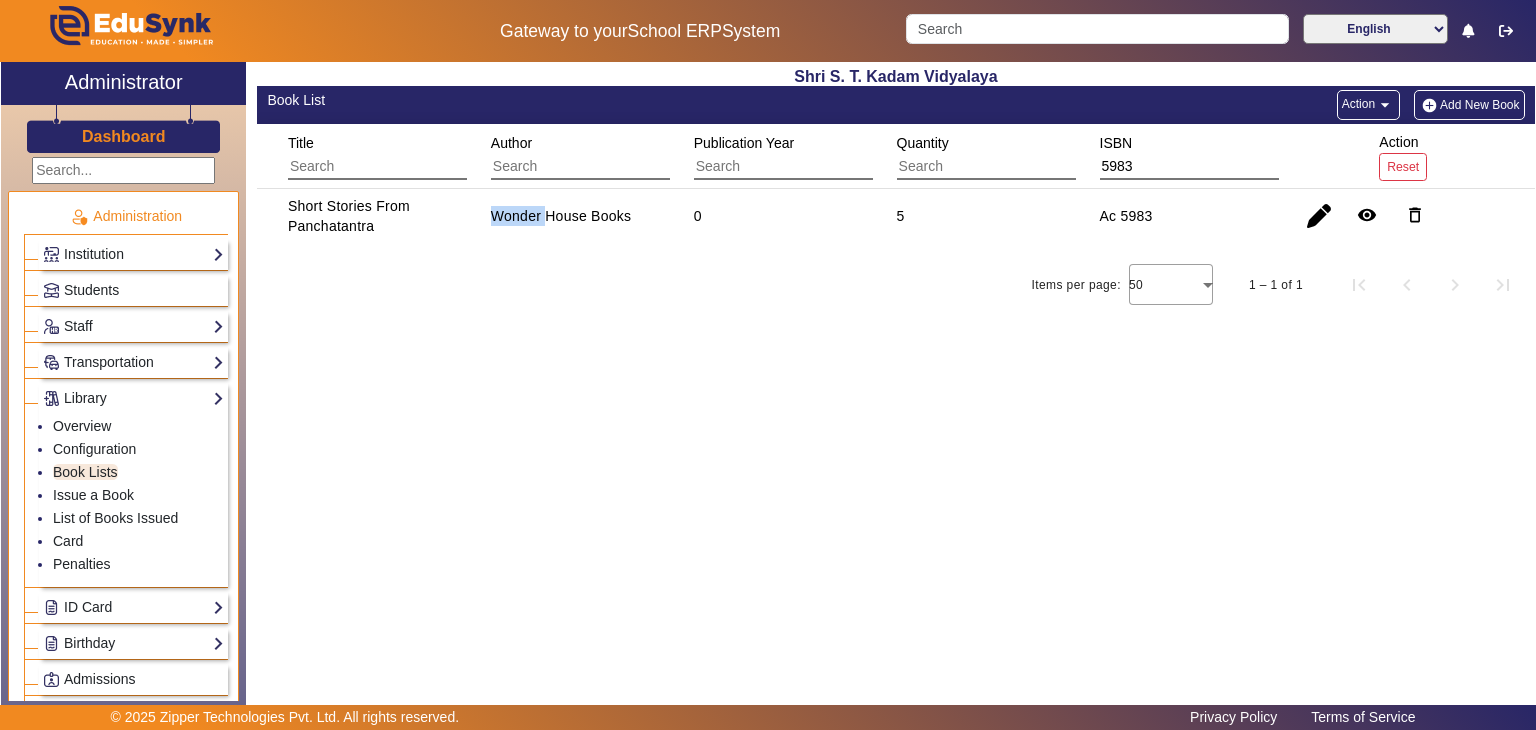 click on "Wonder House Books" 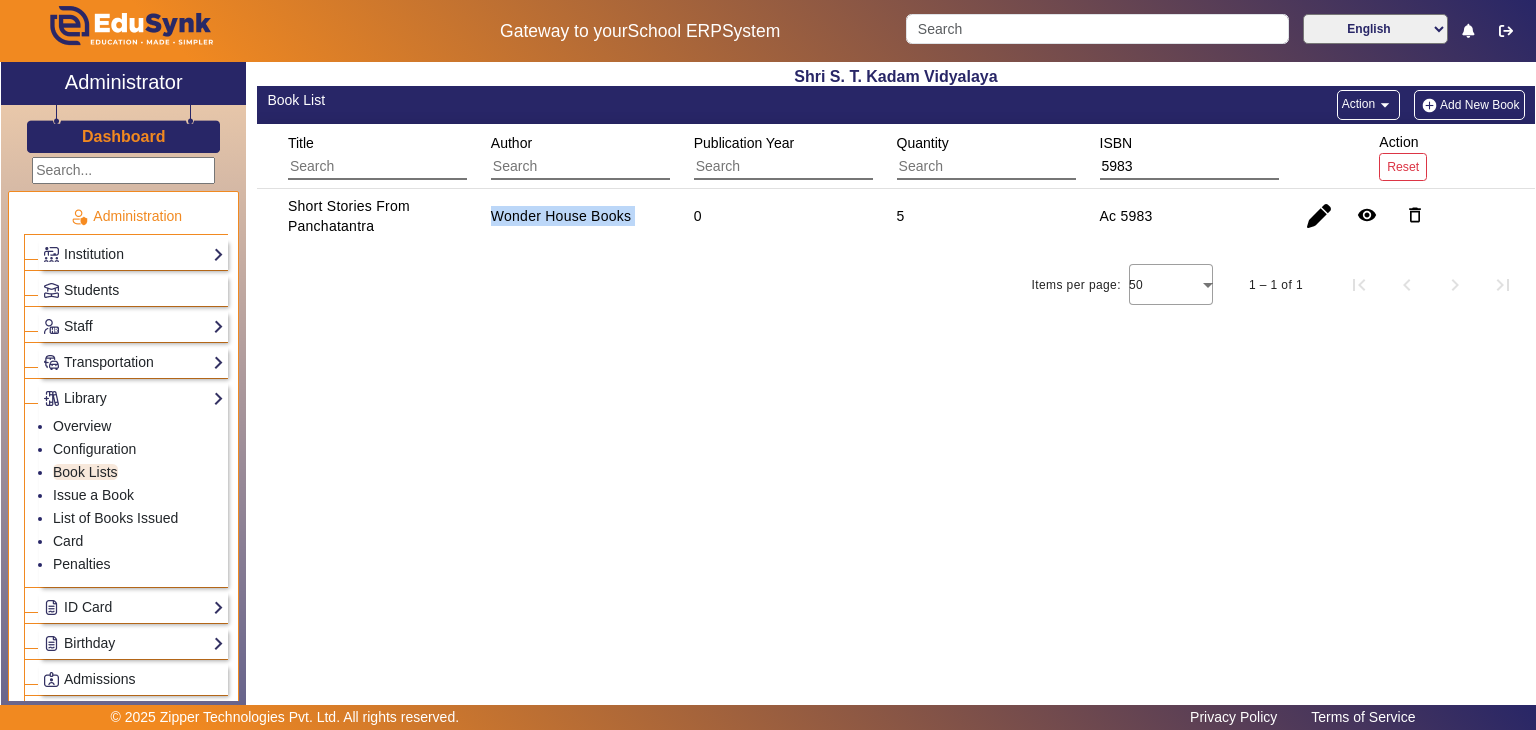 click on "Wonder House Books" 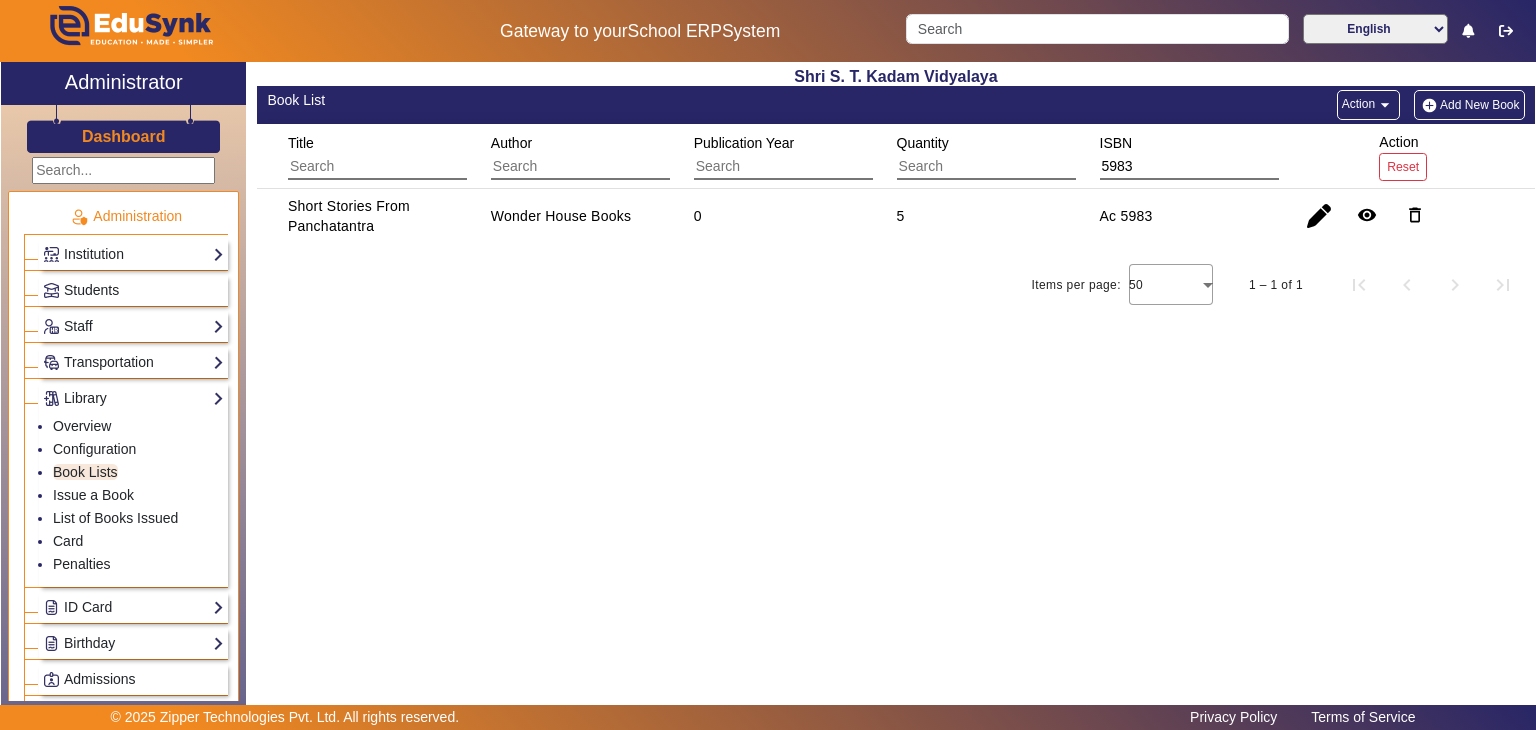 click on "Short Stories From Panchatantra" 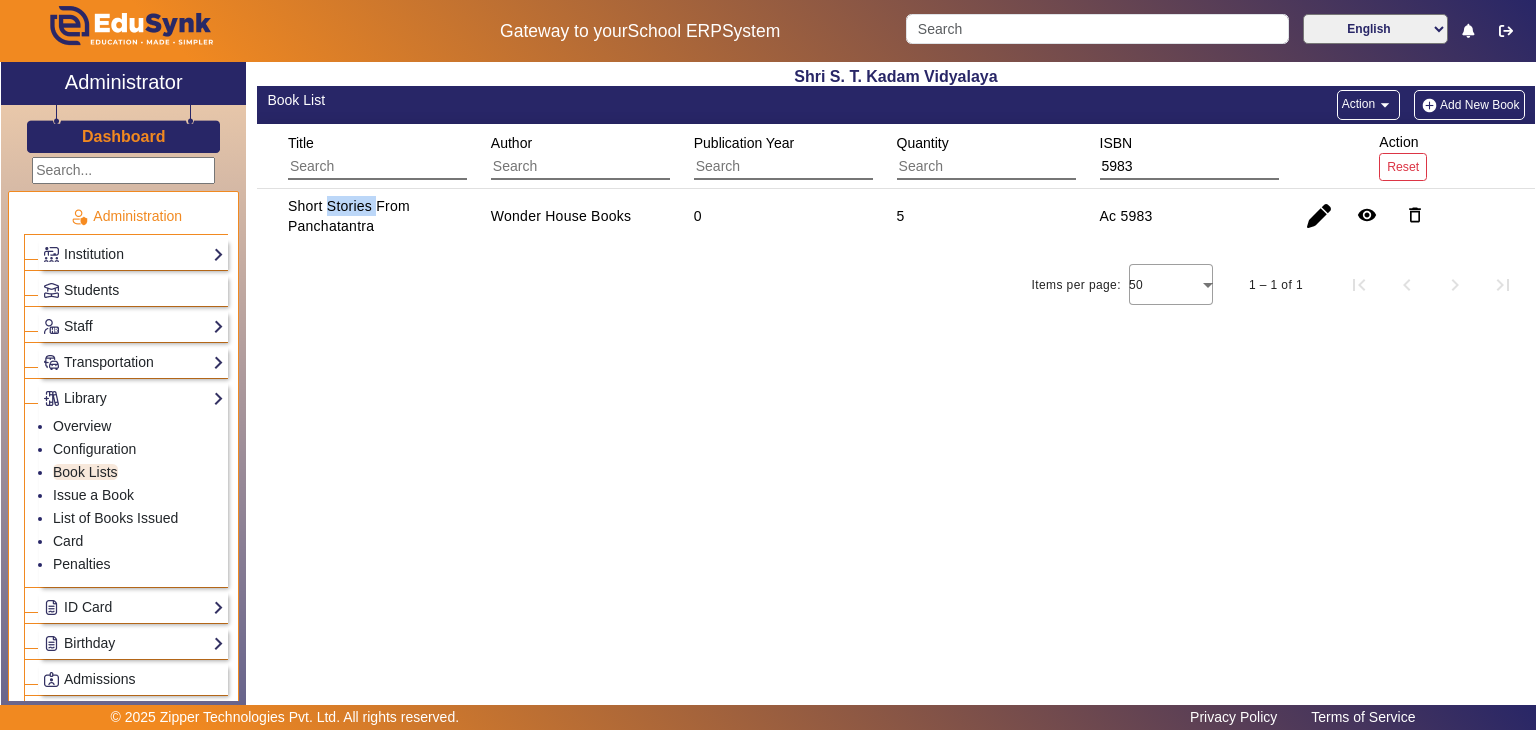 click on "Short Stories From Panchatantra" 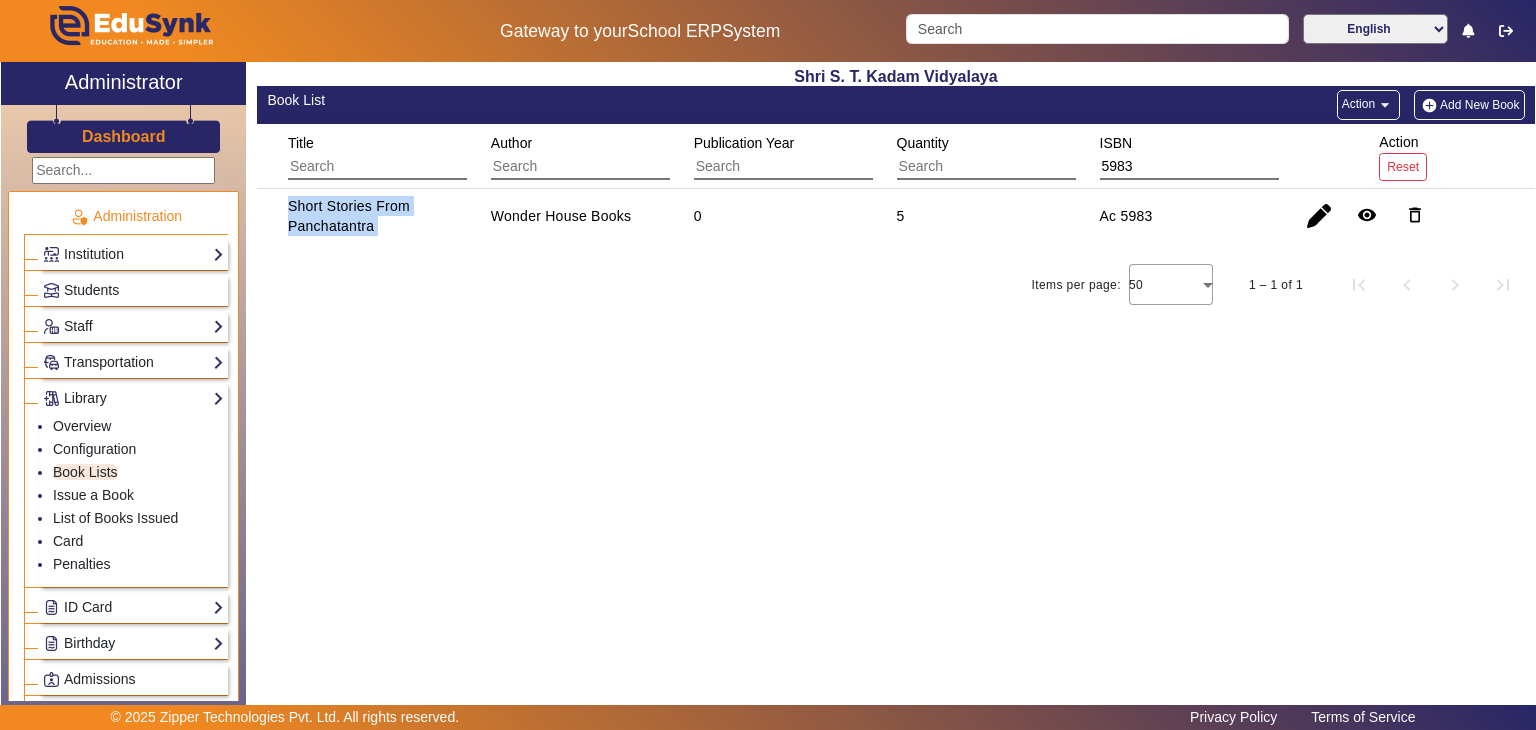 click on "Short Stories From Panchatantra" 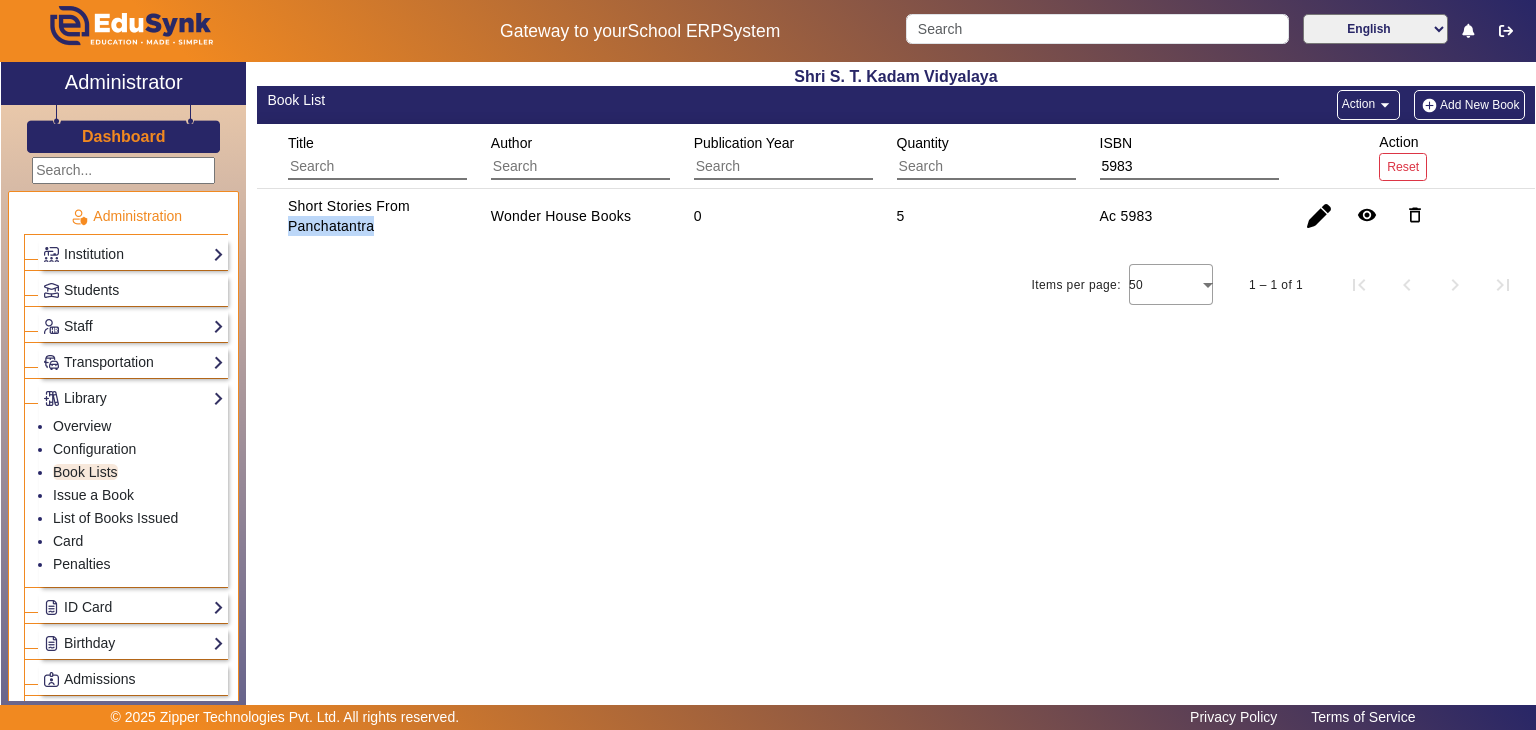 click on "Short Stories From Panchatantra" 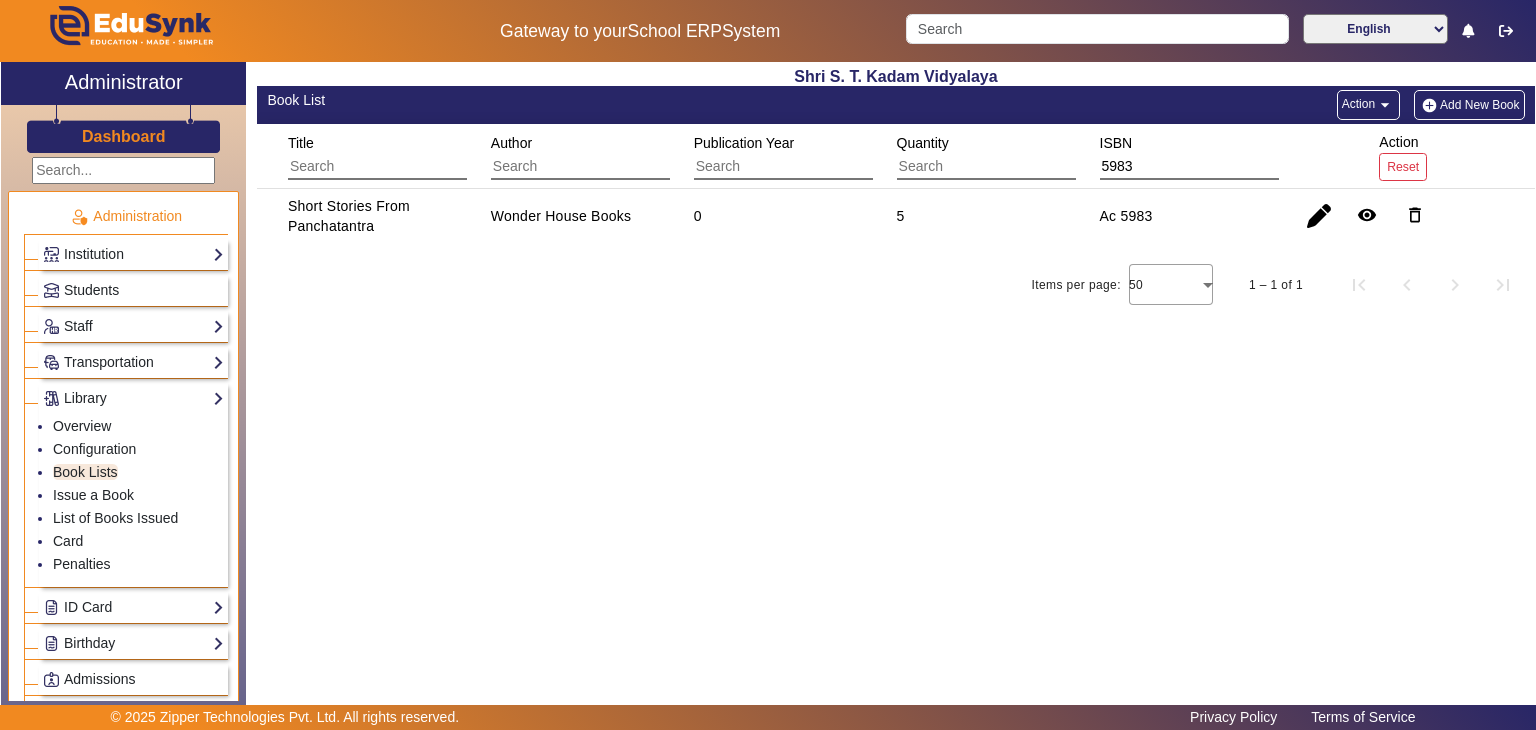 click on "Short Stories From Panchatantra" 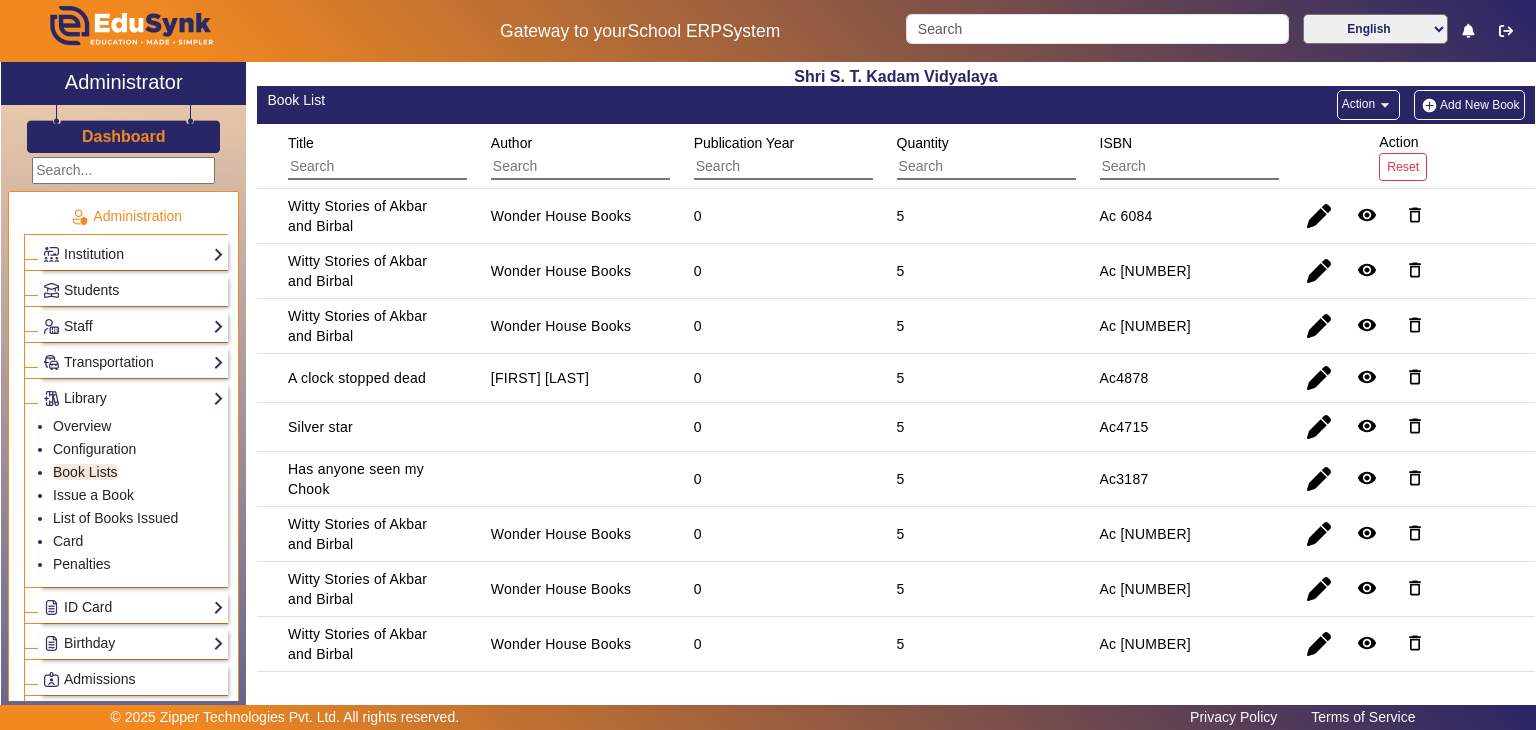 type 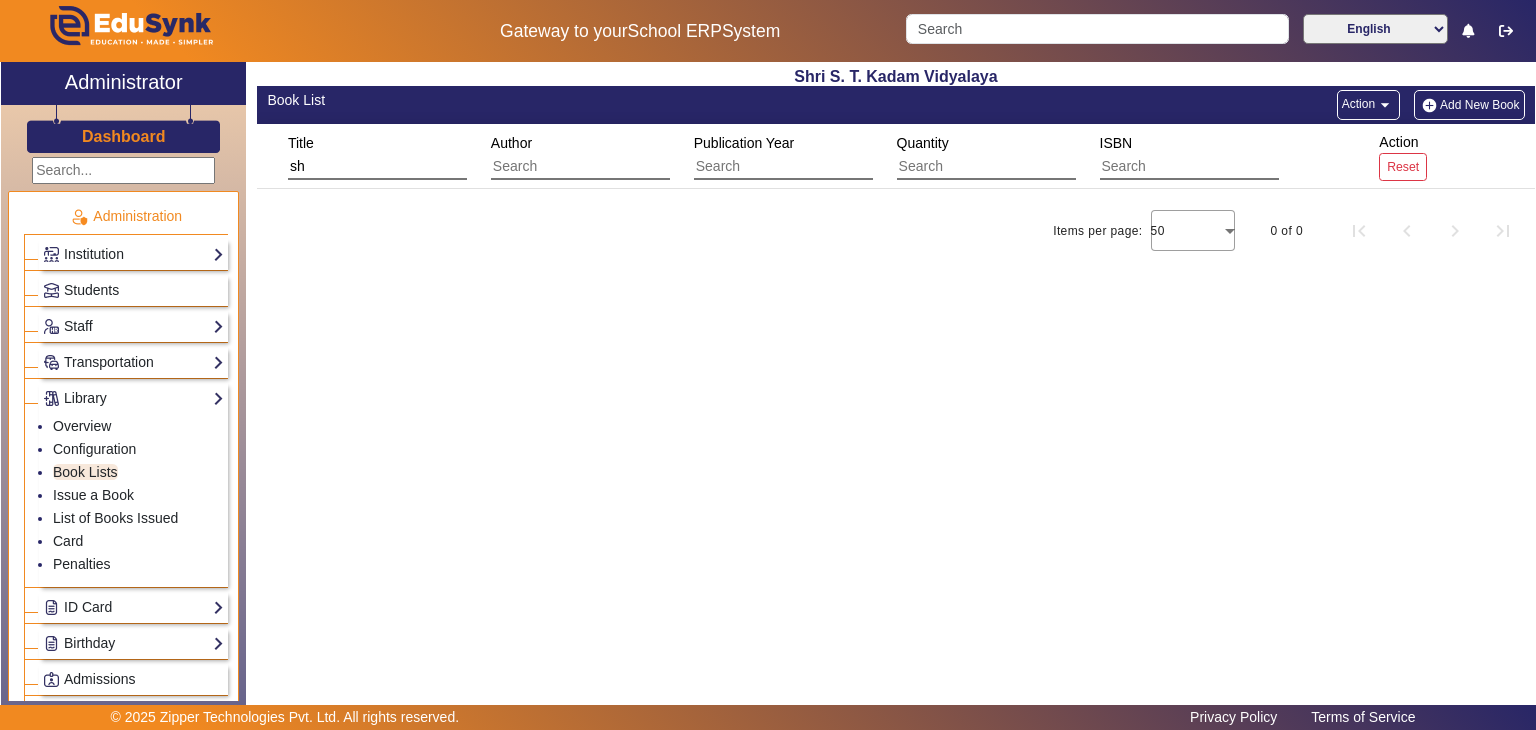 type on "s" 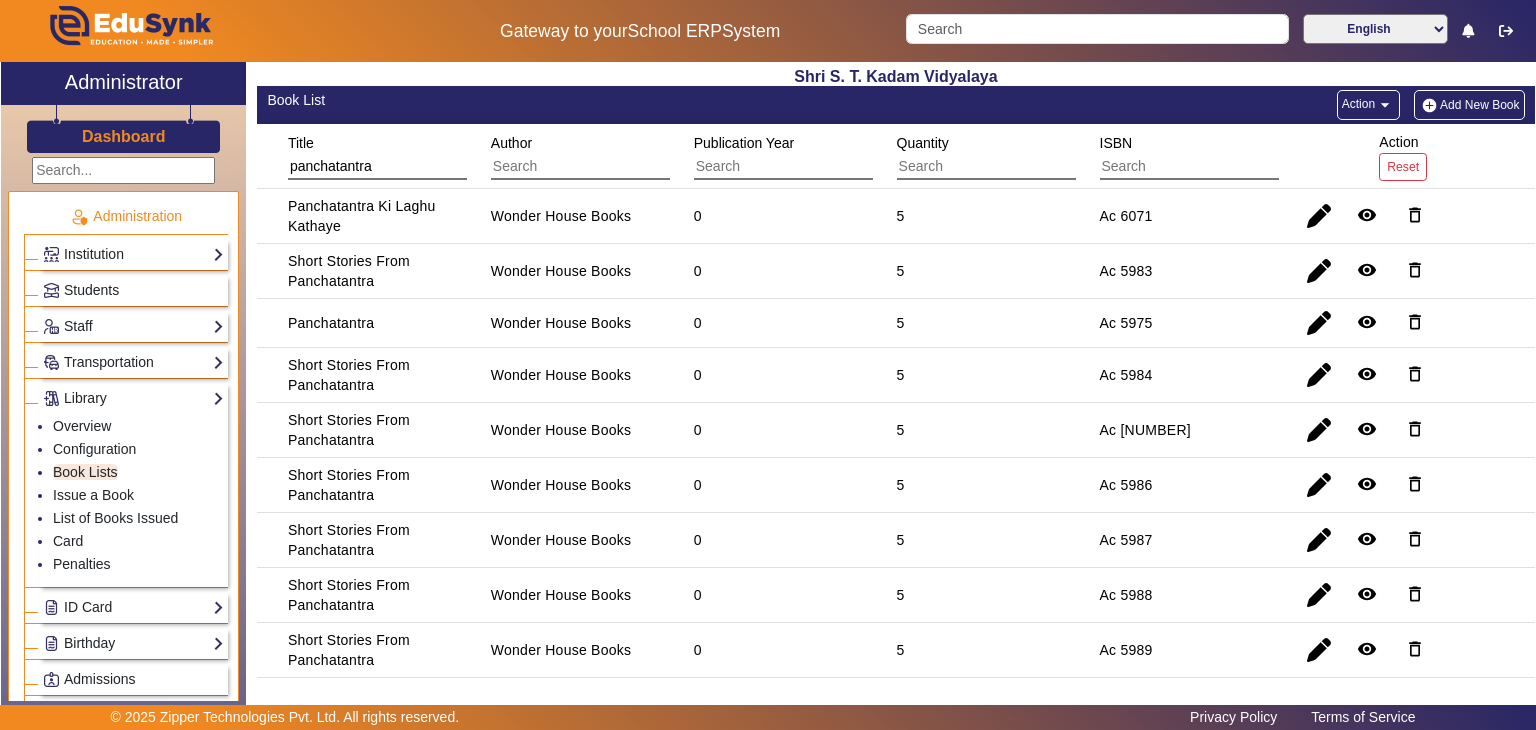 type on "panchatantra" 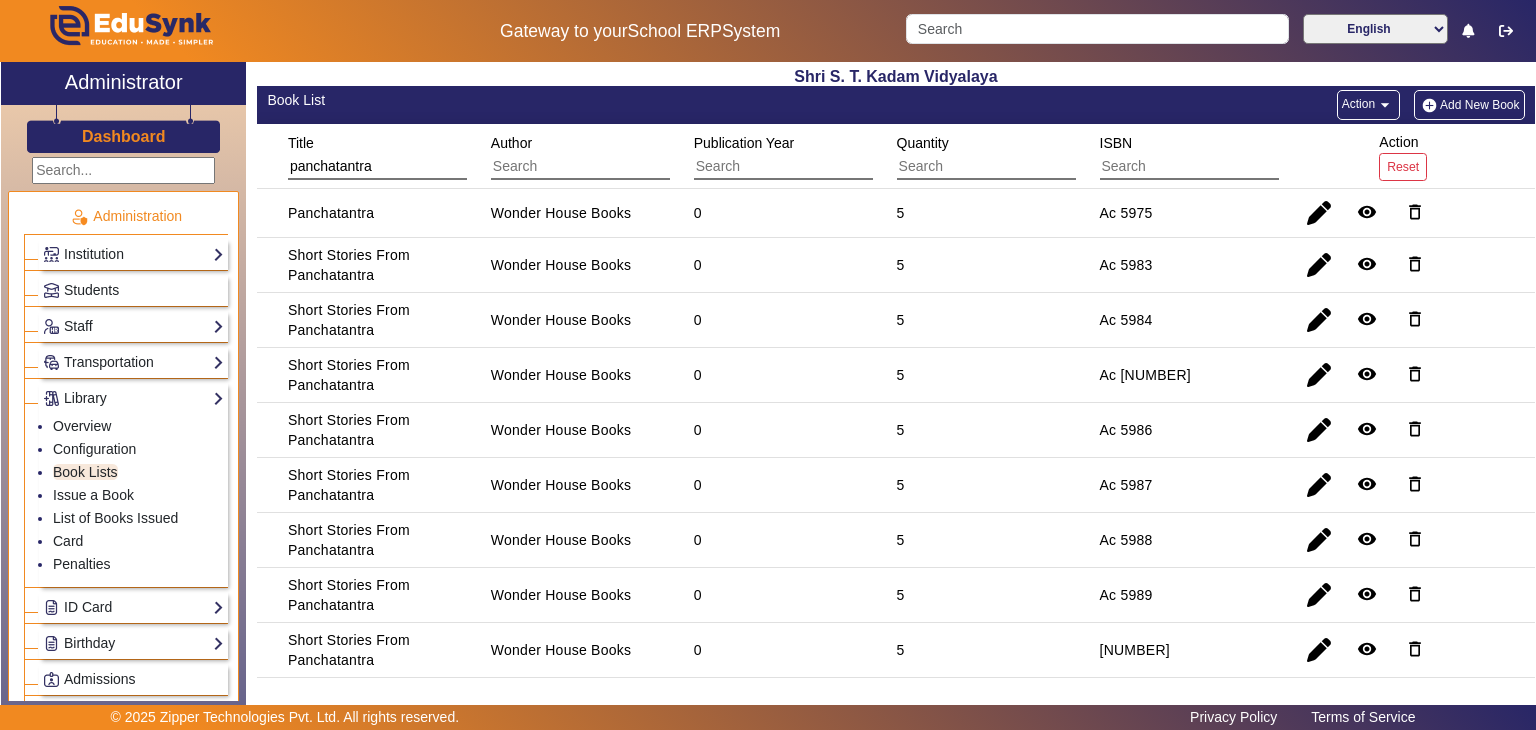 click on "ISBN" at bounding box center [1116, 143] 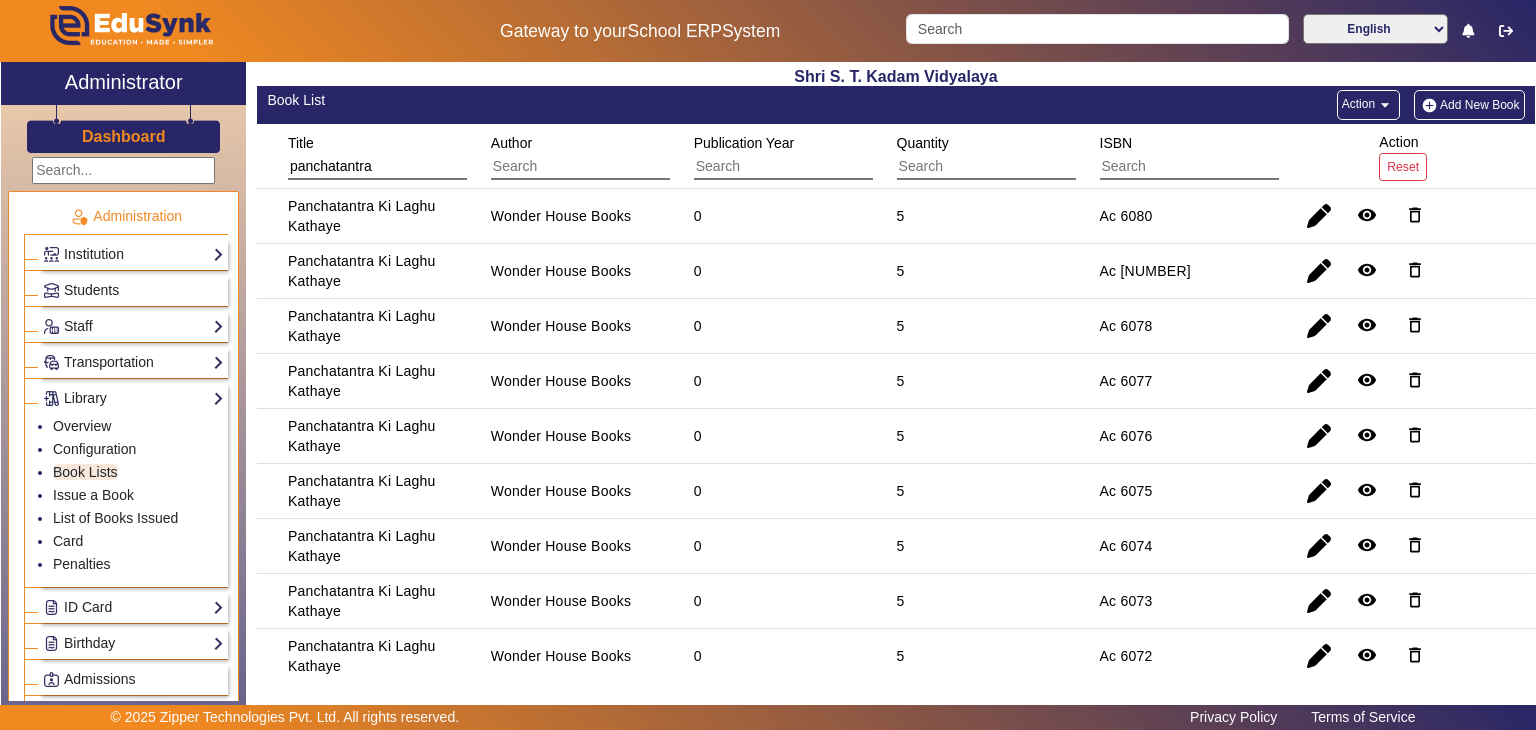 click on "ISBN" at bounding box center [1116, 143] 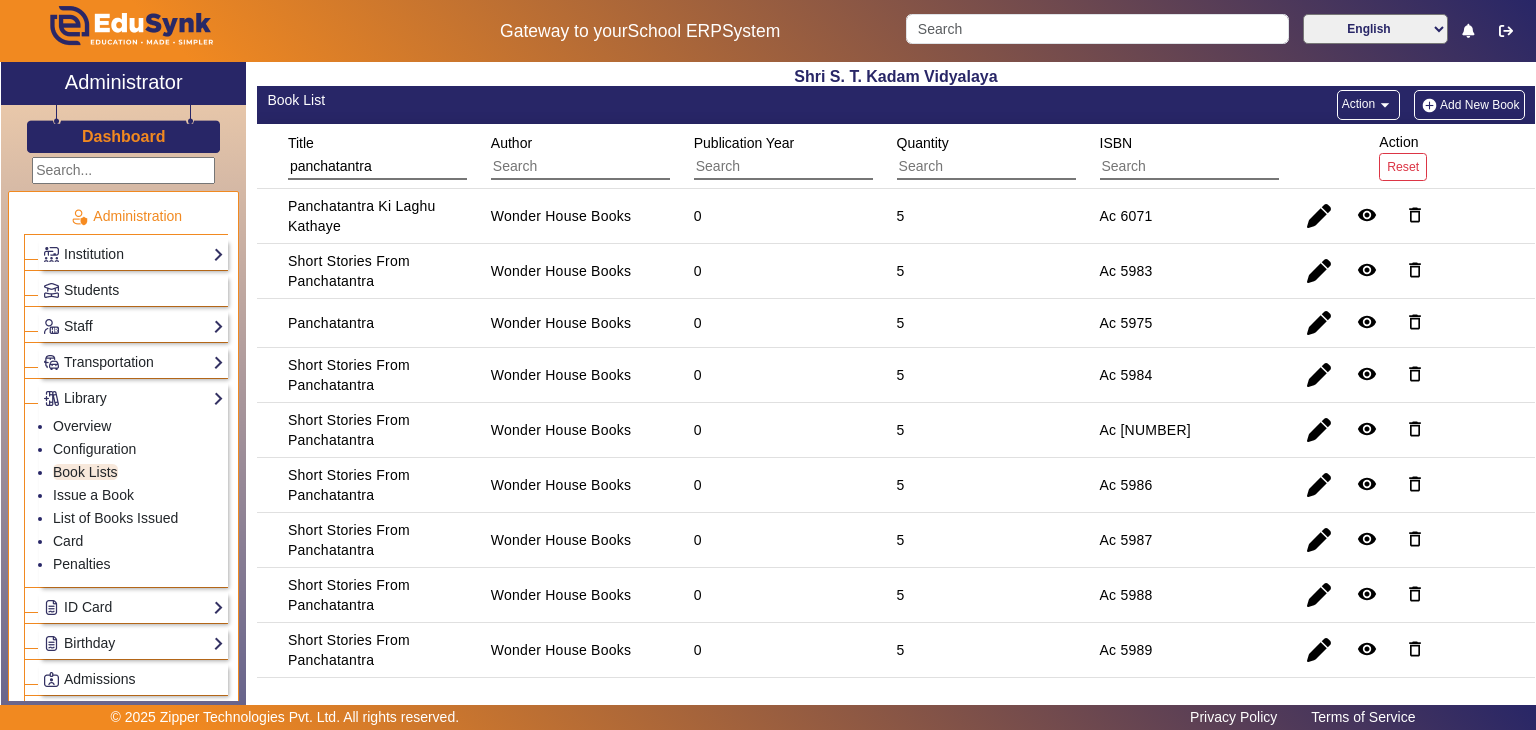click on "panchatantra" at bounding box center (377, 167) 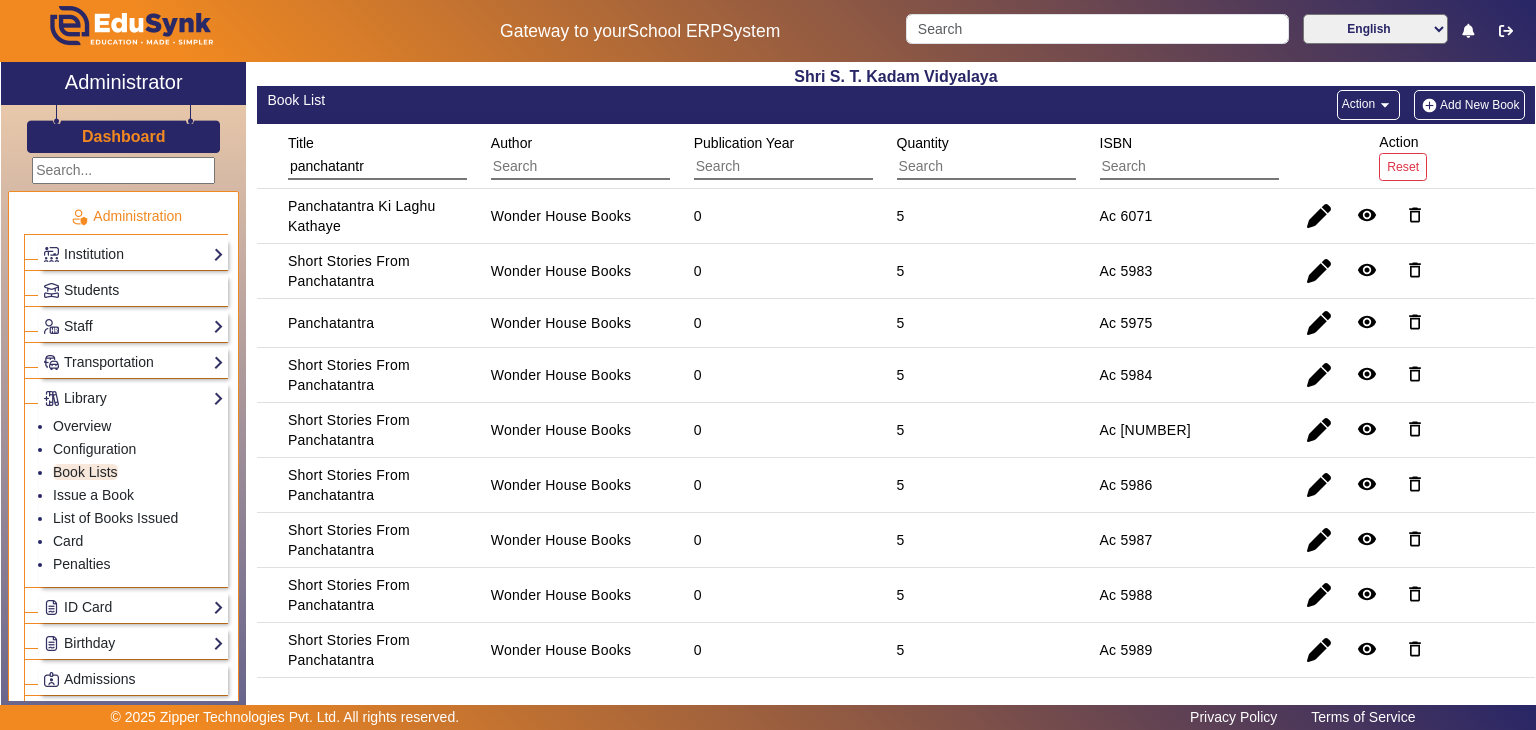 type on "panchatantra" 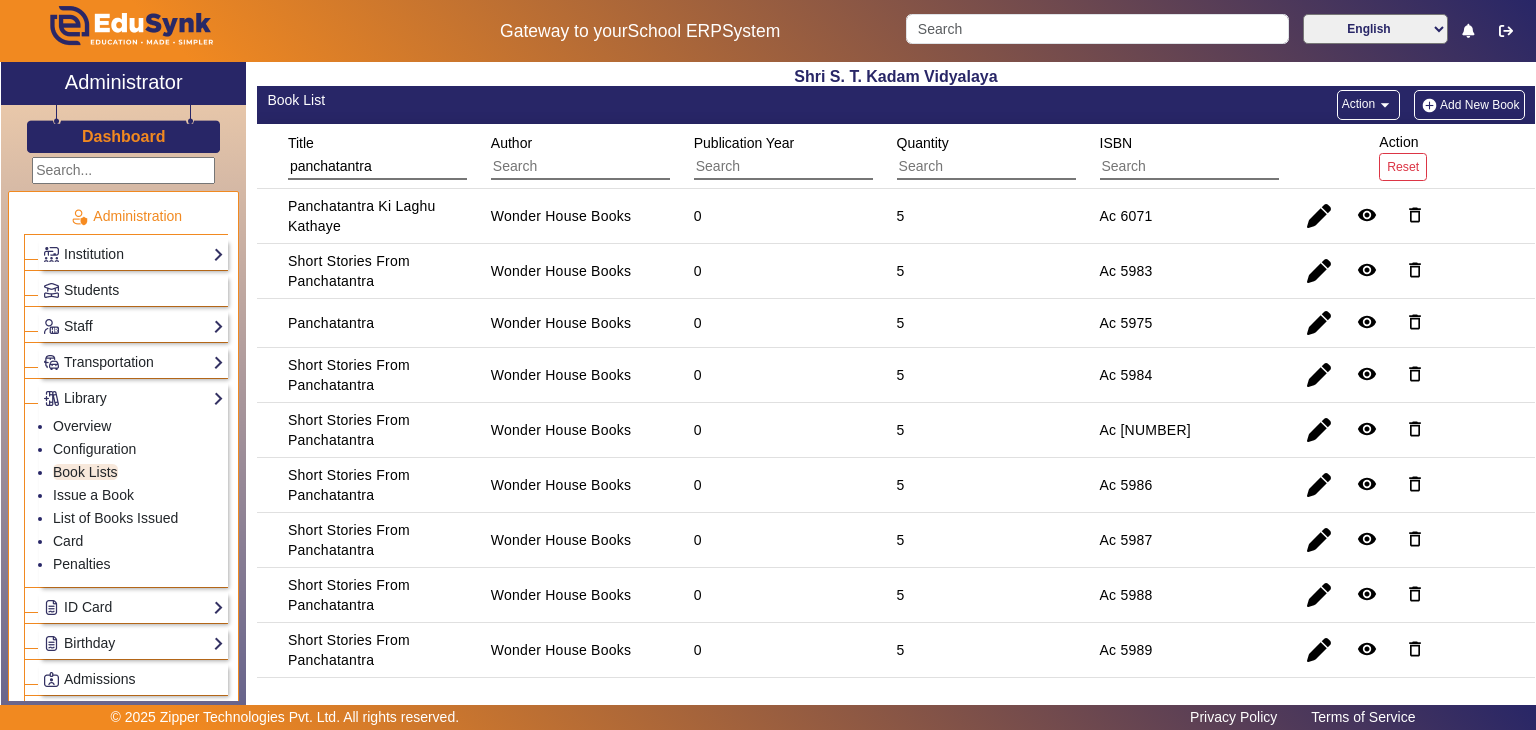 click on "Wonder House Books" at bounding box center (561, 271) 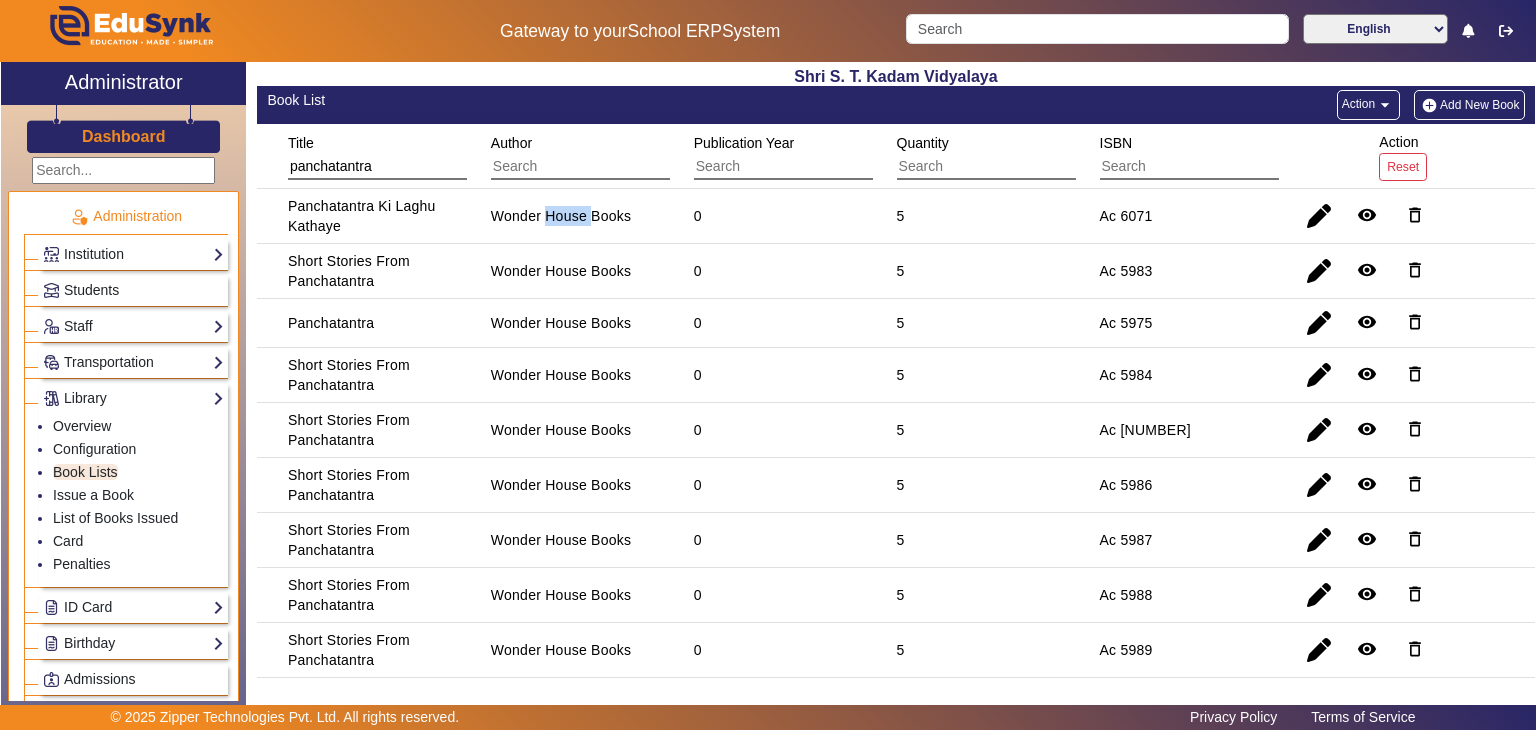 click on "Wonder House Books" at bounding box center (561, 271) 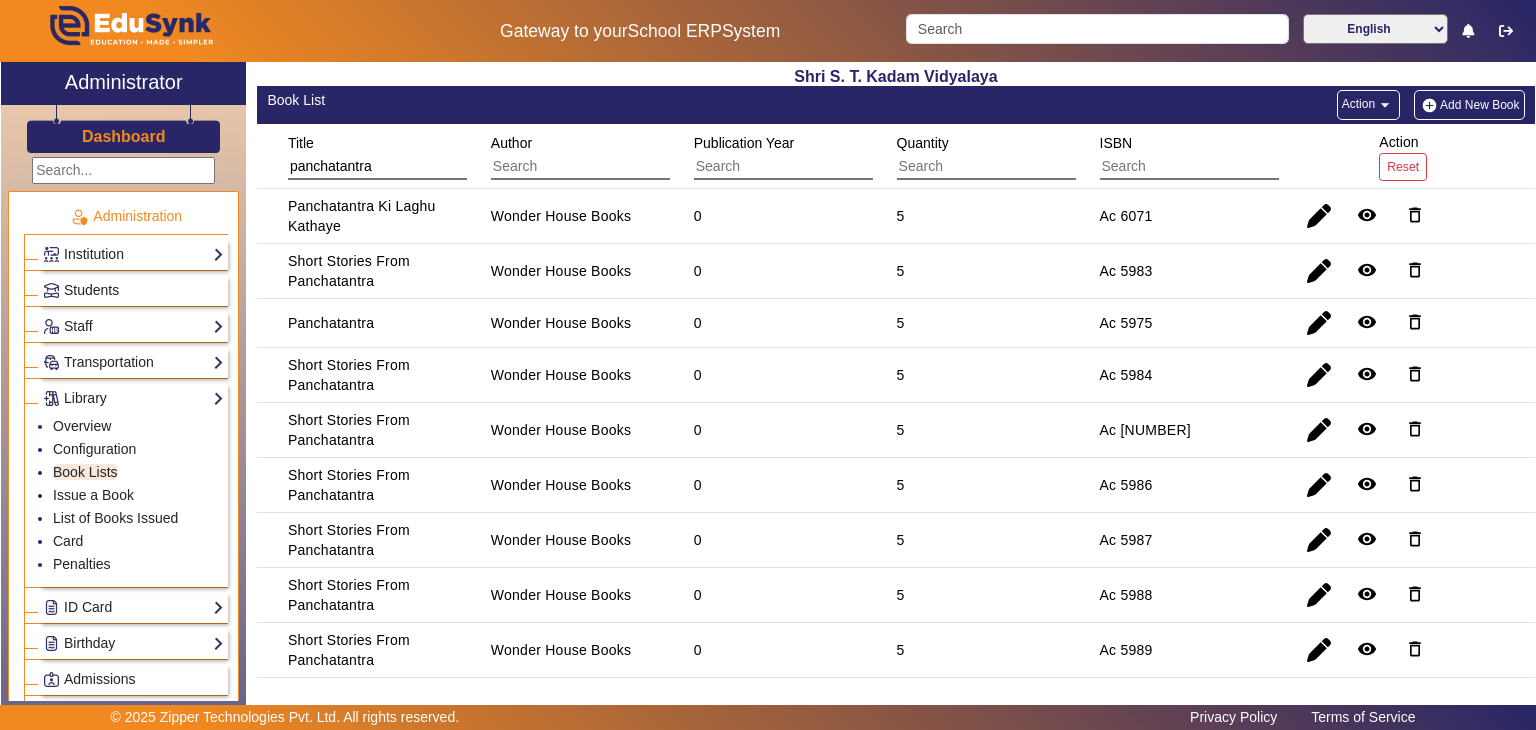 click on "Wonder House Books" at bounding box center [561, 271] 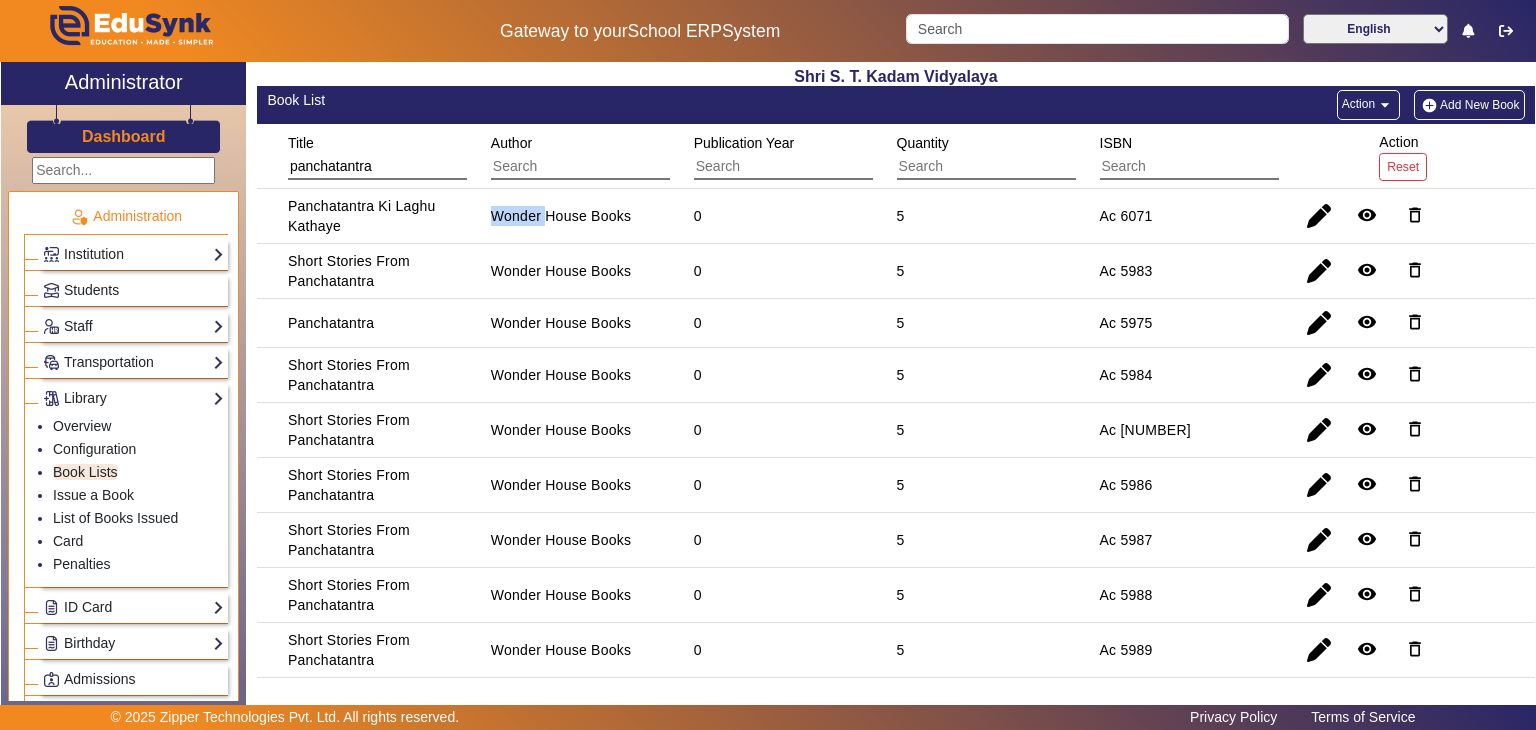 click on "Wonder House Books" at bounding box center (561, 271) 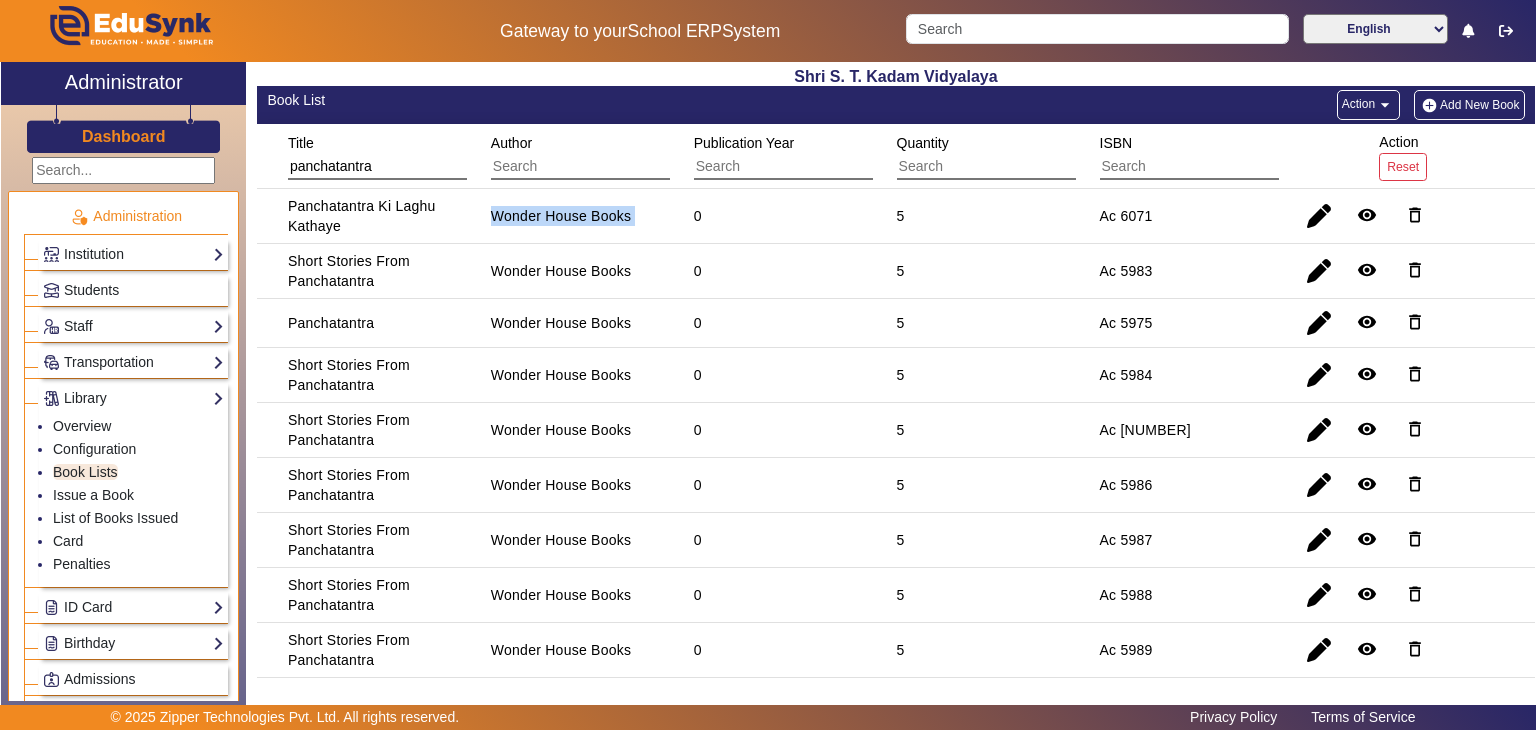click on "Wonder House Books" at bounding box center [561, 271] 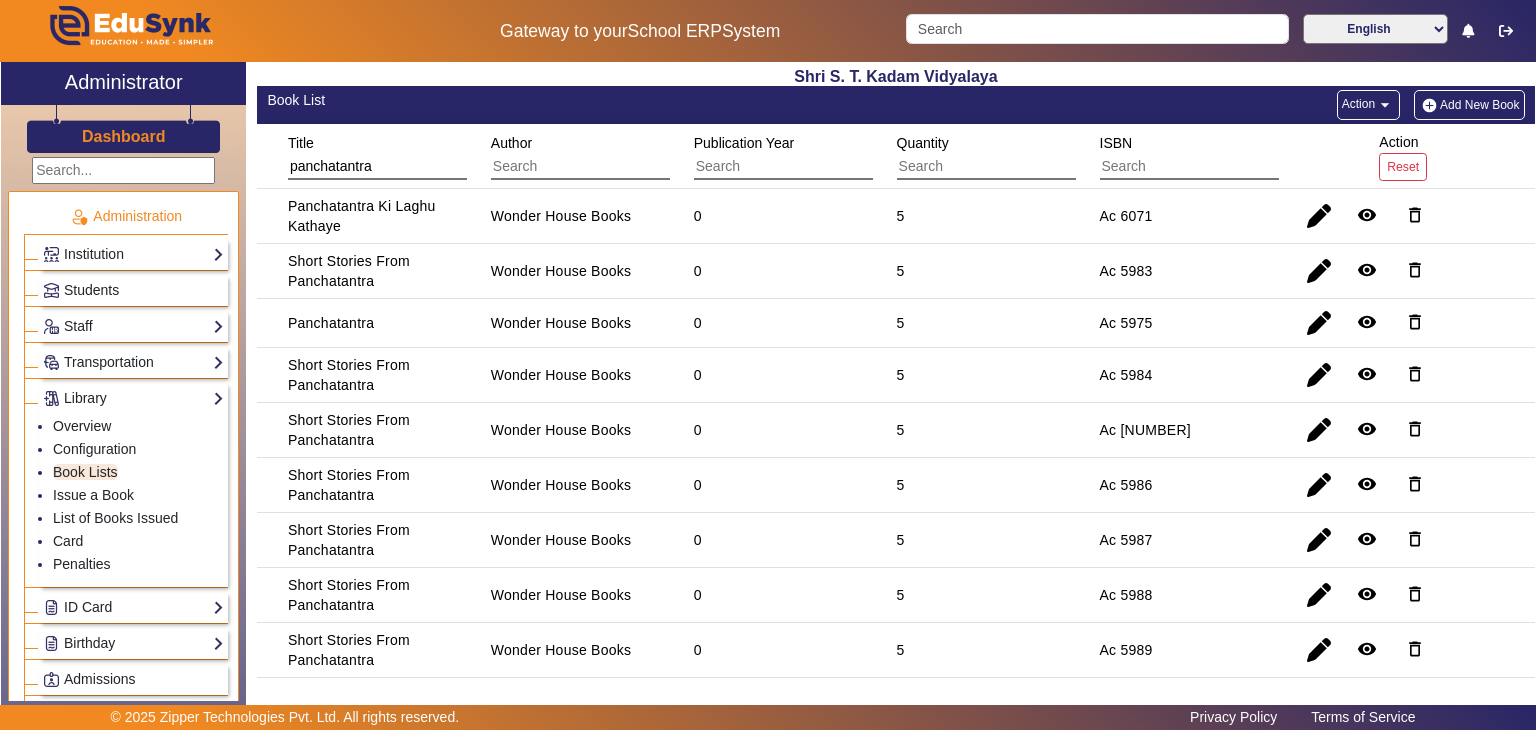click on "Wonder House Books" at bounding box center (561, 323) 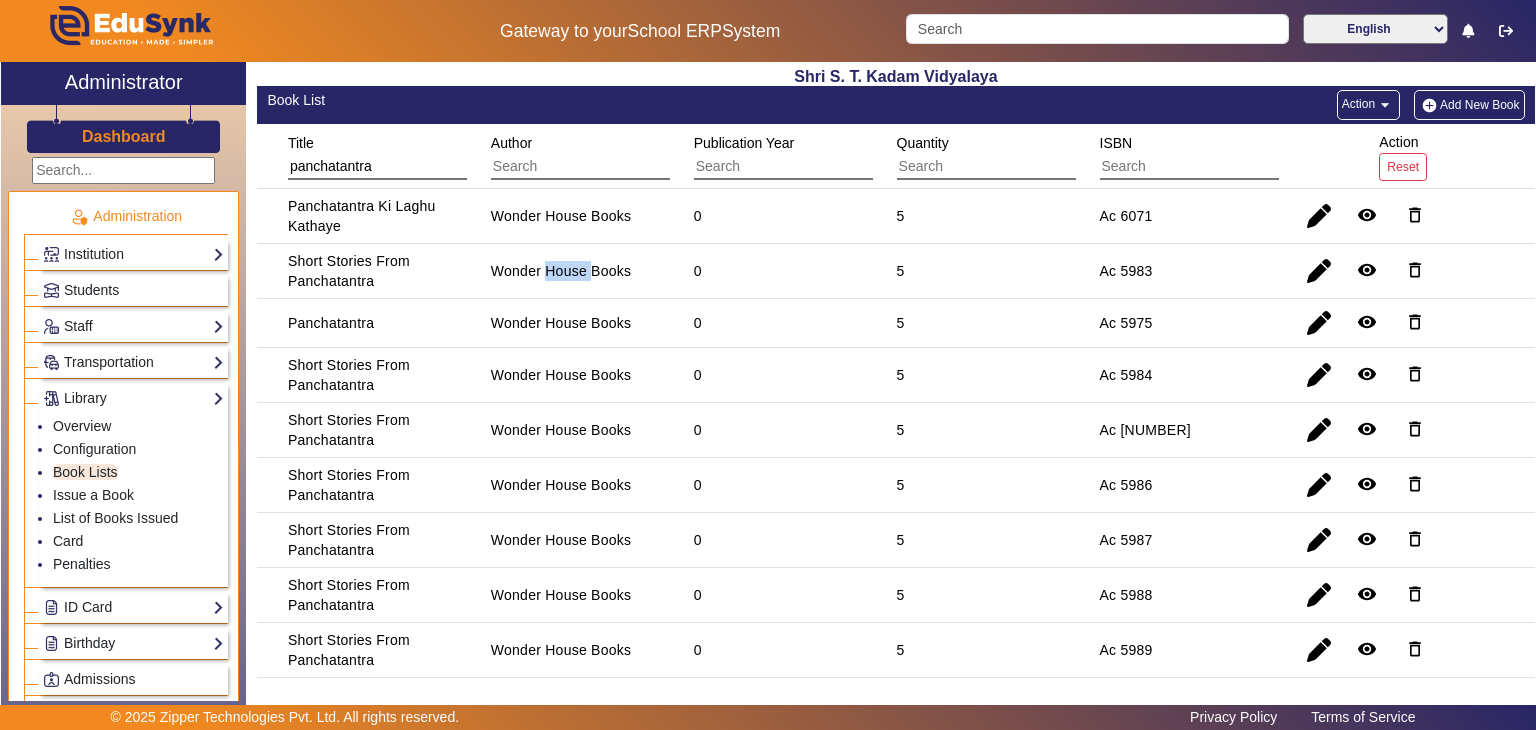 click on "Wonder House Books" at bounding box center [561, 323] 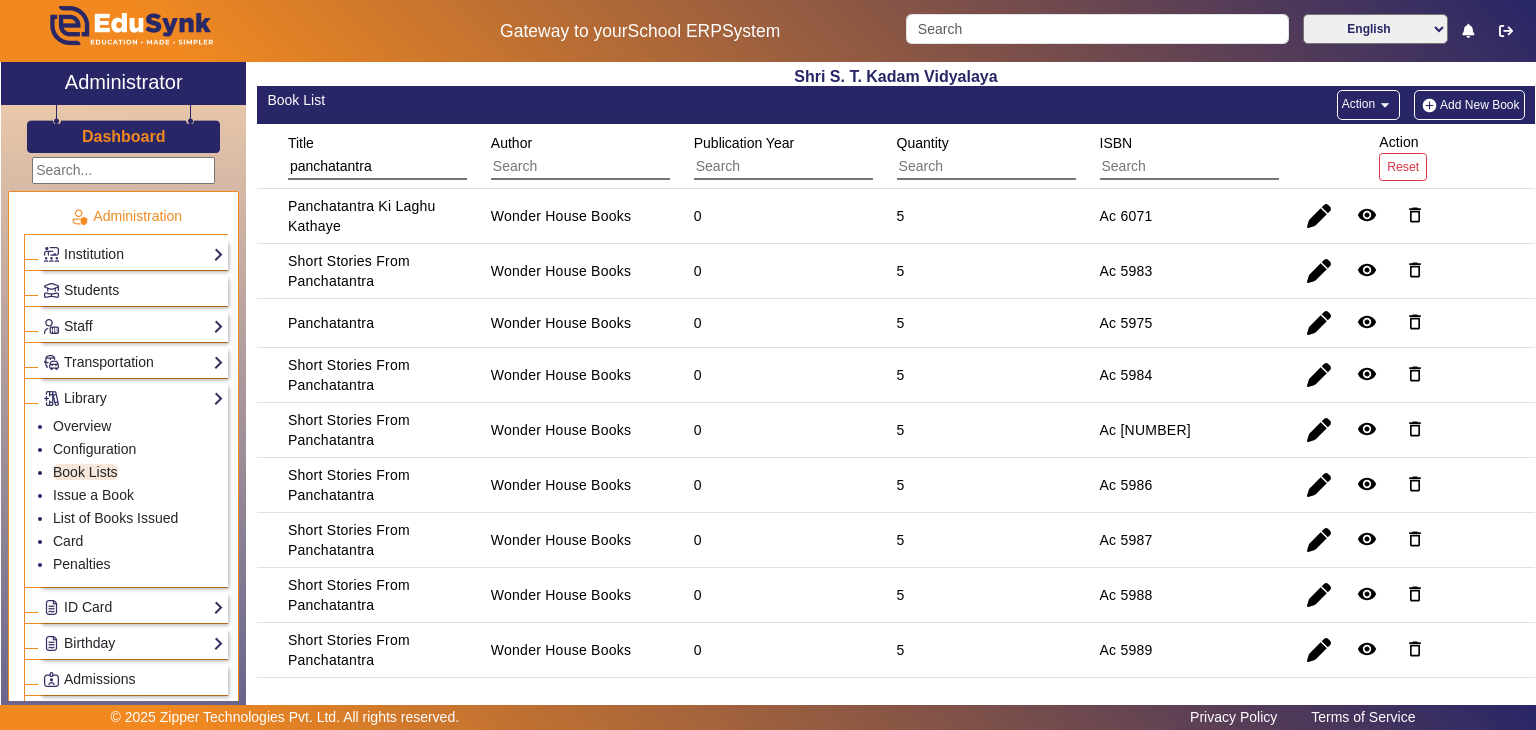 click on "panchatantra" at bounding box center (377, 167) 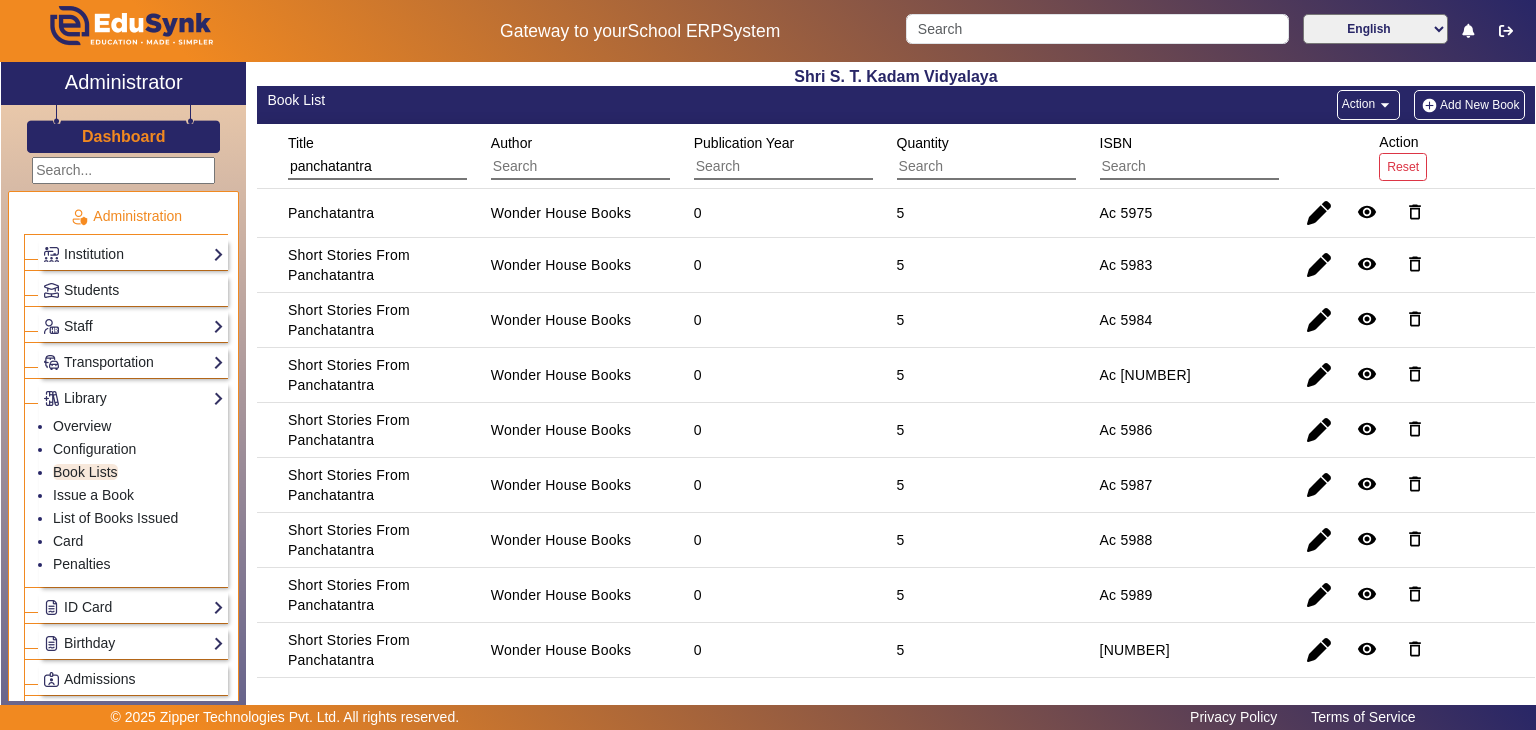 click on "ISBN" at bounding box center [1116, 143] 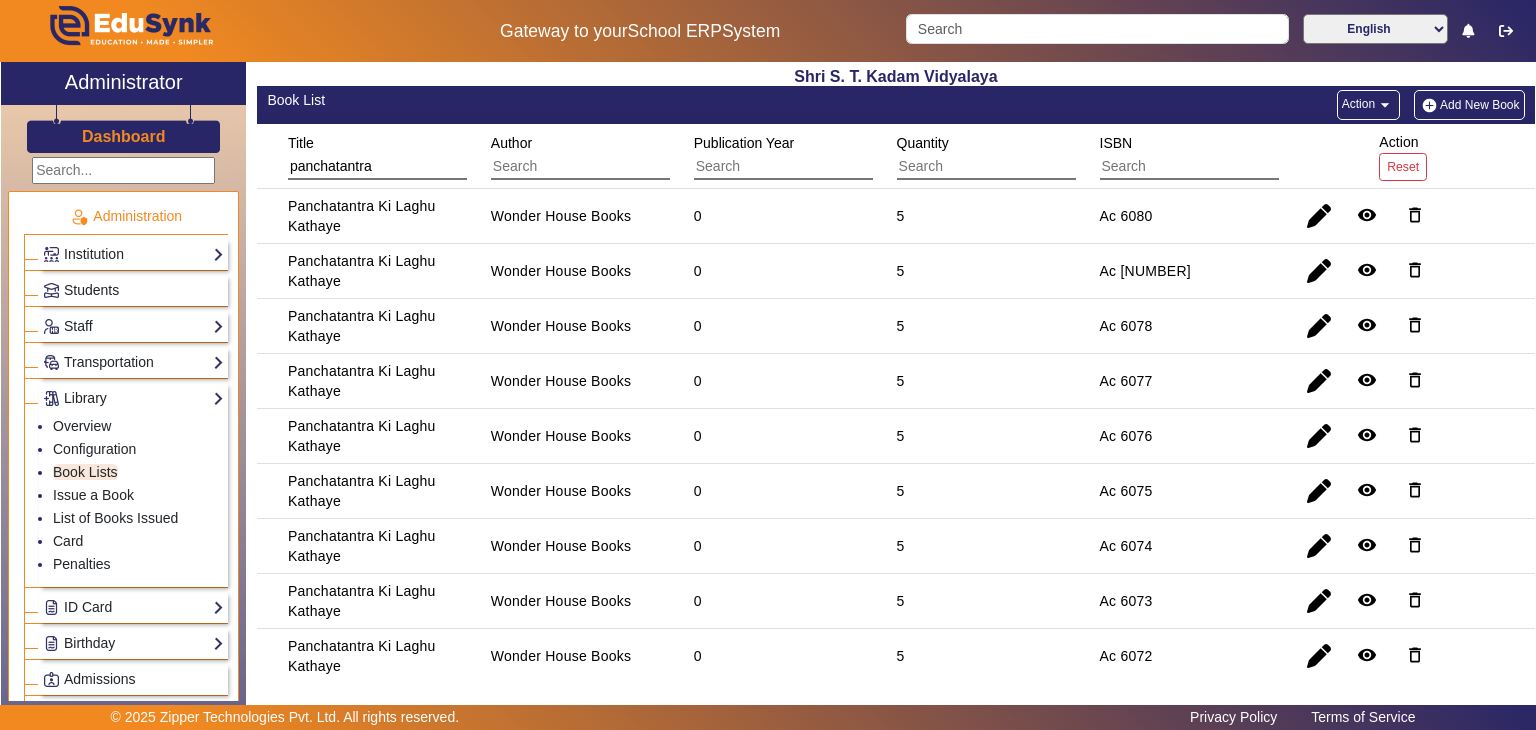 click on "Ac 6080" at bounding box center (1145, 271) 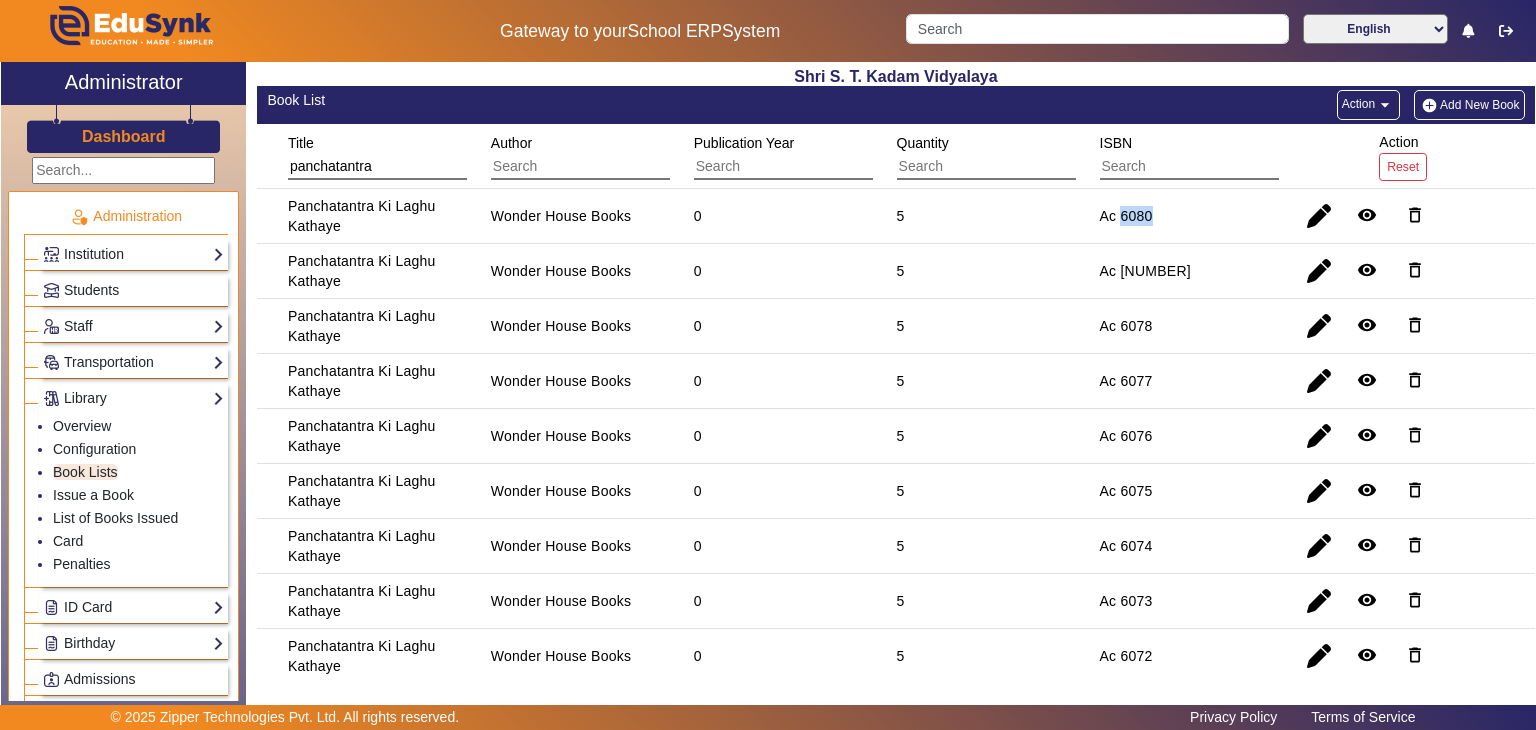 click on "Ac 6080" at bounding box center (1145, 271) 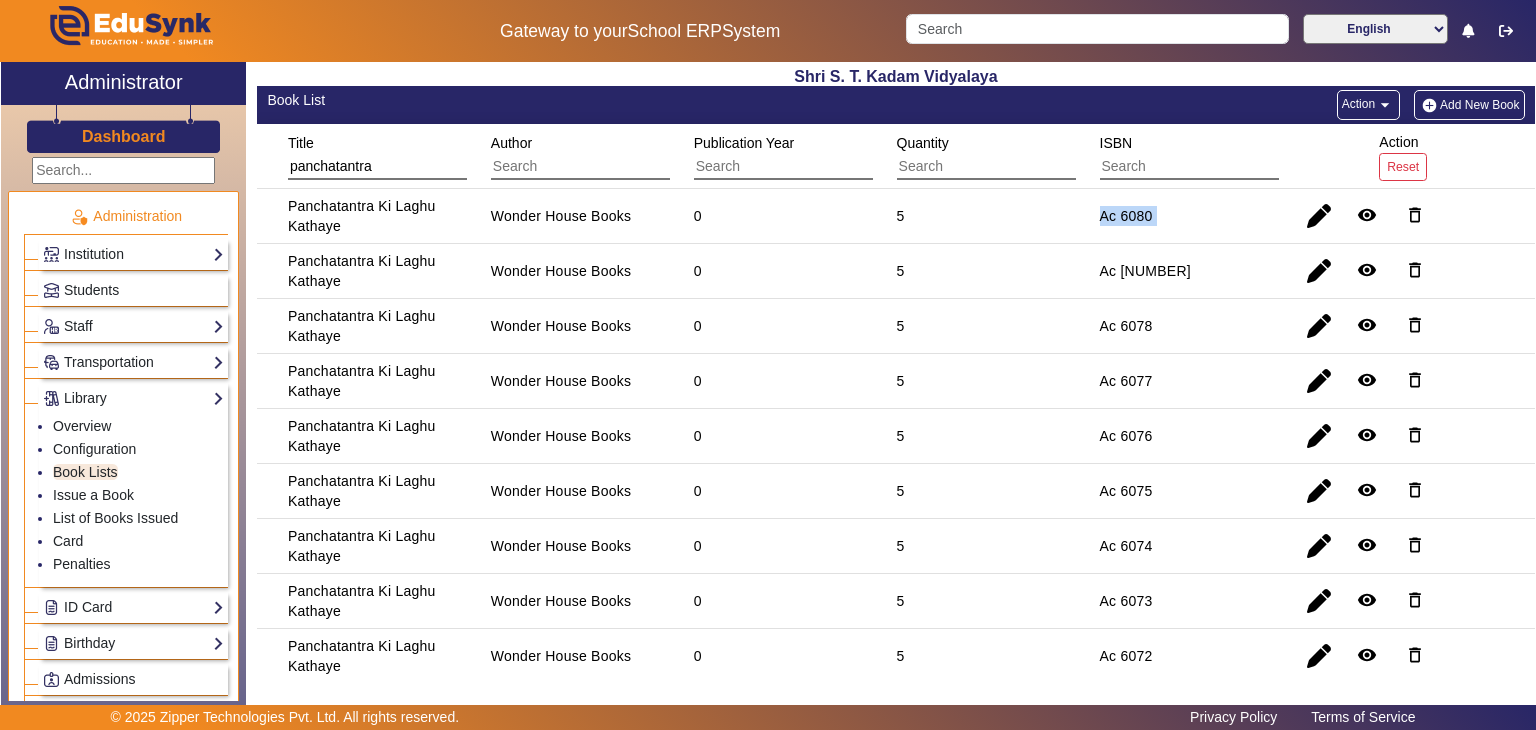 click on "Ac 6080" at bounding box center [1145, 271] 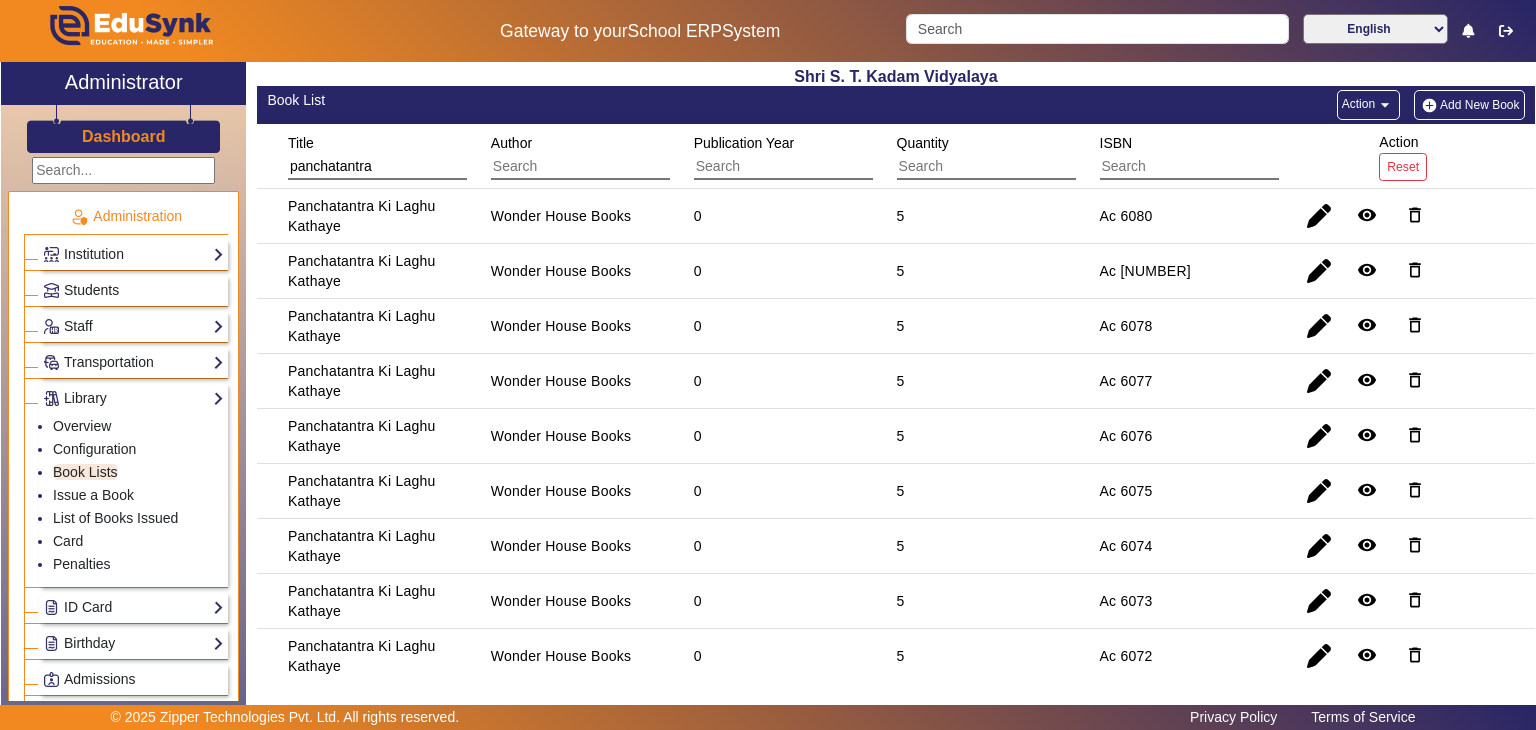 click on "Ac [NUMBER]" at bounding box center (1126, 326) 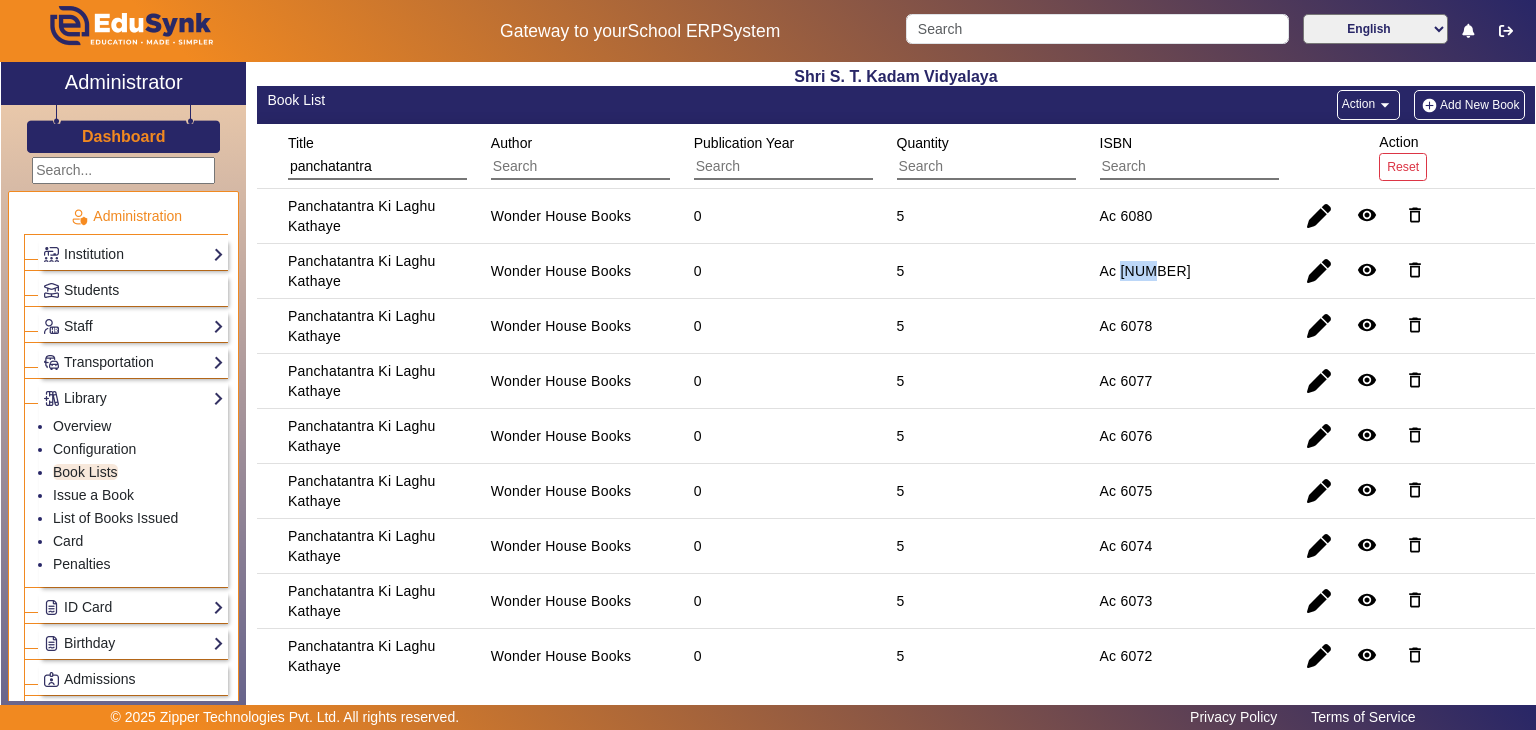 click on "Ac [NUMBER]" at bounding box center [1126, 326] 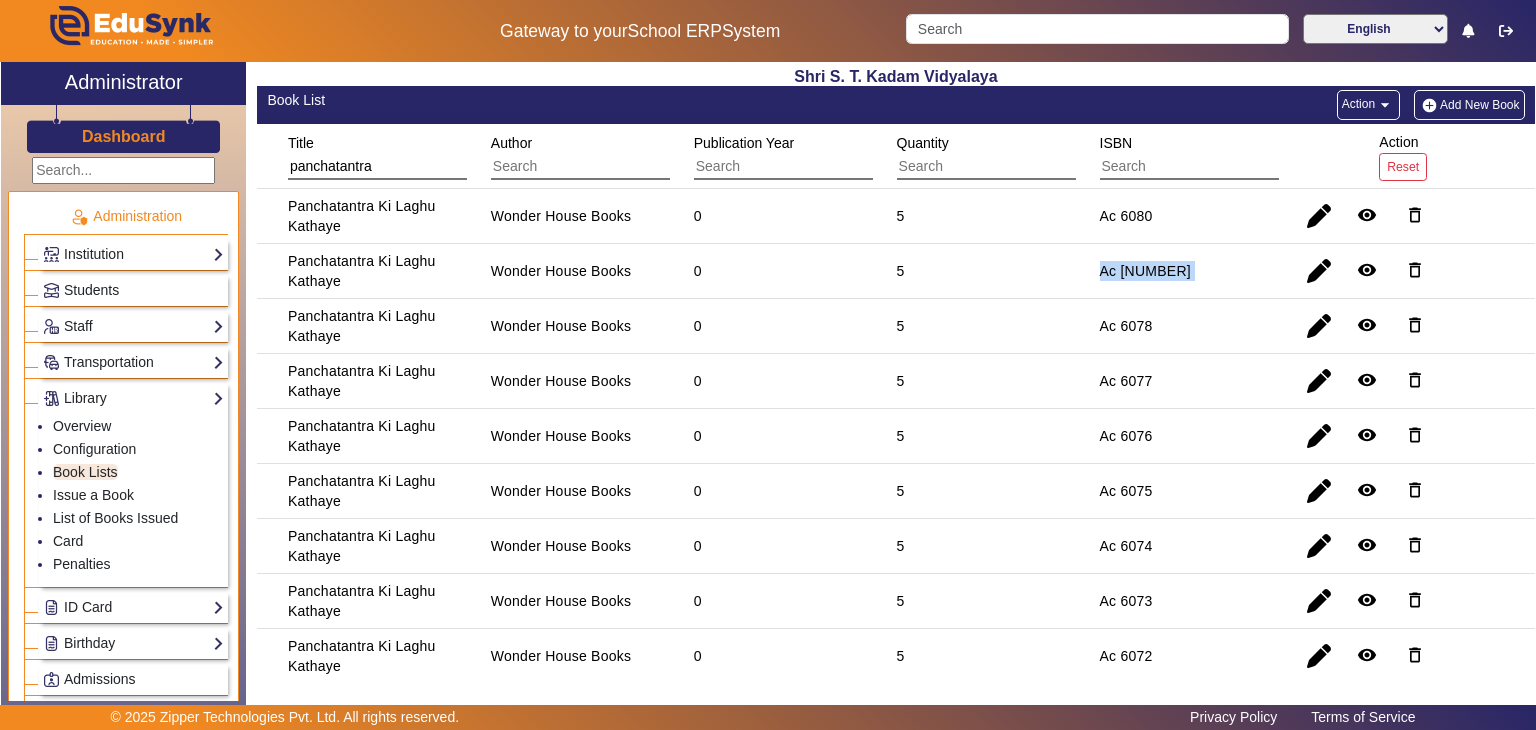 click on "Ac [NUMBER]" at bounding box center (1126, 326) 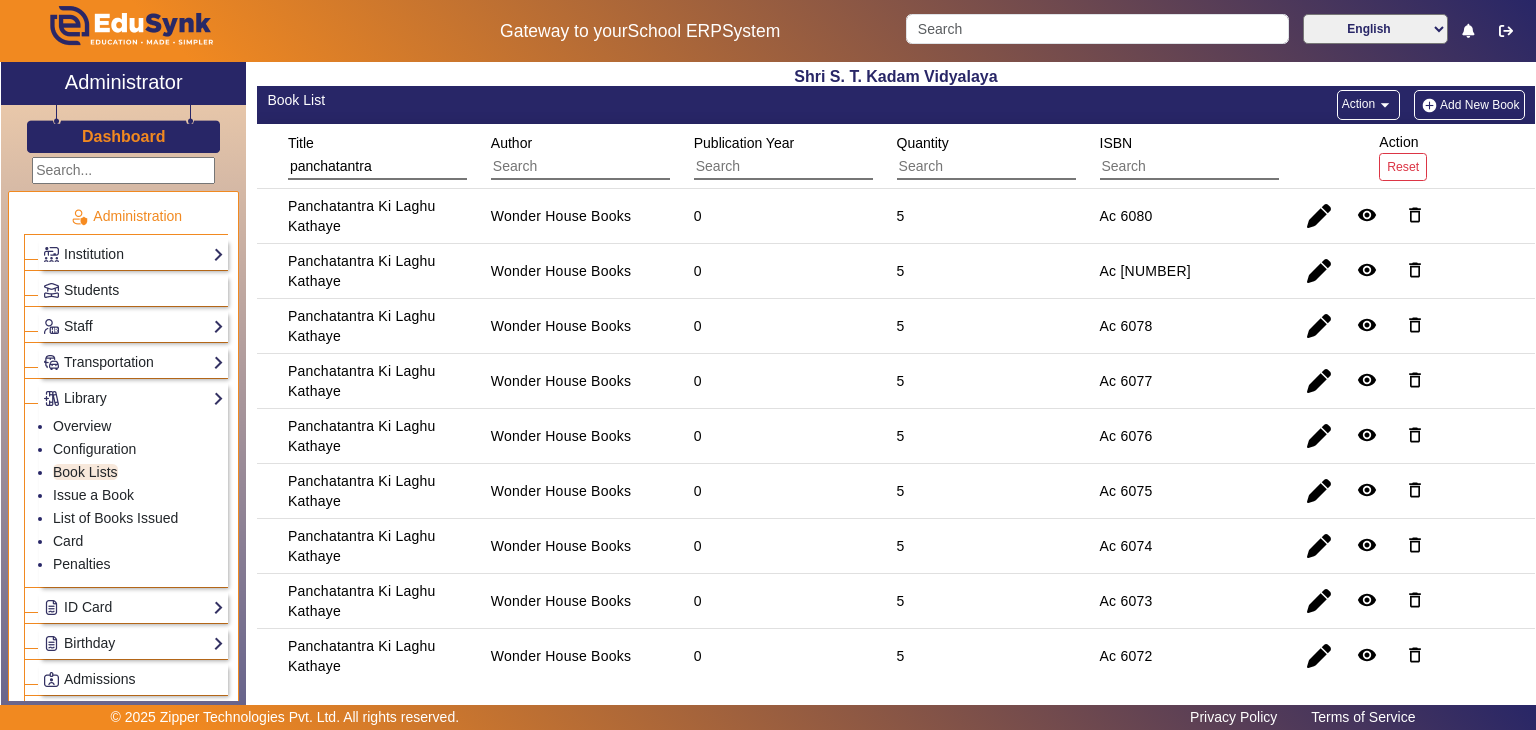 click on "Ac 6078" at bounding box center [1126, 381] 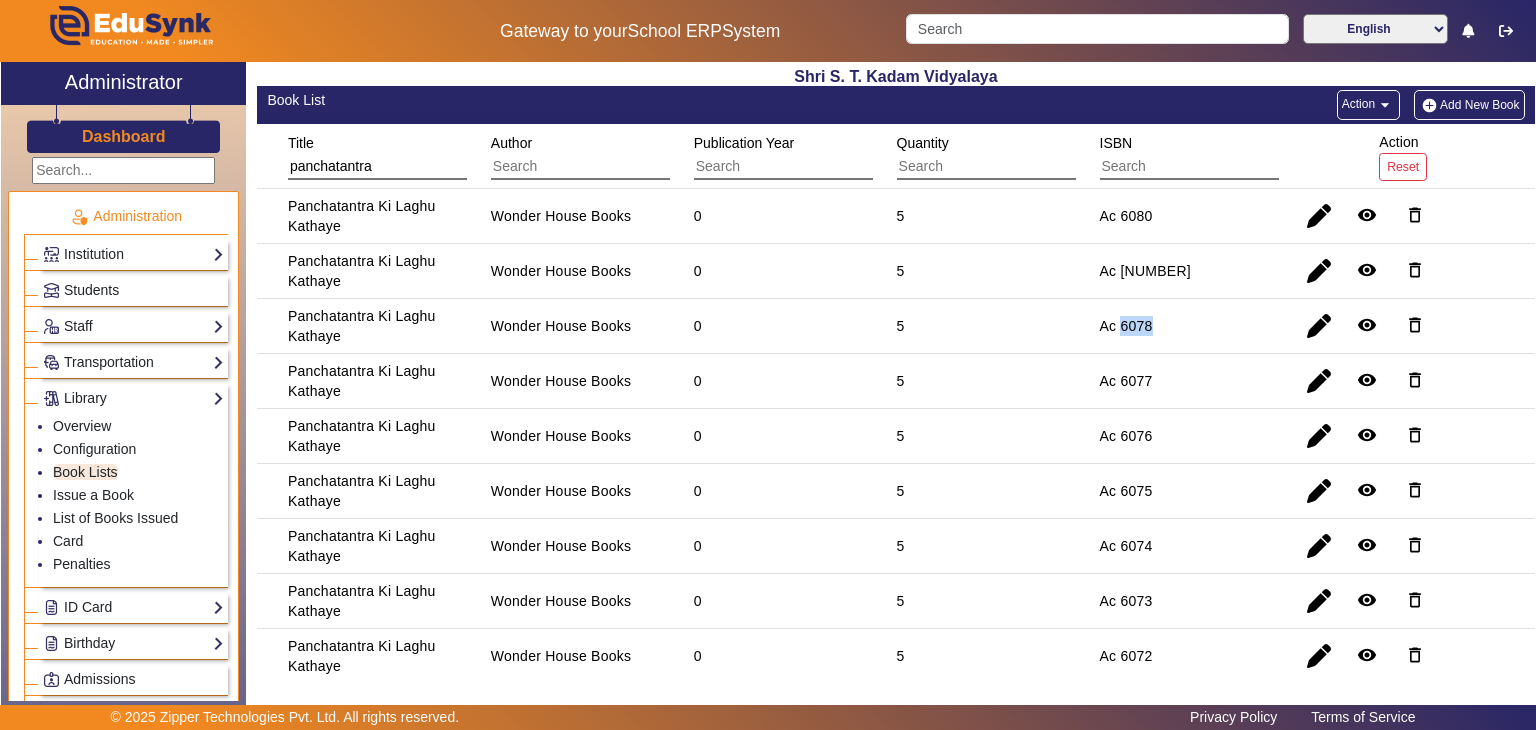 click on "Ac 6078" at bounding box center (1126, 381) 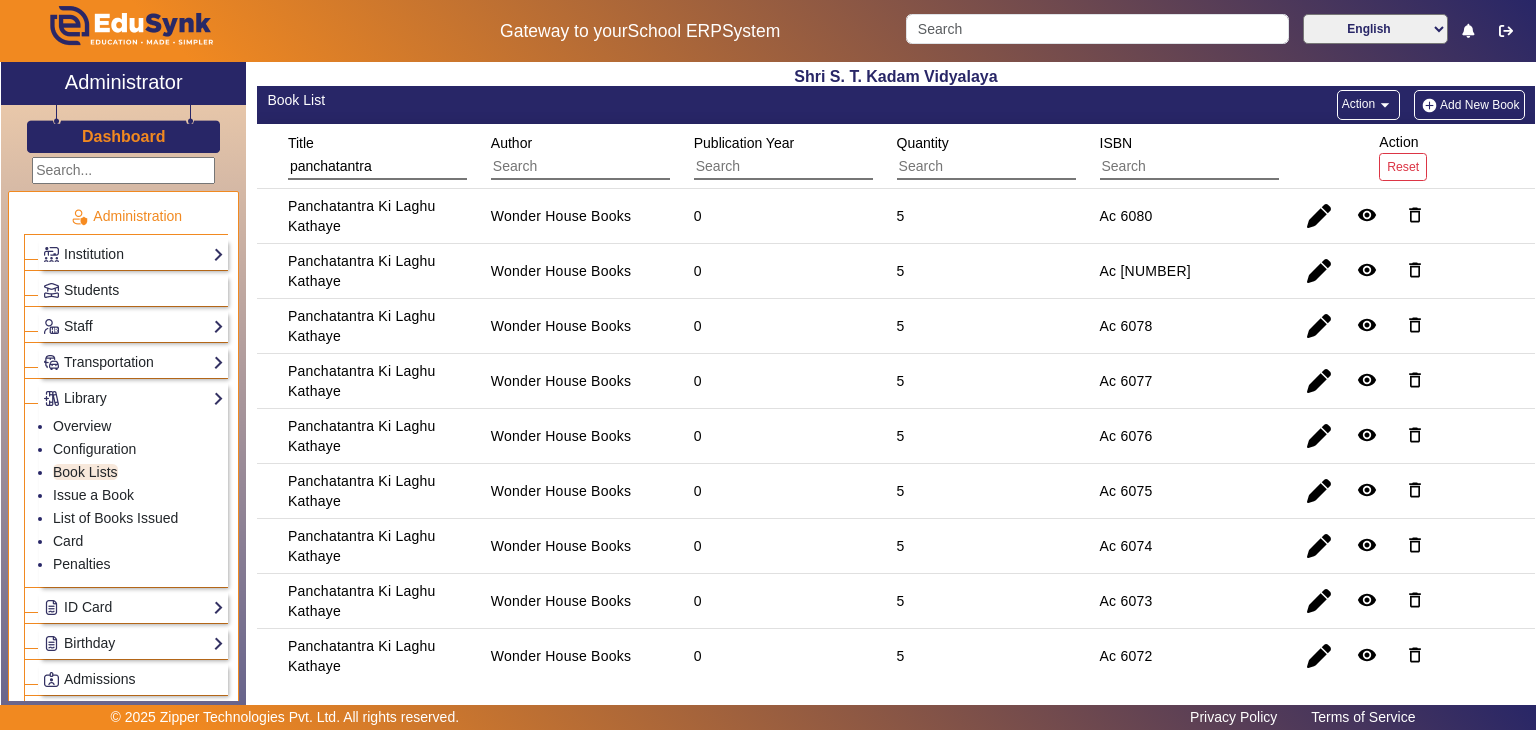 click on "Ac 6078" at bounding box center [1126, 381] 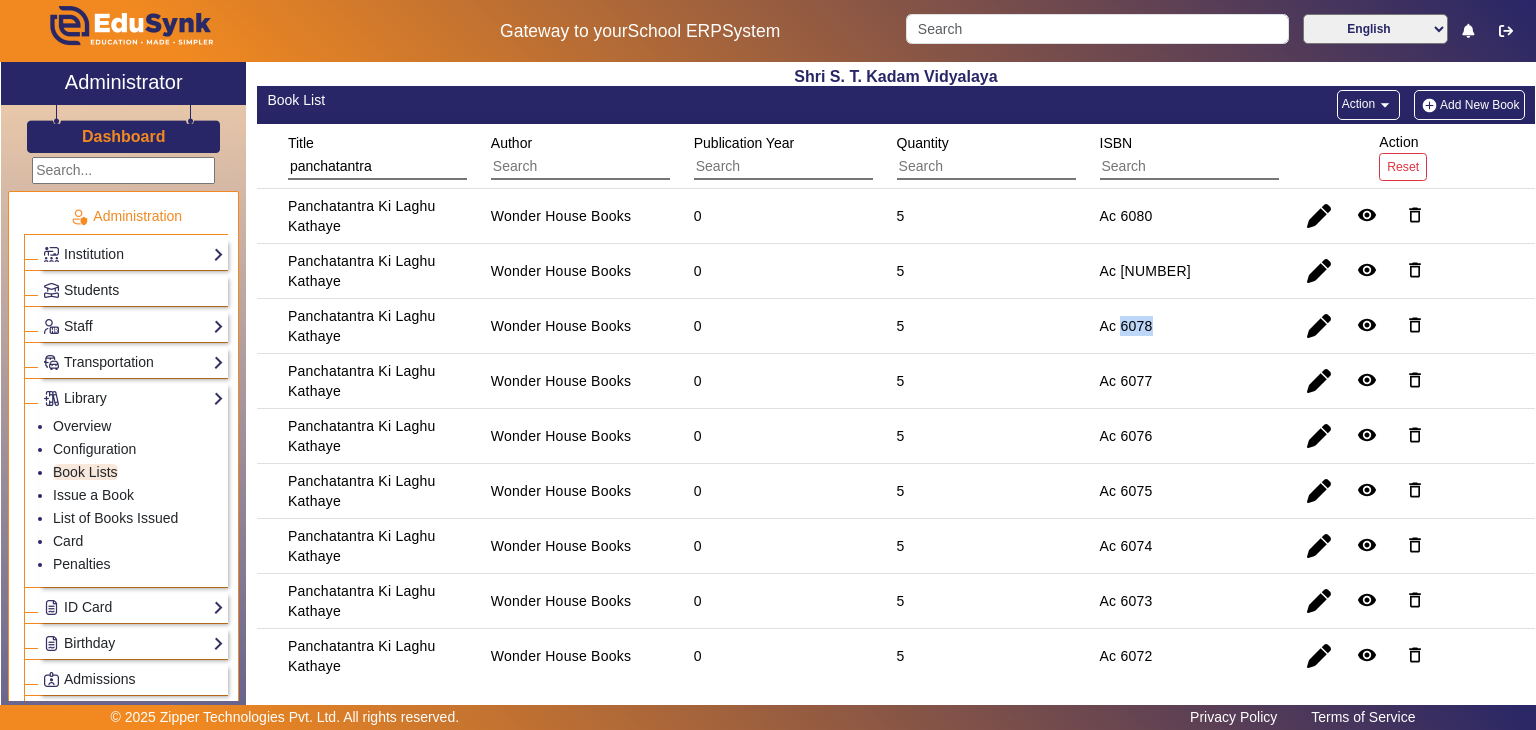 click on "Ac 6078" at bounding box center (1126, 381) 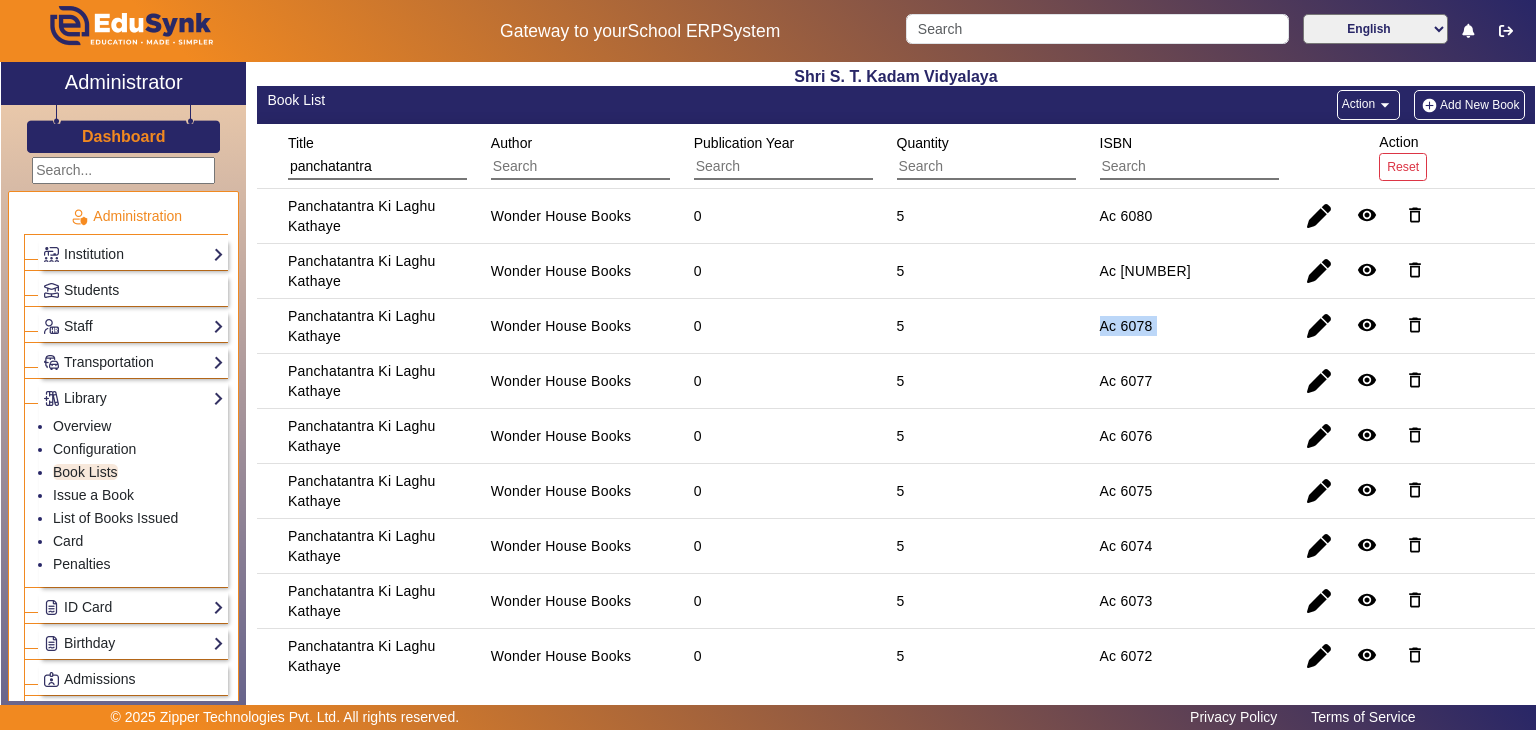 click on "Ac 6078" at bounding box center [1126, 381] 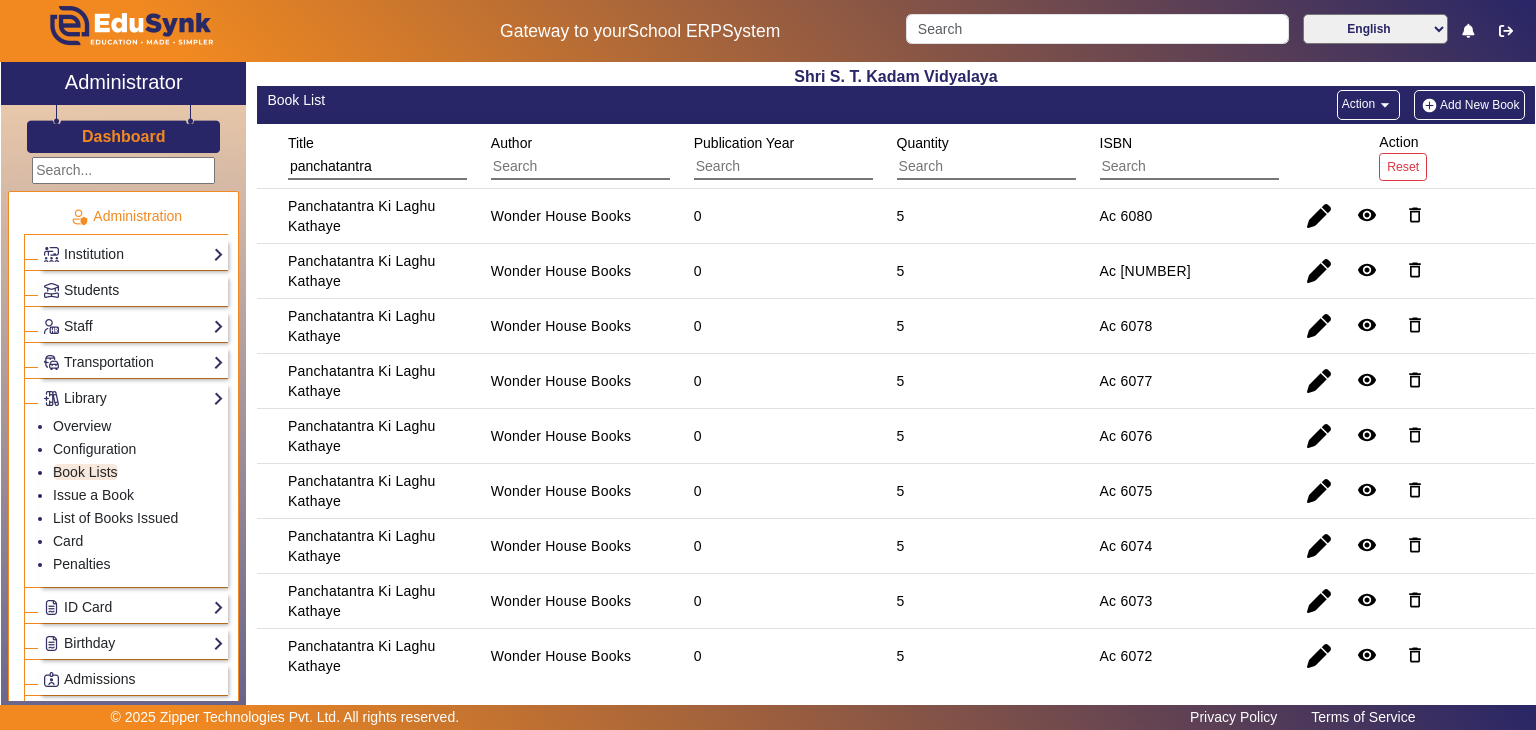click on "Ac 6077" at bounding box center [1126, 436] 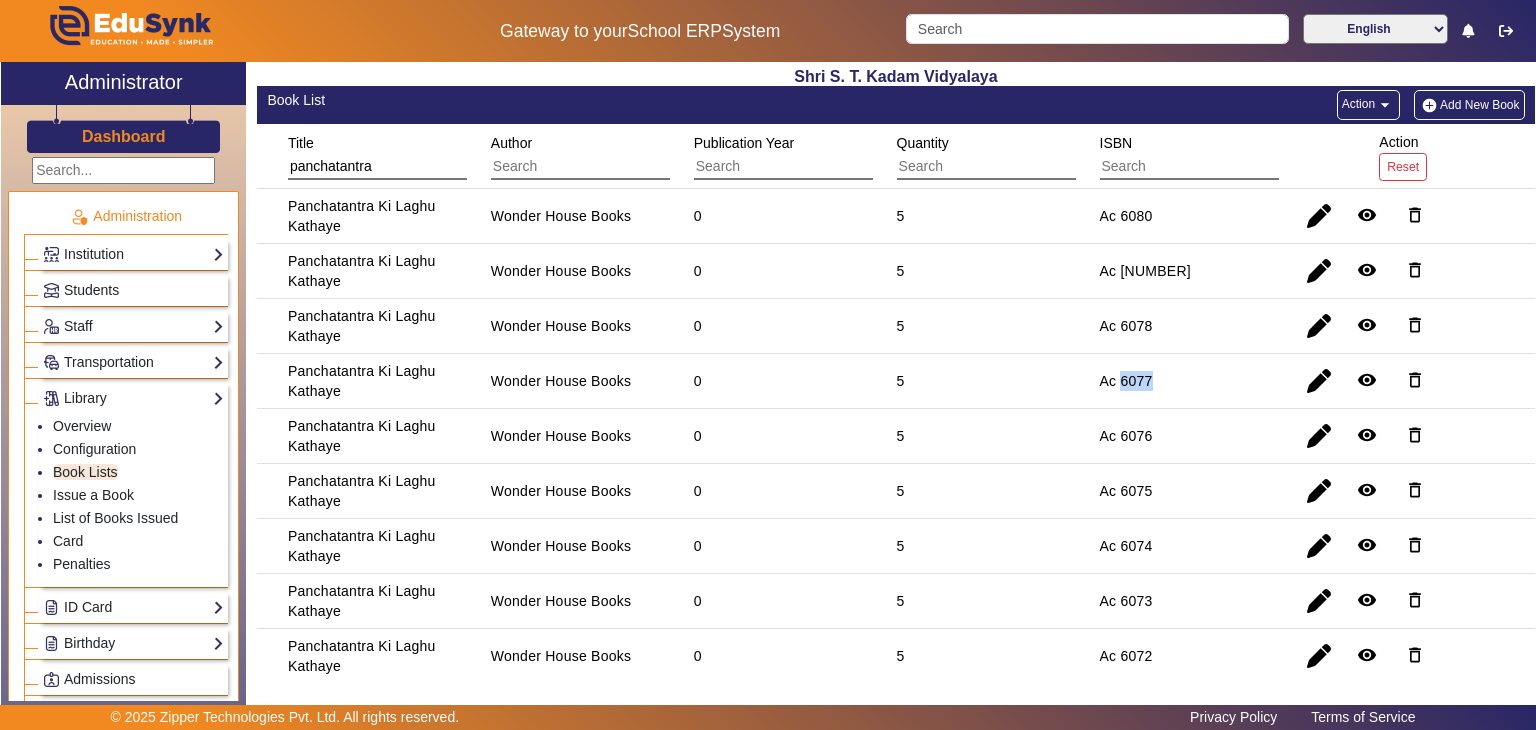click on "Ac 6077" at bounding box center [1126, 436] 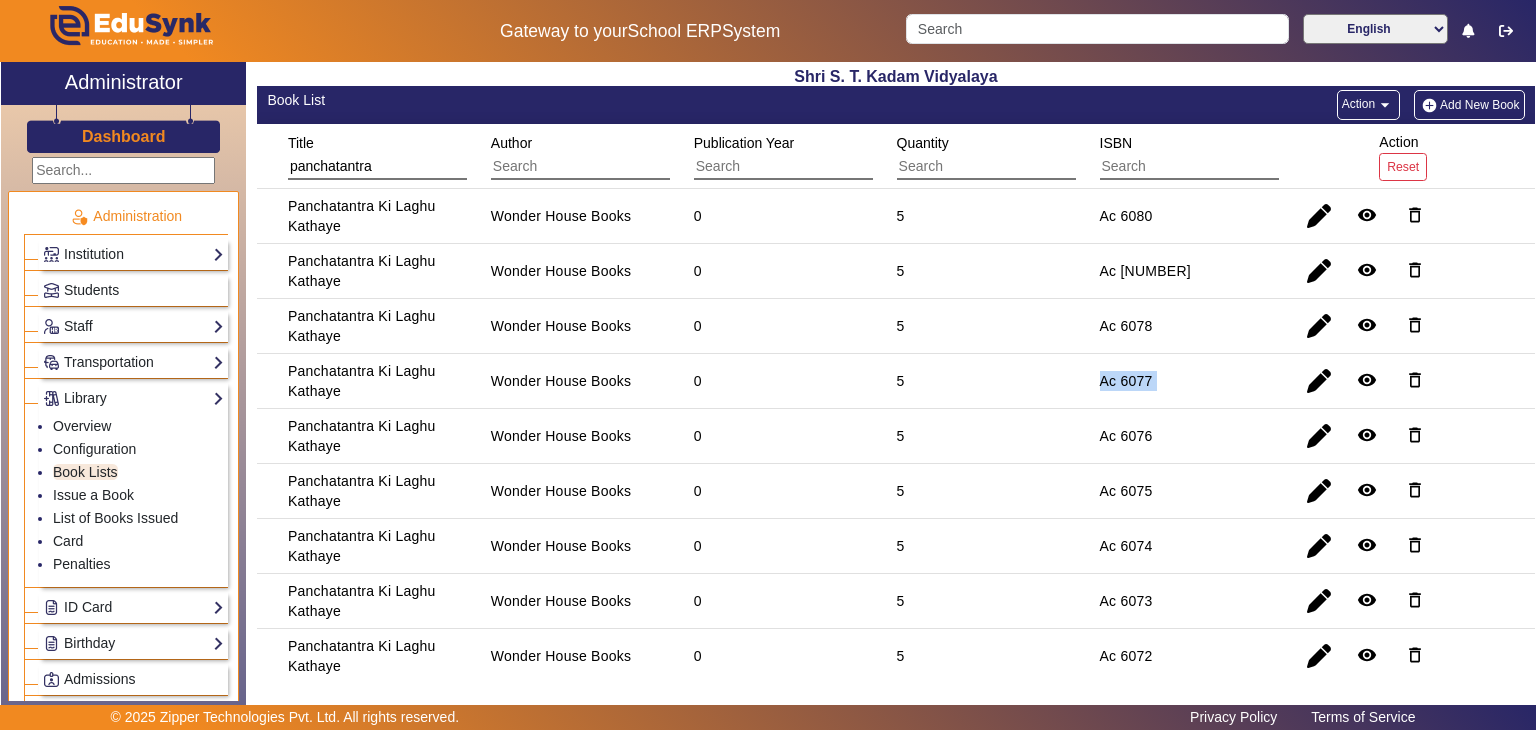 click on "Ac 6077" at bounding box center (1126, 436) 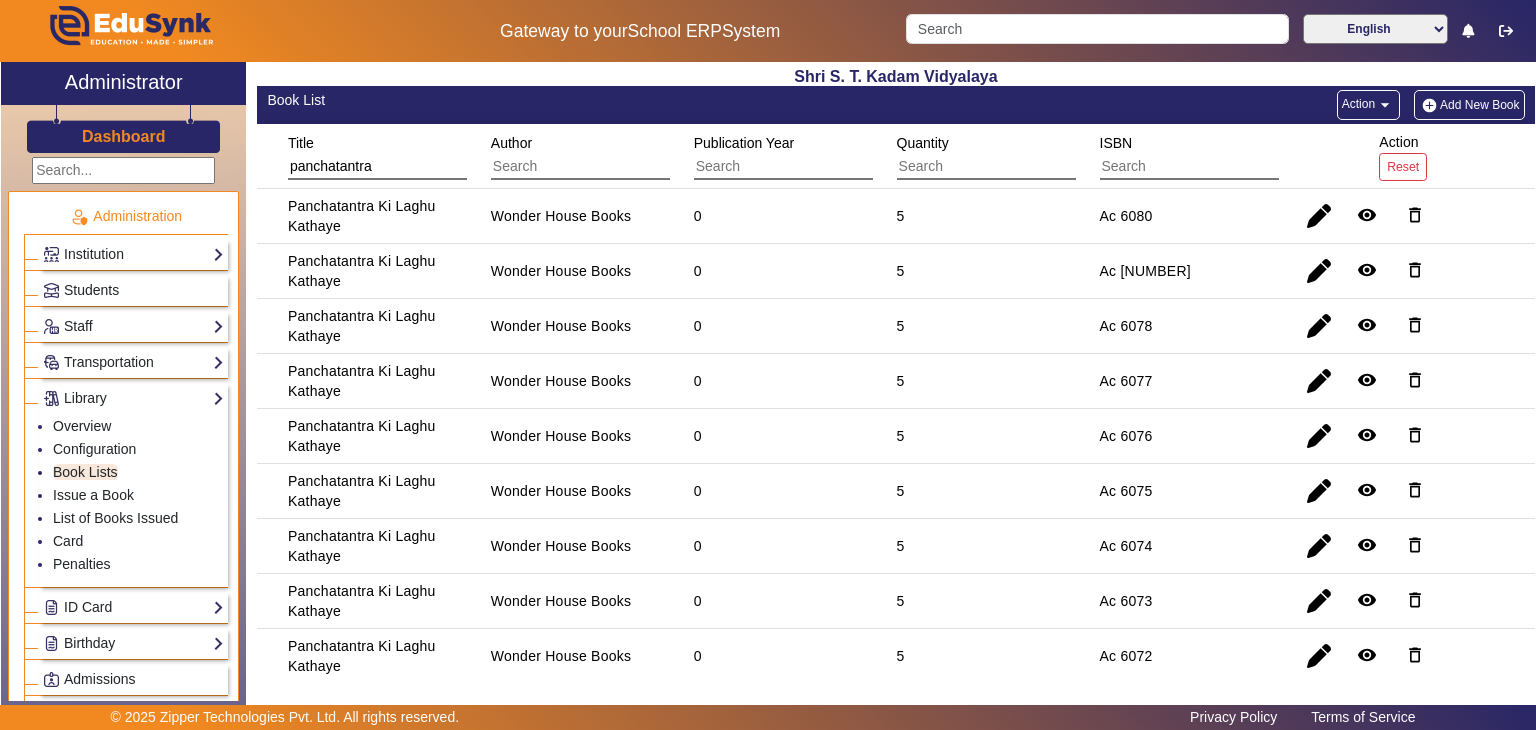 click on "panchatantra" at bounding box center (377, 167) 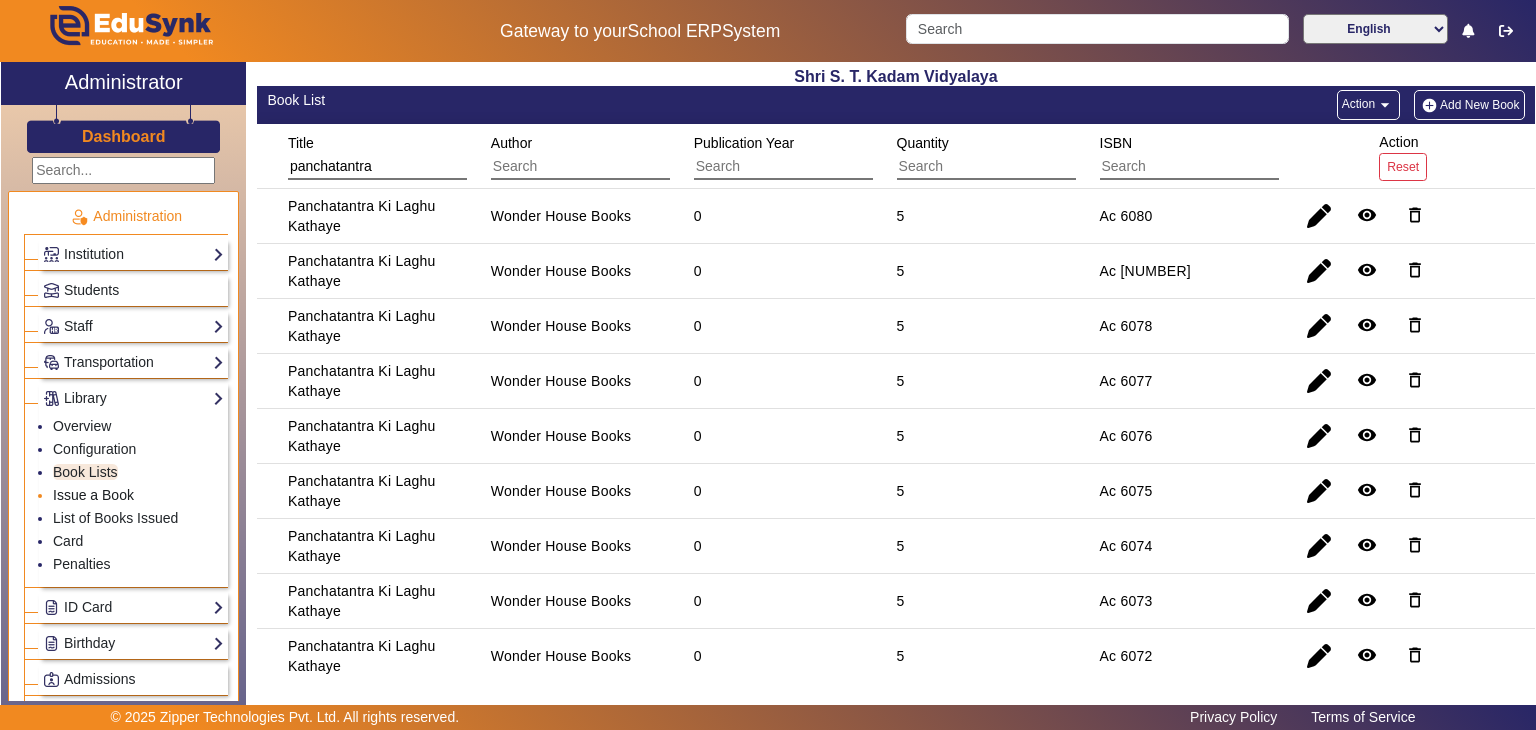 click on "Issue a Book" 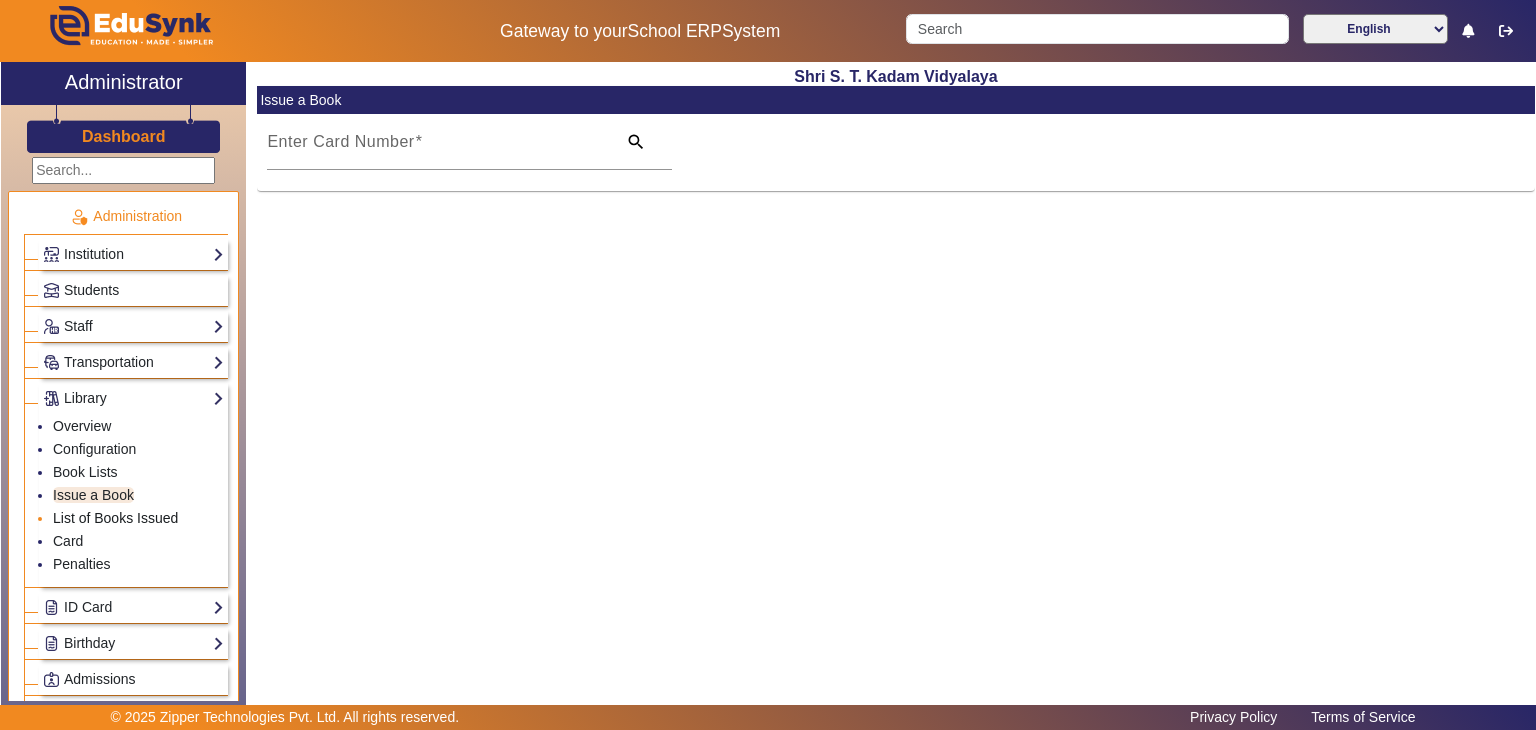 click on "List of Books Issued" 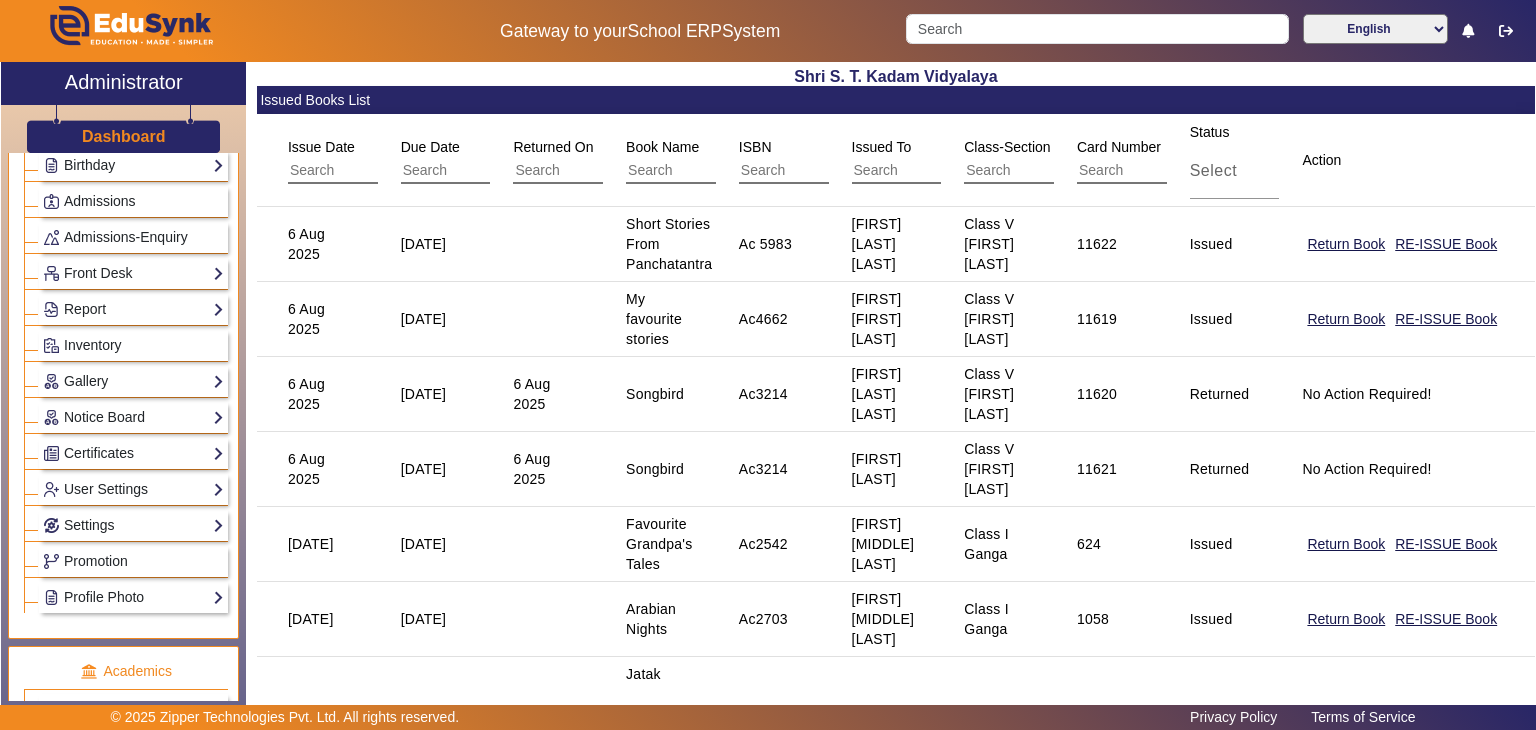 scroll, scrollTop: 0, scrollLeft: 0, axis: both 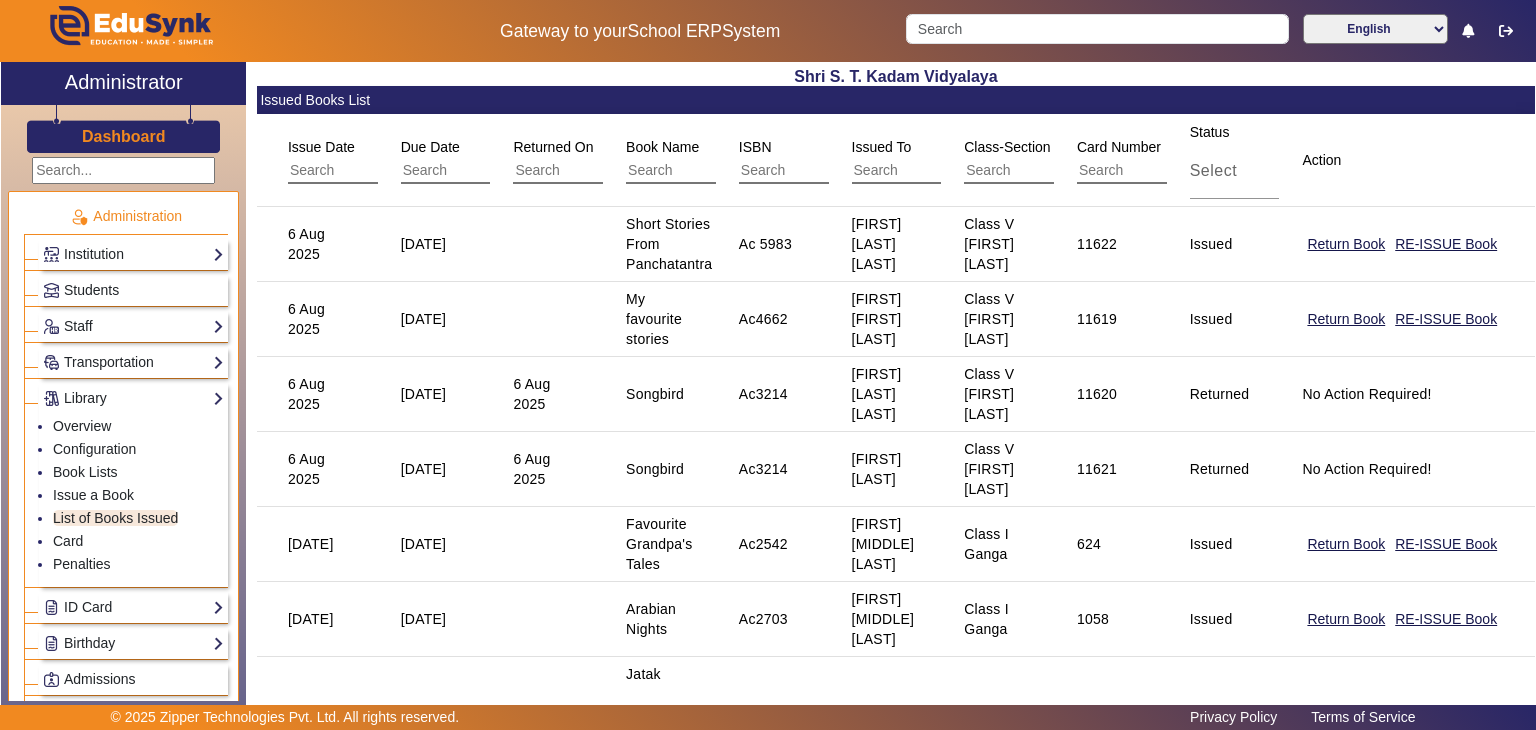 click on "Administration  Institution  Institution Details   Session Configuration   Classes/Batches   Subjects  Students Staff  Teachers   Non Teaching Staff   Driver   Support Staff  Transportation  Overview   Vehicle Directory   Routes   Trip Record  Library  Overview   Configuration   Book Lists   Issue a Book   List of Books Issued   Card   Penalties  ID Card  Students   Teachers   Non Teaching Staff   Template  Birthday  Students  Admissions Admissions-Enquiry Front Desk  Visitors Book   Postal Receipt   Postal Dispatch   Phone Call Logs   Complaint Book  Report  Import History   App Invites   Other Reports  Inventory Gallery  List   Add  Notice Board  List   Add  Certificates  Certificates   TC   Bonafide  User Settings  Roles   Users  Settings  Biometric   Configuration   Live Class Setup   Bank Account   Chat Settings   Sequence   Change Password   Subscription  Promotion Profile Photo  Add Profile Photo   Profile Photo List  Academics  TimeTable  Assign Teacher   Academic Calendar   Period Structure  Leave" 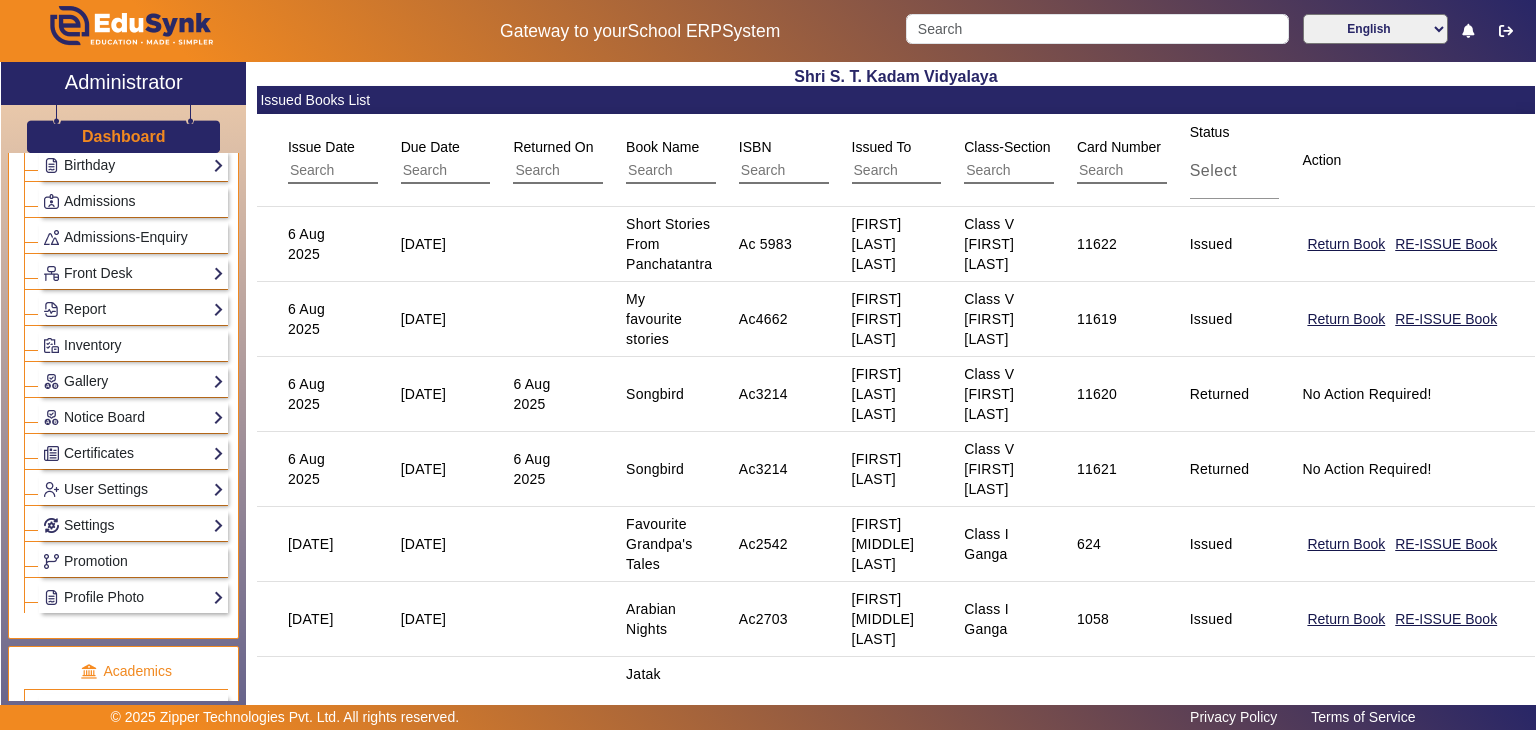 scroll, scrollTop: 0, scrollLeft: 0, axis: both 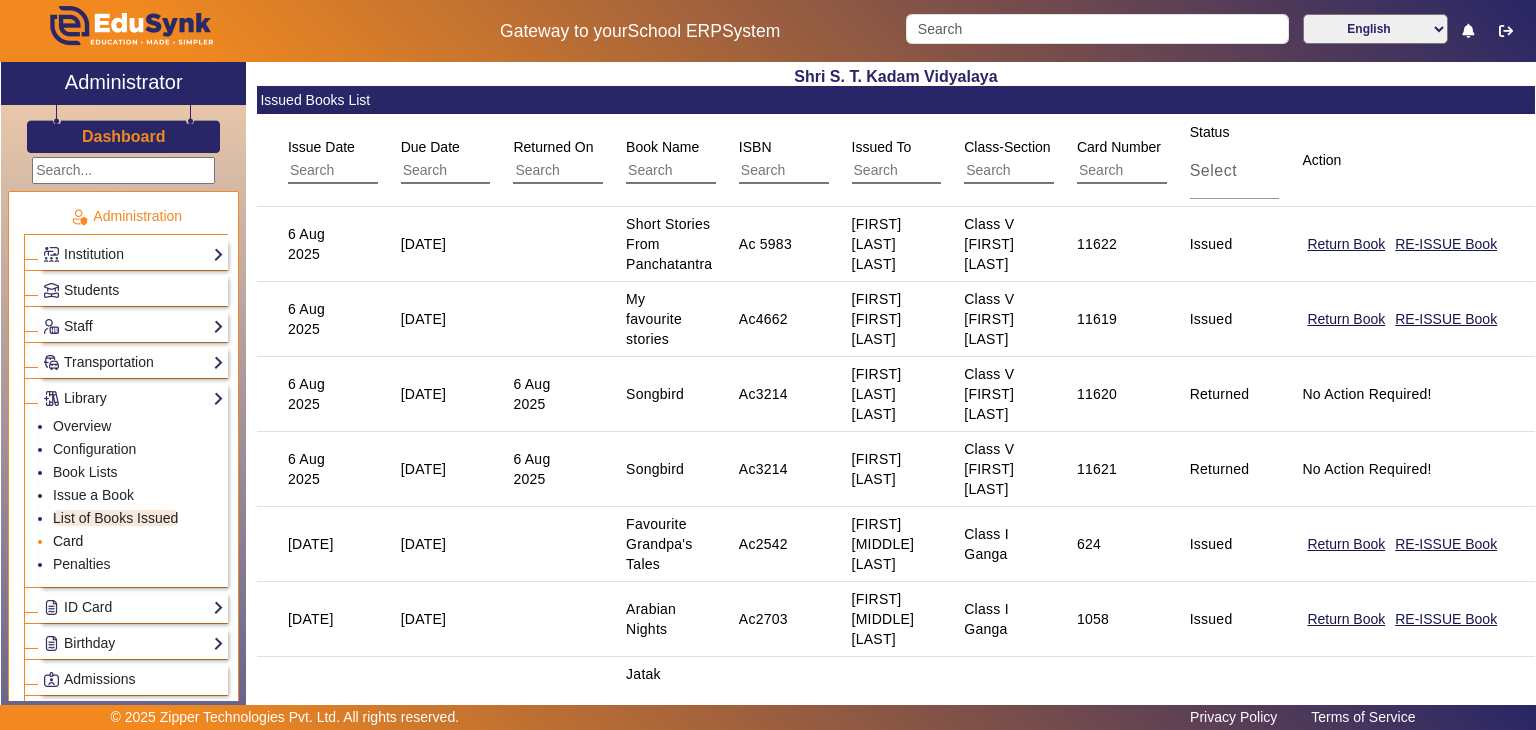 click on "Card" 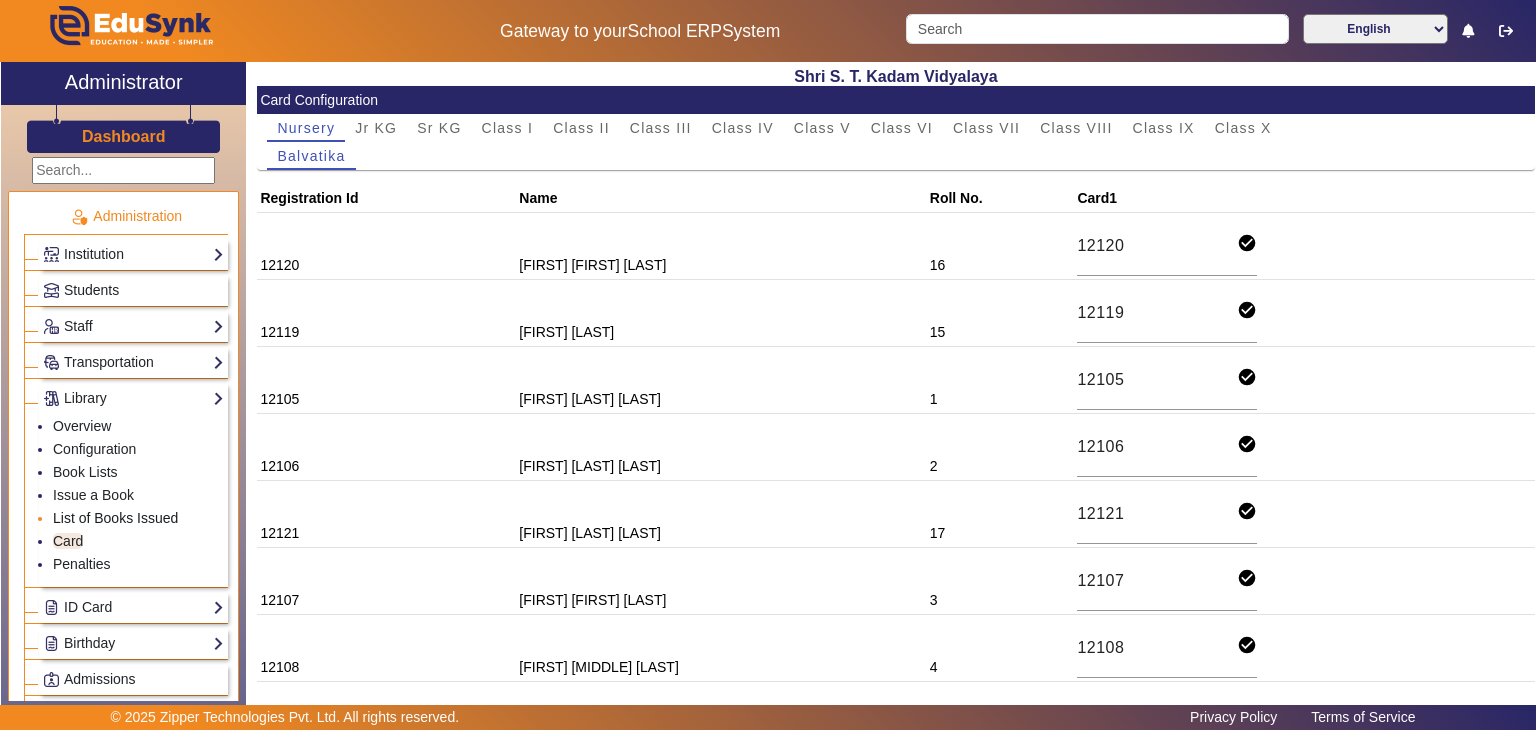 click on "List of Books Issued" 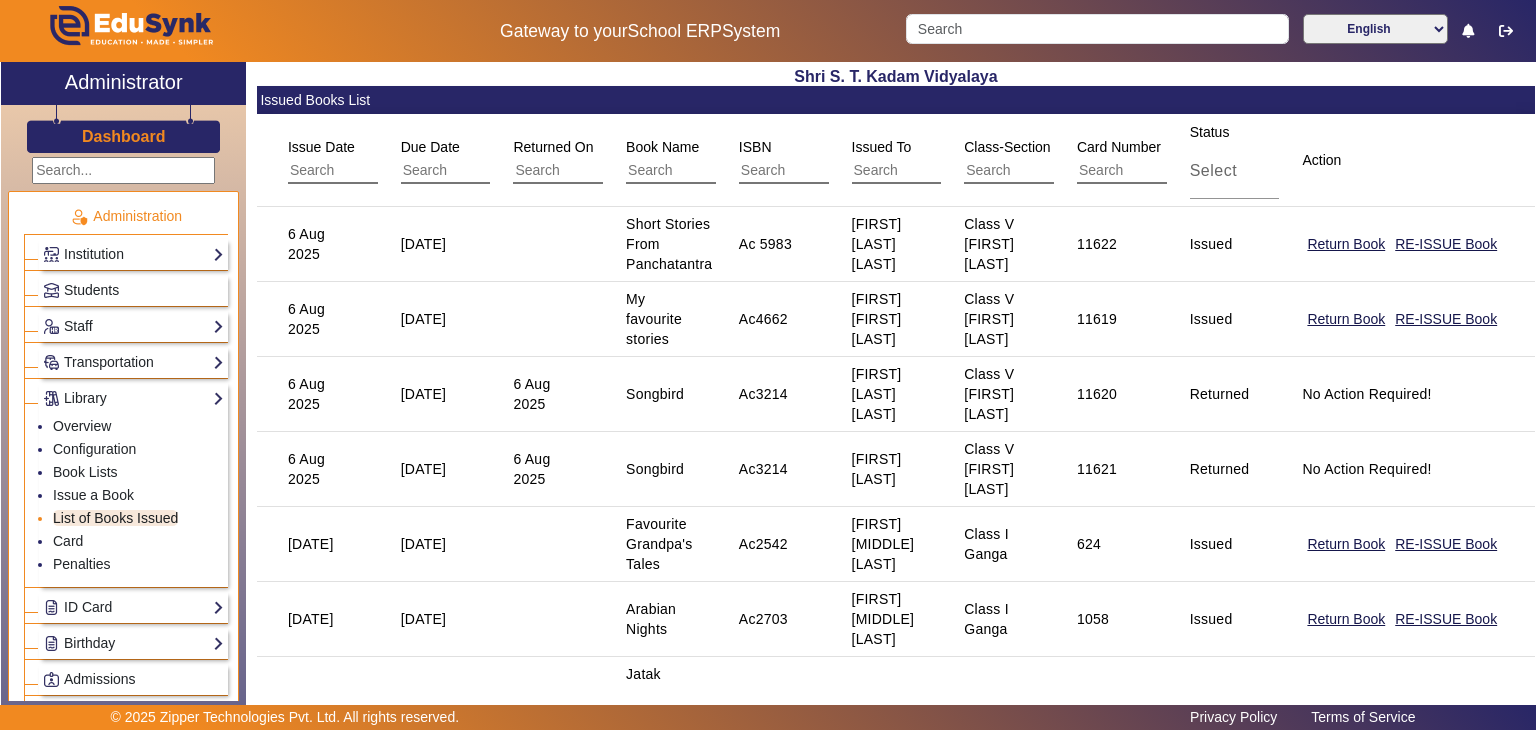 click on "List of Books Issued" 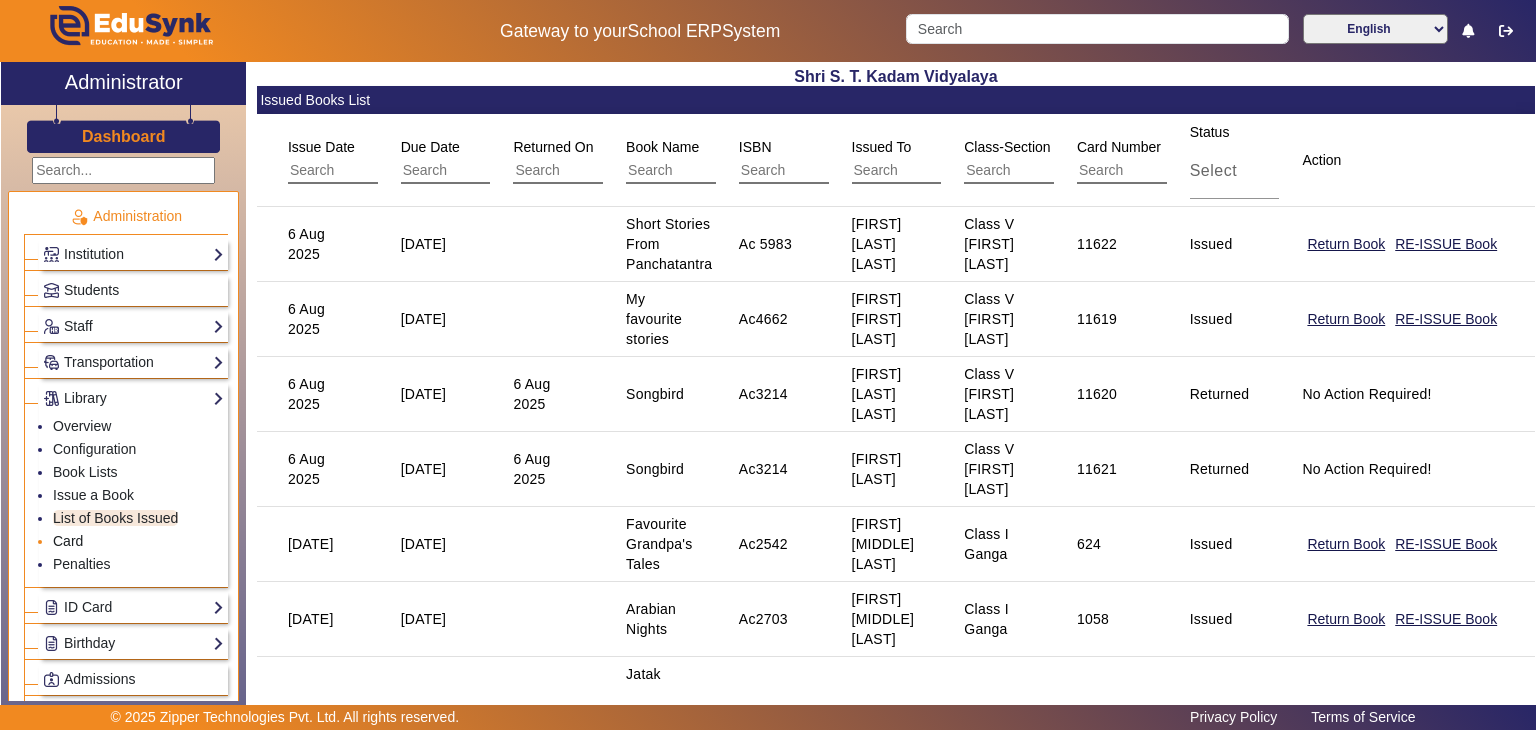 click on "Card" 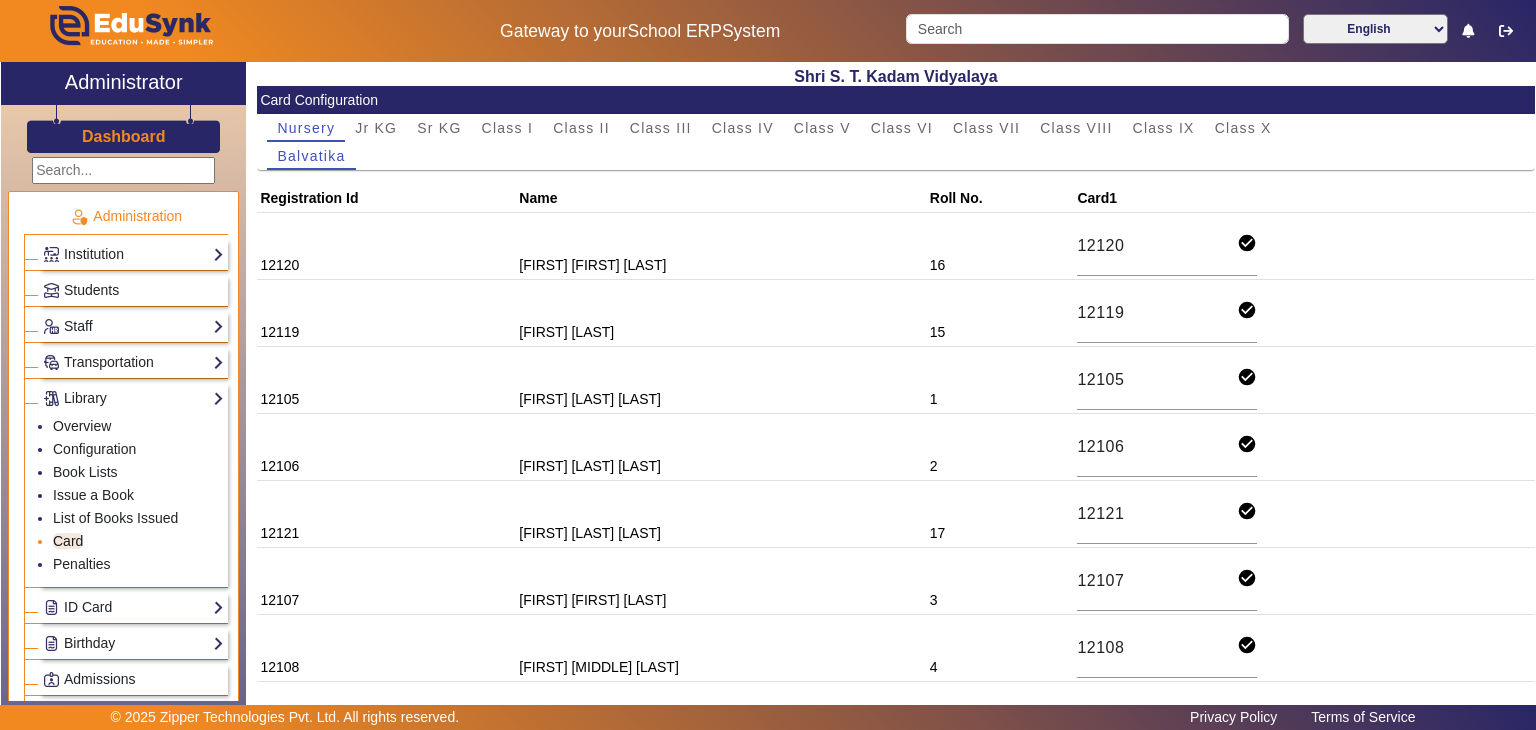 click on "Card" 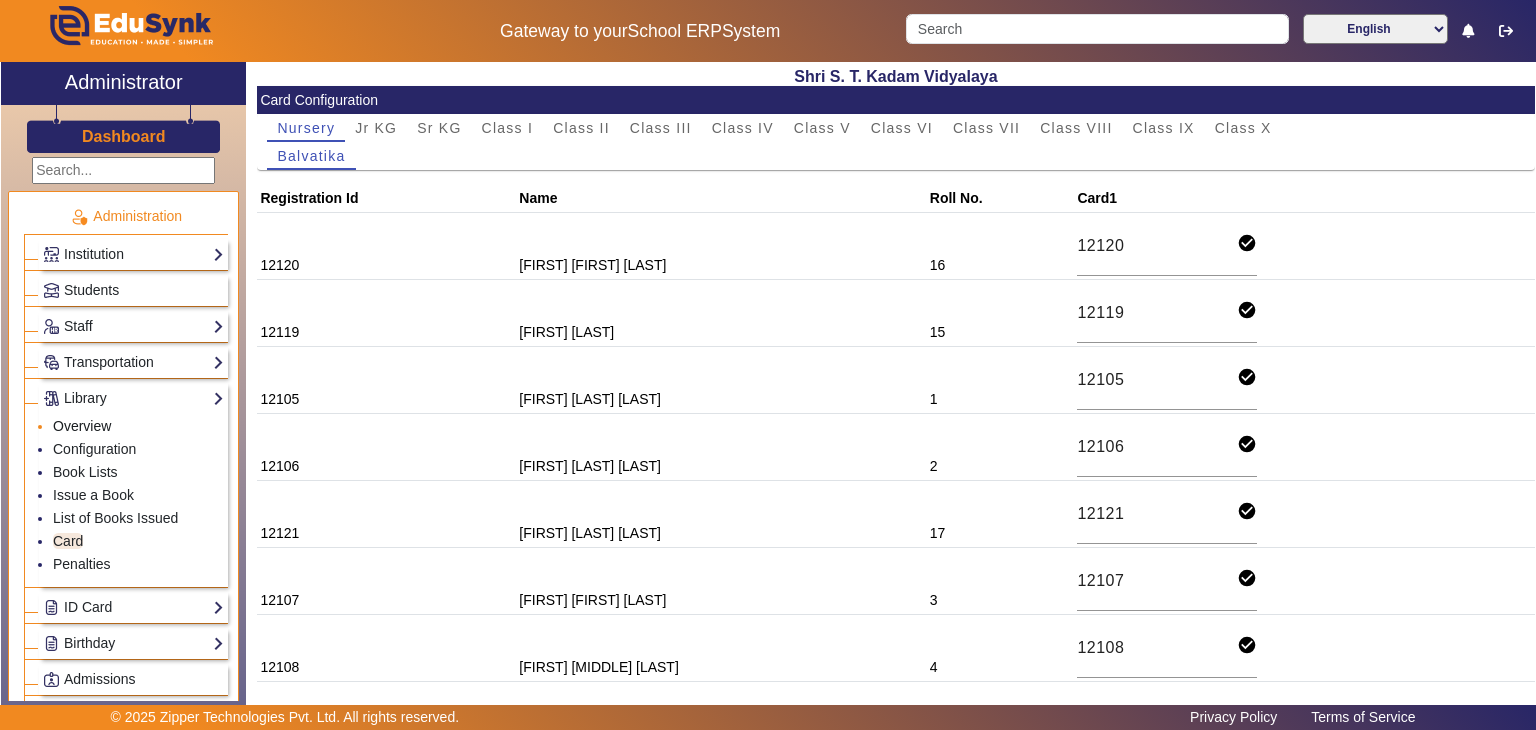 click on "Overview" 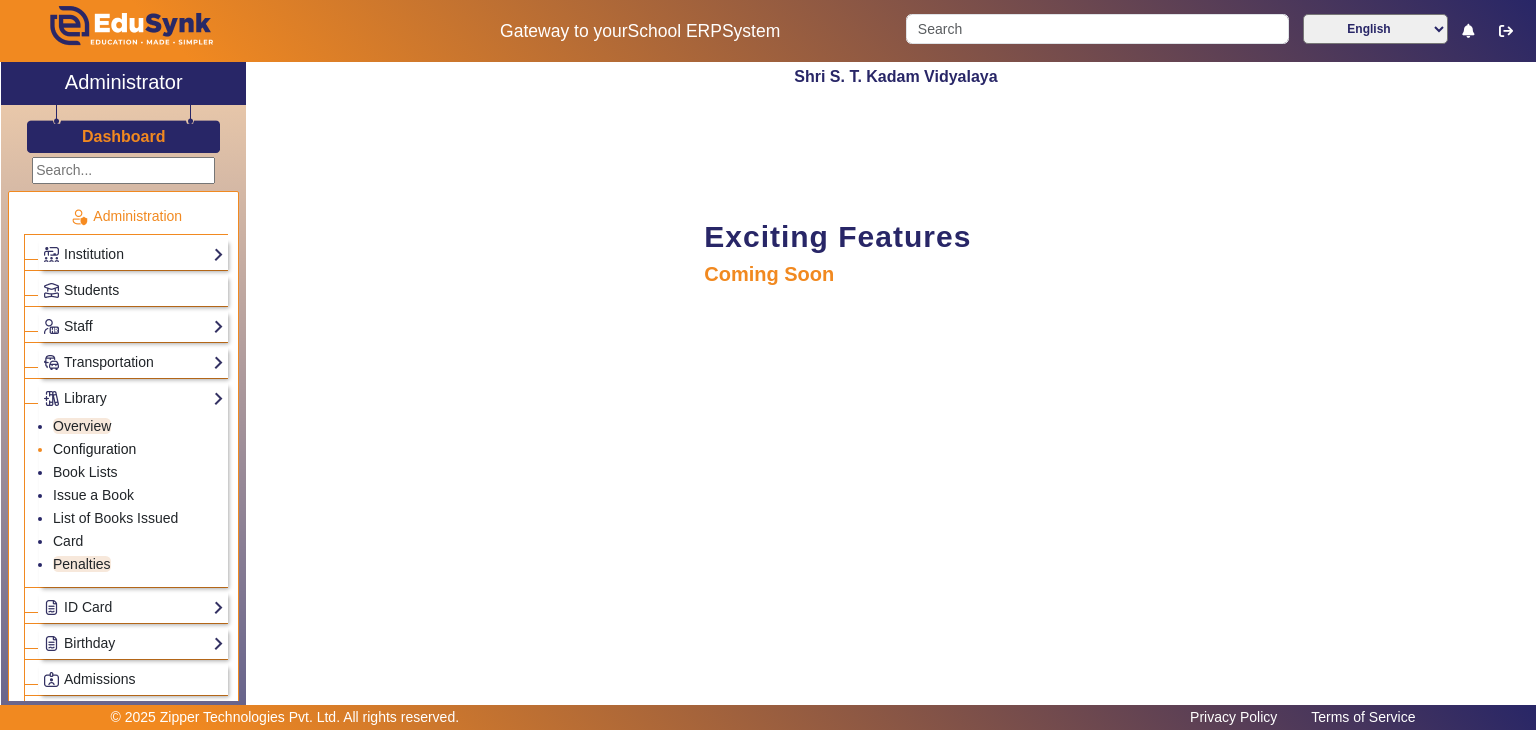 click on "Configuration" 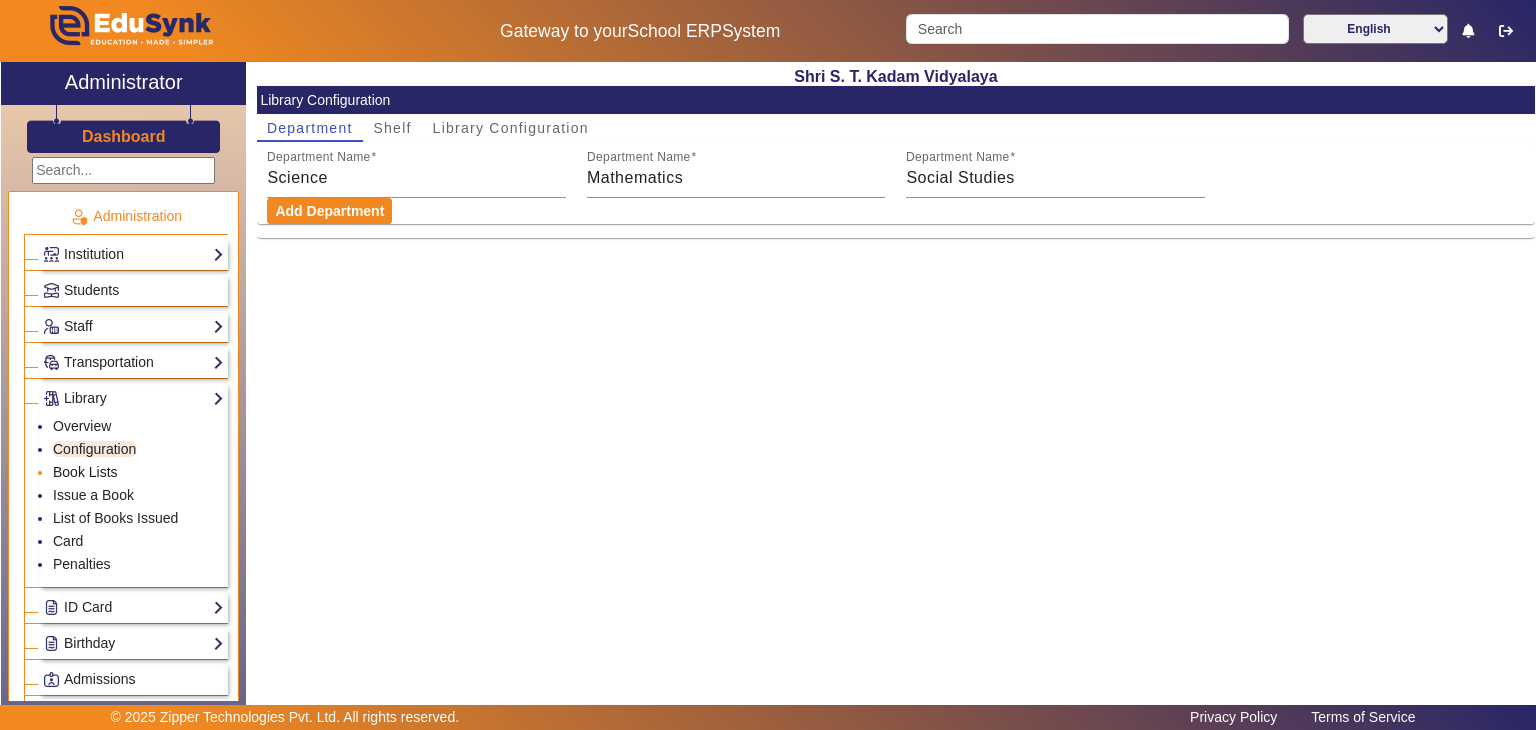 click on "Book Lists" 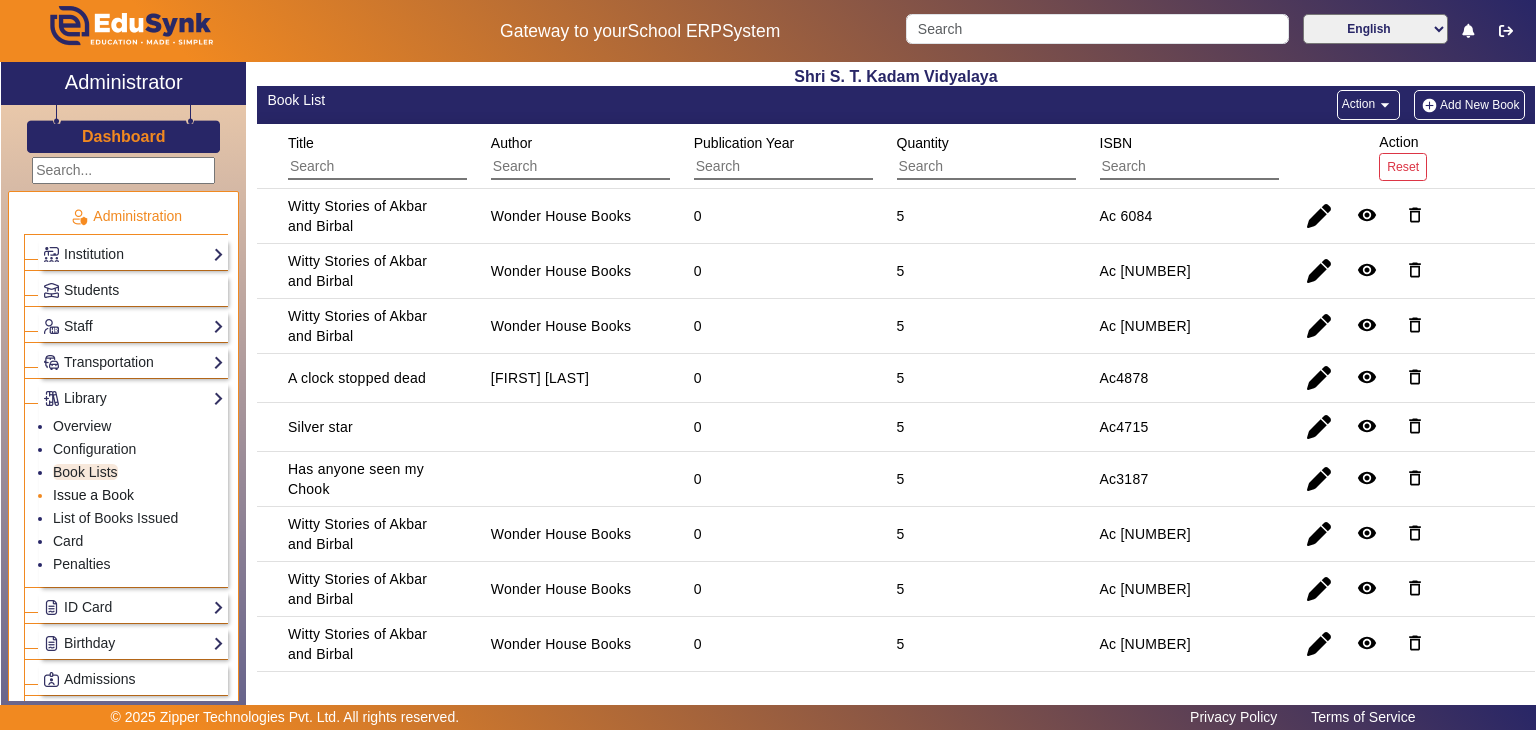 click on "Issue a Book" 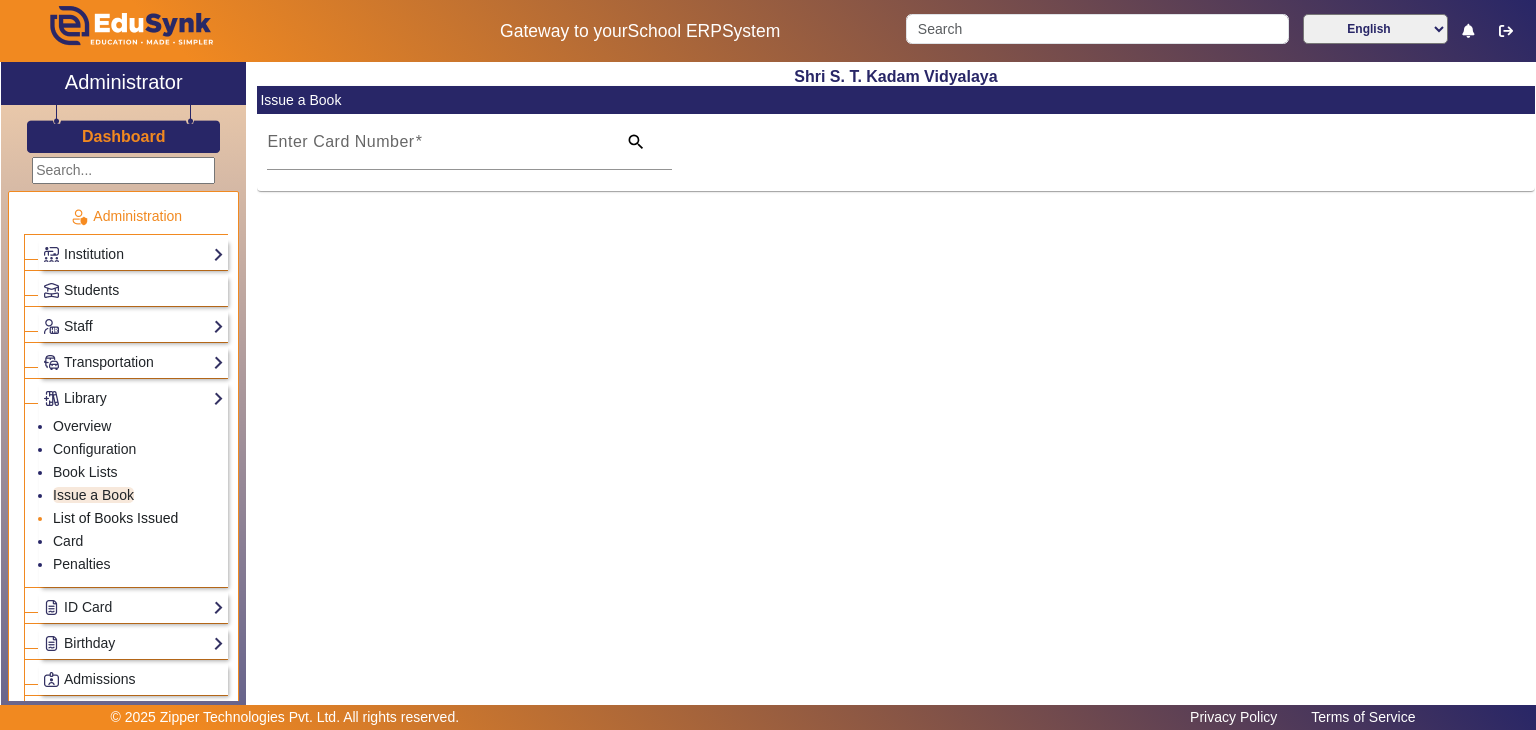 click on "List of Books Issued" 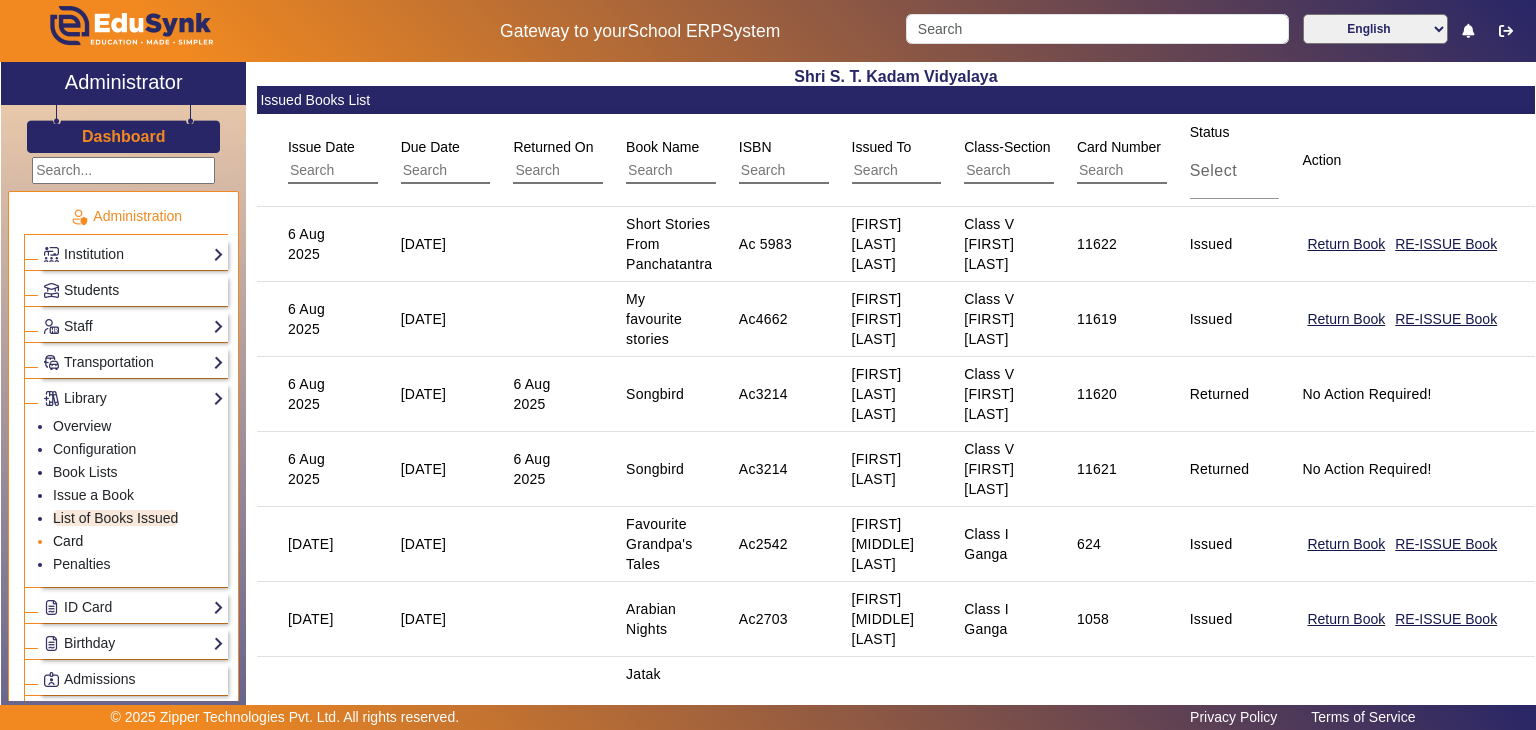 click on "Card" 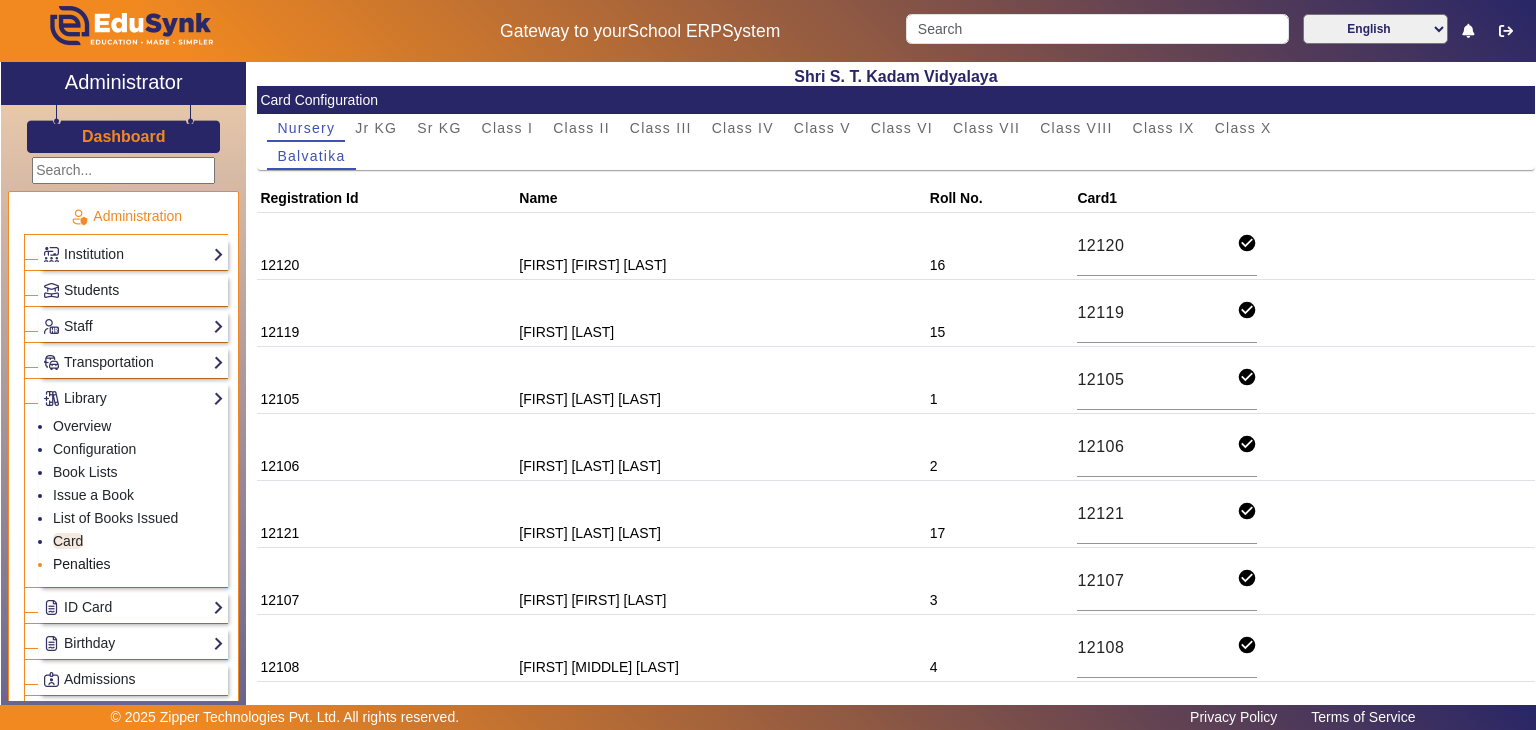 click on "Penalties" 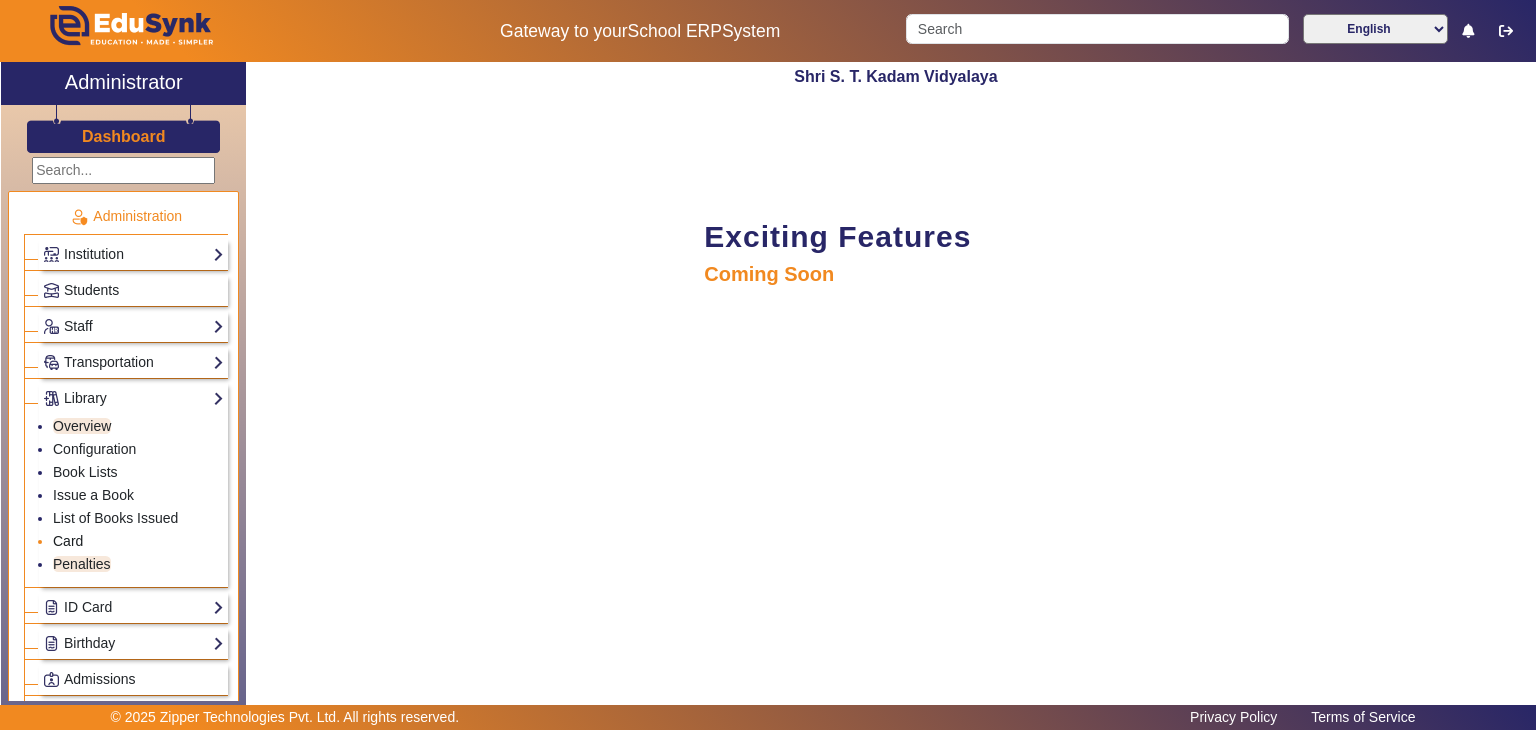 click on "Card" 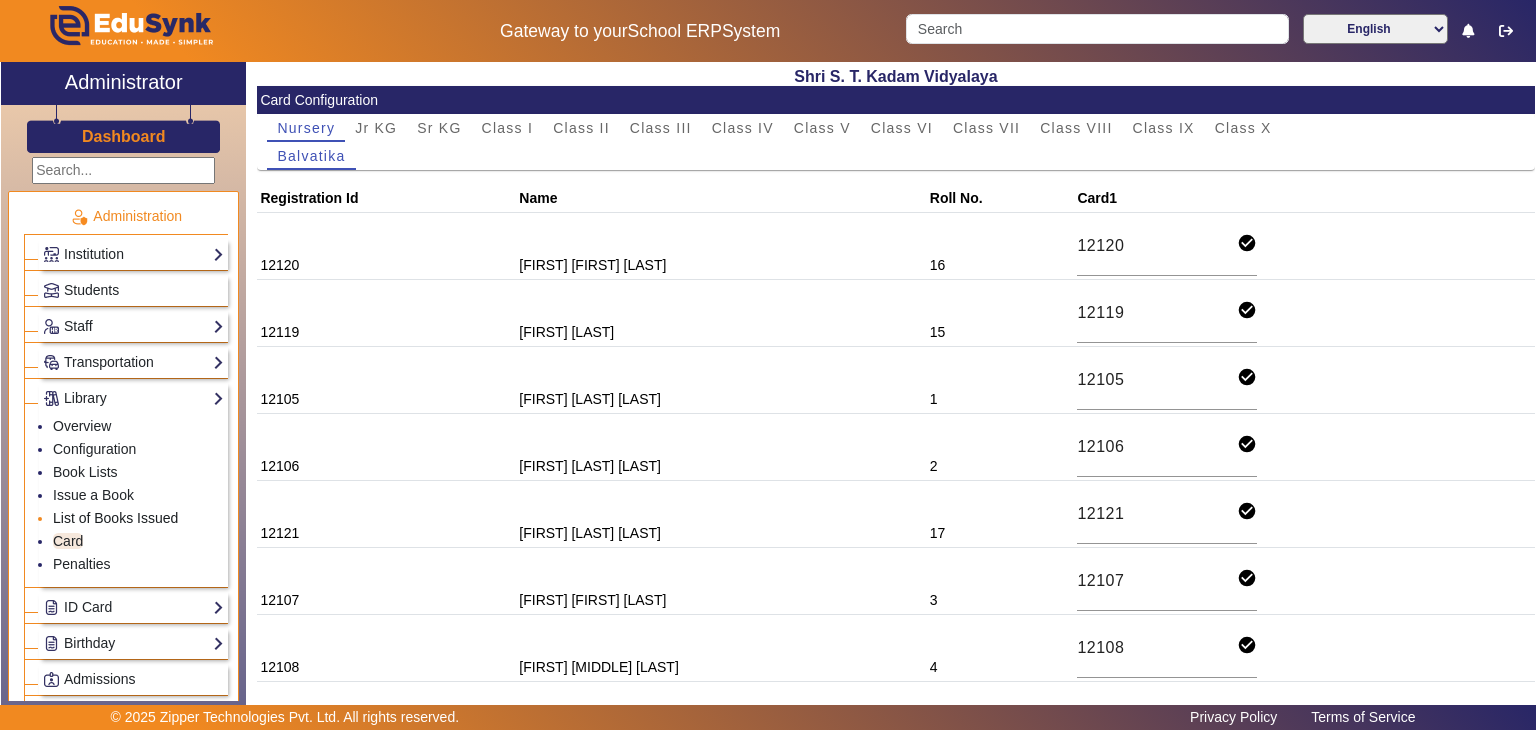 click on "List of Books Issued" 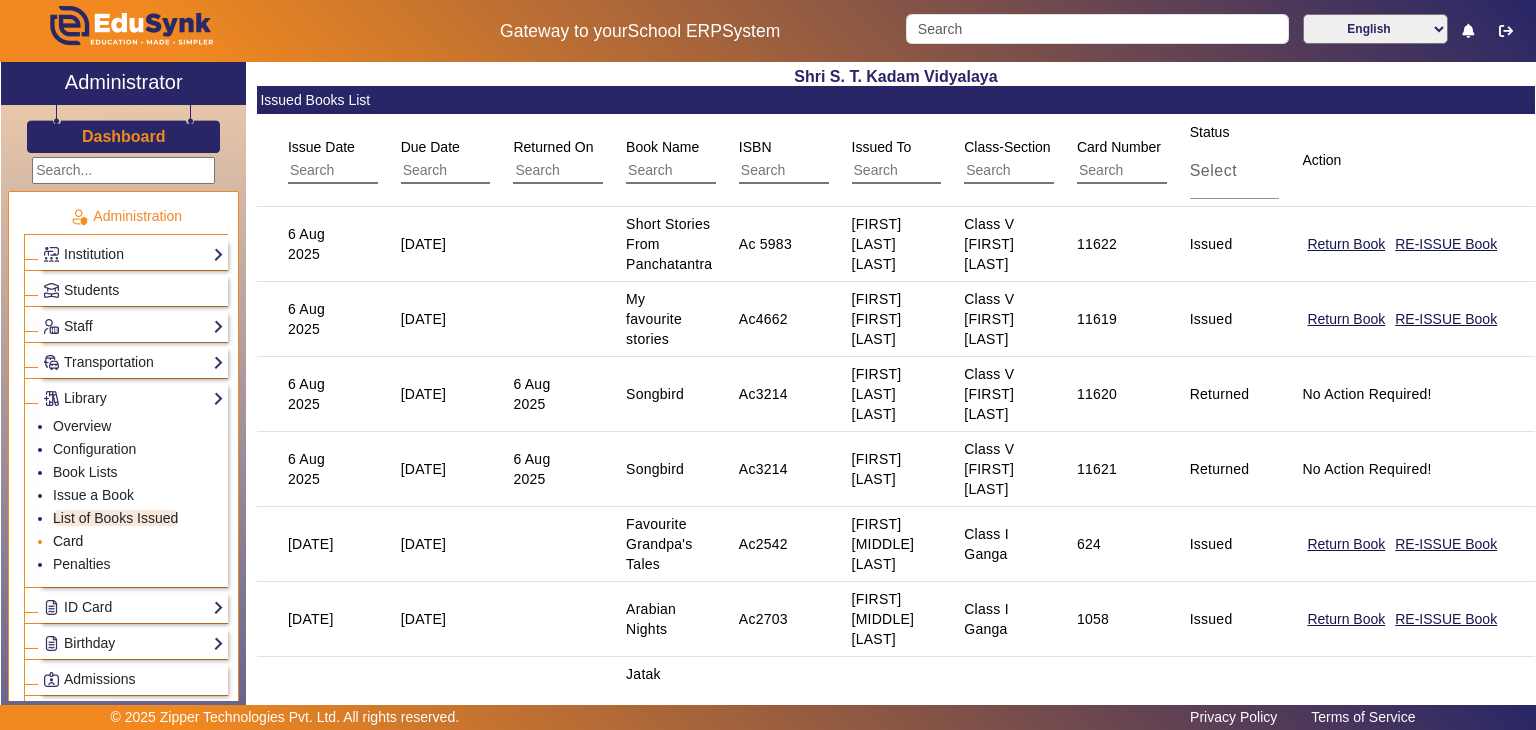 click on "Card" 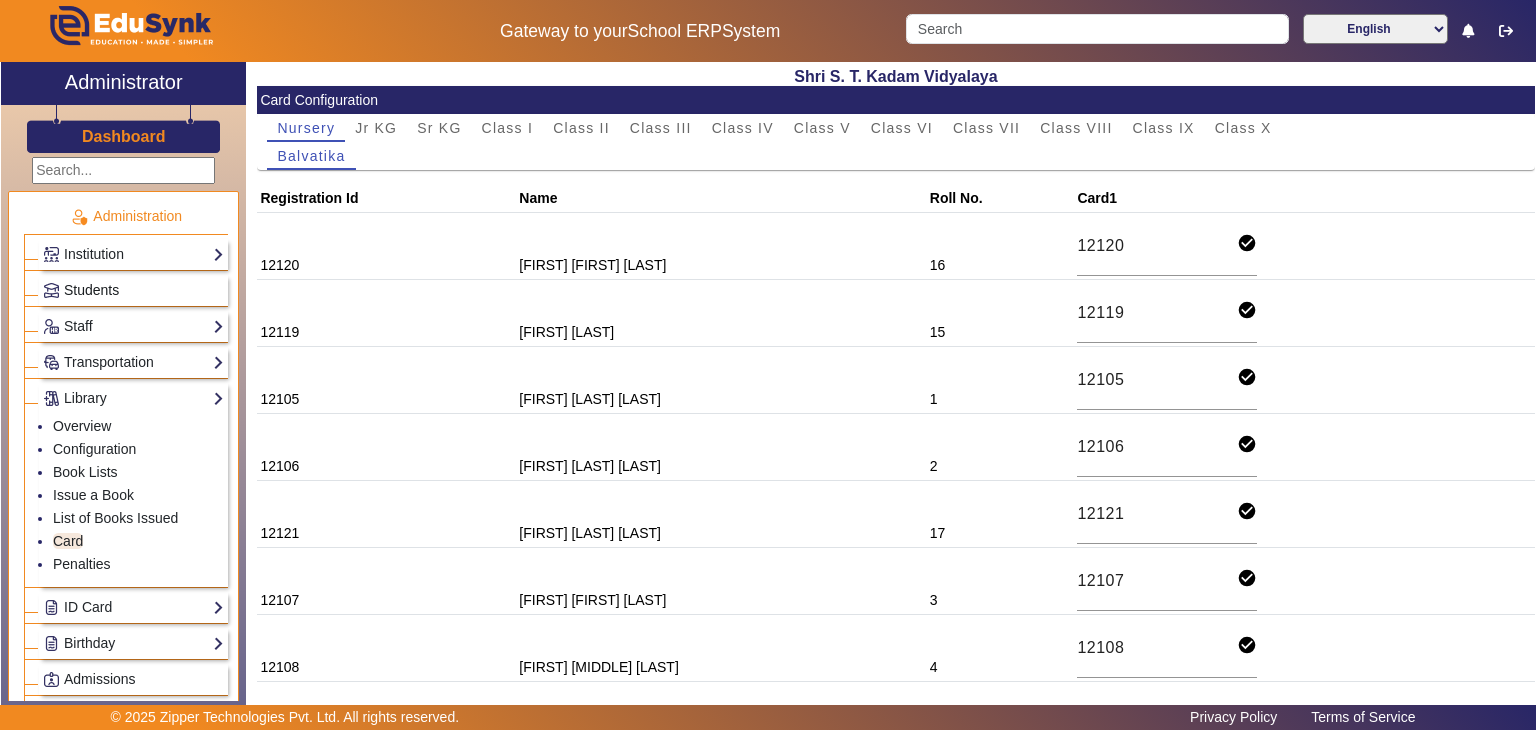 click on "Students" 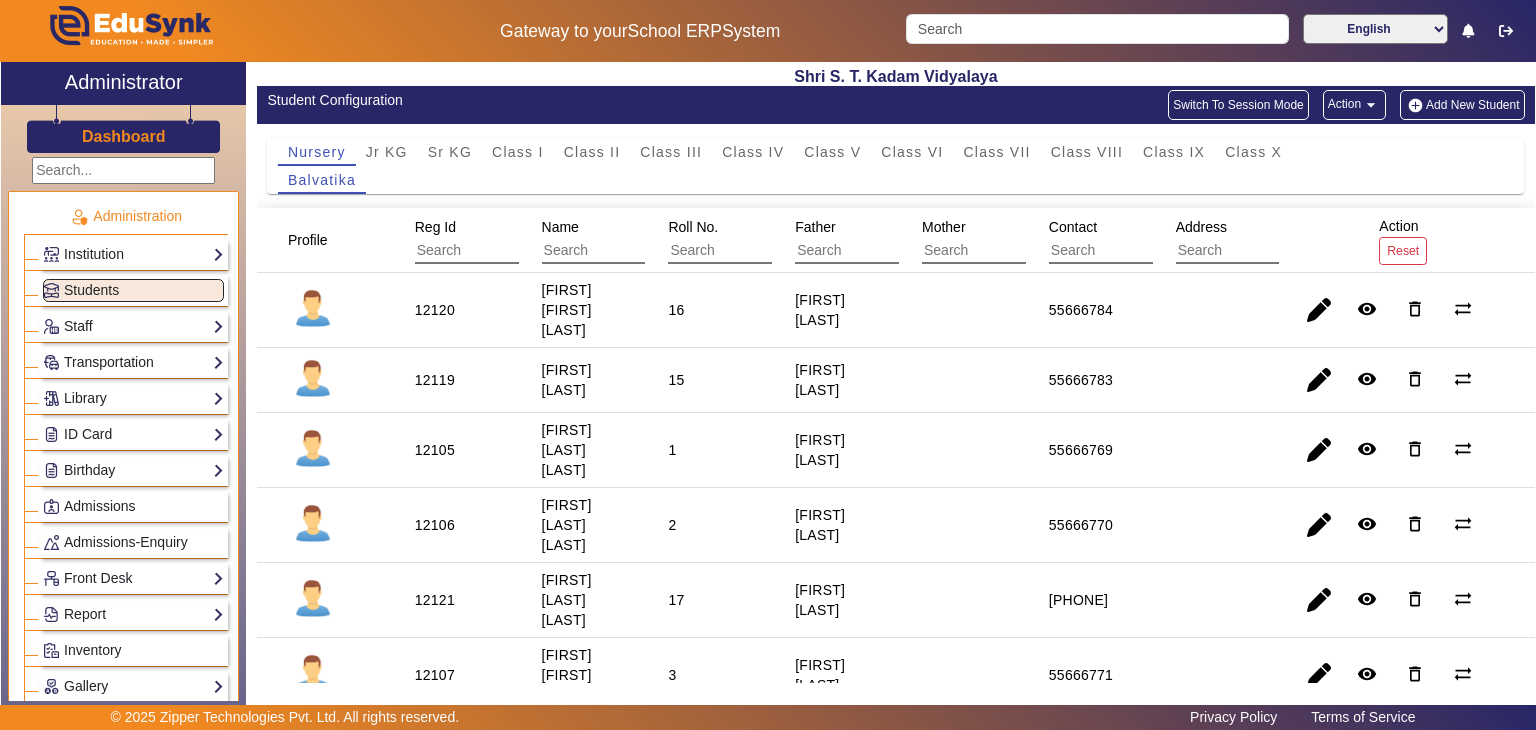 click on "12120" at bounding box center [435, 380] 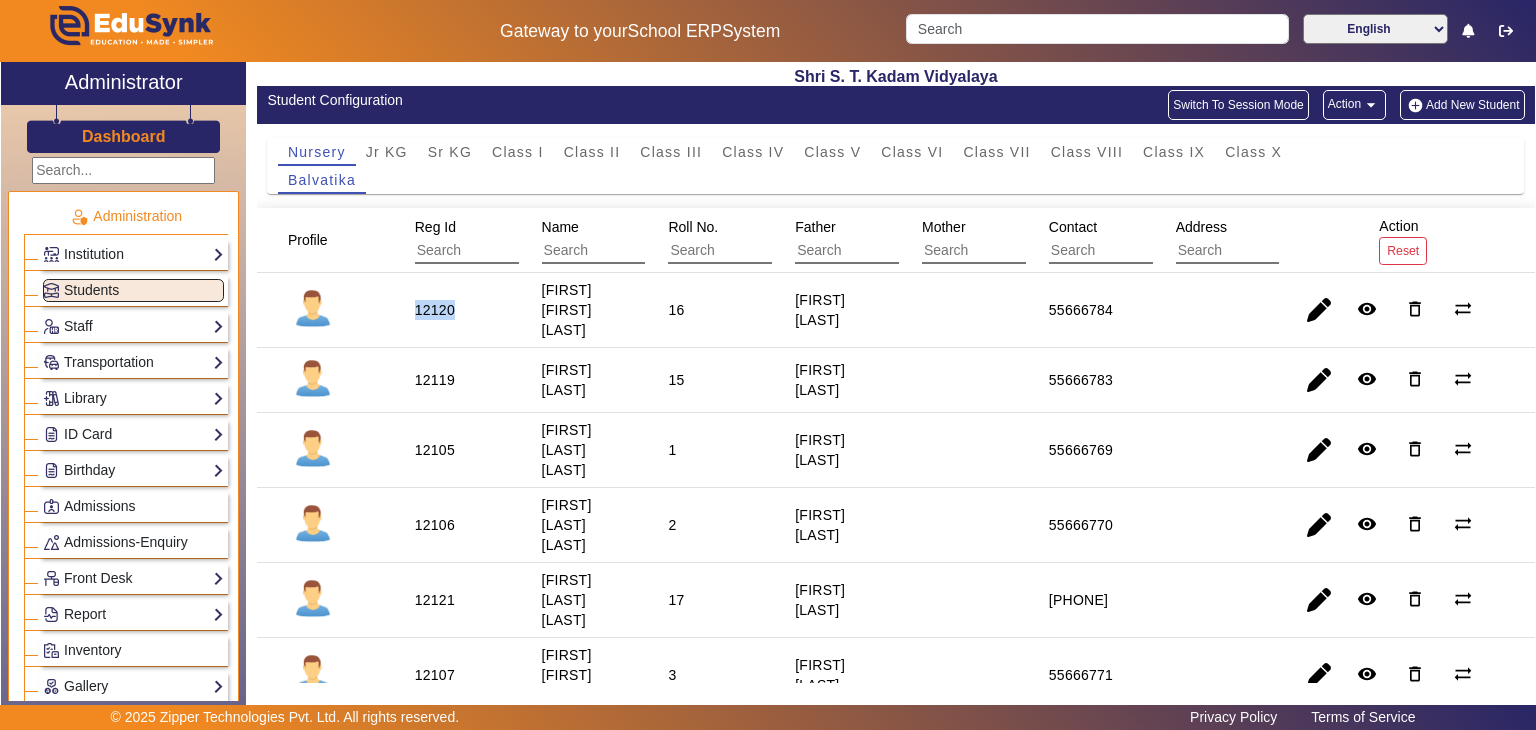 click on "12120" at bounding box center (435, 380) 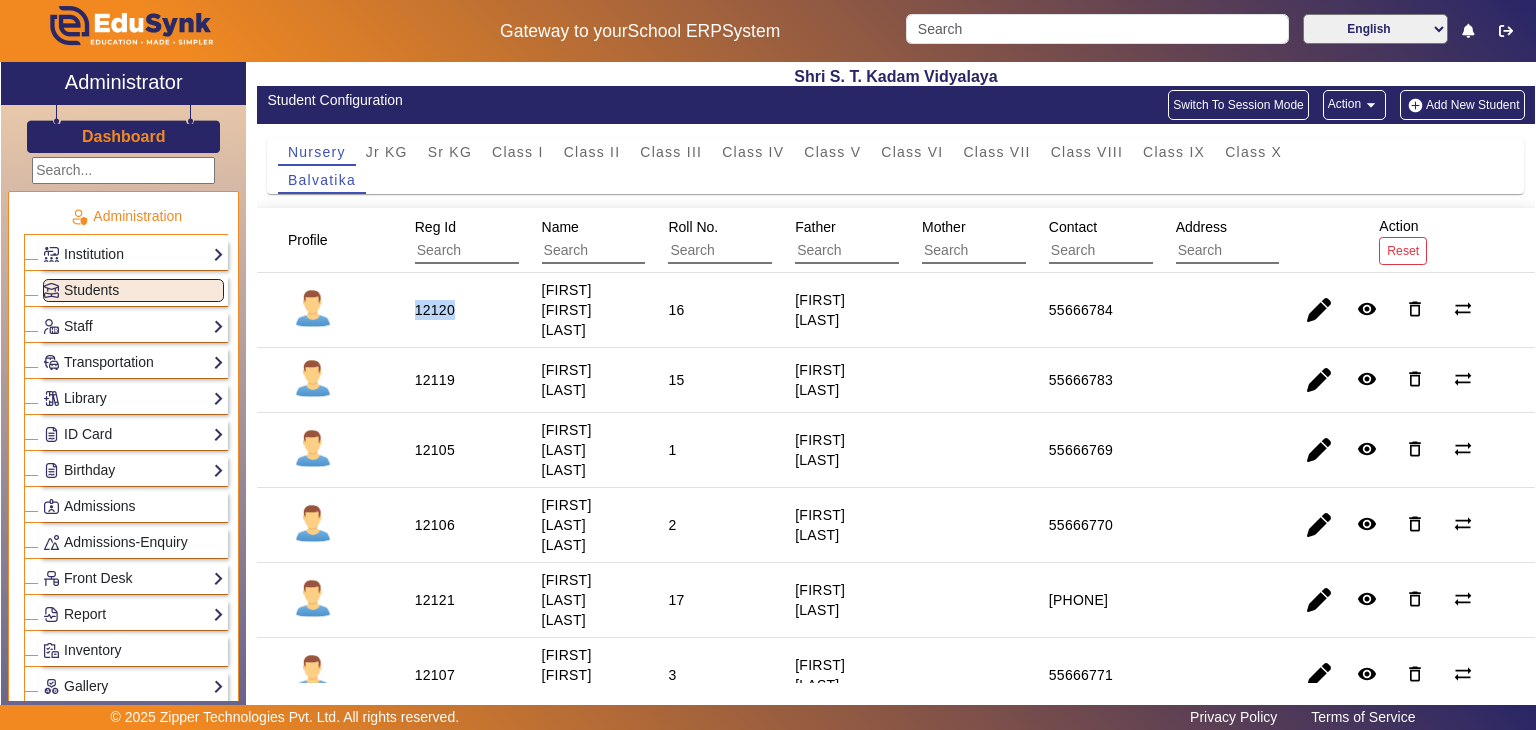 copy on "12120" 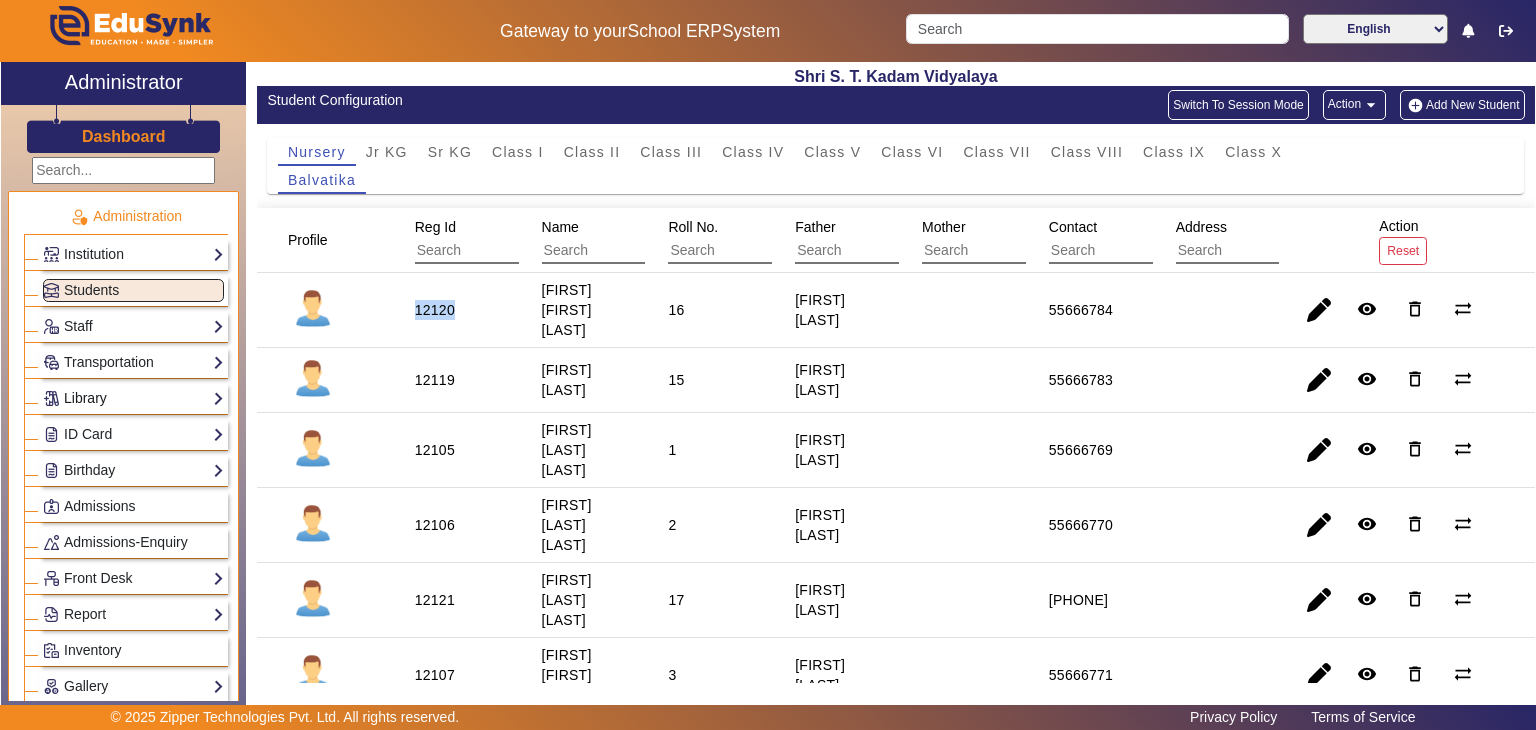click on "Library" 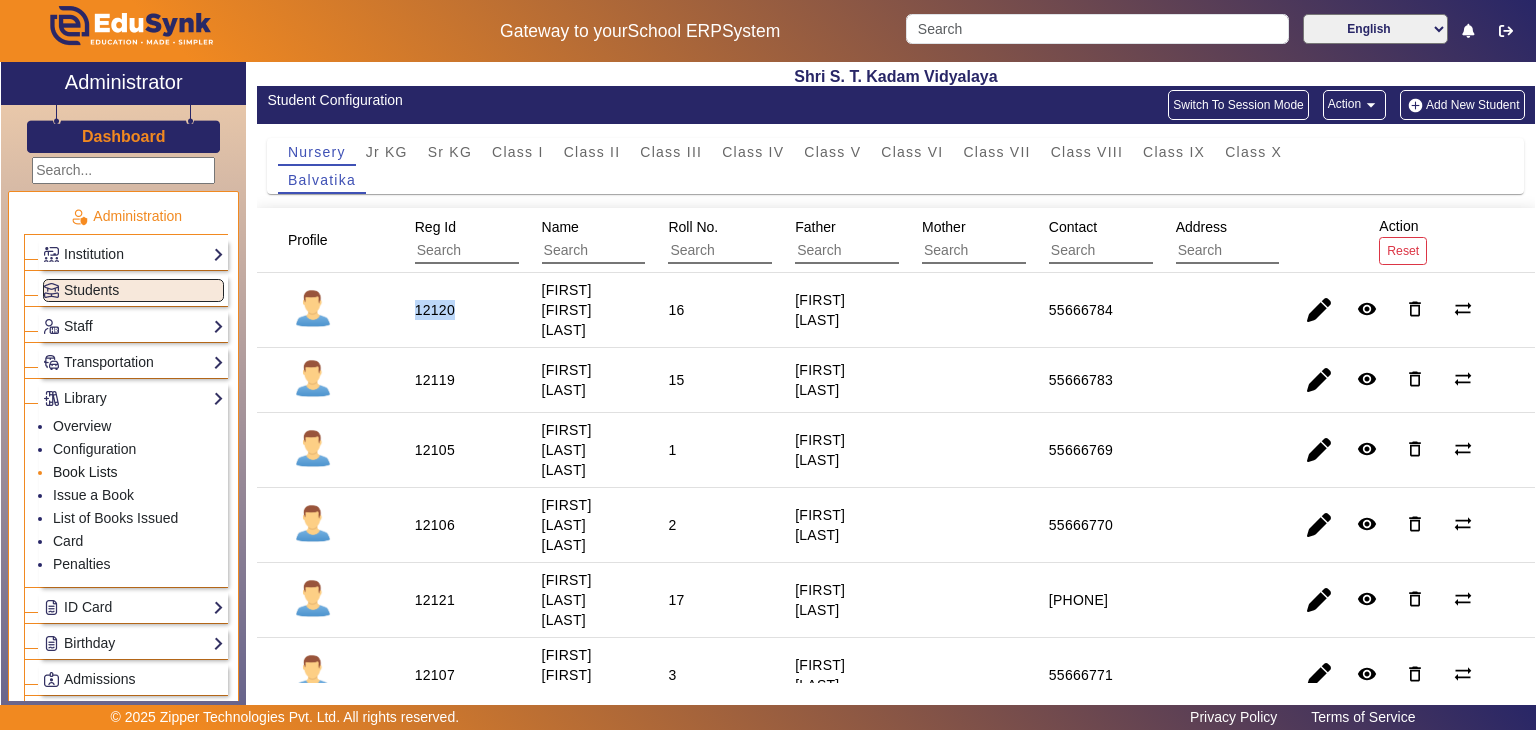 click on "Book Lists" 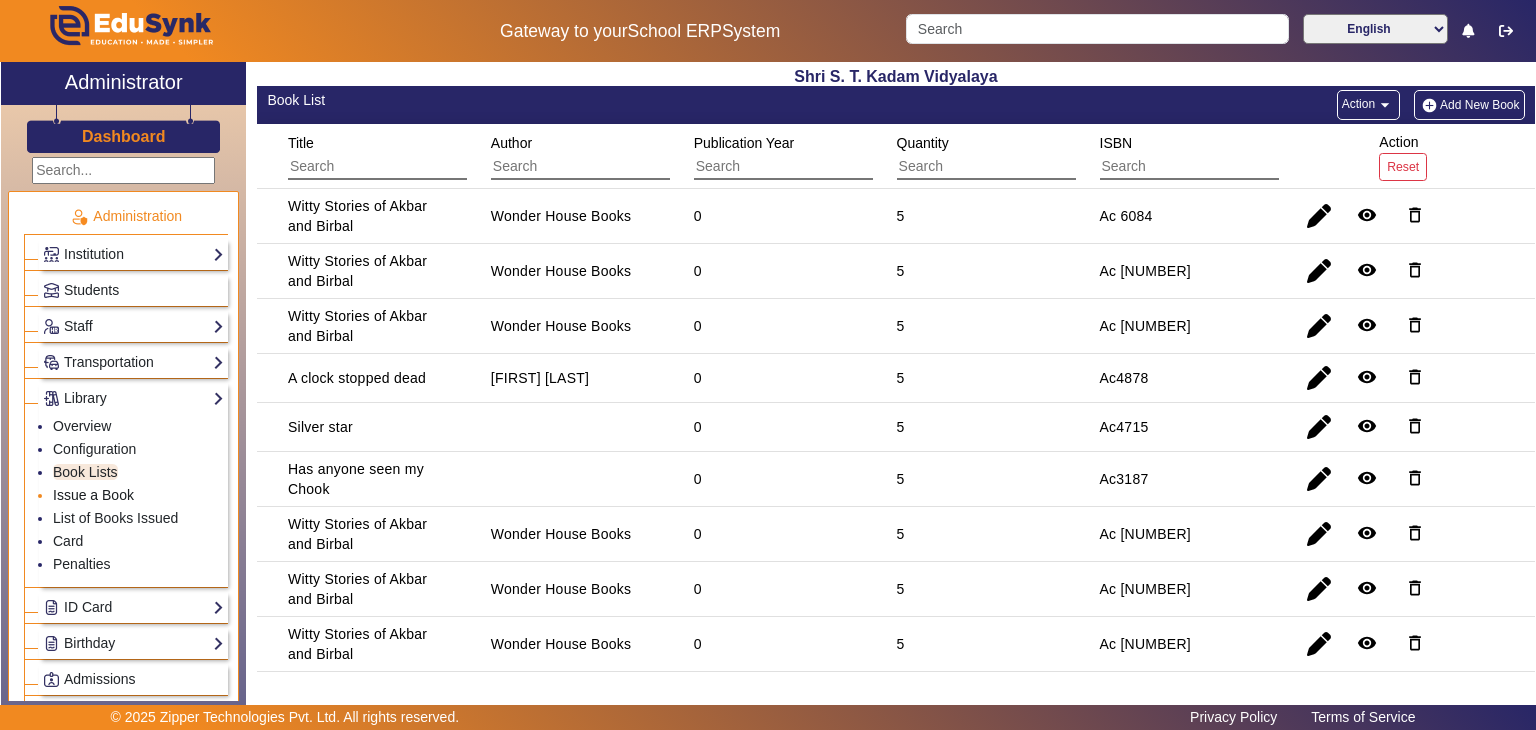 click on "Issue a Book" 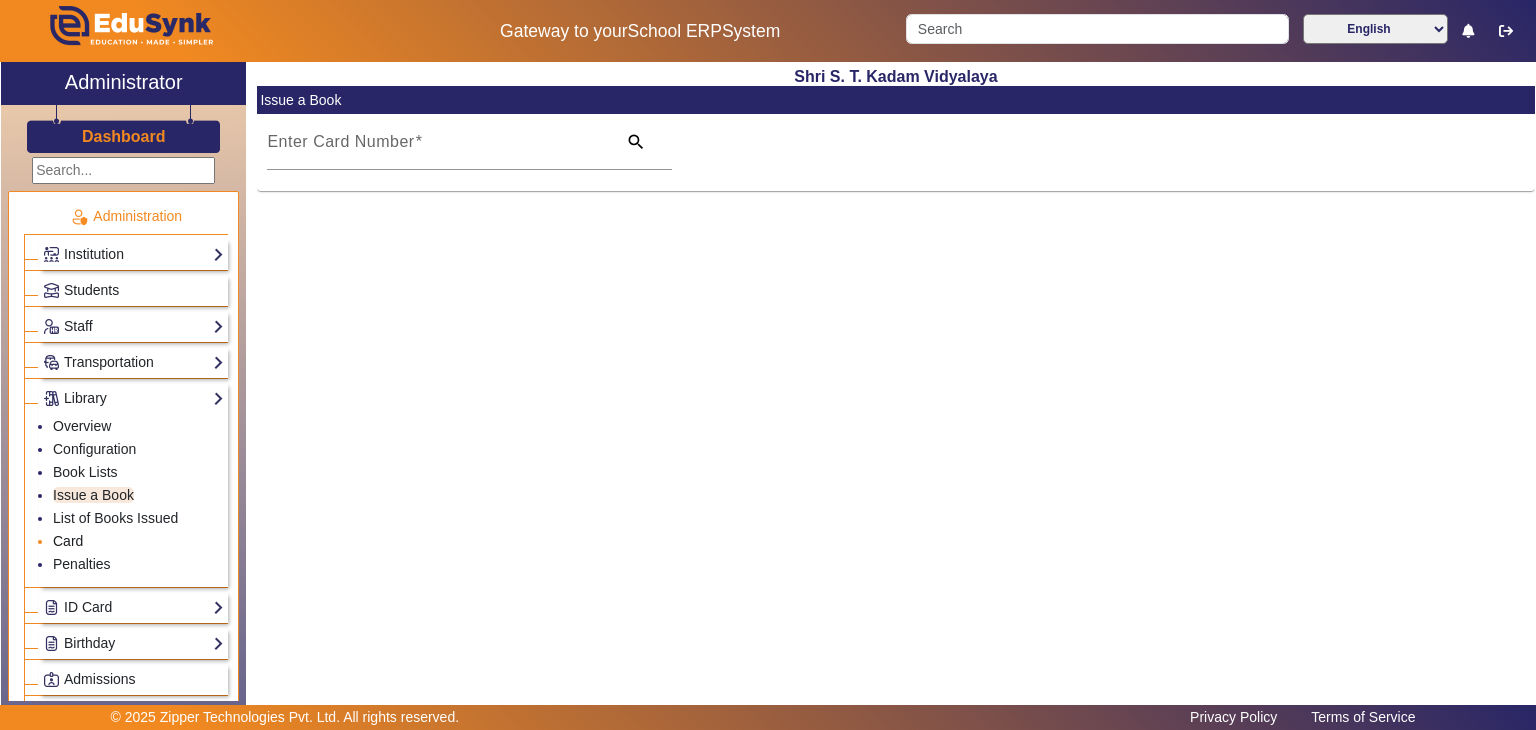 click on "Card" 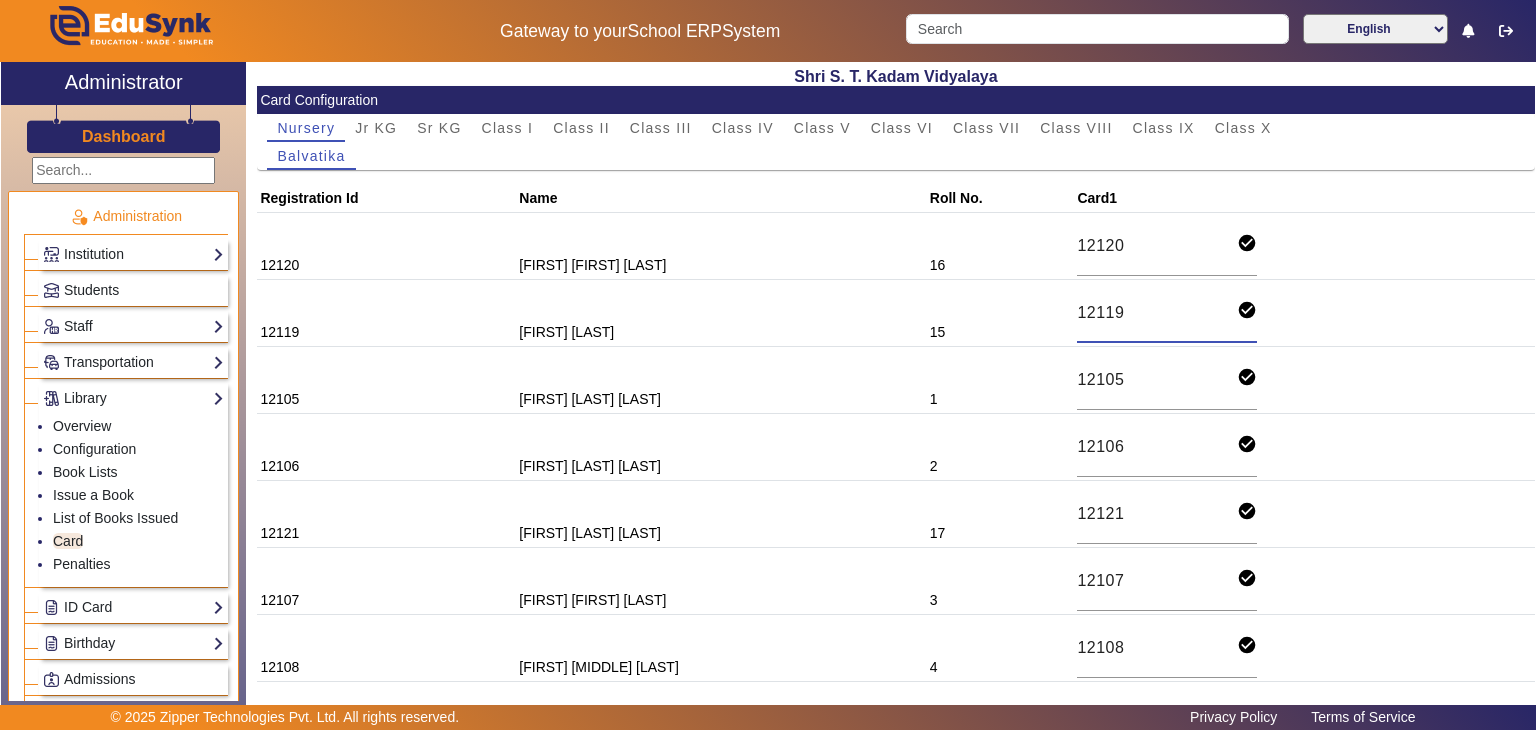click on "12119" at bounding box center (1157, 313) 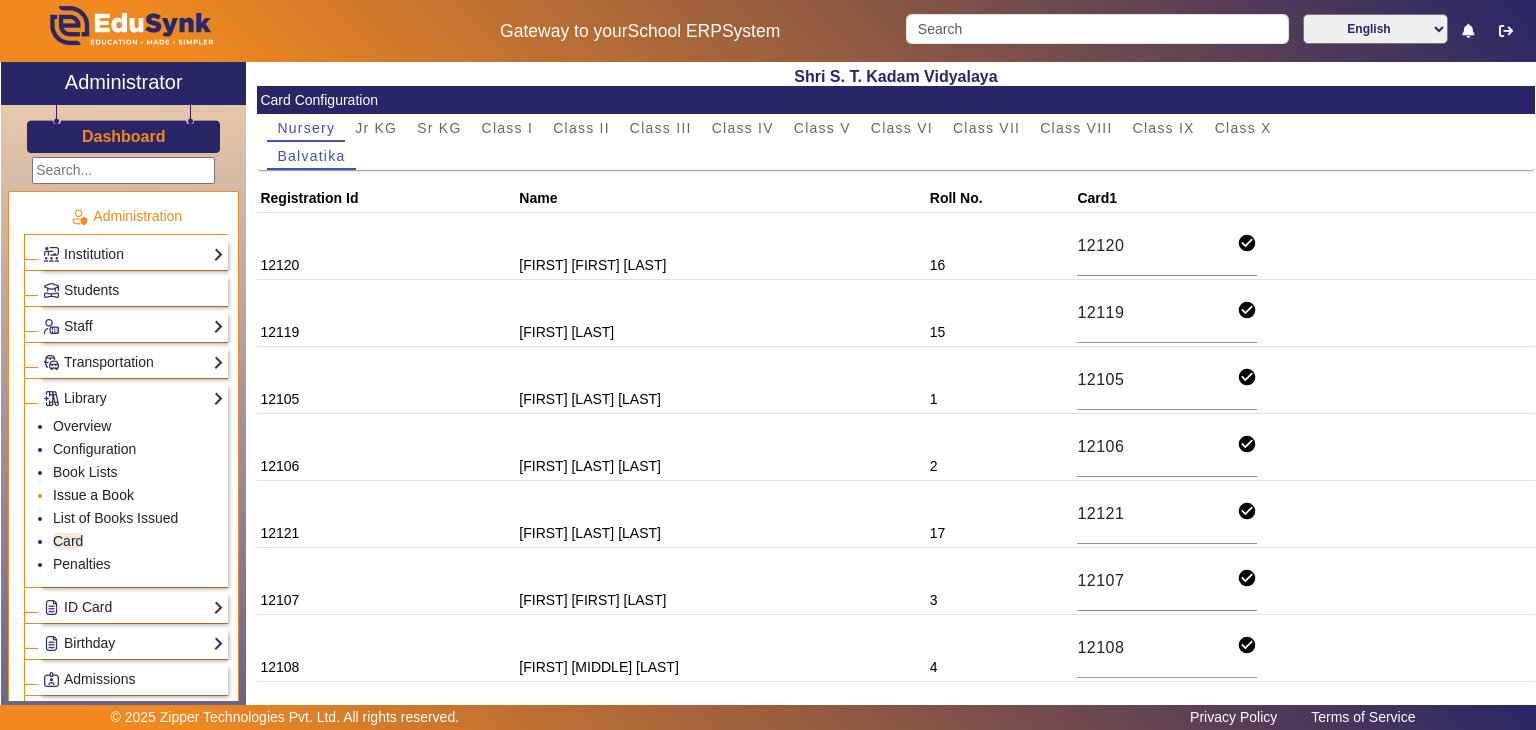 click on "Issue a Book" 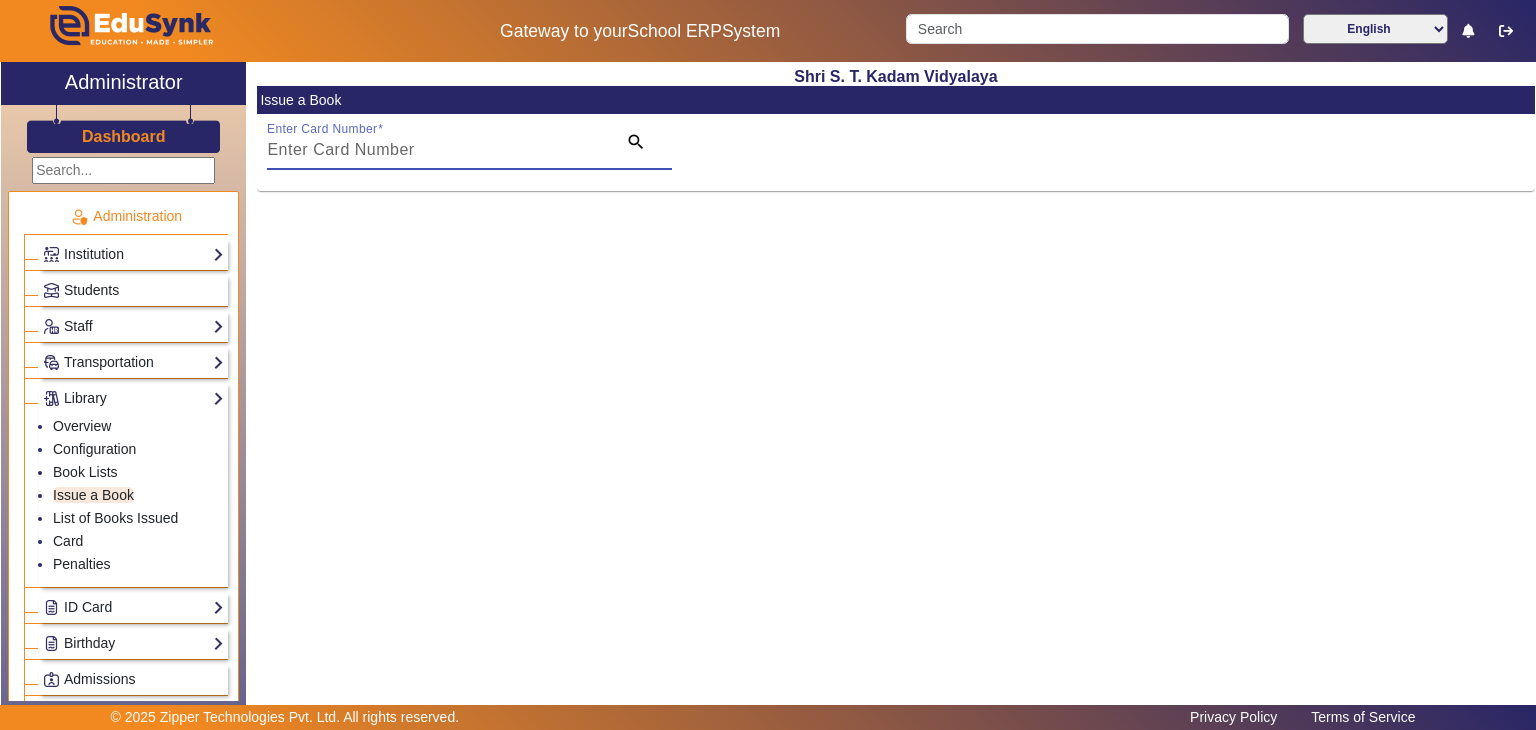 click on "Enter Card Number" at bounding box center (435, 150) 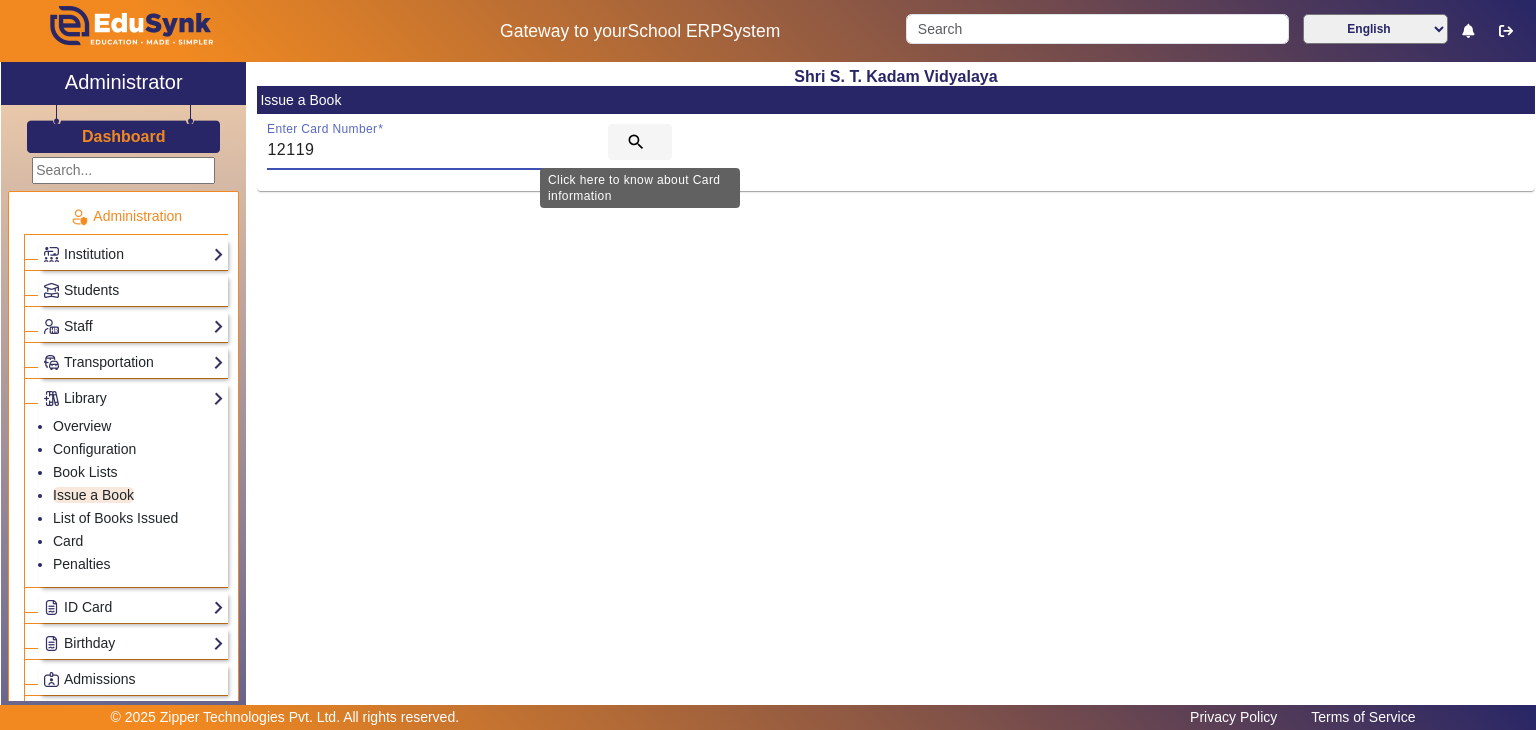 type on "12119" 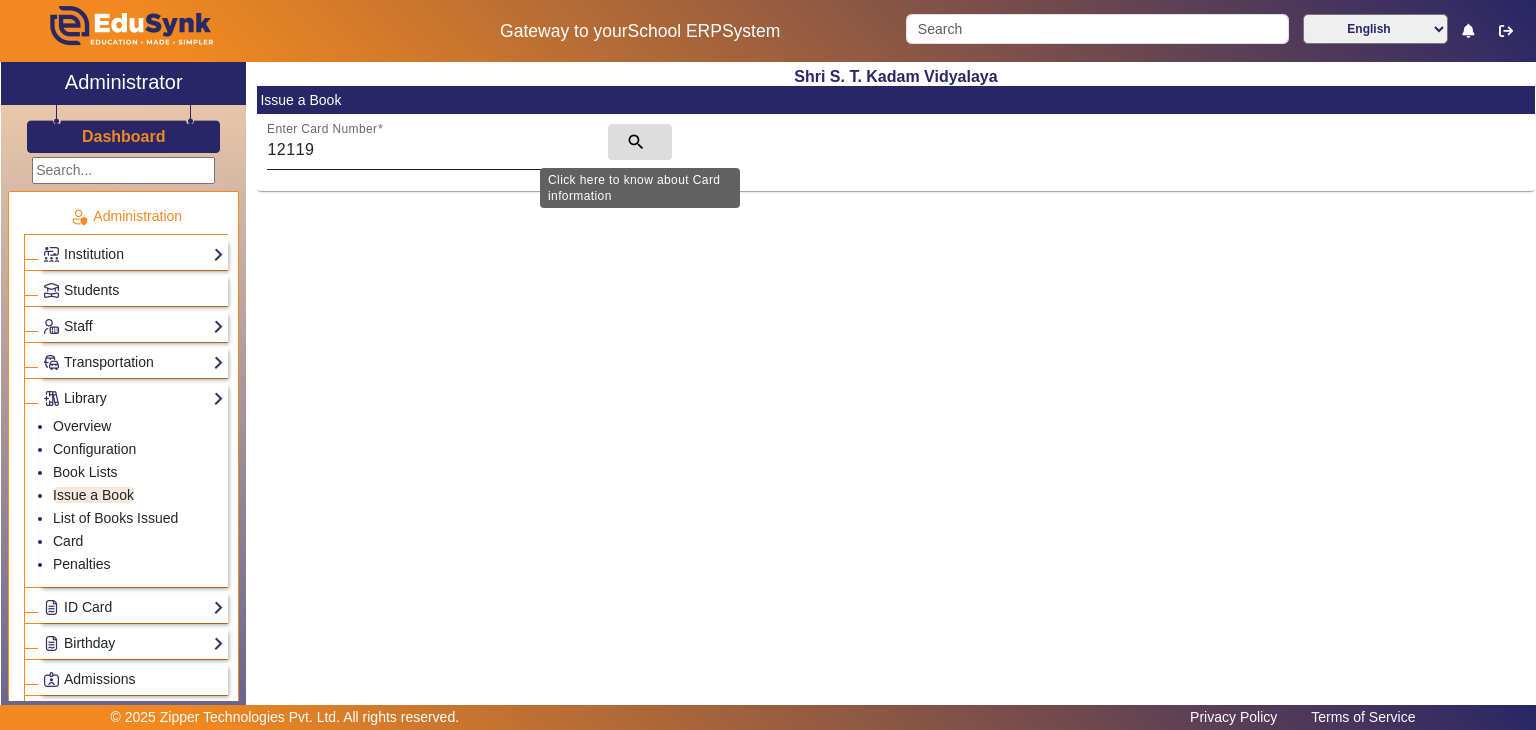 click 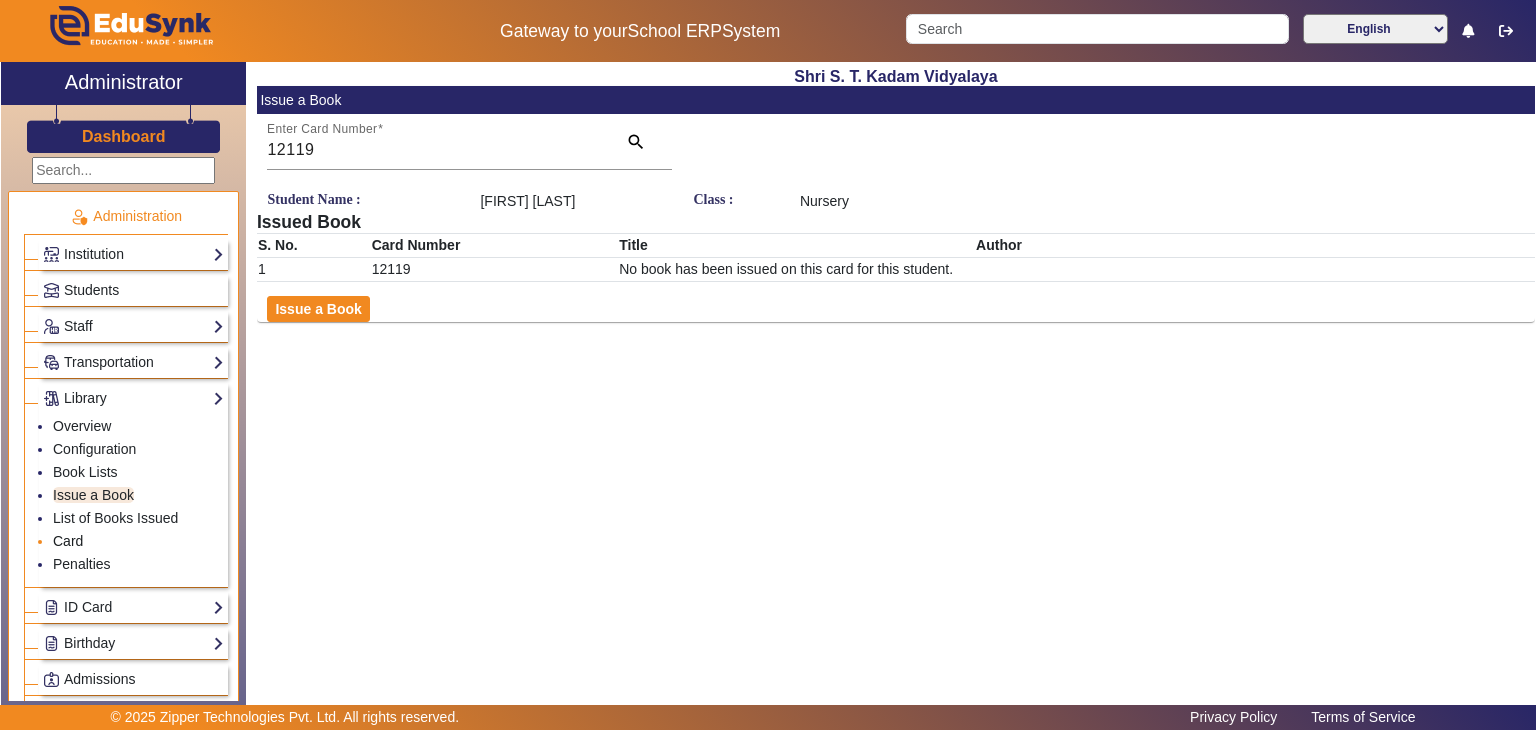 click on "Card" 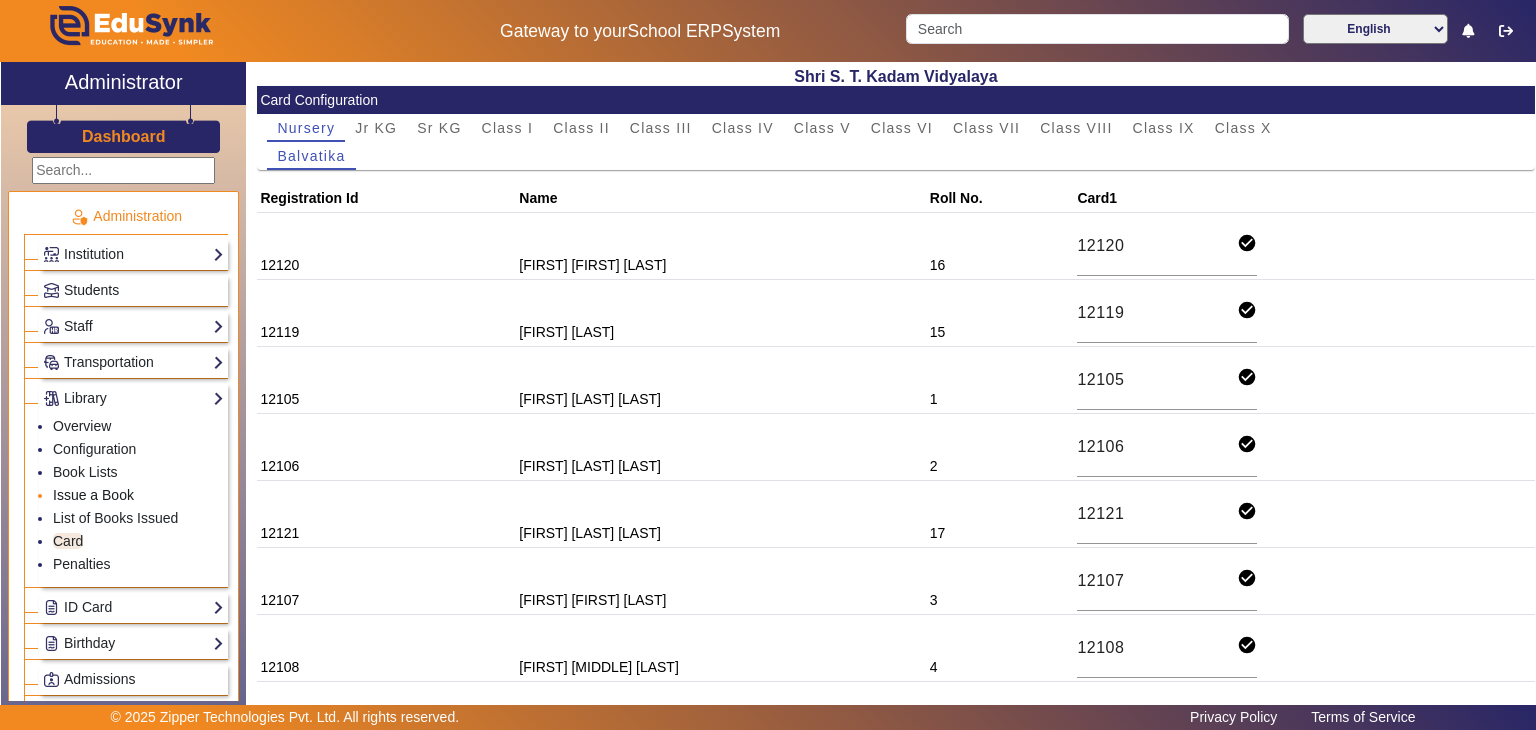 click on "Issue a Book" 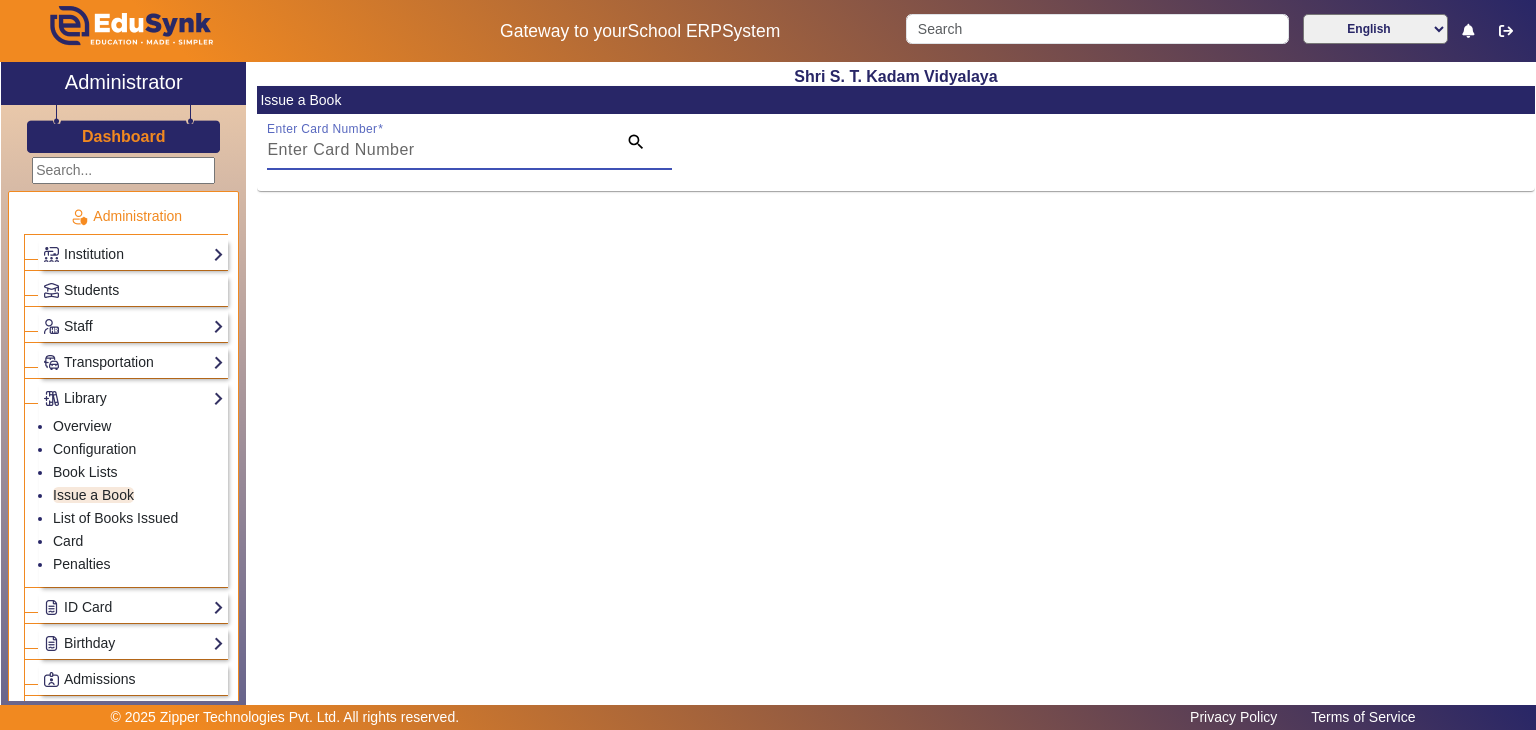 click on "Enter Card Number" at bounding box center (435, 150) 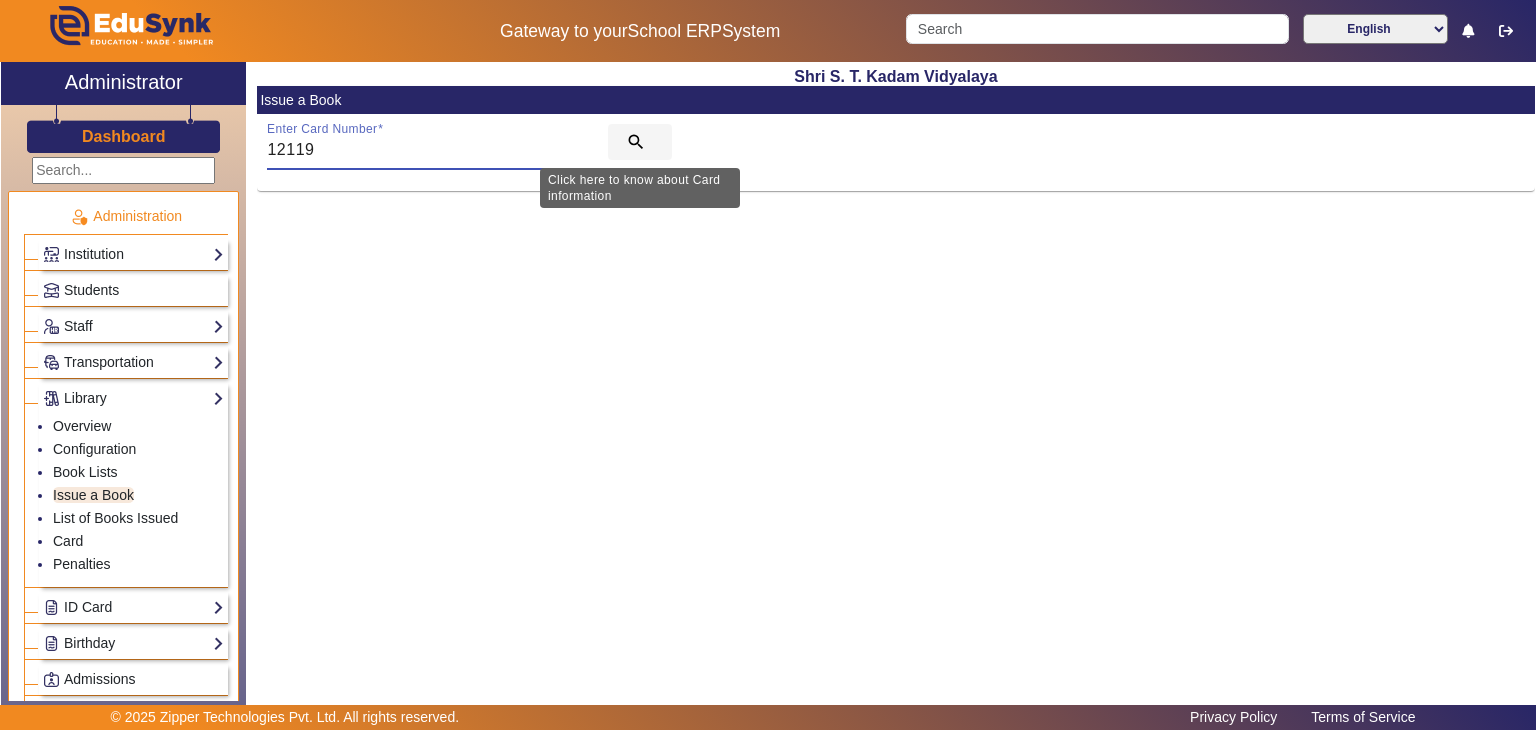type on "12119" 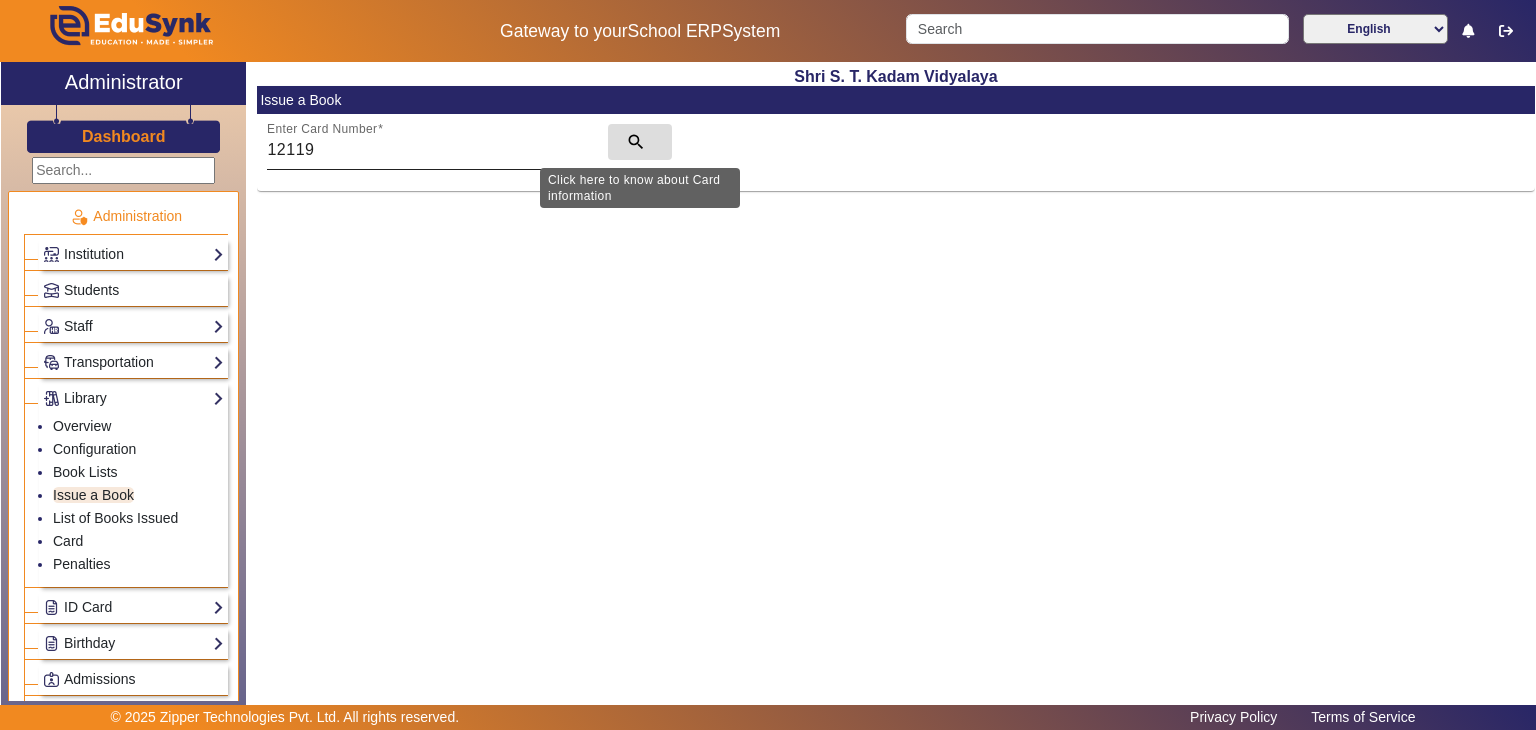 click on "search" 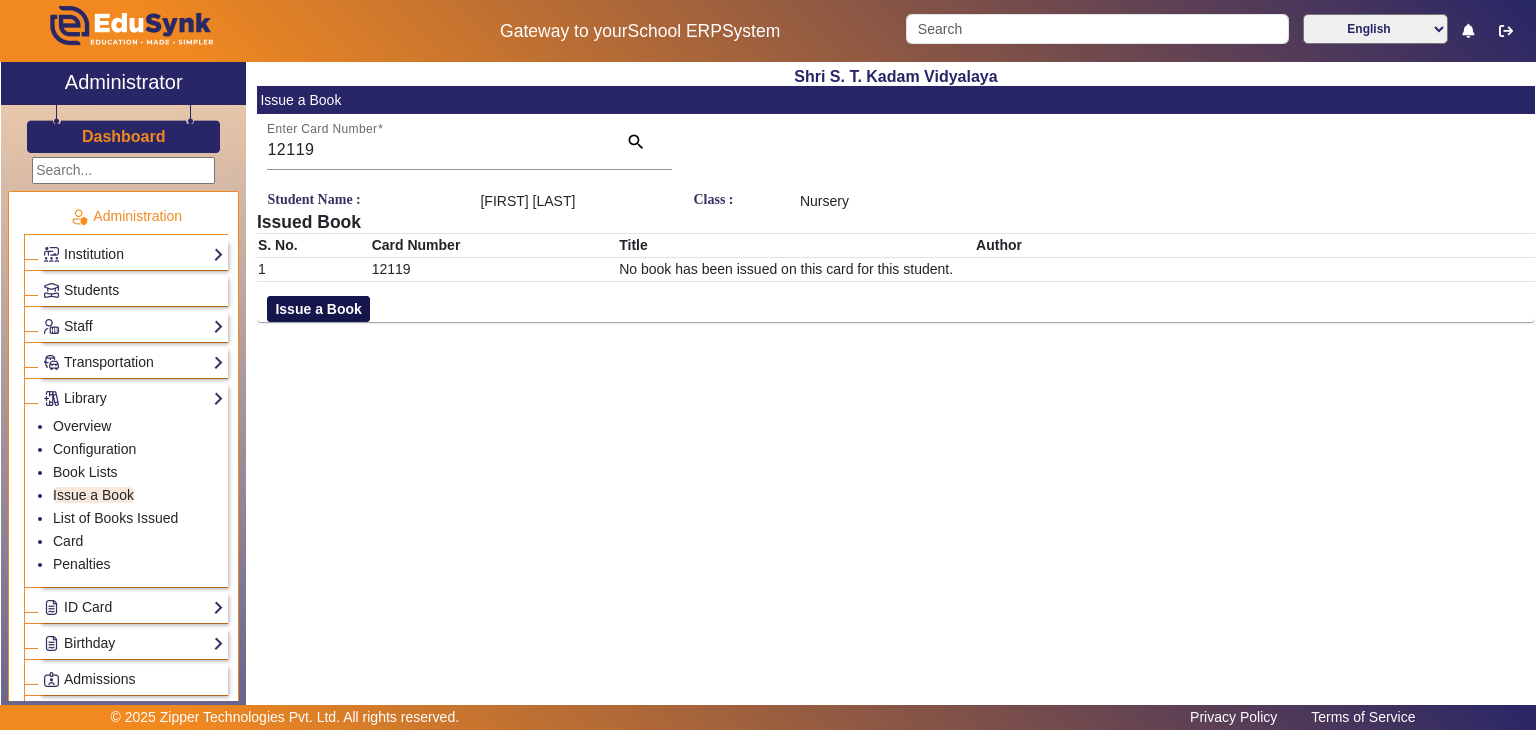 click on "Issue a Book" 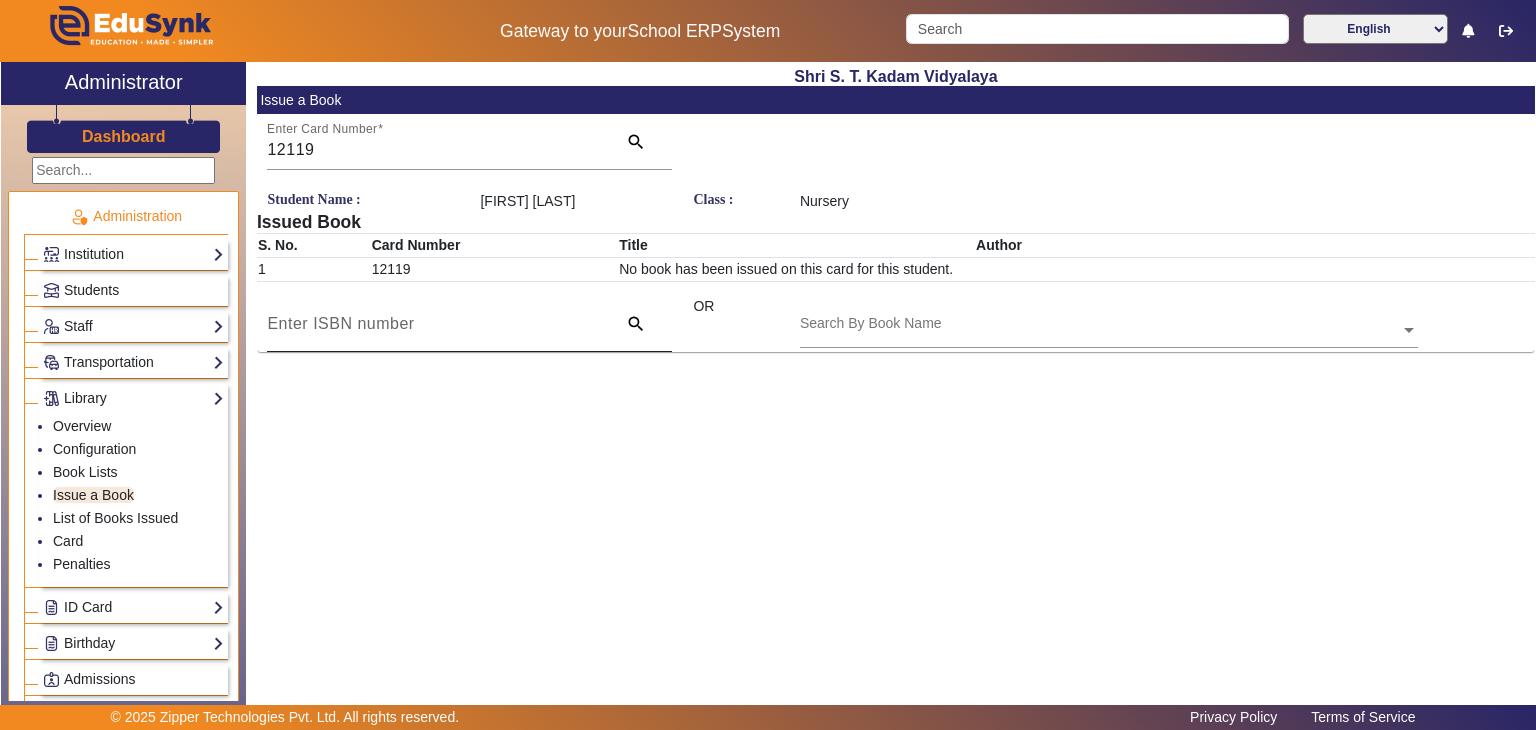 click at bounding box center (435, 324) 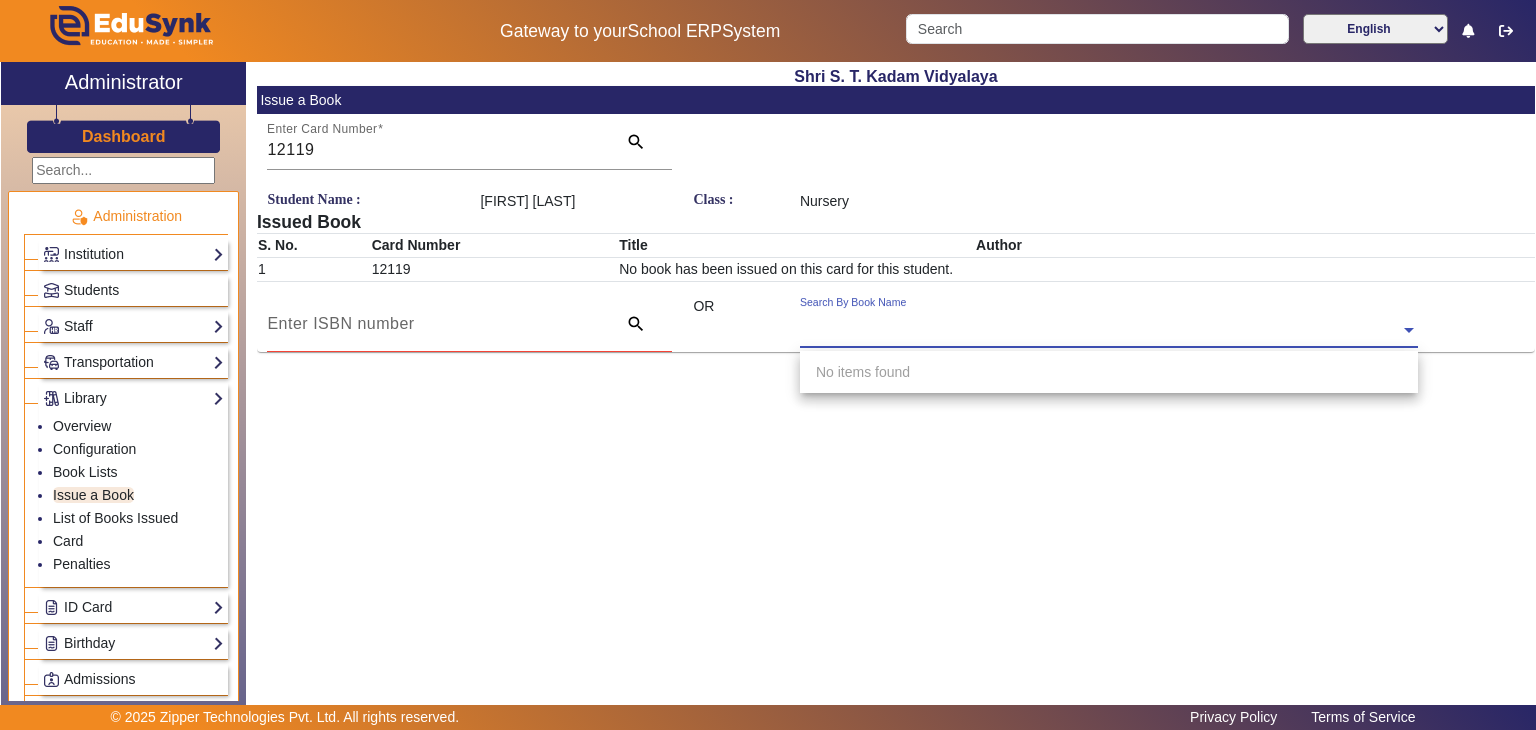 click 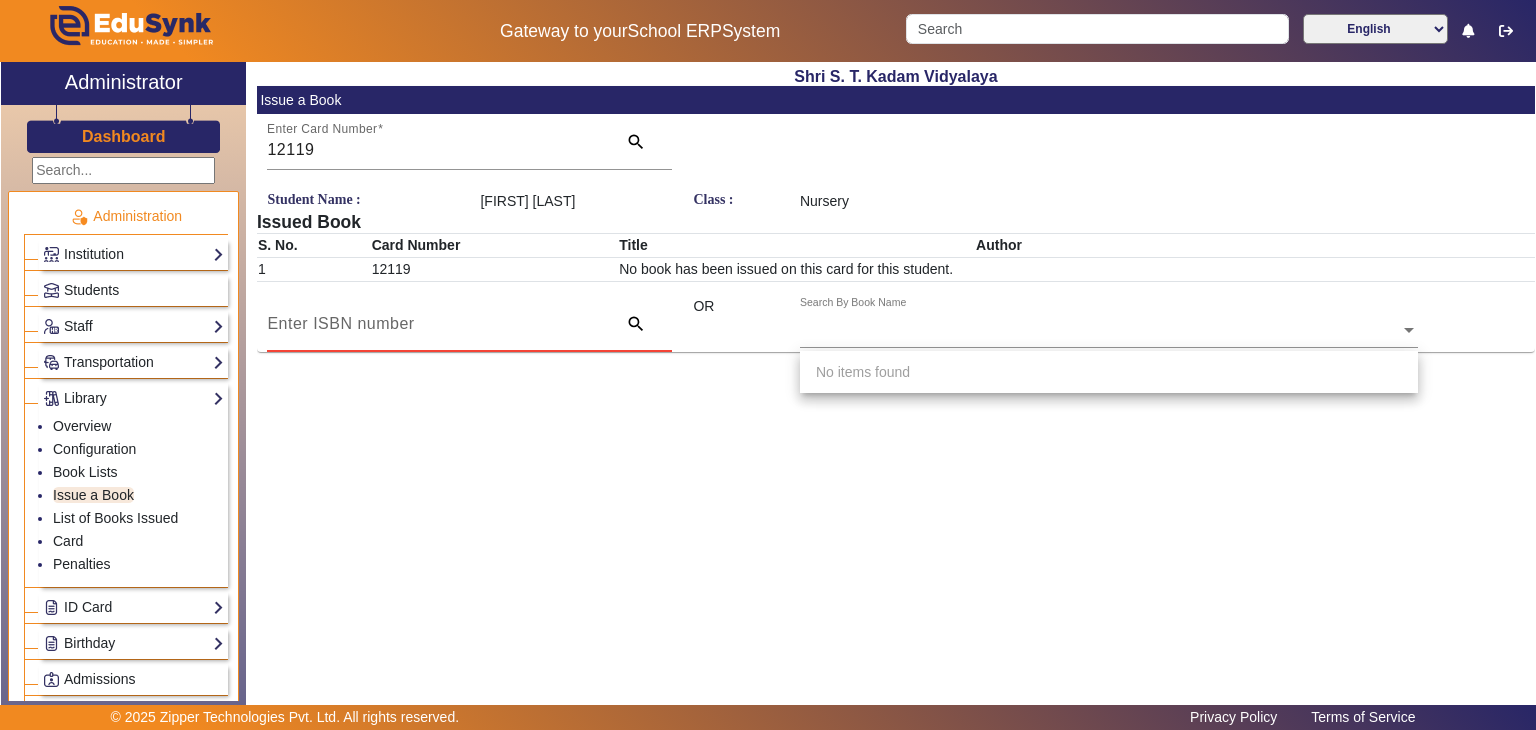 click at bounding box center [435, 324] 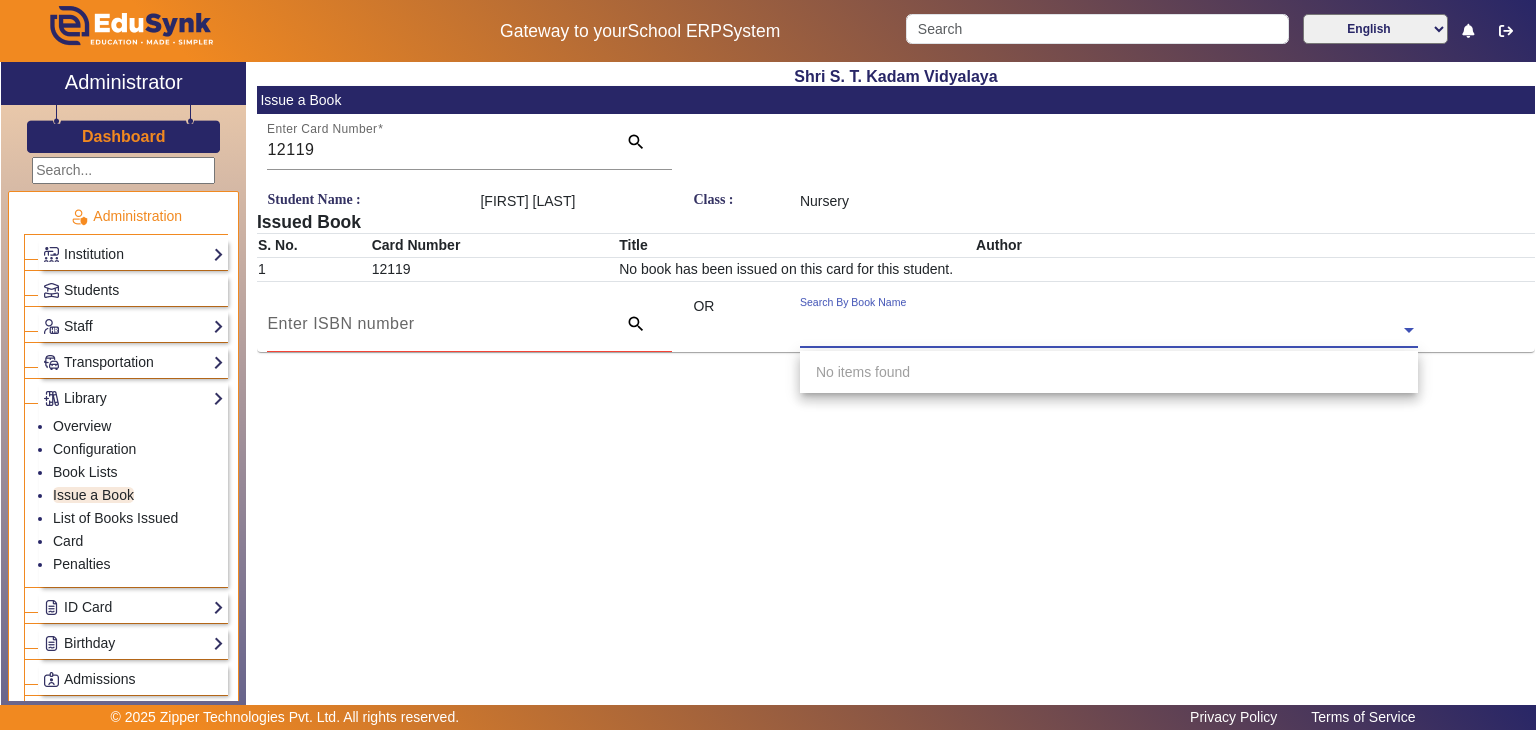 click 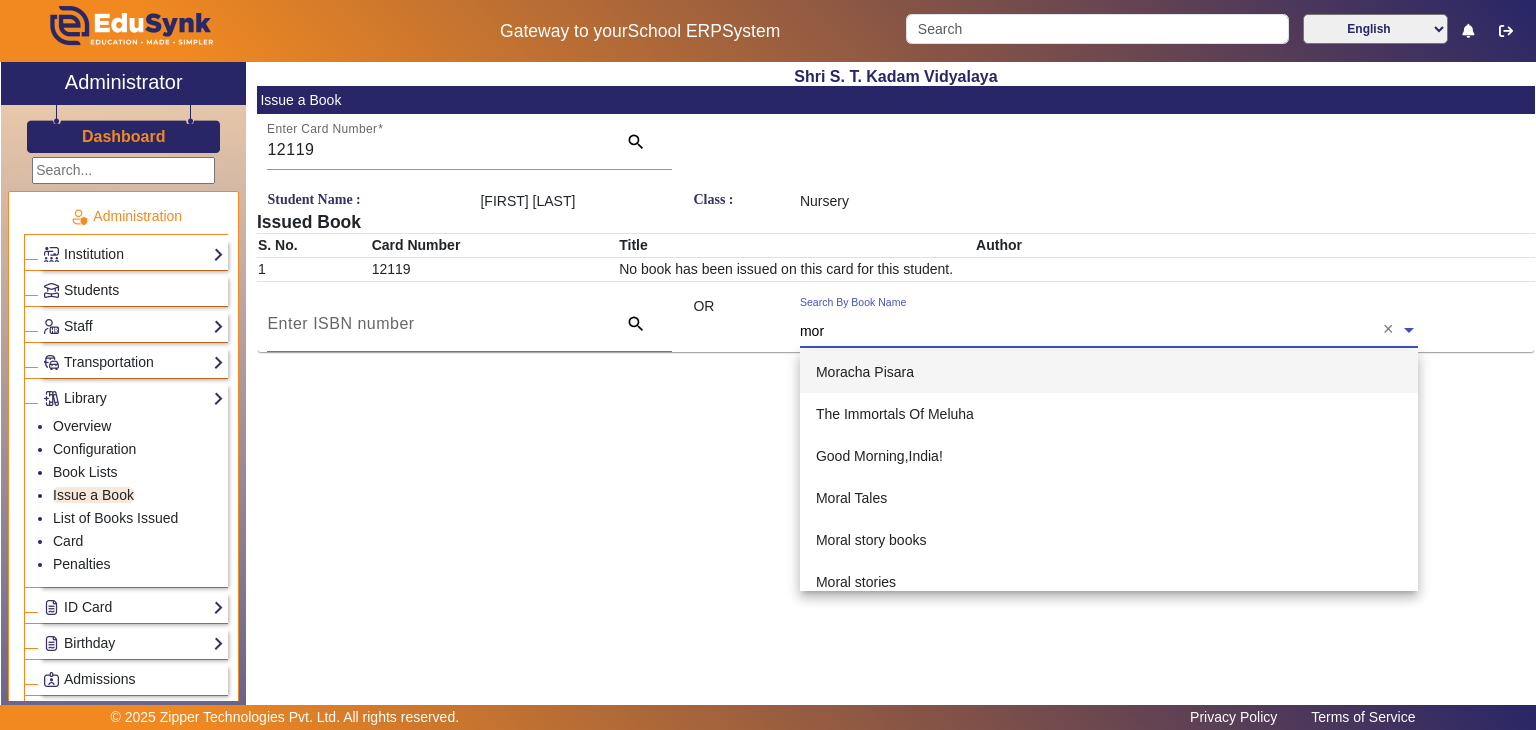 type on "[TITLE]" 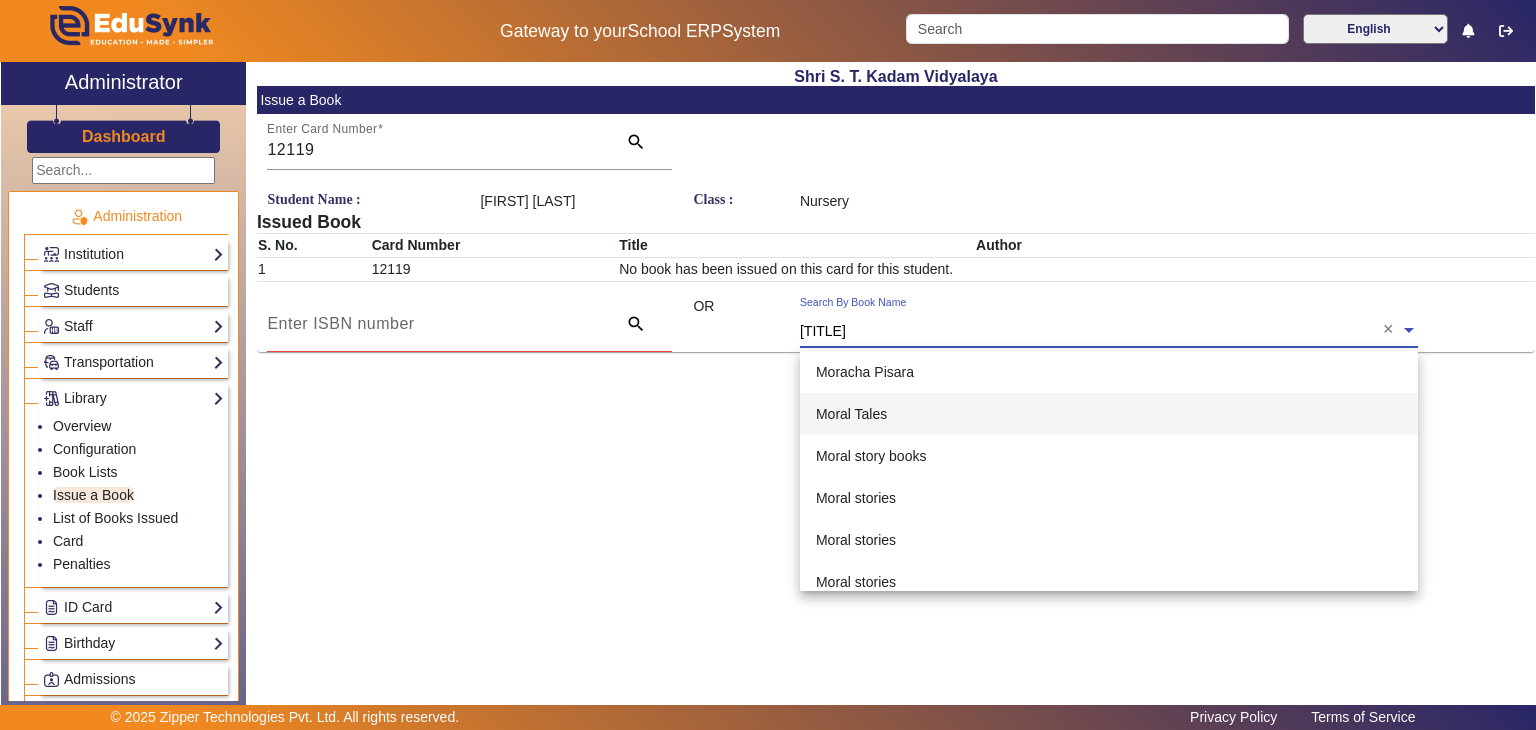 click on "Moral Tales" at bounding box center [1109, 414] 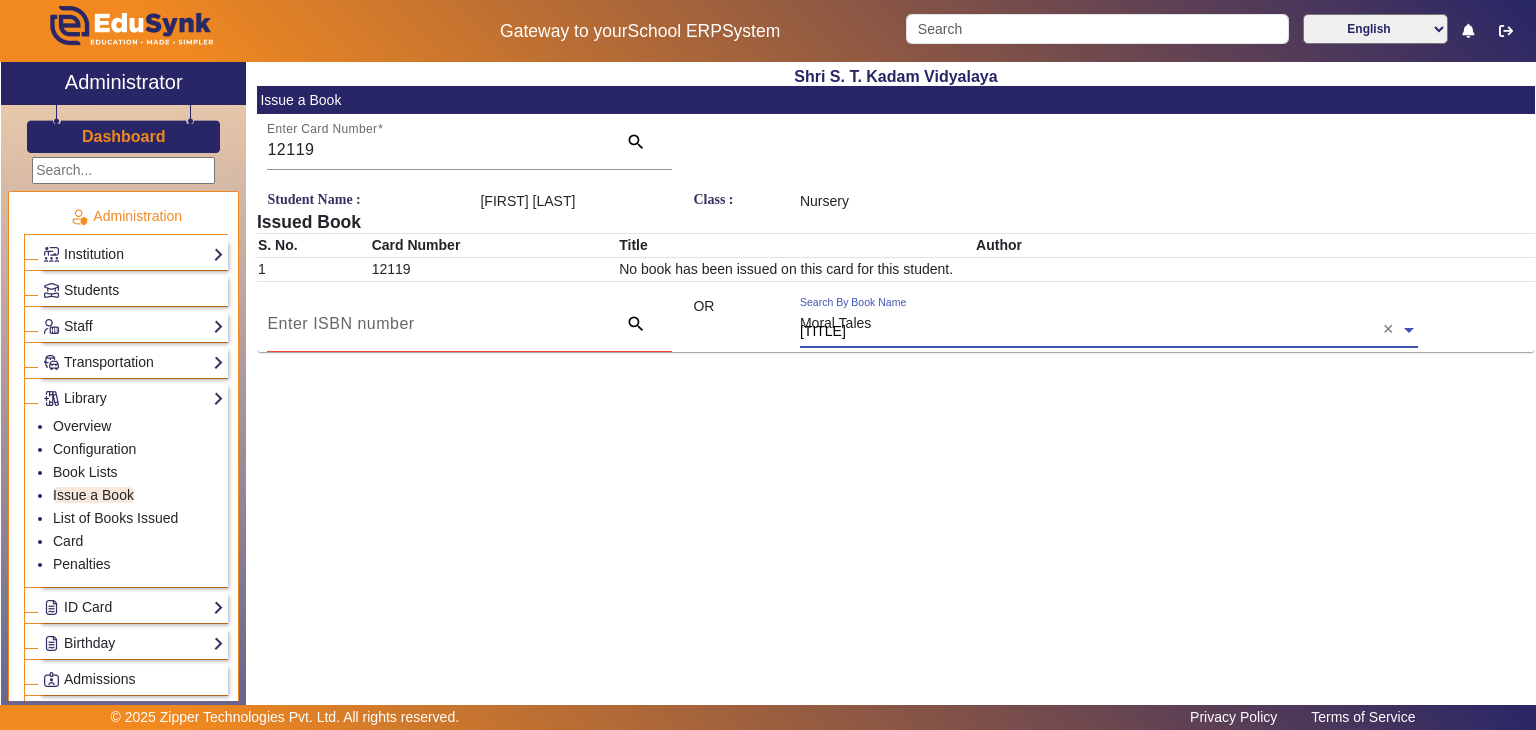type 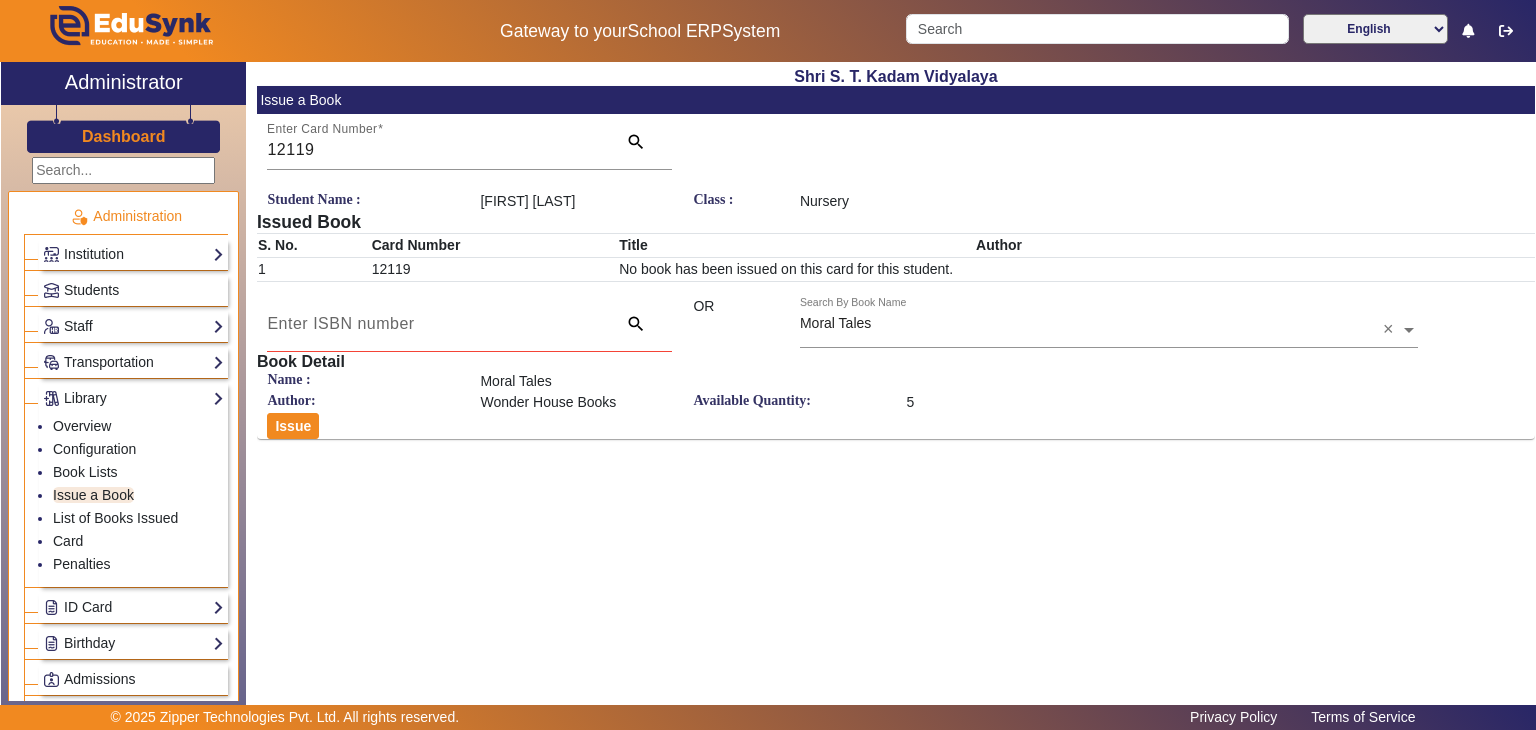 click on "Shri S. T. Kadam Vidyalaya Issue a Book Enter Card Number 12119 search Student Name : [FIRST] [LAST] [LAST] Class : [CLASS] Issued Book S. No. Card Number Title Author 1 12119 No book has been issued on this card for this student. search OR Search By Book Name × Moral Tales × Book Detail Name : Moral Tales Author: Wonder House Books Available Quantity: 5 Issue" 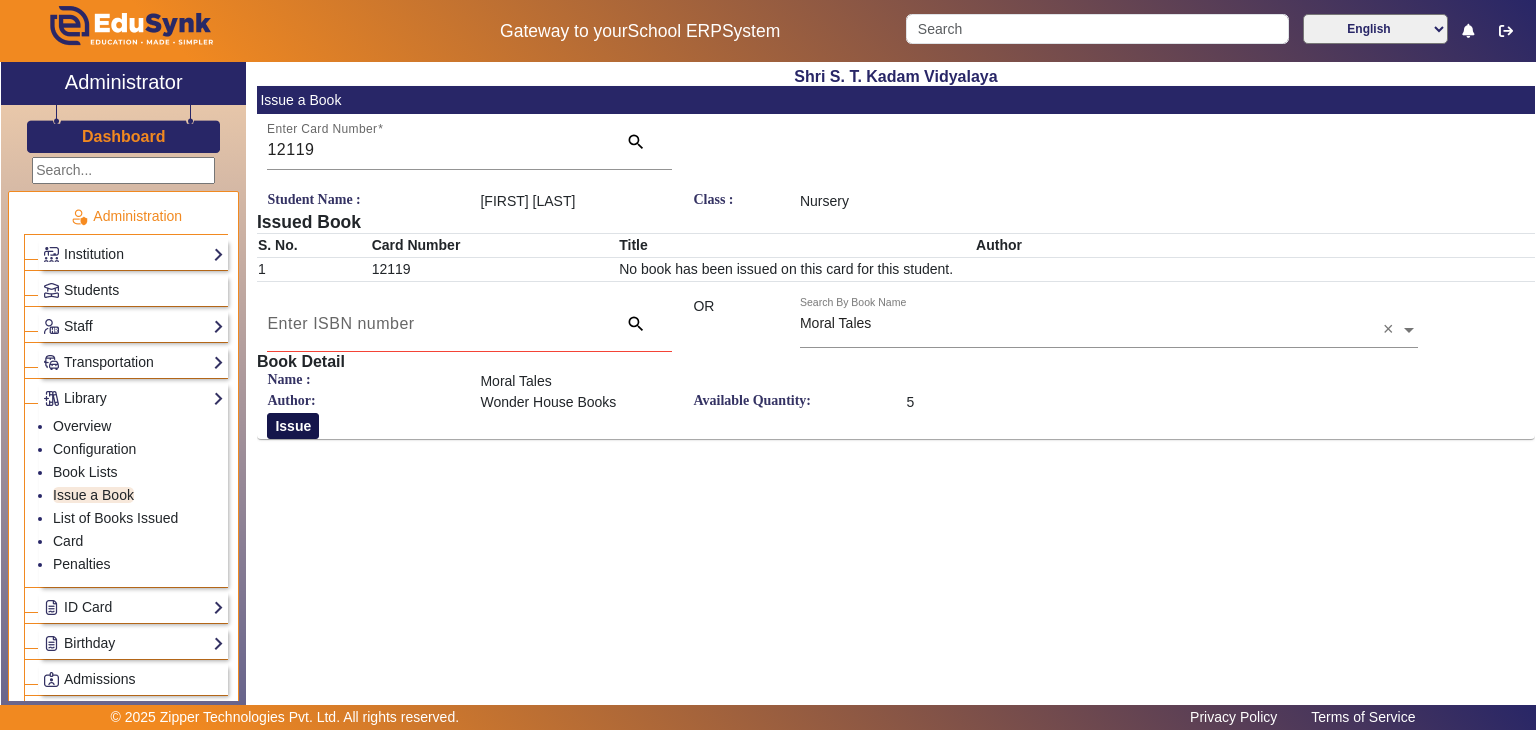 click on "Issue" 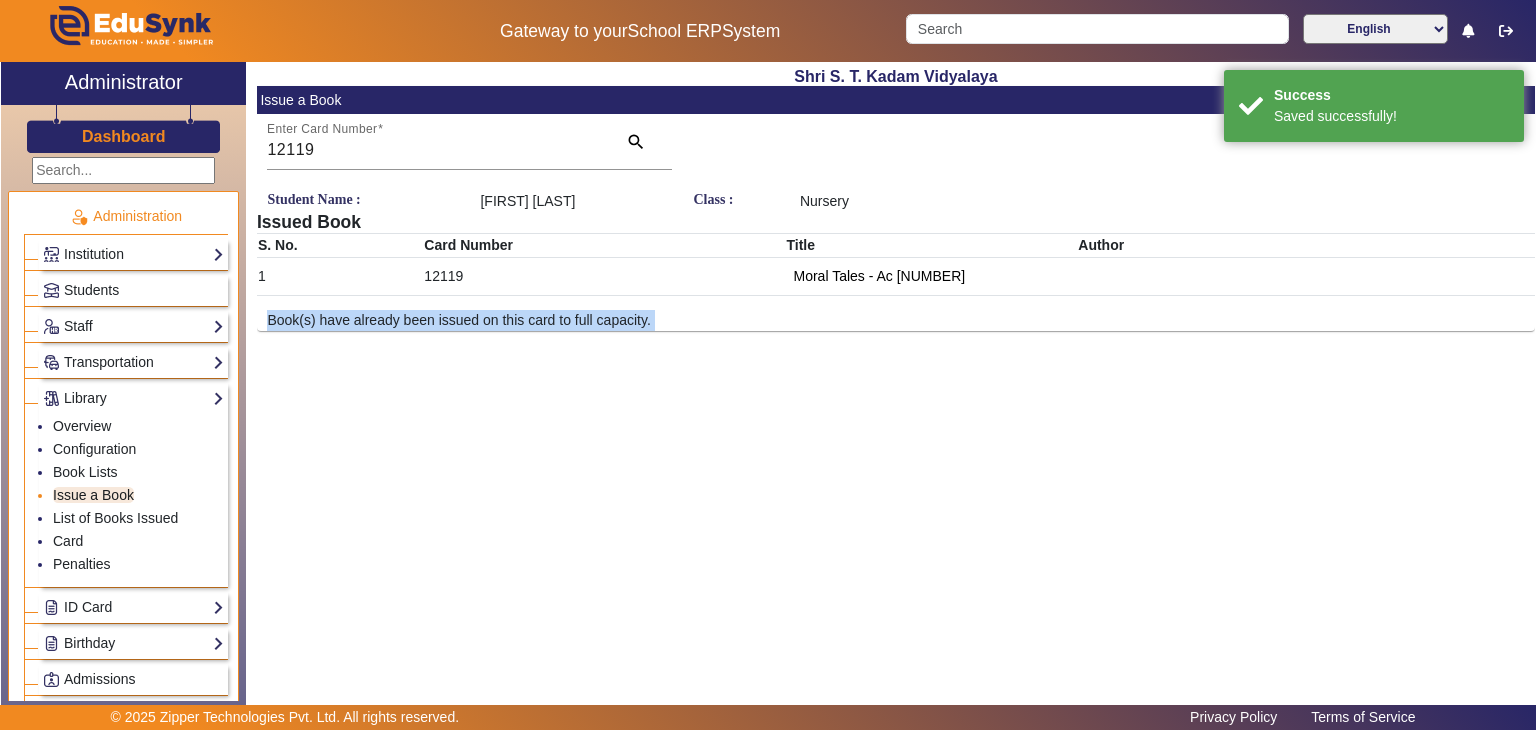 click on "Issue a Book" 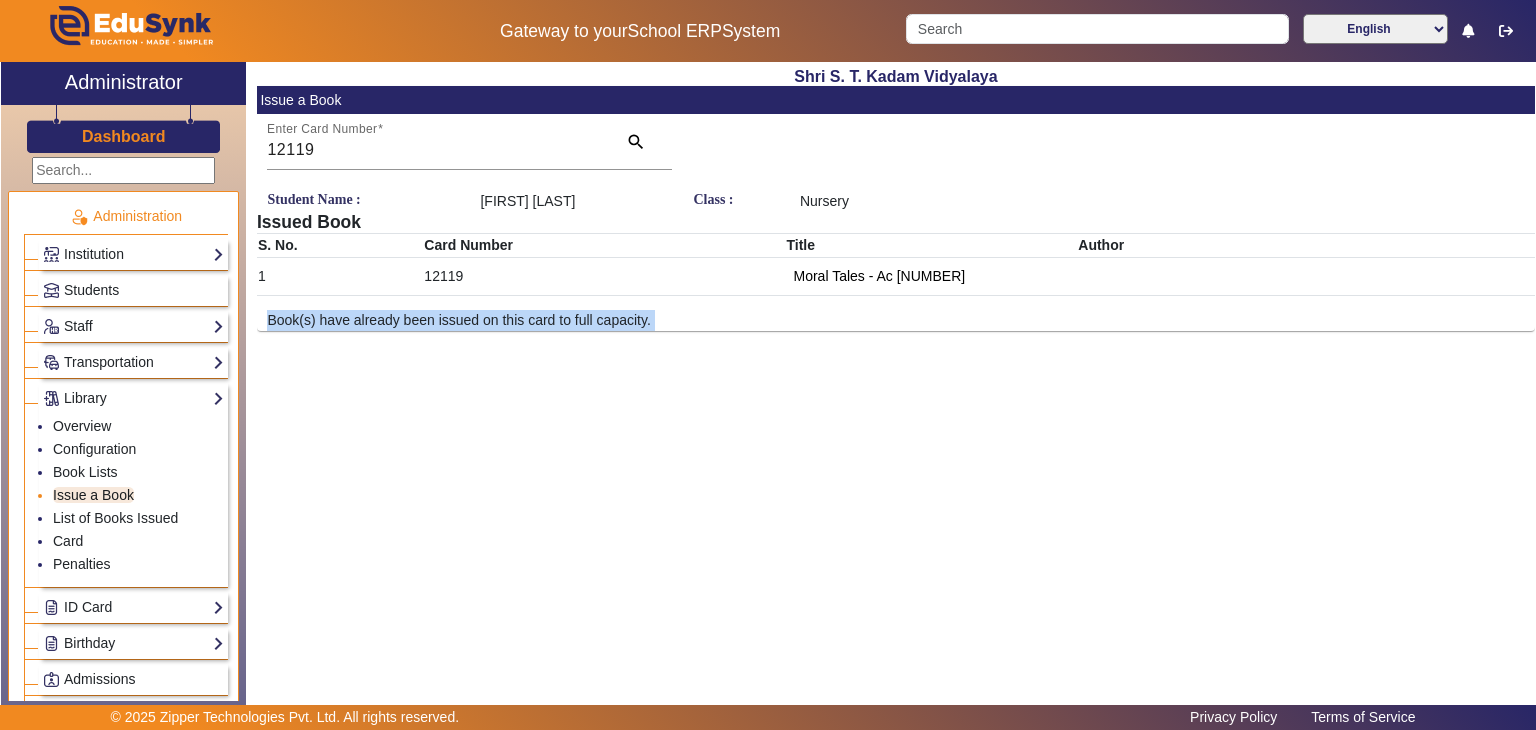click on "Issue a Book" 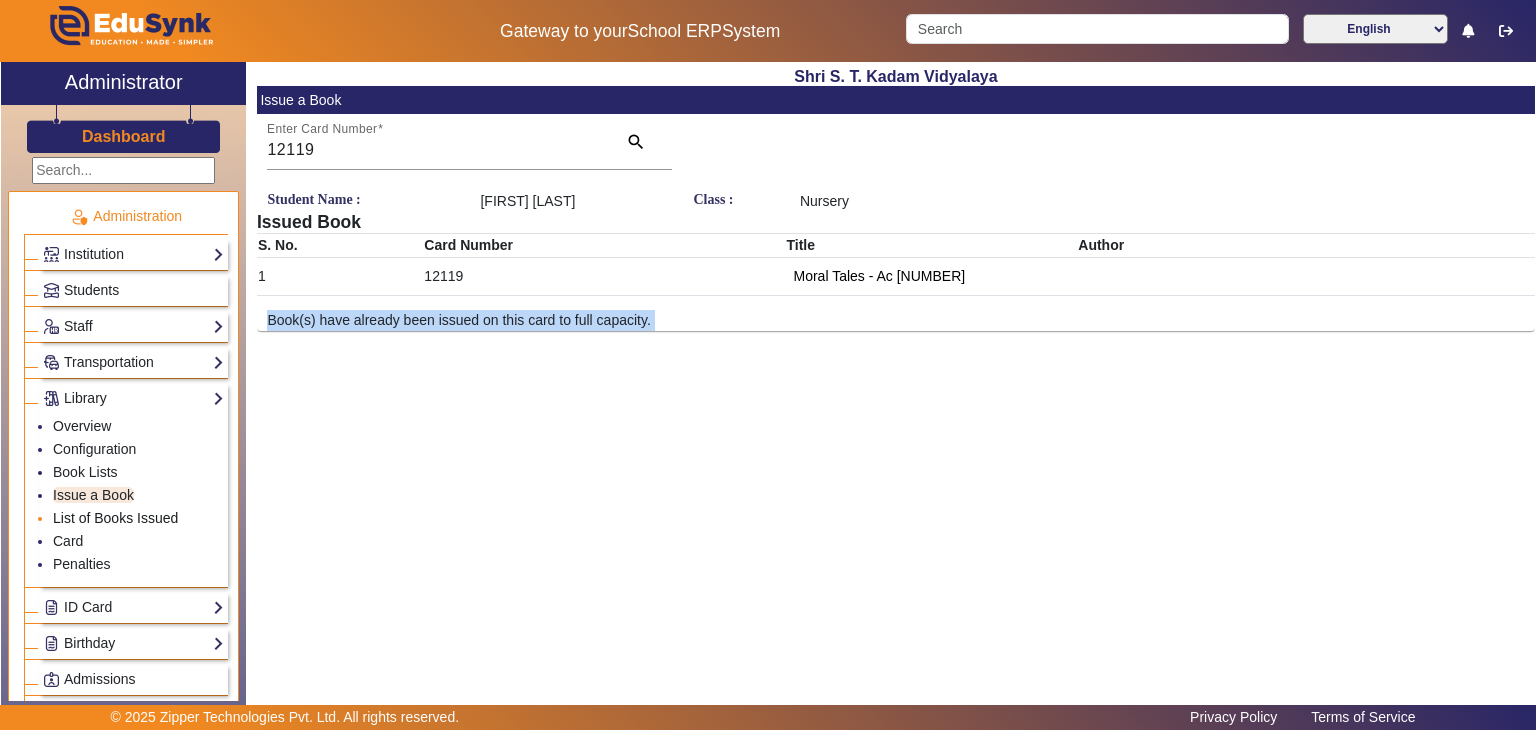 click on "List of Books Issued" 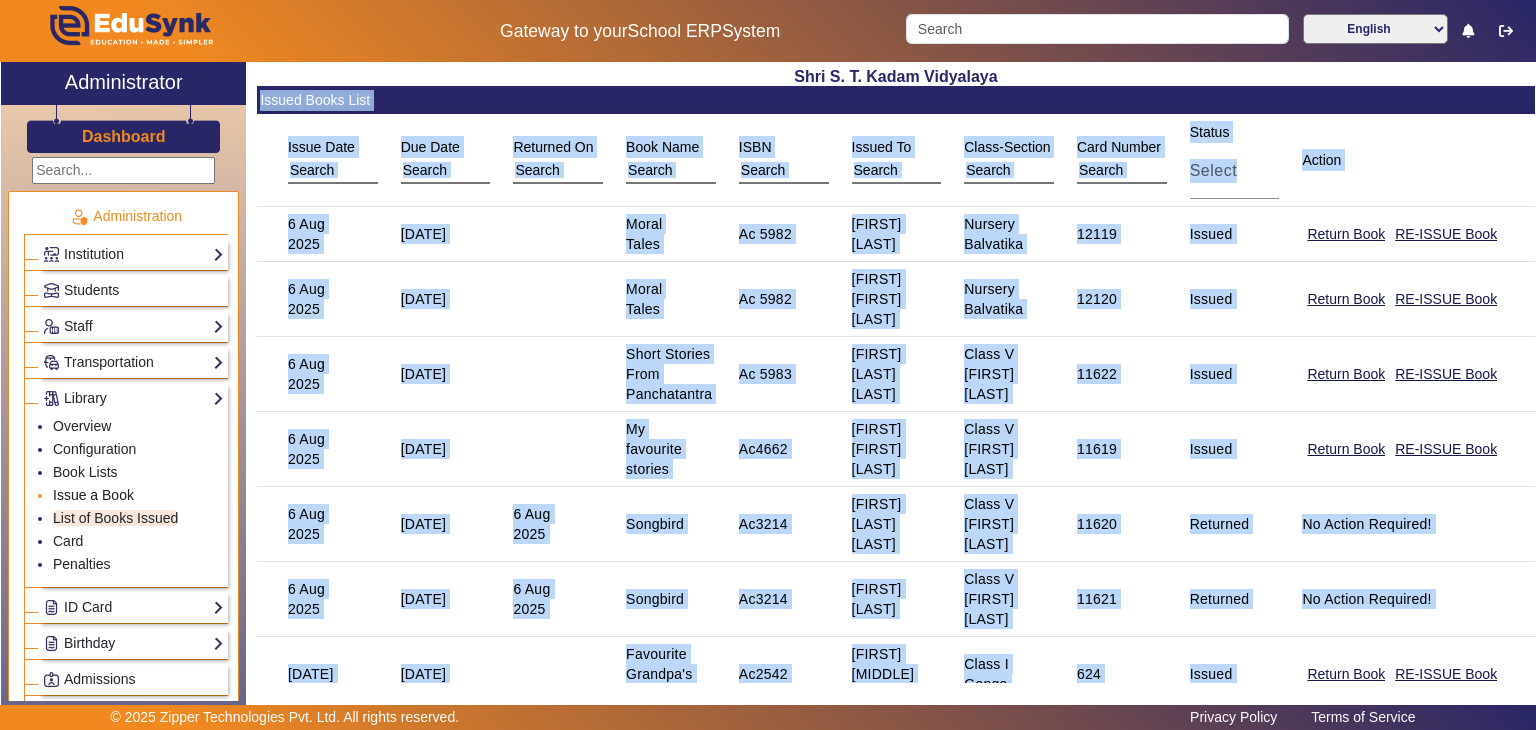click on "Issue a Book" 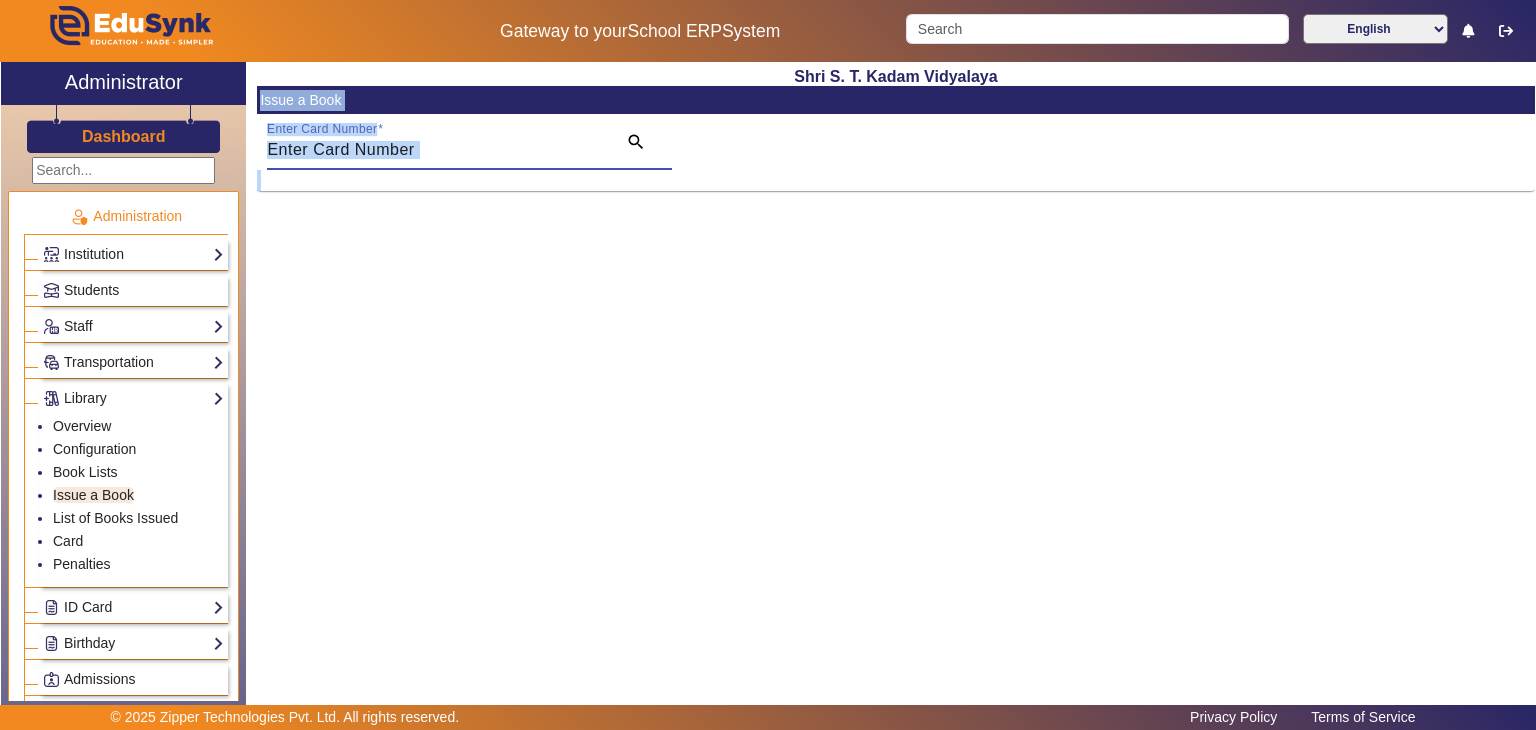 click on "Enter Card Number" at bounding box center [435, 150] 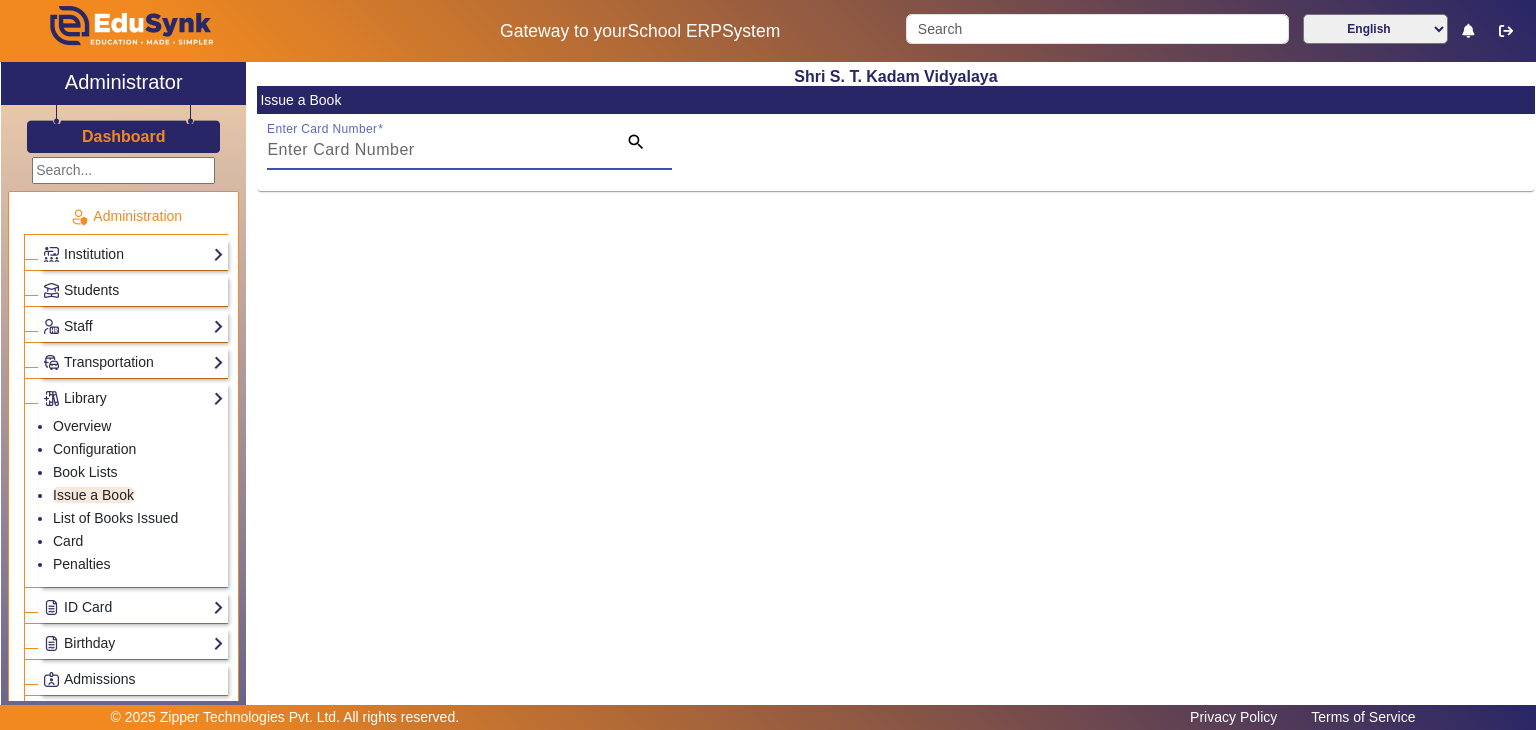paste on "12119" 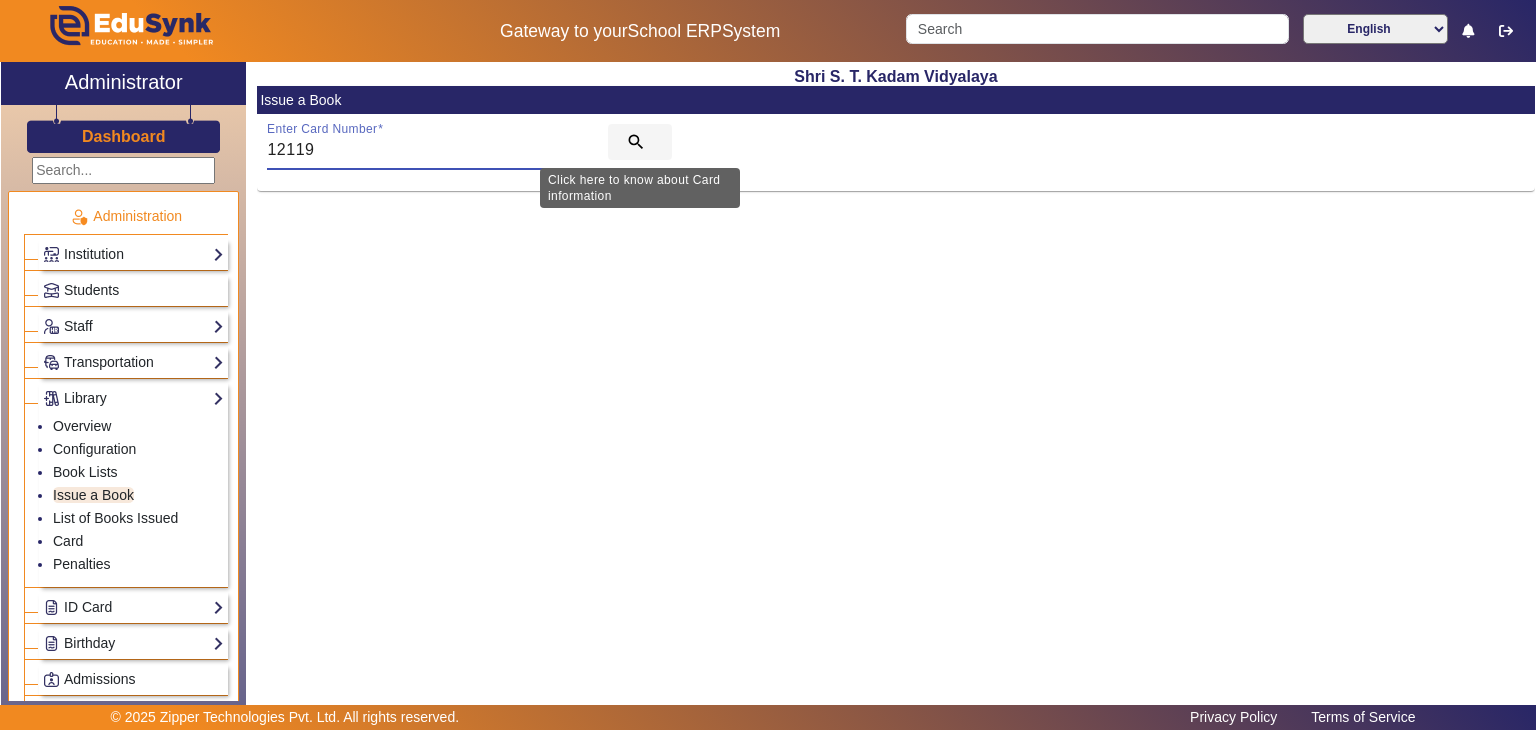 type on "12119" 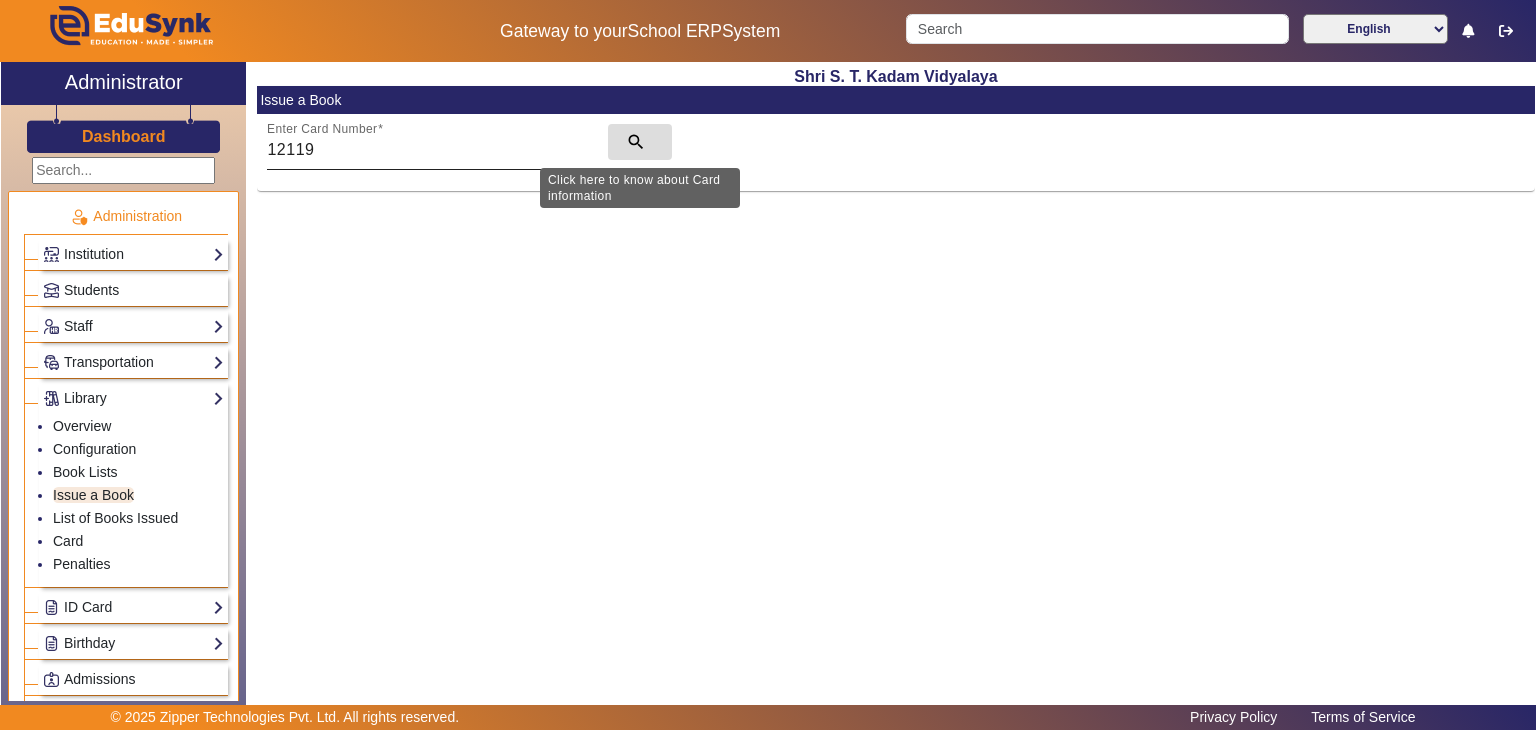 click 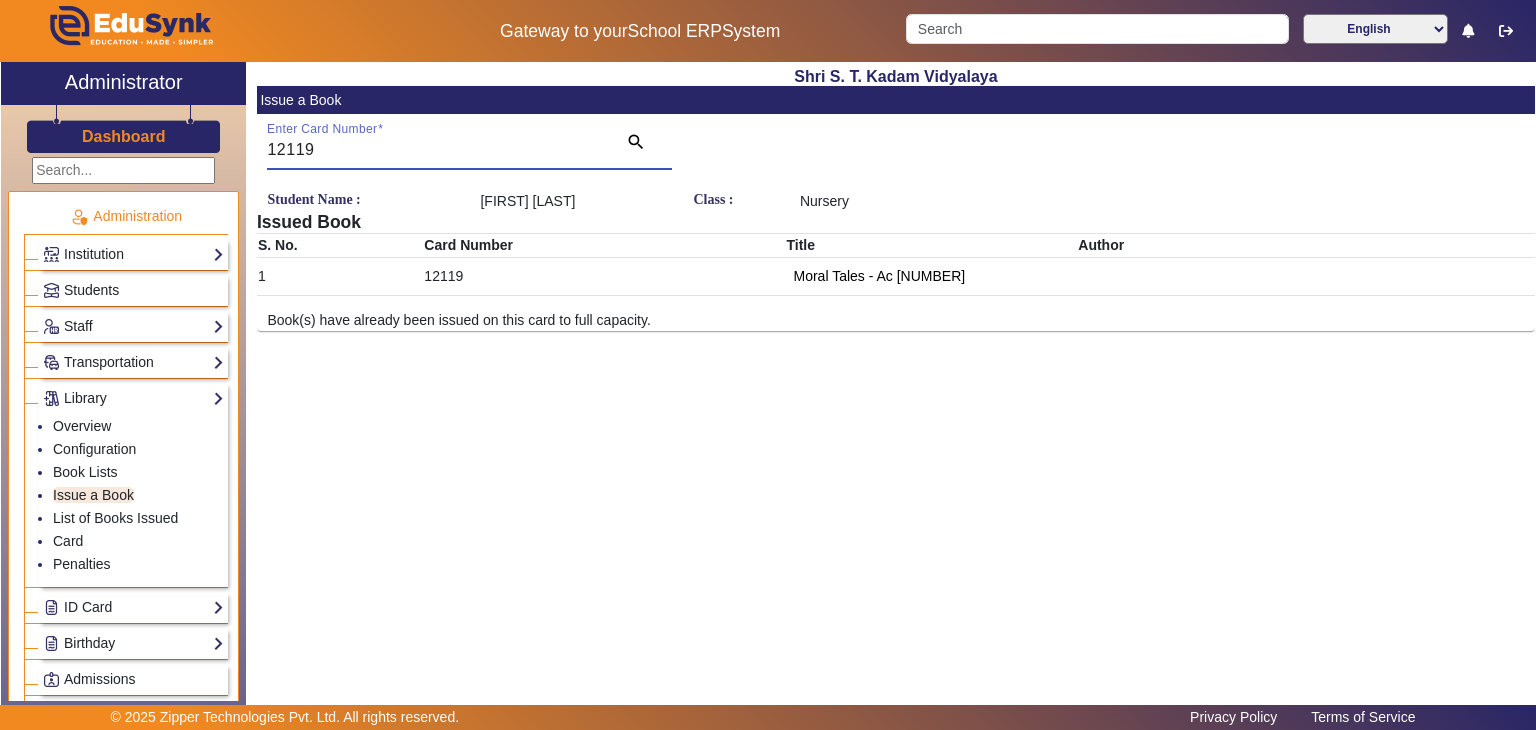 click on "12119" at bounding box center [435, 150] 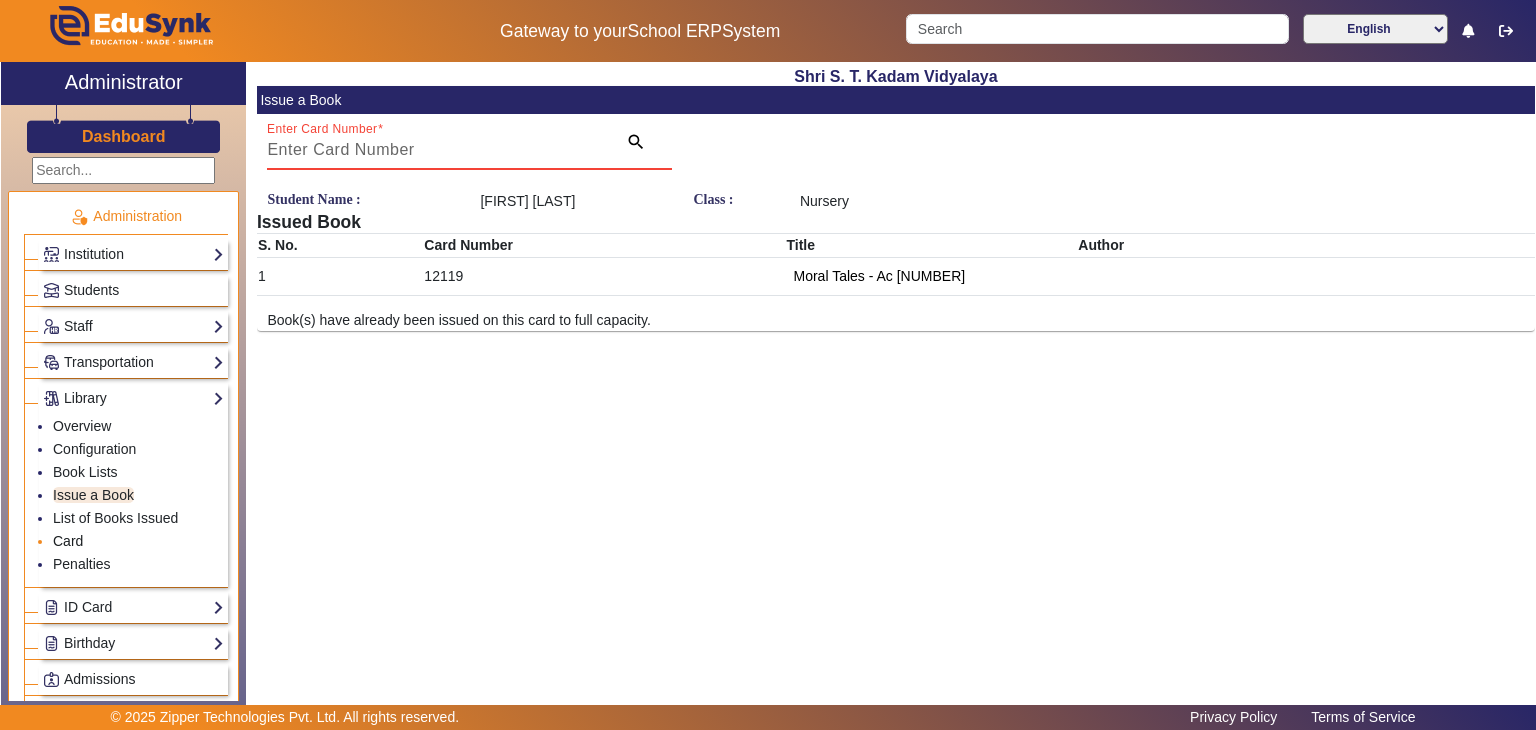 type 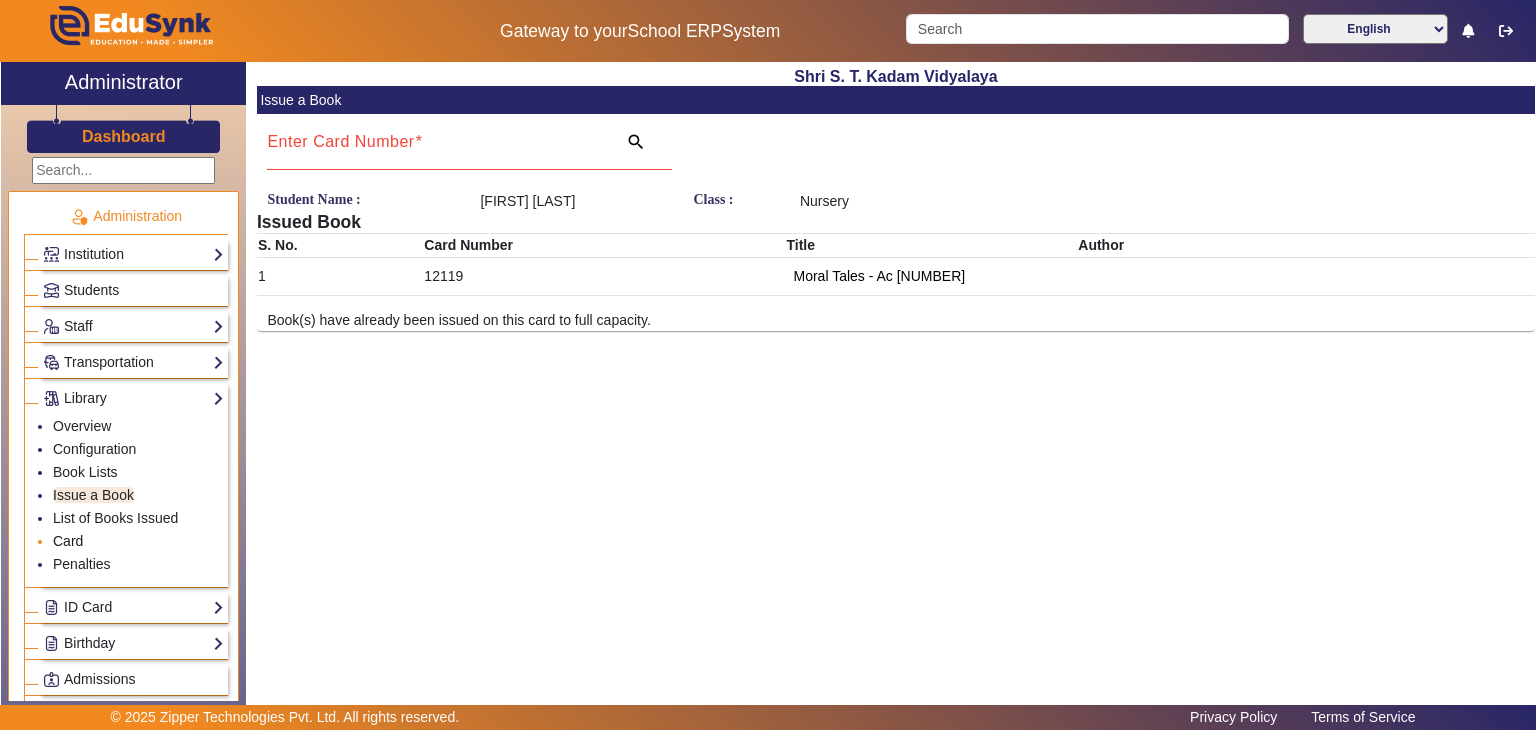 click on "Card" 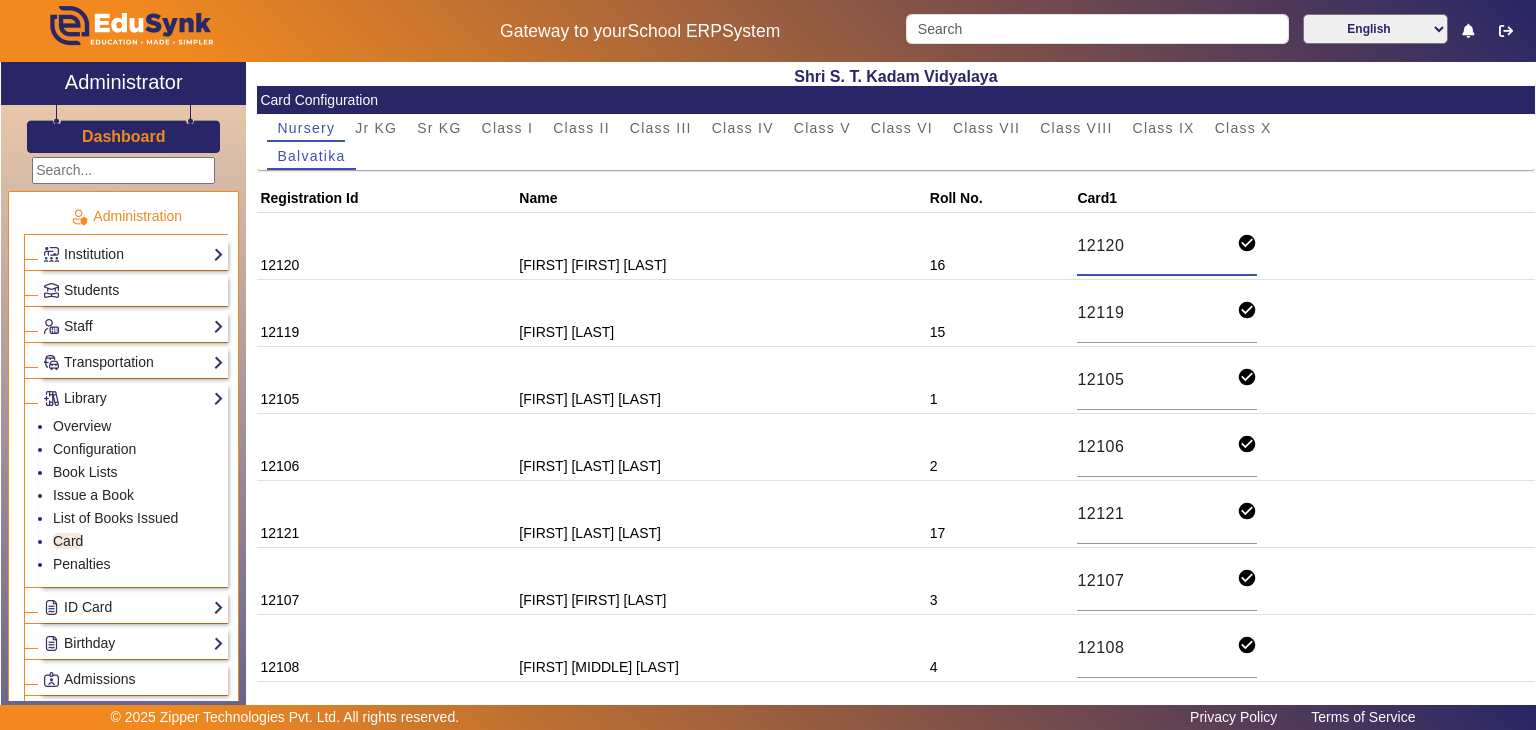 click on "12120" at bounding box center (1157, 246) 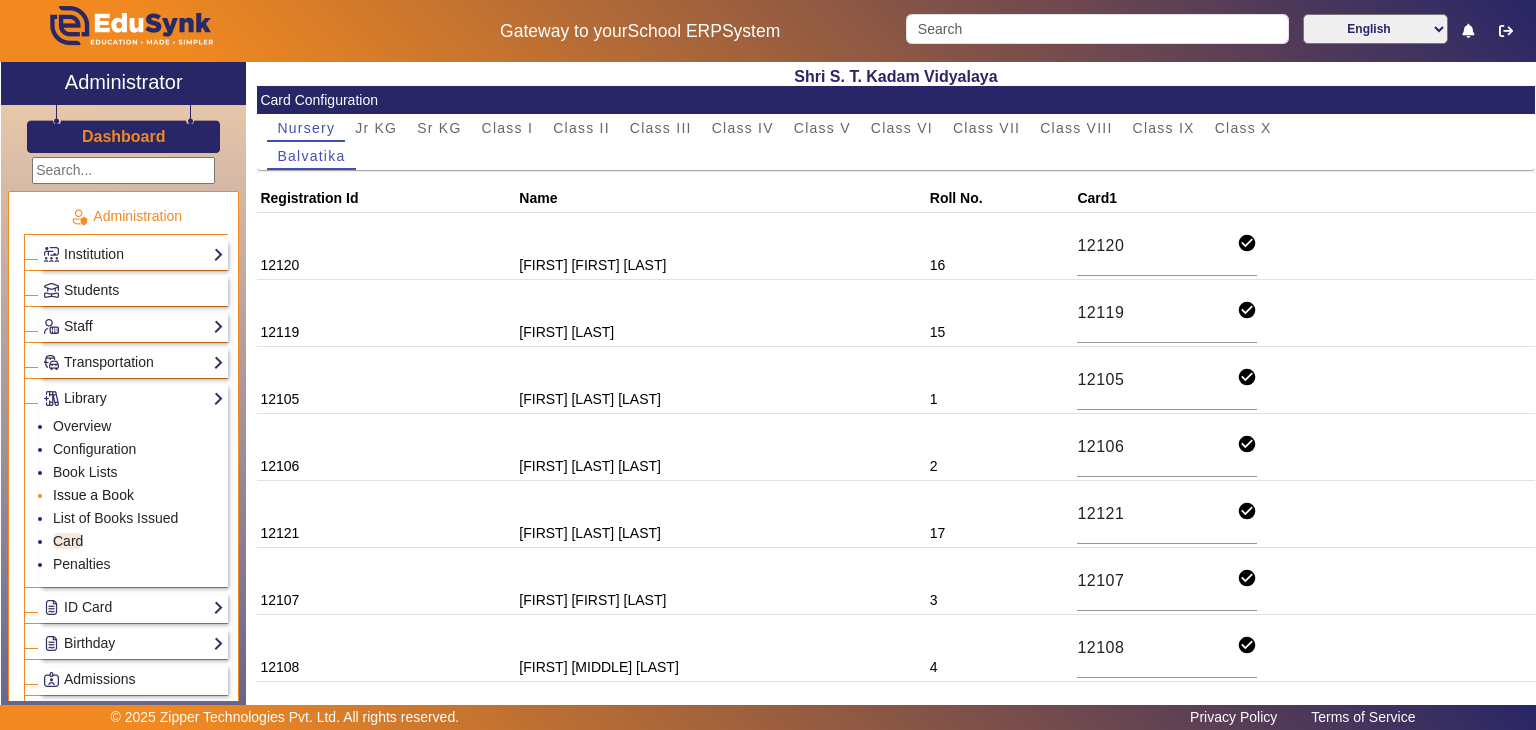 click on "Issue a Book" 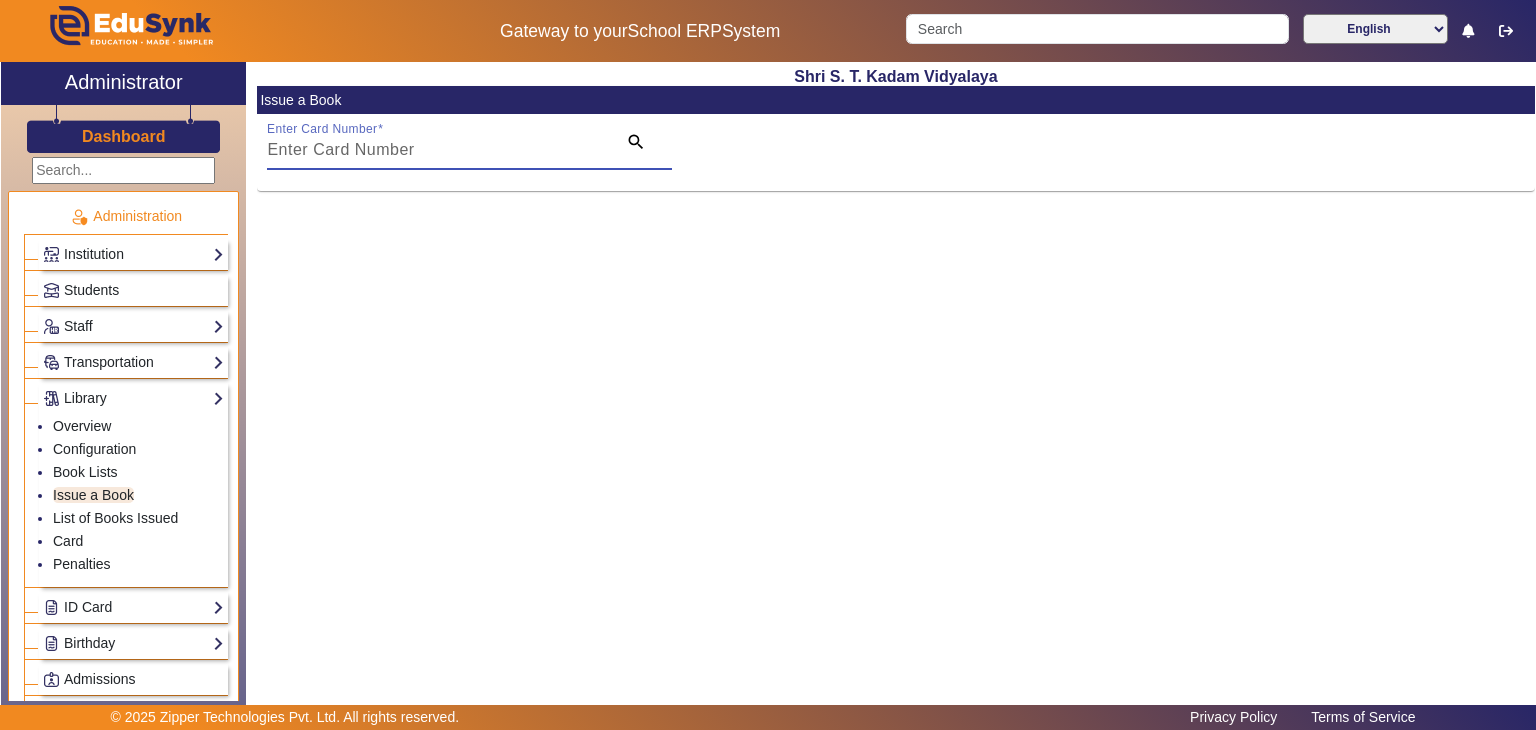 click on "Enter Card Number" at bounding box center [435, 150] 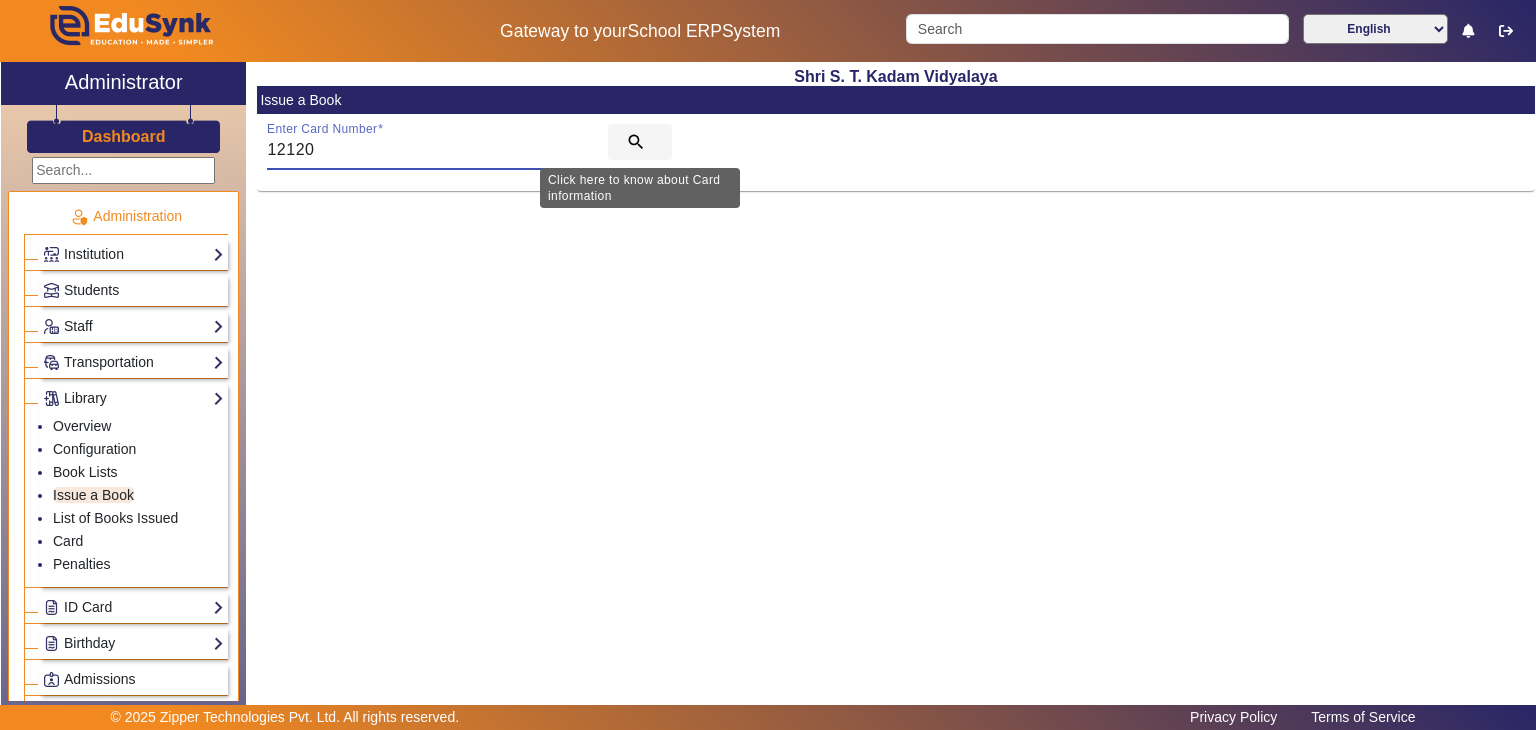 type on "12120" 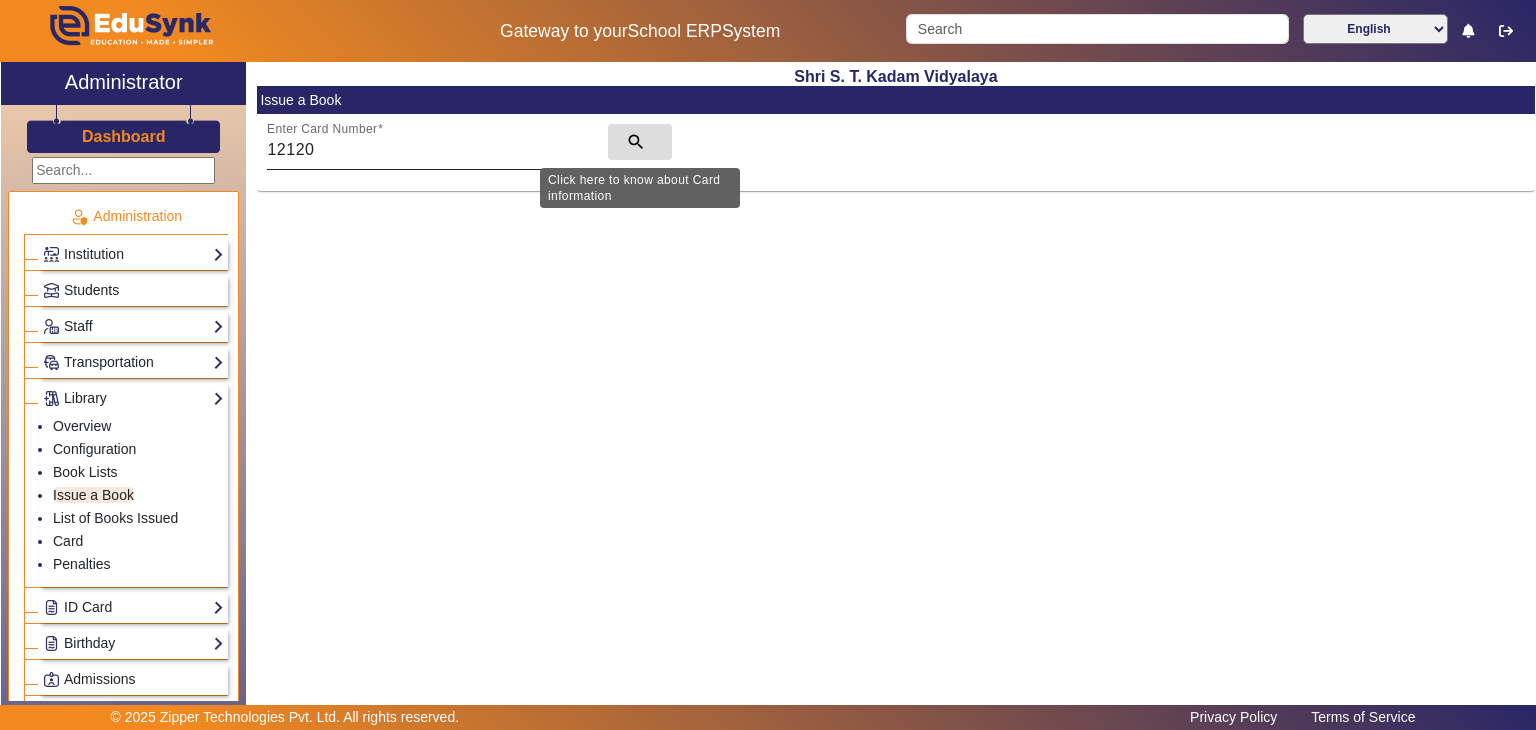 click 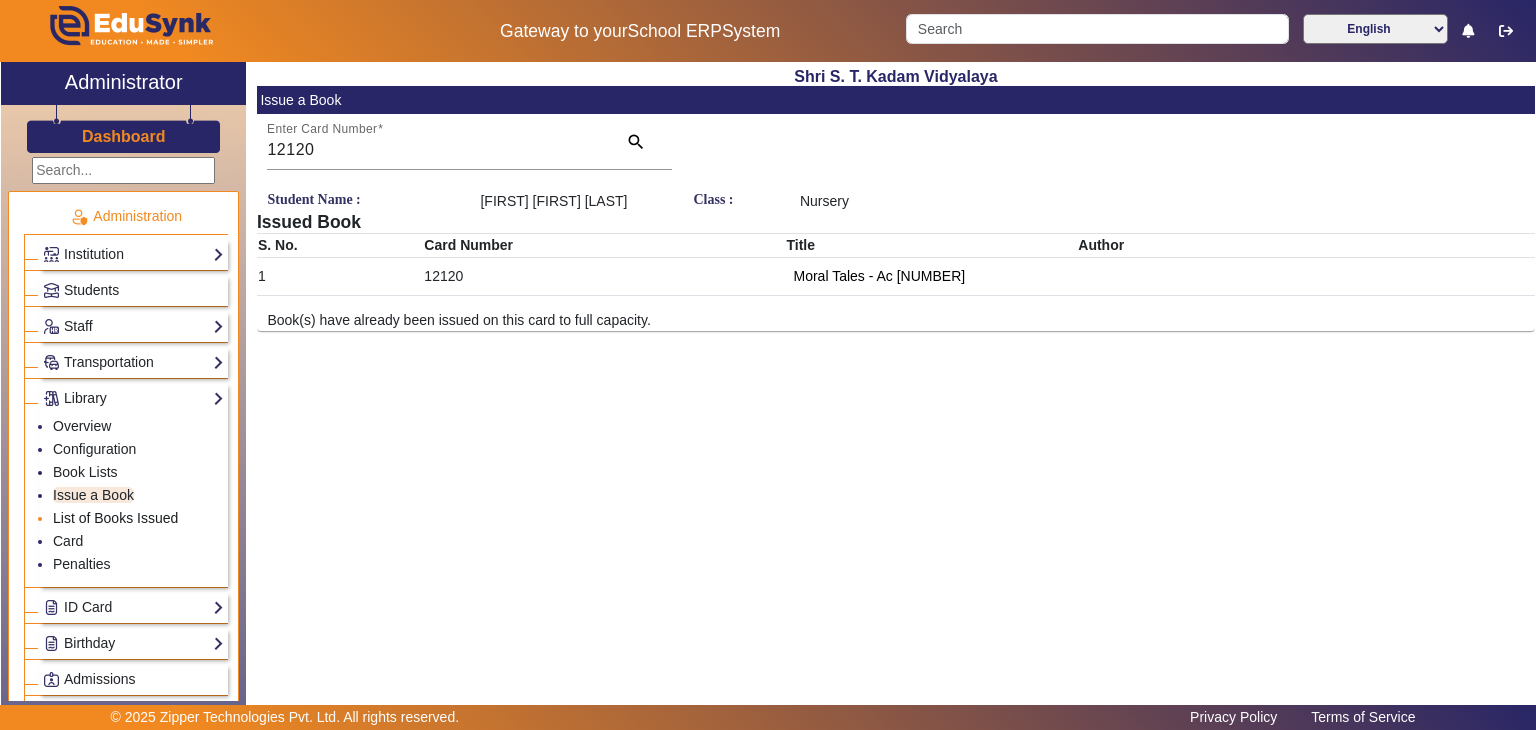 click on "List of Books Issued" 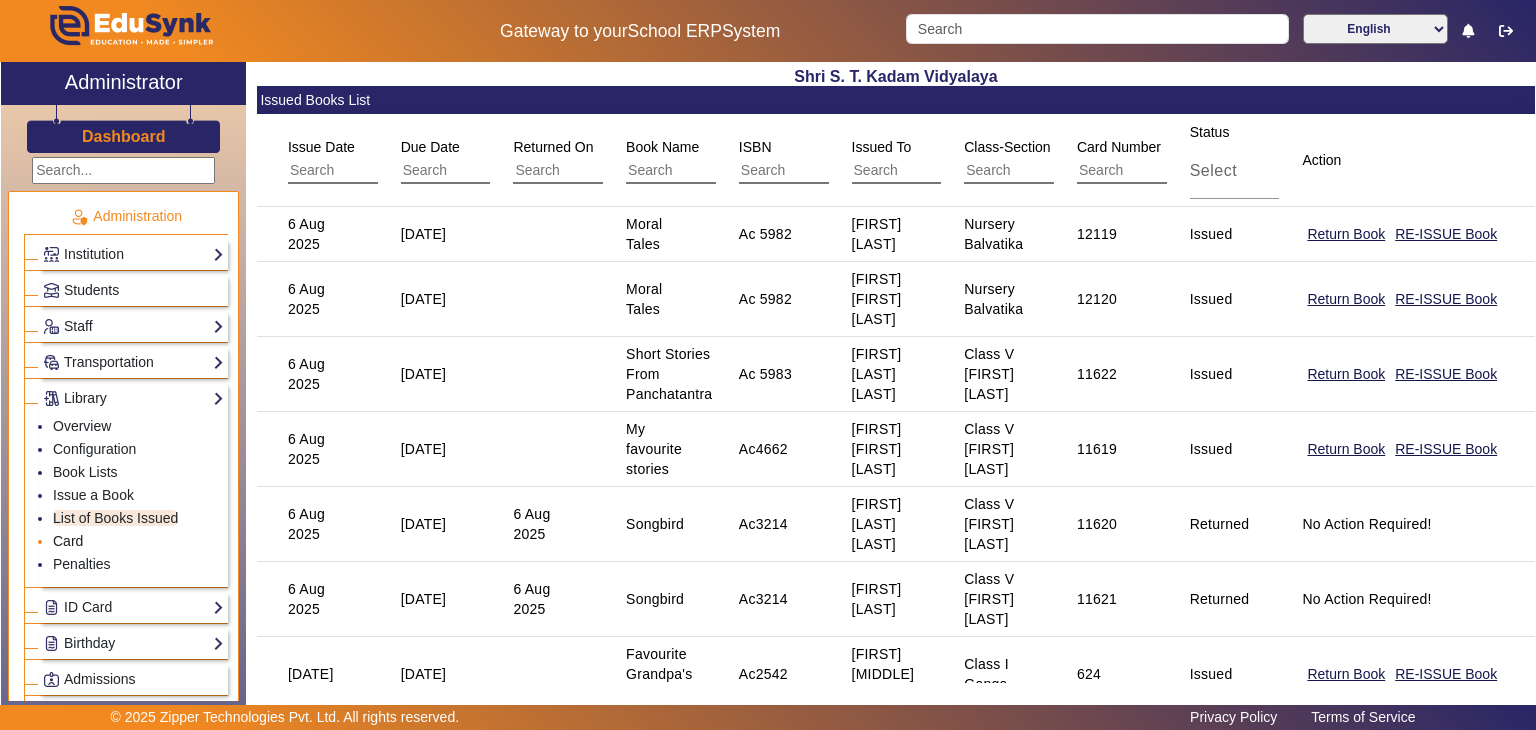 click on "Card" 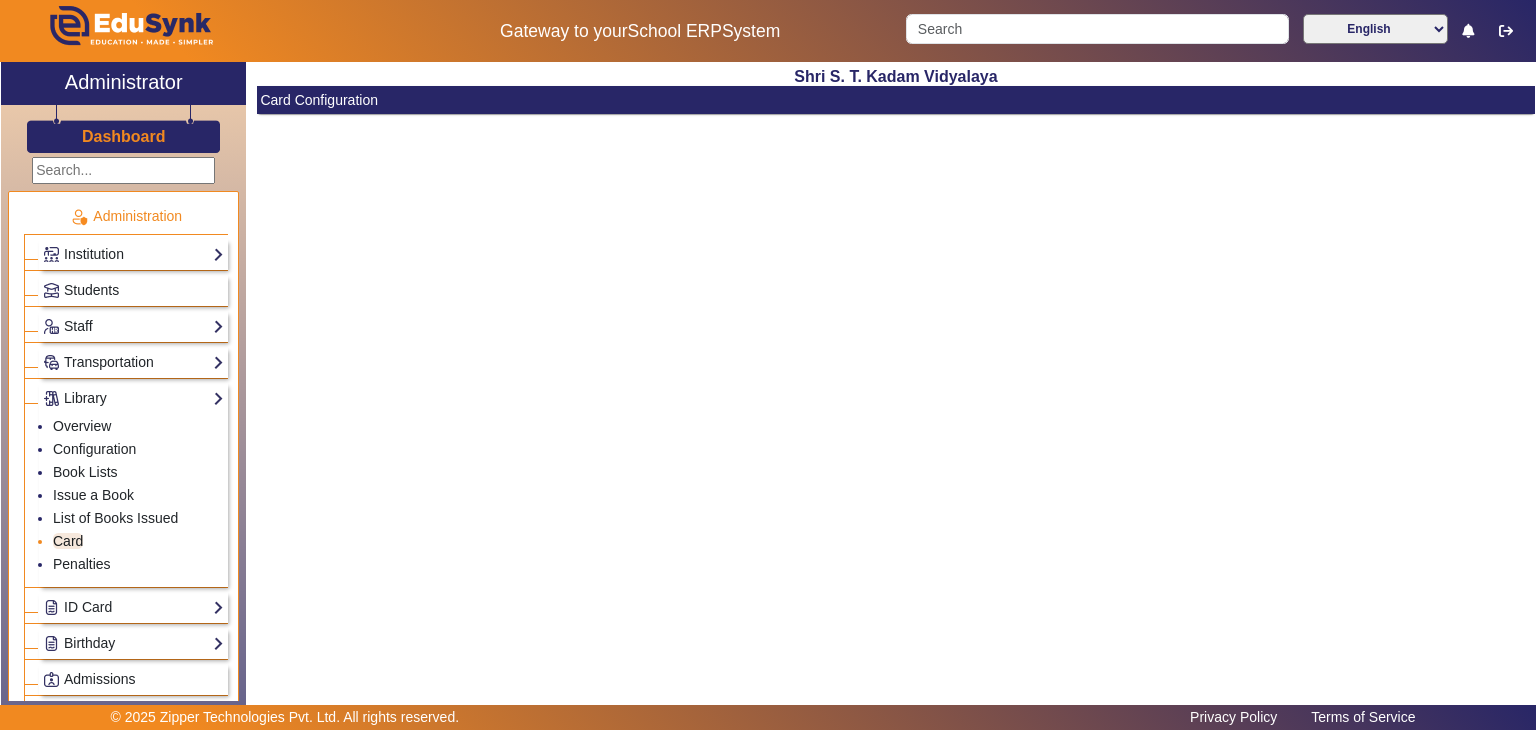 click on "Card" 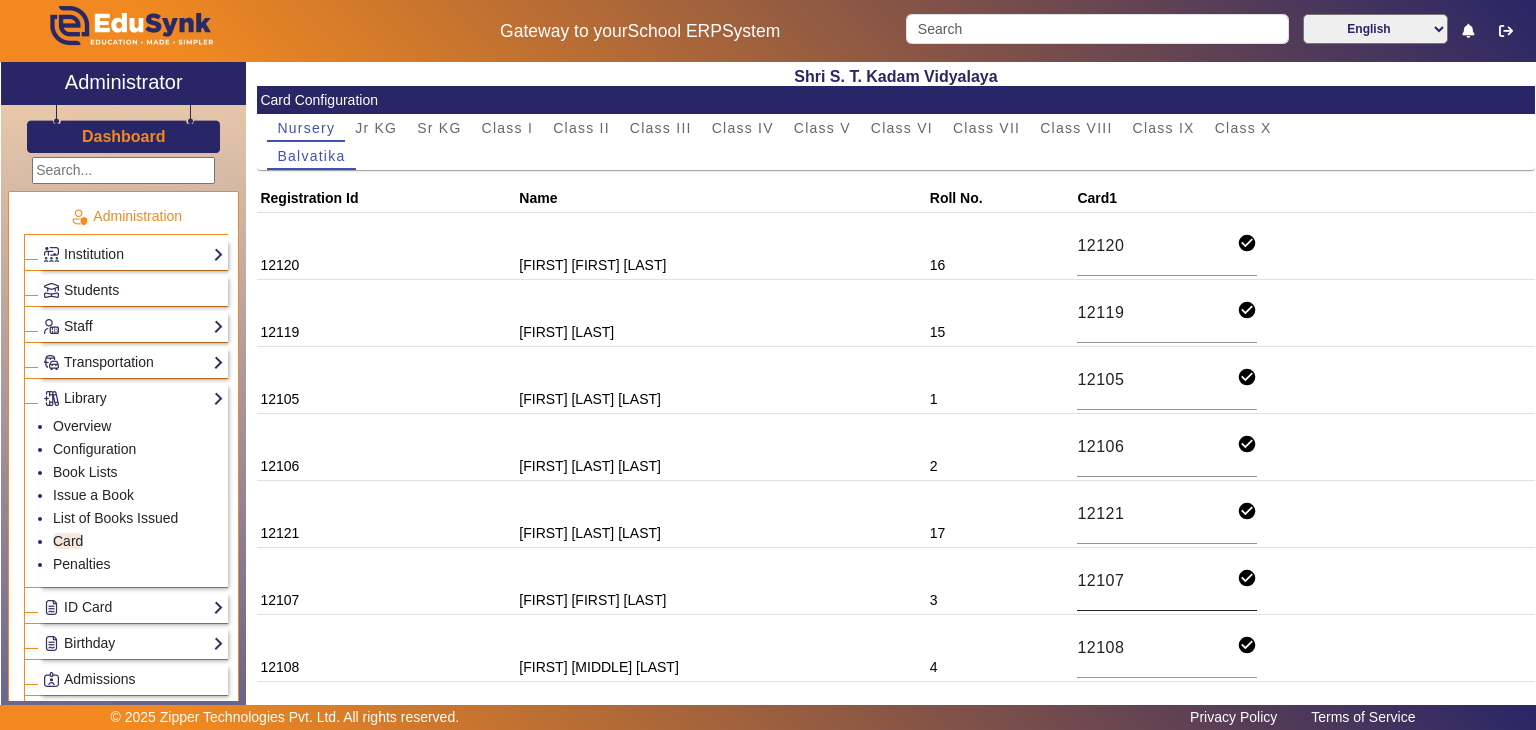 click on "12107" at bounding box center (1157, 581) 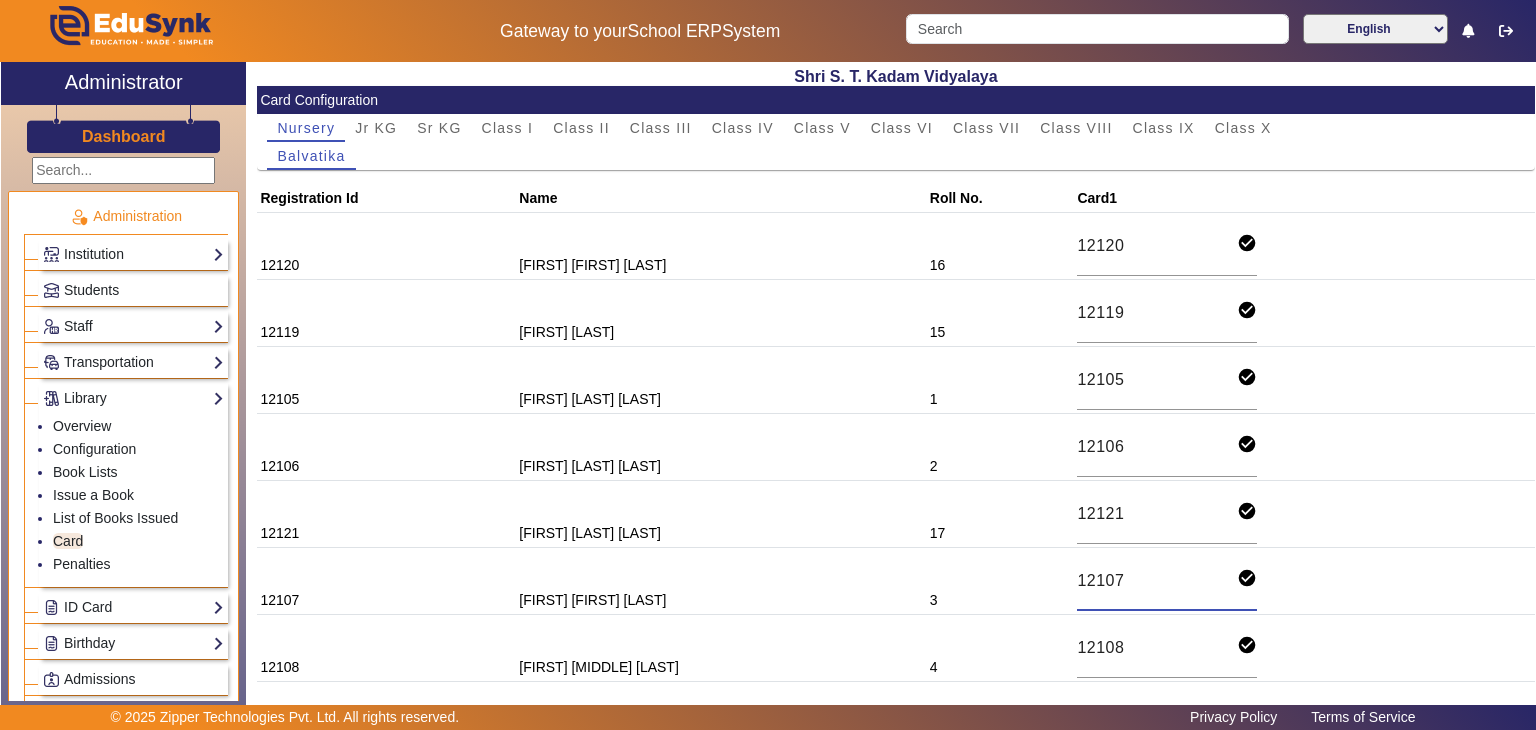 click on "12107" at bounding box center (1157, 581) 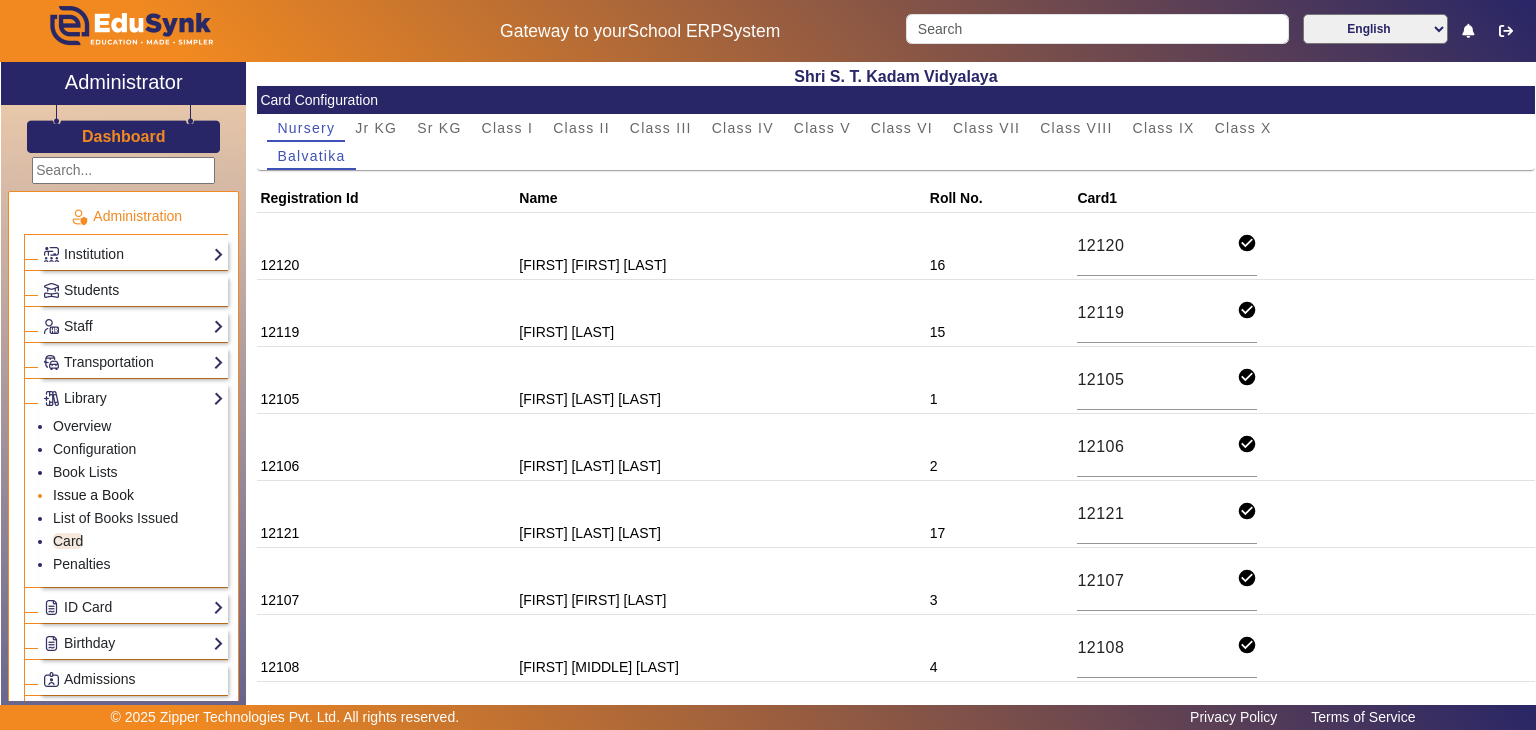 click on "Issue a Book" 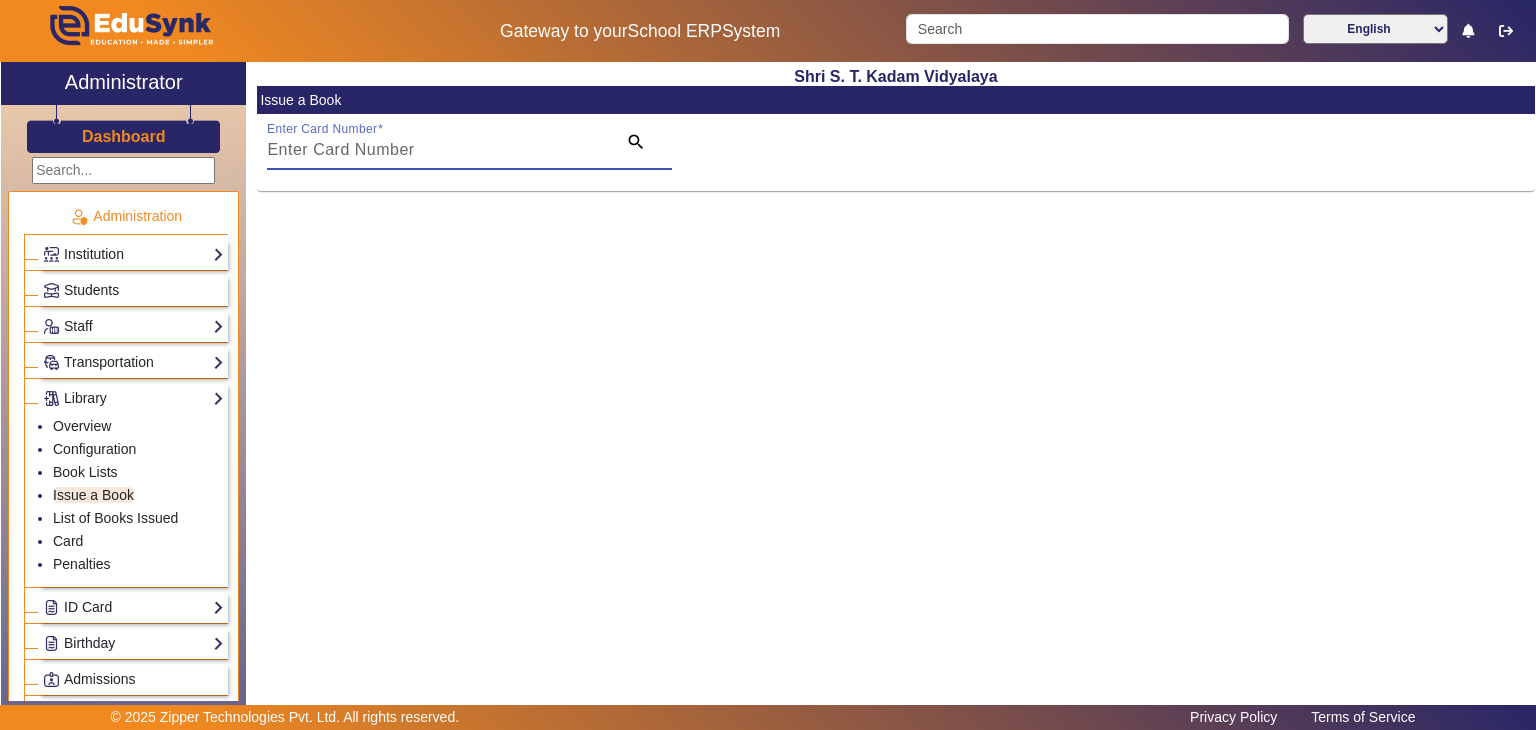 click on "Enter Card Number" at bounding box center [435, 150] 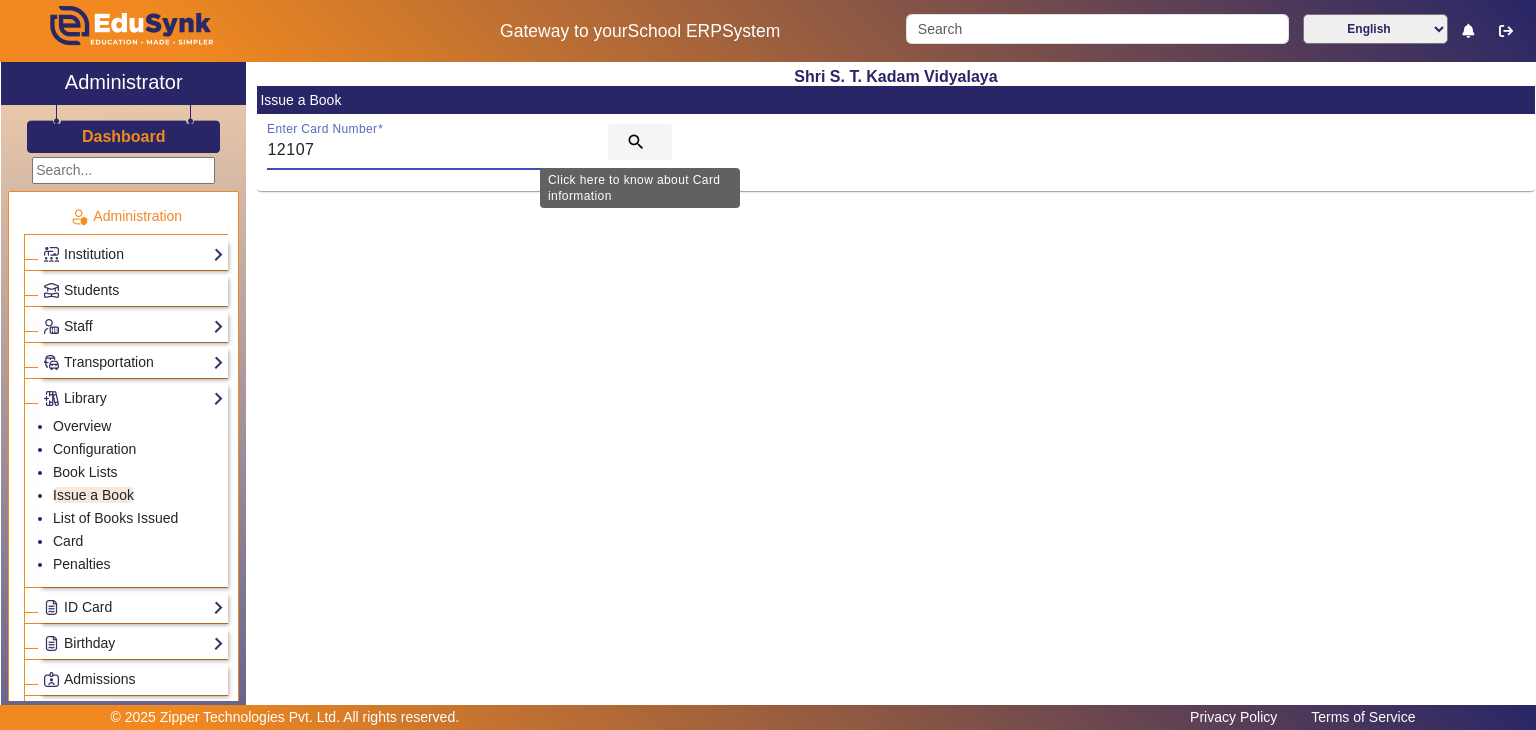 type on "12107" 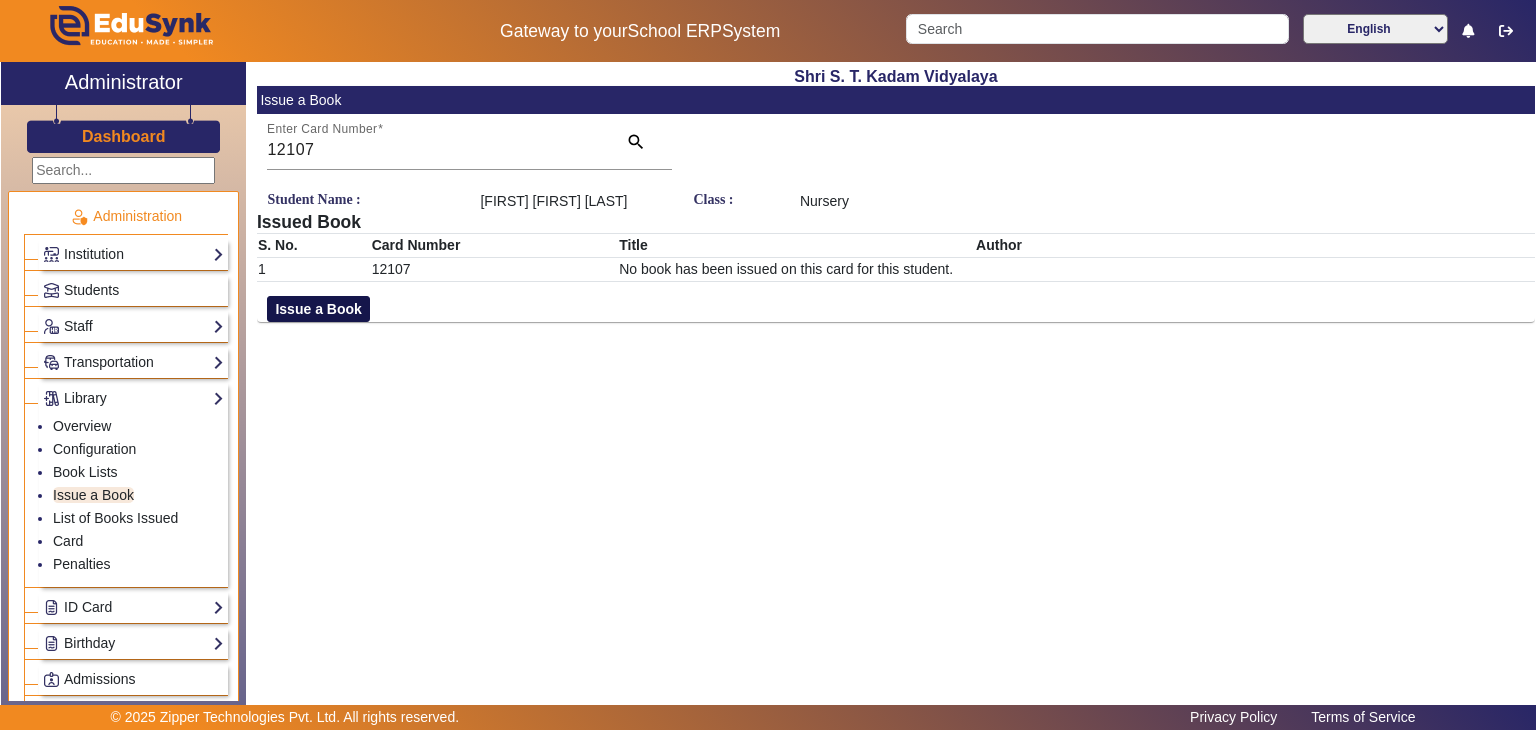 click on "Issue a Book" 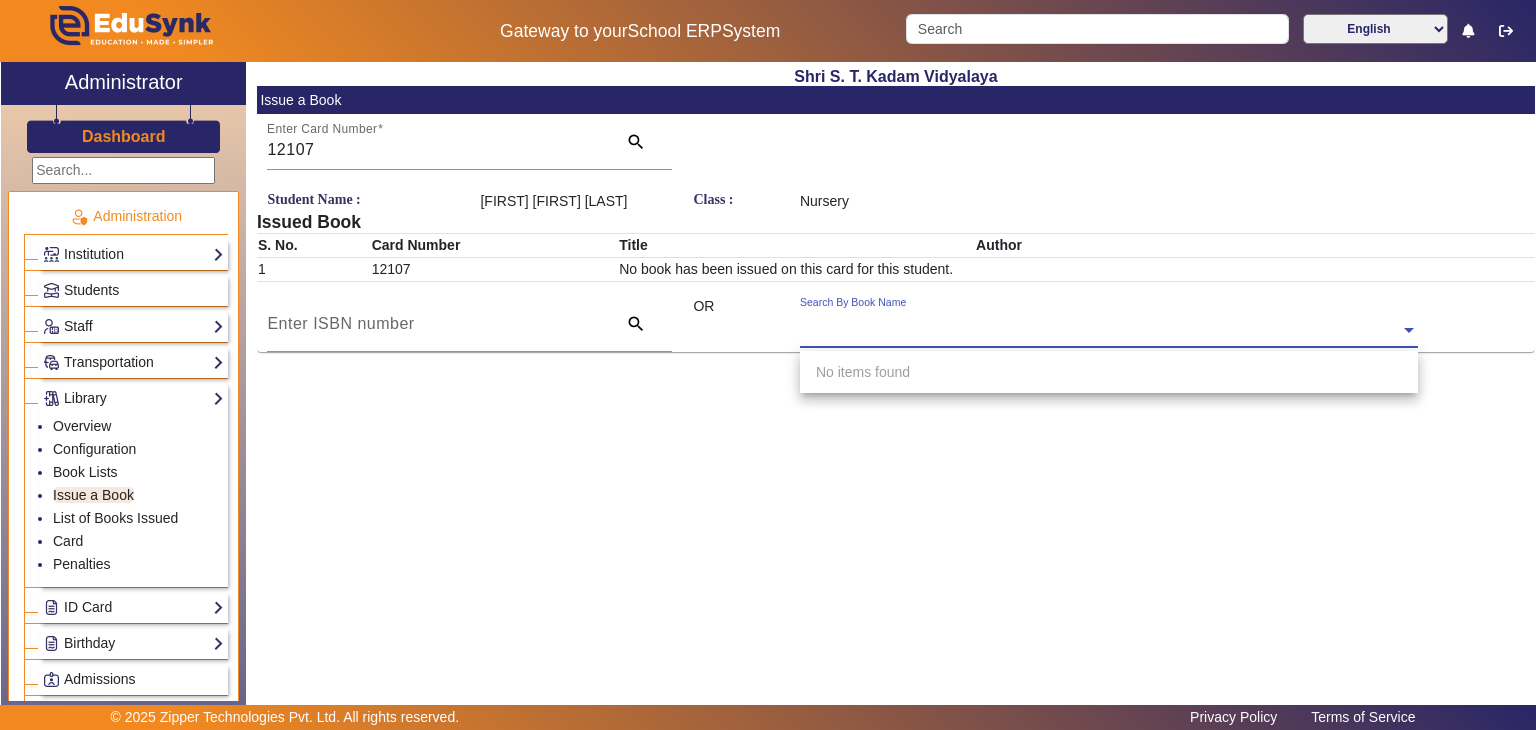 click 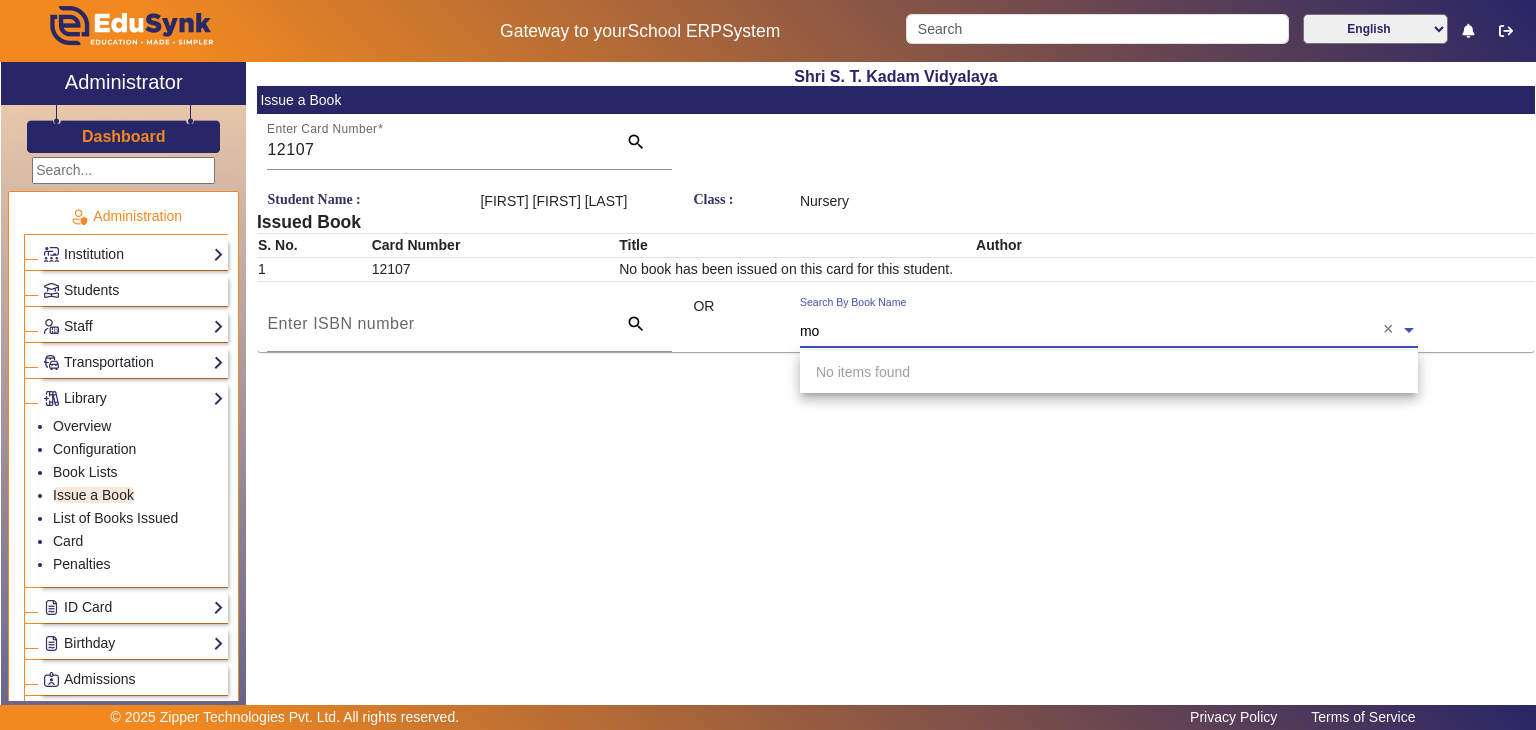 type on "mor" 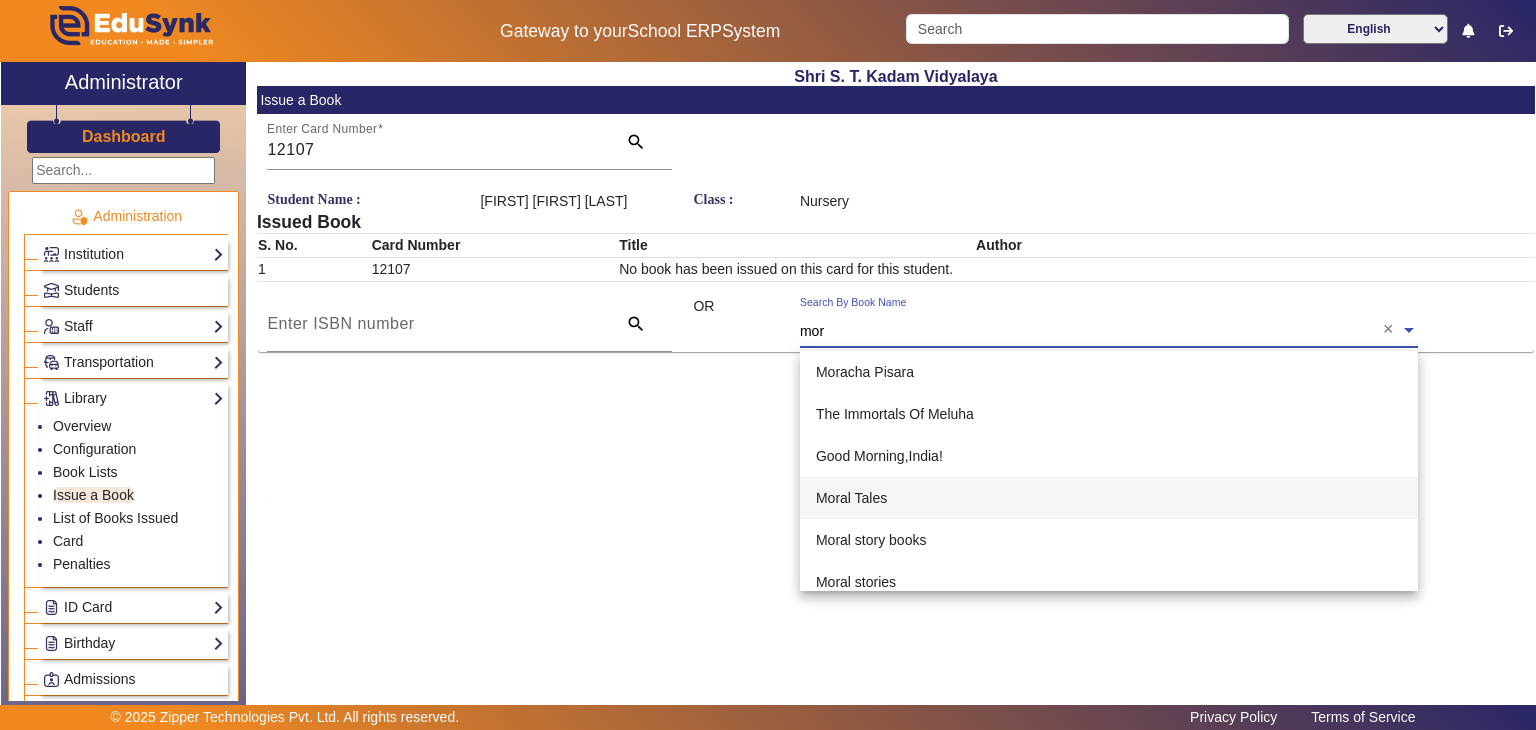 click on "Moral Tales" at bounding box center (1109, 498) 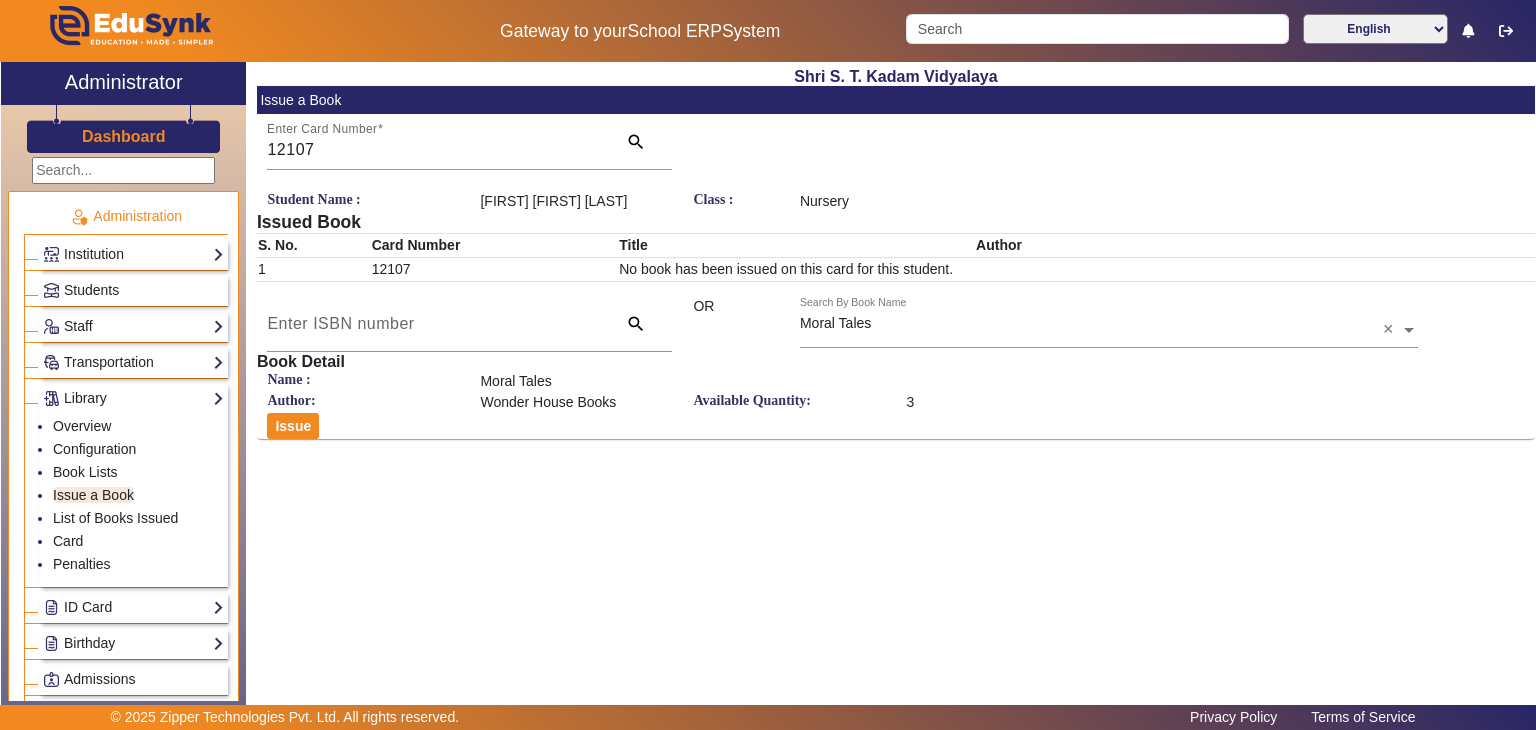 click on "3" 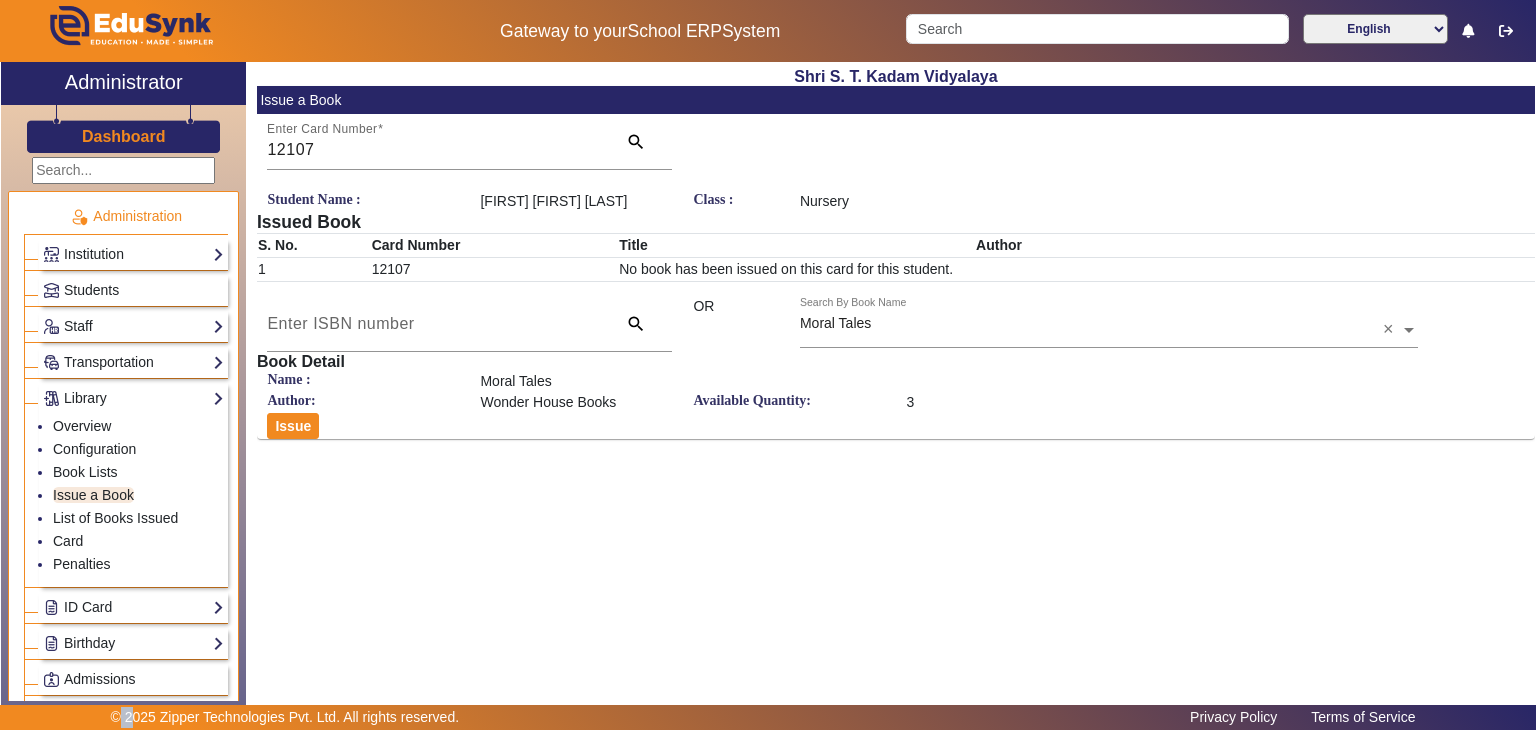 click on "Issue" 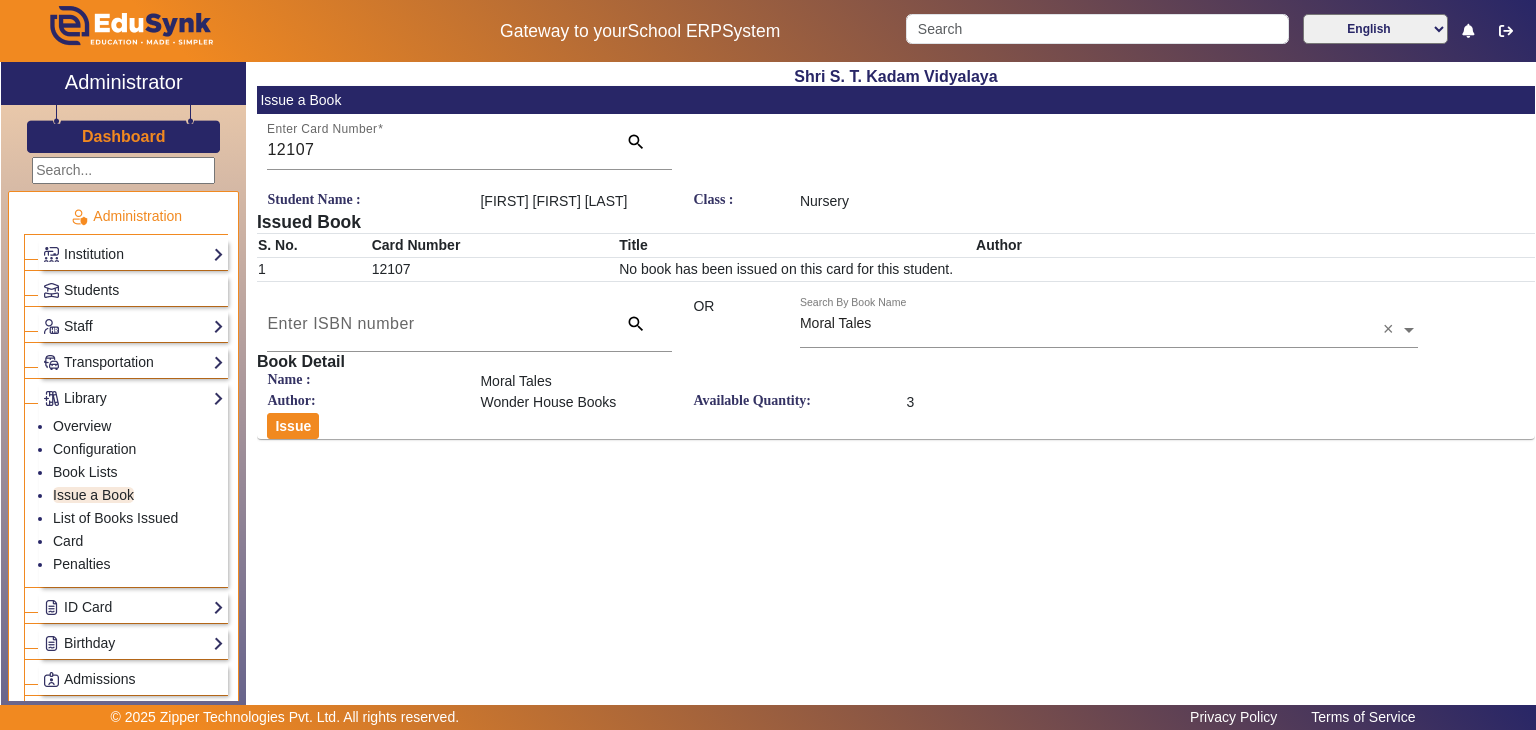 click on "3" 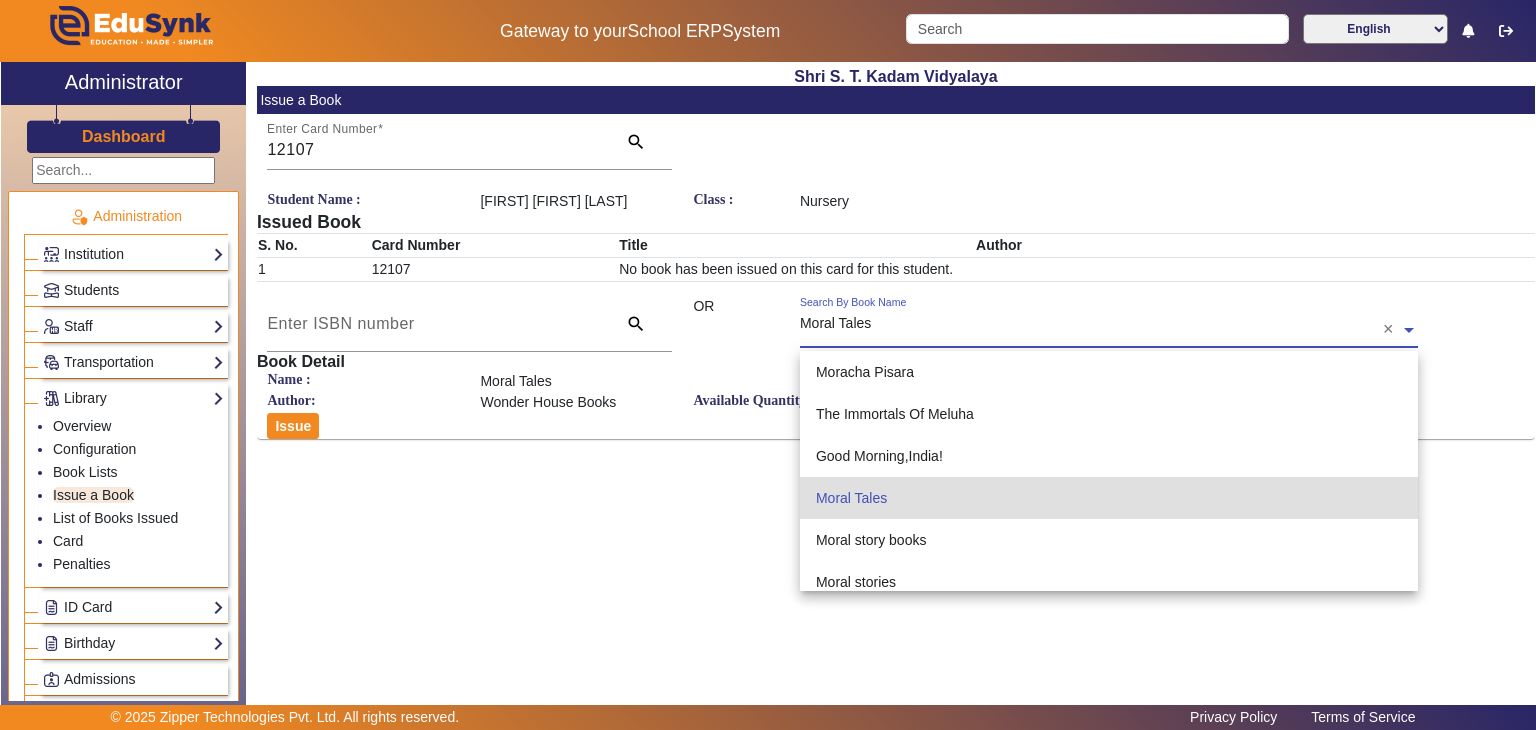 click 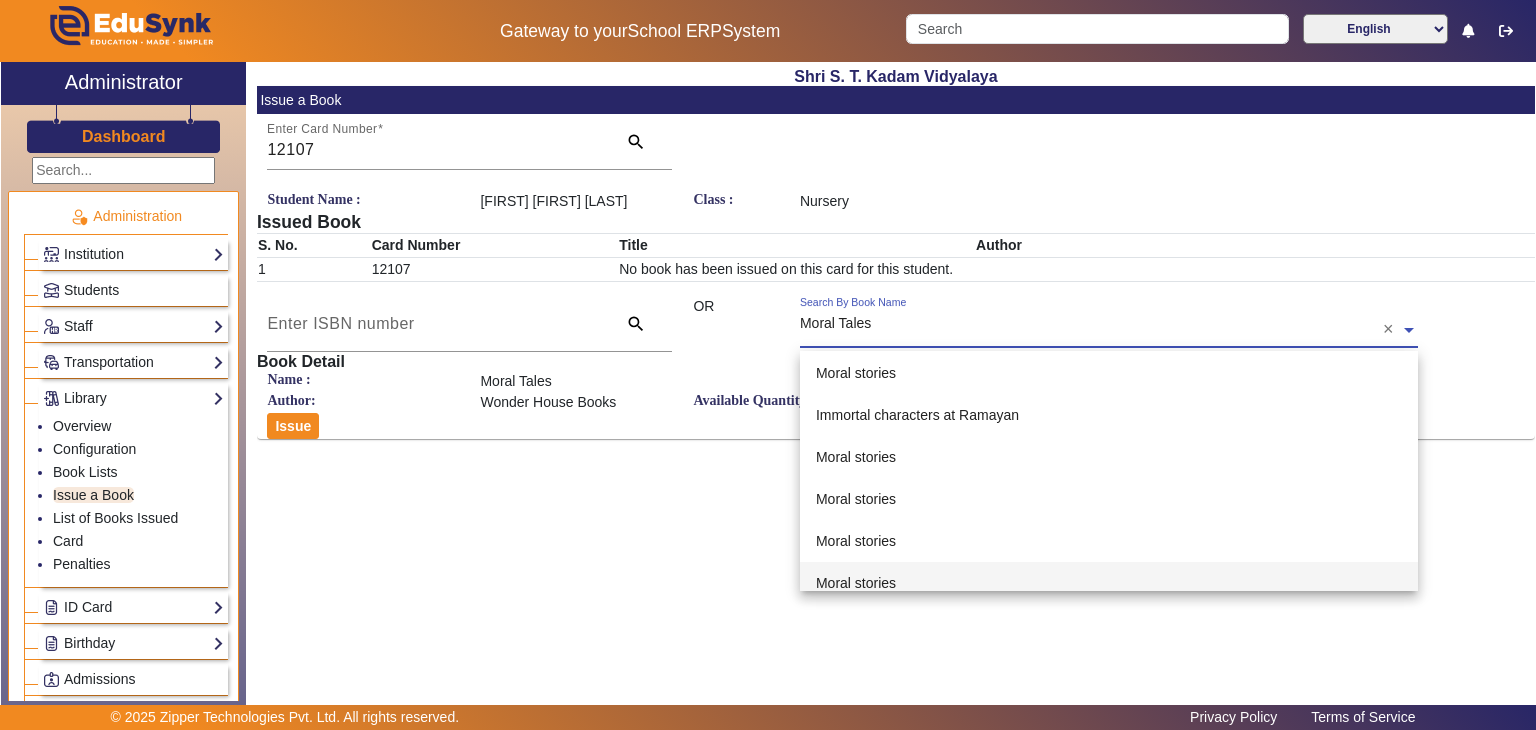 scroll, scrollTop: 600, scrollLeft: 0, axis: vertical 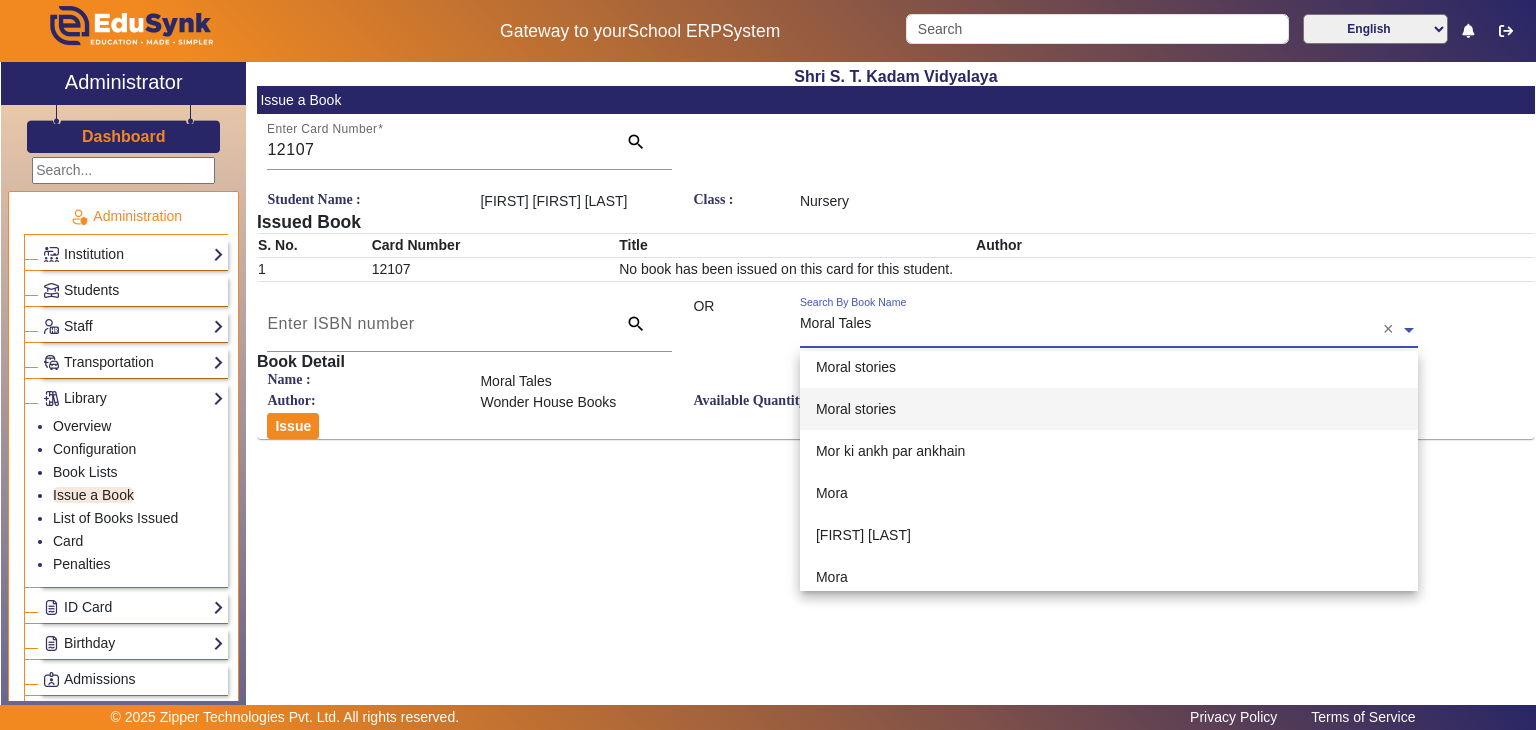 click on "[GENRE] [GENRE] [GENRE] [GENRE] [GENRE] [TITLE] [GENRE] [GENRE] [GENRE] [GENRE] [TITLE] [TITLE] [TITLE] [TITLE] [TITLE]" at bounding box center [1109, 130] 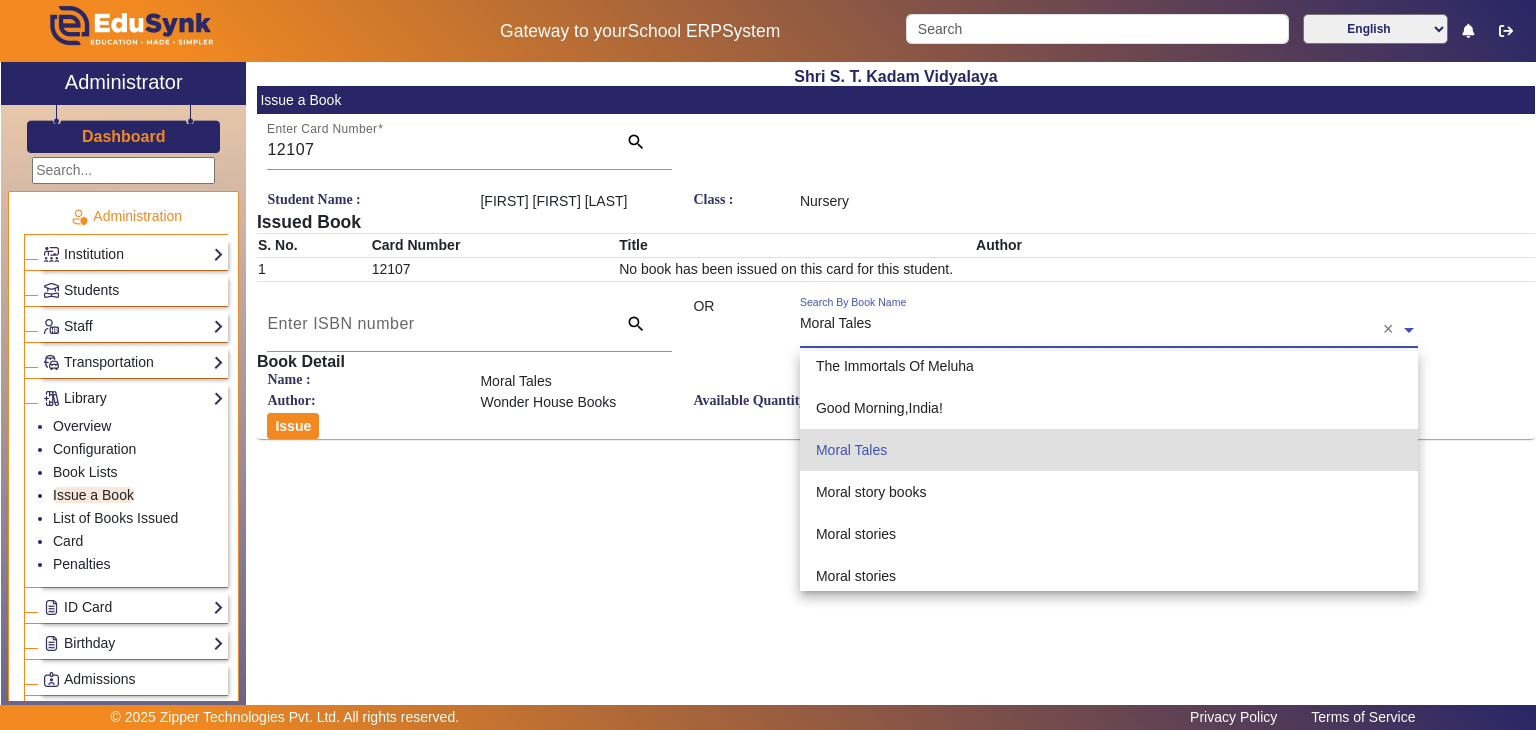 scroll, scrollTop: 0, scrollLeft: 0, axis: both 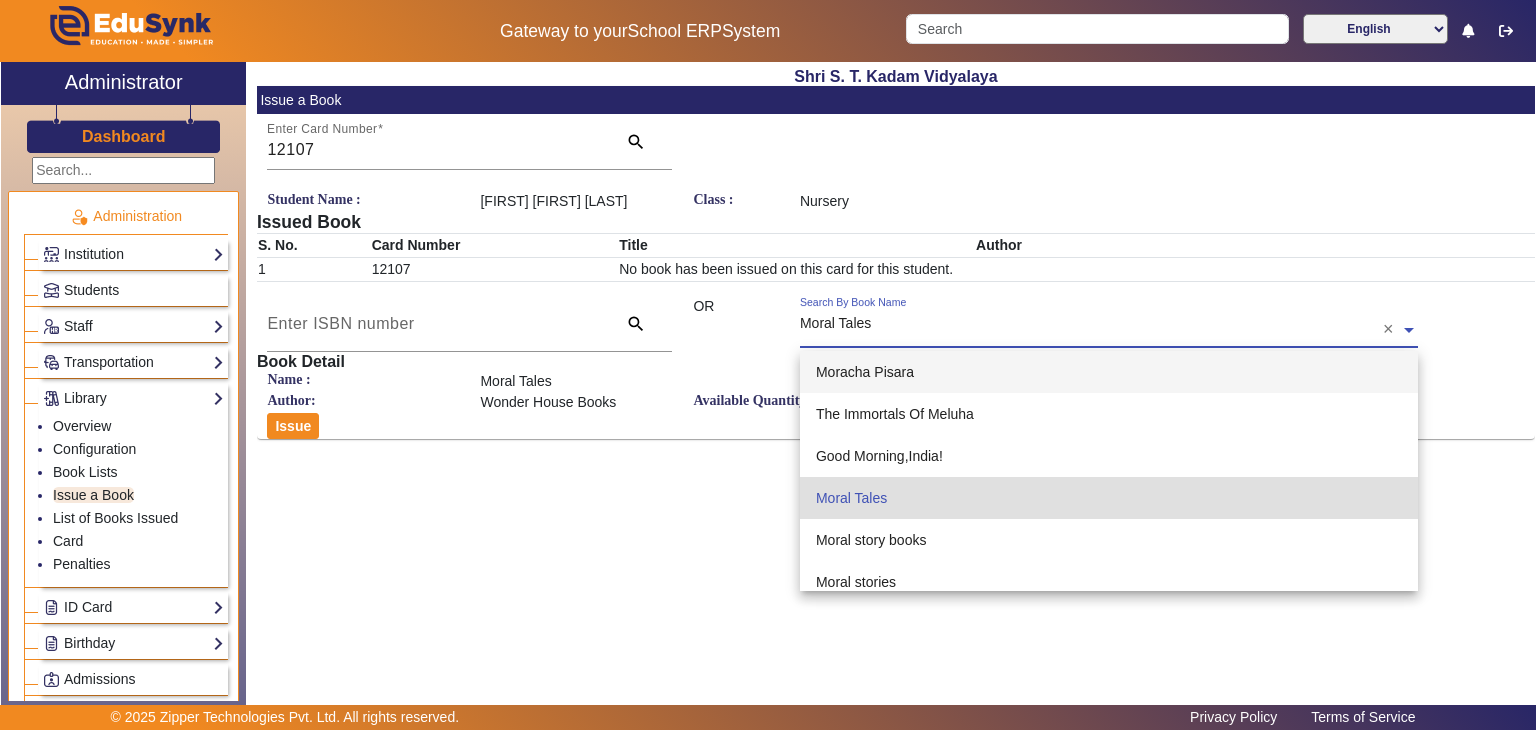 click on "No book has been issued on this card for this student." 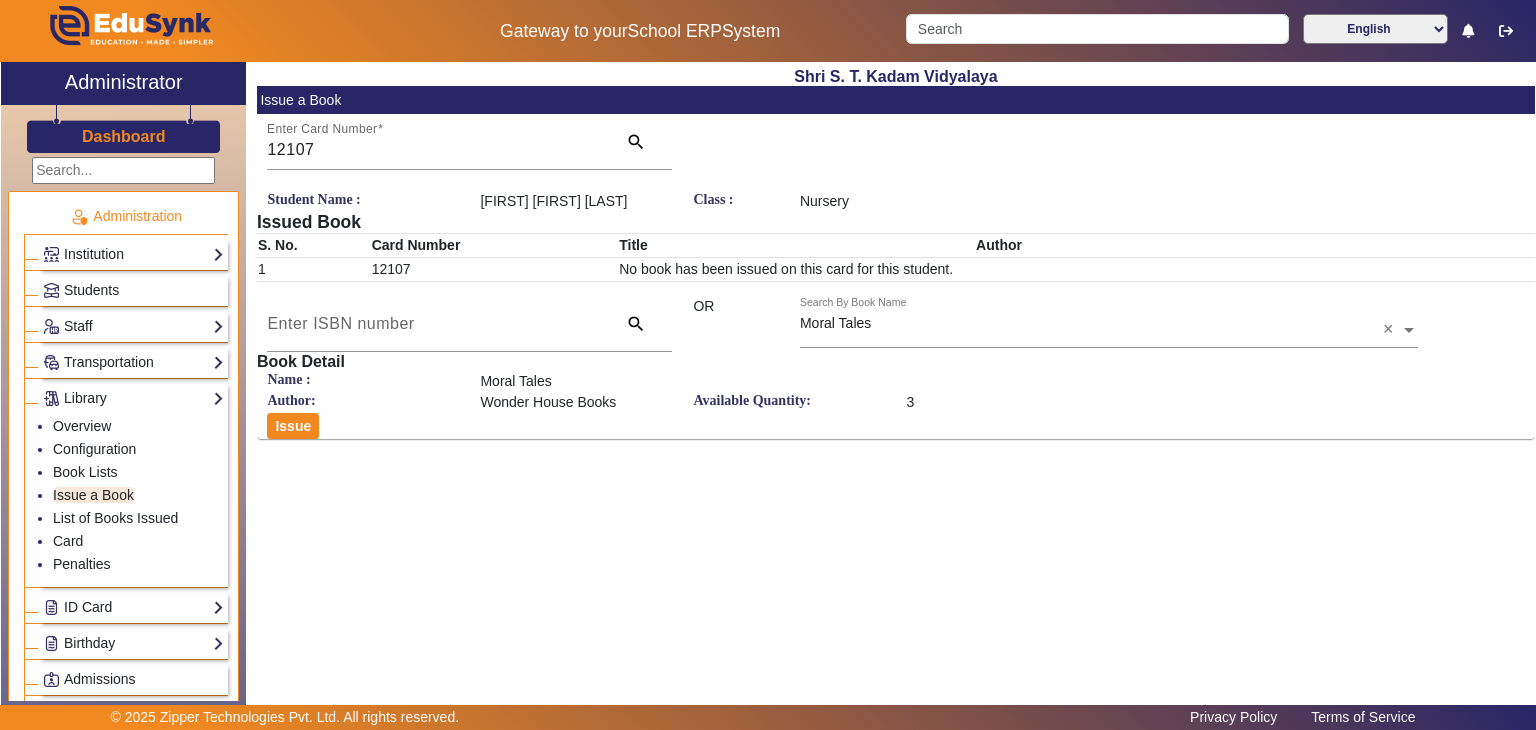 click 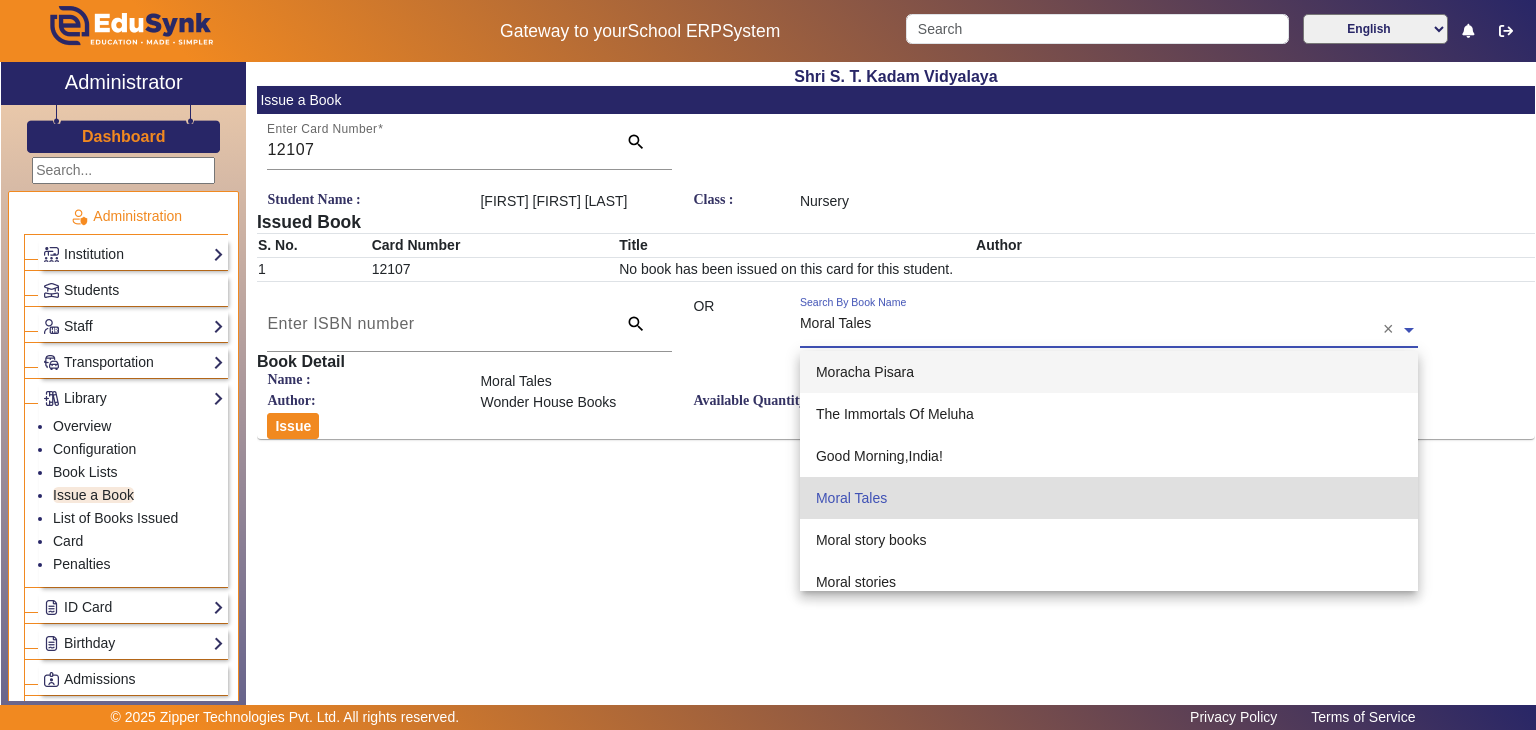 click 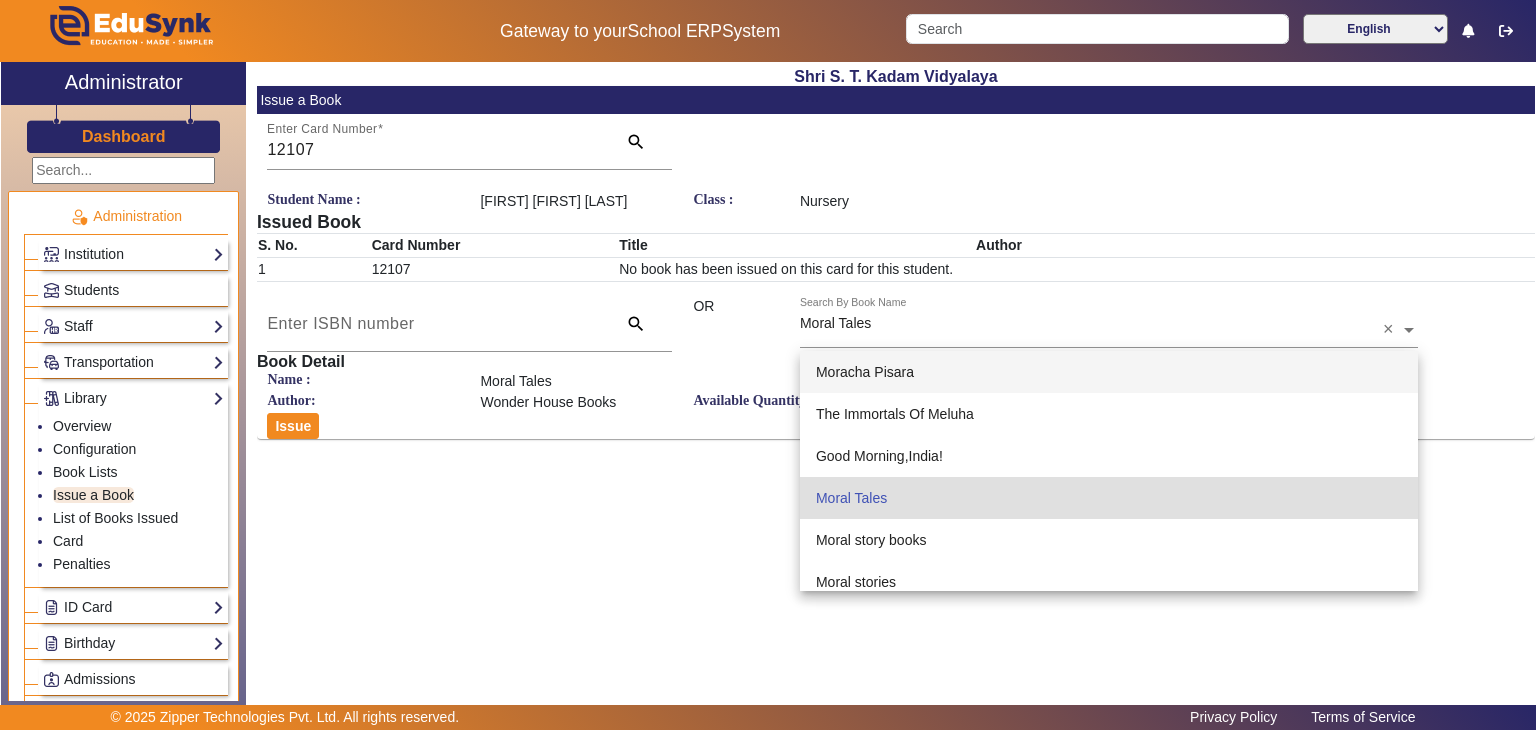click on "Search Student Name : [FIRST] [LAST]  Class :   Nursery  Issued Book S. No. Card Number Title Author 1 [NUMBER] No book has been issued on this card for this student. search  OR  Search By Book Name × Moral Tales × Book Detail Name :  Moral Tales  Author:  Wonder House Books  Available Quantity:  3   Issue" 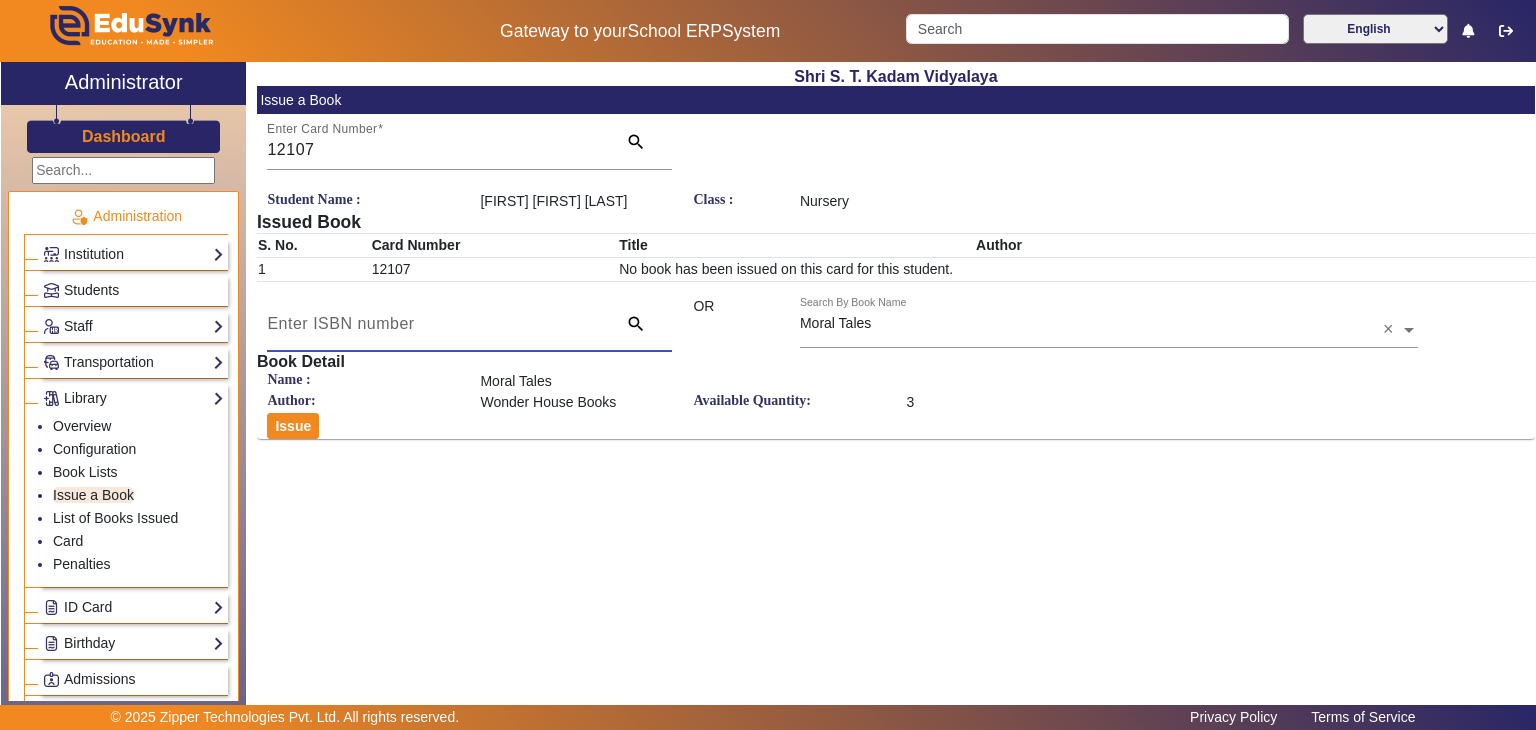 click at bounding box center (435, 324) 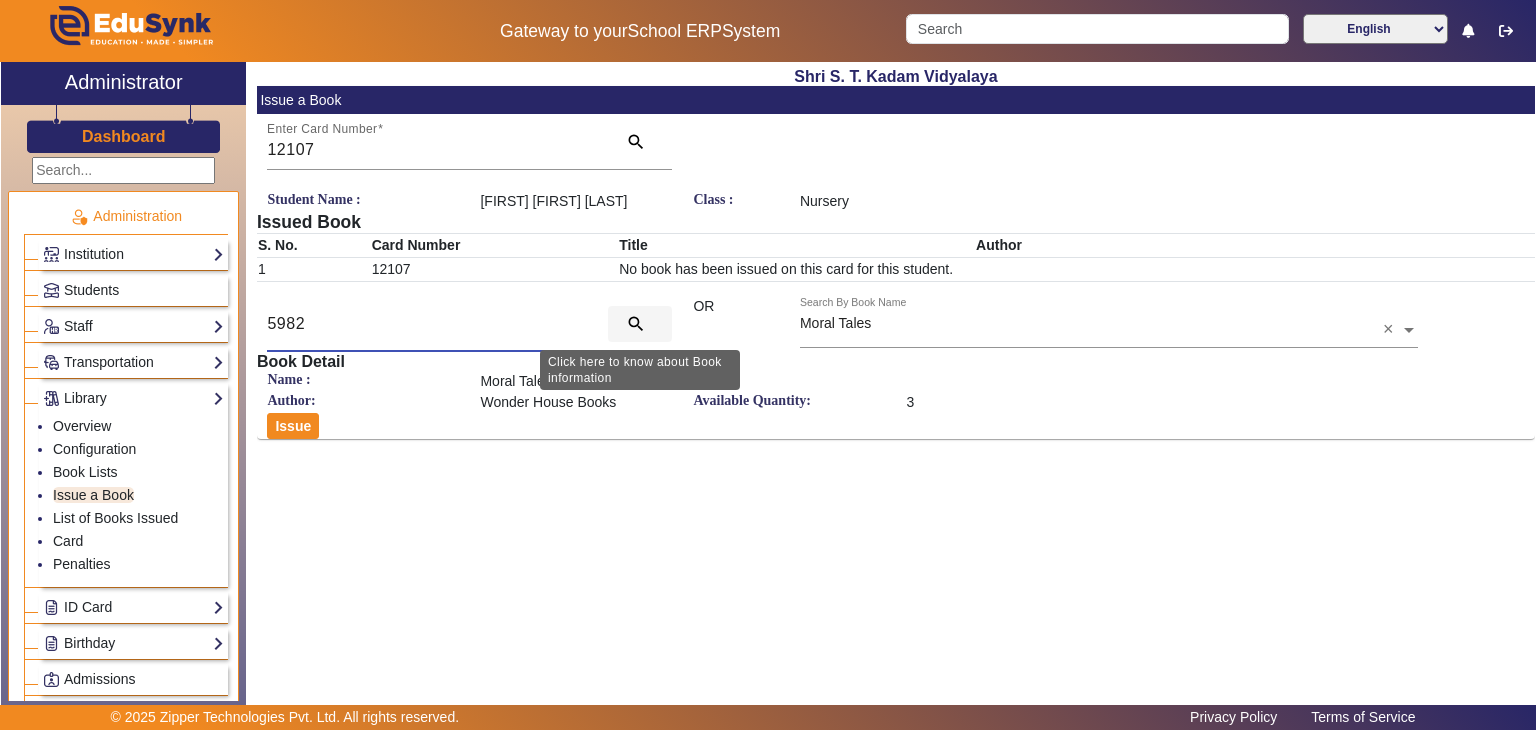type on "5982" 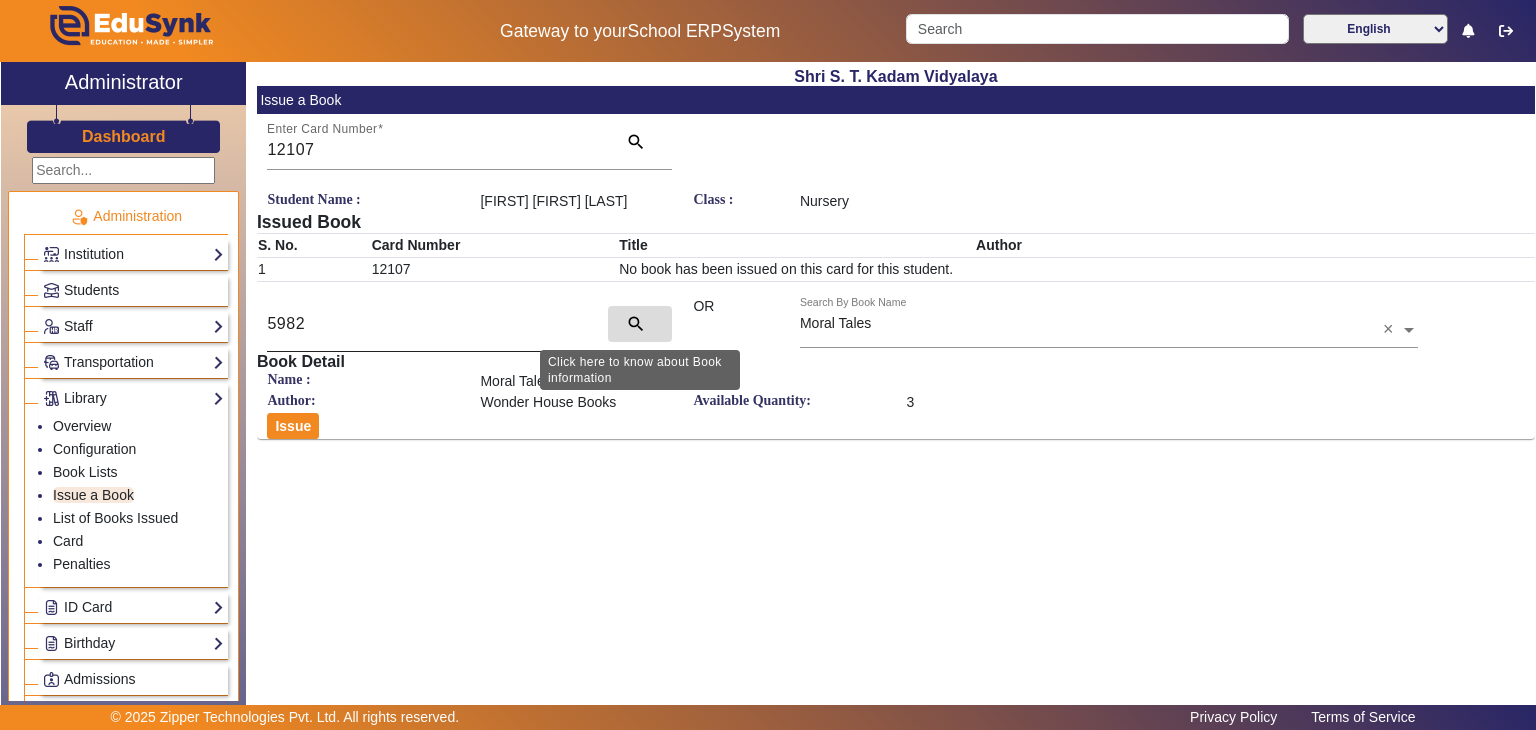 click on "search" 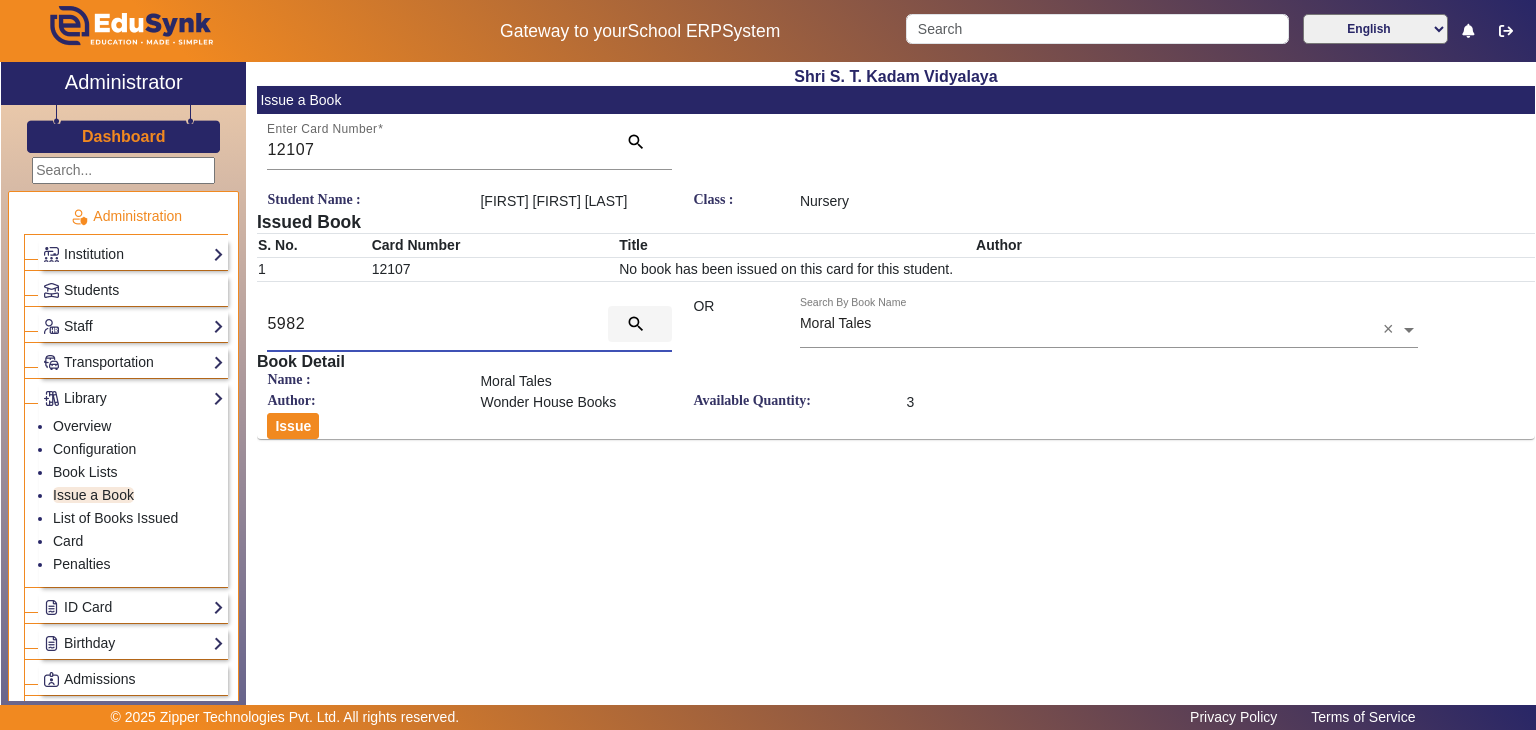 click on "search" 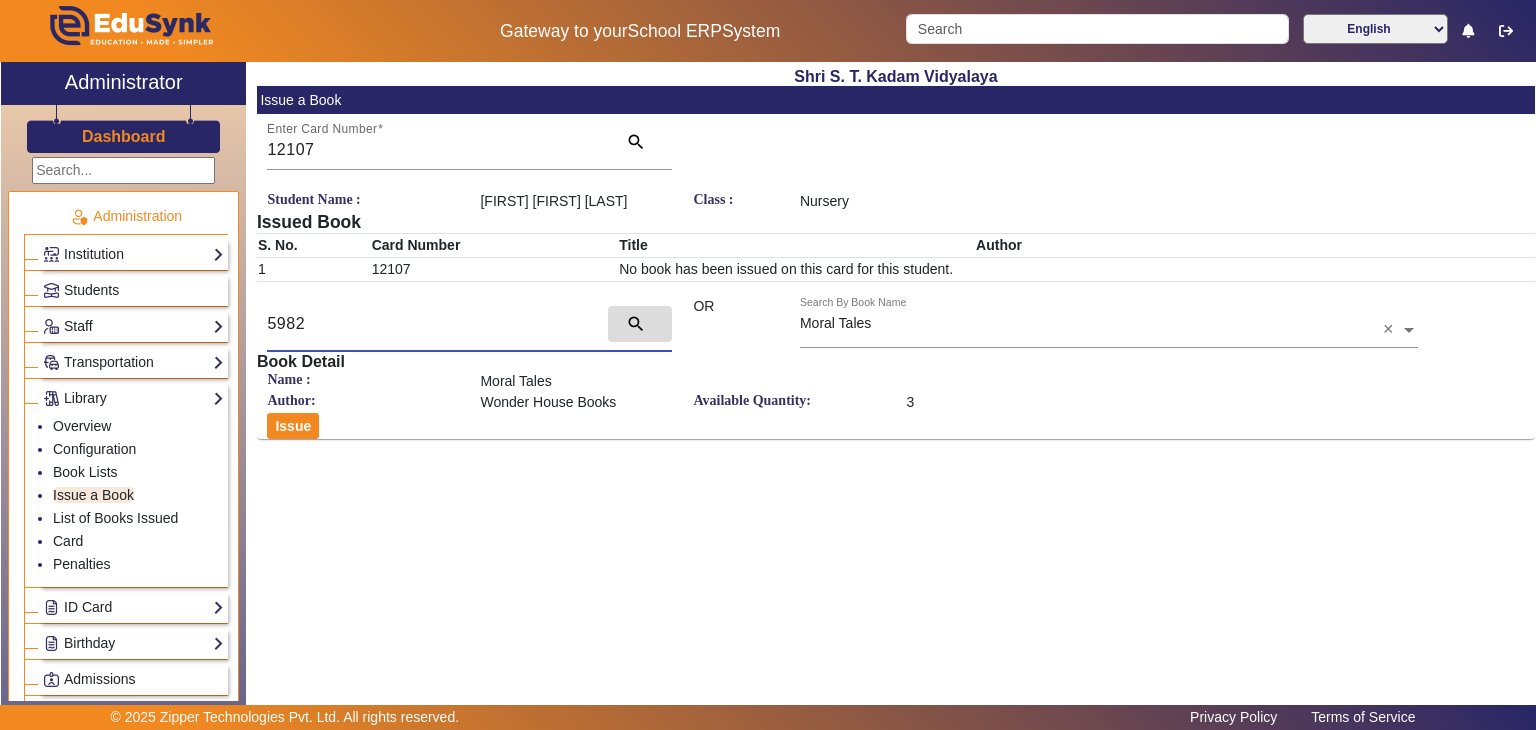 click on "search" 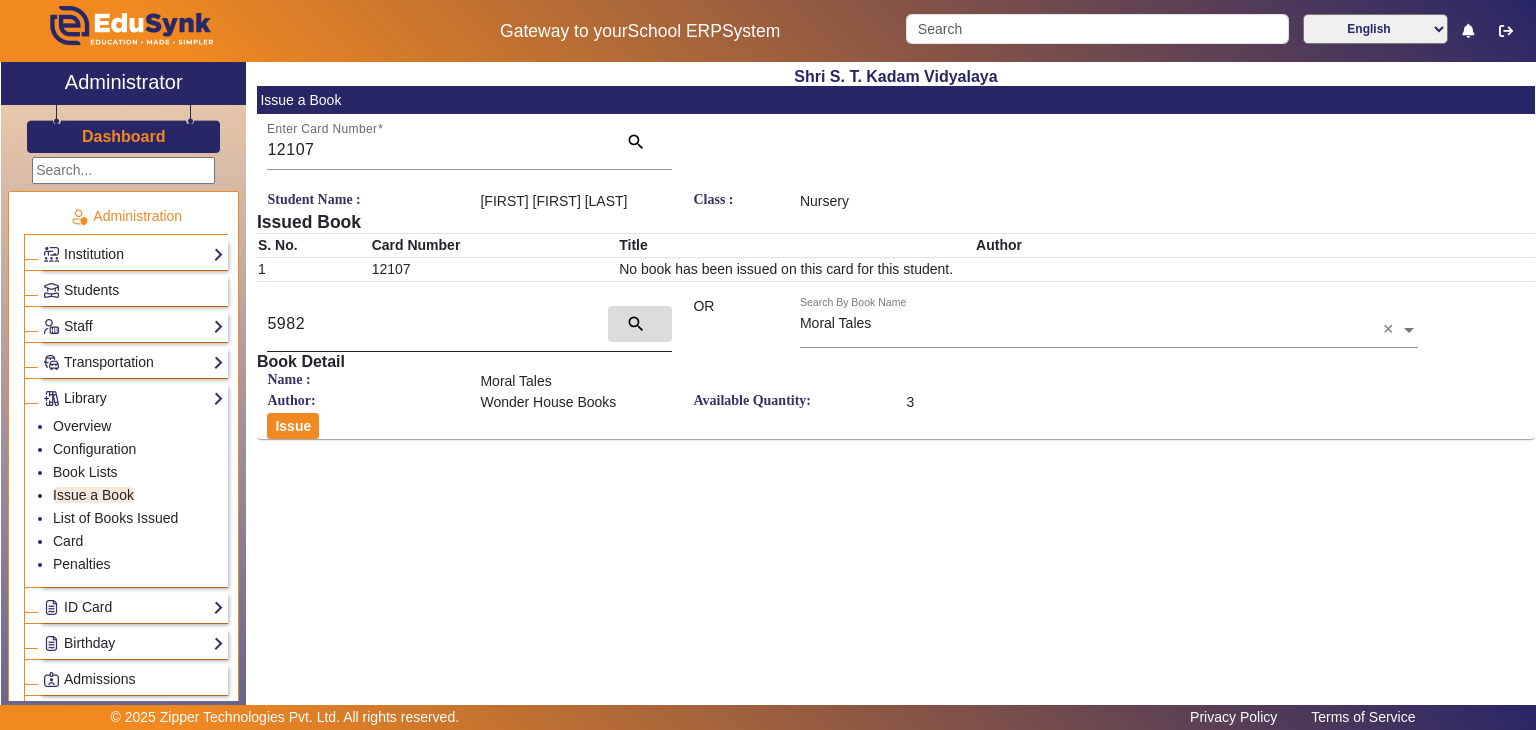 click on "search" 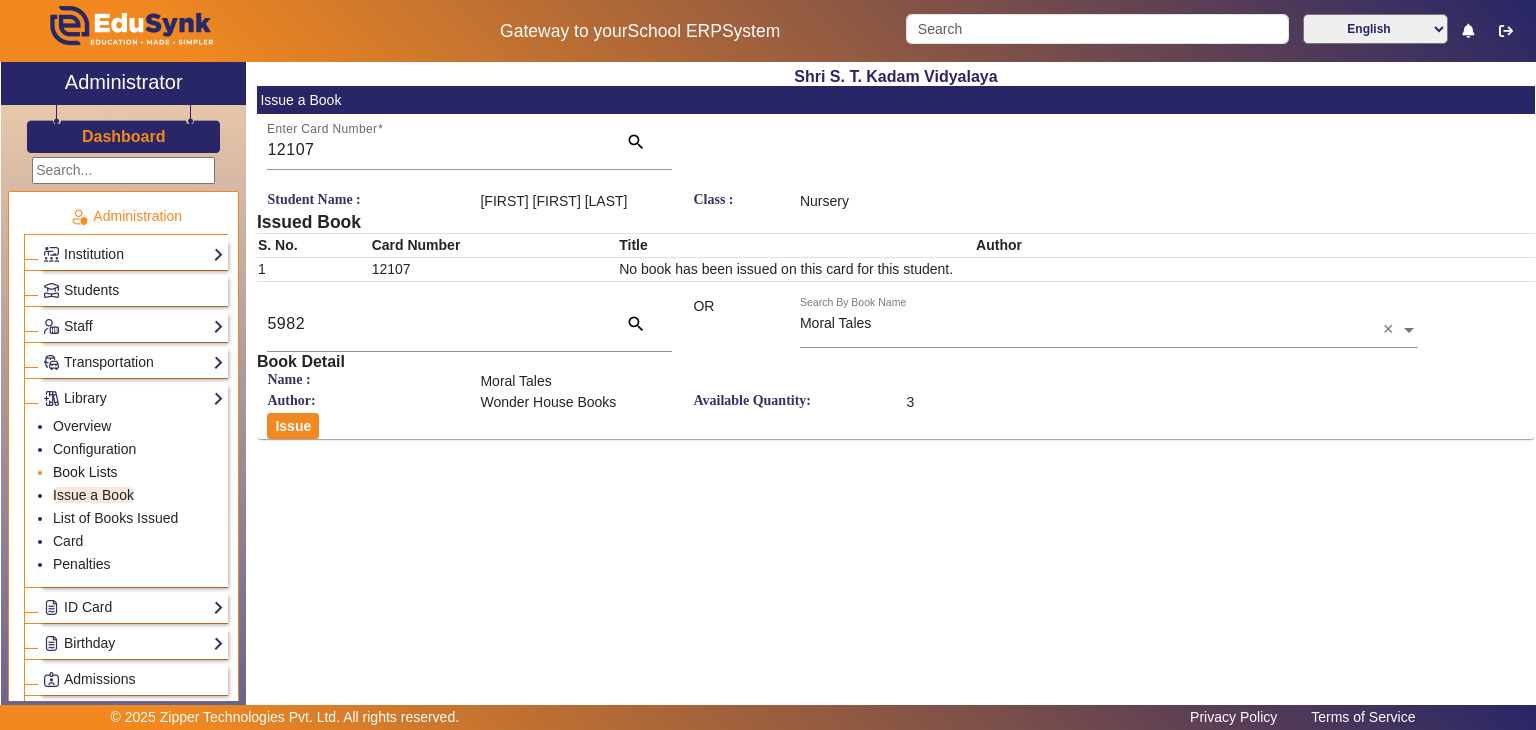 click on "Book Lists" 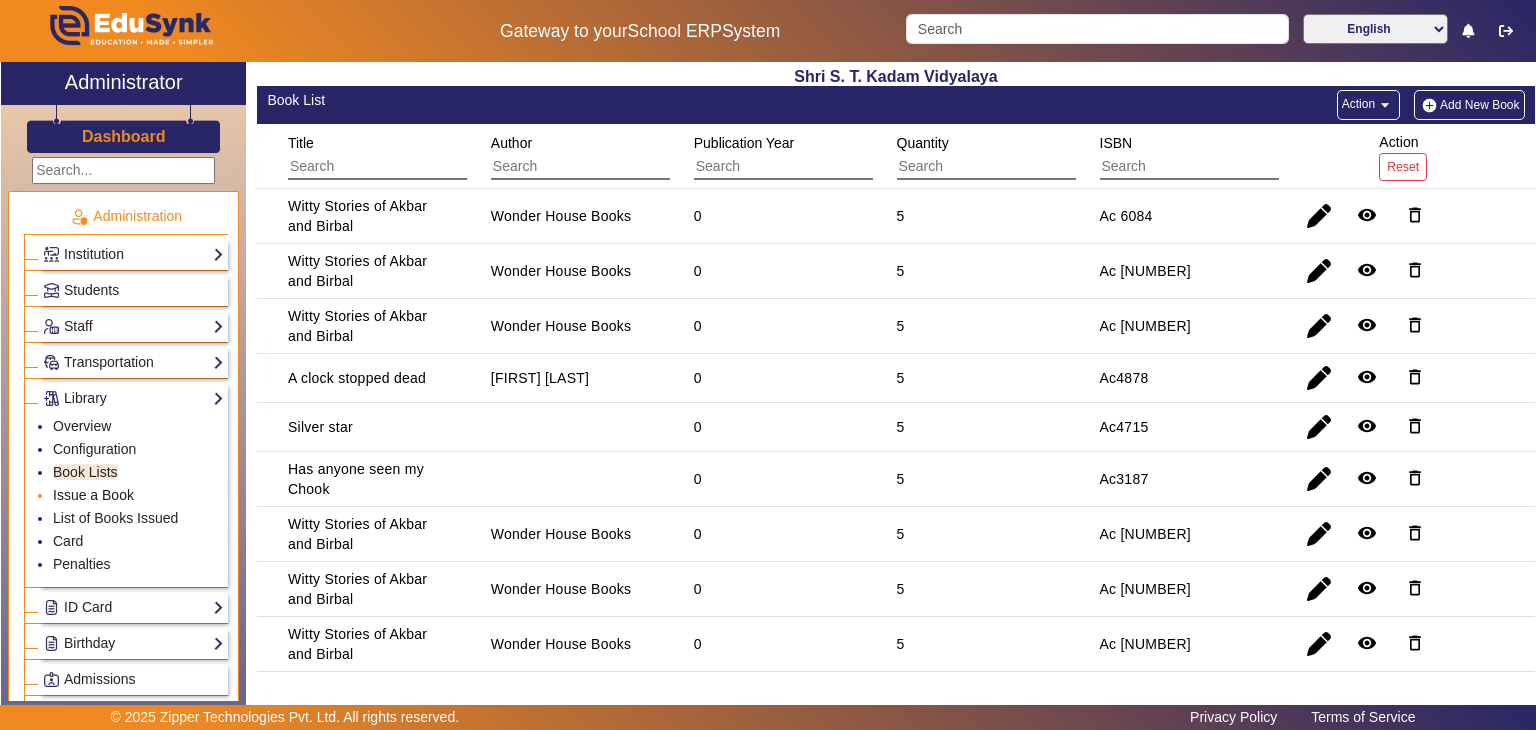 click on "Issue a Book" 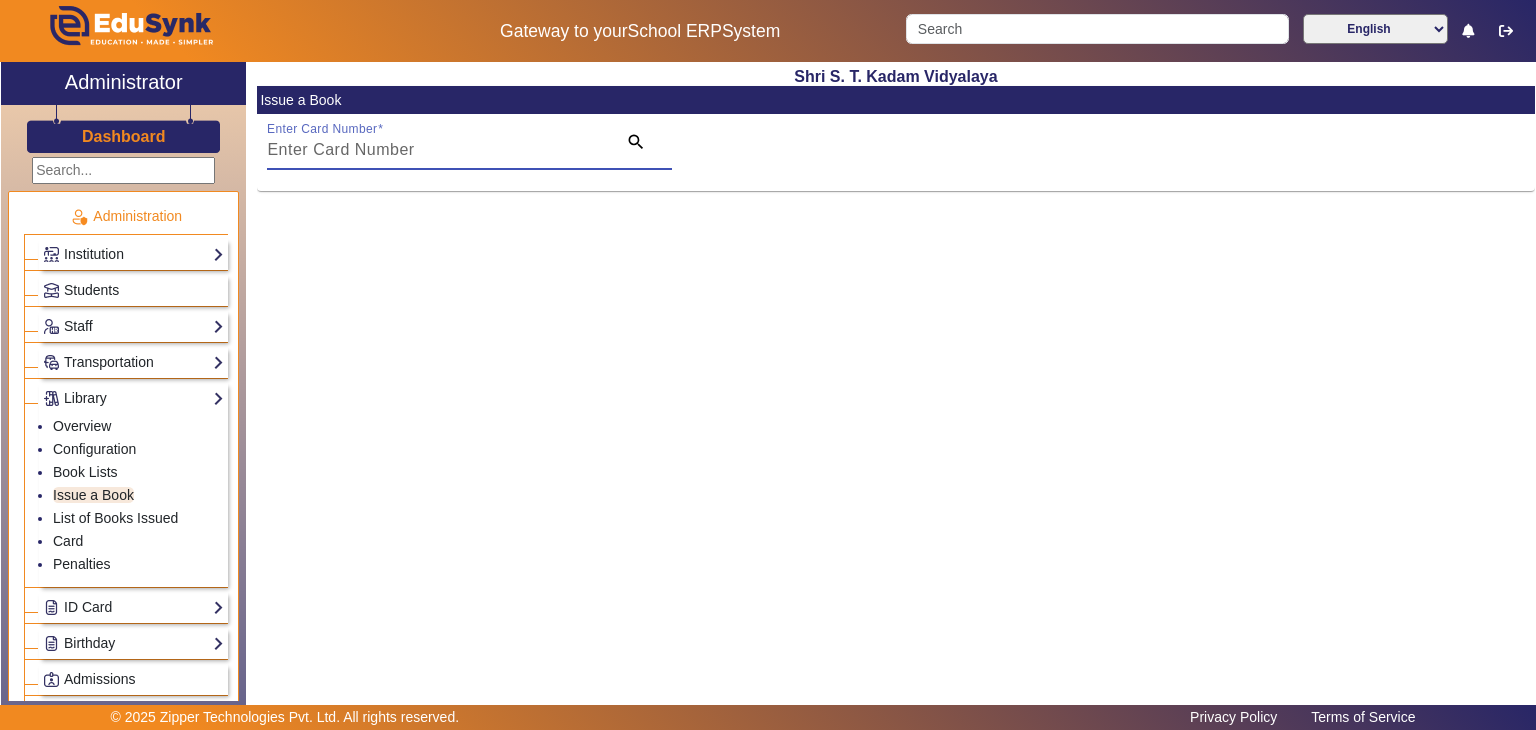 click on "Enter Card Number" at bounding box center (435, 150) 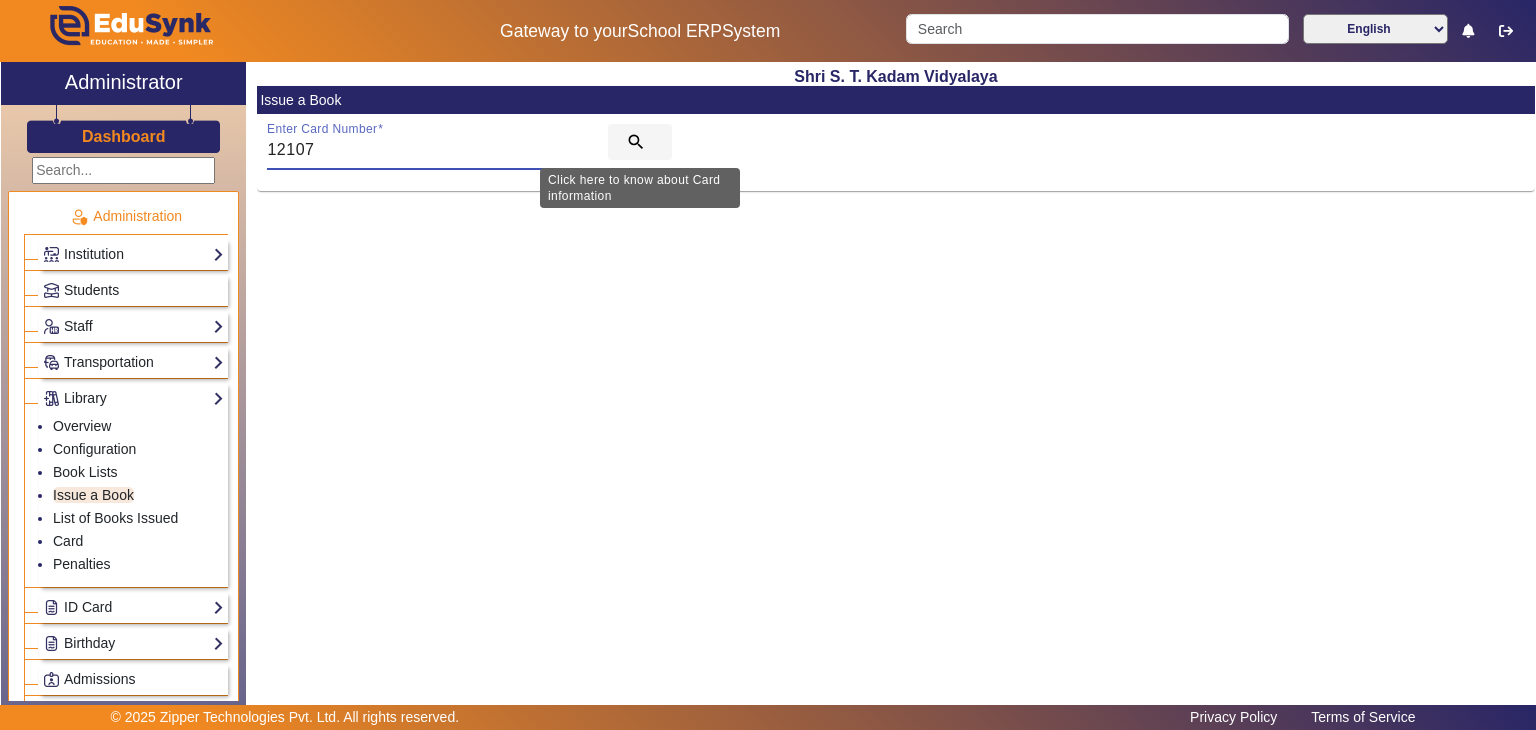 type on "12107" 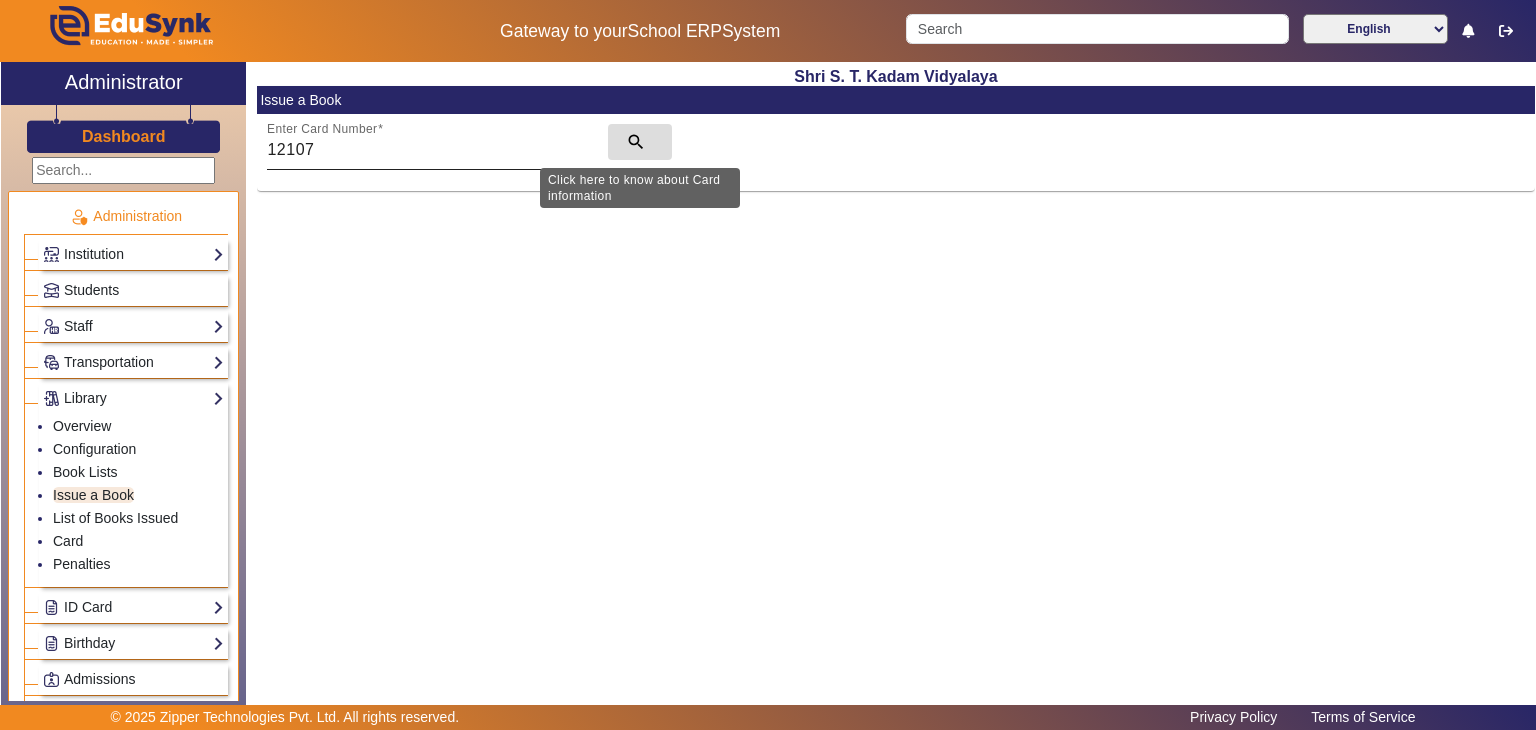 click on "search" 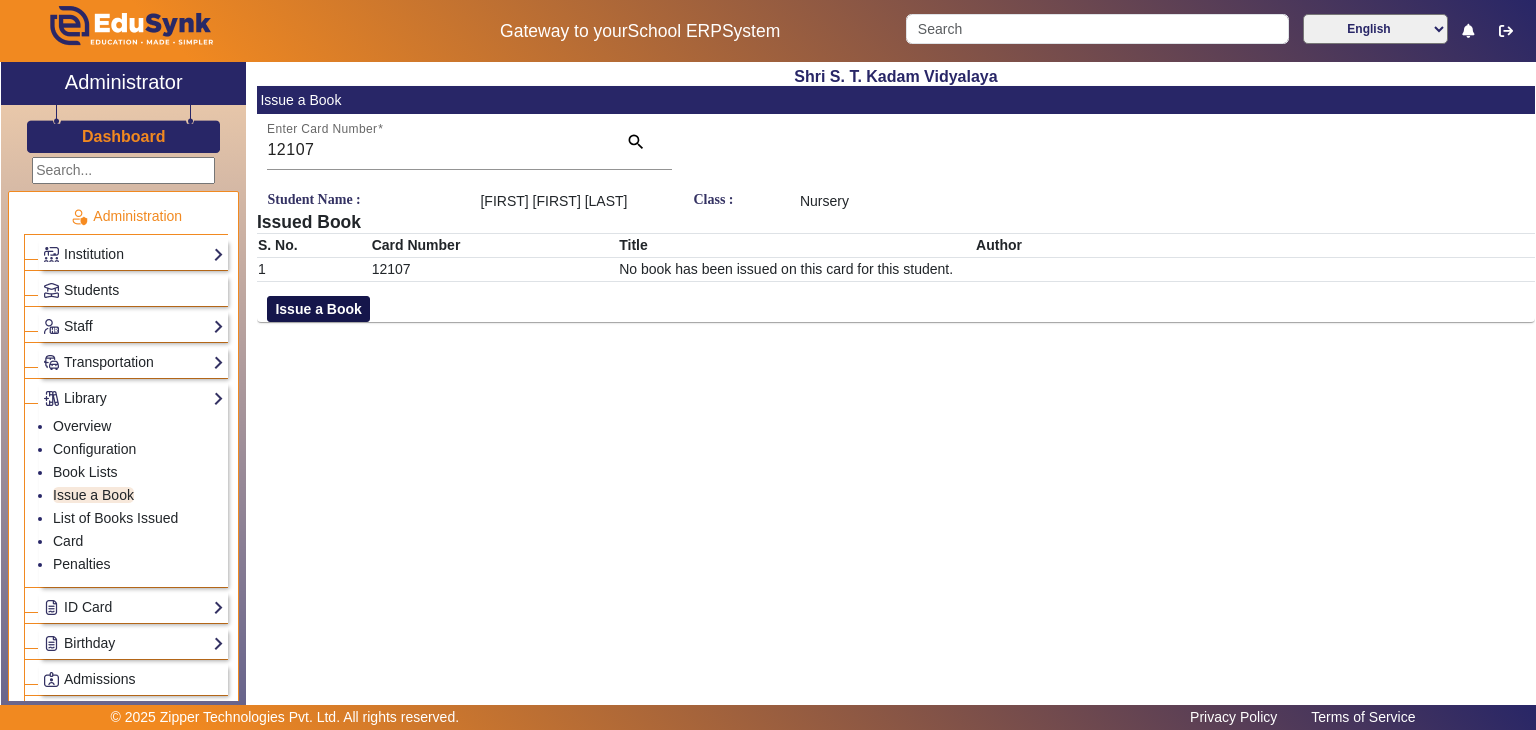 click on "Issue a Book" 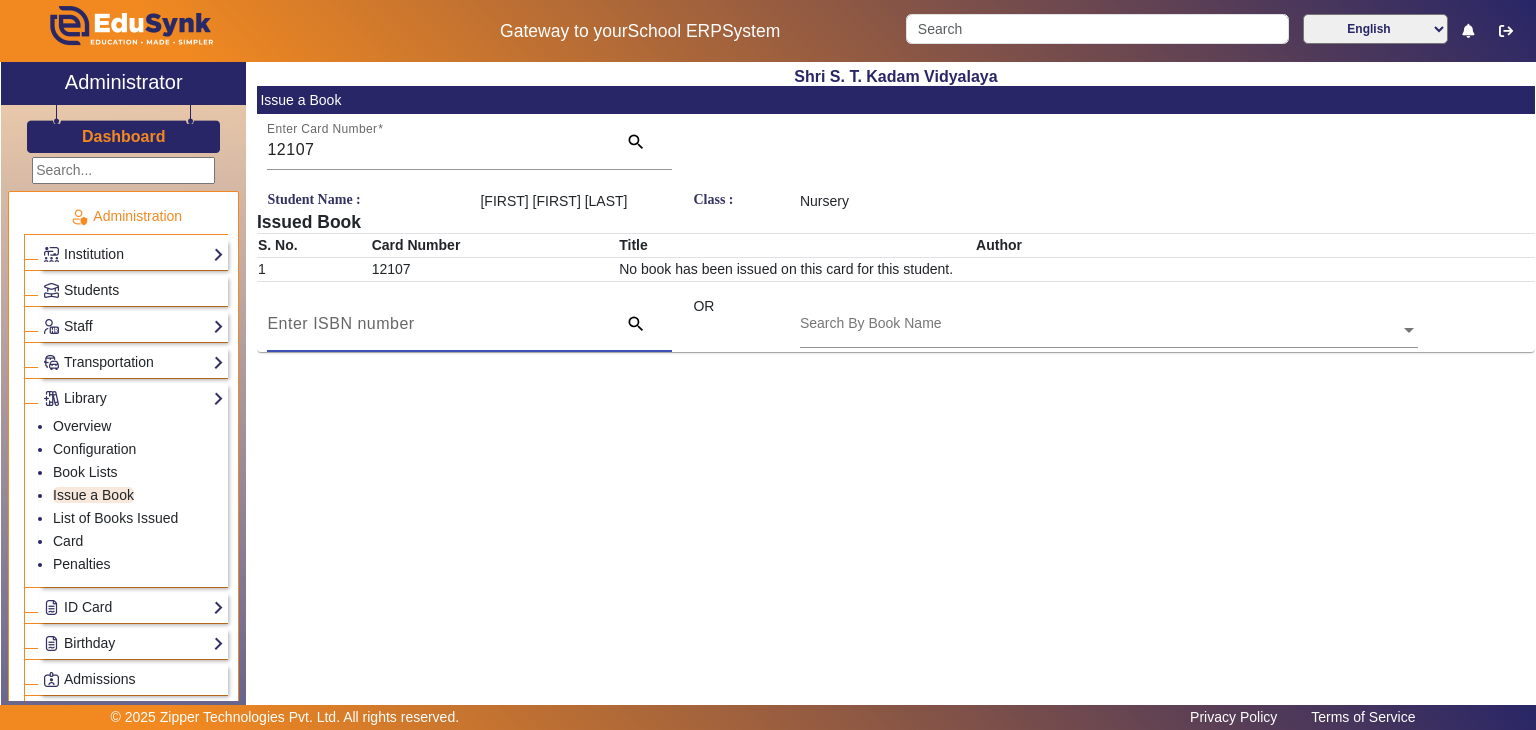 click at bounding box center [435, 324] 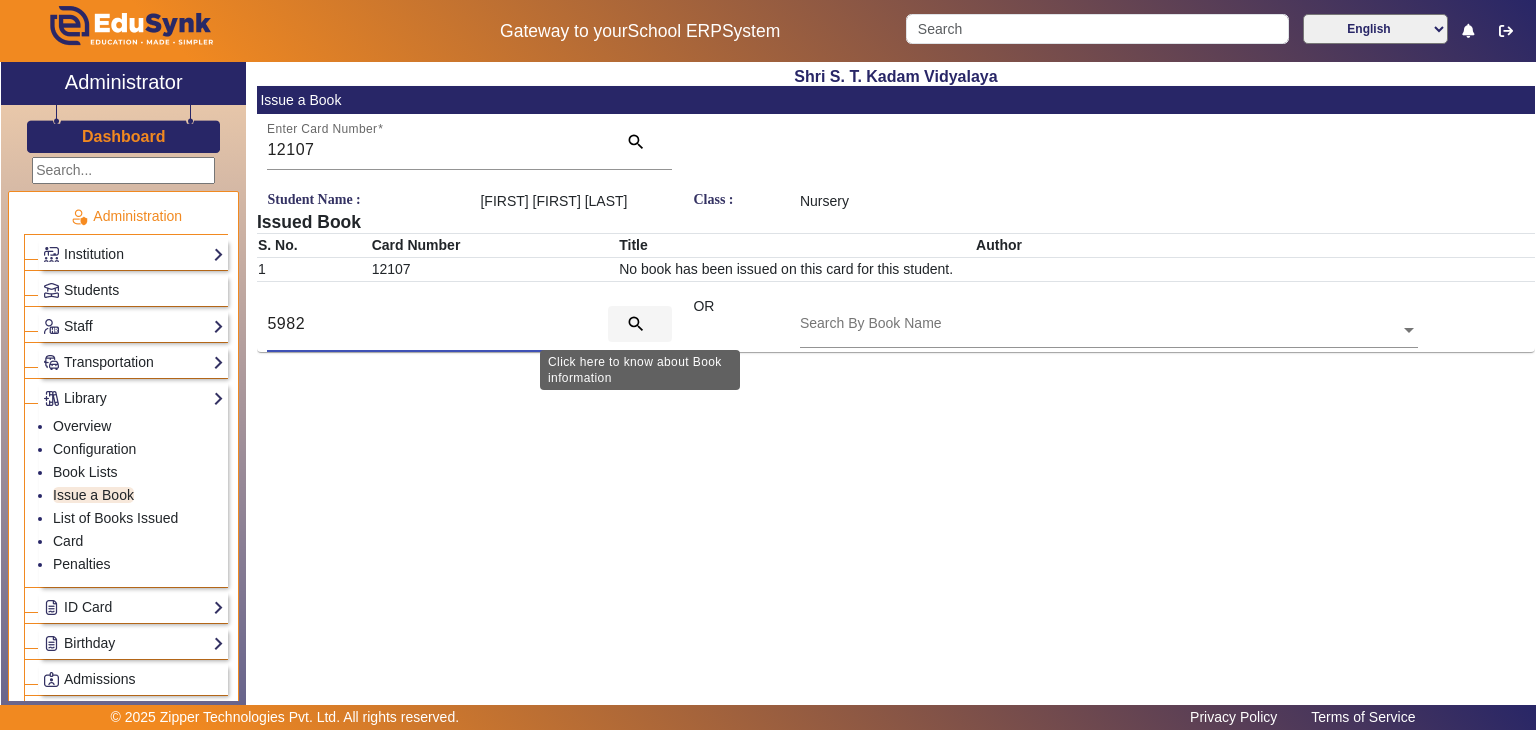 type on "5982" 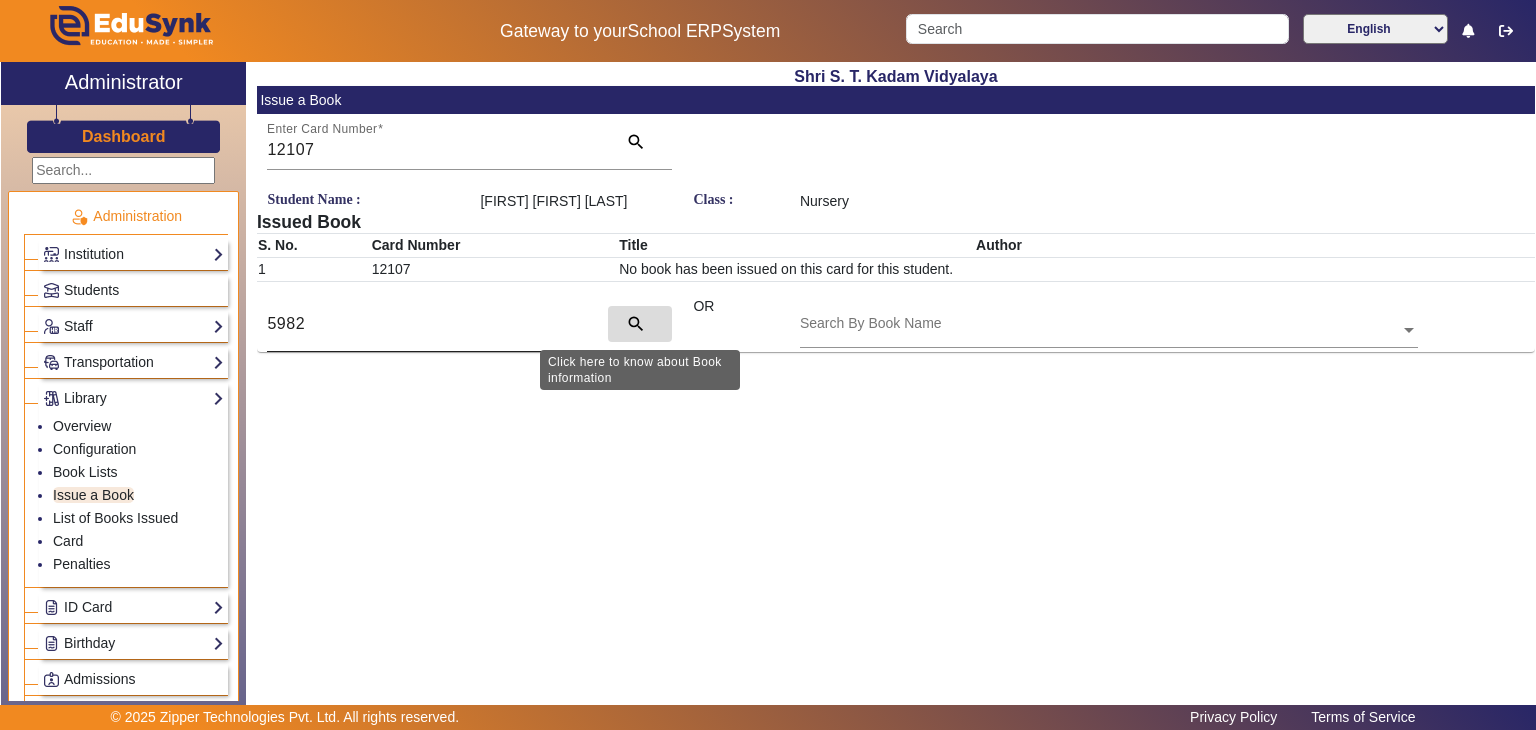 click 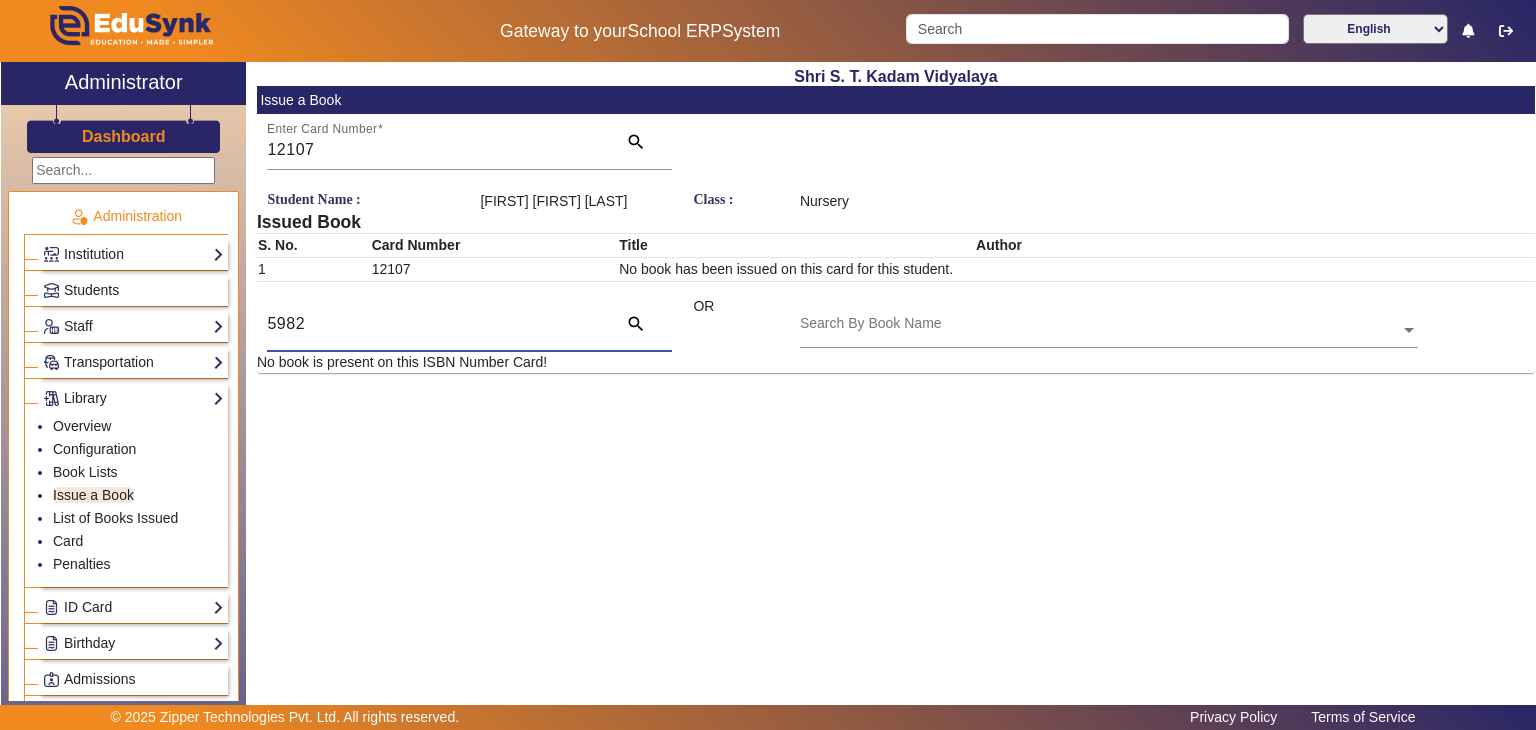 click on "5982" at bounding box center [435, 324] 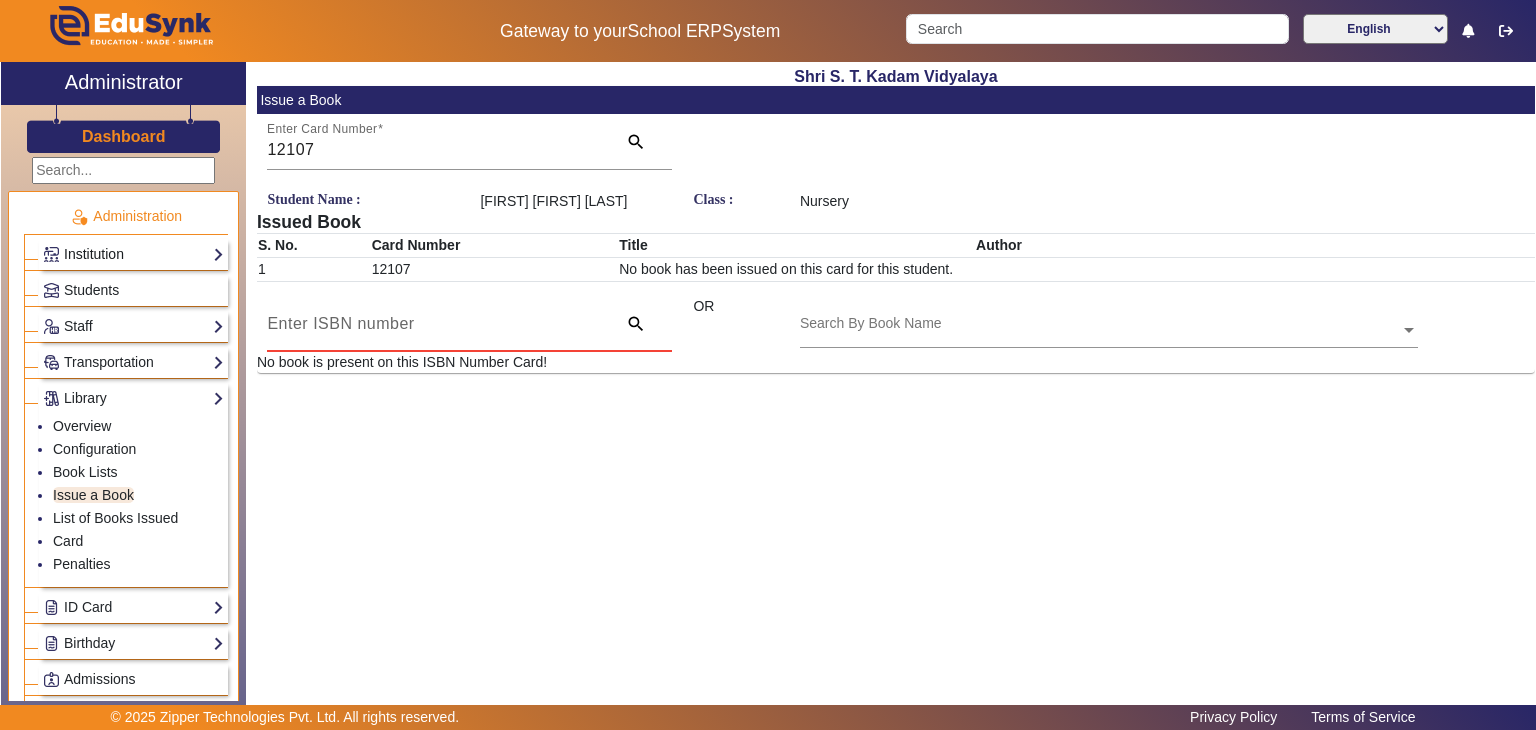 type 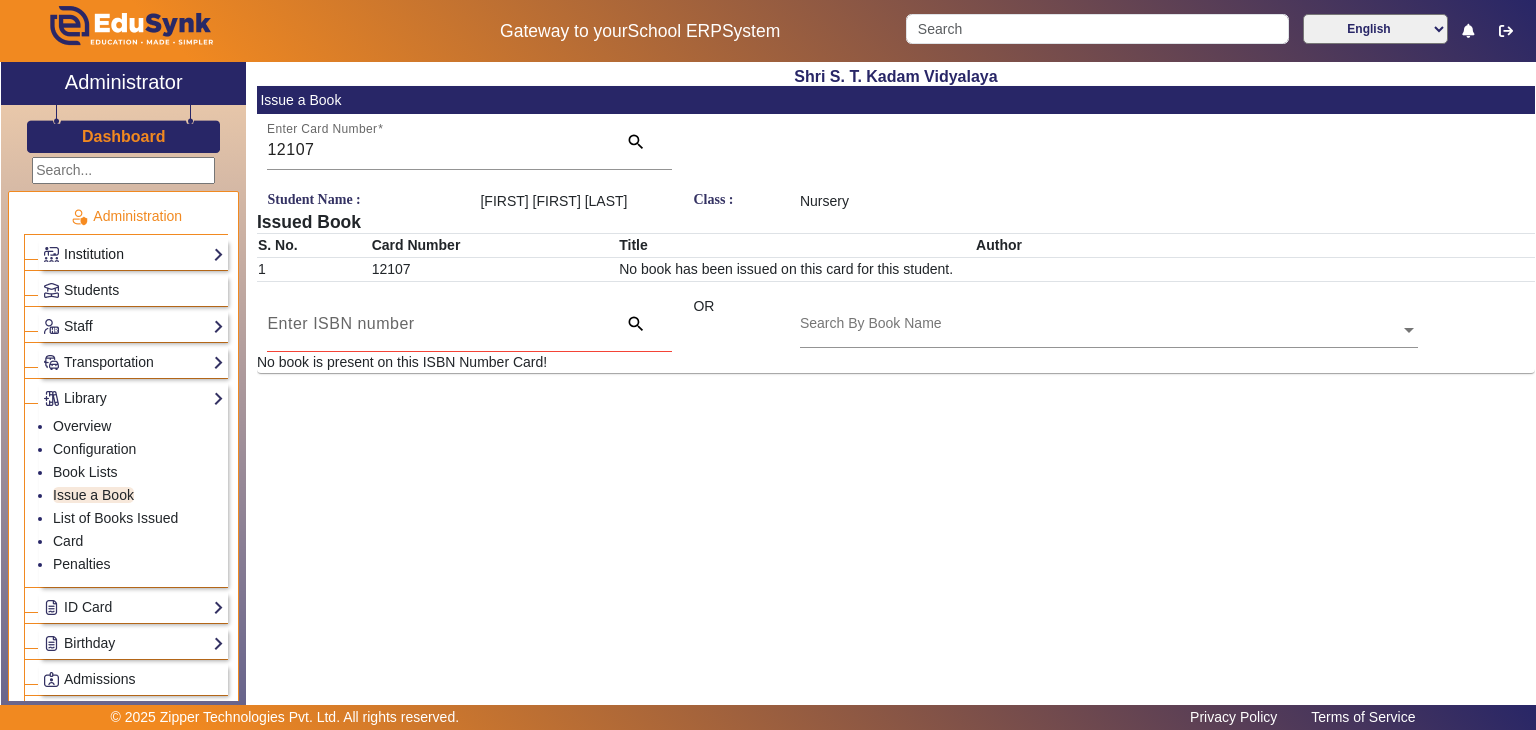 click on "Institution" 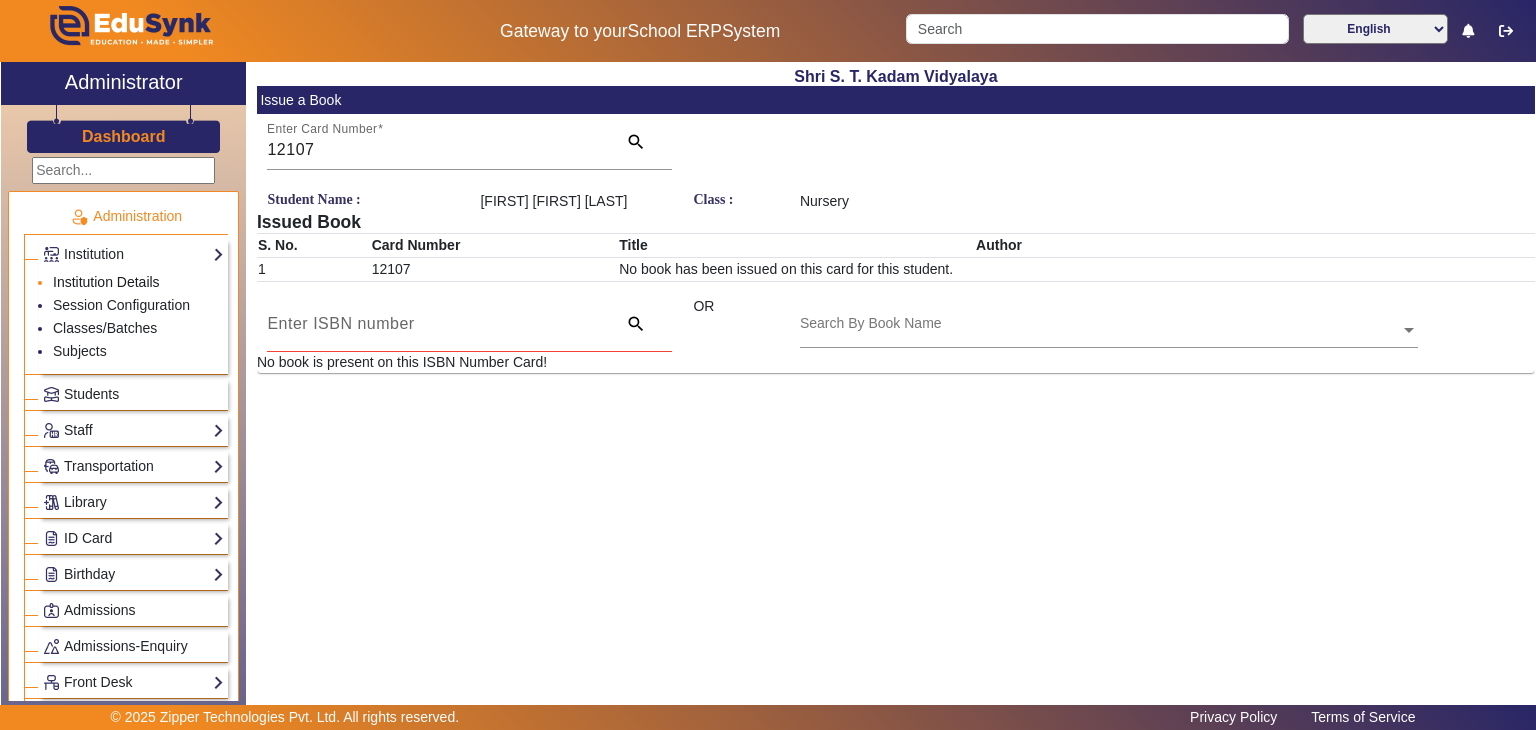 click on "Institution Details" 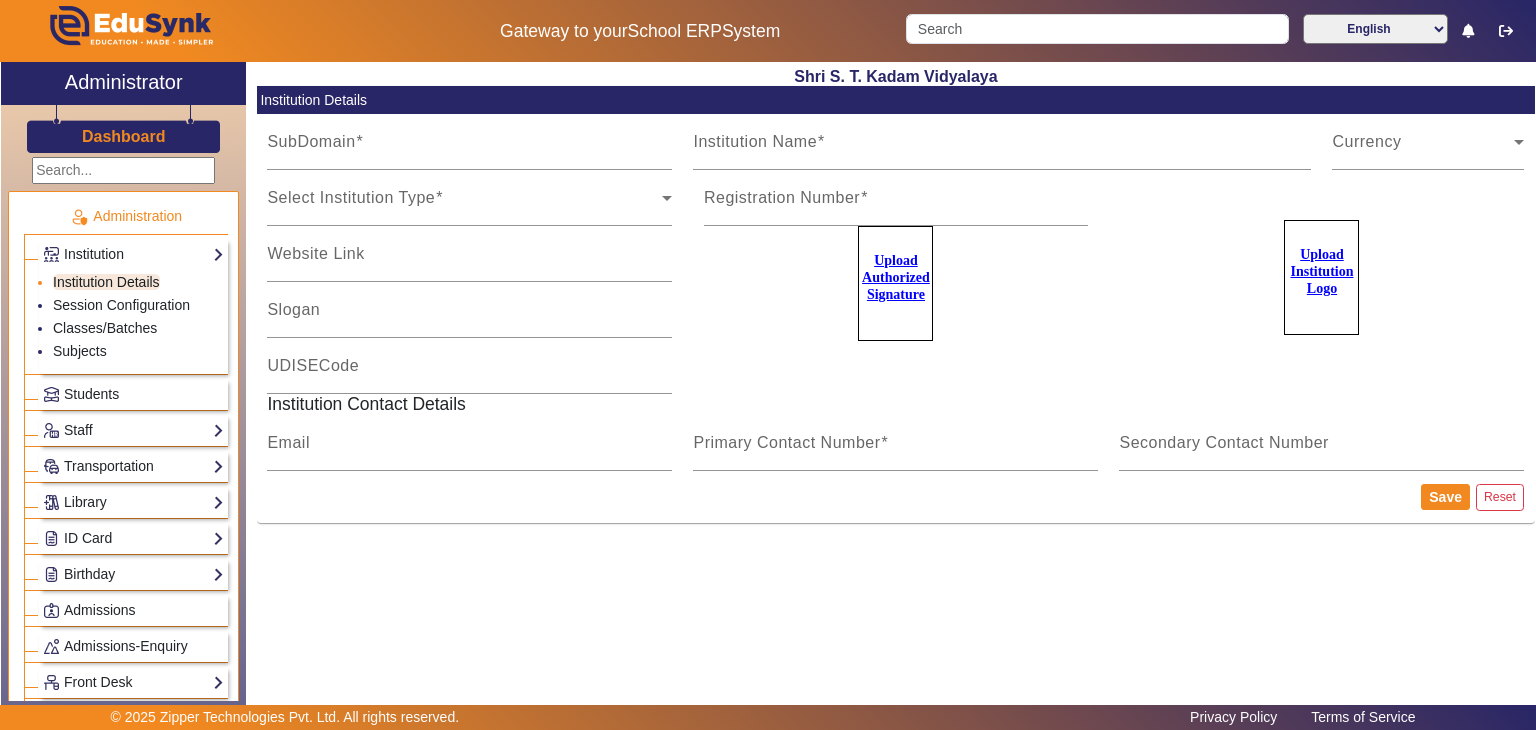 type on "STKADAMPG" 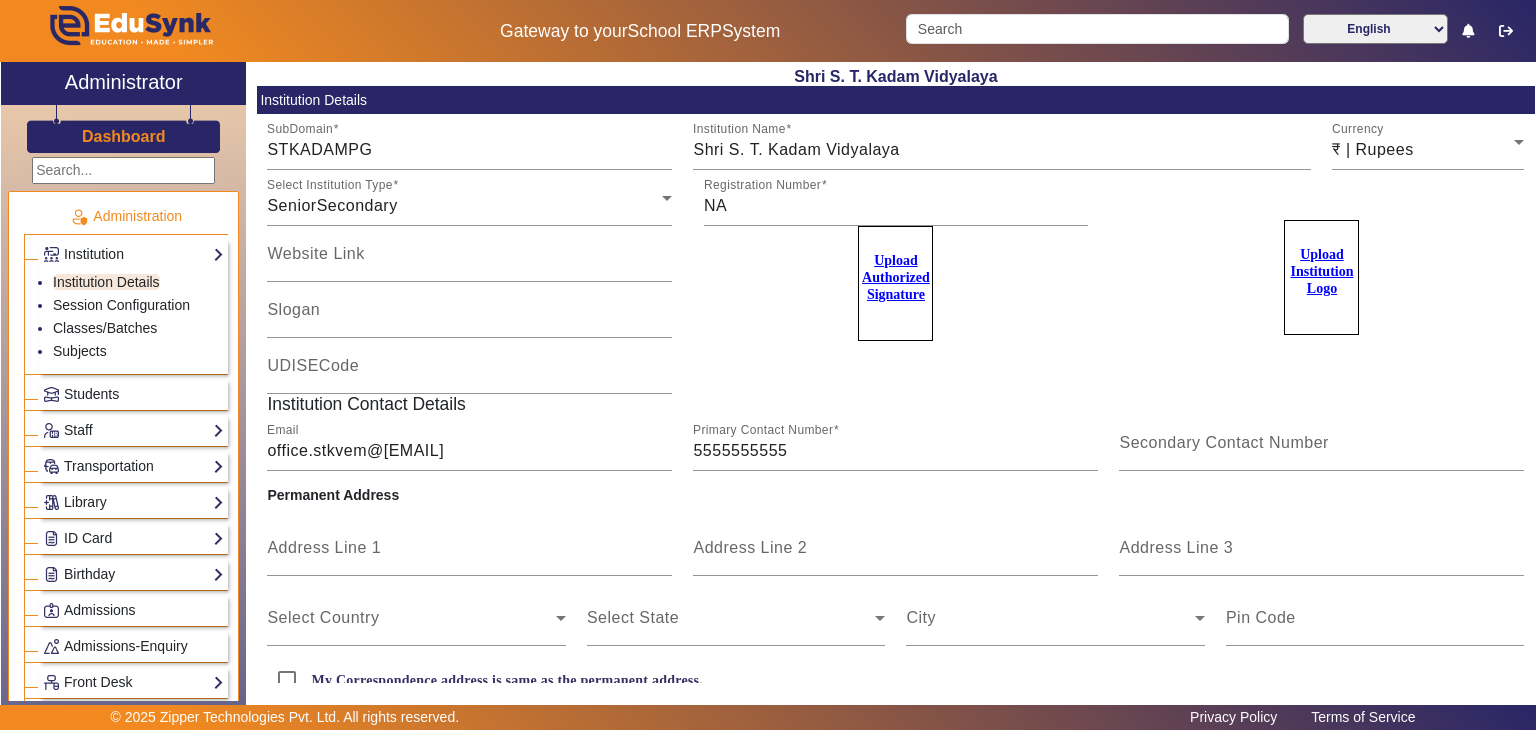 click on "Dashboard" 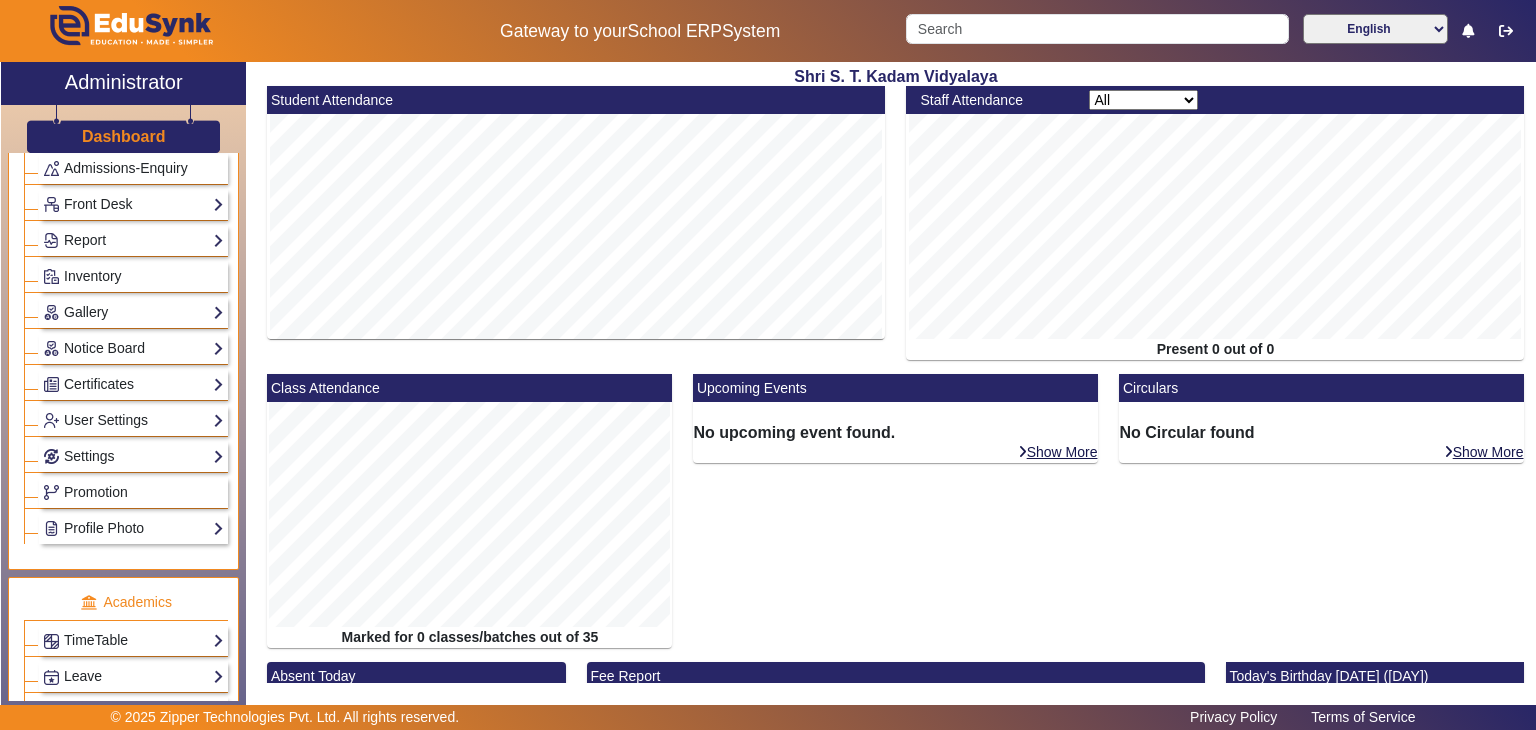 scroll, scrollTop: 0, scrollLeft: 0, axis: both 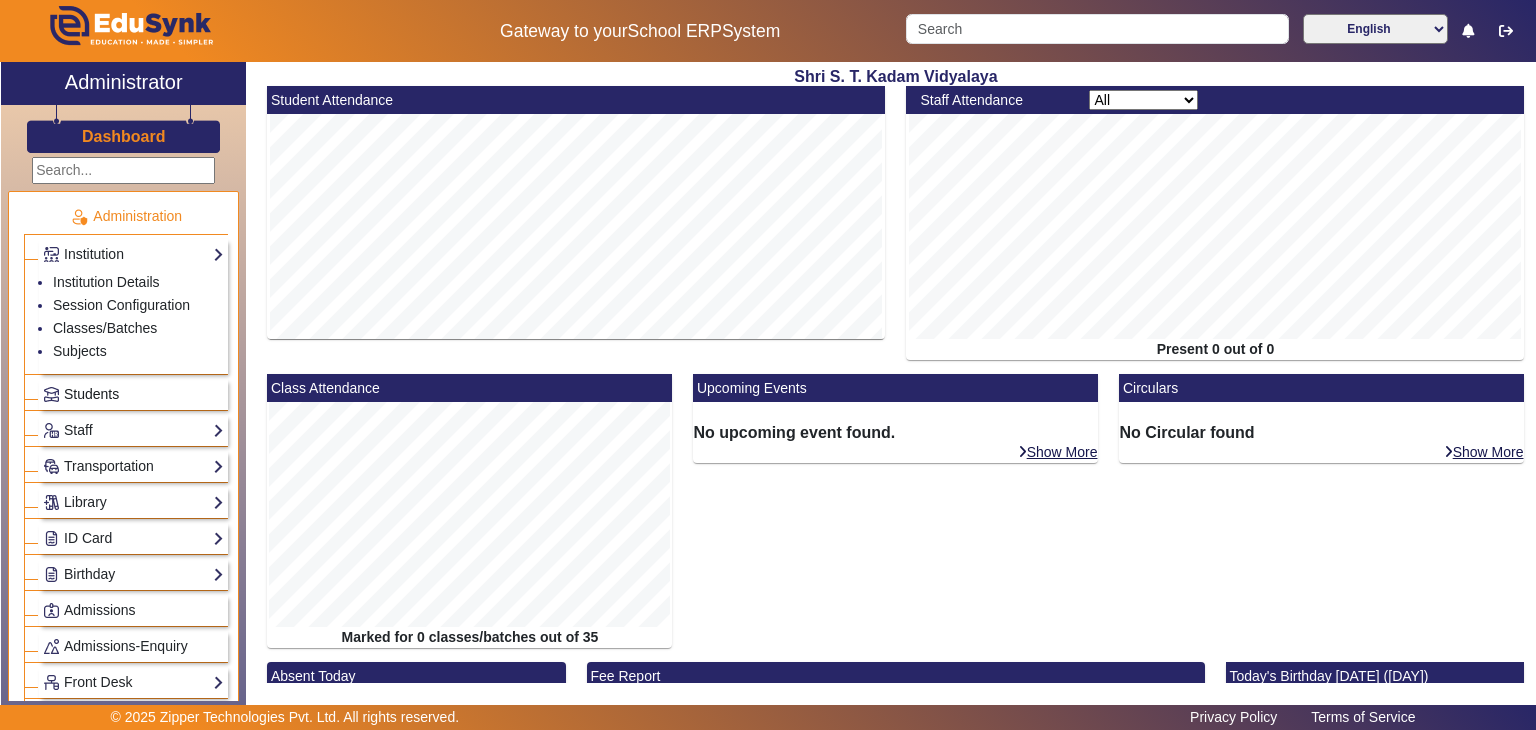click on "Students" 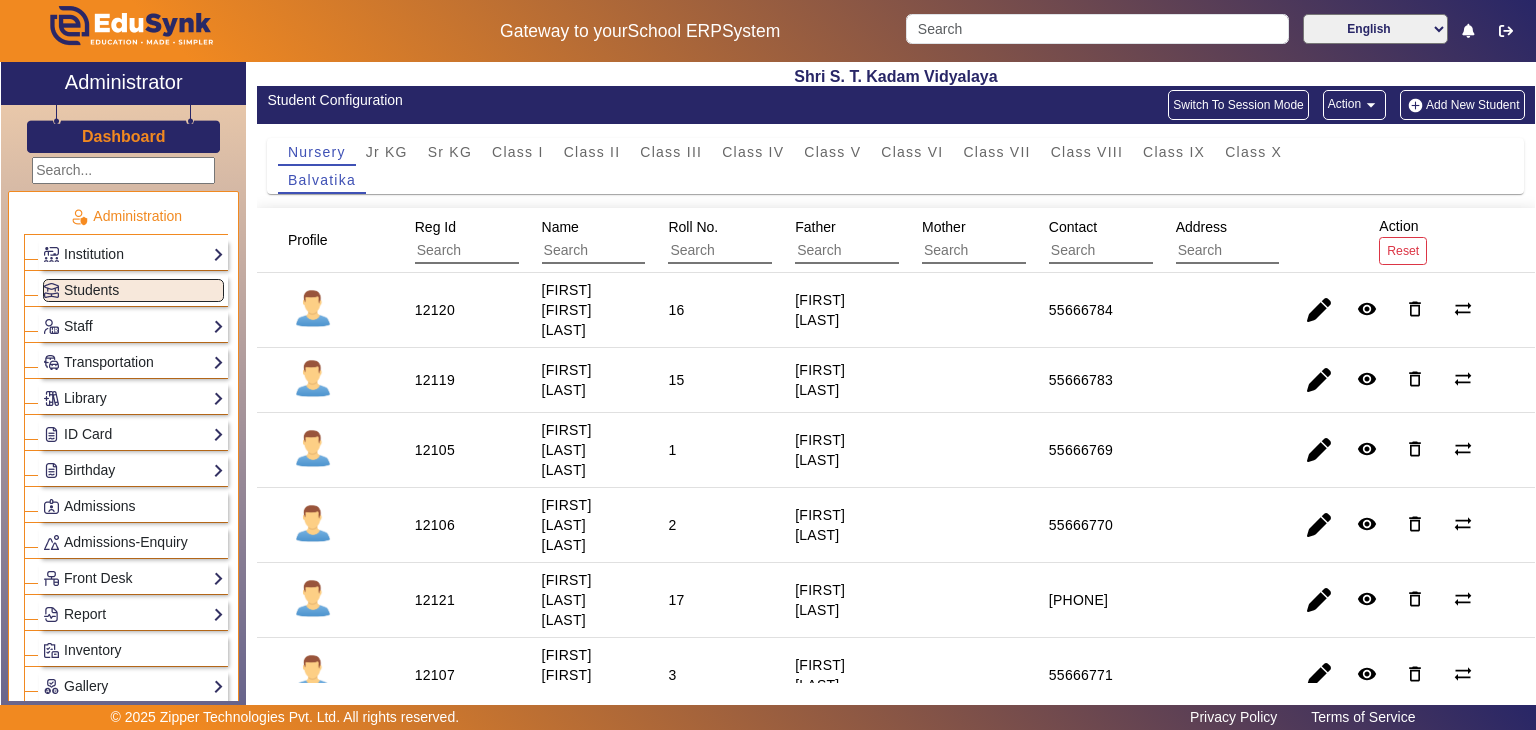 click on "Dashboard" 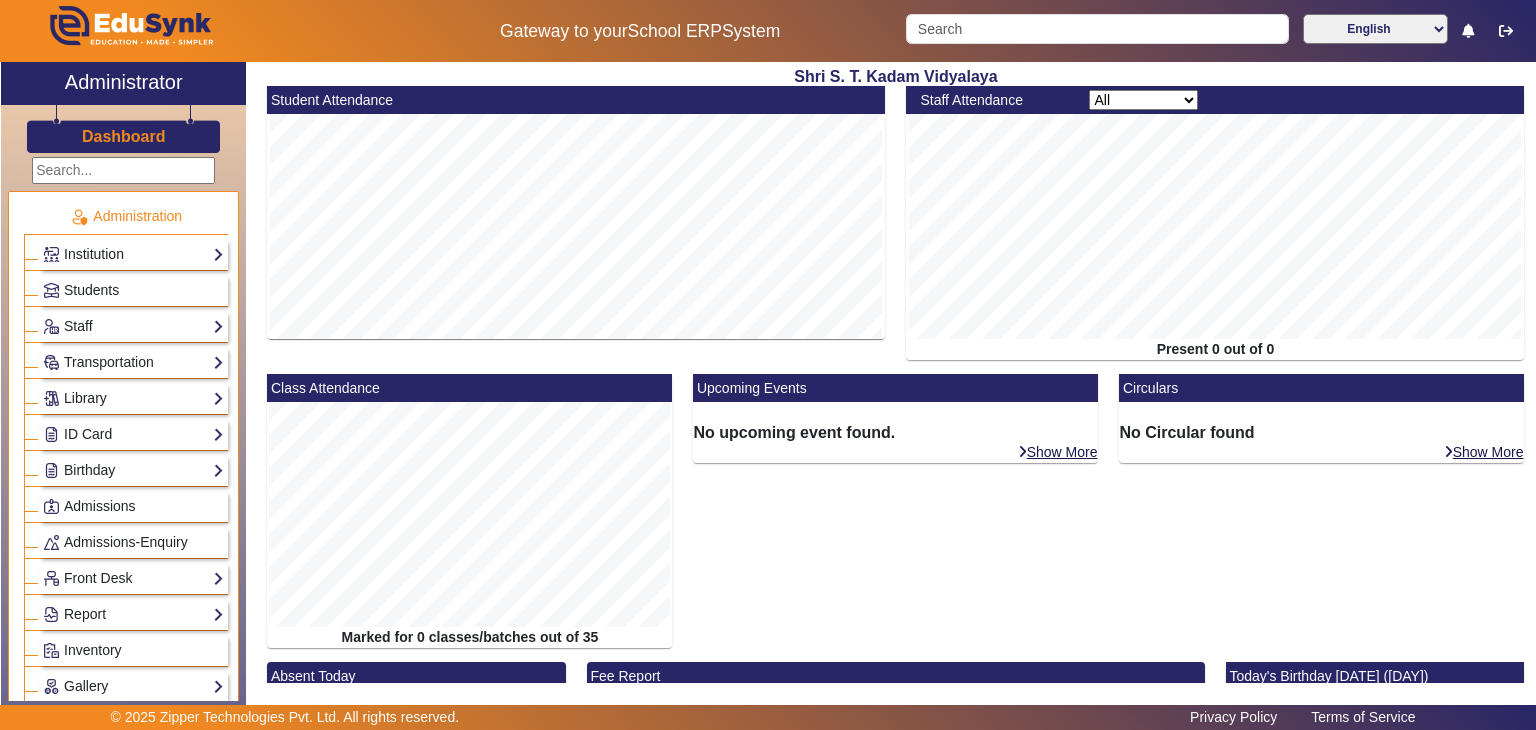 scroll, scrollTop: 478, scrollLeft: 0, axis: vertical 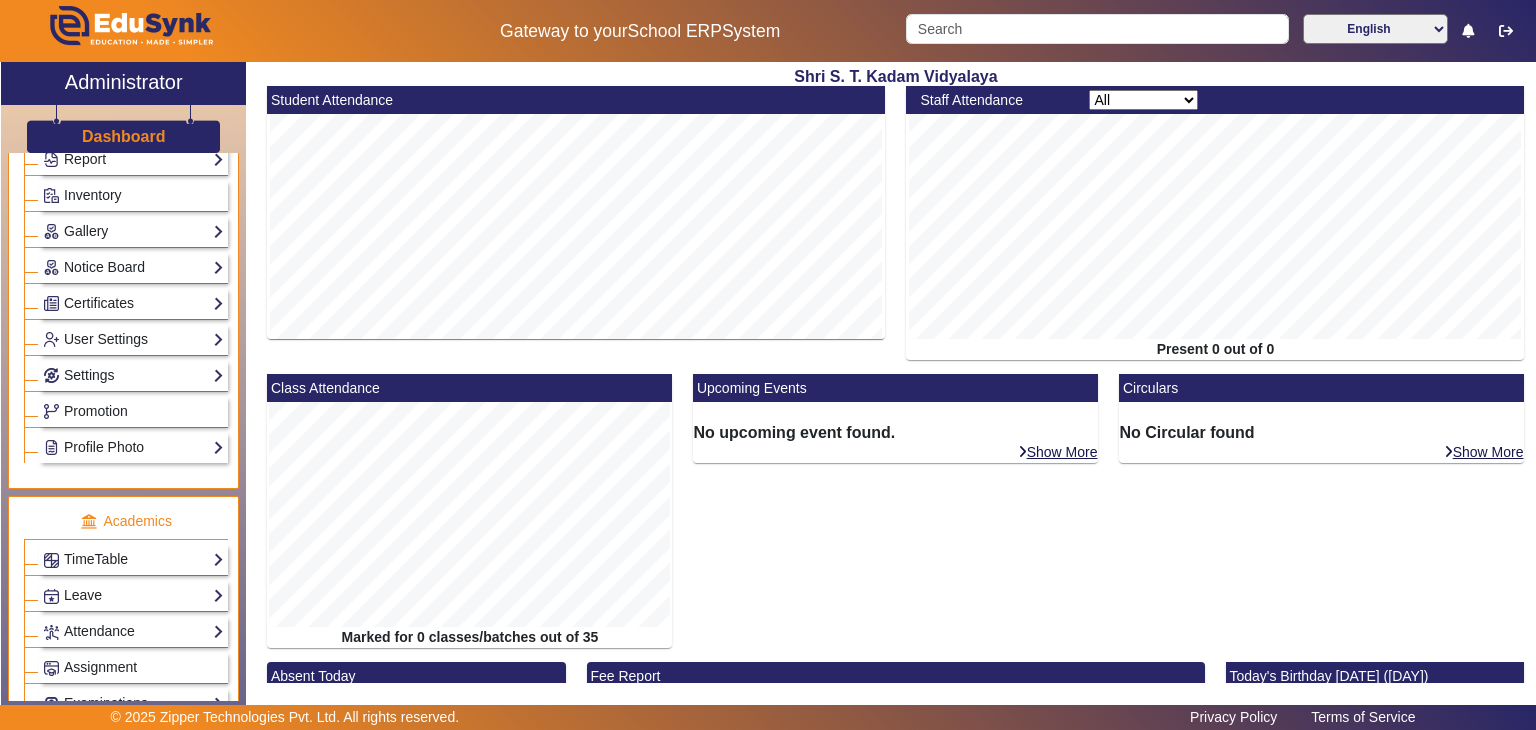 click on "Administration  Institution  Institution Details   Session Configuration   Classes/Batches   Subjects  Students Staff  Teachers   Non Teaching Staff   Driver   Support Staff  Transportation  Overview   Vehicle Directory   Routes   Trip Record  Library  Overview   Configuration   Book Lists   Issue a Book   List of Books Issued   Card   Penalties  ID Card  Students   Teachers   Non Teaching Staff   Template  Birthday  Students  Admissions Admissions-Enquiry Front Desk  Visitors Book   Postal Receipt   Postal Dispatch   Phone Call Logs   Complaint Book  Report  Import History   App Invites   Other Reports  Inventory Gallery  List   Add  Notice Board  List   Add  Certificates  Certificates   TC   Bonafide  User Settings  Roles   Users  Settings  Biometric   Configuration   Live Class Setup   Bank Account   Chat Settings   Sequence   Change Password   Subscription  Promotion Profile Photo  Add Profile Photo   Profile Photo List  Academics  TimeTable  Assign Teacher   Academic Calendar   Period Structure  Leave" 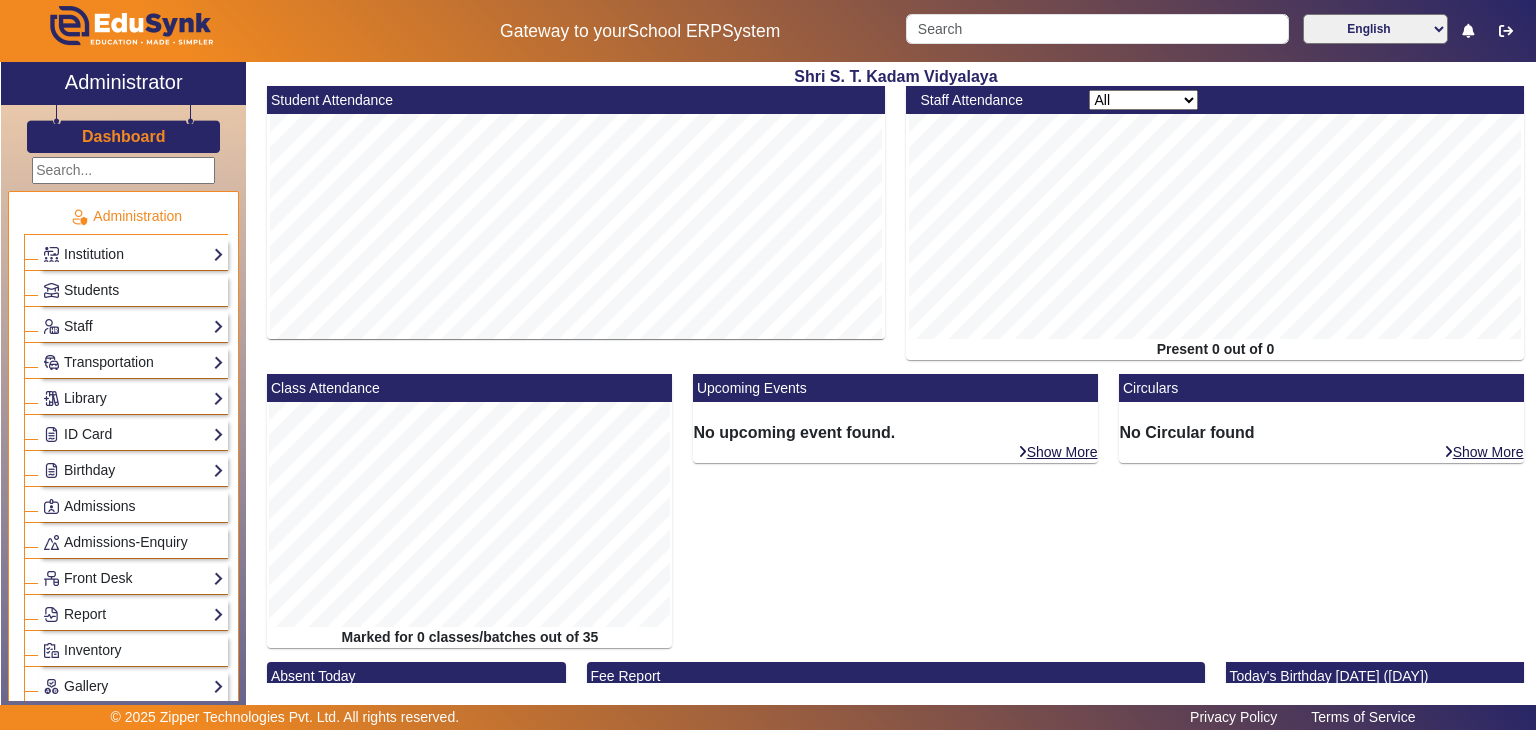 scroll, scrollTop: 478, scrollLeft: 0, axis: vertical 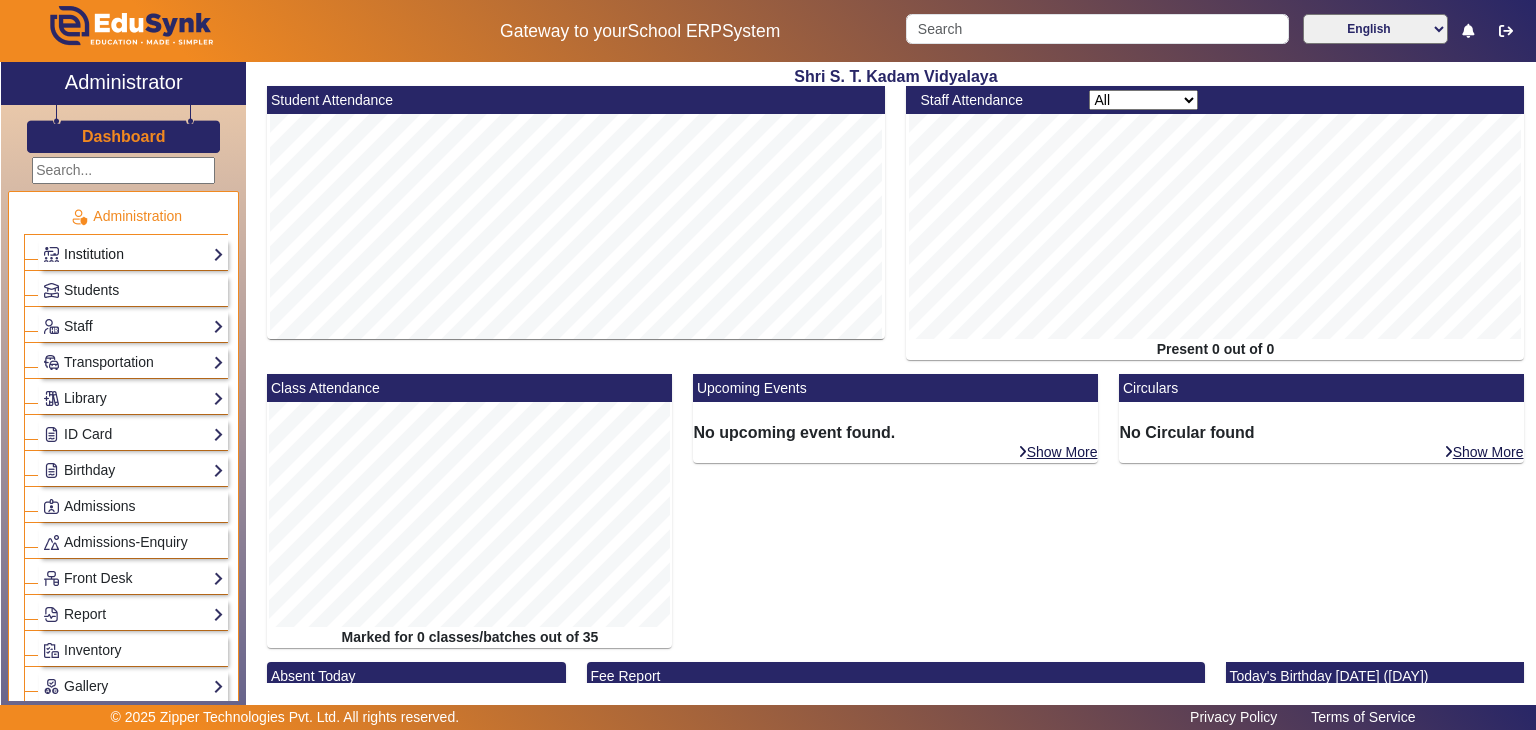 click on "Institution" 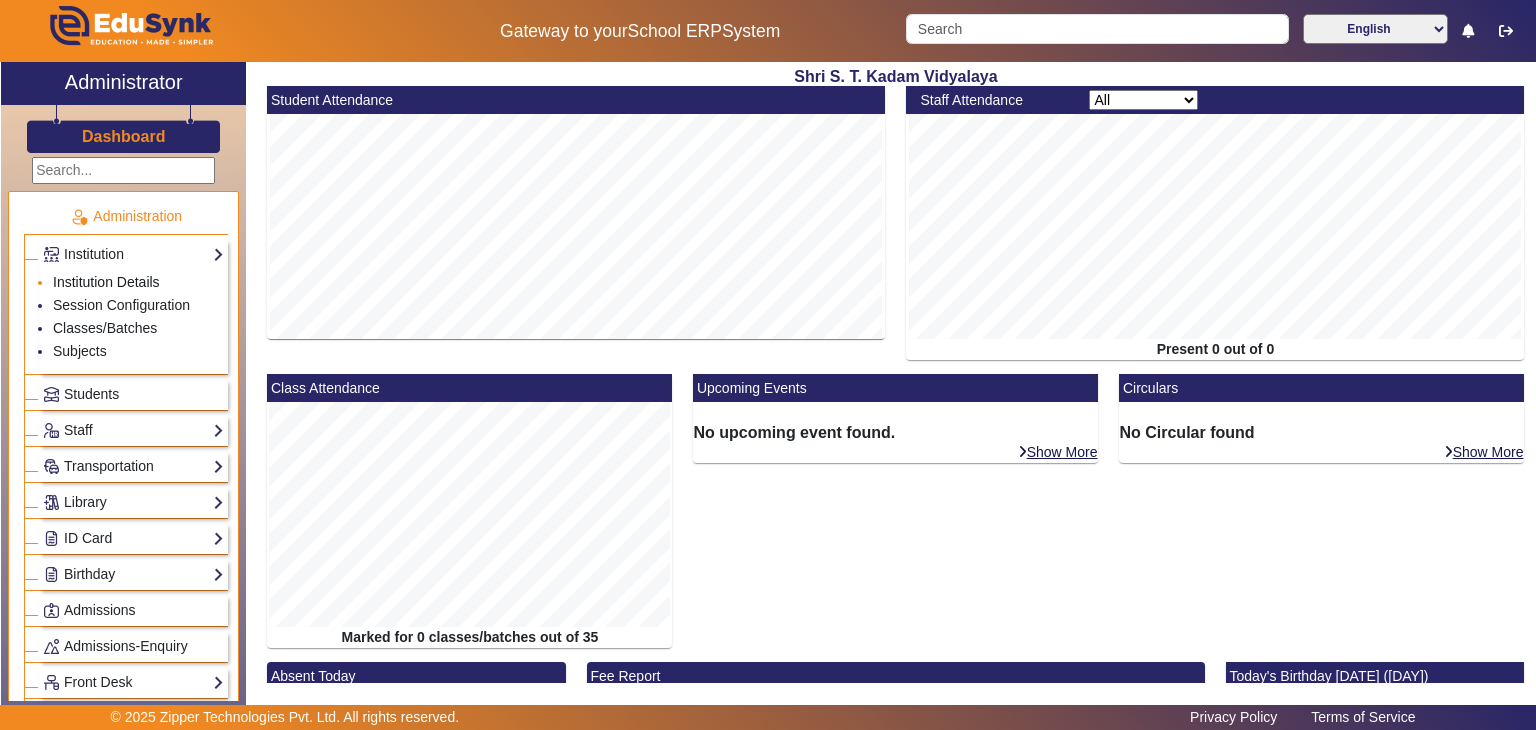 click on "Institution Details" 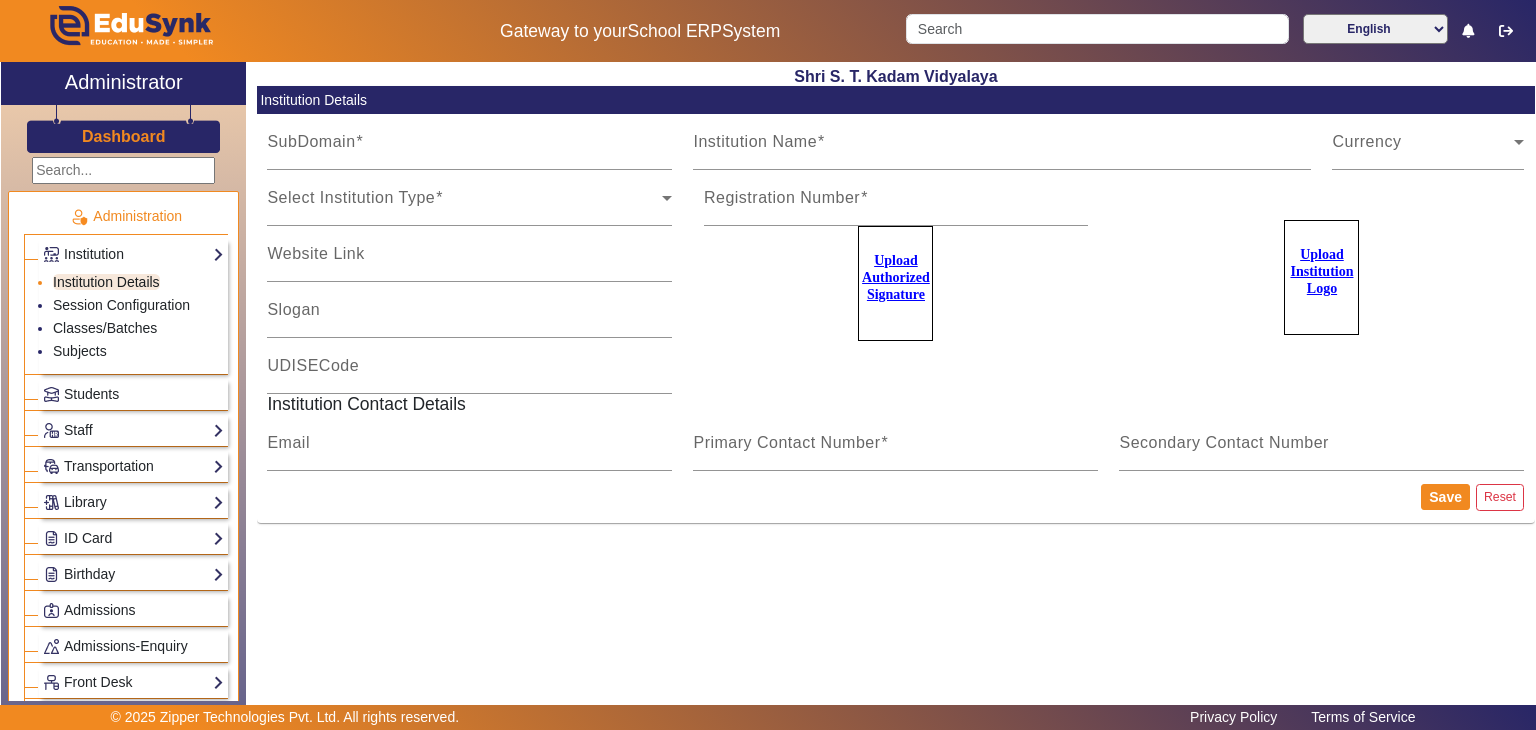 type on "STKADAMPG" 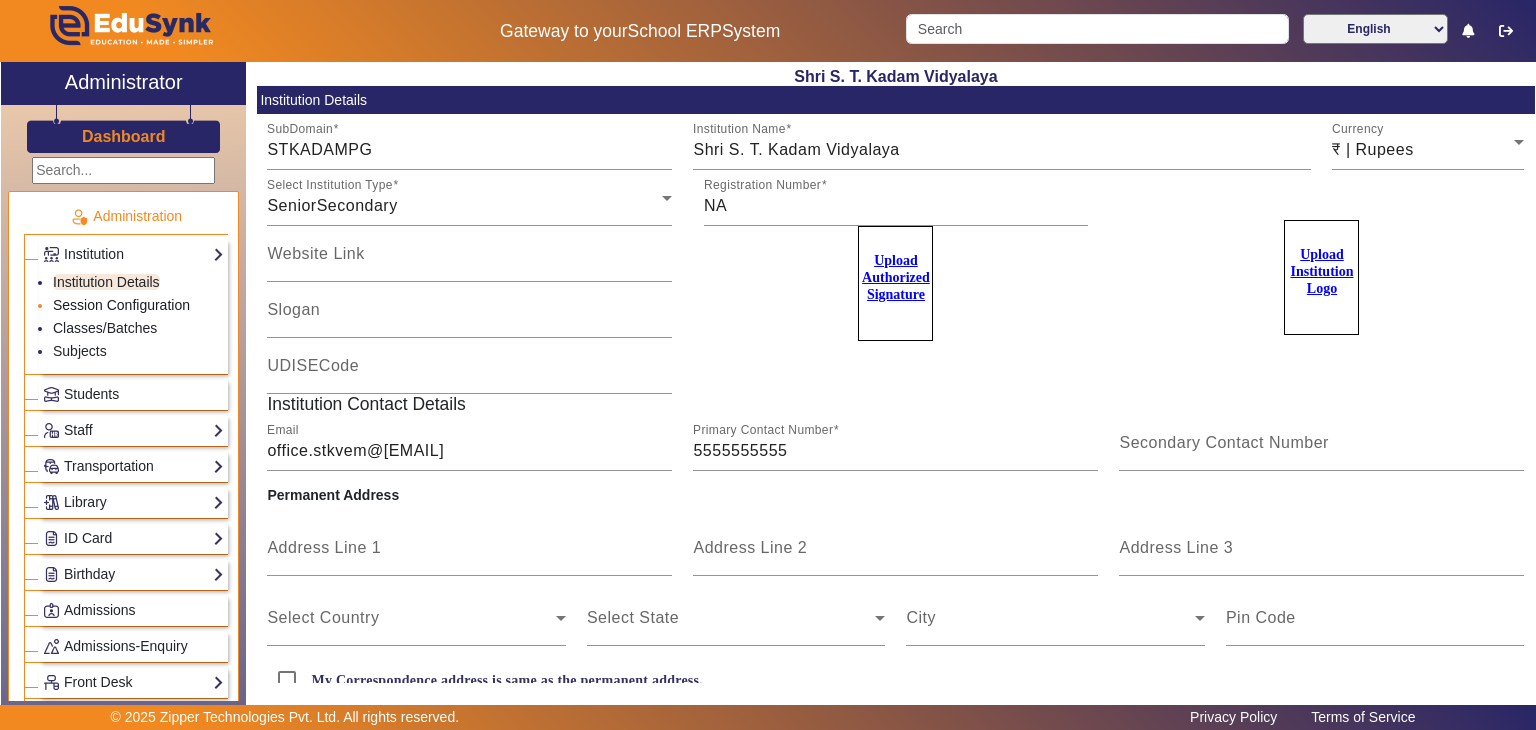 click on "Session Configuration" 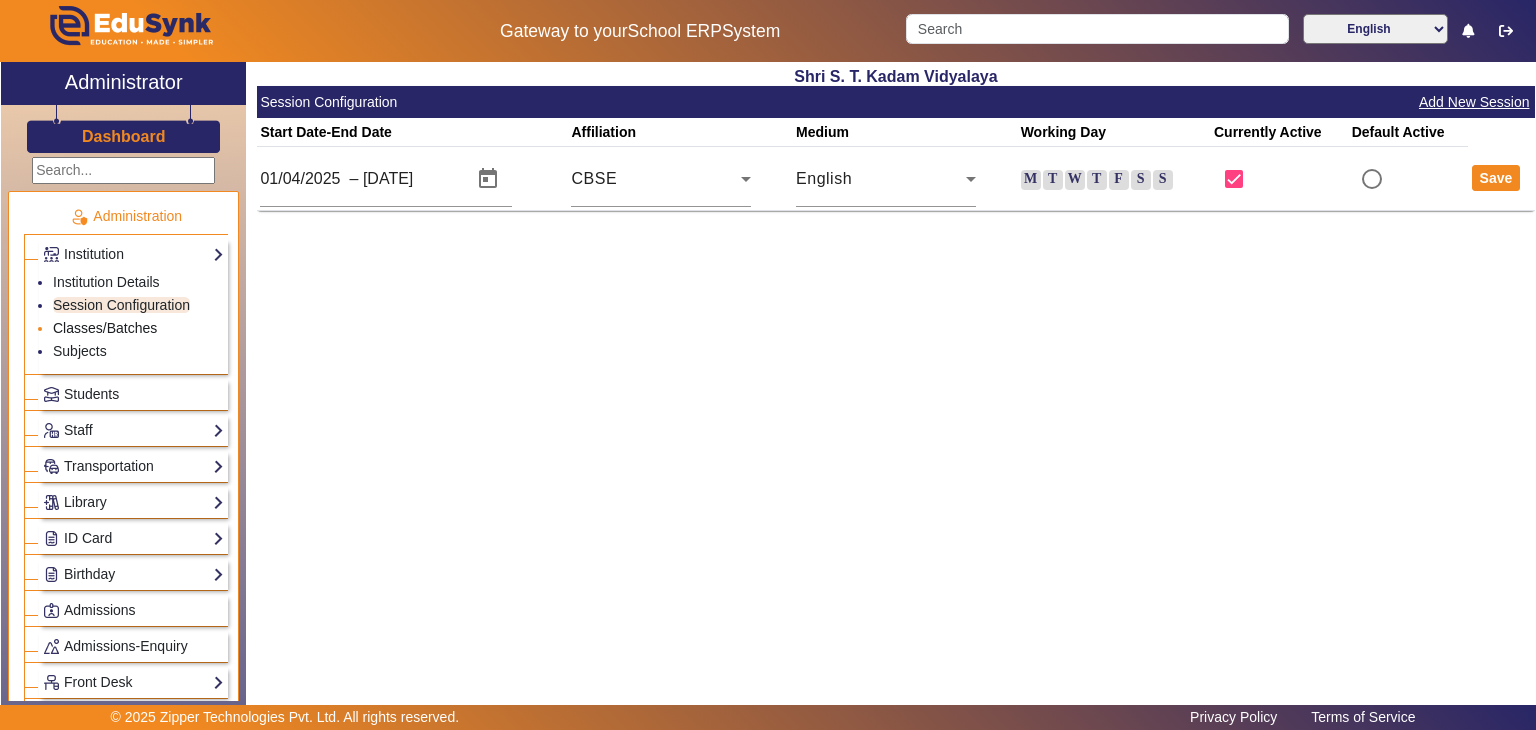 click on "Classes/Batches" 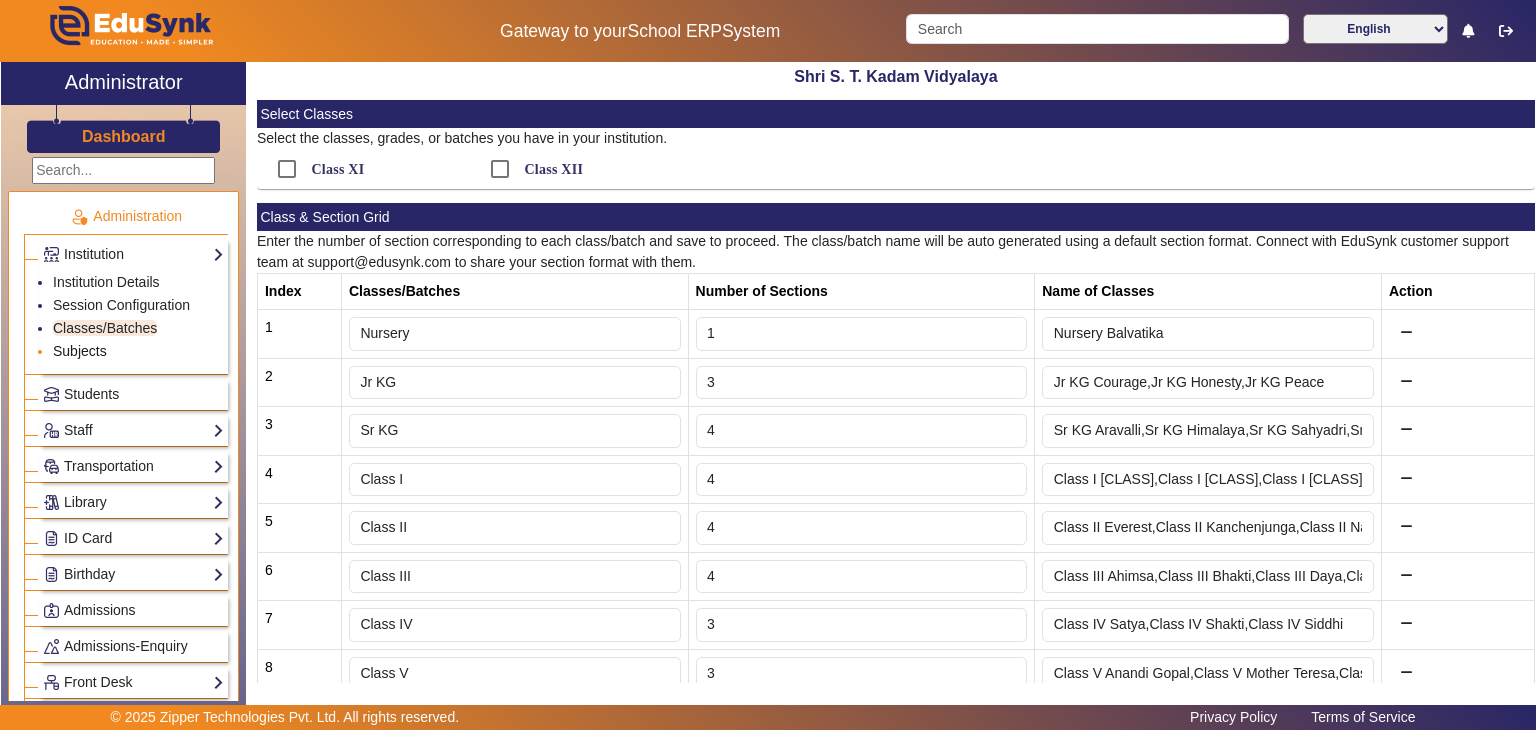 click on "Subjects" 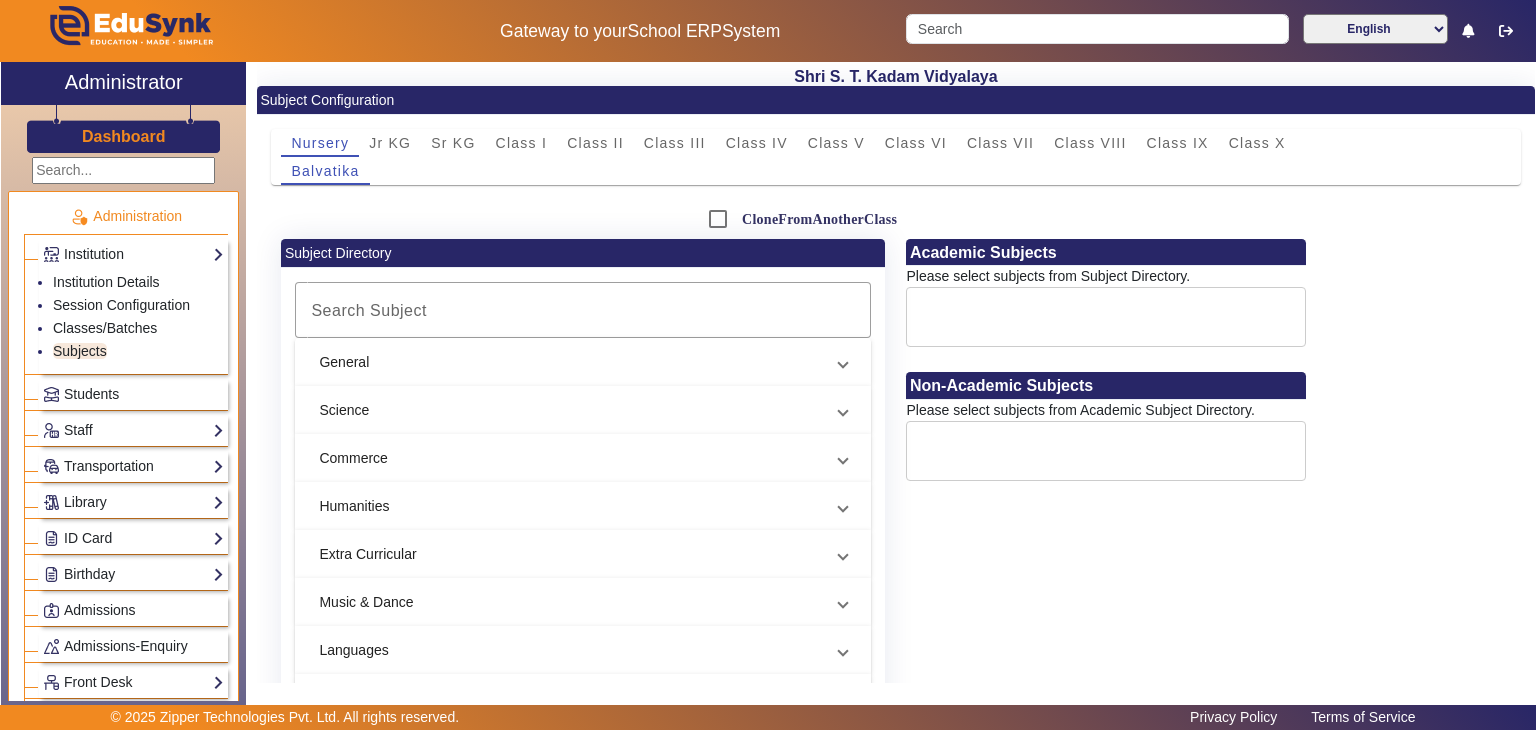 click on "Dashboard" 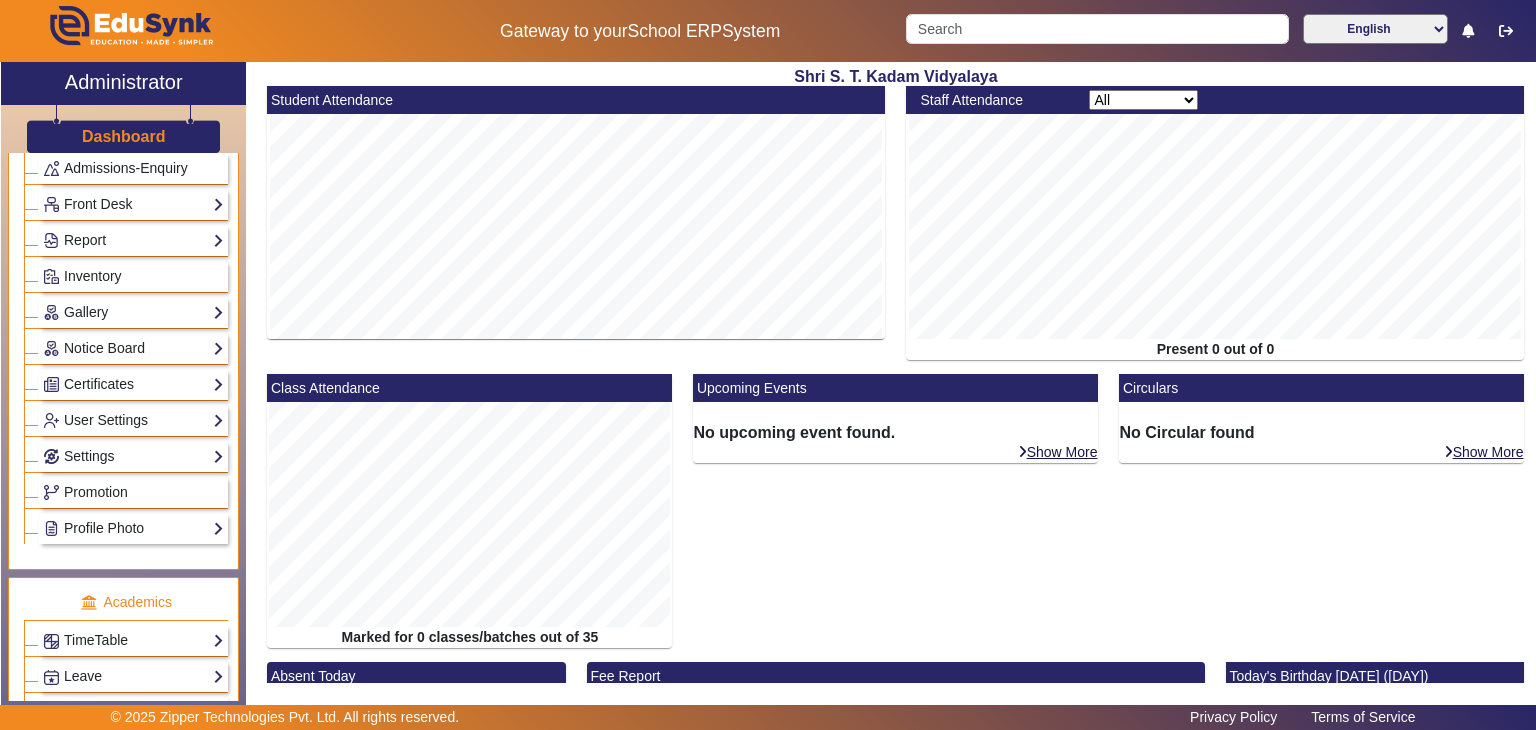scroll, scrollTop: 0, scrollLeft: 0, axis: both 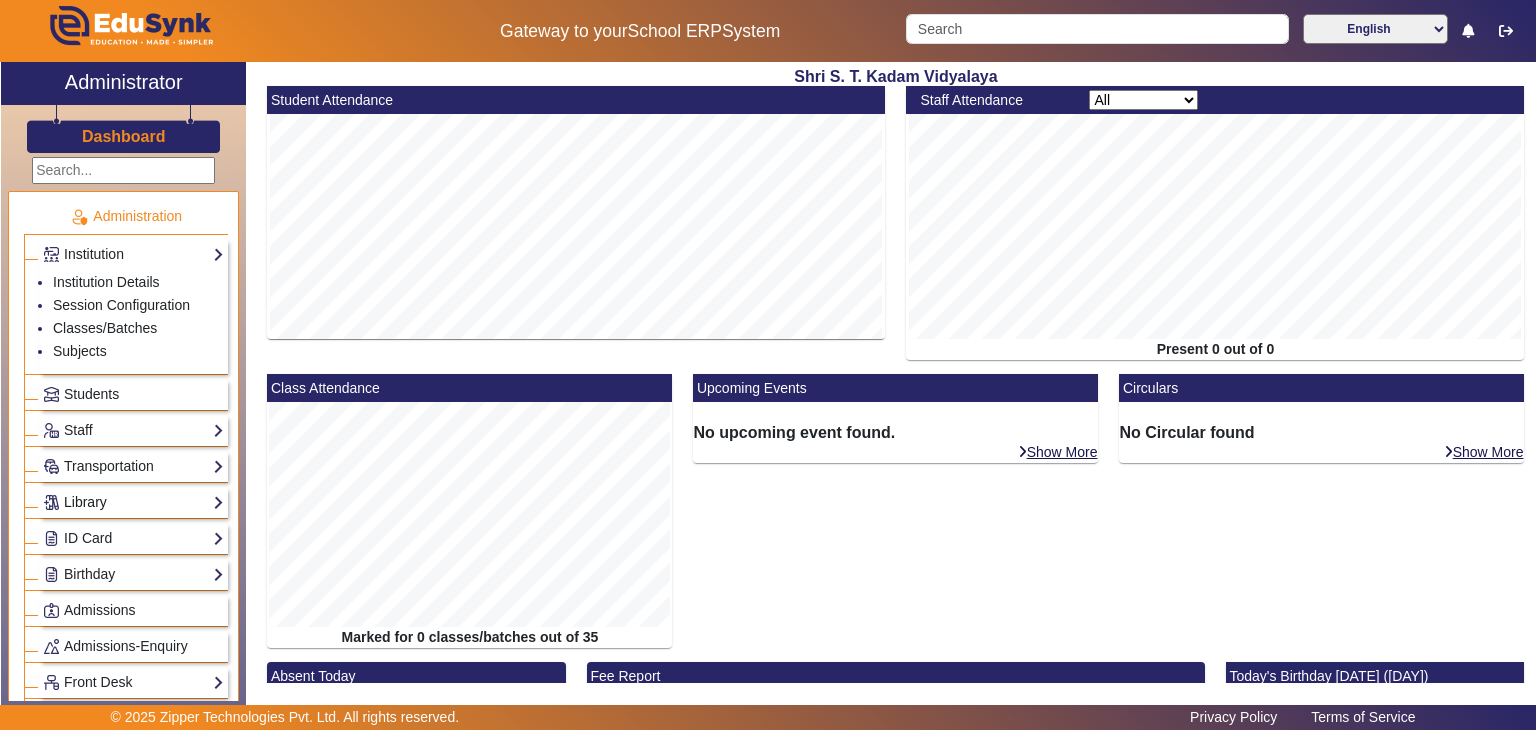 click on "Library" 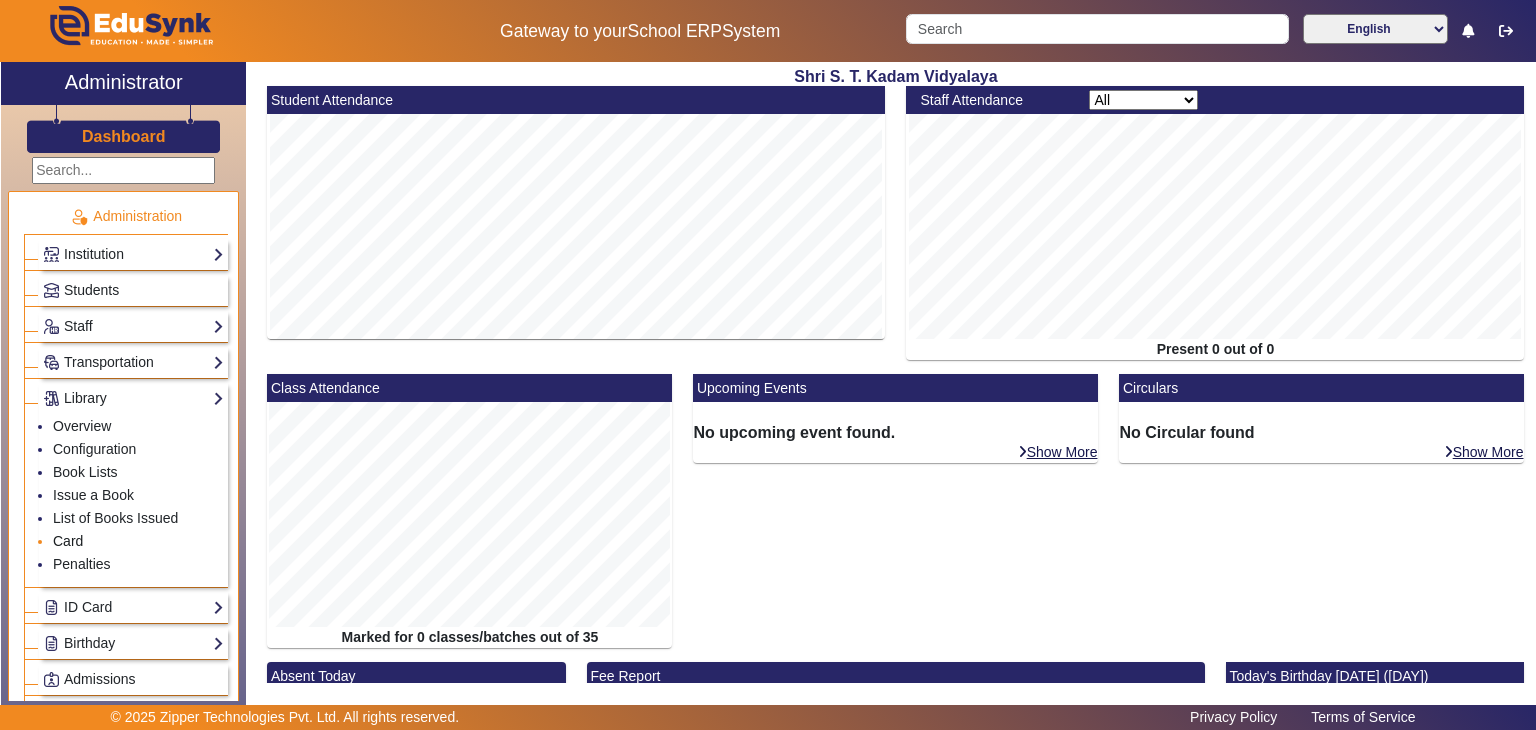 click on "Card" 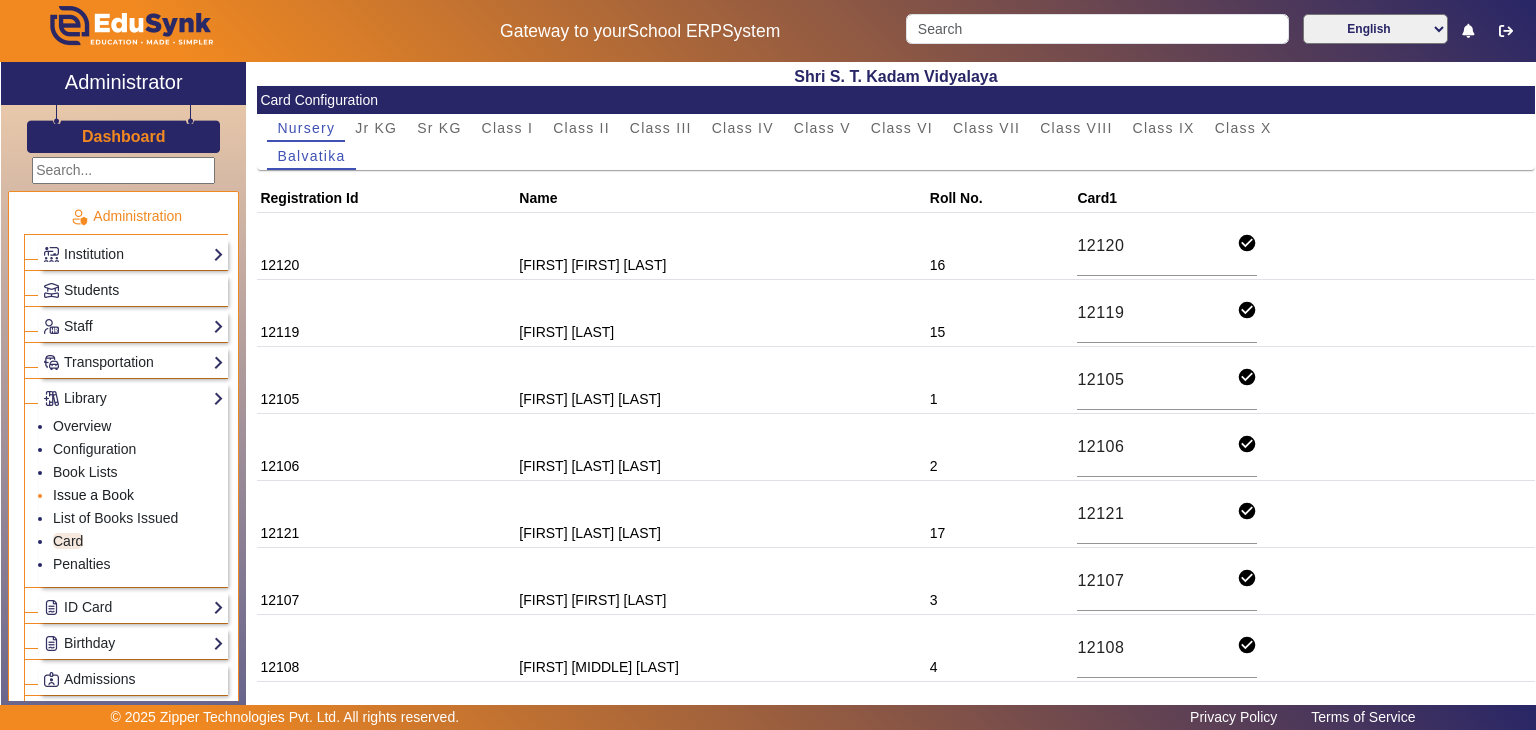 click on "Issue a Book" 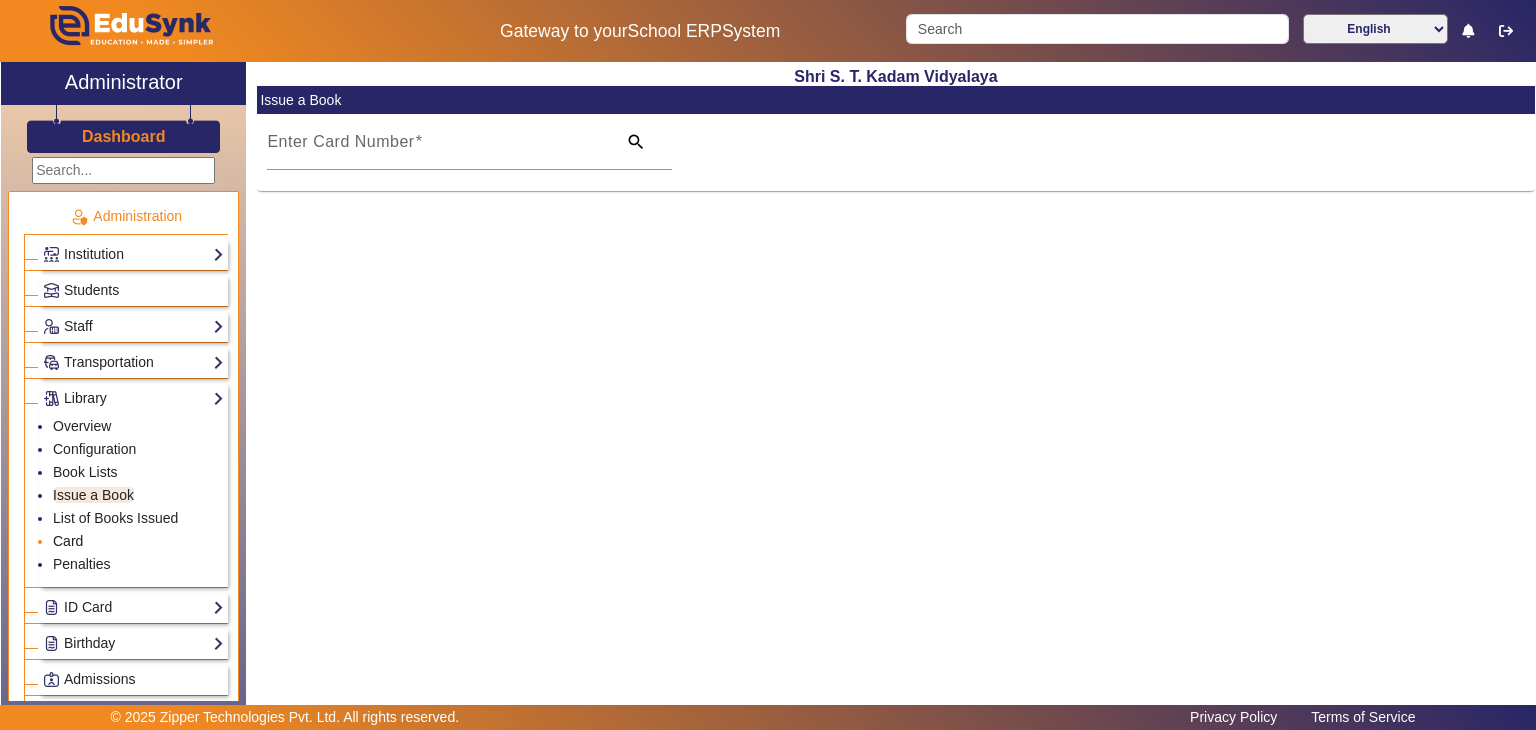 click on "Card" 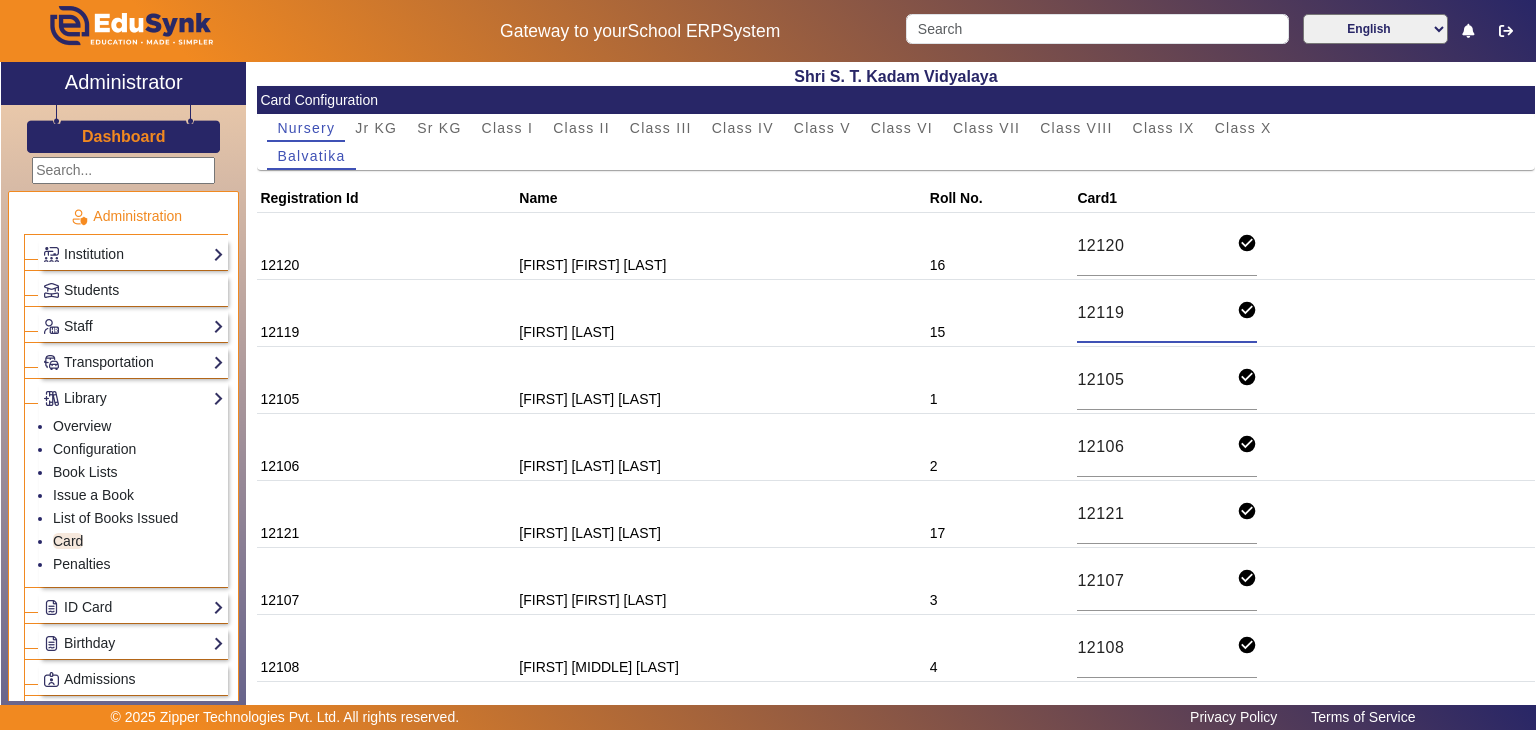 click on "12119" at bounding box center (1157, 313) 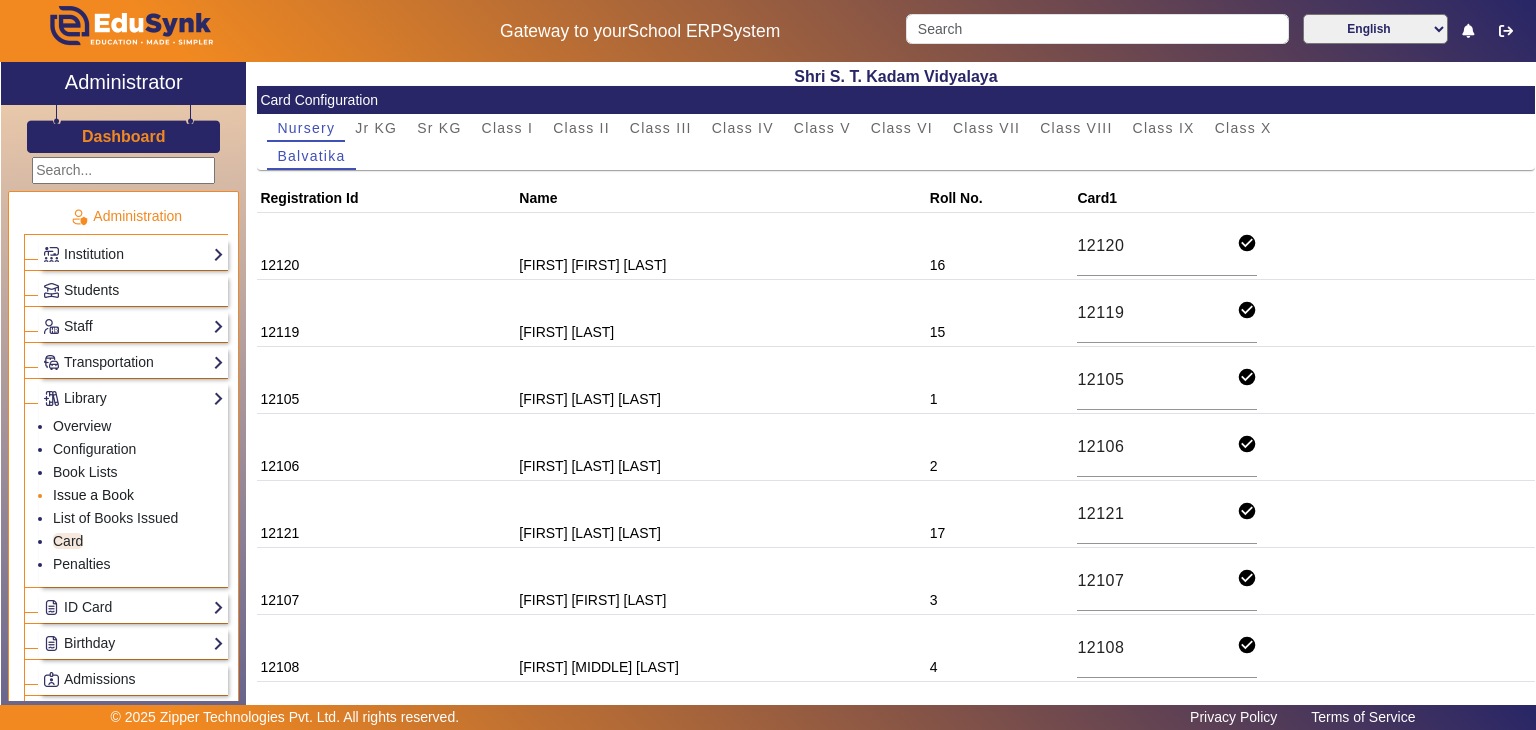 click on "Issue a Book" 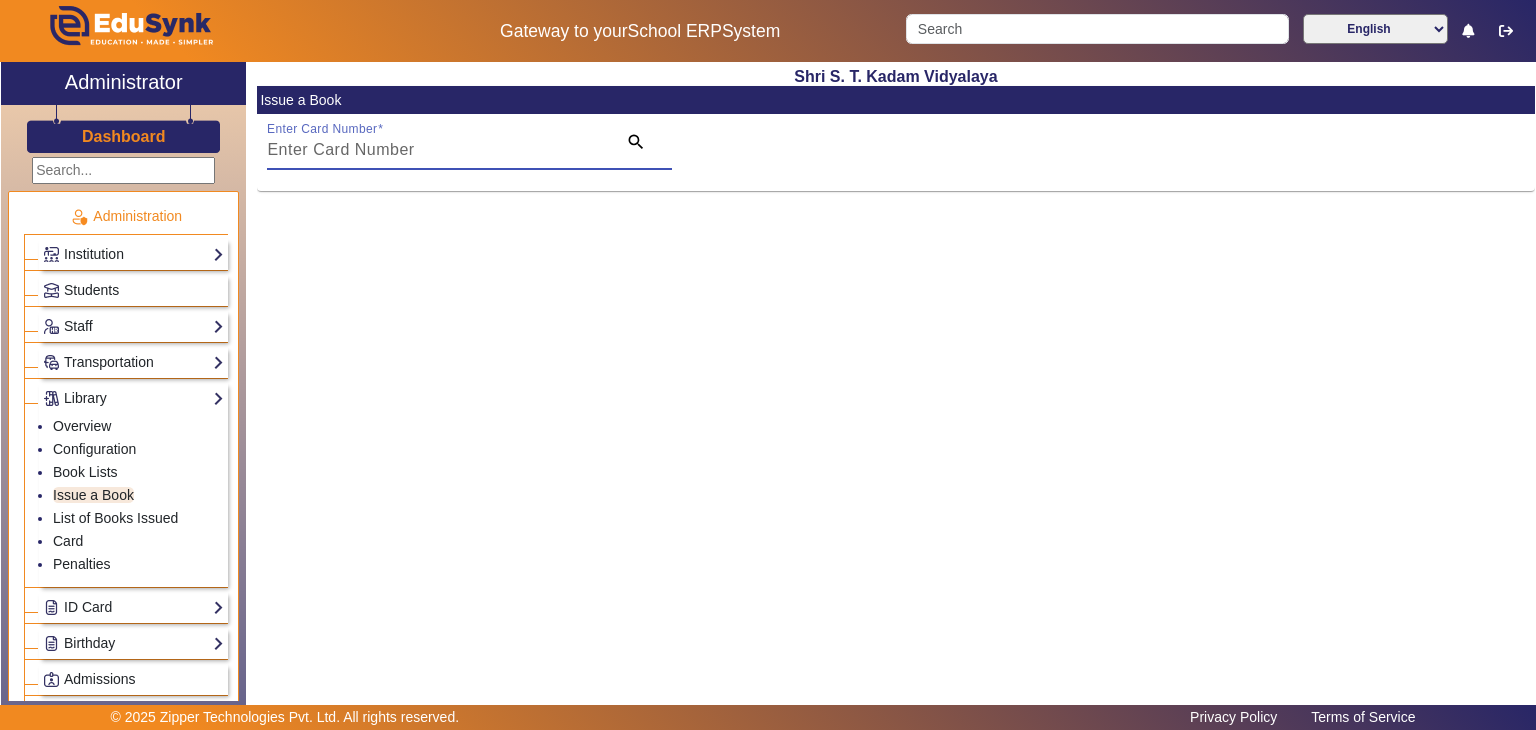 click on "Enter Card Number" at bounding box center (435, 150) 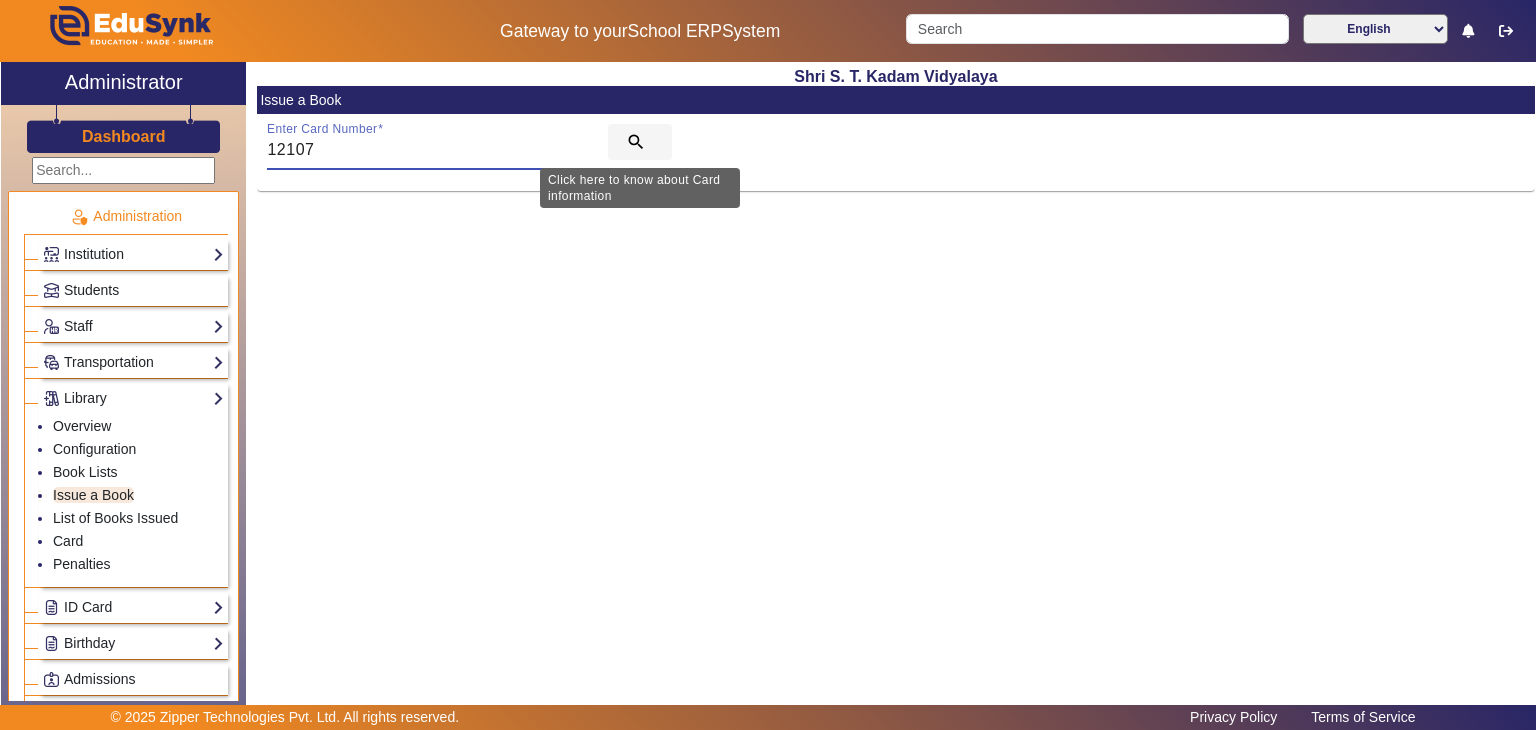 type on "12107" 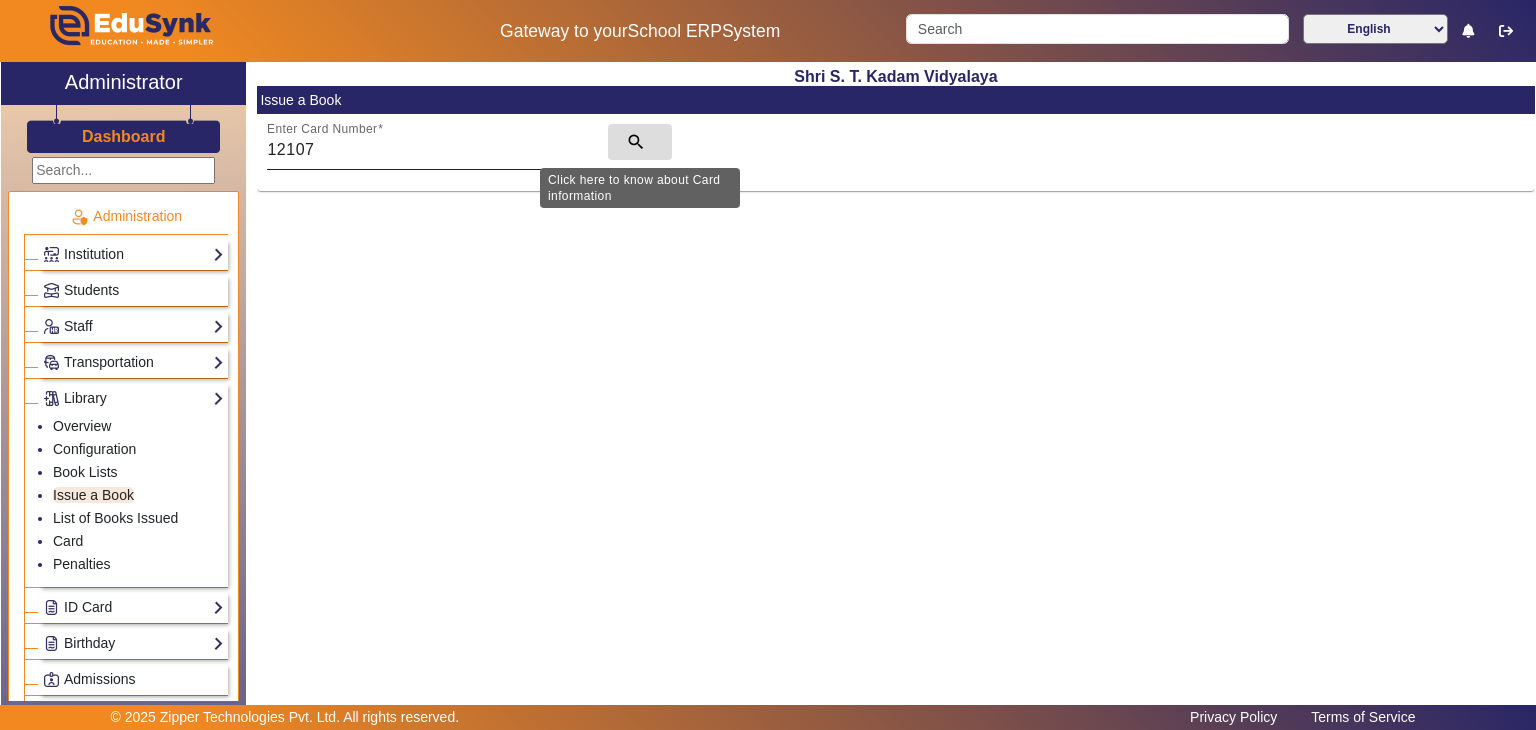 click on "search" 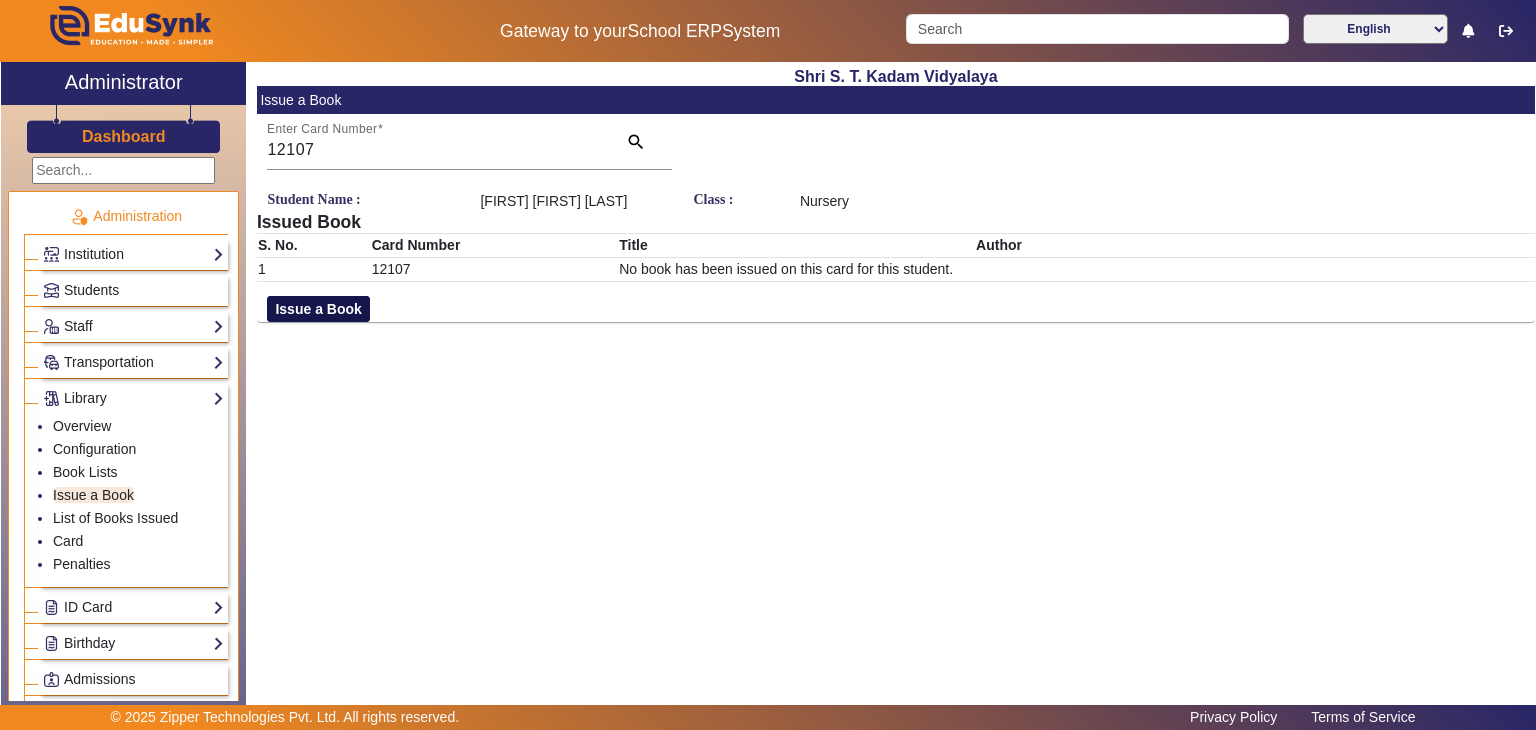 click on "Issue a Book" 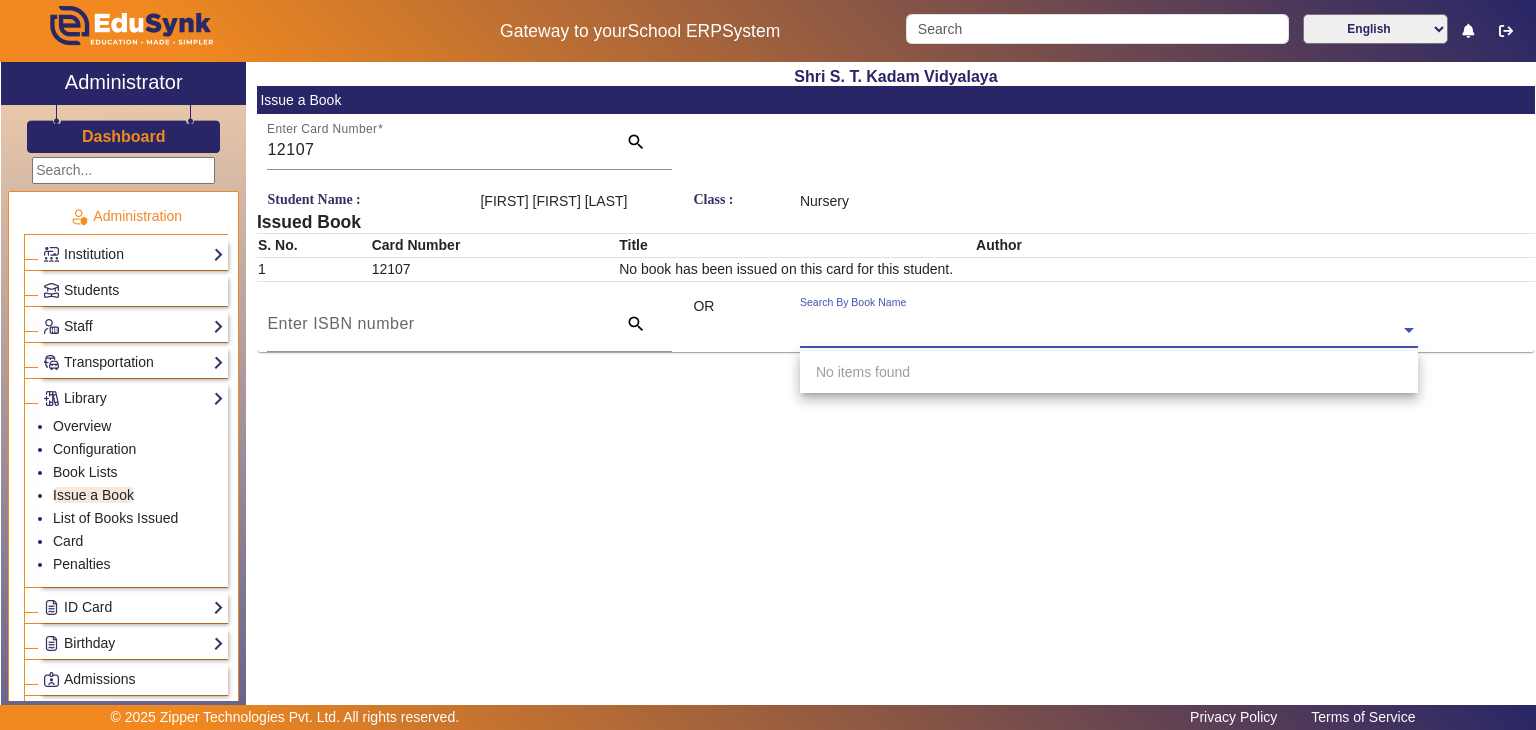 click 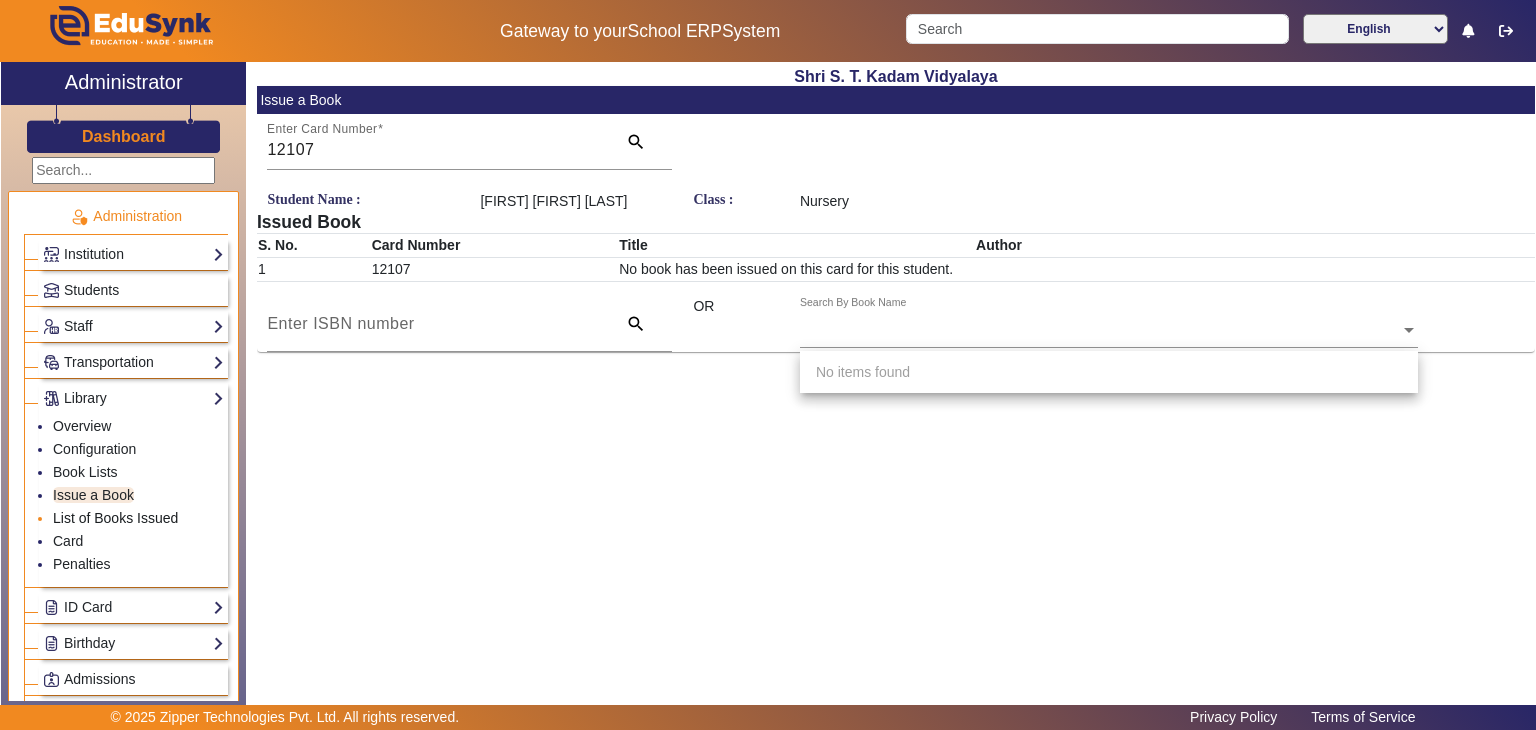 click on "List of Books Issued" 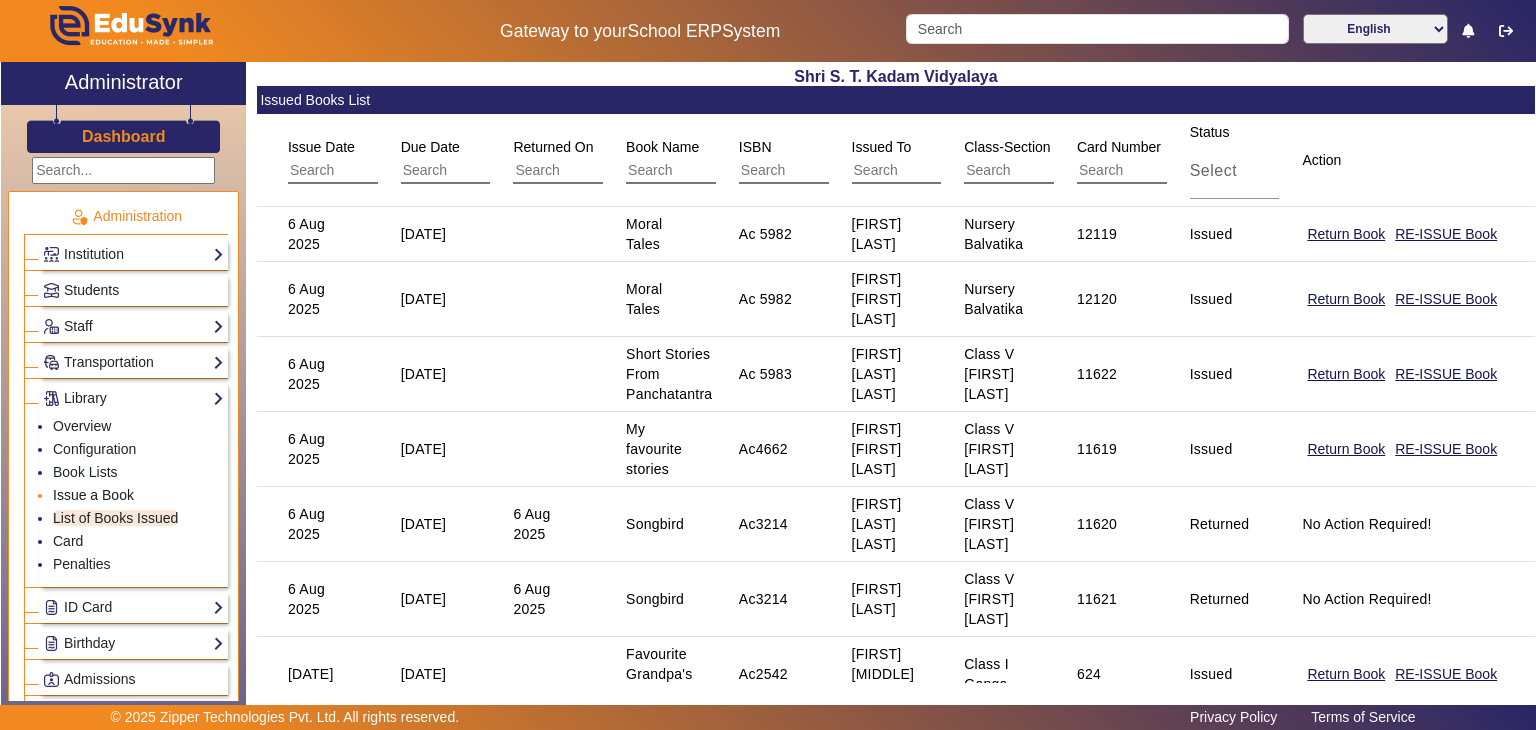 click on "Issue a Book" 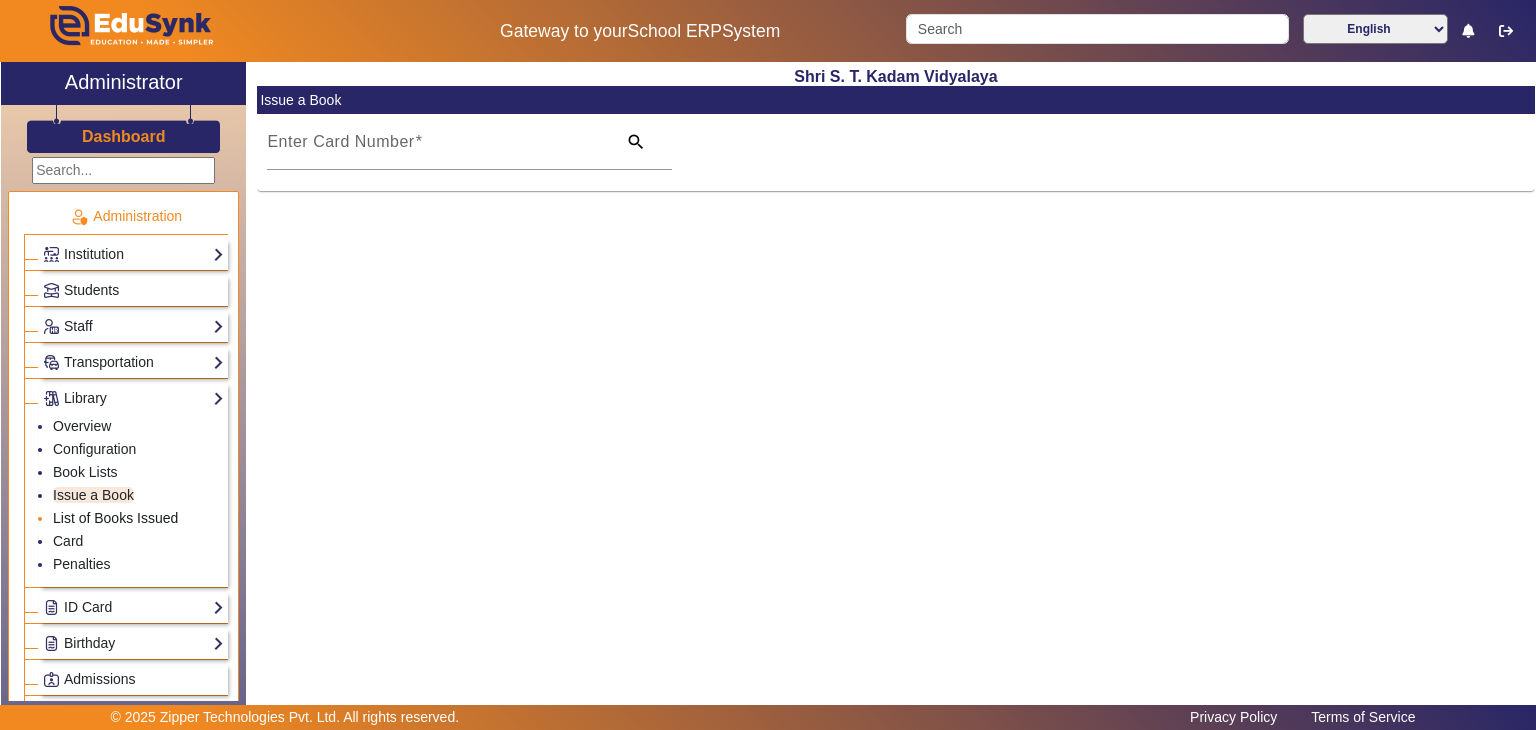 click on "List of Books Issued" 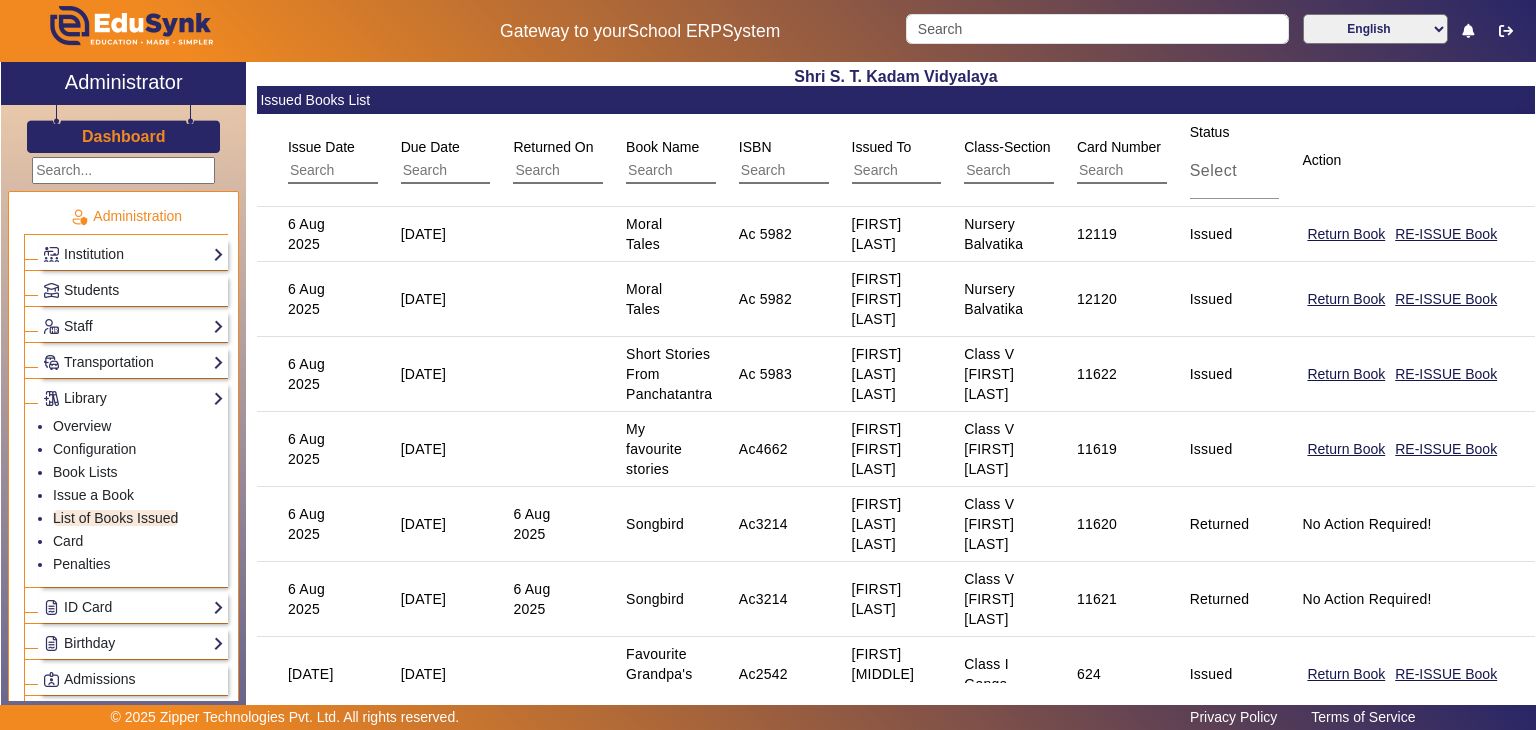 click on "Privacy Policy Terms of Service" 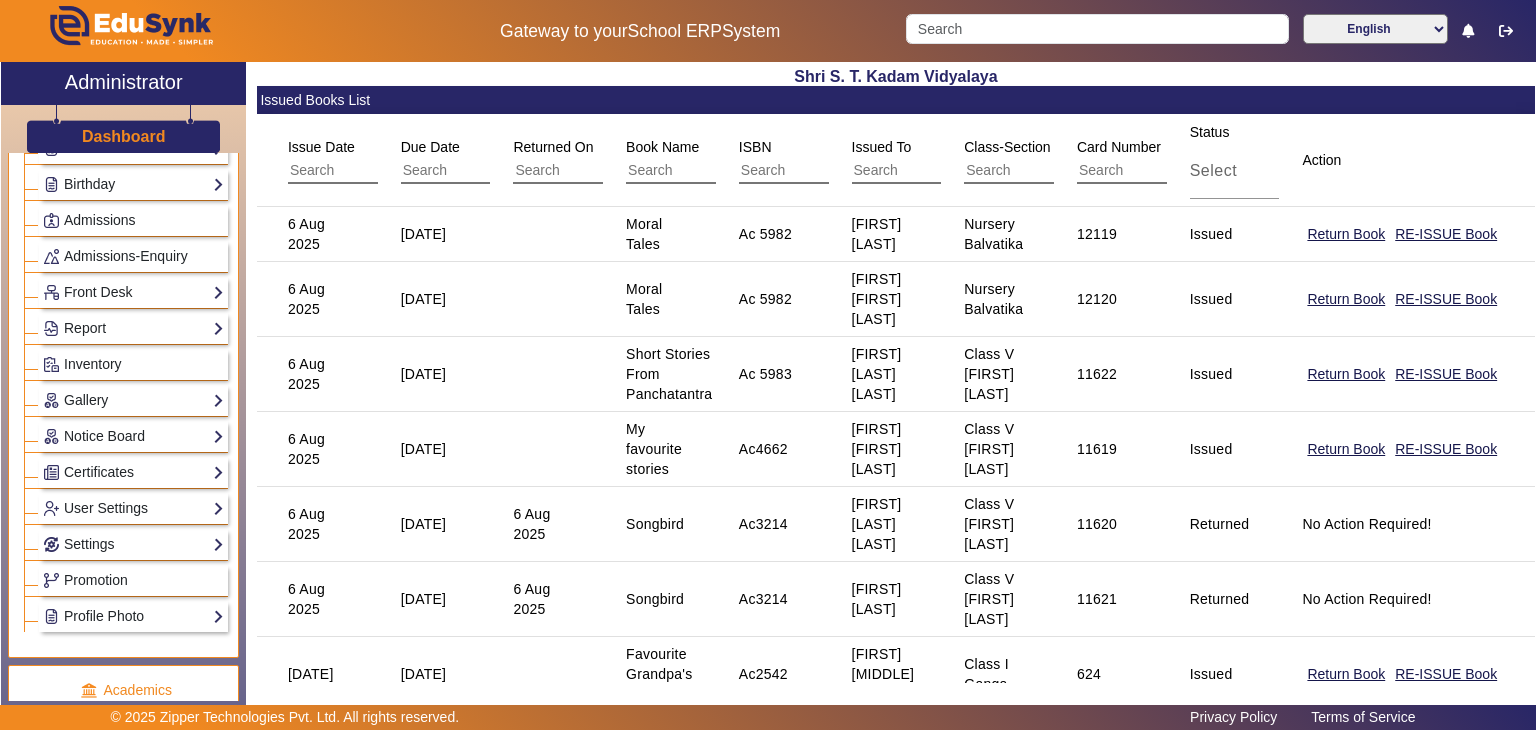 scroll, scrollTop: 44, scrollLeft: 0, axis: vertical 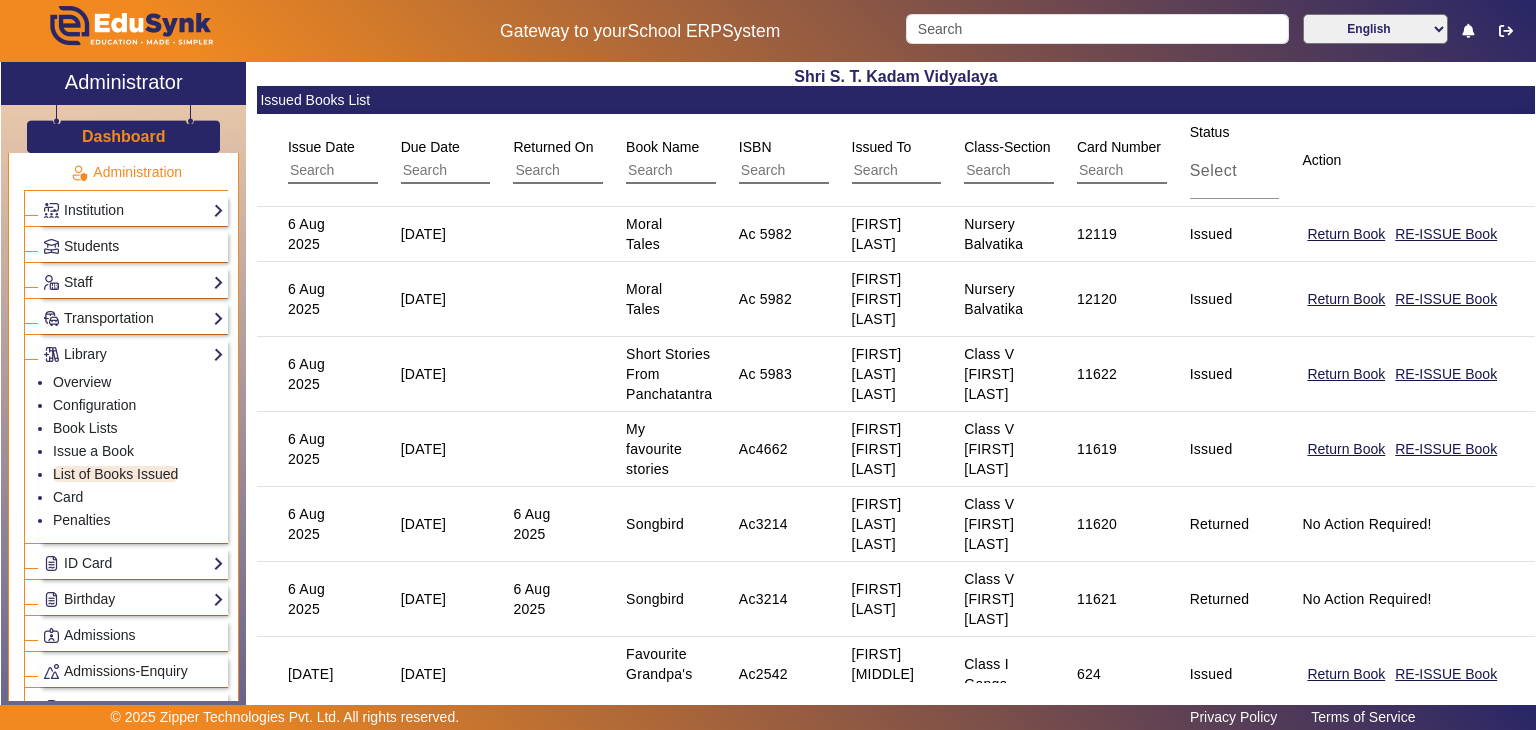 click on "Dashboard" 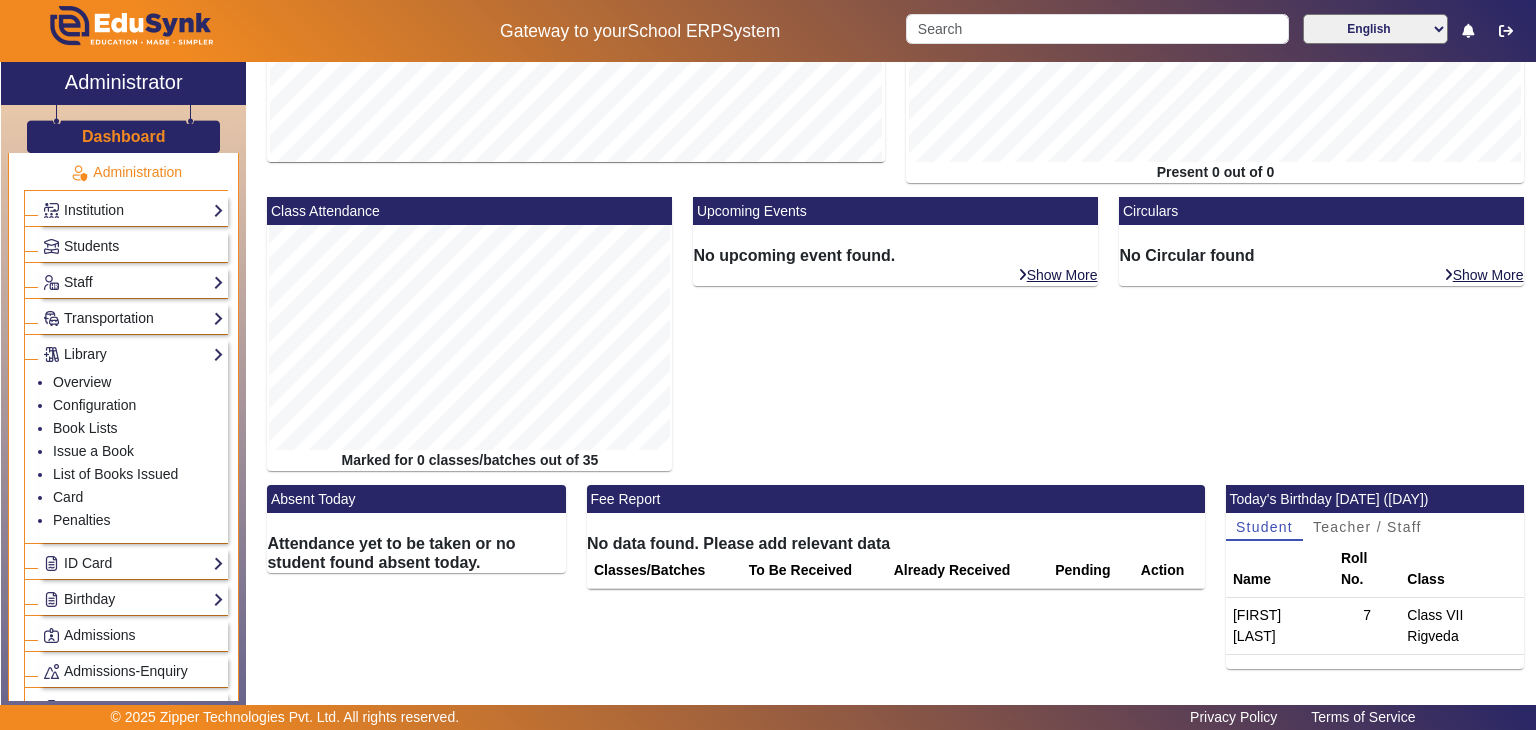 scroll, scrollTop: 0, scrollLeft: 0, axis: both 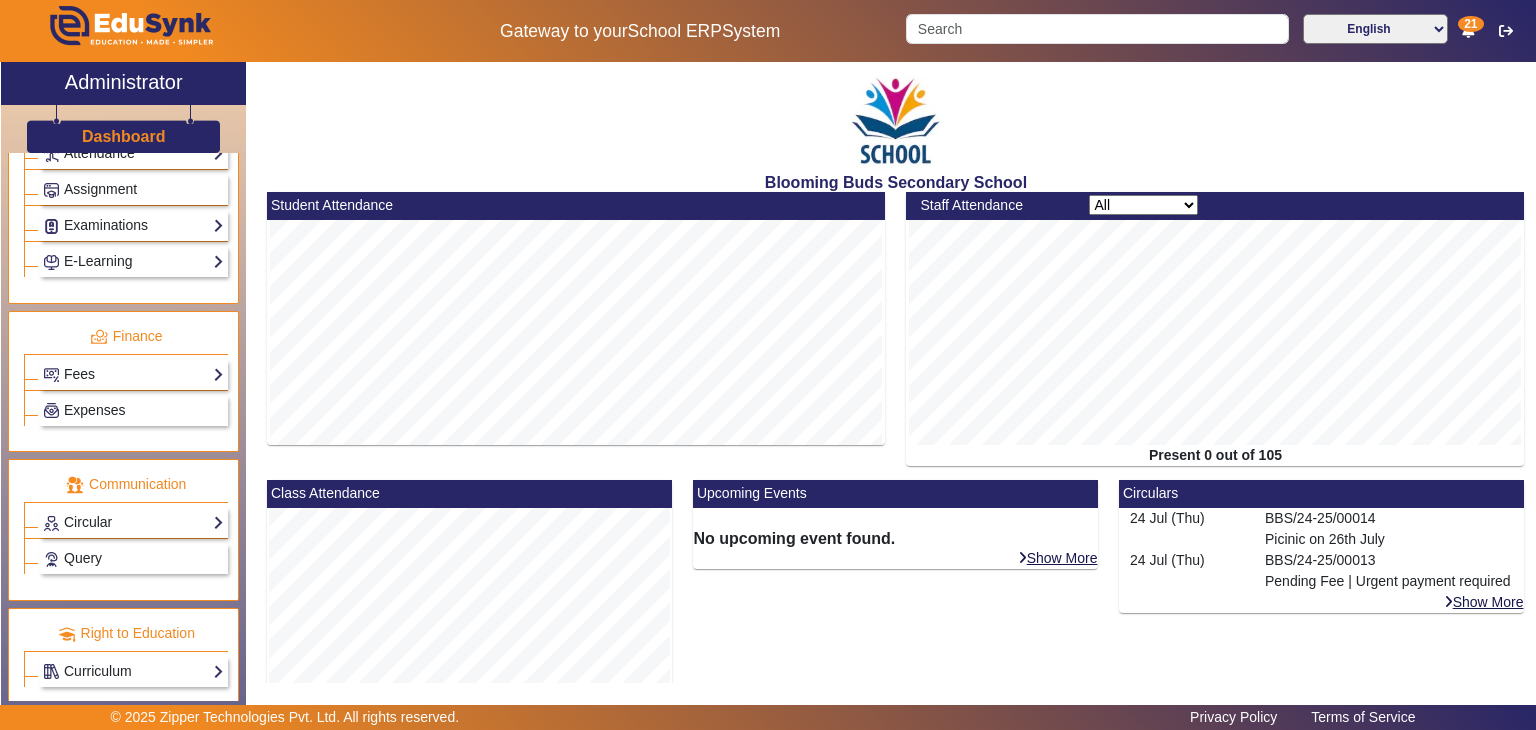 click on "Administration  Institution  Institution Details   Session Configuration   Classes/Batches   Subjects  Students Staff  Teachers   Non Teaching Staff   Driver   Support Staff  Transportation  Overview   Vehicle Directory   Routes   Trip Record  Library  Overview   Configuration   Book Lists   Issue a Book   List of Books Issued   Card   Penalties  ID Card  Students   Teachers   Non Teaching Staff   Template  Birthday  Students  Admissions Admissions-Enquiry Front Desk  Visitors Book   Postal Receipt   Postal Dispatch   Phone Call Logs   Complaint Book  Report  Import History   App Invites   Other Reports  Inventory Gallery  List   Add  Notice Board  List   Add  Certificates  Certificates   TC   Bonafide  User Settings  Roles   Users  Settings  Biometric   Configuration   Live Class Setup   Bank Account   Chat Settings   Sequence   Change Password   Subscription  Promotion Profile Photo  Add Profile Photo   Profile Photo List  Academics  TimeTable  Assign Teacher   Academic Calendar   Period Structure  Leave" 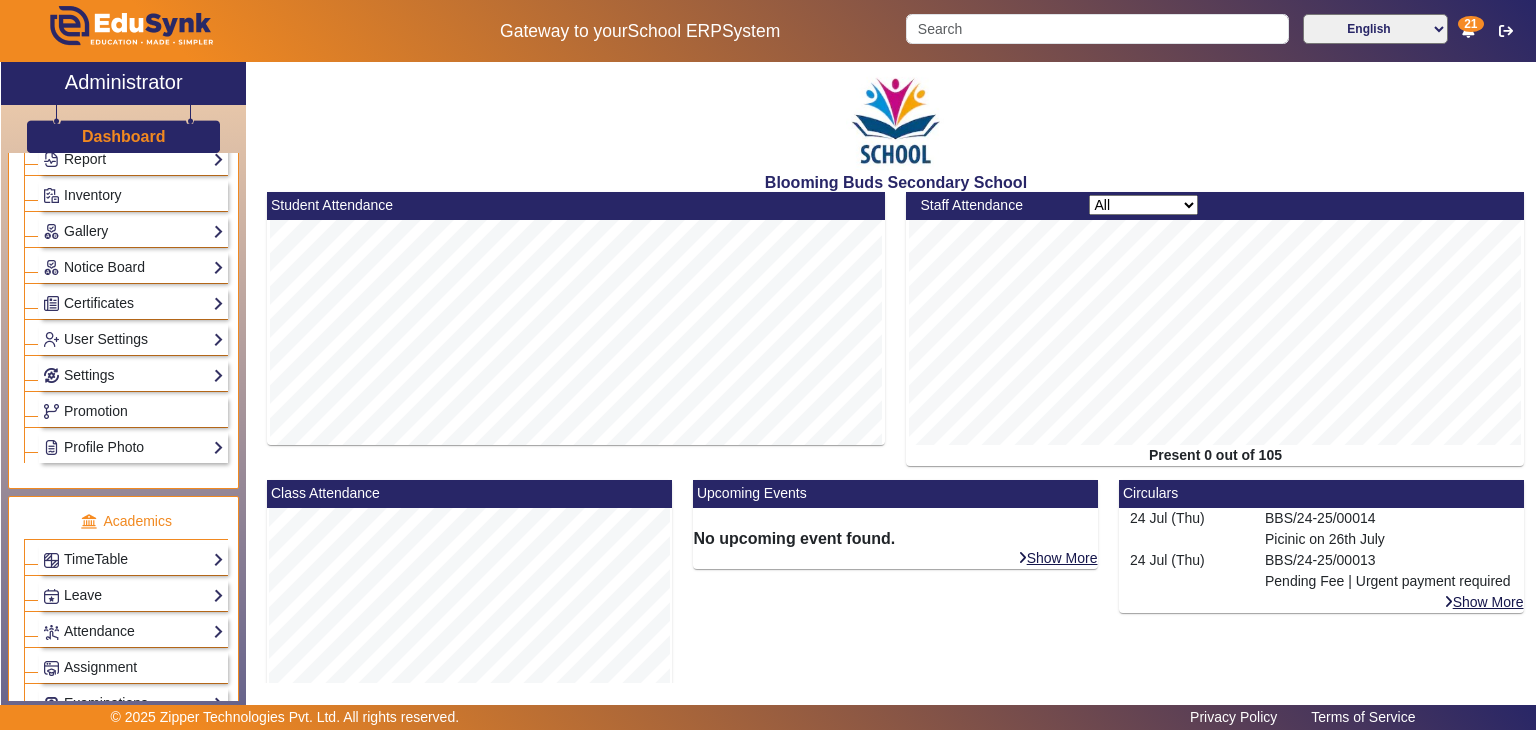 scroll, scrollTop: 0, scrollLeft: 0, axis: both 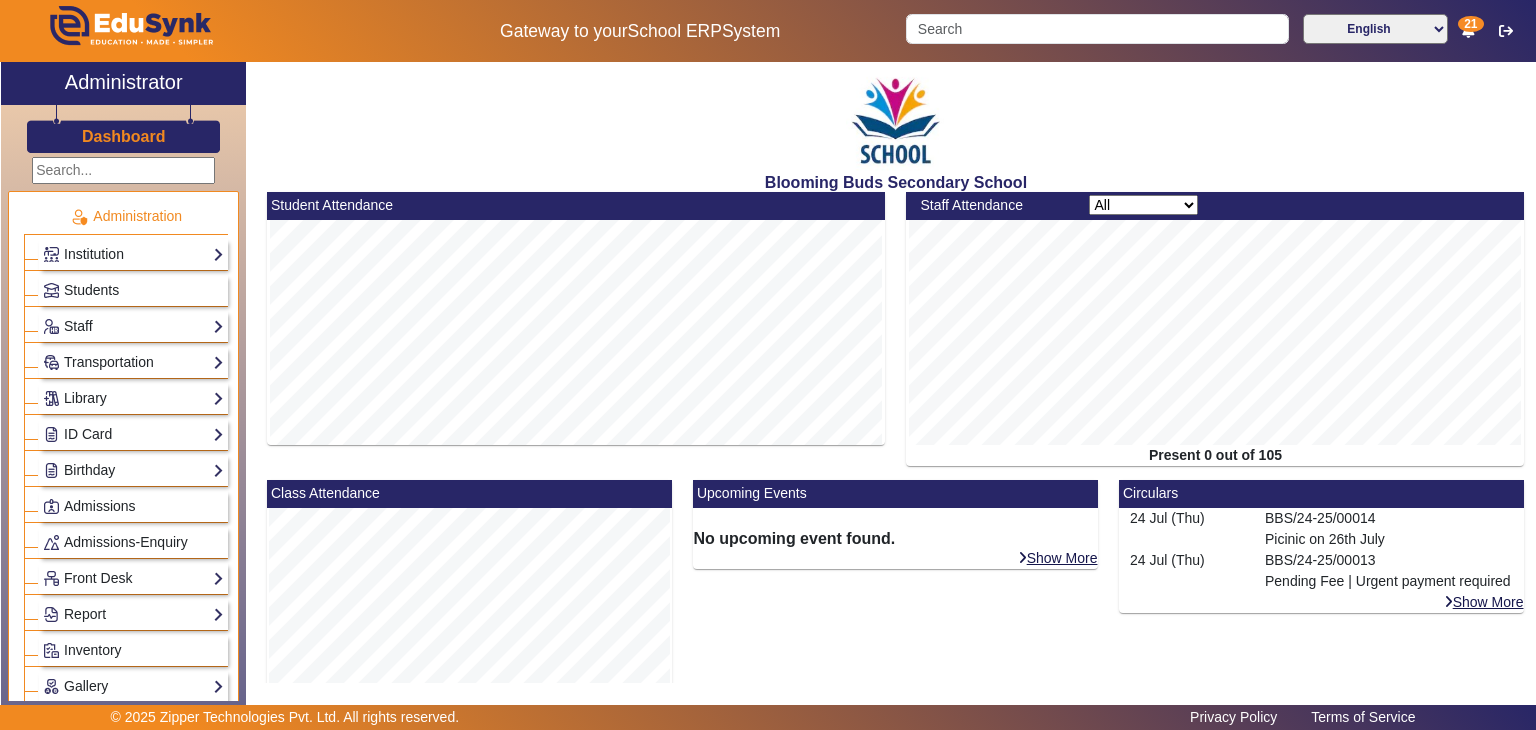 click on "Dashboard" 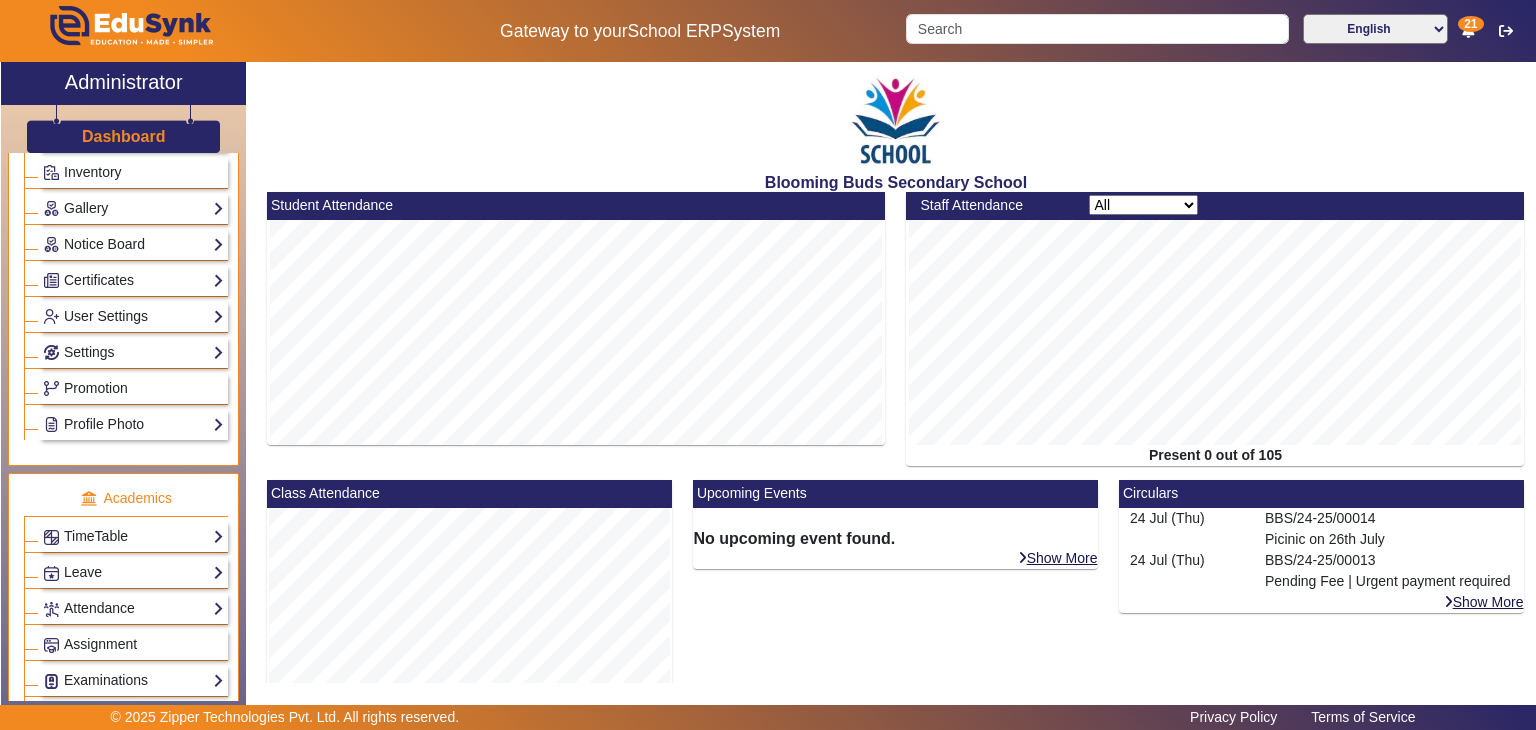 scroll, scrollTop: 0, scrollLeft: 0, axis: both 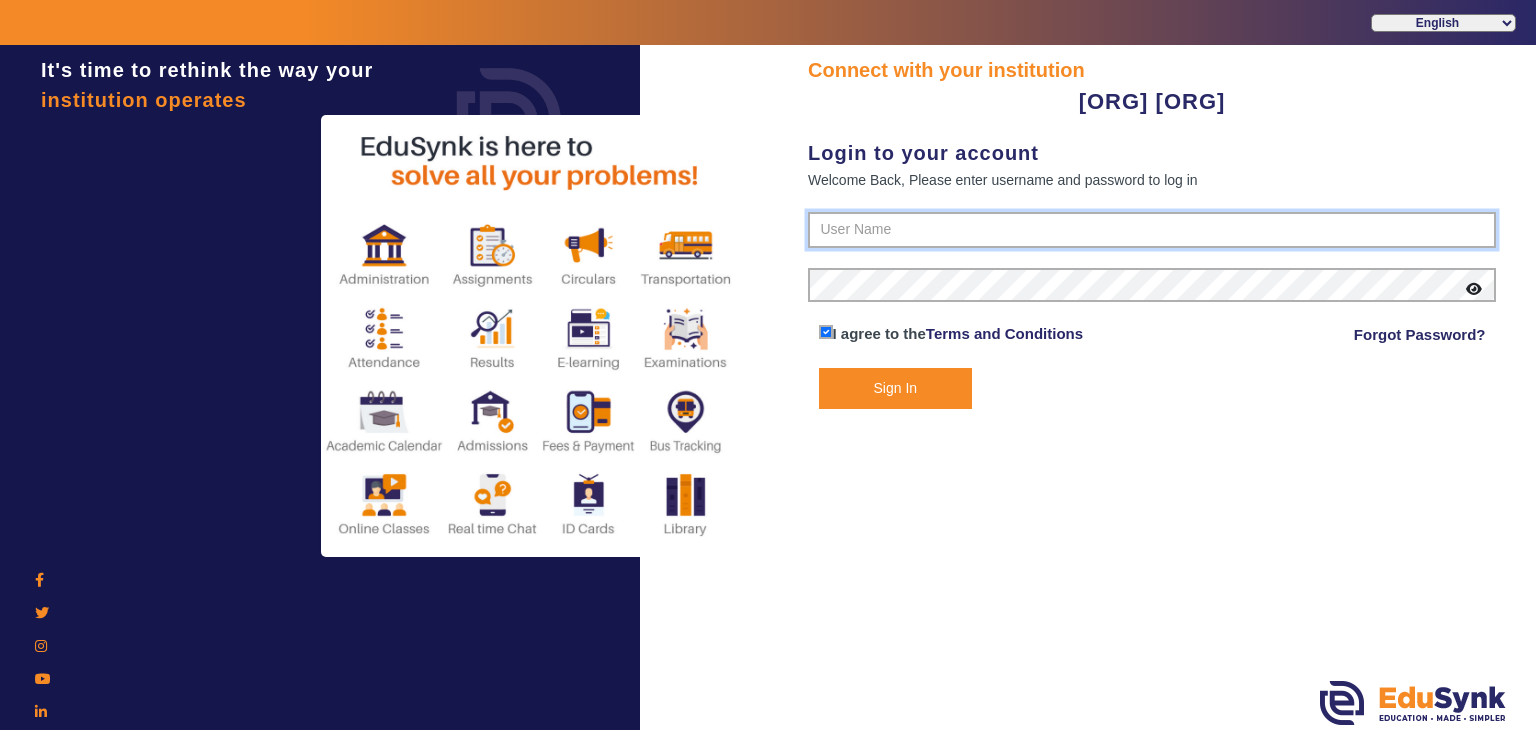 click at bounding box center [1152, 230] 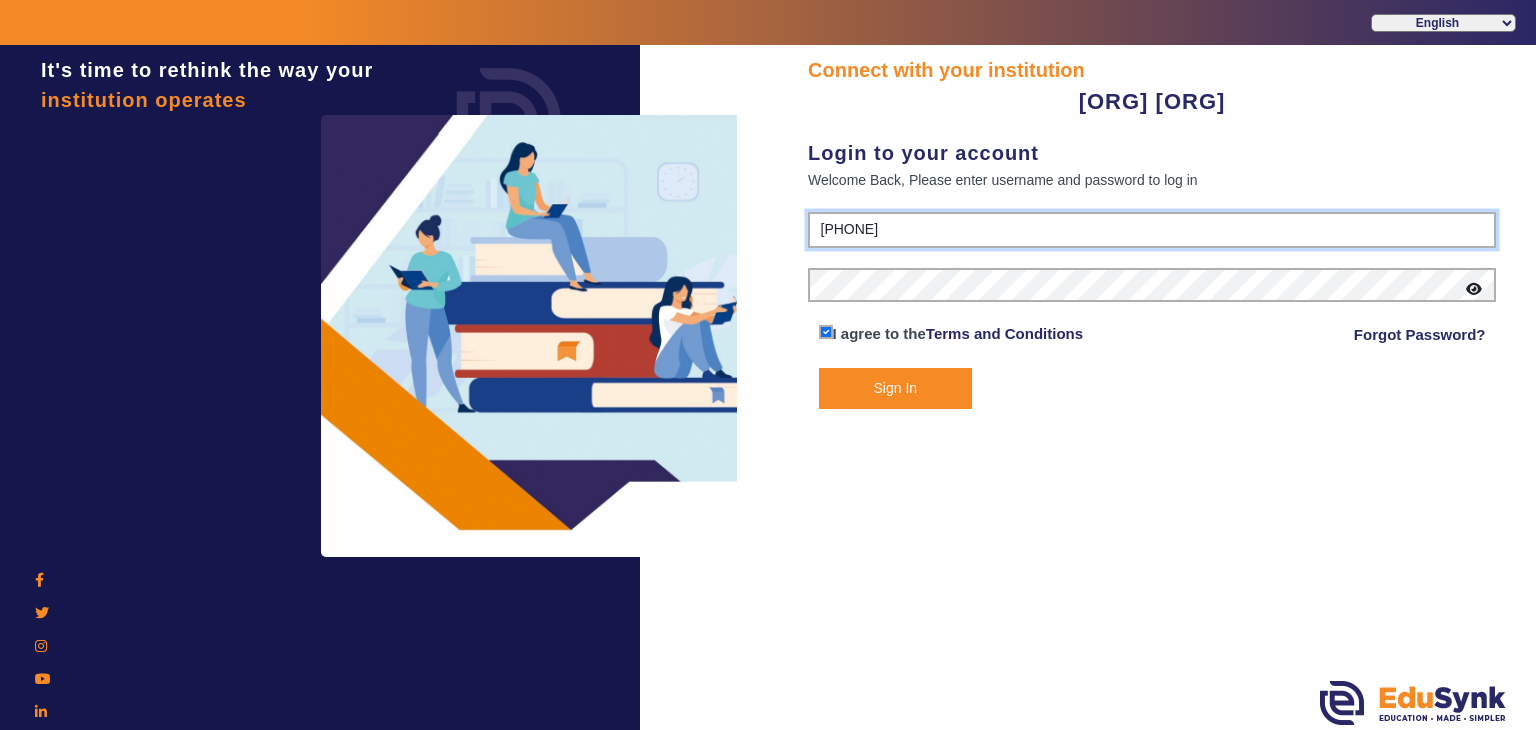 type on "[PHONE]" 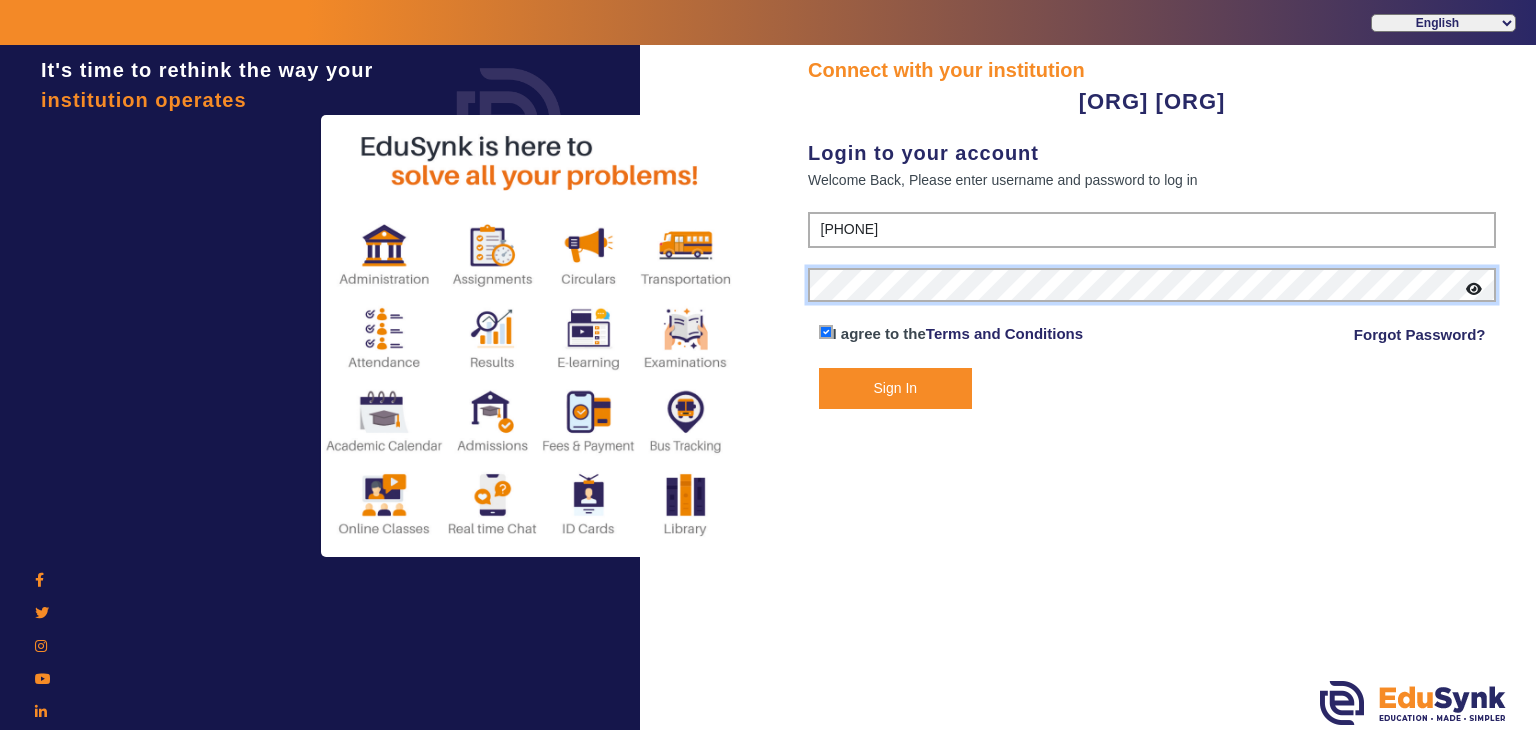 click on "Sign In" 